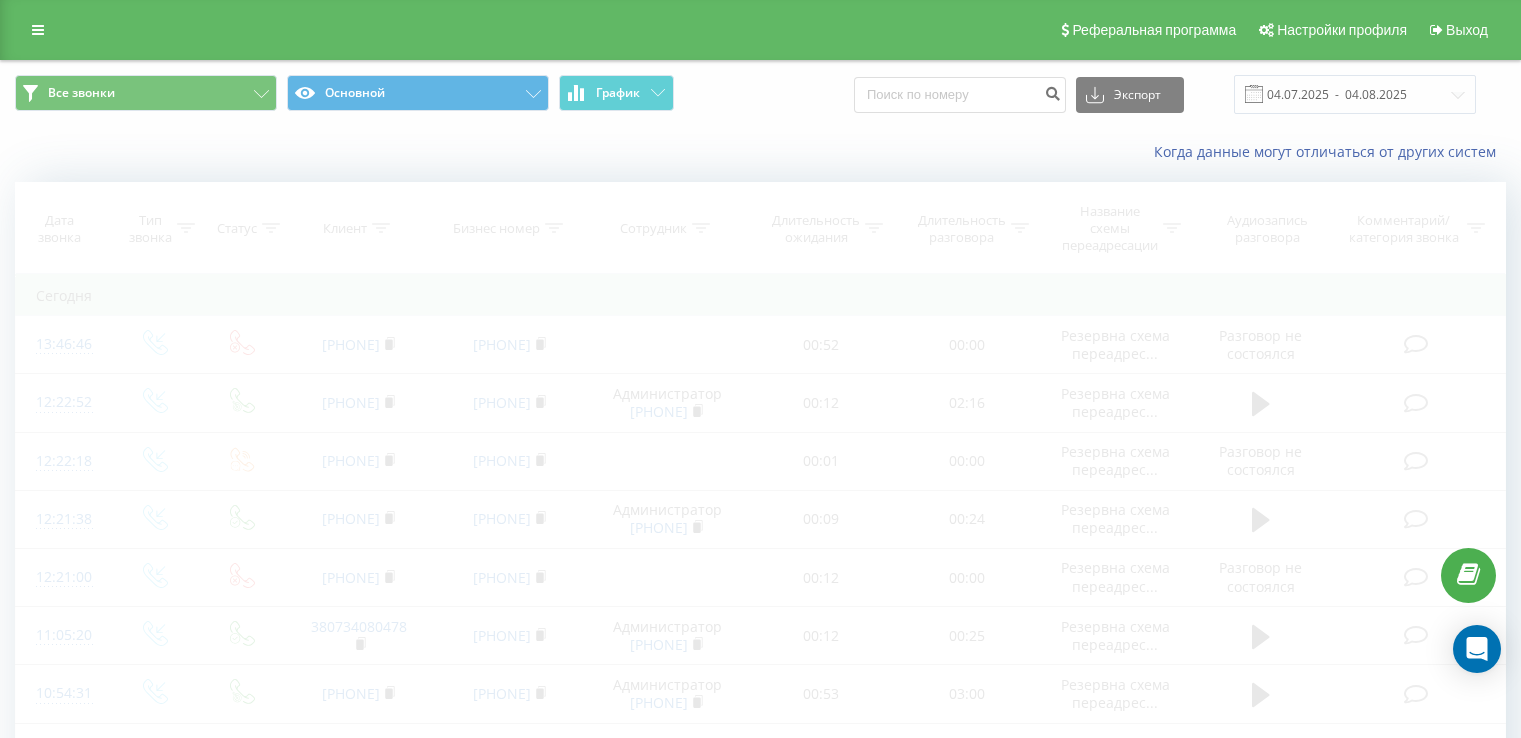 scroll, scrollTop: 0, scrollLeft: 0, axis: both 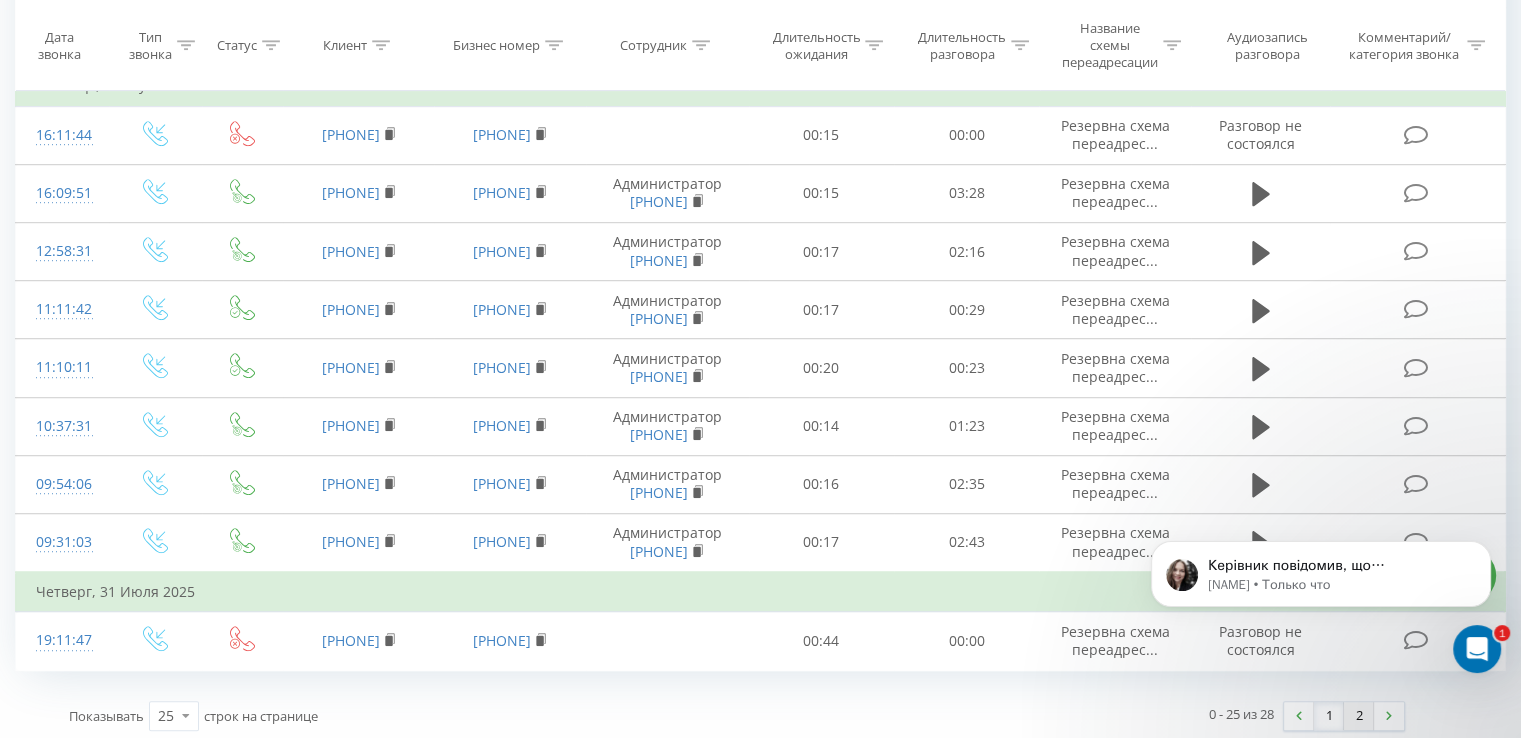 click on "2" at bounding box center [1359, 716] 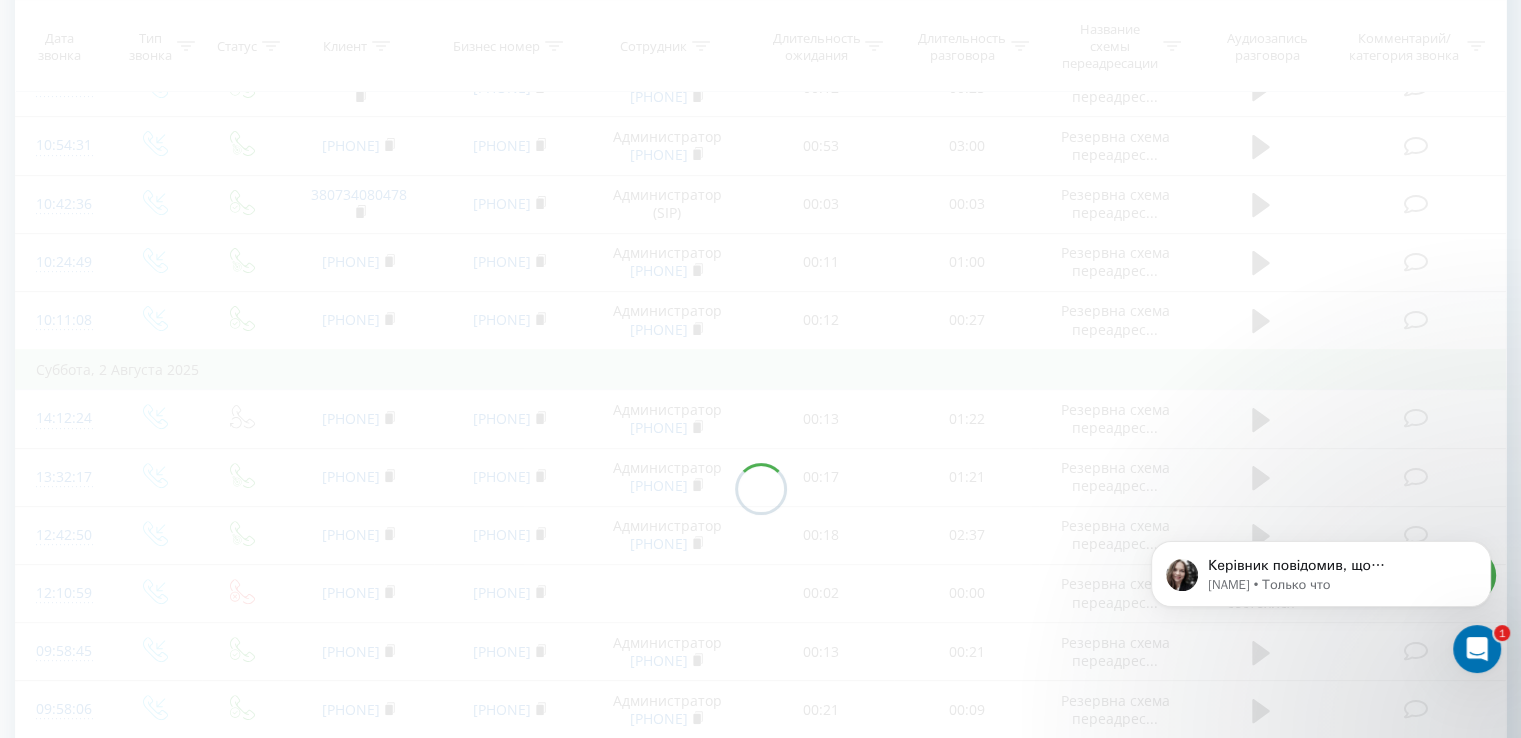 scroll, scrollTop: 60, scrollLeft: 0, axis: vertical 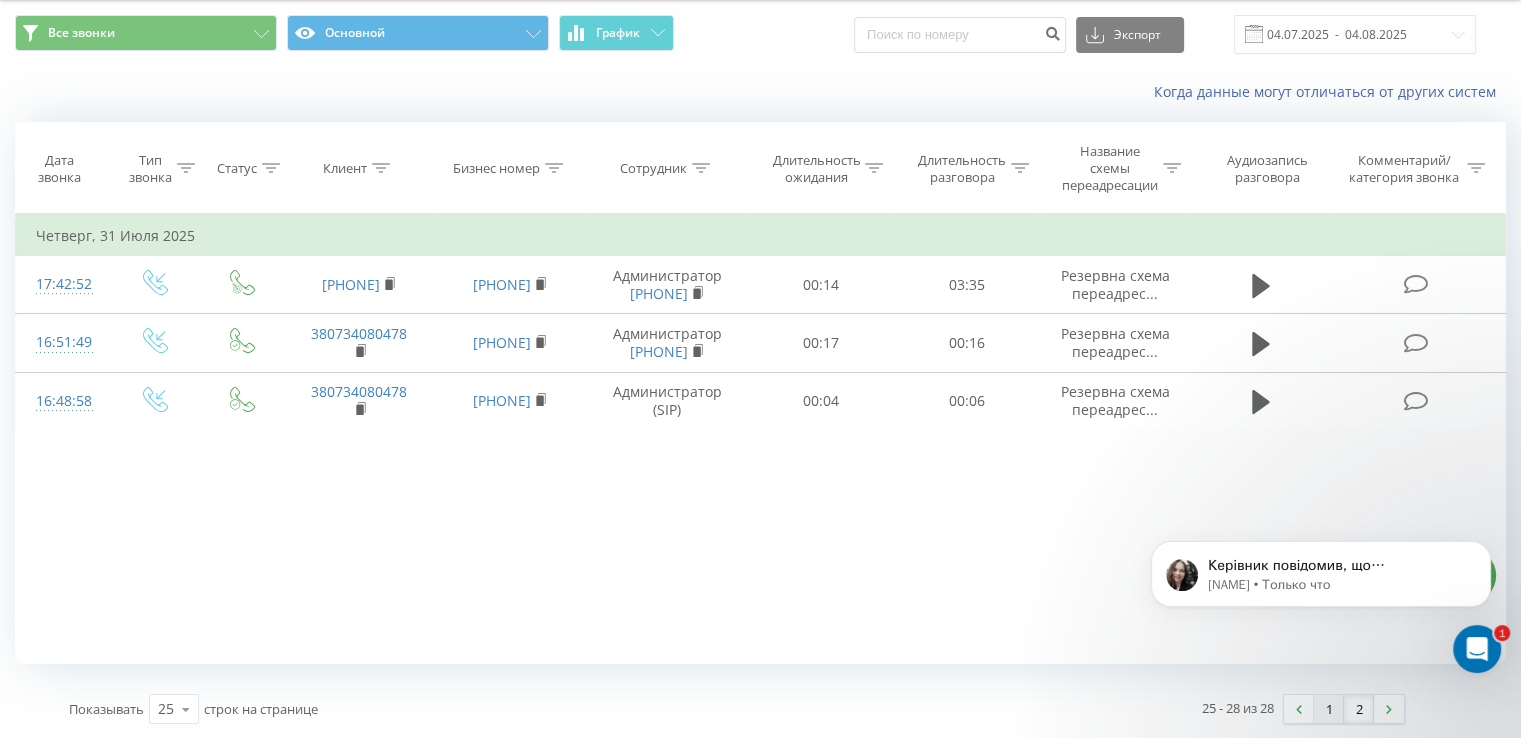 click on "1" at bounding box center [1329, 709] 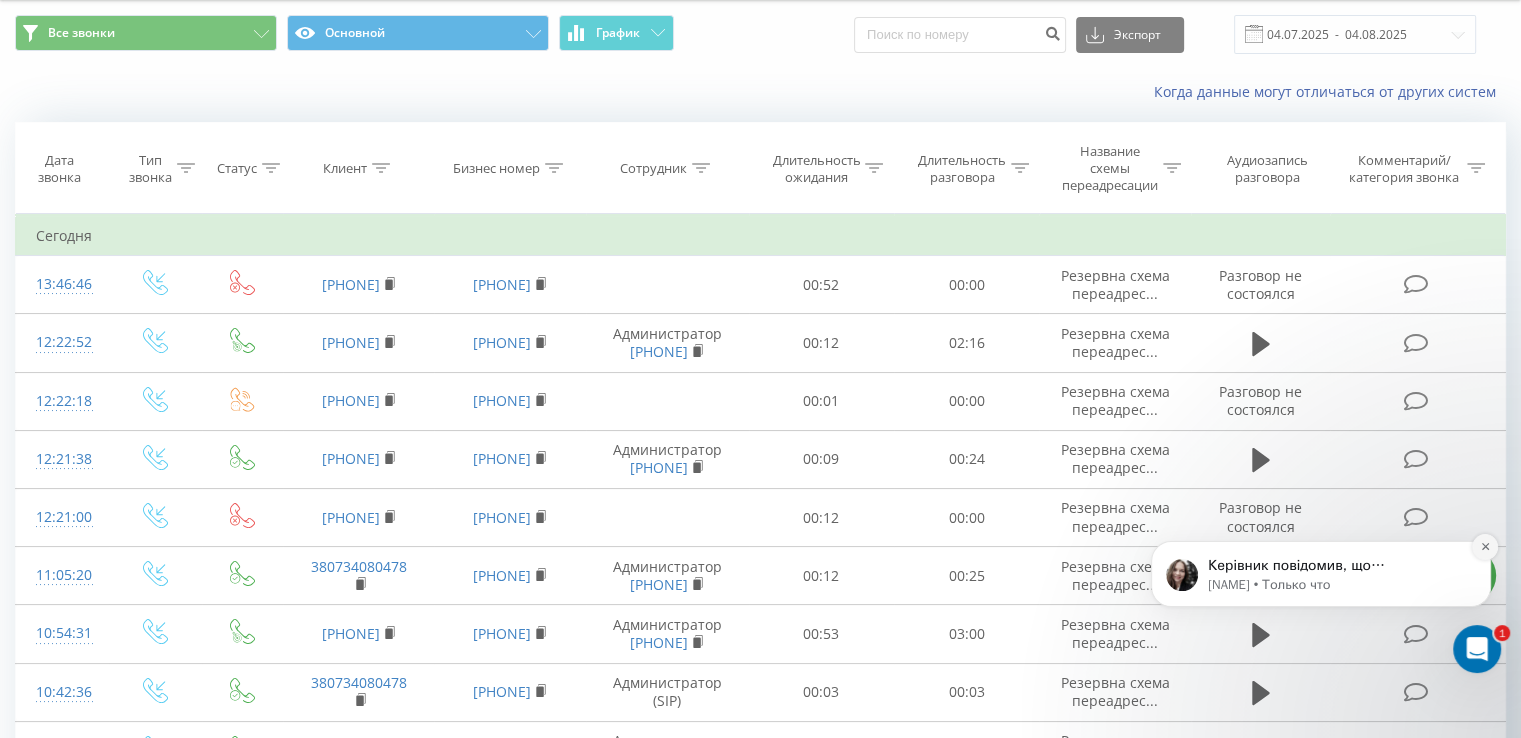 click 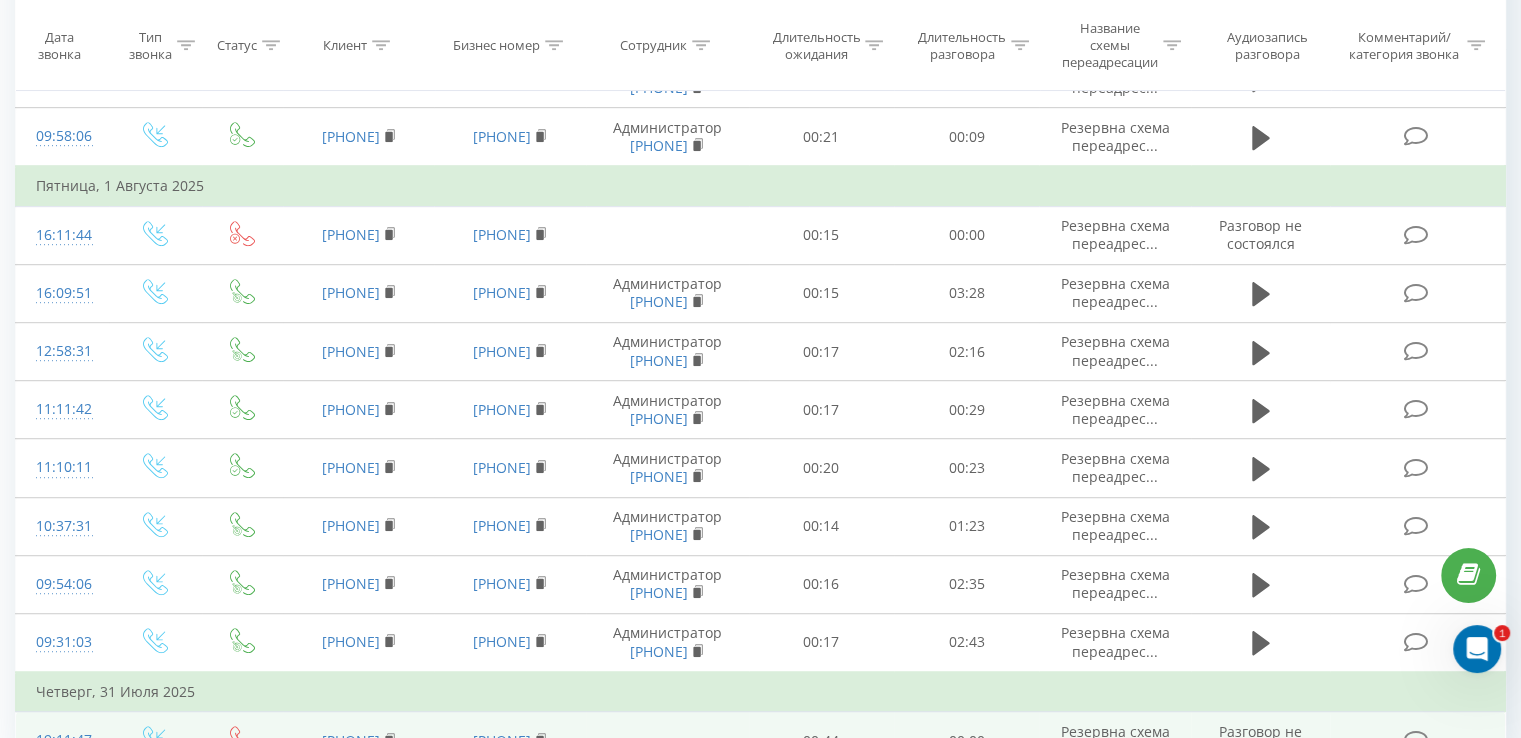 scroll, scrollTop: 1221, scrollLeft: 0, axis: vertical 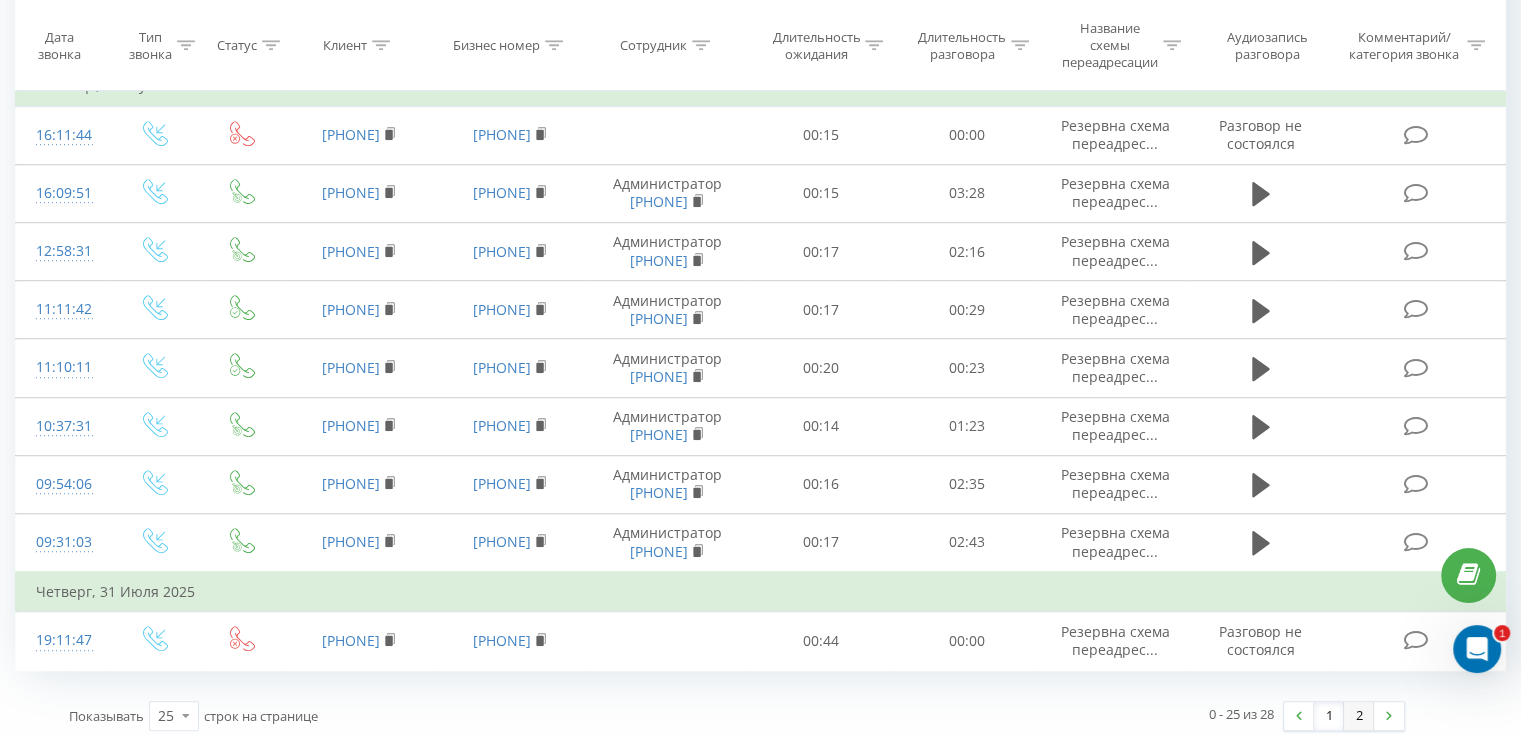 click on "2" at bounding box center (1359, 716) 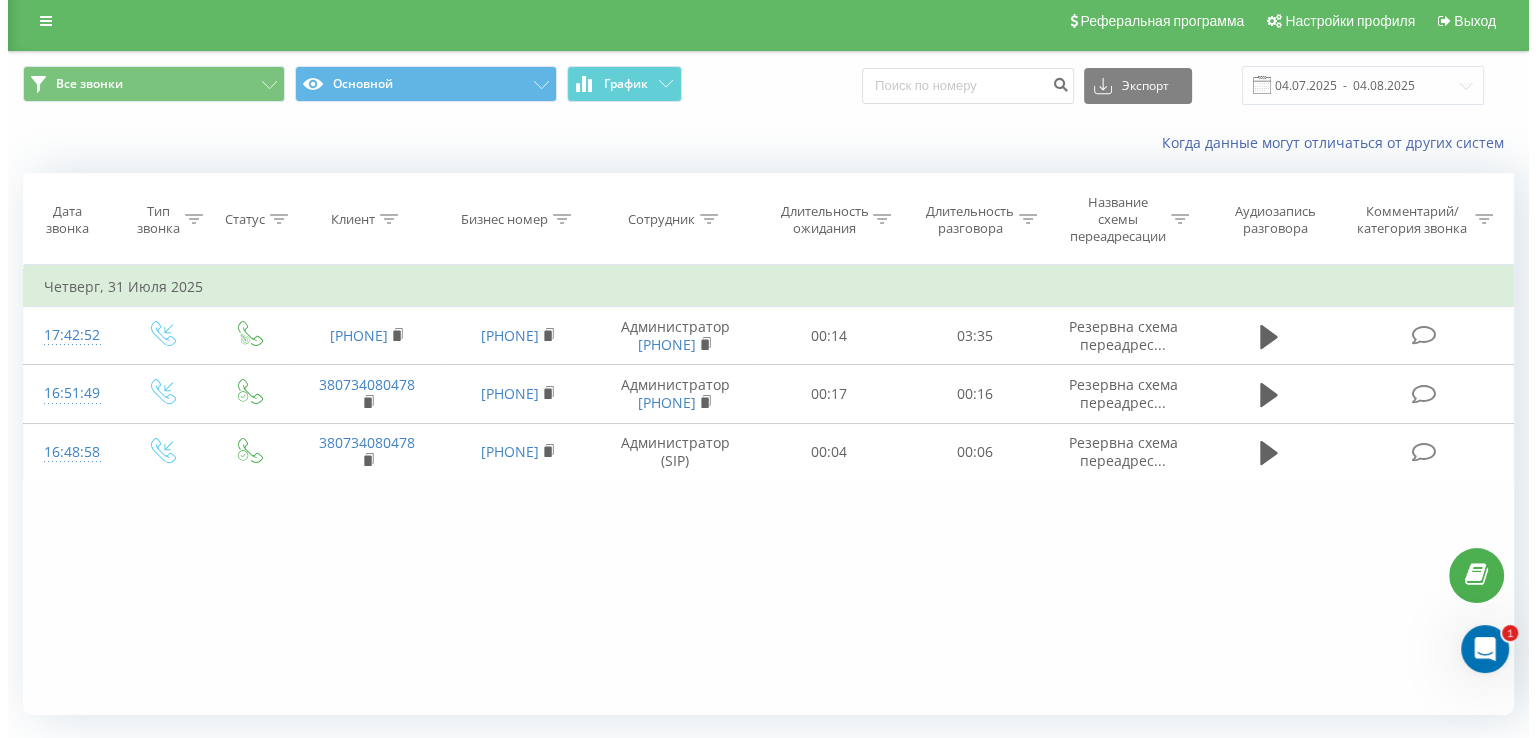 scroll, scrollTop: 0, scrollLeft: 0, axis: both 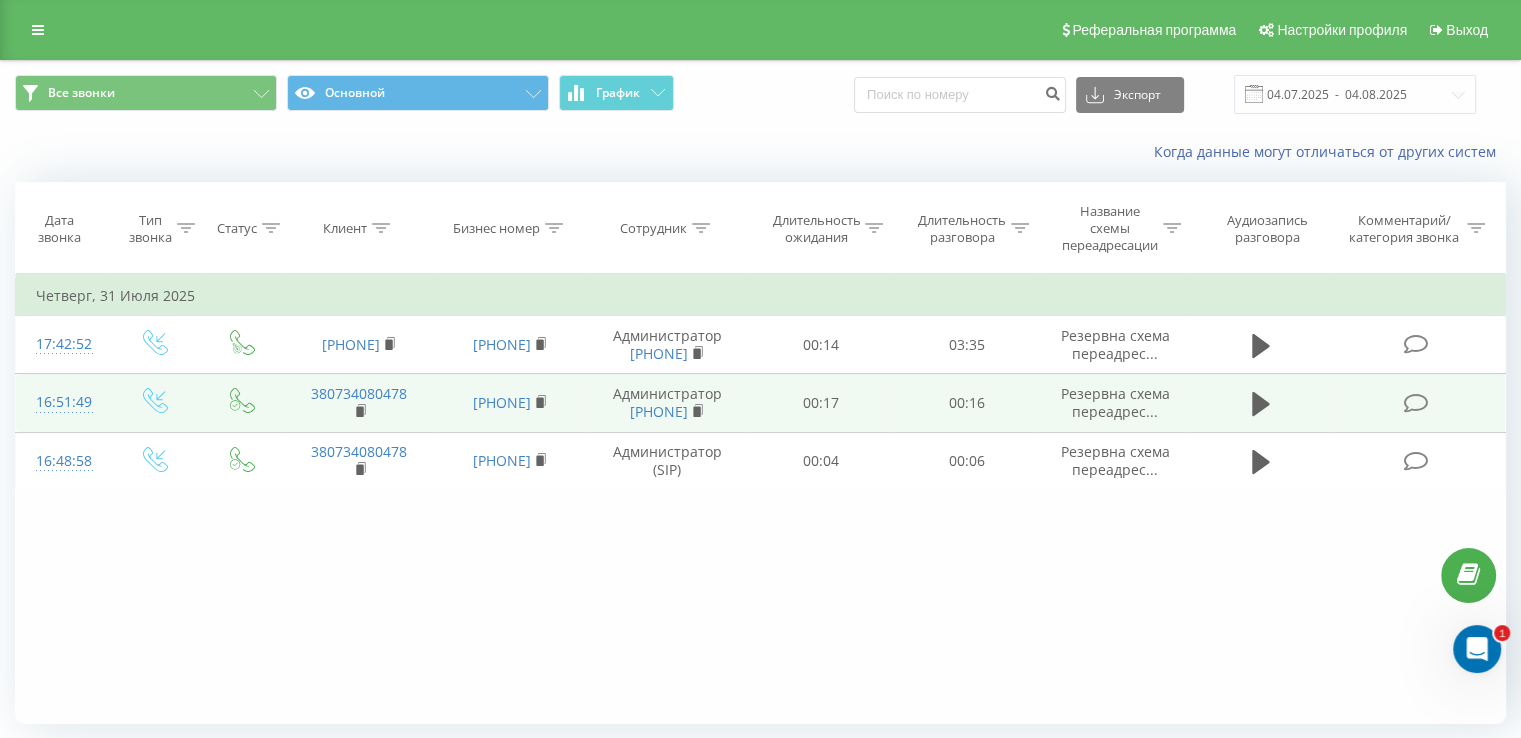 click at bounding box center (1415, 403) 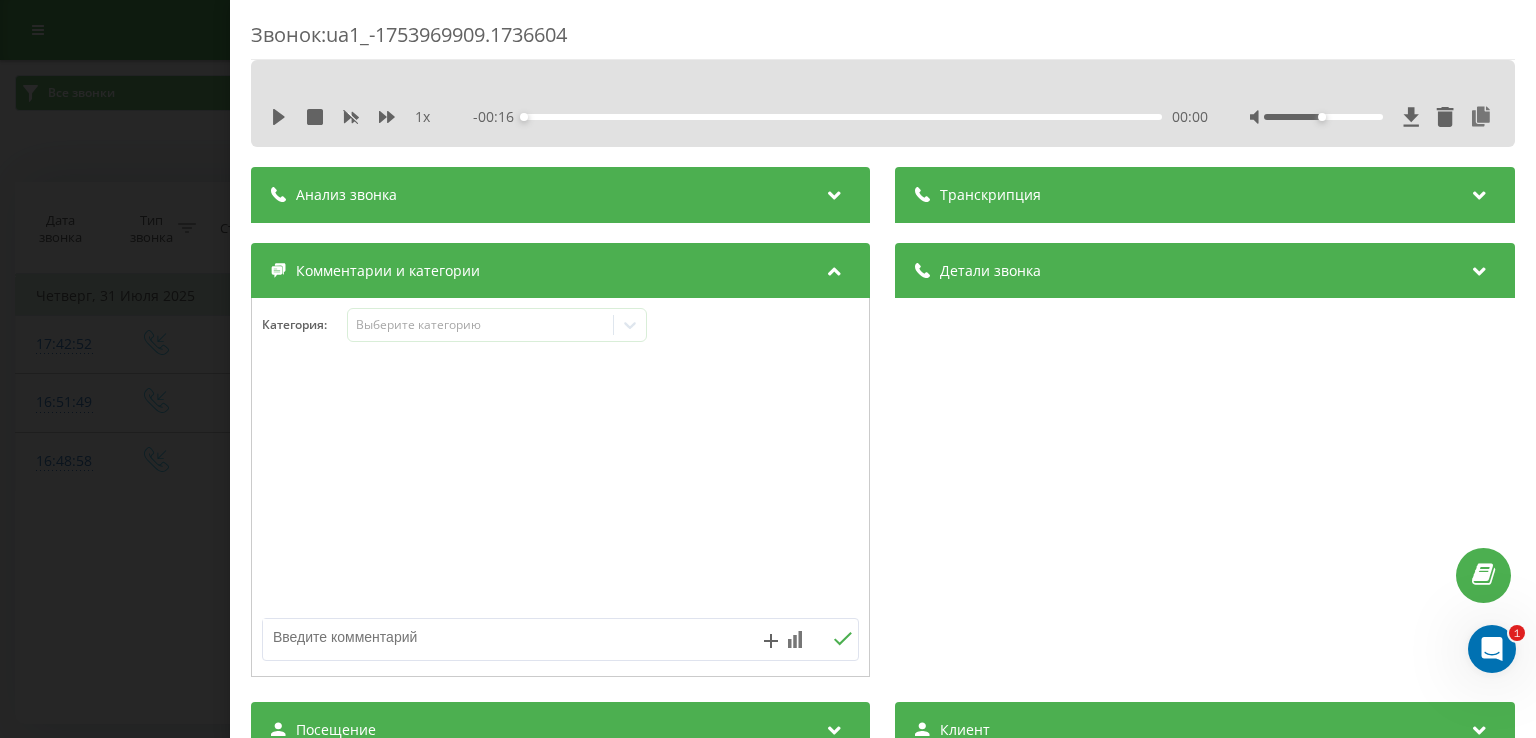 click at bounding box center (560, 488) 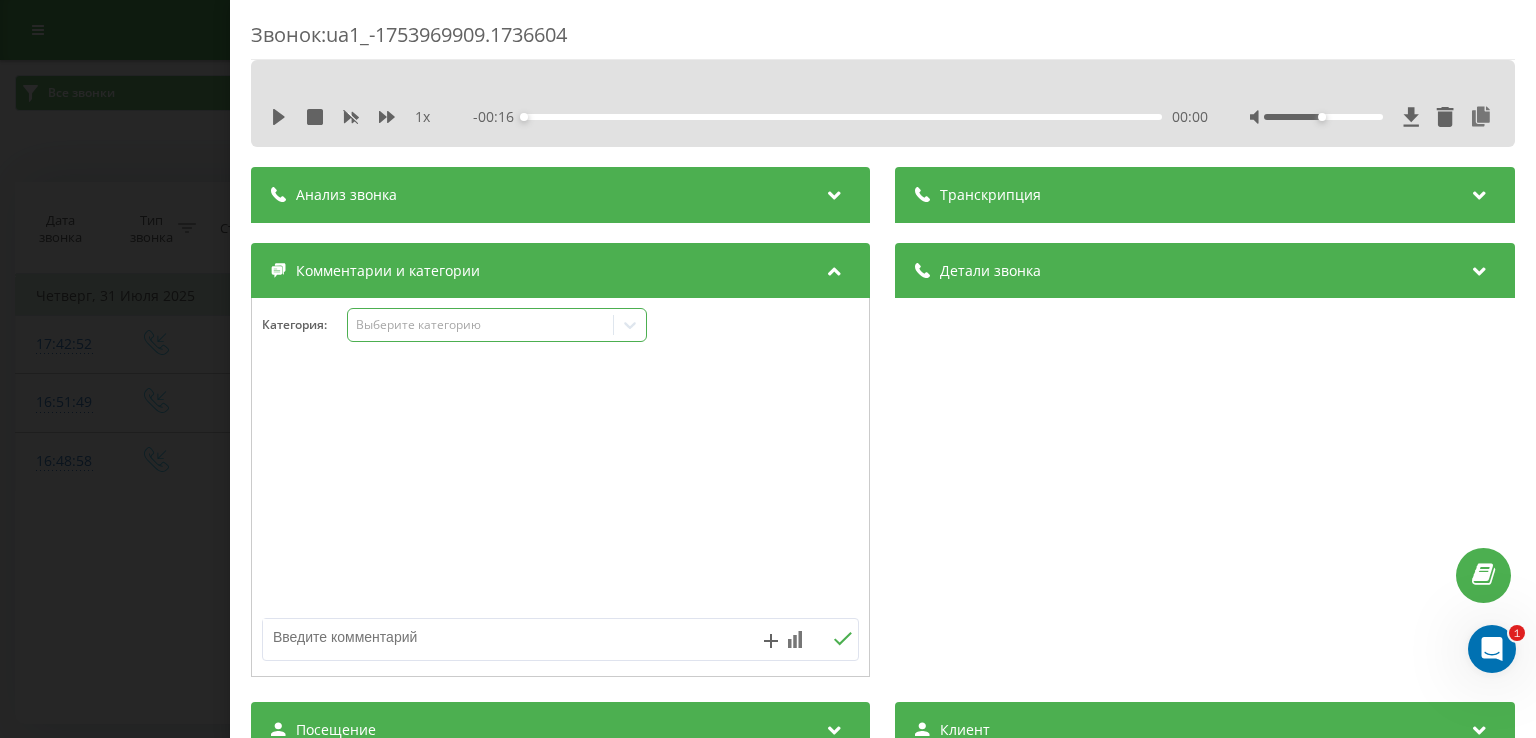click 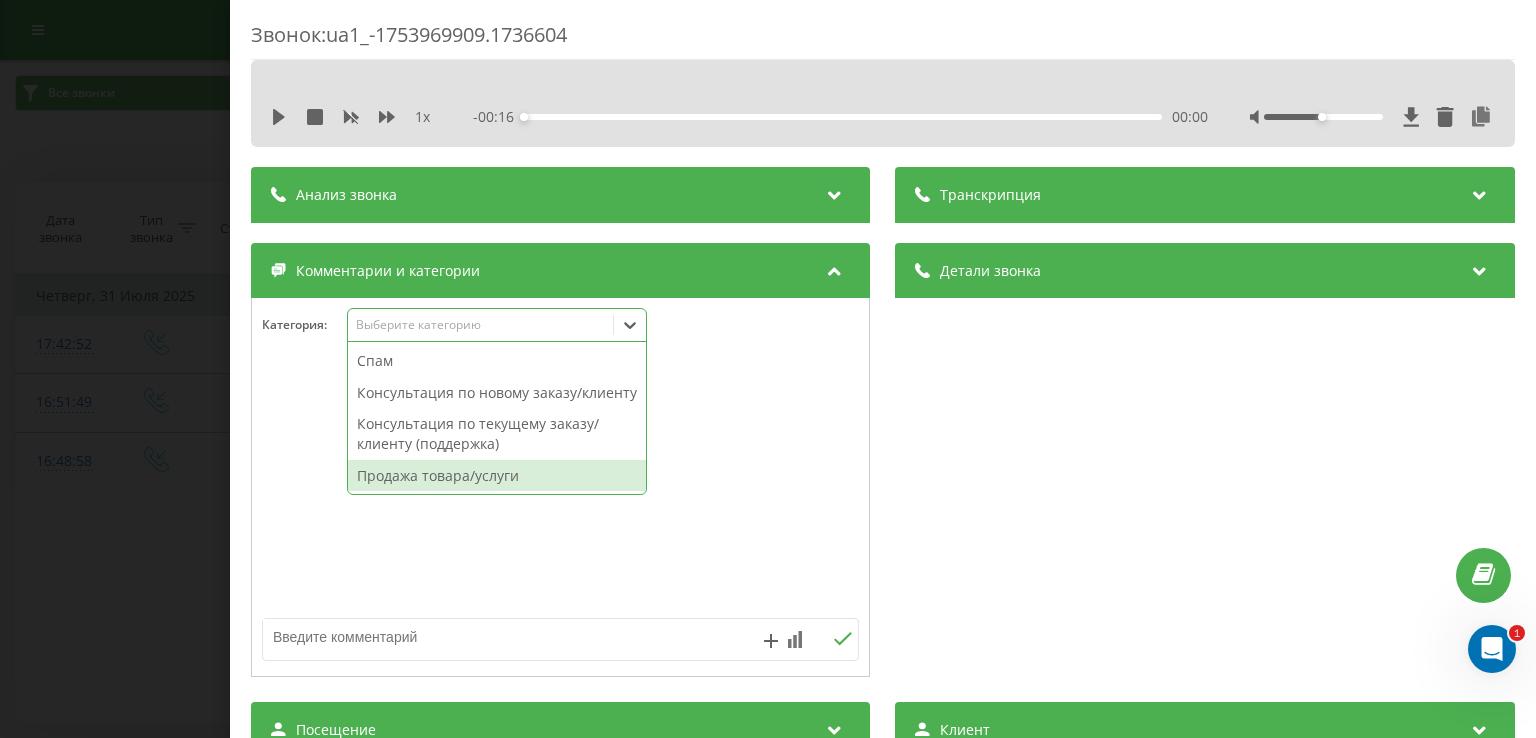 click at bounding box center (560, 488) 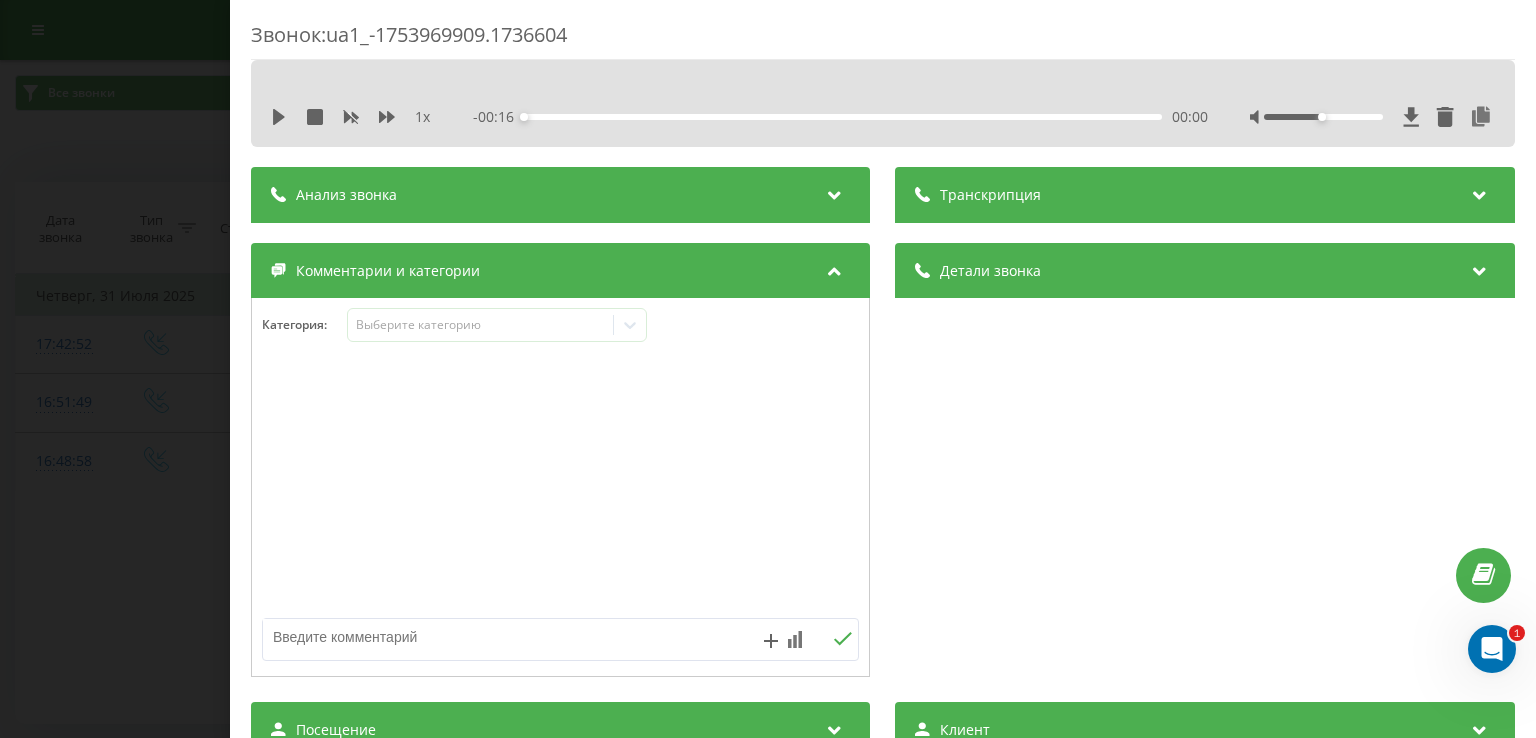 click on "Звонок :  ua1_-1753969909.1736604   1 x  - 00:16 00:00   00:00   Транскрипция Для анализа AI будущих звонков  настройте и активируйте профиль на странице . Если профиль уже есть и звонок соответствует его условиям, обновите страницу через 10 минут – AI анализирует текущий звонок. Анализ звонка Для анализа AI будущих звонков  настройте и активируйте профиль на странице . Если профиль уже есть и звонок соответствует его условиям, обновите страницу через 10 минут – AI анализирует текущий звонок. Детали звонка Общее Дата звонка 2025-07-31 16:51:49 Тип звонка Входящий Статус звонка Отвечен 380734080478" at bounding box center (768, 369) 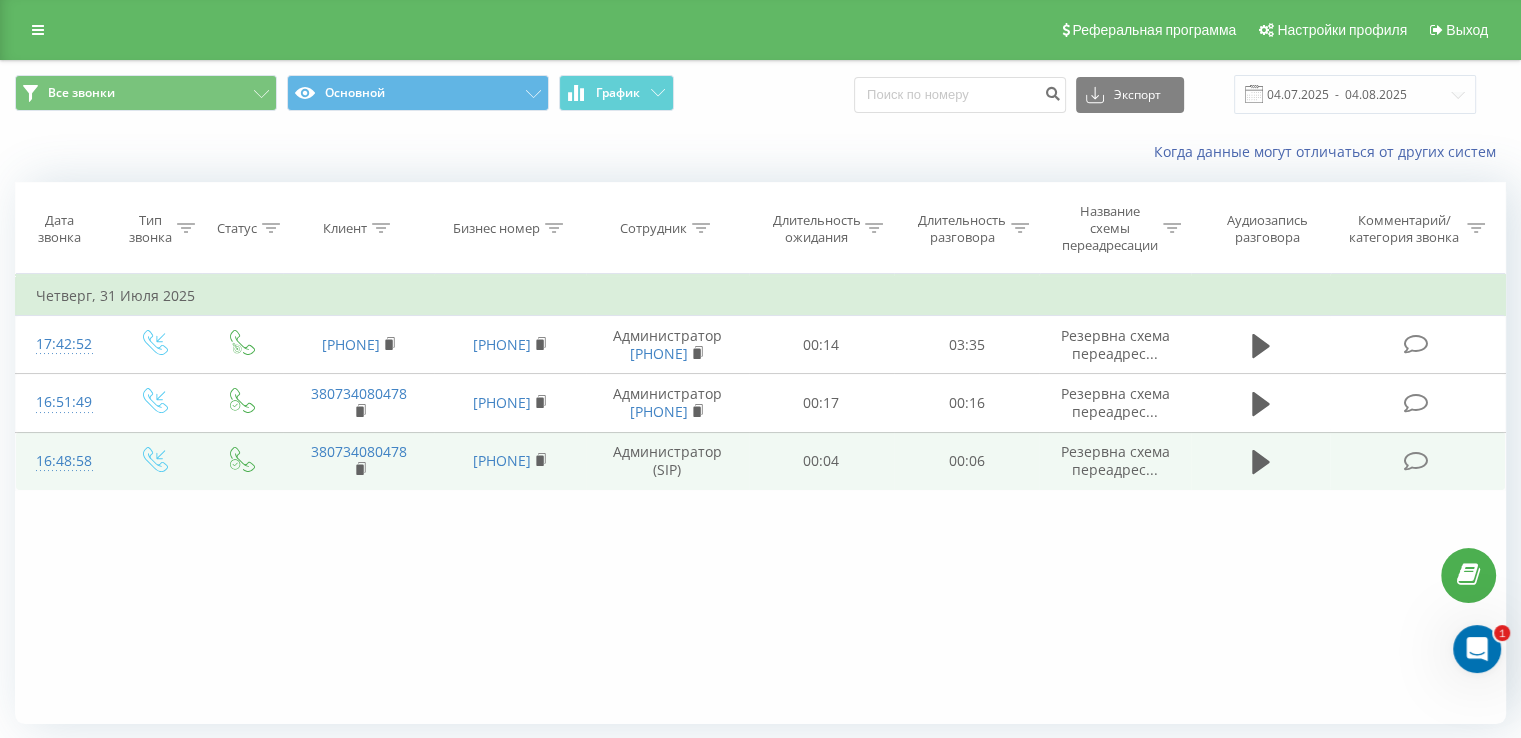 click at bounding box center (1415, 461) 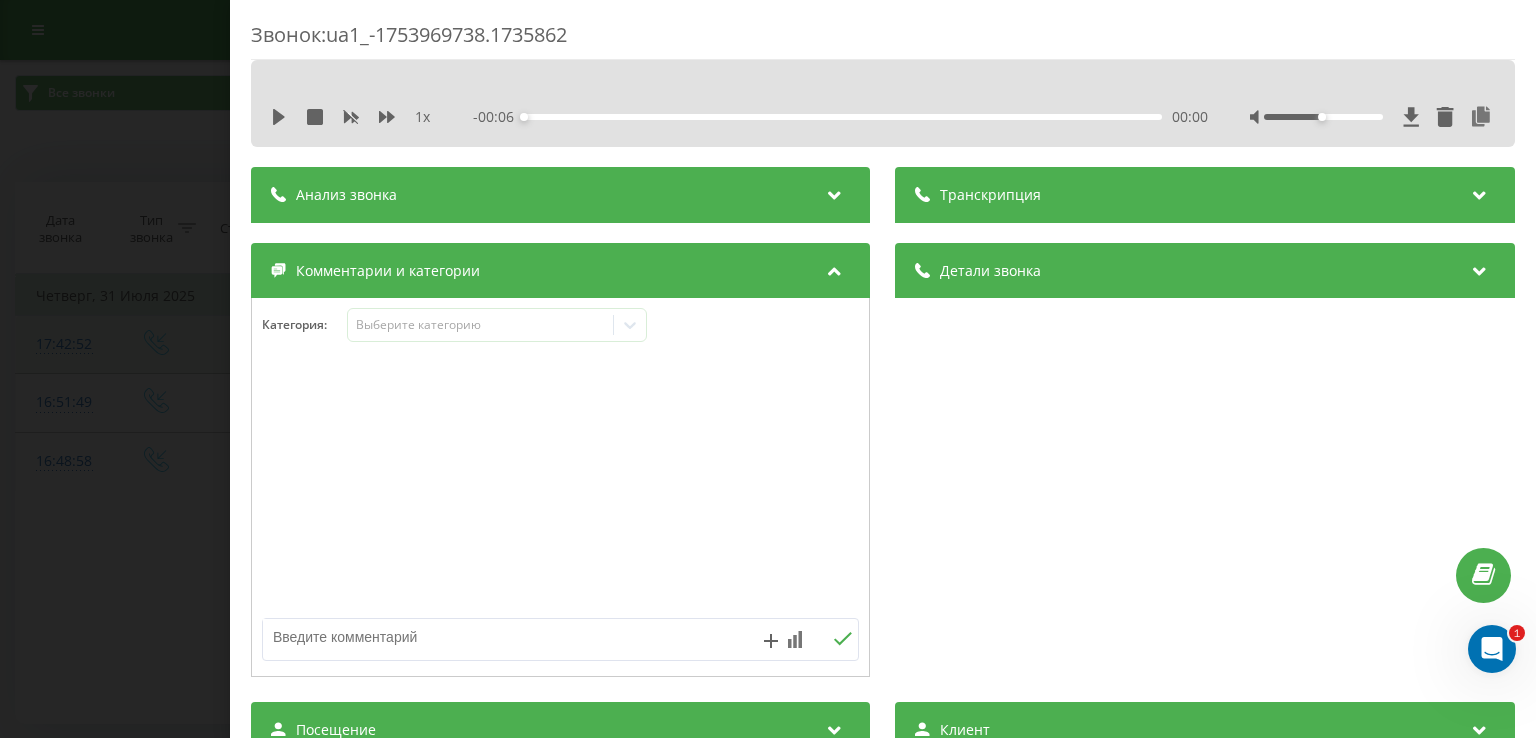 click on "Звонок :  ua1_-1753969738.1735862   1 x  - 00:06 00:00   00:00   Транскрипция Для анализа AI будущих звонков  настройте и активируйте профиль на странице . Если профиль уже есть и звонок соответствует его условиям, обновите страницу через 10 минут – AI анализирует текущий звонок. Анализ звонка Для анализа AI будущих звонков  настройте и активируйте профиль на странице . Если профиль уже есть и звонок соответствует его условиям, обновите страницу через 10 минут – AI анализирует текущий звонок. Детали звонка Общее Дата звонка 2025-07-31 16:48:58 Тип звонка Входящий Статус звонка Отвечен 380734080478" at bounding box center [768, 369] 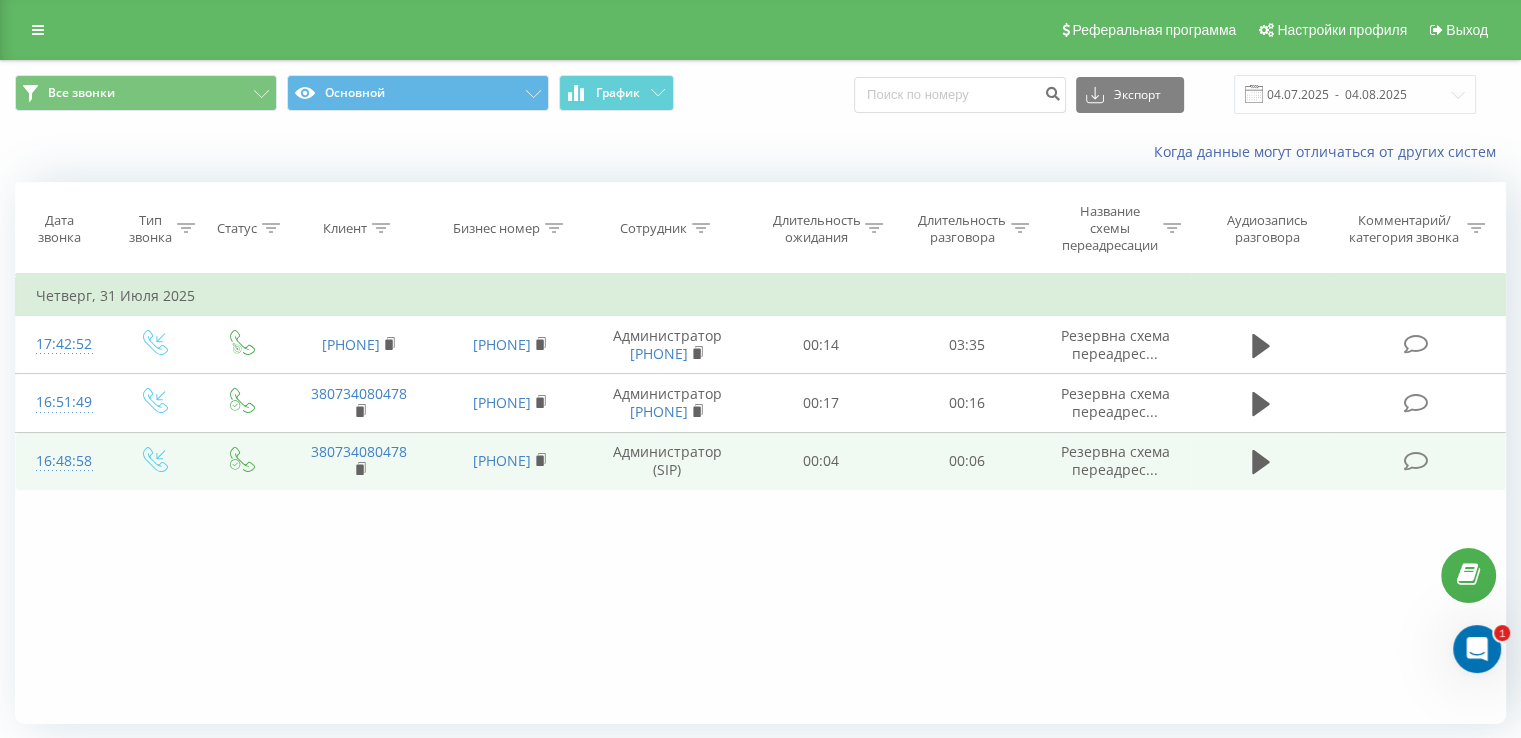 click at bounding box center [1415, 461] 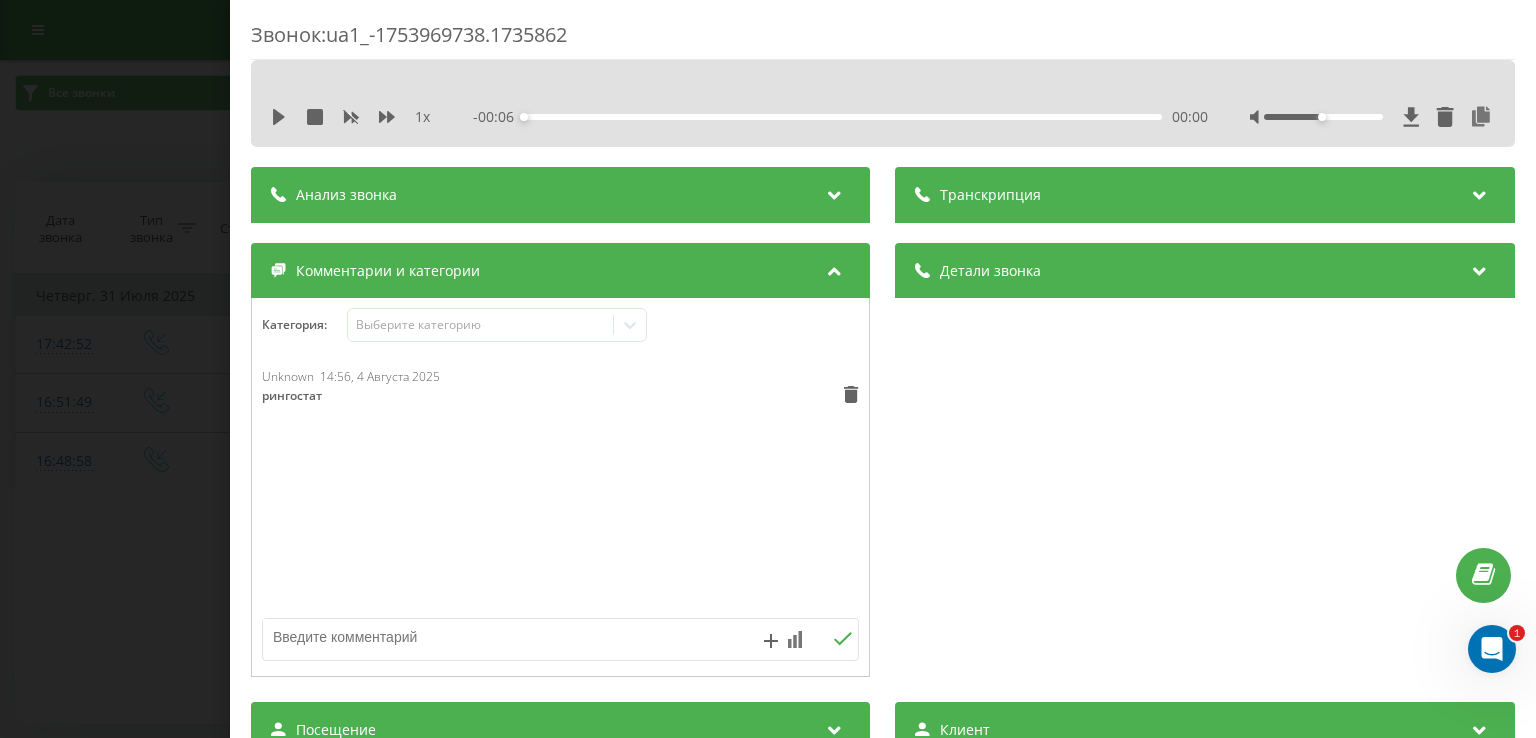 click on "Звонок :  ua1_-1753969738.1735862   1 x  - 00:06 00:00   00:00   Транскрипция Для анализа AI будущих звонков  настройте и активируйте профиль на странице . Если профиль уже есть и звонок соответствует его условиям, обновите страницу через 10 минут – AI анализирует текущий звонок. Анализ звонка Для анализа AI будущих звонков  настройте и активируйте профиль на странице . Если профиль уже есть и звонок соответствует его условиям, обновите страницу через 10 минут – AI анализирует текущий звонок. Детали звонка Общее Дата звонка 2025-07-31 16:48:58 Тип звонка Входящий Статус звонка Отвечен 380734080478" at bounding box center (768, 369) 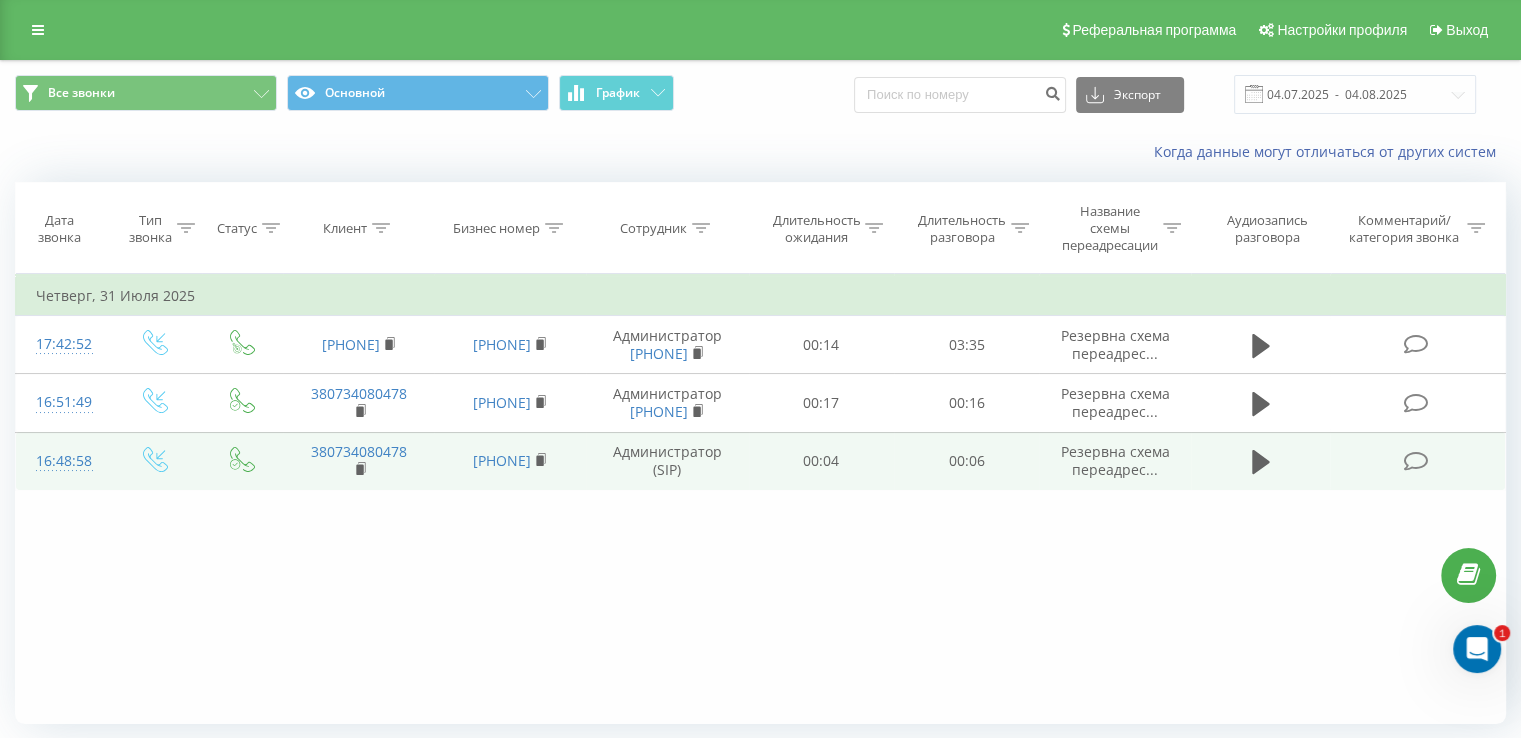 click at bounding box center [1415, 461] 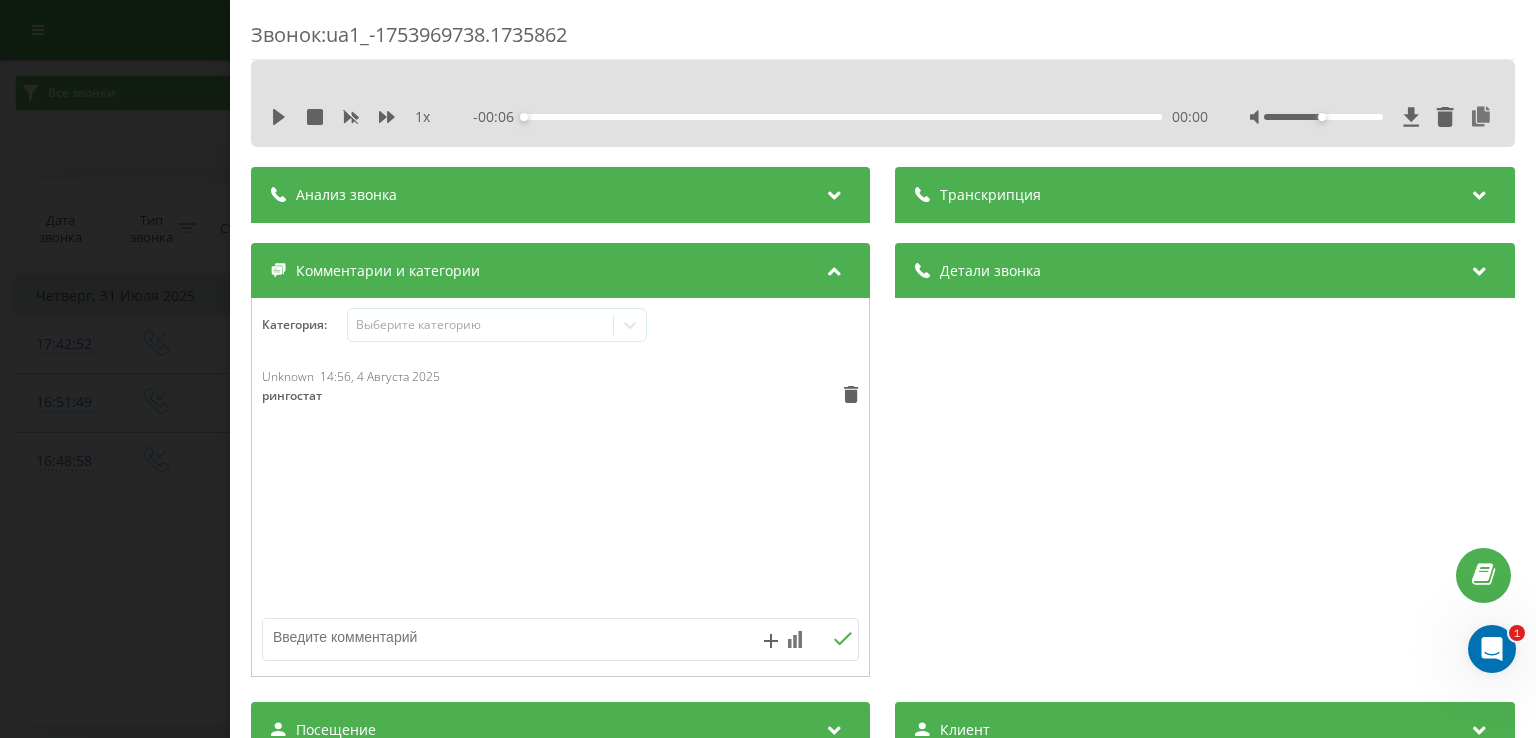 click on "Звонок :  ua1_-1753969738.1735862   1 x  - 00:06 00:00   00:00   Транскрипция Для анализа AI будущих звонков  настройте и активируйте профиль на странице . Если профиль уже есть и звонок соответствует его условиям, обновите страницу через 10 минут – AI анализирует текущий звонок. Анализ звонка Для анализа AI будущих звонков  настройте и активируйте профиль на странице . Если профиль уже есть и звонок соответствует его условиям, обновите страницу через 10 минут – AI анализирует текущий звонок. Детали звонка Общее Дата звонка 2025-07-31 16:48:58 Тип звонка Входящий Статус звонка Отвечен 380734080478" at bounding box center (768, 369) 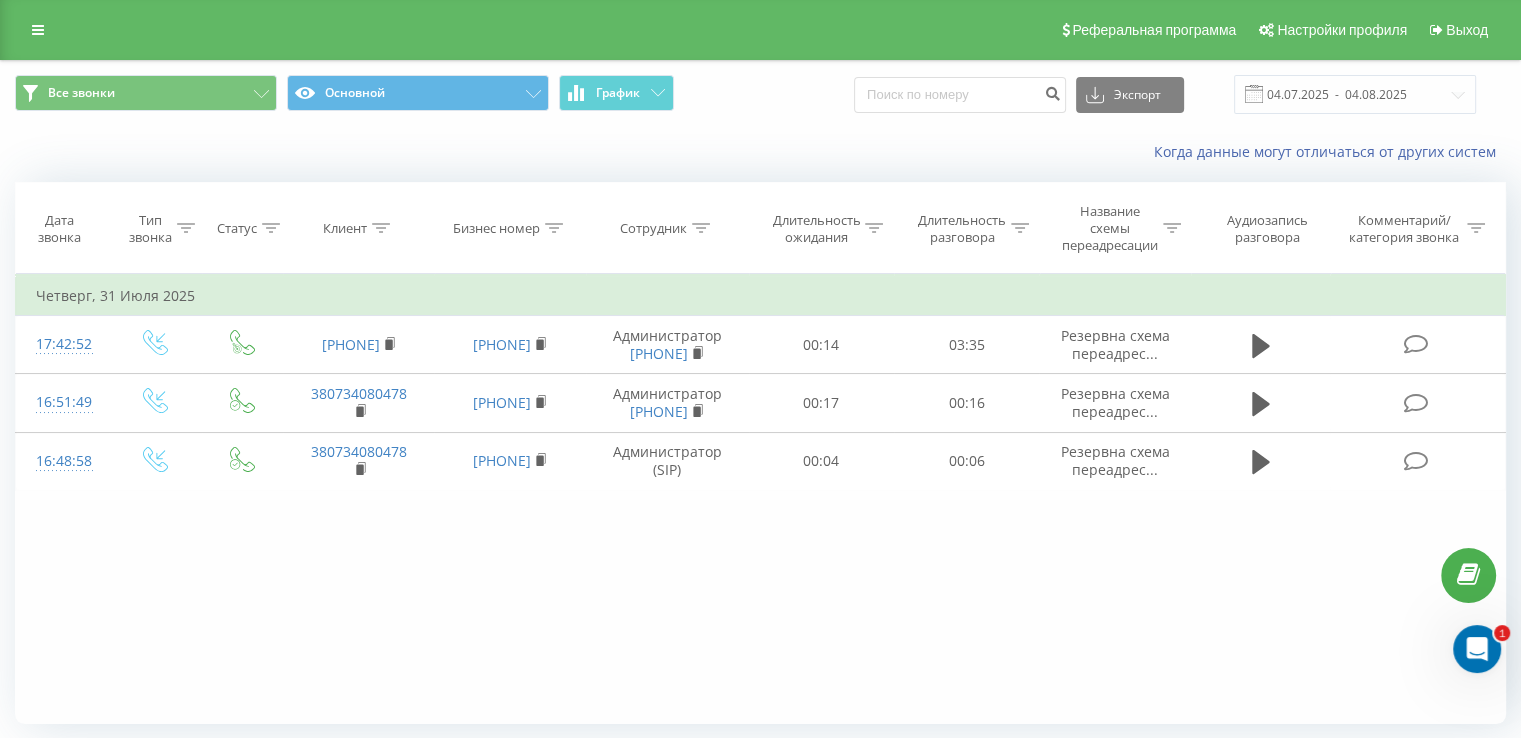 click on "1" at bounding box center [1502, 633] 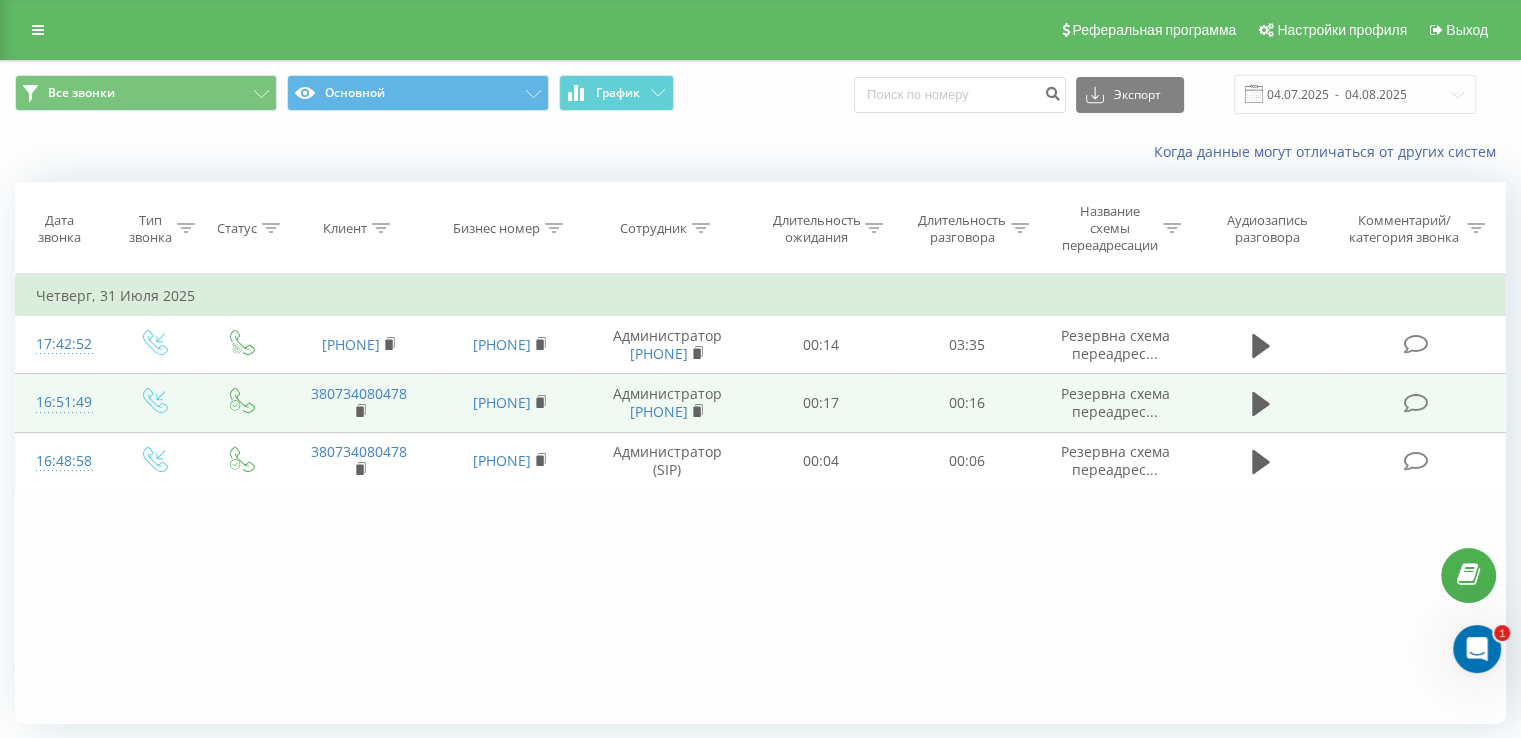 click at bounding box center (1415, 403) 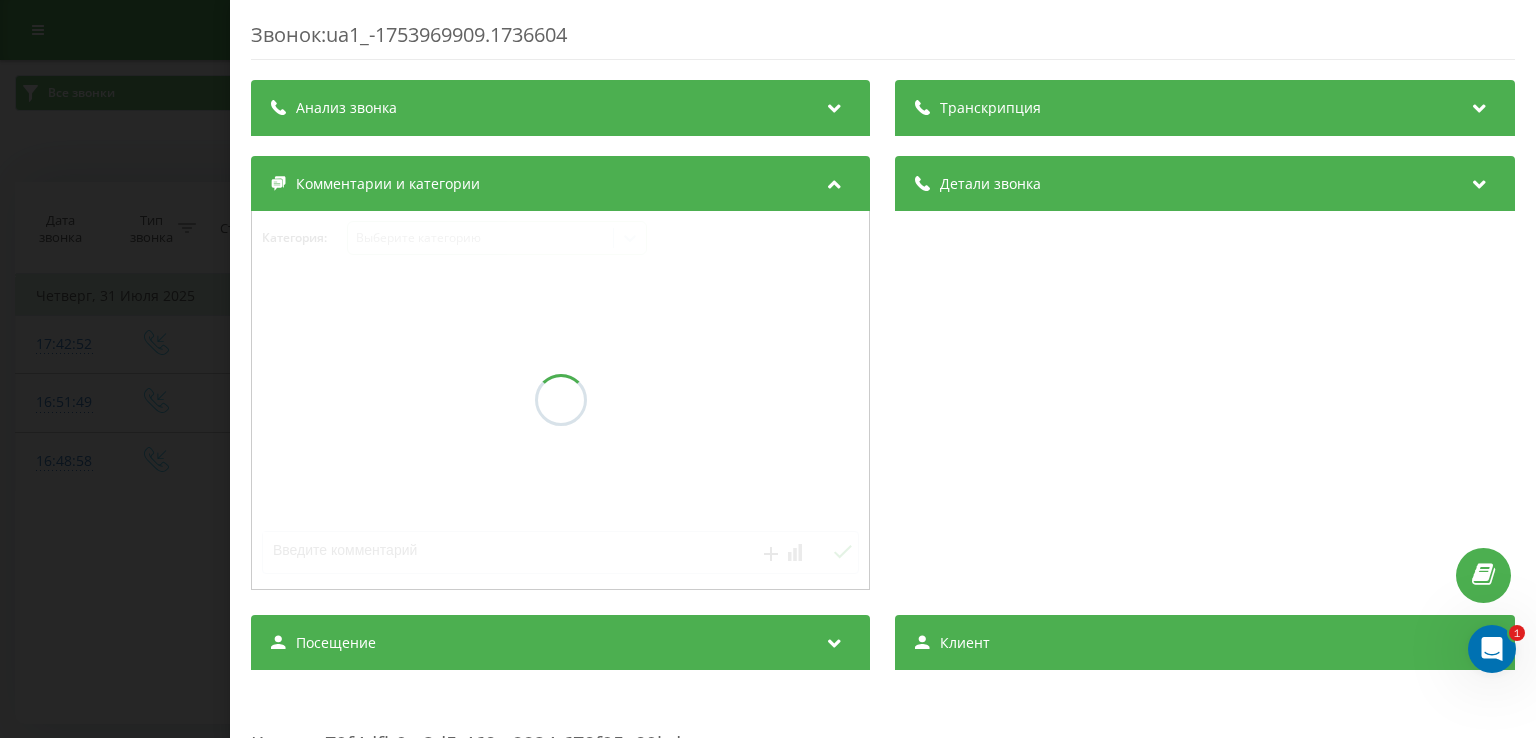 click at bounding box center (560, 400) 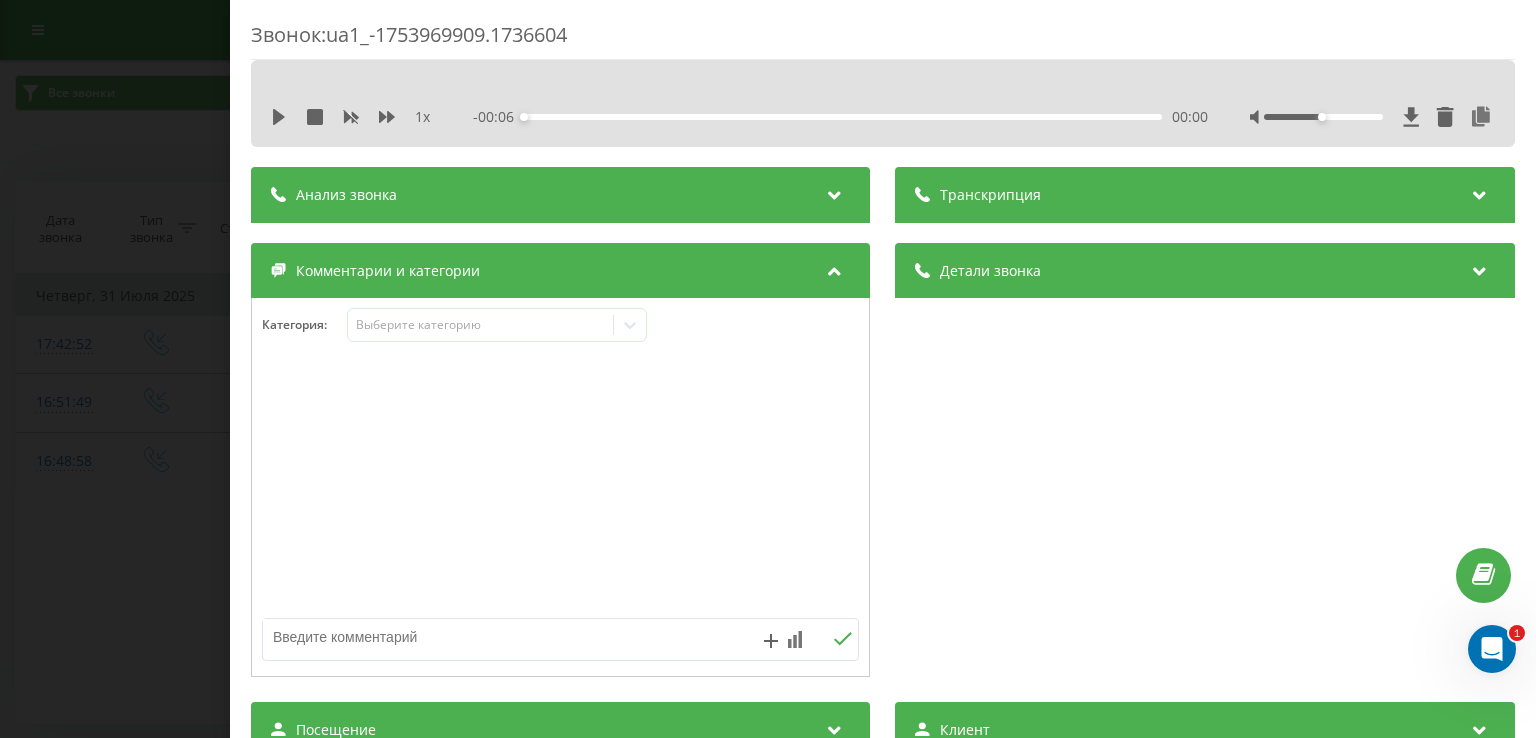click at bounding box center [560, 488] 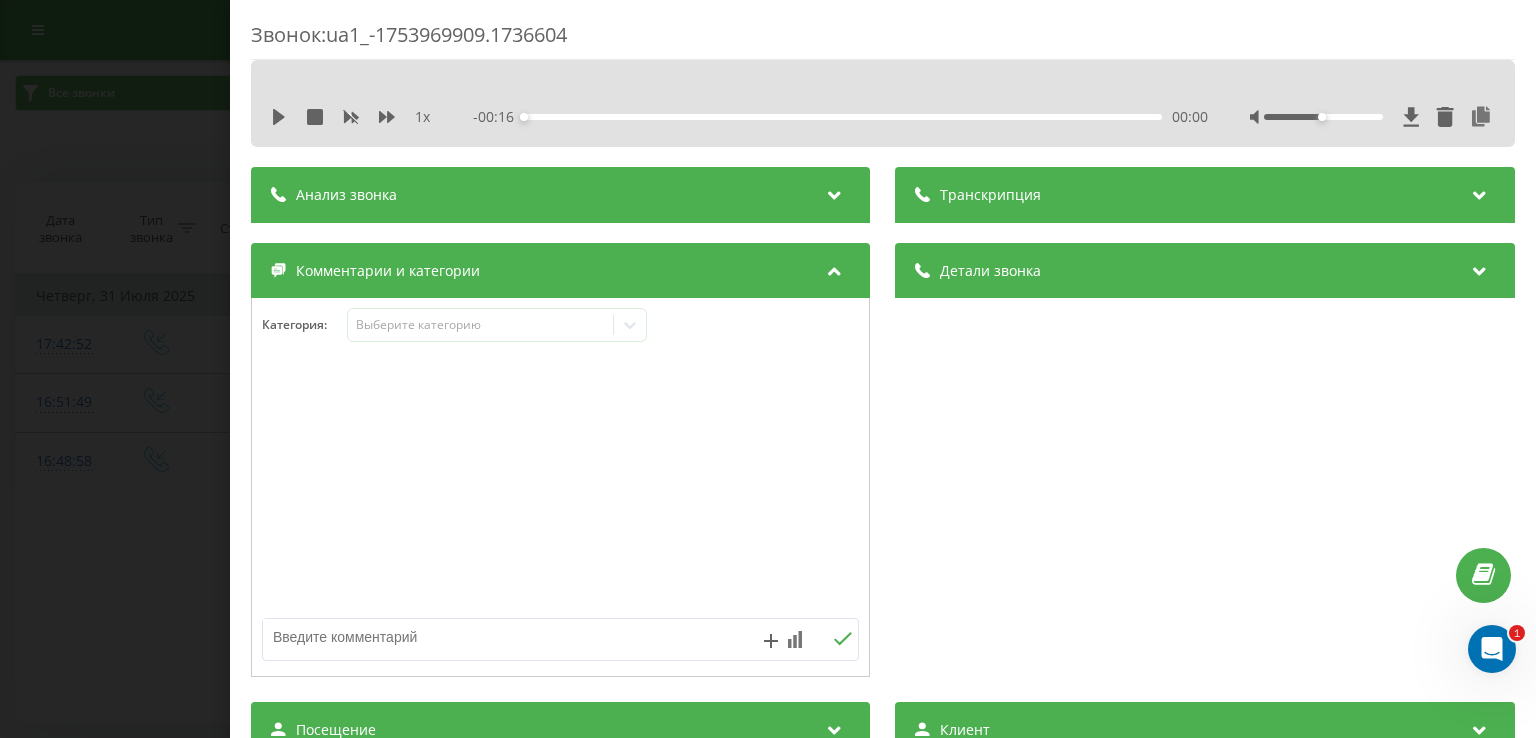 click at bounding box center [560, 488] 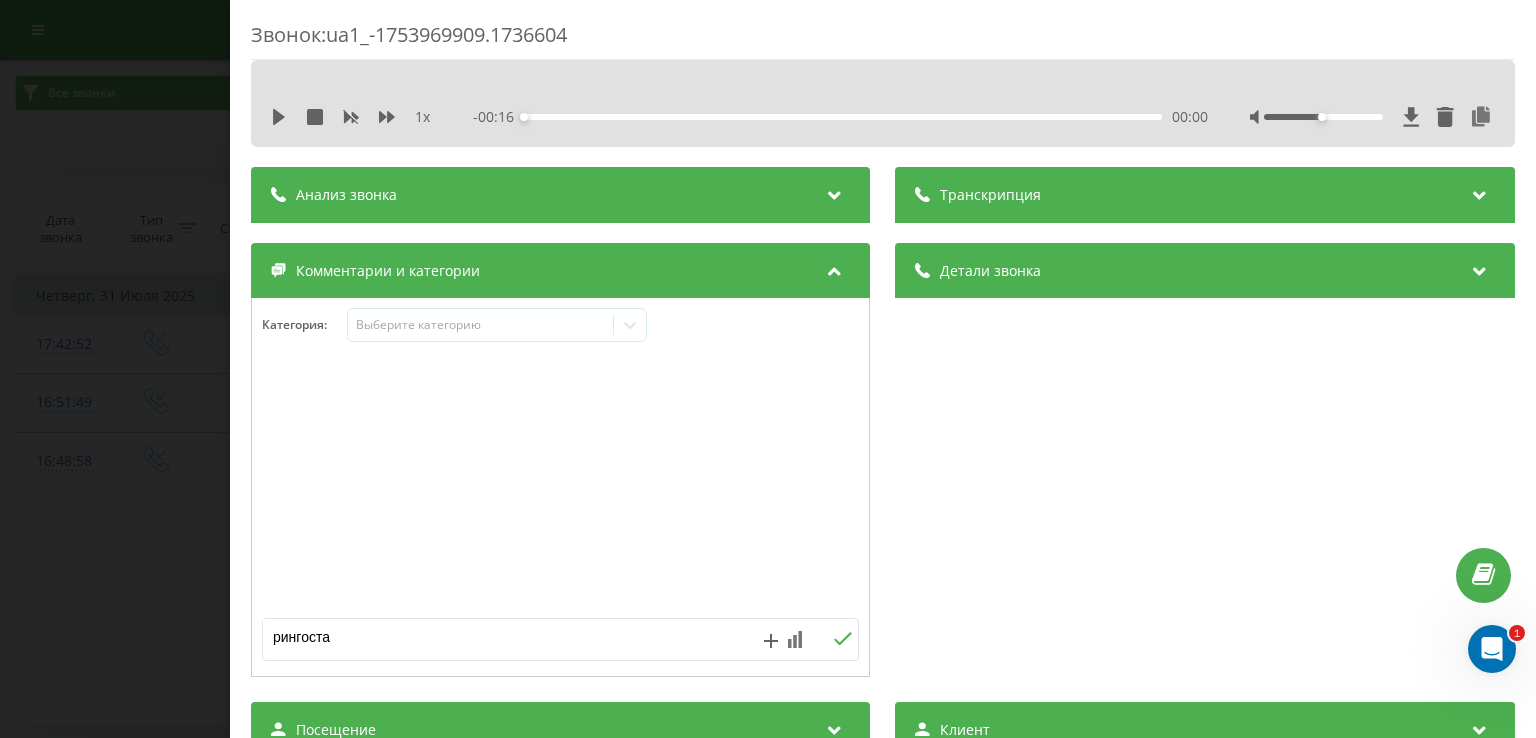 type on "рингостат" 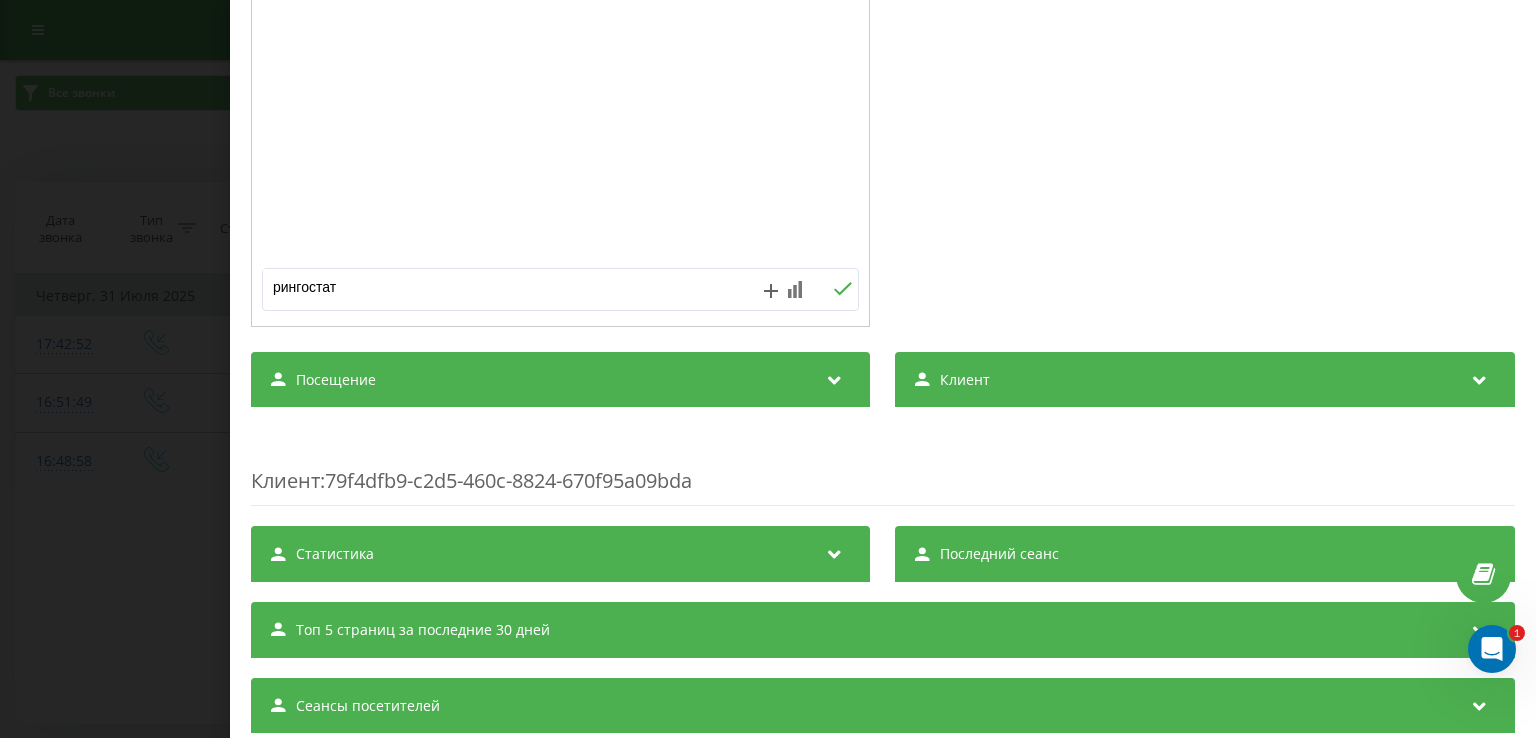 scroll, scrollTop: 407, scrollLeft: 0, axis: vertical 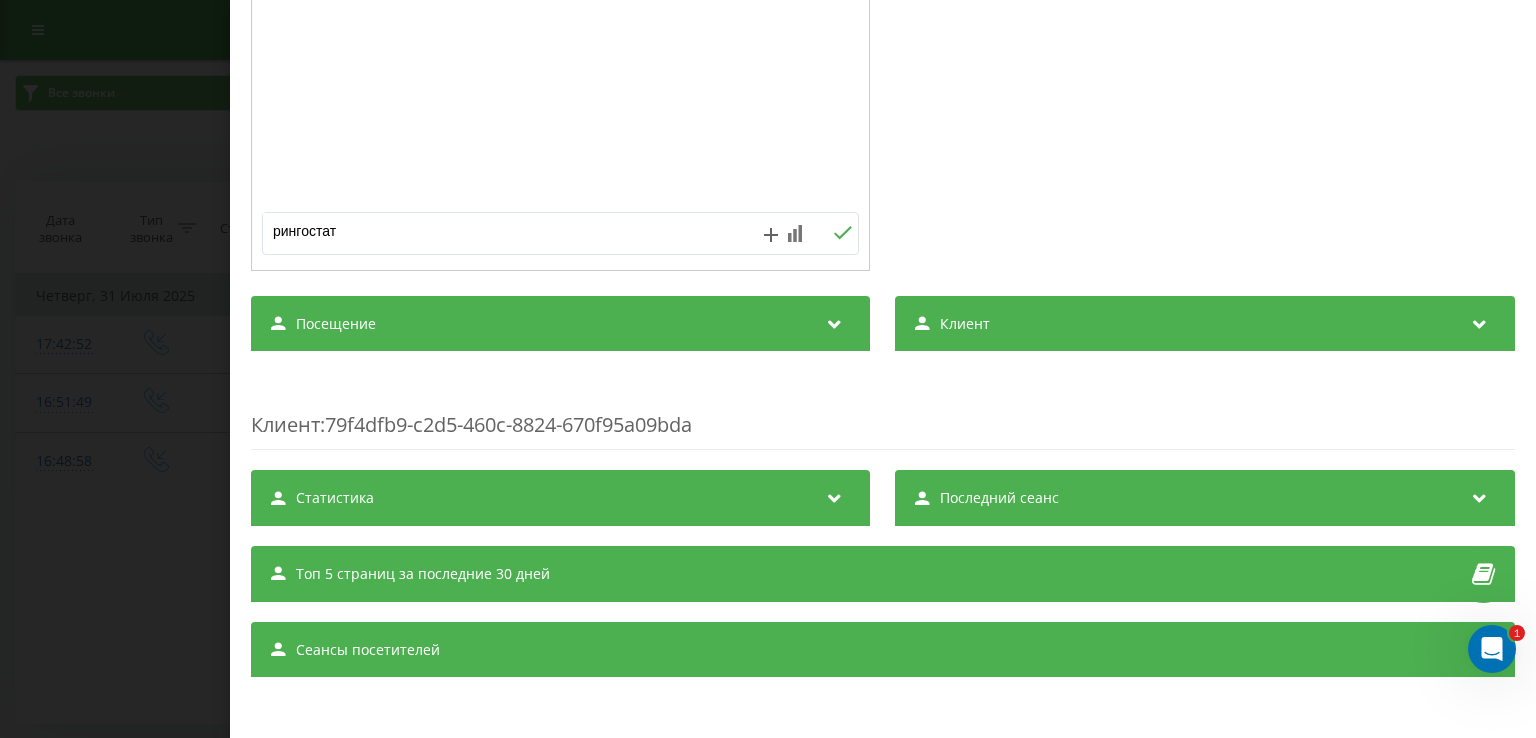 click 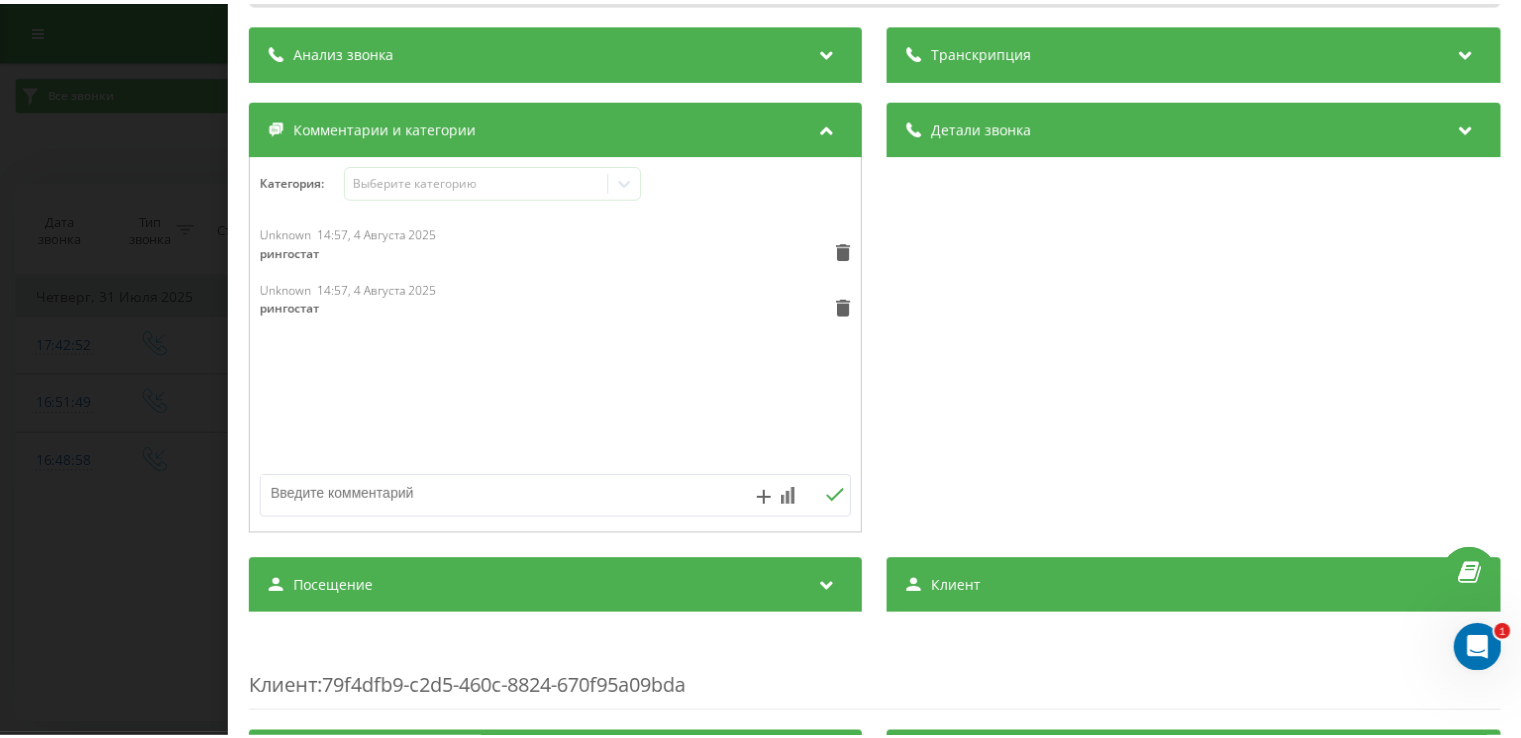 scroll, scrollTop: 0, scrollLeft: 0, axis: both 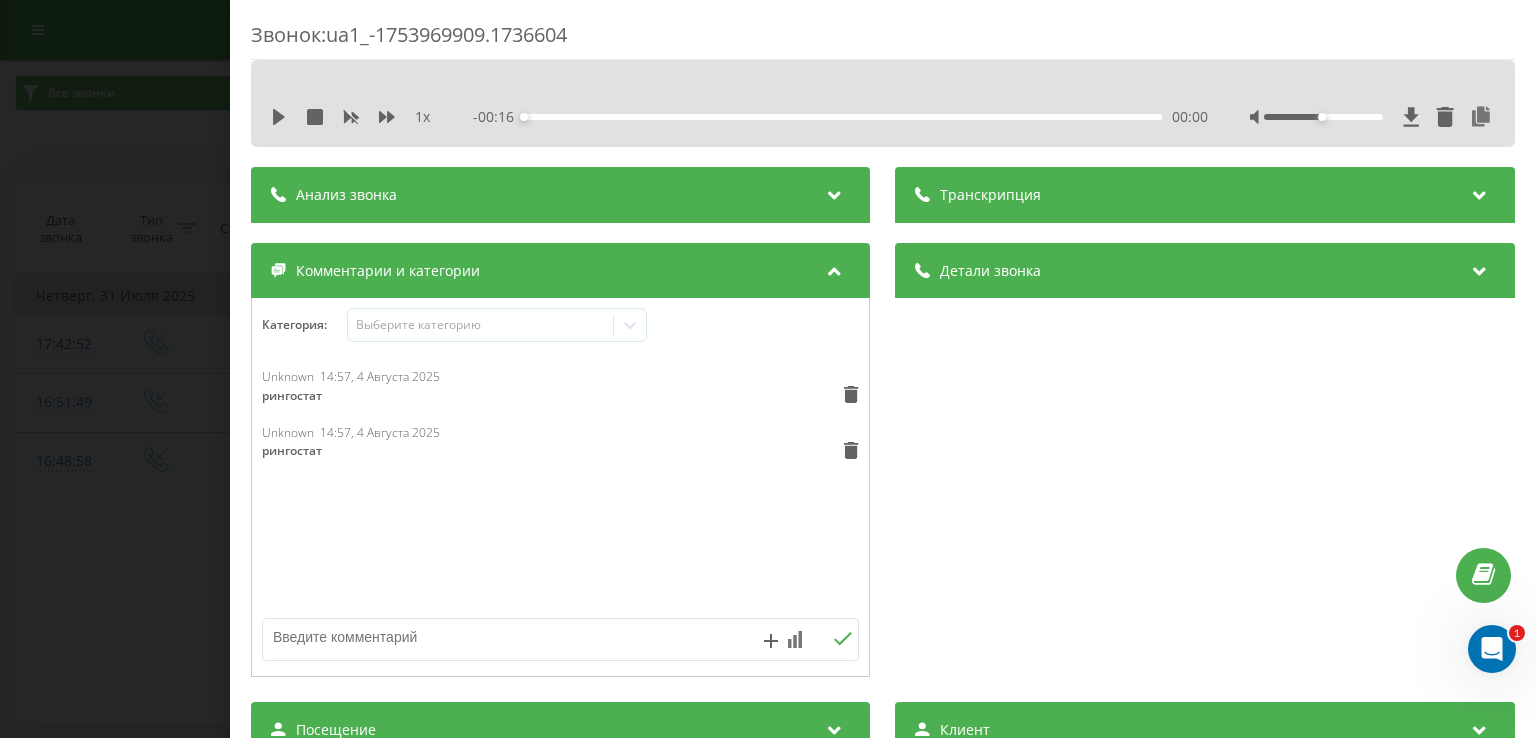 click on "Звонок :  ua1_-1753969909.1736604   1 x  - 00:16 00:00   00:00   Транскрипция Для анализа AI будущих звонков  настройте и активируйте профиль на странице . Если профиль уже есть и звонок соответствует его условиям, обновите страницу через 10 минут – AI анализирует текущий звонок. Анализ звонка Для анализа AI будущих звонков  настройте и активируйте профиль на странице . Если профиль уже есть и звонок соответствует его условиям, обновите страницу через 10 минут – AI анализирует текущий звонок. Детали звонка Общее Дата звонка 2025-07-31 16:51:49 Тип звонка Входящий Статус звонка Отвечен 380734080478" at bounding box center [768, 369] 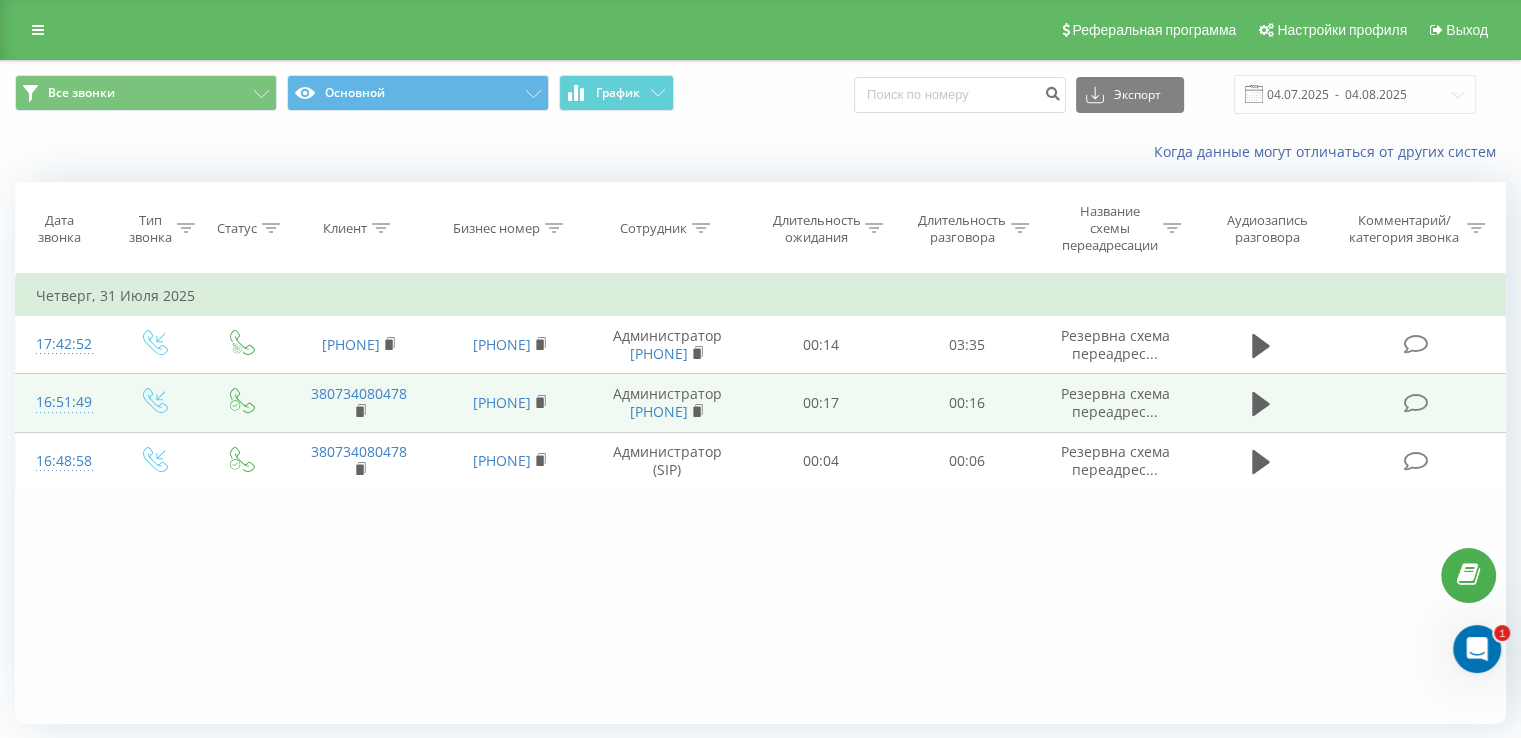 click at bounding box center (1415, 403) 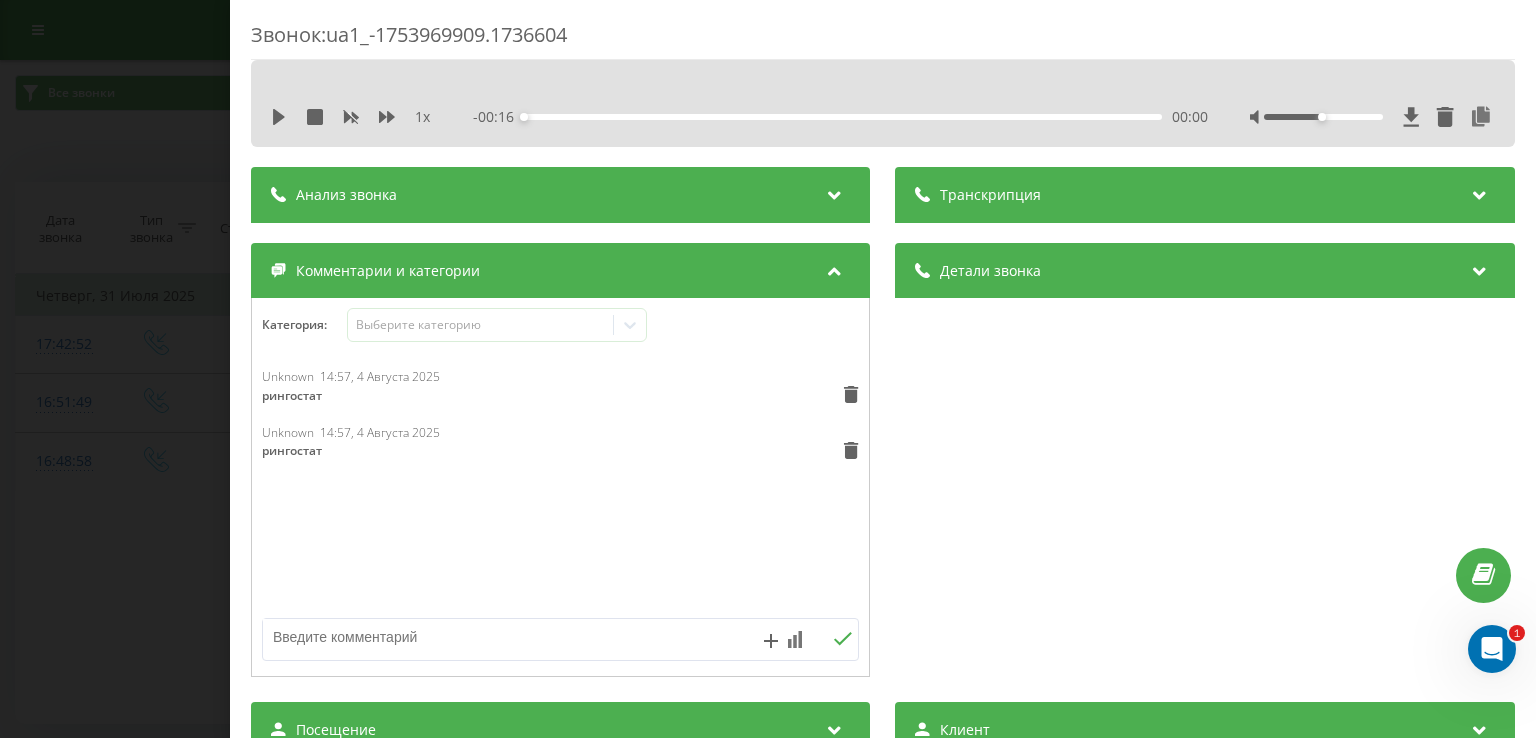 click on "Звонок :  ua1_-1753969909.1736604   1 x  - 00:16 00:00   00:00   Транскрипция Для анализа AI будущих звонков  настройте и активируйте профиль на странице . Если профиль уже есть и звонок соответствует его условиям, обновите страницу через 10 минут – AI анализирует текущий звонок. Анализ звонка Для анализа AI будущих звонков  настройте и активируйте профиль на странице . Если профиль уже есть и звонок соответствует его условиям, обновите страницу через 10 минут – AI анализирует текущий звонок. Детали звонка Общее Дата звонка 2025-07-31 16:51:49 Тип звонка Входящий Статус звонка Отвечен 380734080478" at bounding box center [768, 369] 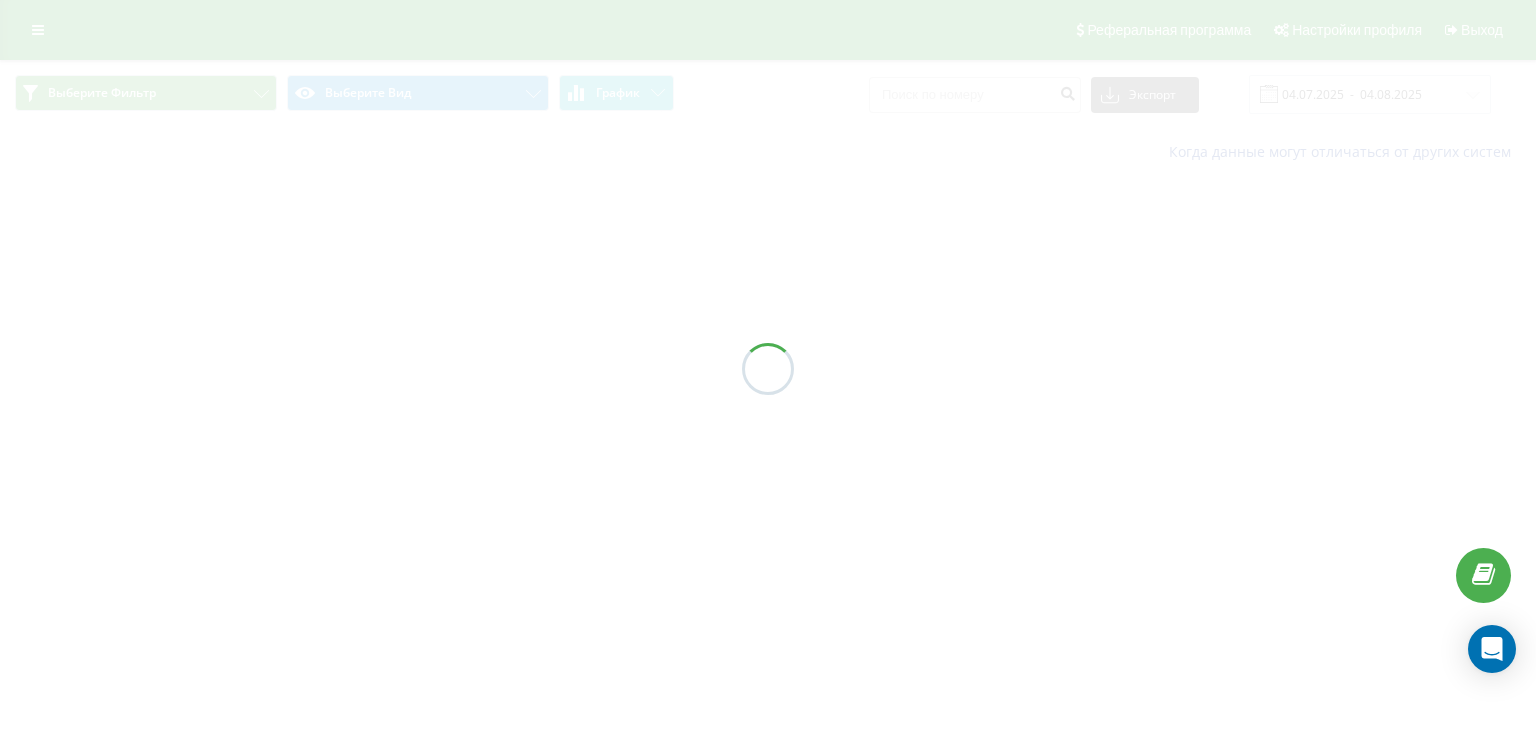scroll, scrollTop: 0, scrollLeft: 0, axis: both 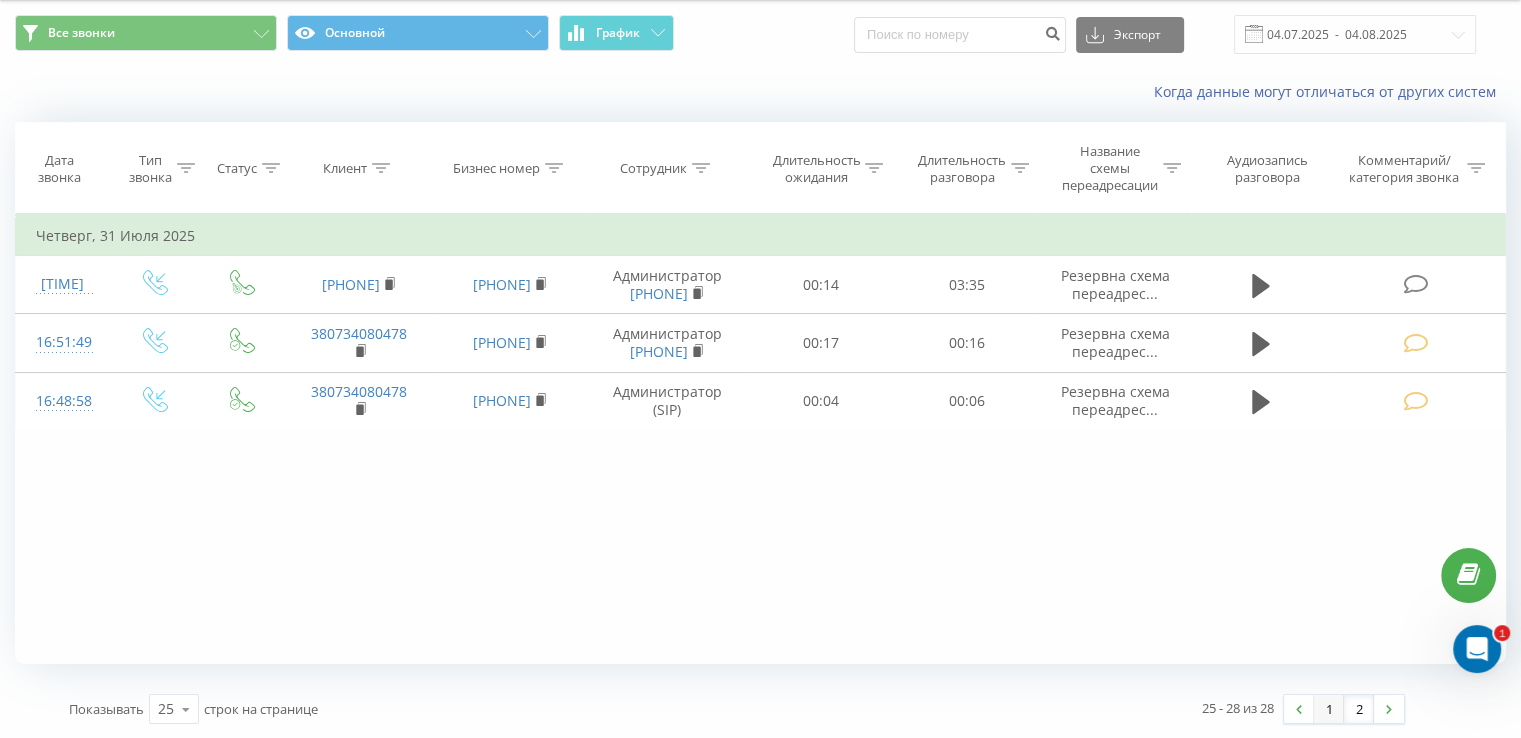 click on "1" at bounding box center [1329, 709] 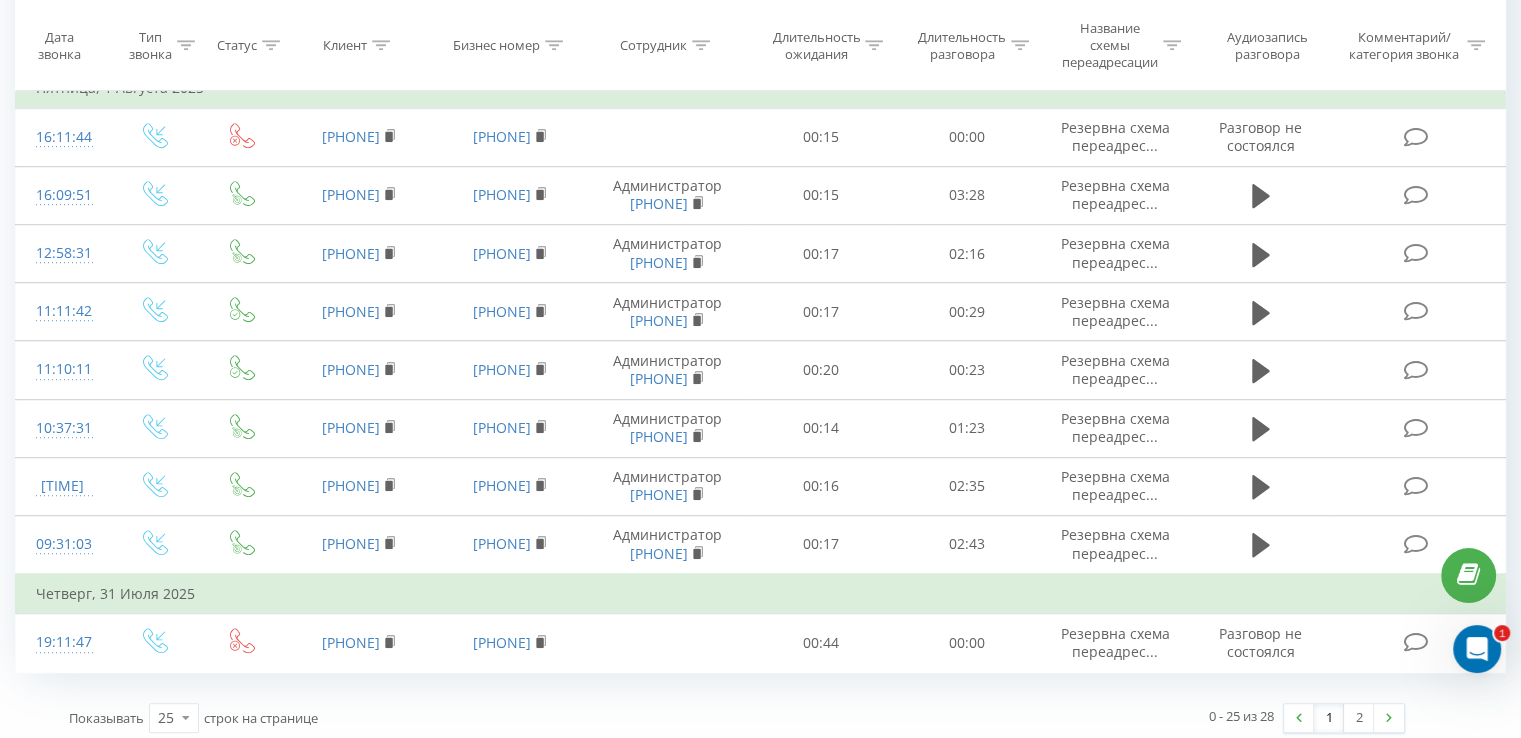 scroll, scrollTop: 1221, scrollLeft: 0, axis: vertical 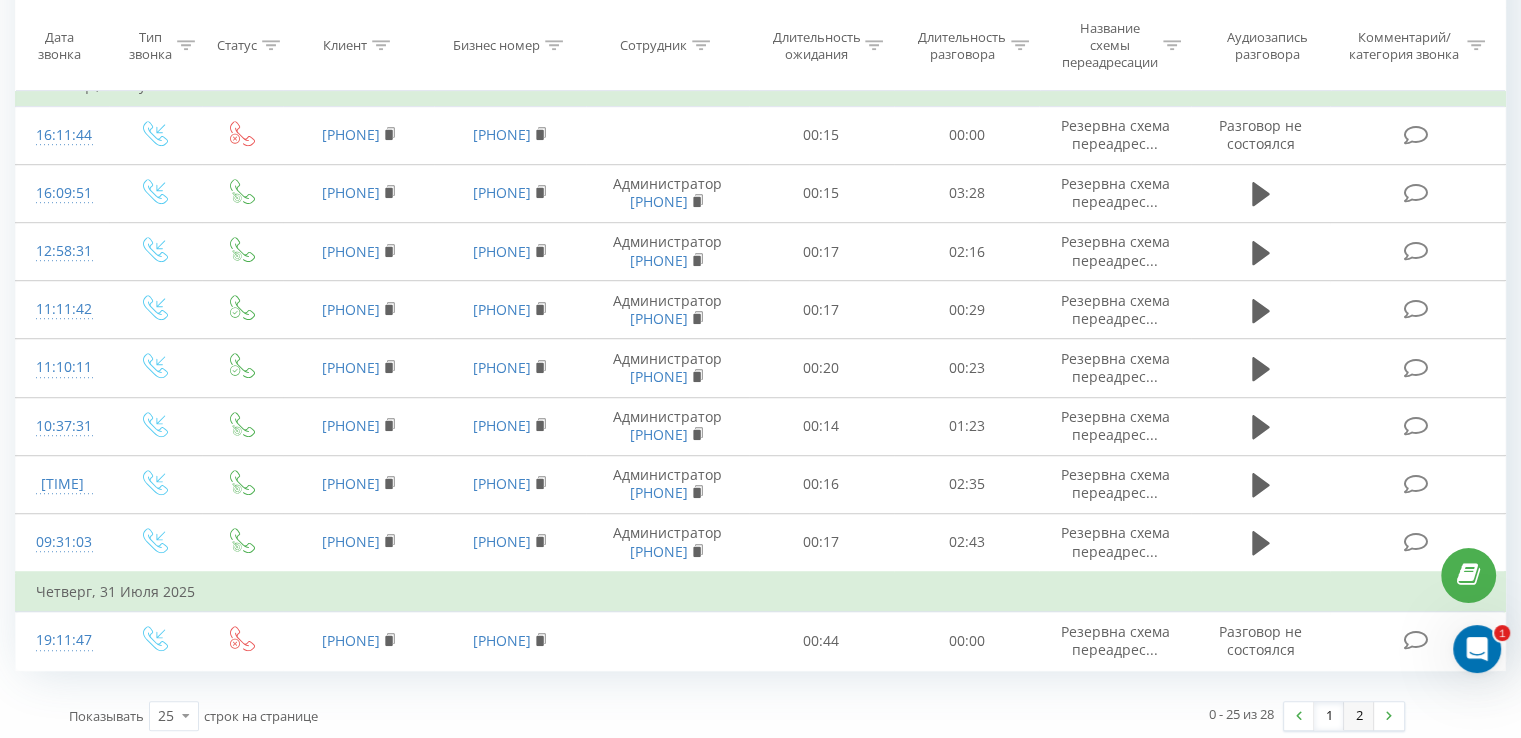 click on "2" at bounding box center (1359, 716) 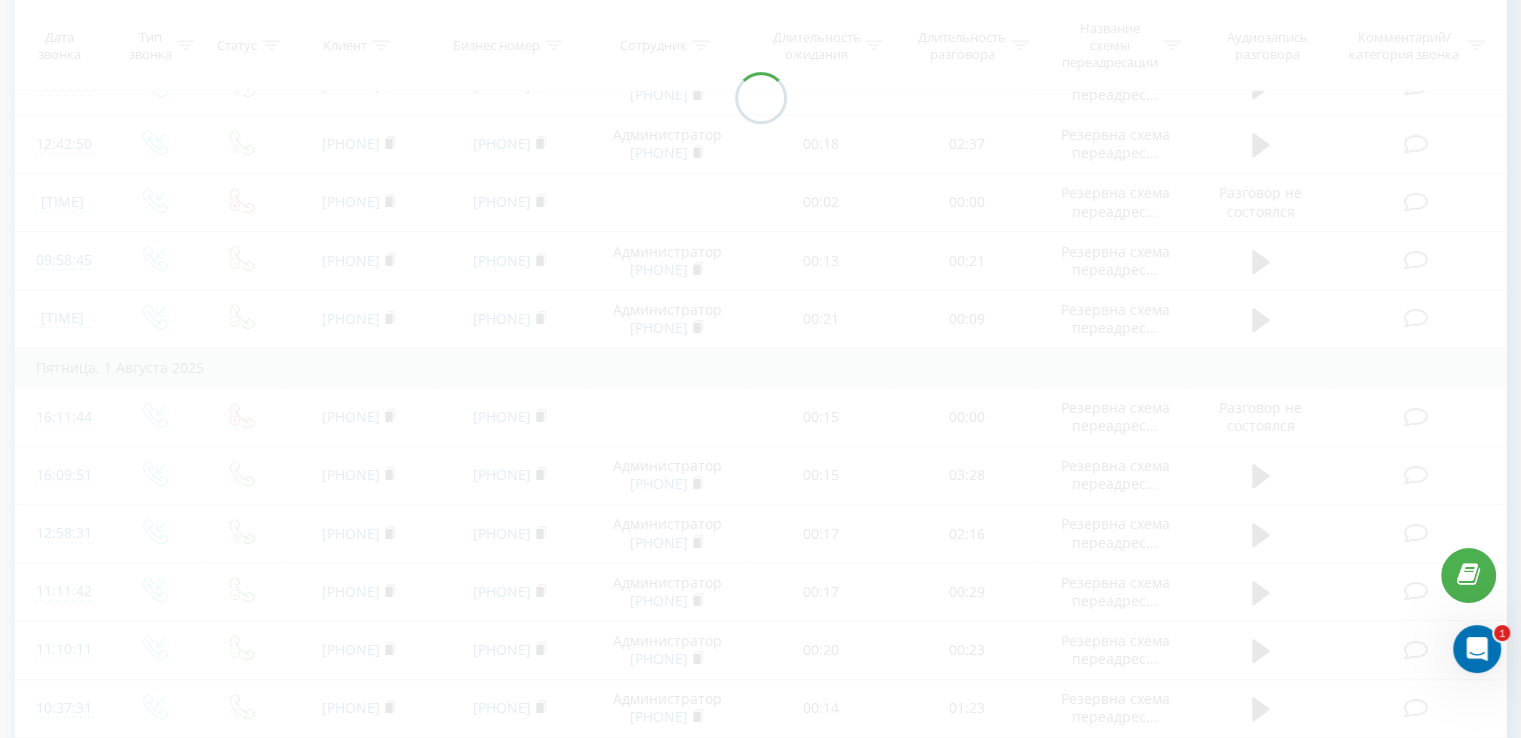 scroll, scrollTop: 60, scrollLeft: 0, axis: vertical 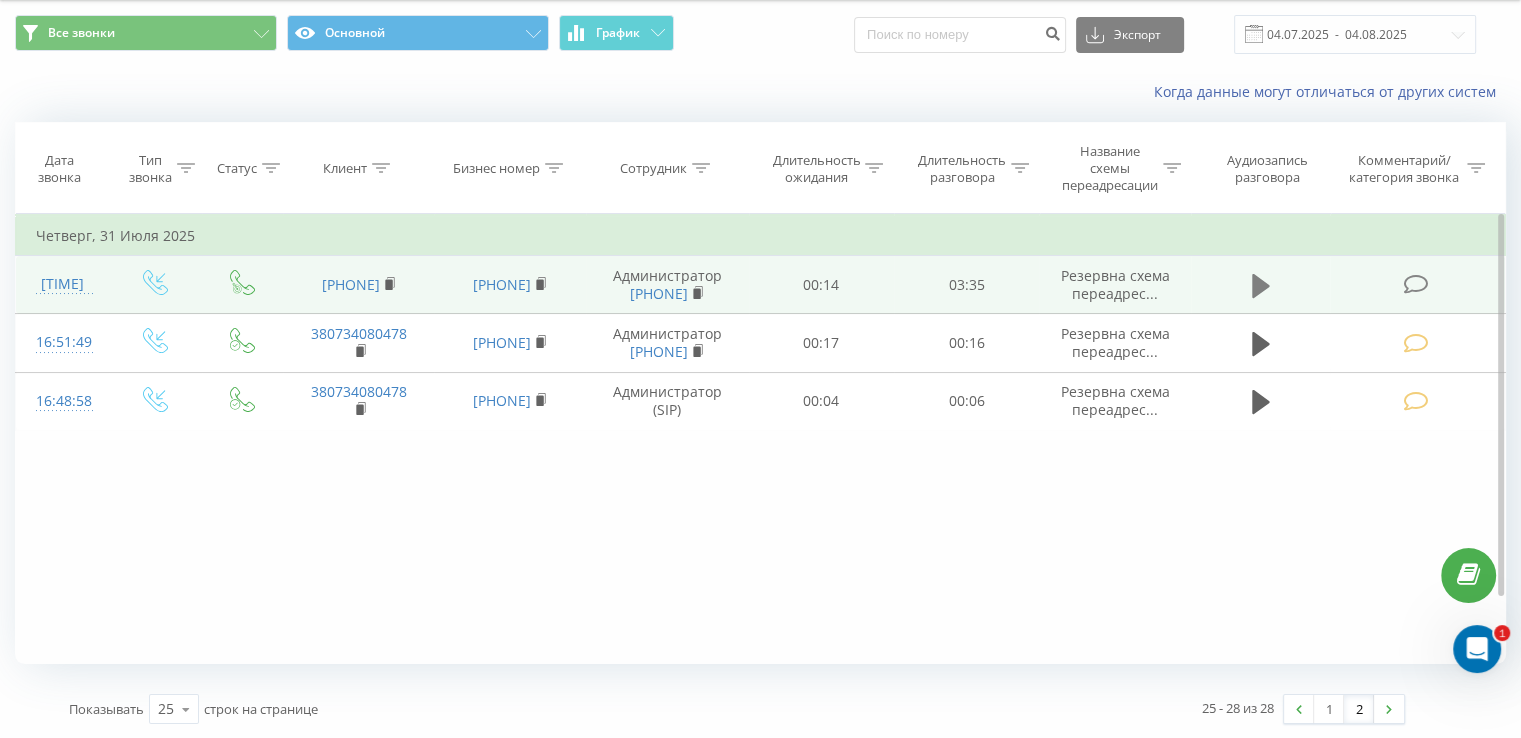 click 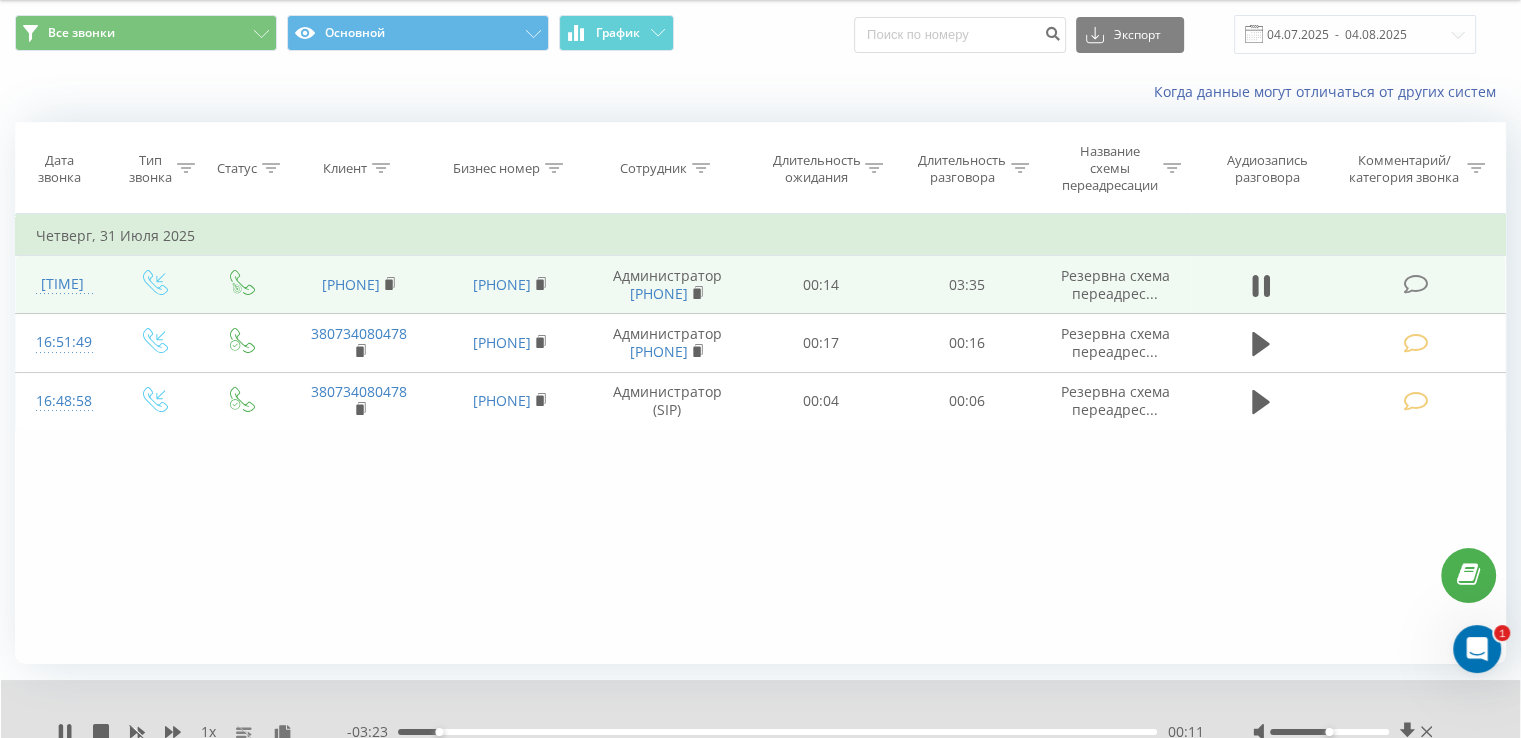 drag, startPoint x: 404, startPoint y: 278, endPoint x: 306, endPoint y: 280, distance: 98.02041 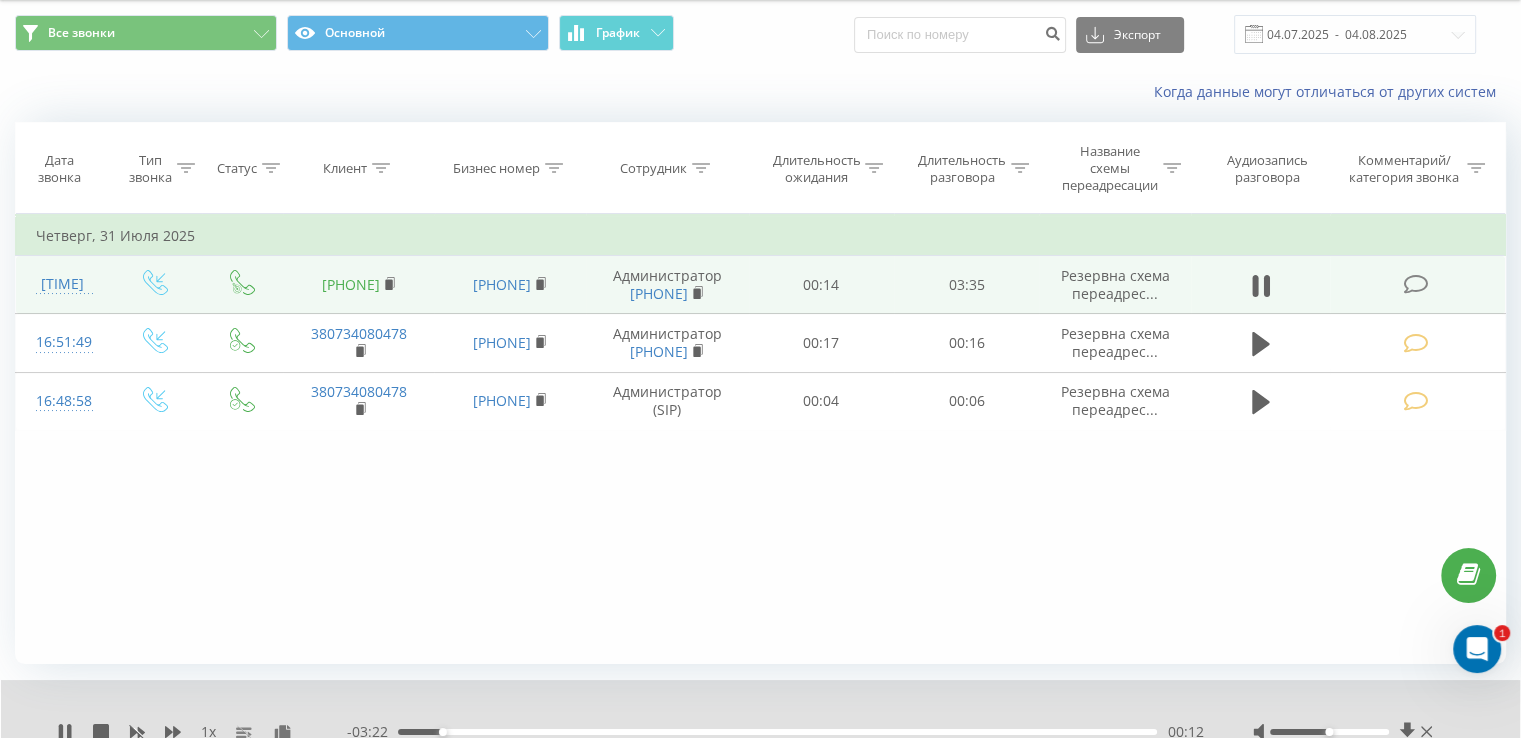 copy on "[PHONE]" 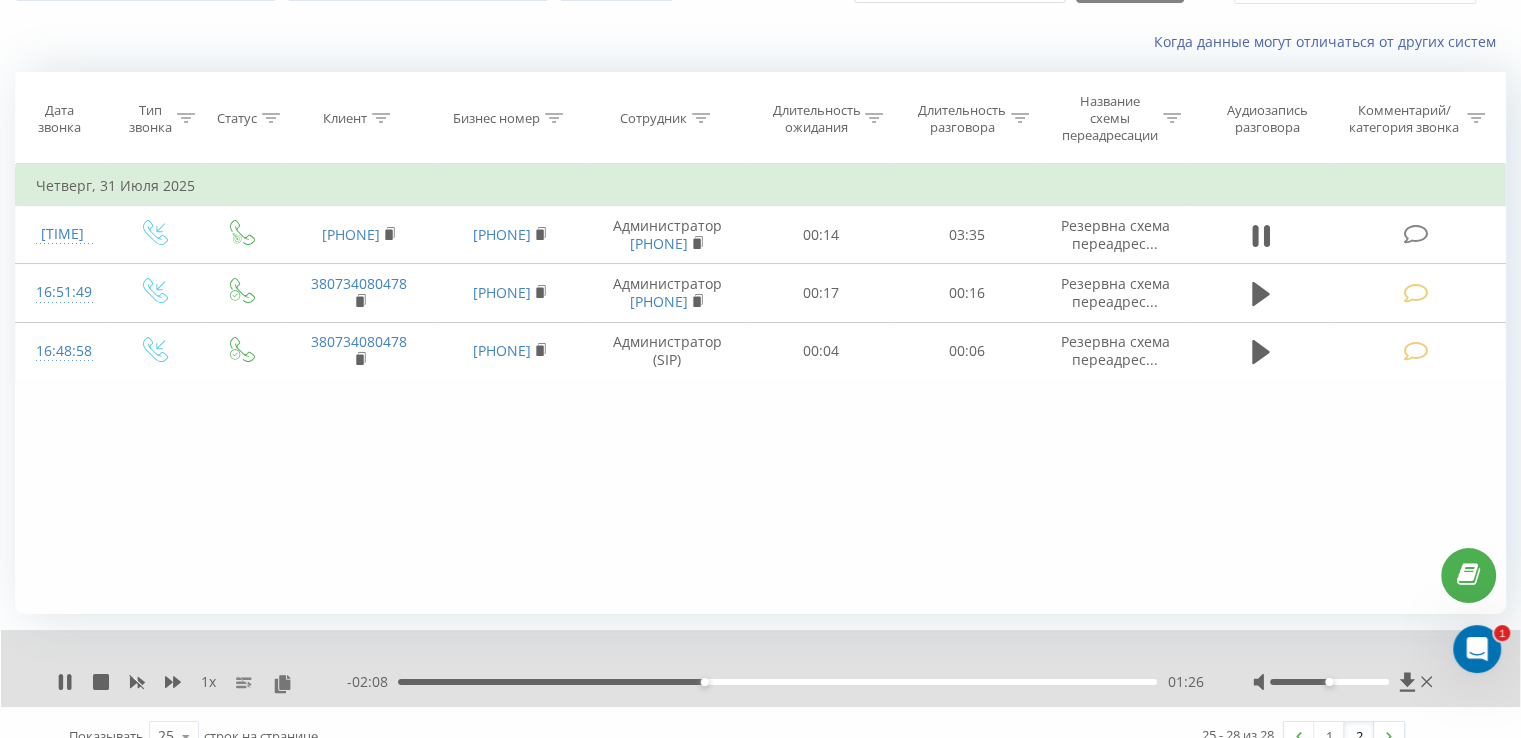 scroll, scrollTop: 137, scrollLeft: 0, axis: vertical 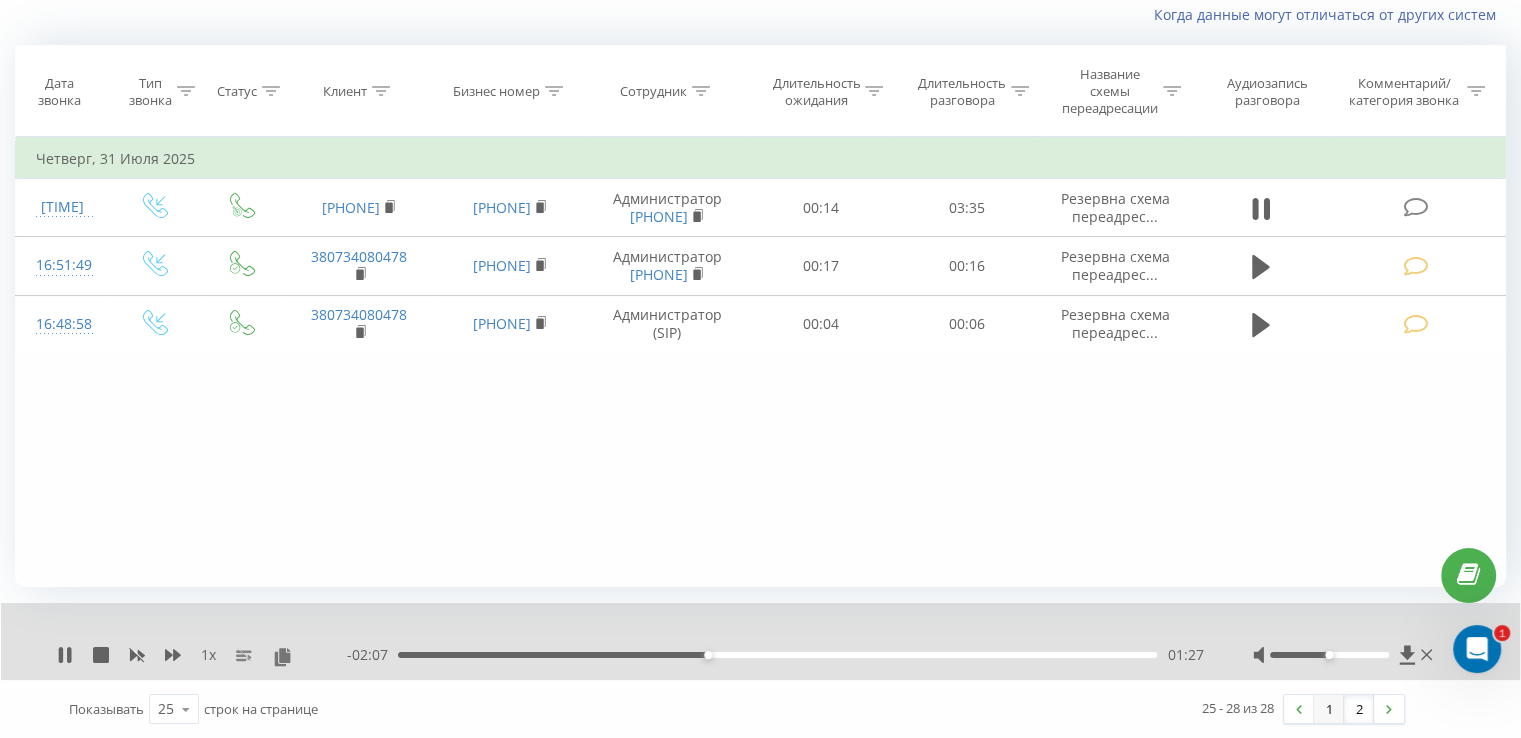 click on "1" at bounding box center [1329, 709] 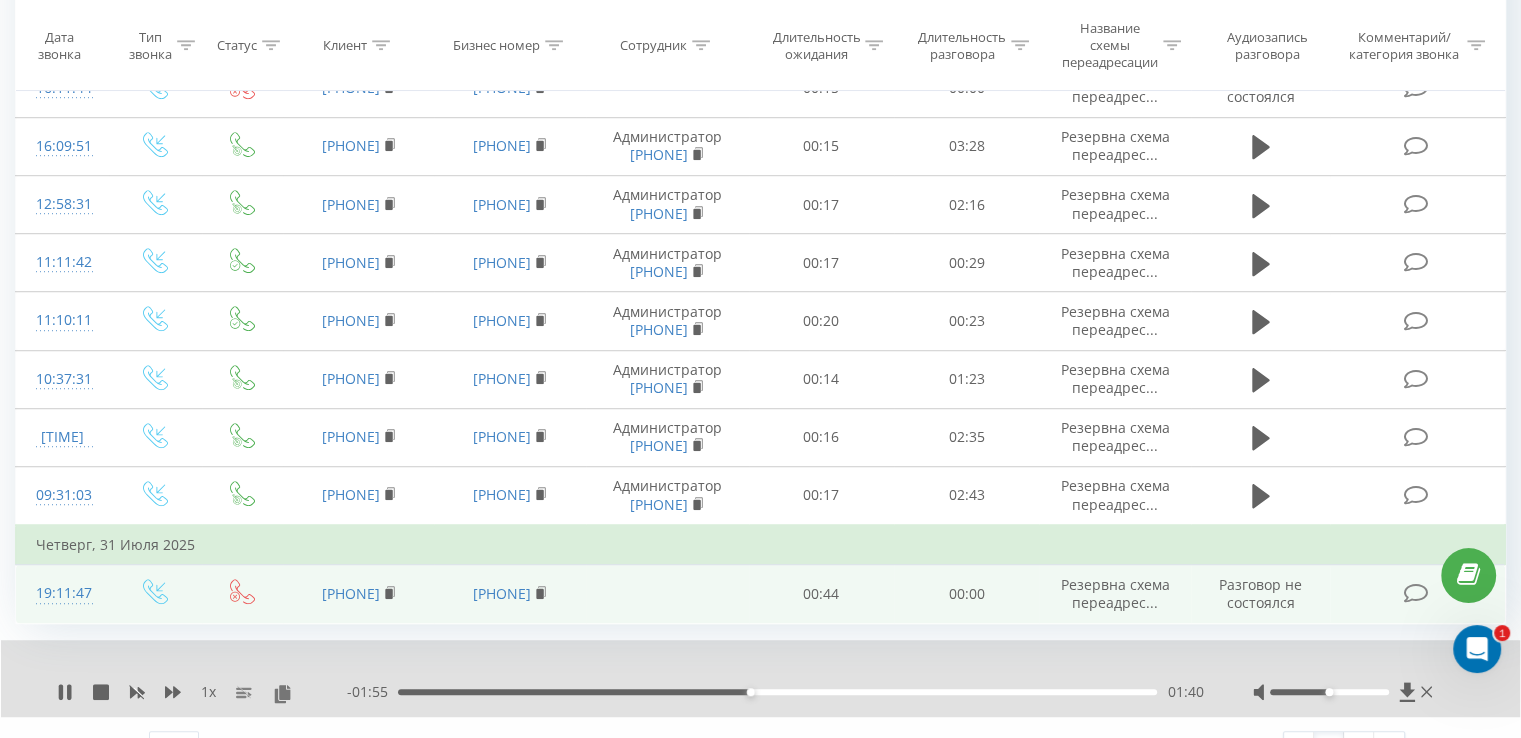 scroll, scrollTop: 1298, scrollLeft: 0, axis: vertical 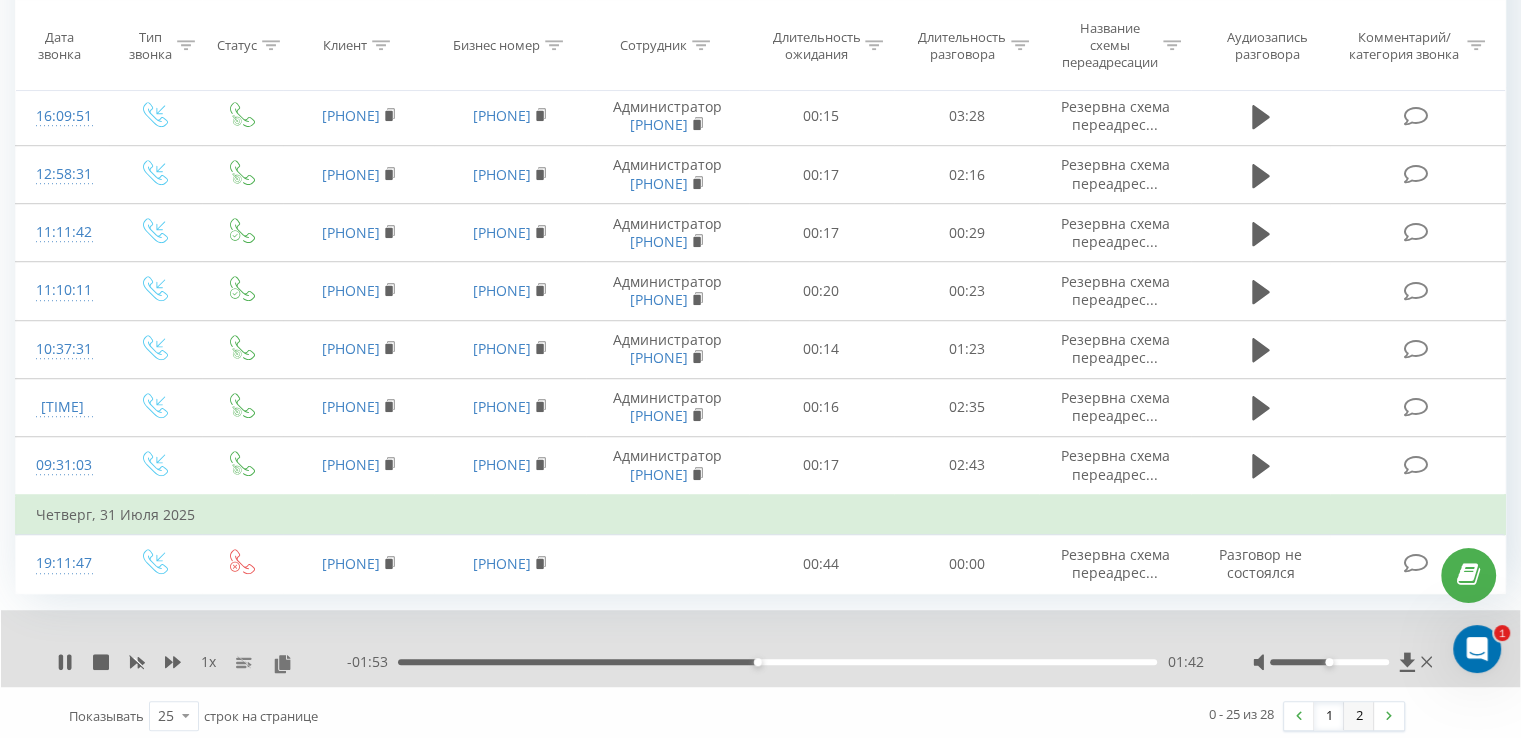 click on "2" at bounding box center (1359, 716) 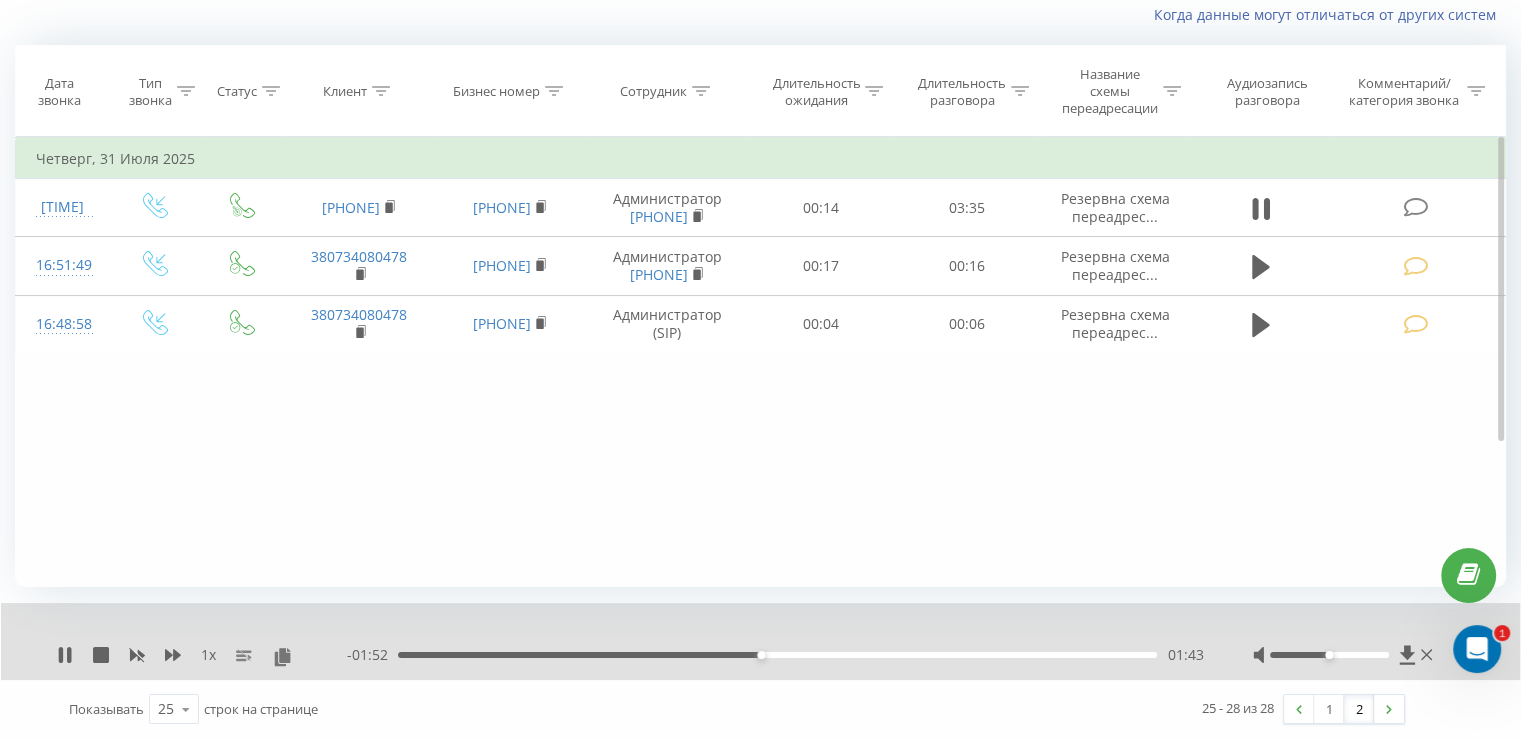 scroll, scrollTop: 132, scrollLeft: 0, axis: vertical 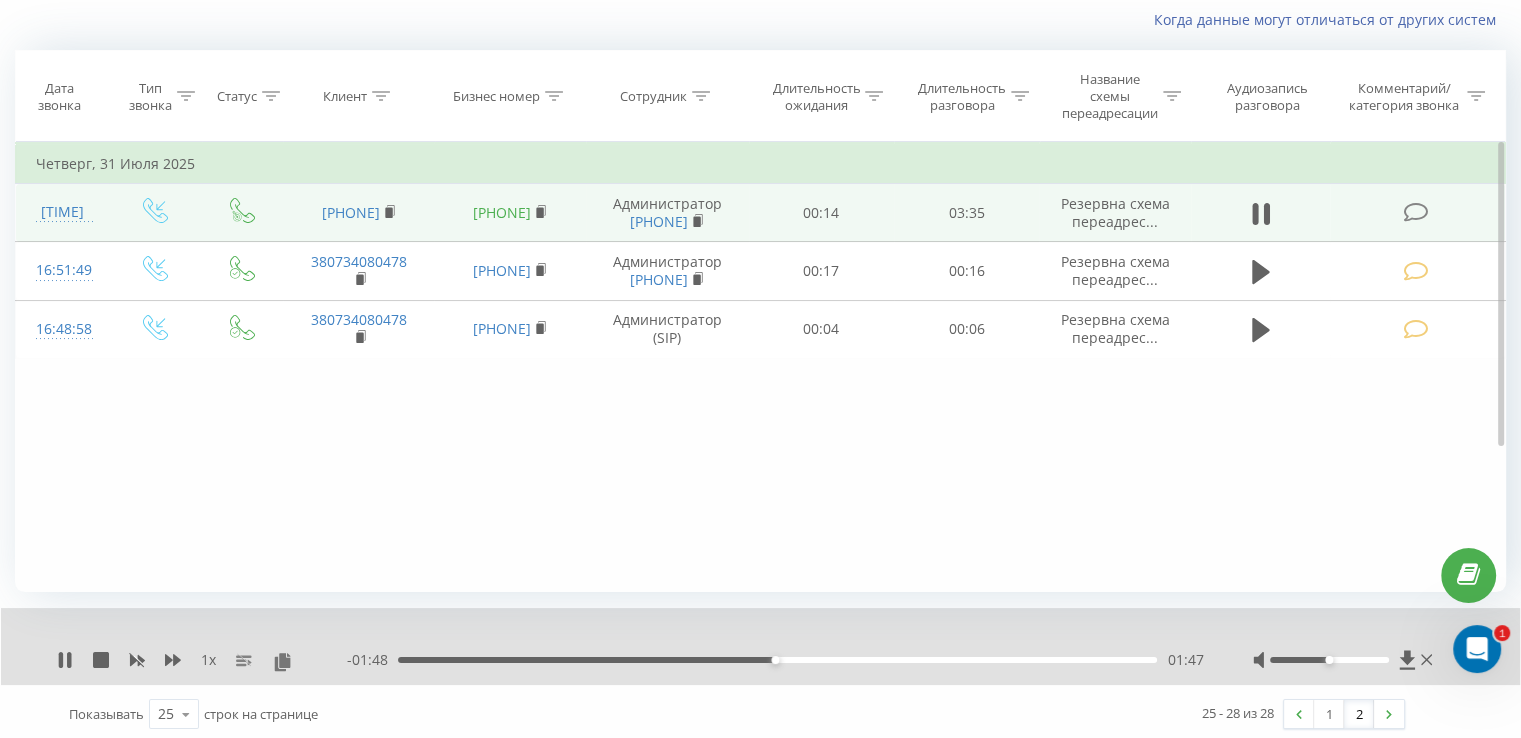 click on "[PHONE]" at bounding box center (502, 212) 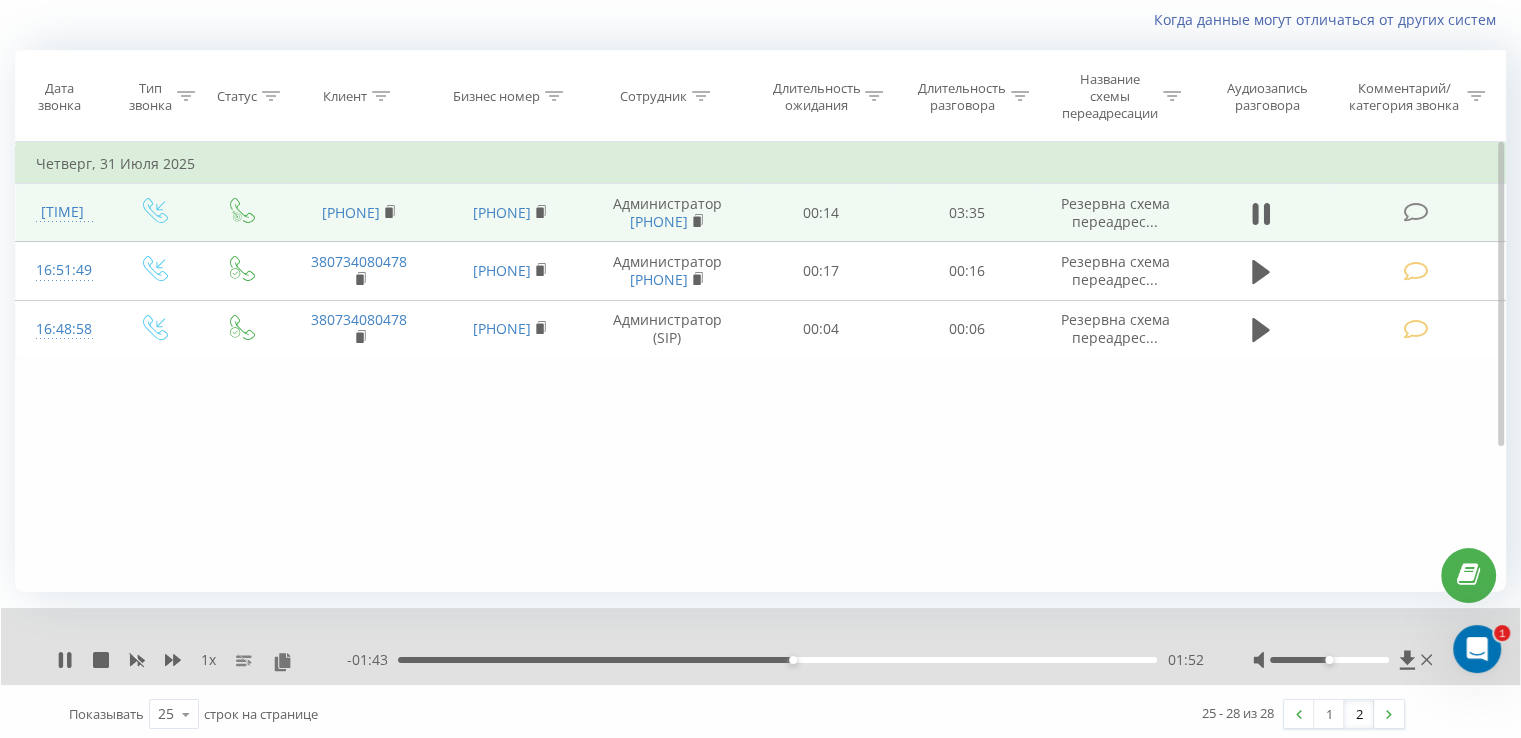drag, startPoint x: 358, startPoint y: 199, endPoint x: 308, endPoint y: 196, distance: 50.08992 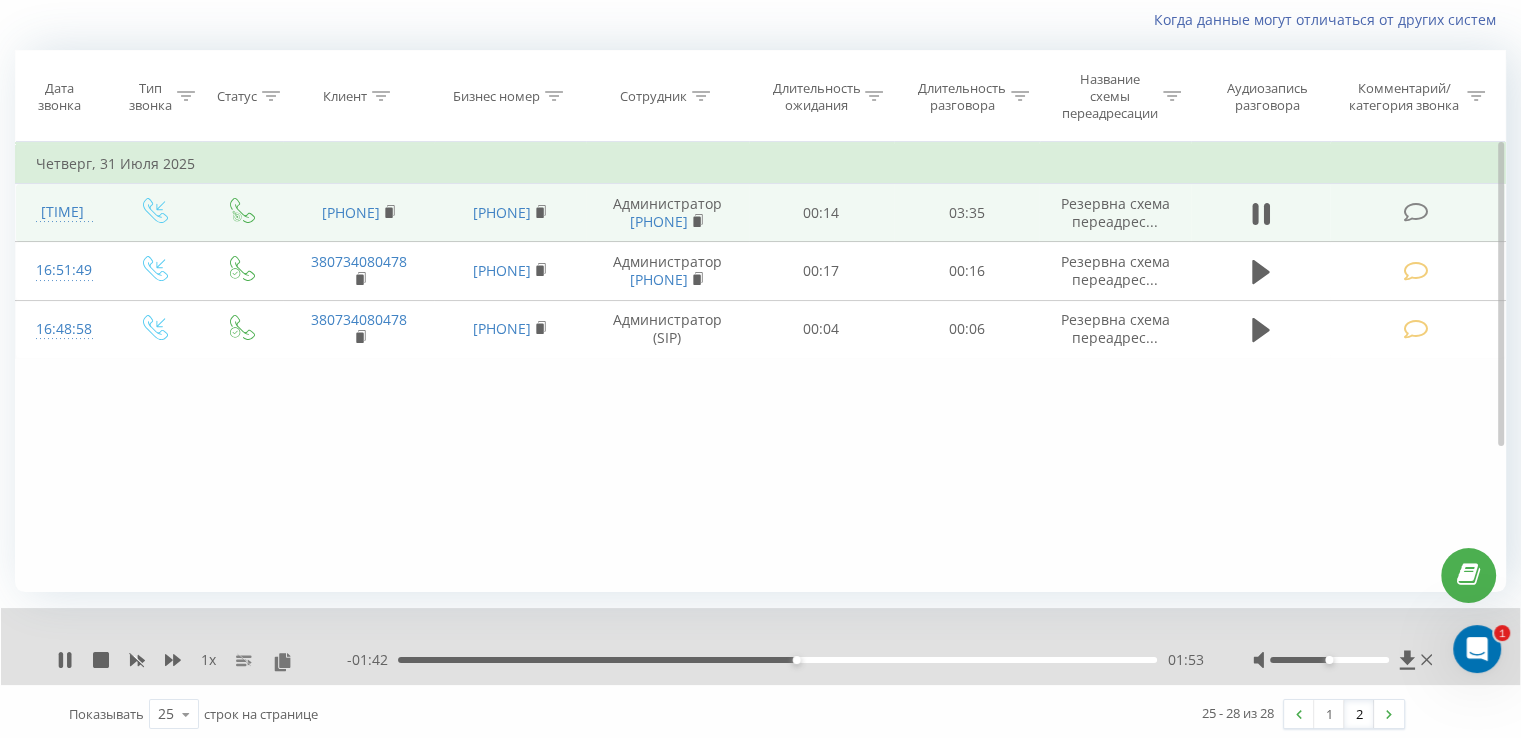 copy on "[PHONE]" 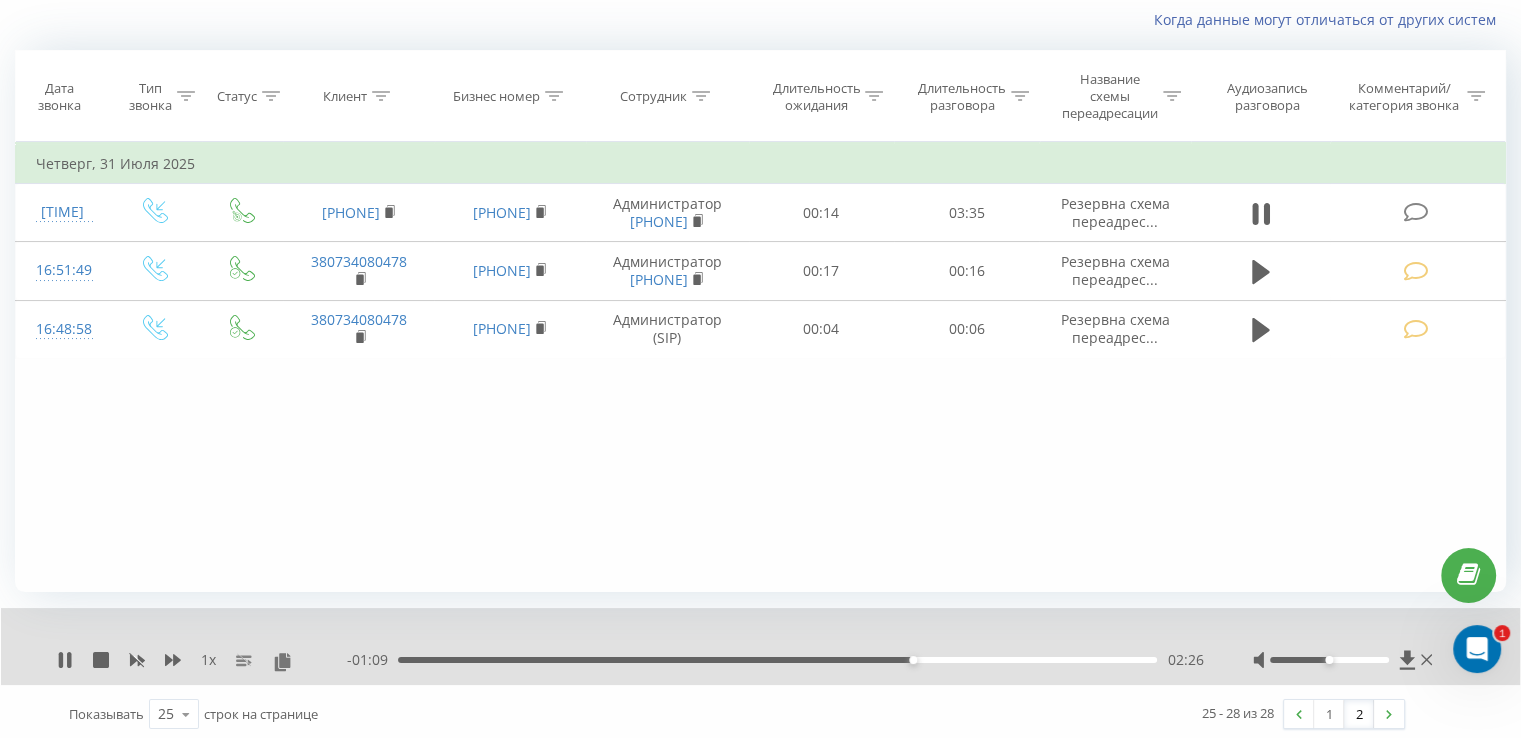 scroll, scrollTop: 137, scrollLeft: 0, axis: vertical 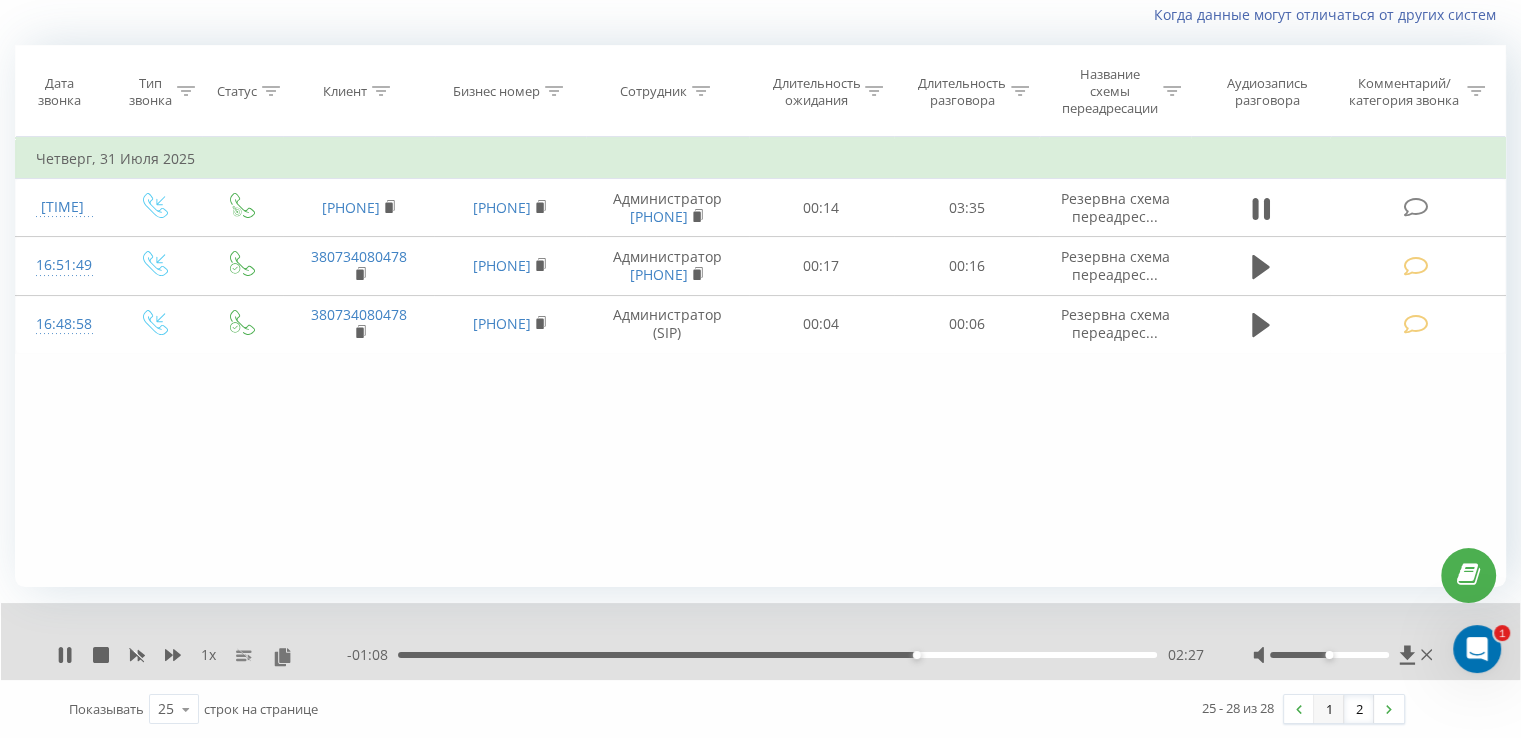 click on "1" at bounding box center (1329, 709) 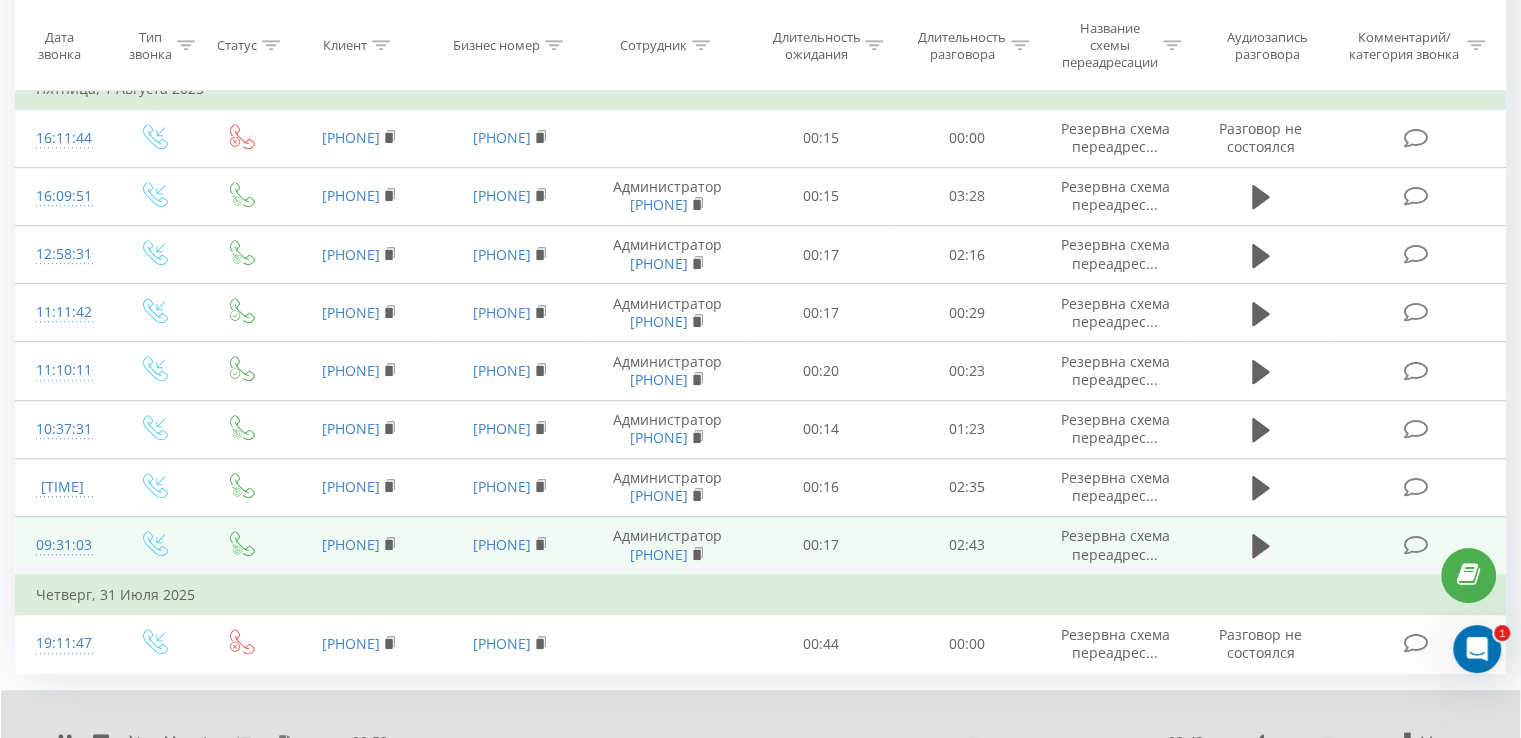 scroll, scrollTop: 1221, scrollLeft: 0, axis: vertical 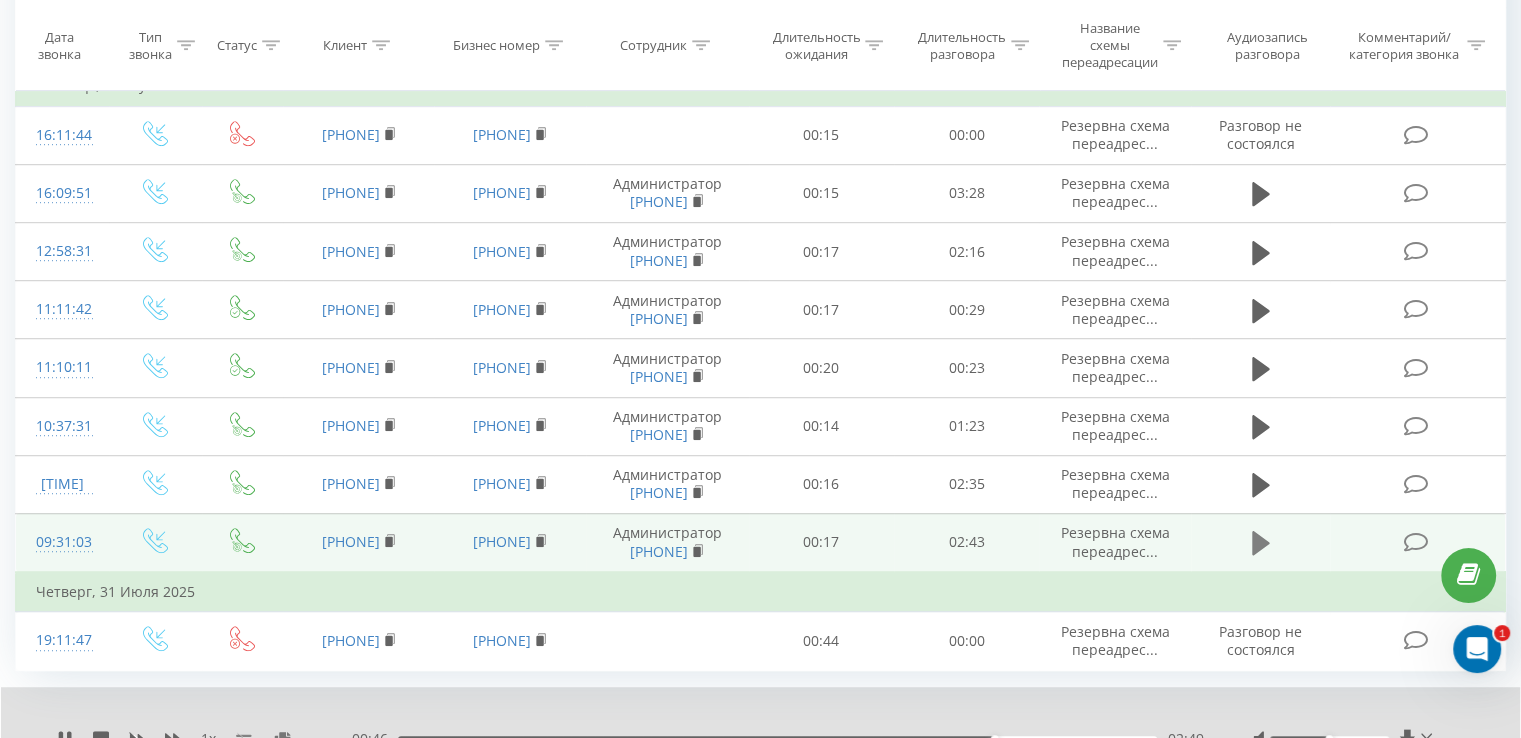click 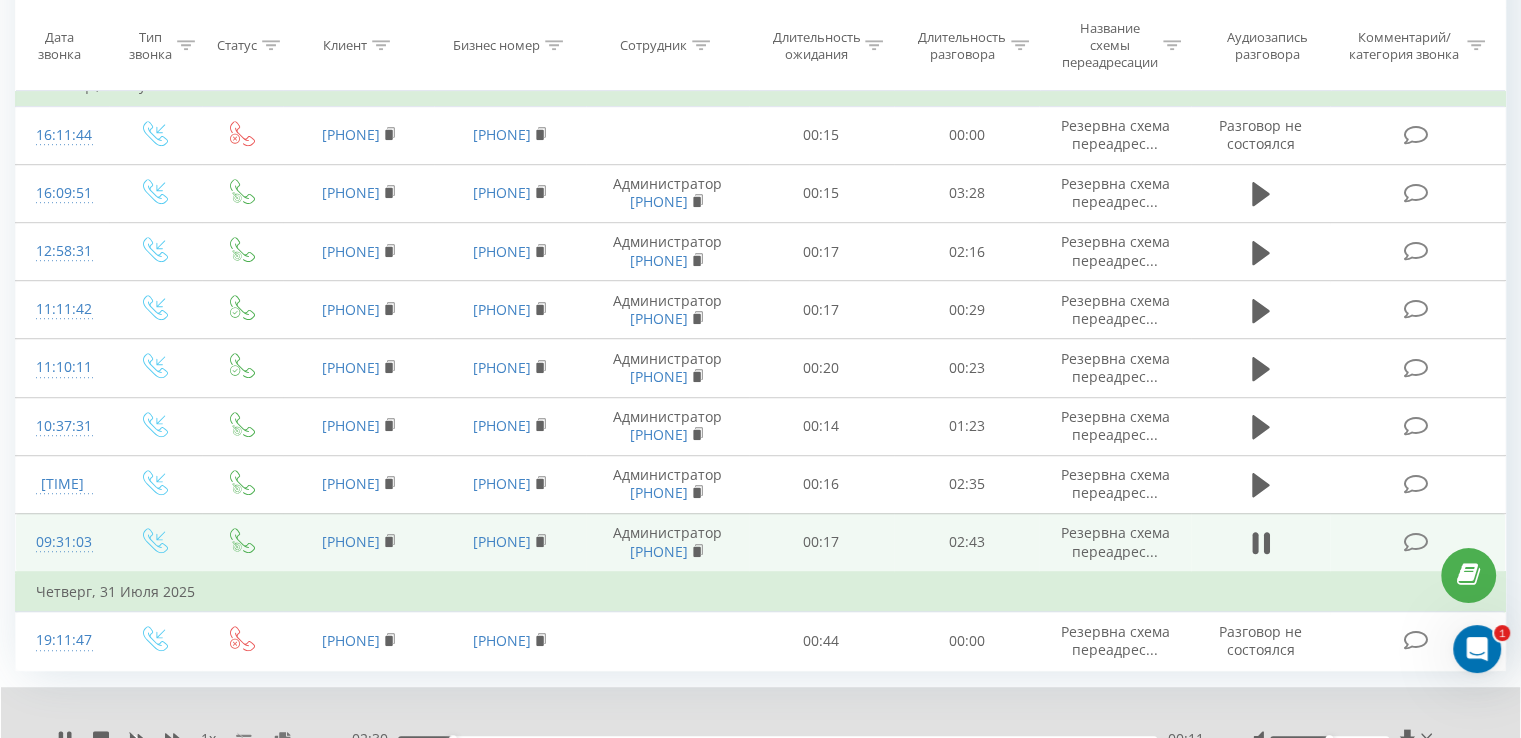 drag, startPoint x: 412, startPoint y: 527, endPoint x: 306, endPoint y: 527, distance: 106 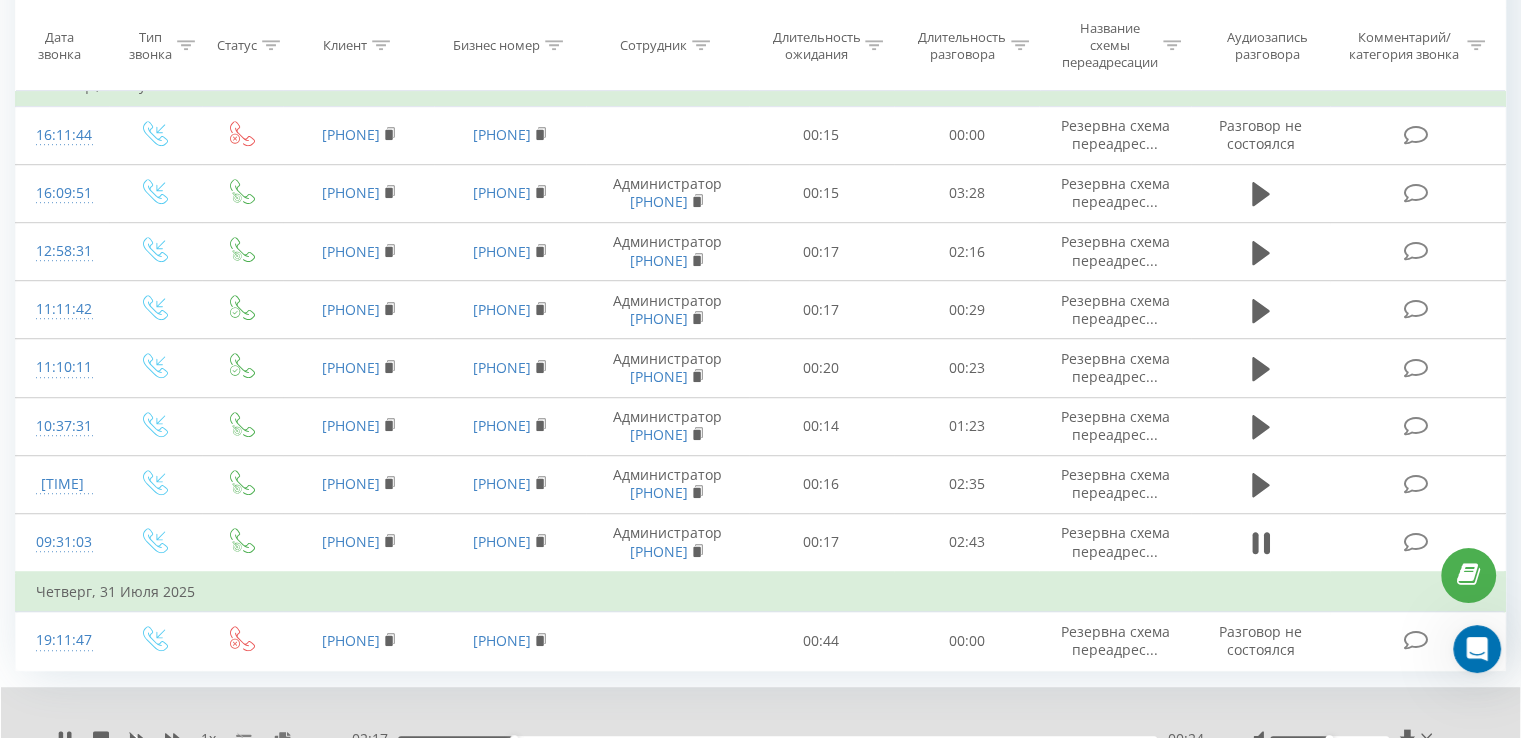 scroll, scrollTop: 1298, scrollLeft: 0, axis: vertical 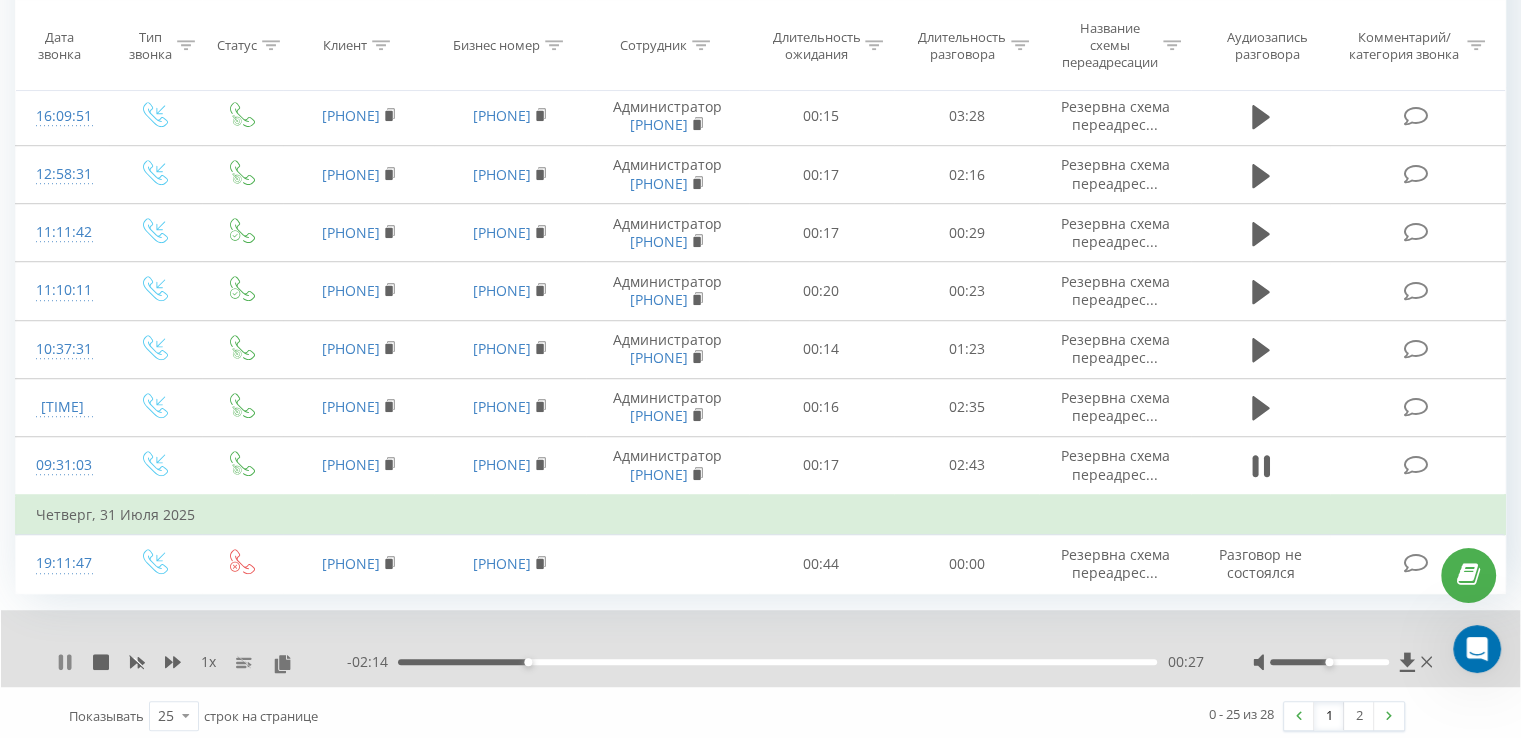 click 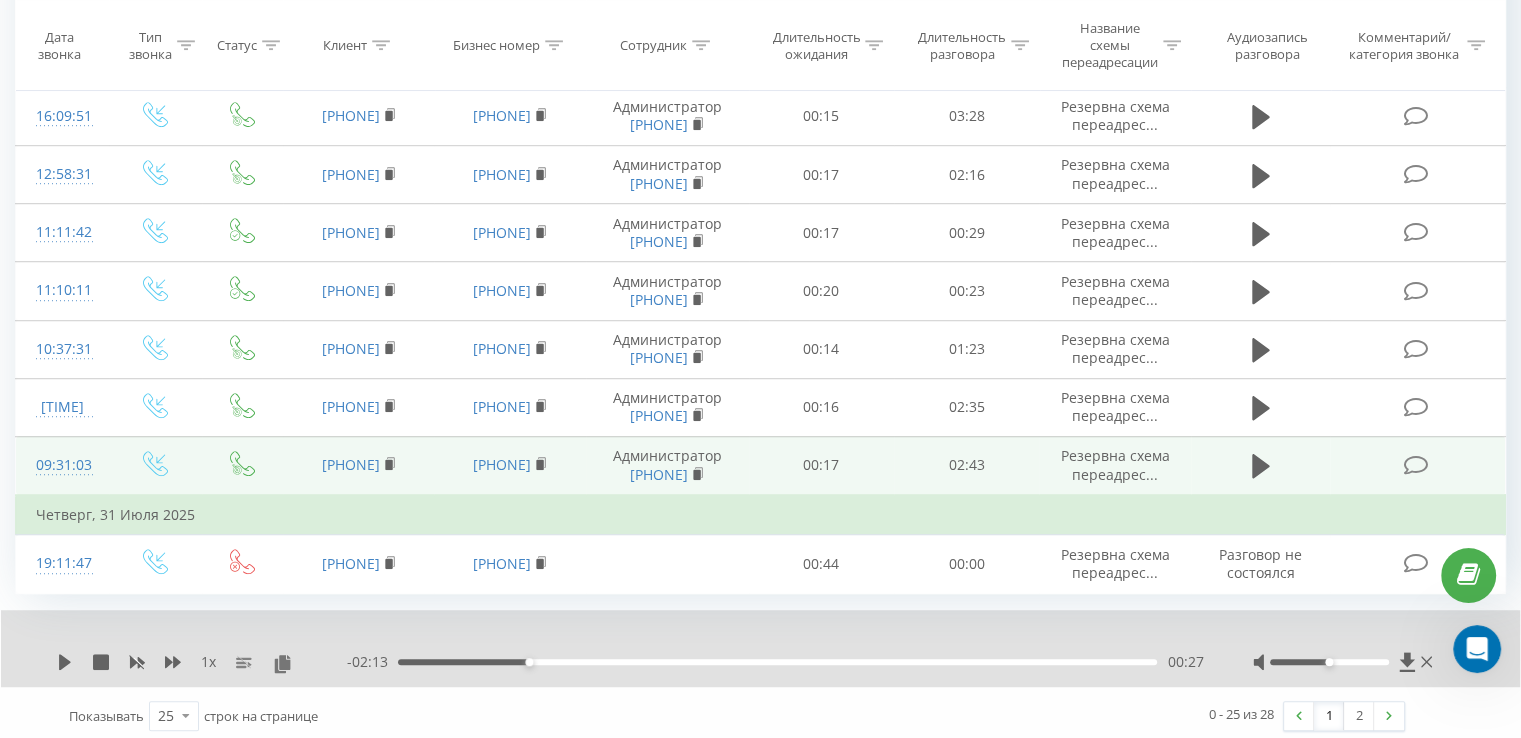 drag, startPoint x: 391, startPoint y: 446, endPoint x: 1400, endPoint y: 457, distance: 1009.05994 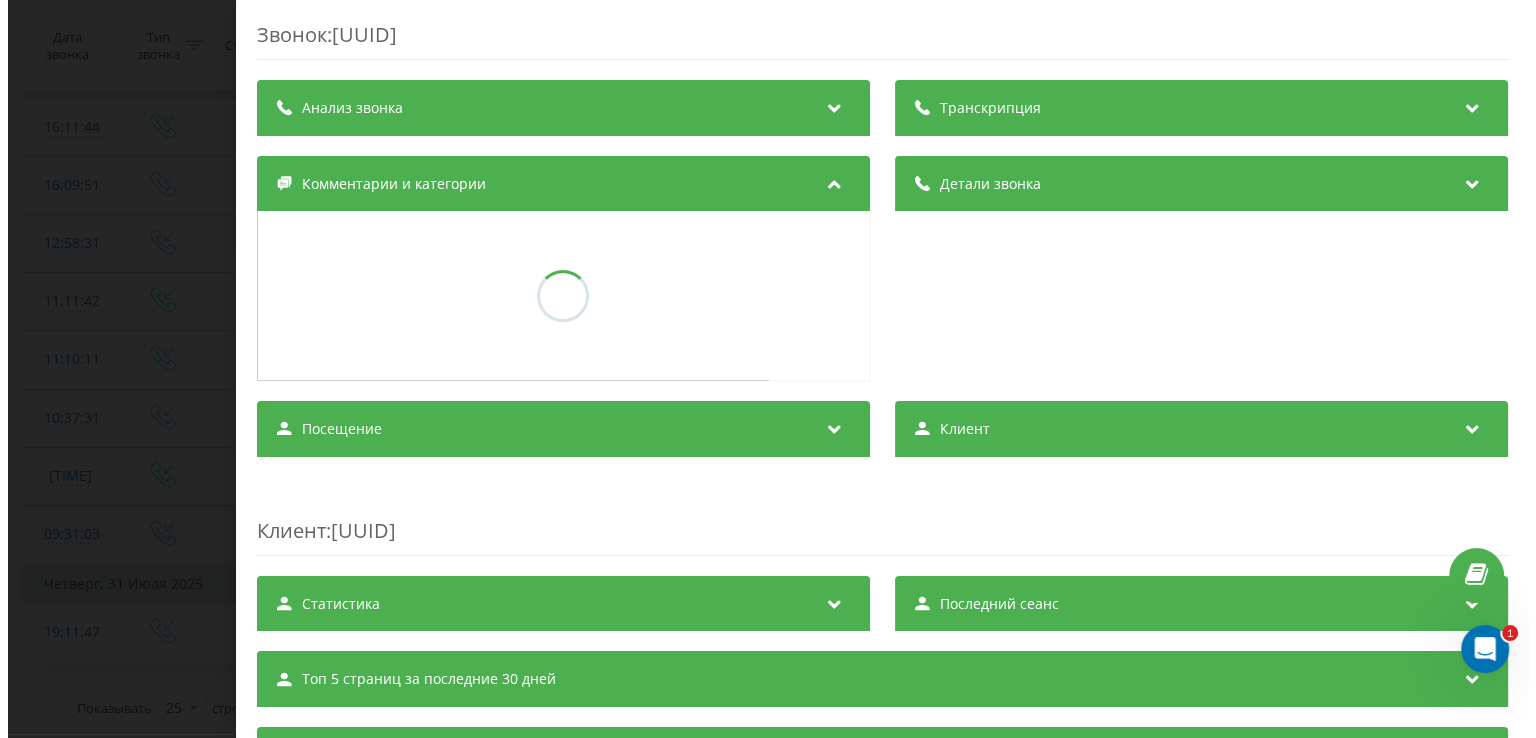 scroll, scrollTop: 1221, scrollLeft: 0, axis: vertical 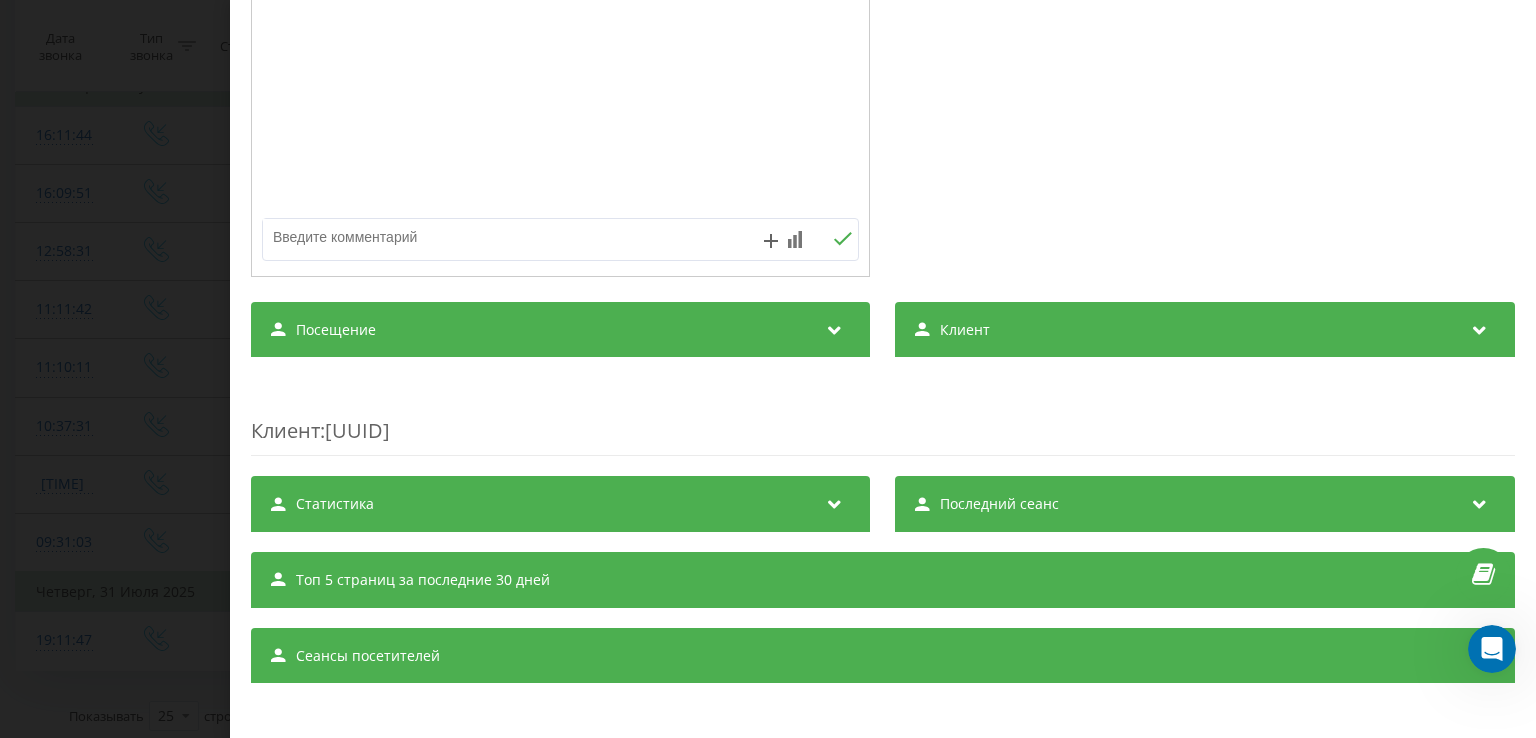 click on "Транскрипция Для анализа AI будущих звонков  настройте и активируйте профиль на странице . Если профиль уже есть и звонок соответствует его условиям, обновите страницу через 10 минут – AI анализирует текущий звонок. Анализ звонка Для анализа AI будущих звонков  настройте и активируйте профиль на странице . Если профиль уже есть и звонок соответствует его условиям, обновите страницу через 10 минут – AI анализирует текущий звонок. Детали звонка Общее Дата звонка 2025-08-01 09:31:03 Тип звонка Входящий Статус звонка Целевой Кто звонил 380975396653 Куда звонили 380675693446 380637713094 :" at bounding box center (883, 225) 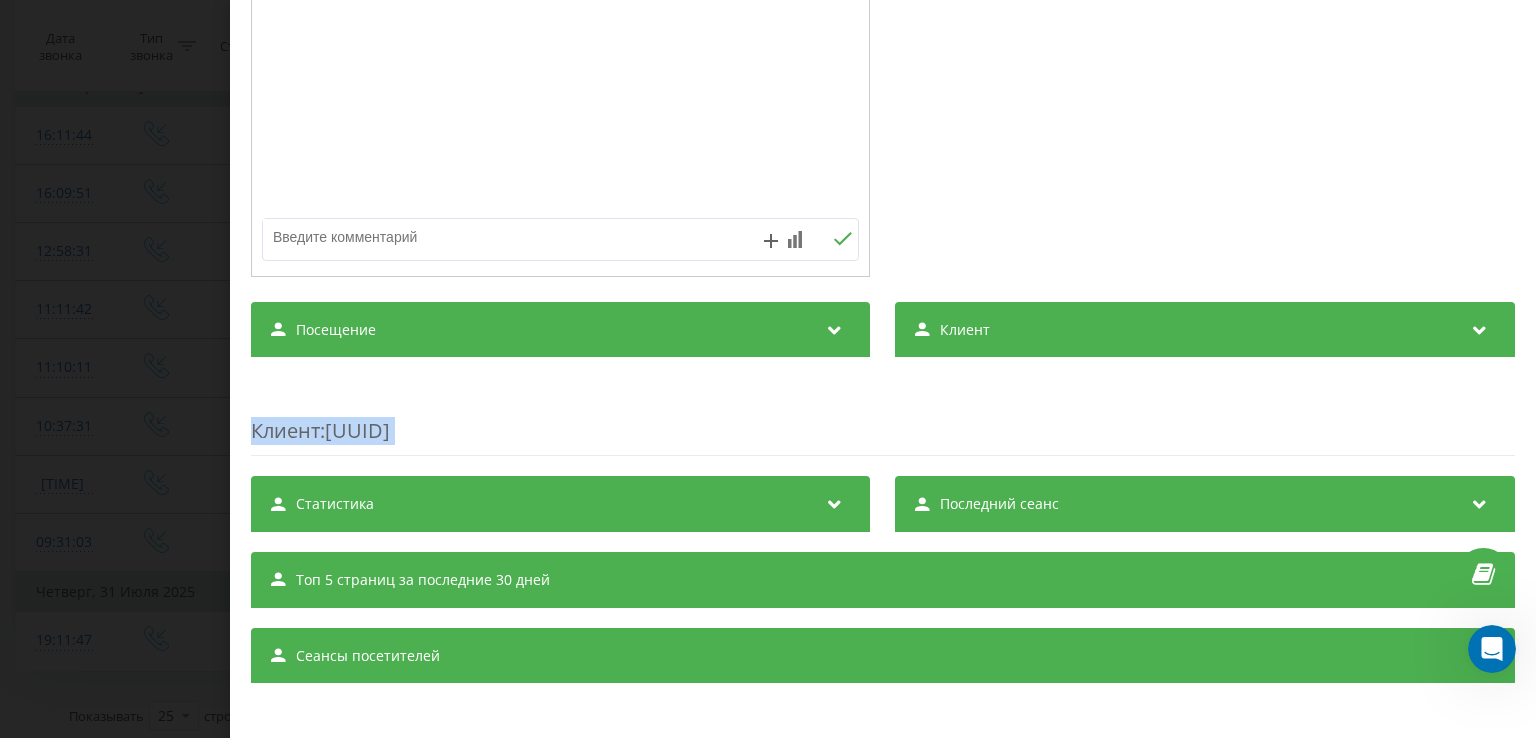 click on "Клиент :  36a0c1fb-89d6-456c-894c-5c351199c4bc" at bounding box center [883, 416] 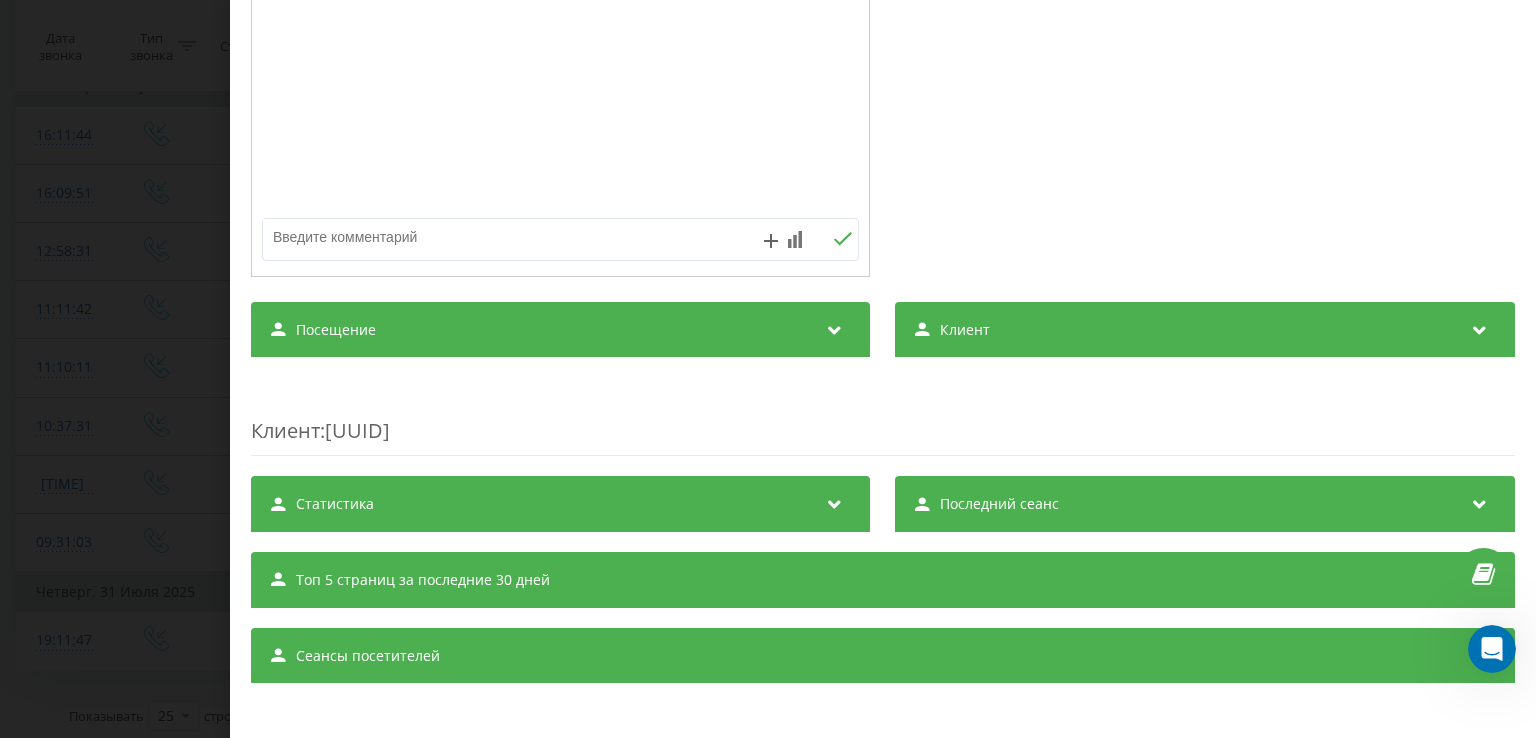 click on "Клиент" at bounding box center [1205, 330] 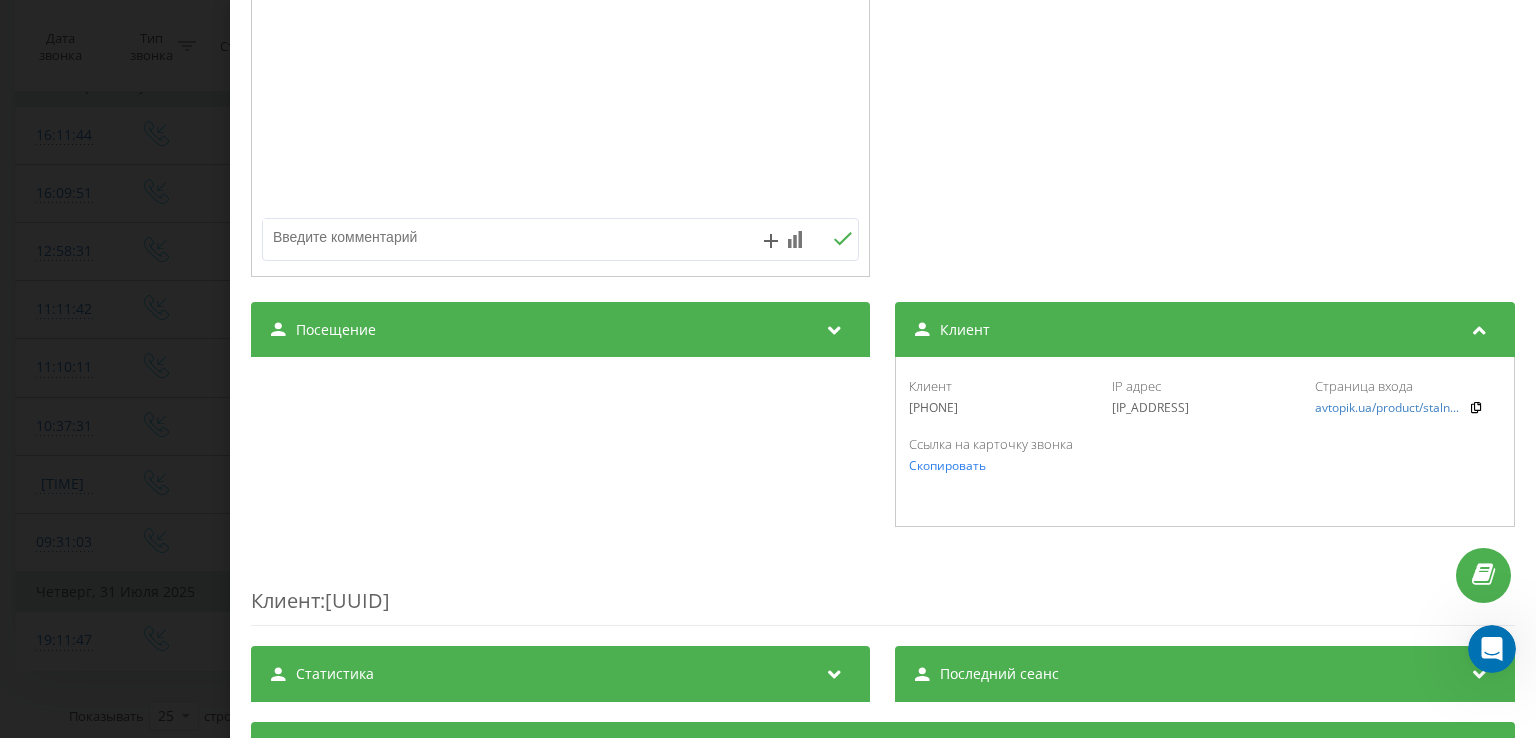 click on "Клиент" at bounding box center (966, 330) 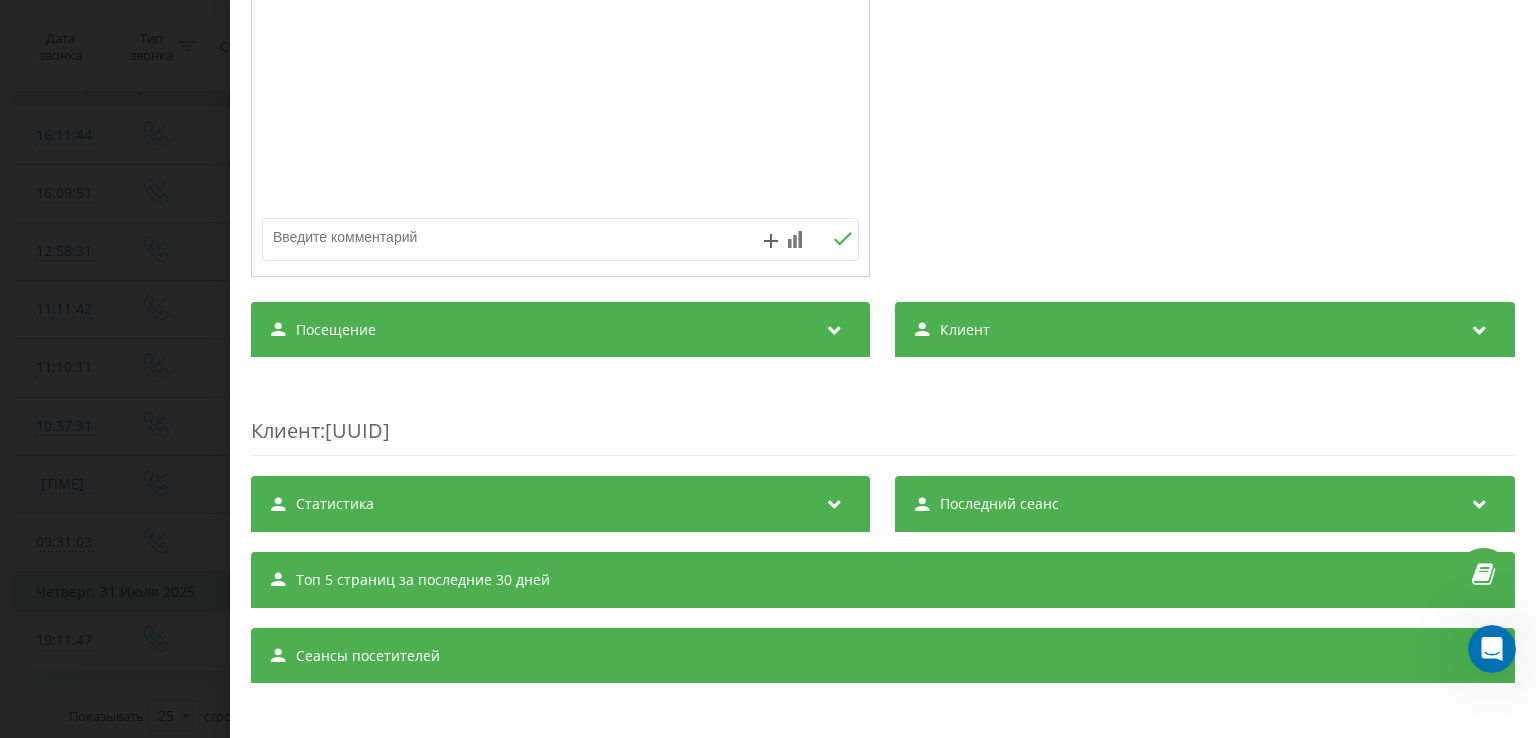 click on "Клиент" at bounding box center [966, 330] 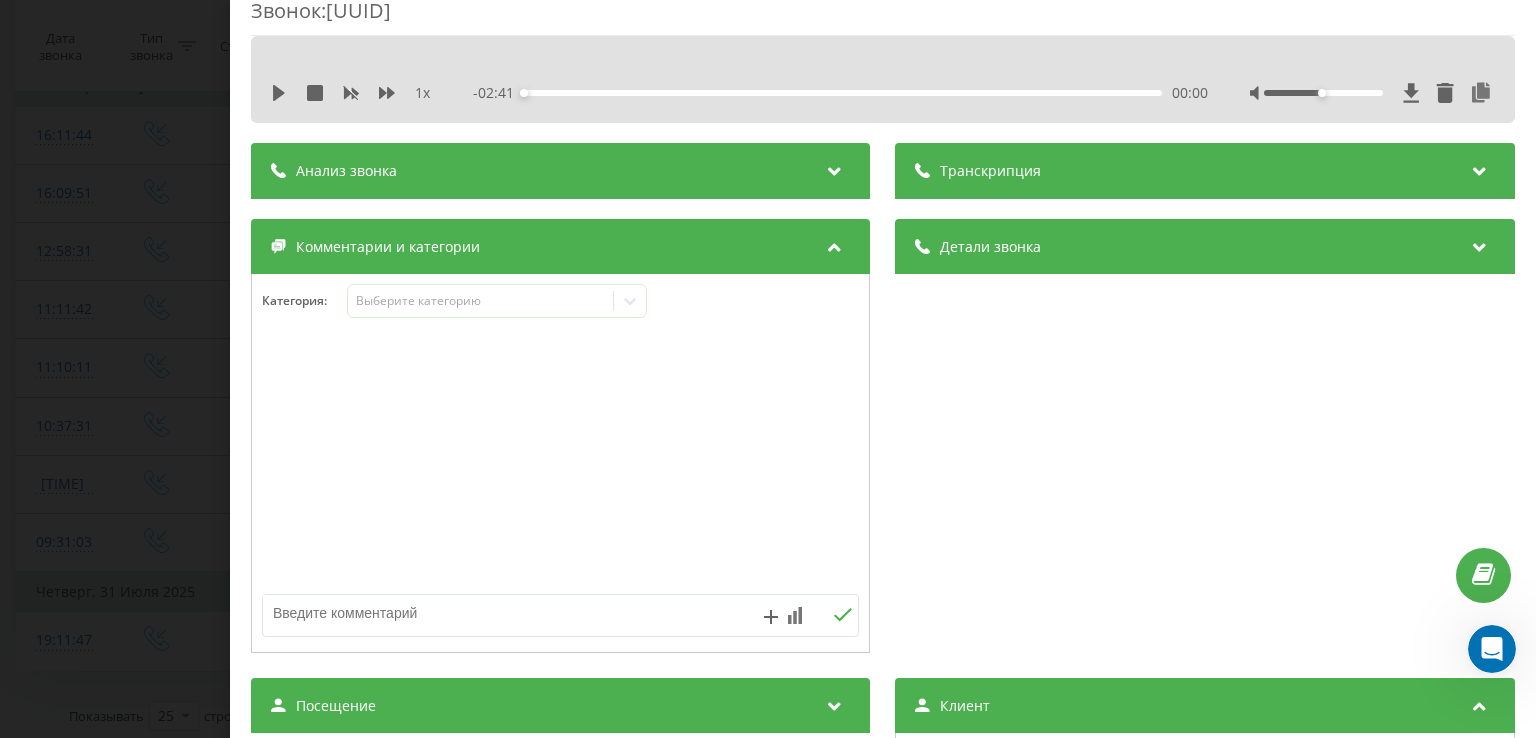 scroll, scrollTop: 0, scrollLeft: 0, axis: both 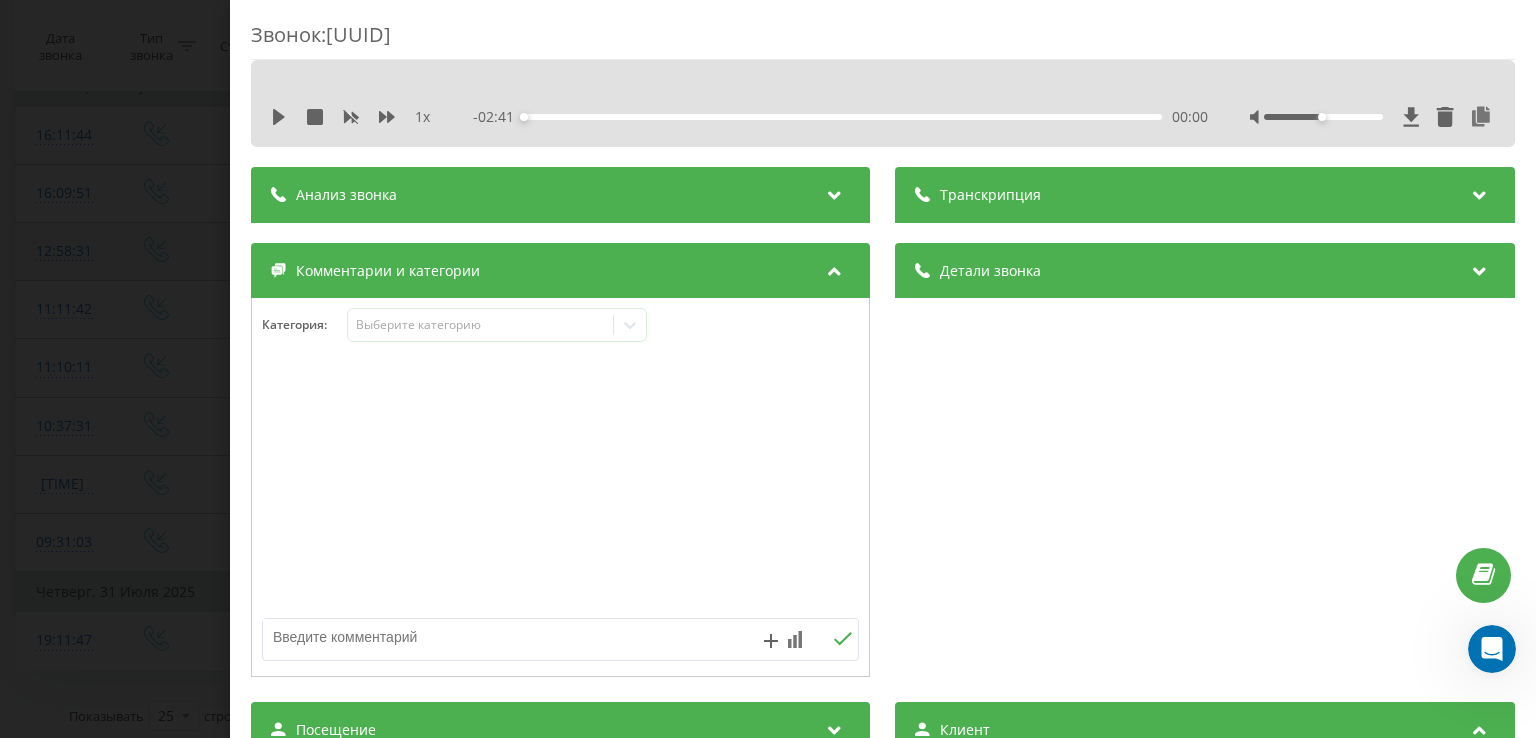 click on "Звонок :  ua3_-1754029863.11017104   1 x  - 02:41 00:00   00:00   Транскрипция Для анализа AI будущих звонков  настройте и активируйте профиль на странице . Если профиль уже есть и звонок соответствует его условиям, обновите страницу через 10 минут – AI анализирует текущий звонок. Анализ звонка Для анализа AI будущих звонков  настройте и активируйте профиль на странице . Если профиль уже есть и звонок соответствует его условиям, обновите страницу через 10 минут – AI анализирует текущий звонок. Детали звонка Общее Дата звонка 2025-08-01 09:31:03 Тип звонка Входящий Статус звонка Целевой 380975396653" at bounding box center [768, 369] 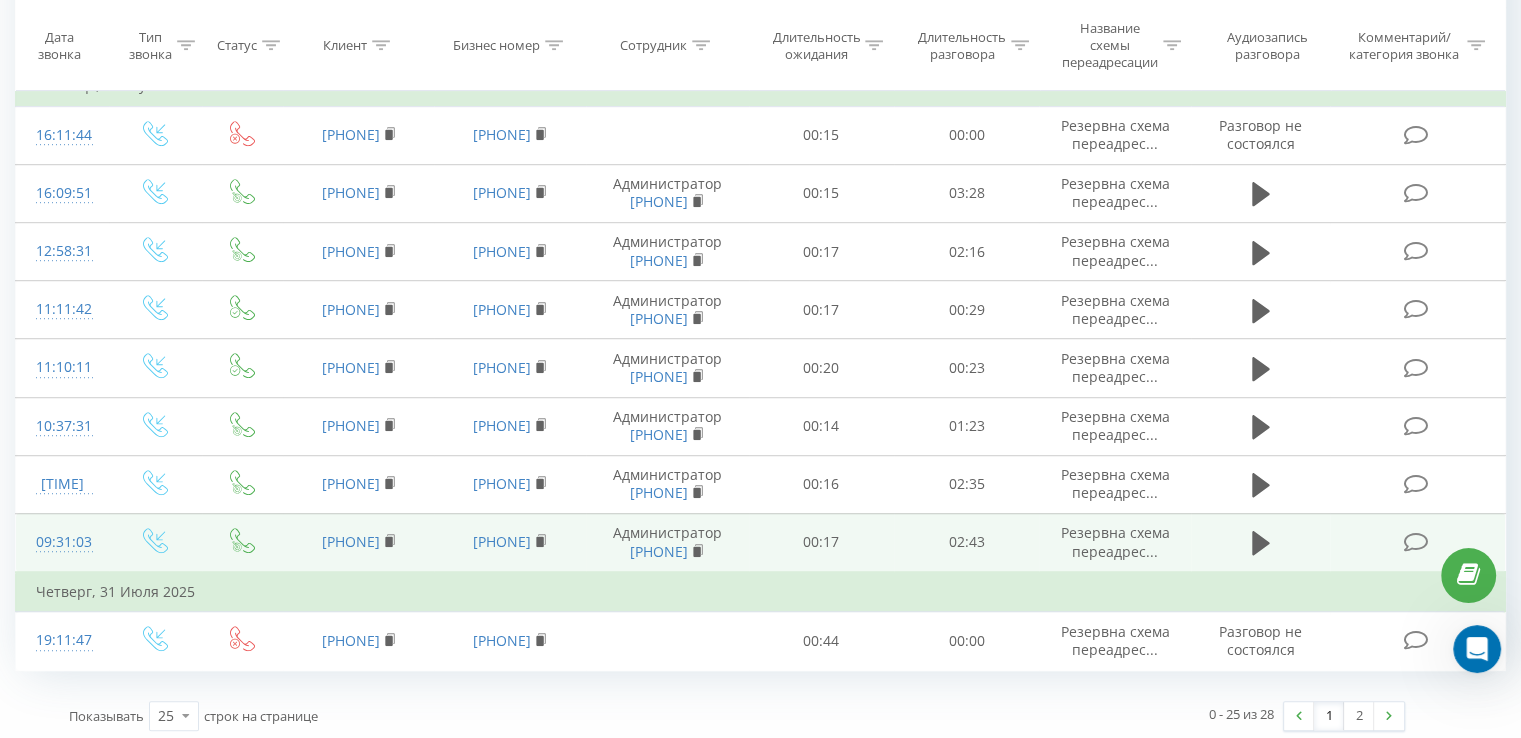 click at bounding box center (1415, 542) 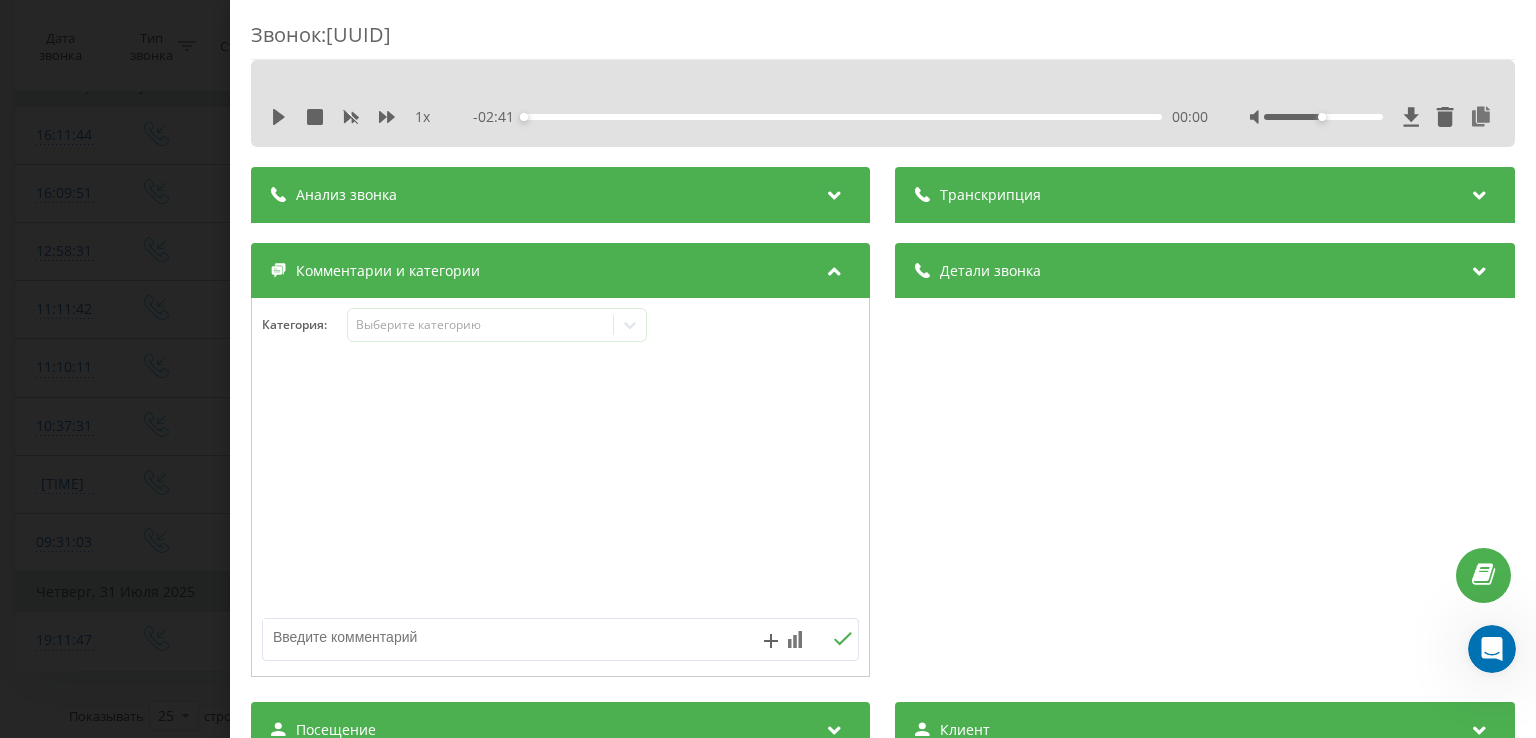 click at bounding box center (560, 488) 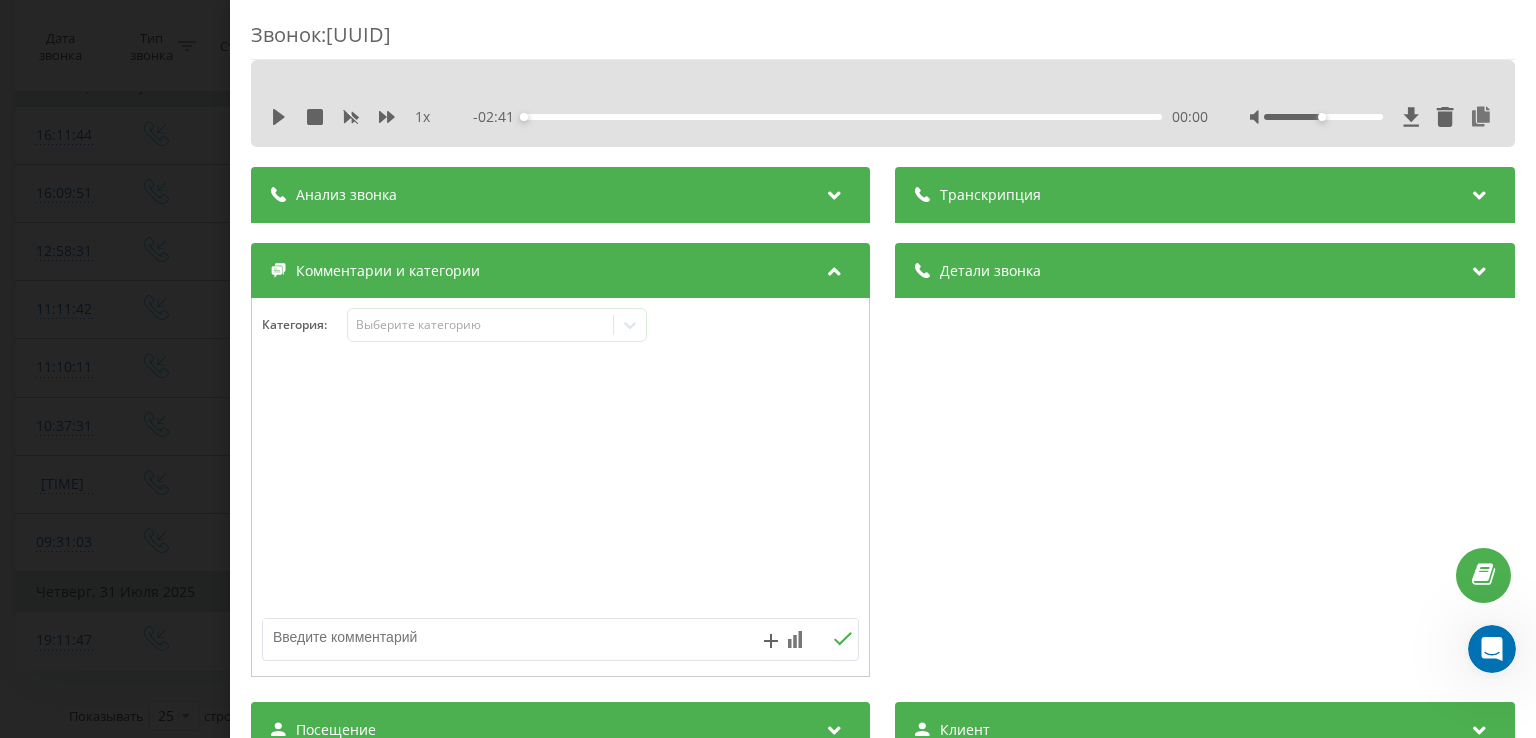 click at bounding box center [501, 637] 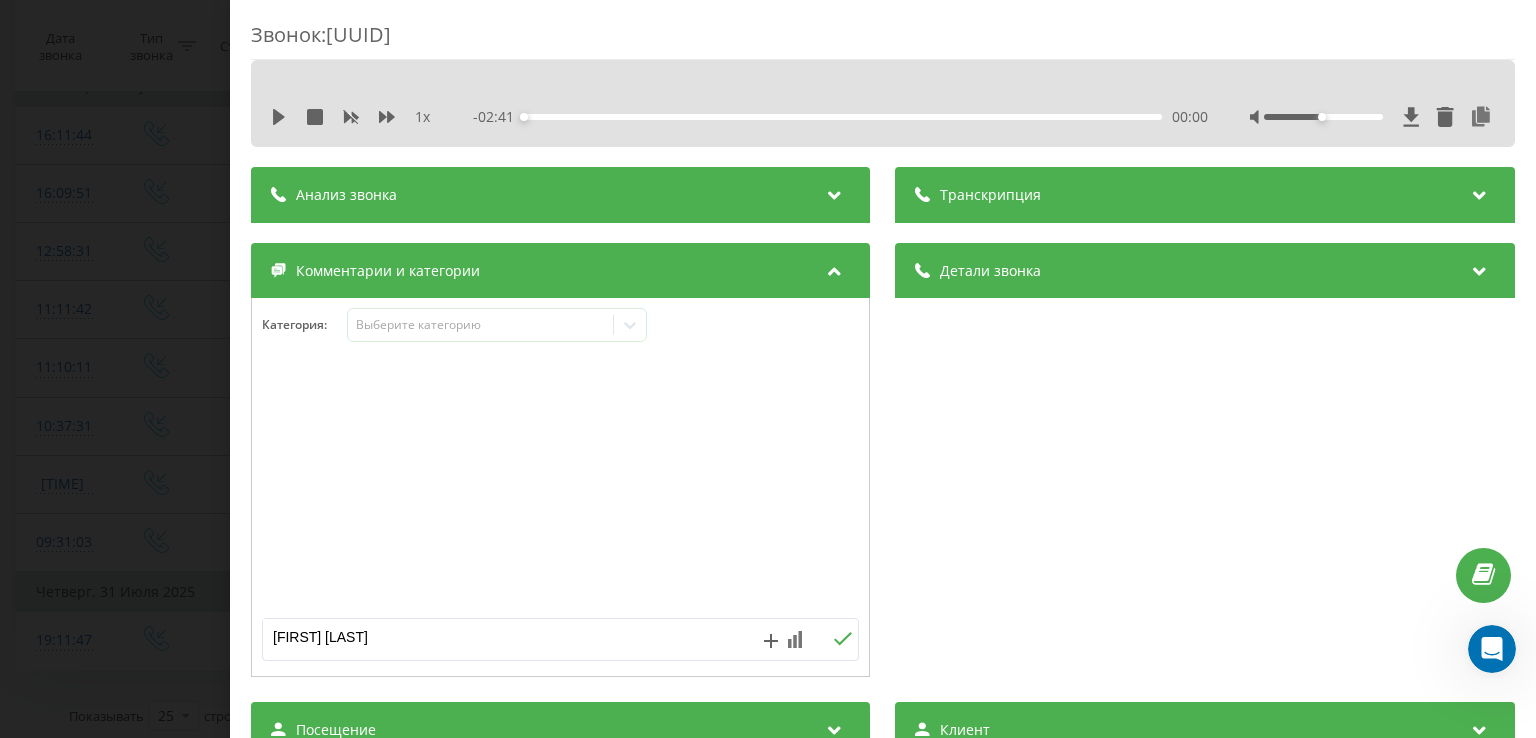 type on "Владимир Дмитриев" 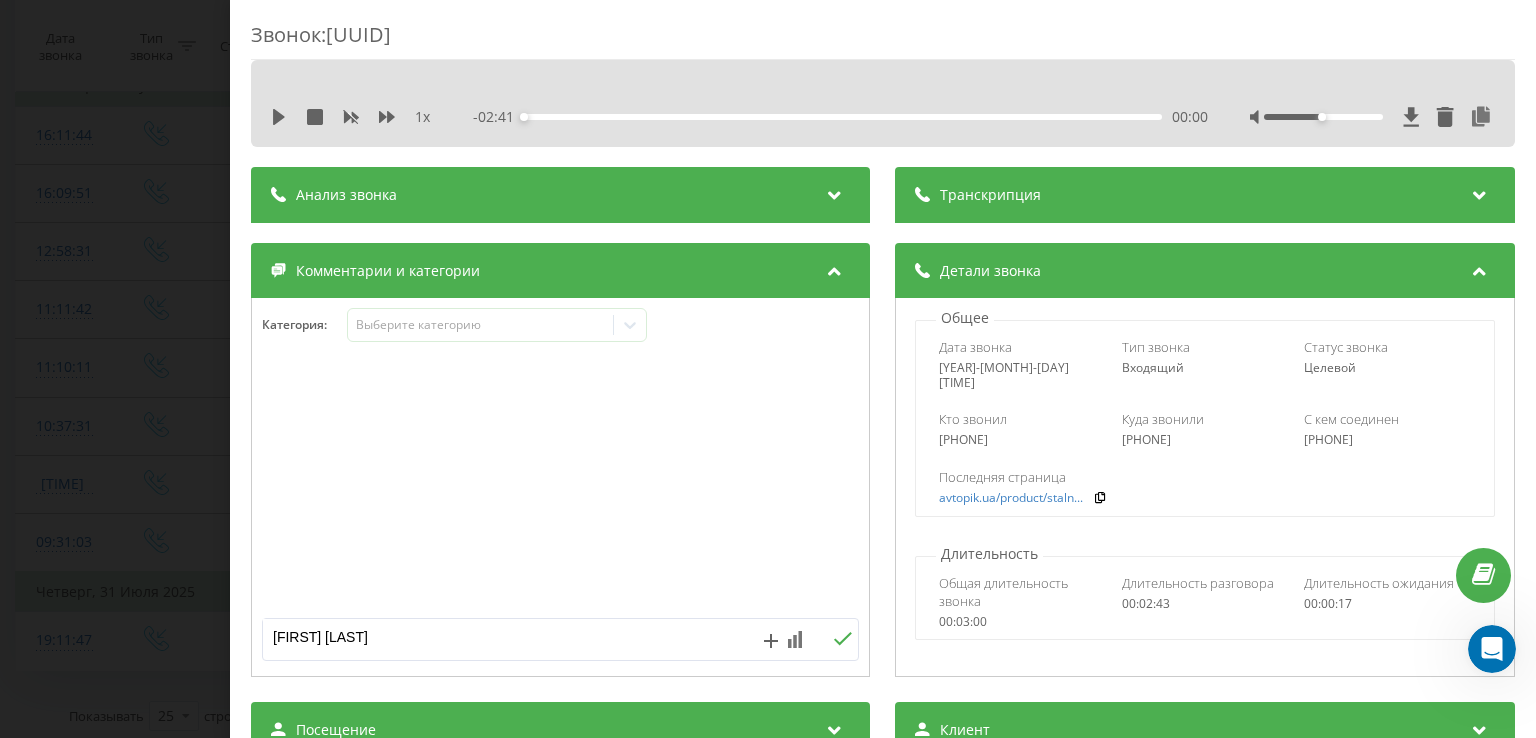 click at bounding box center (1480, 268) 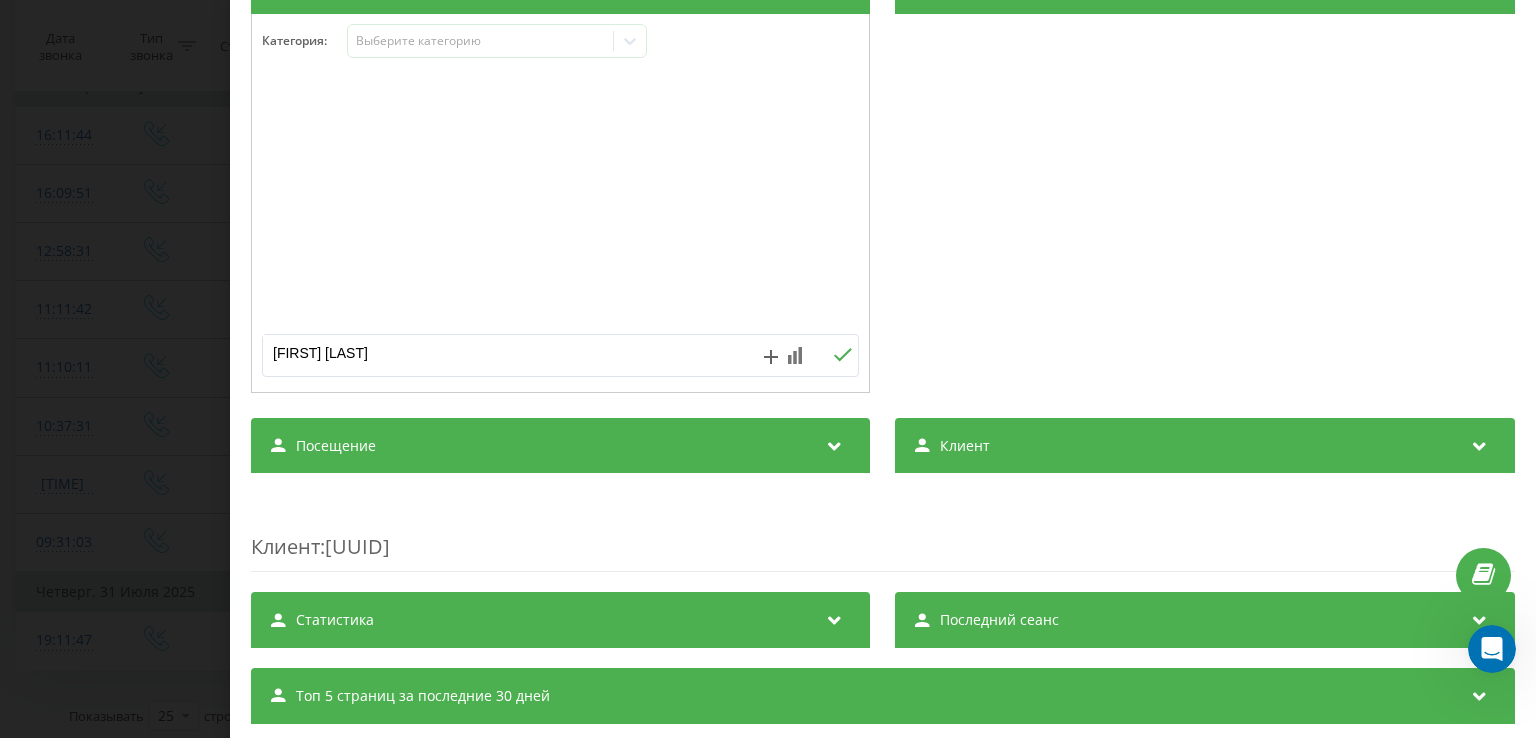 scroll, scrollTop: 300, scrollLeft: 0, axis: vertical 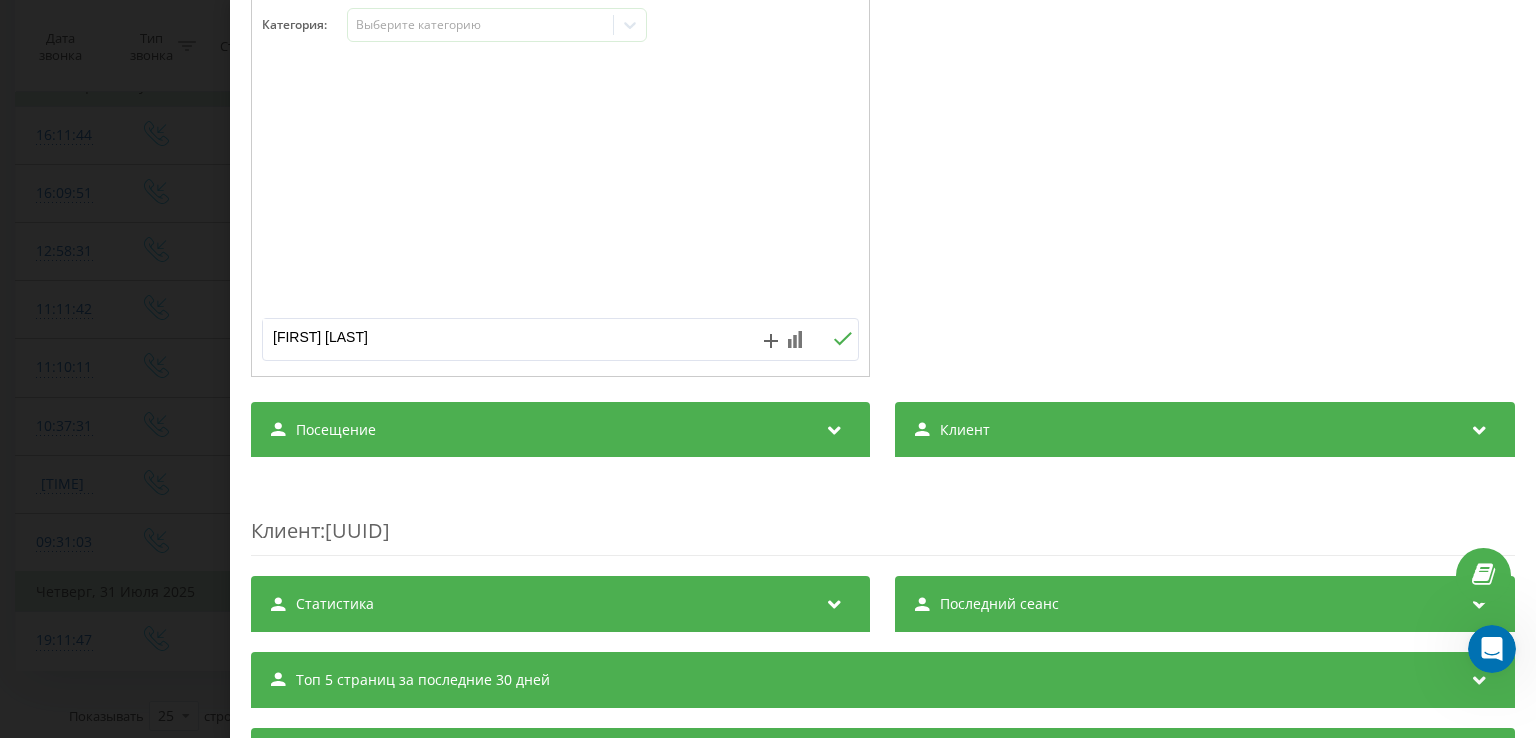 click at bounding box center [1480, 427] 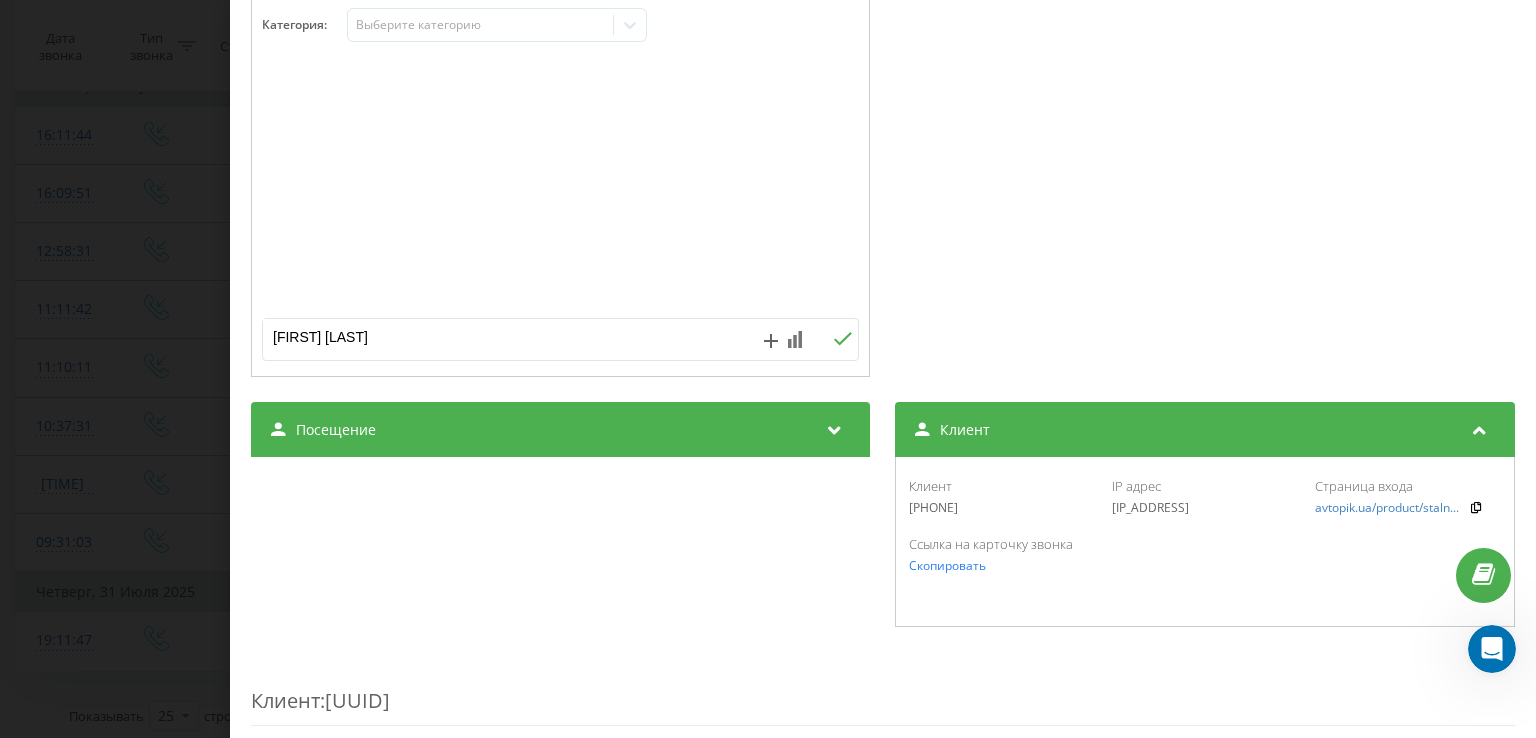 click at bounding box center (1480, 427) 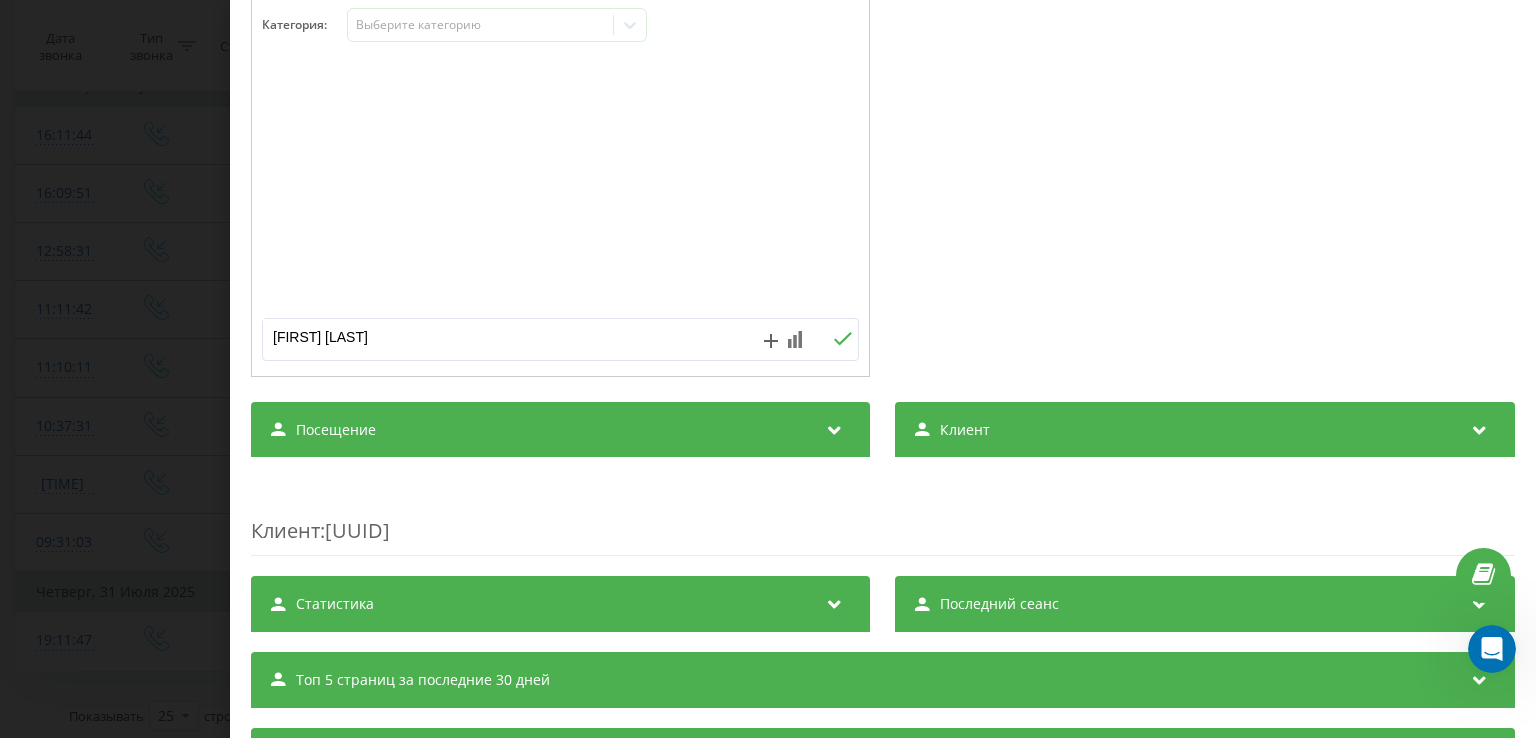 click at bounding box center (1480, 427) 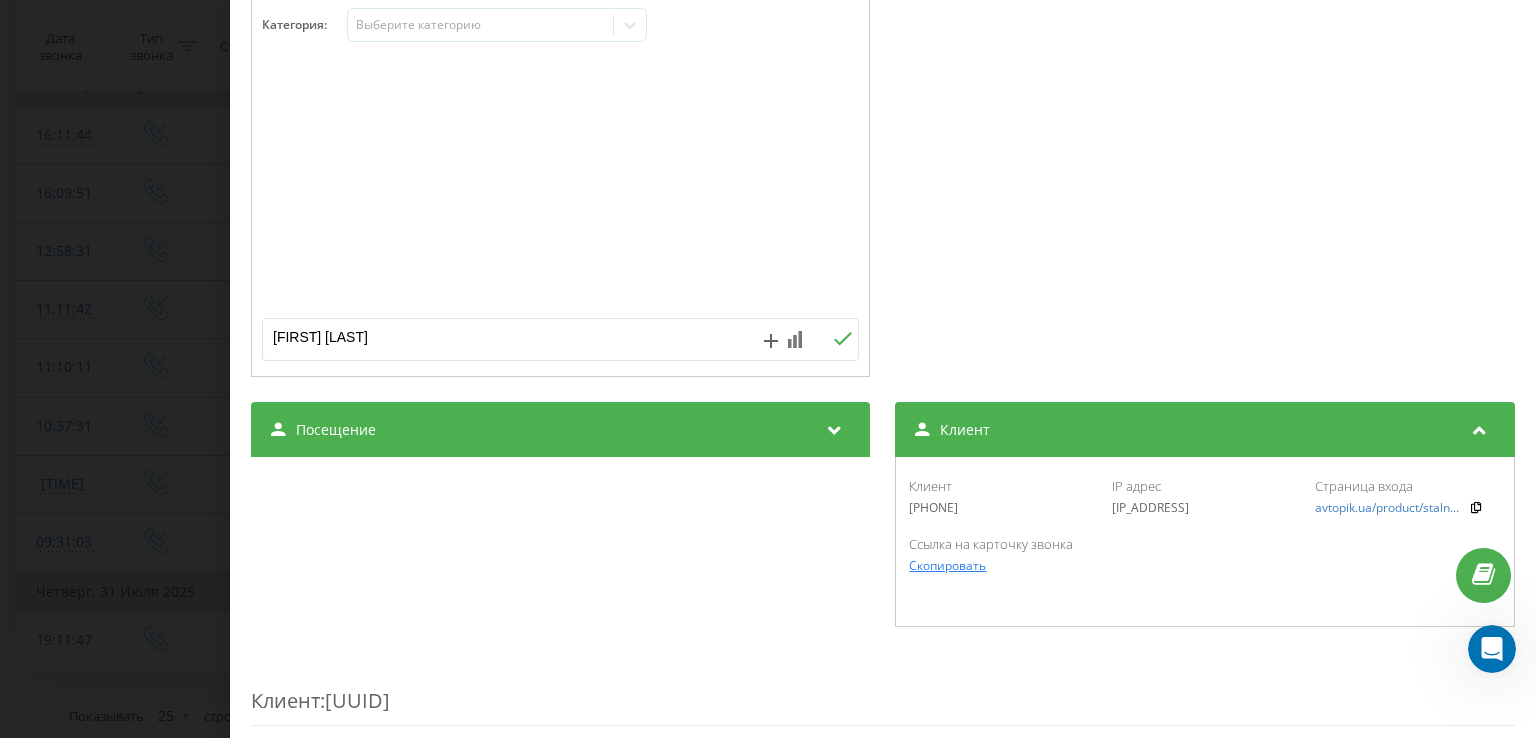 click on "Скопировать" at bounding box center (948, 565) 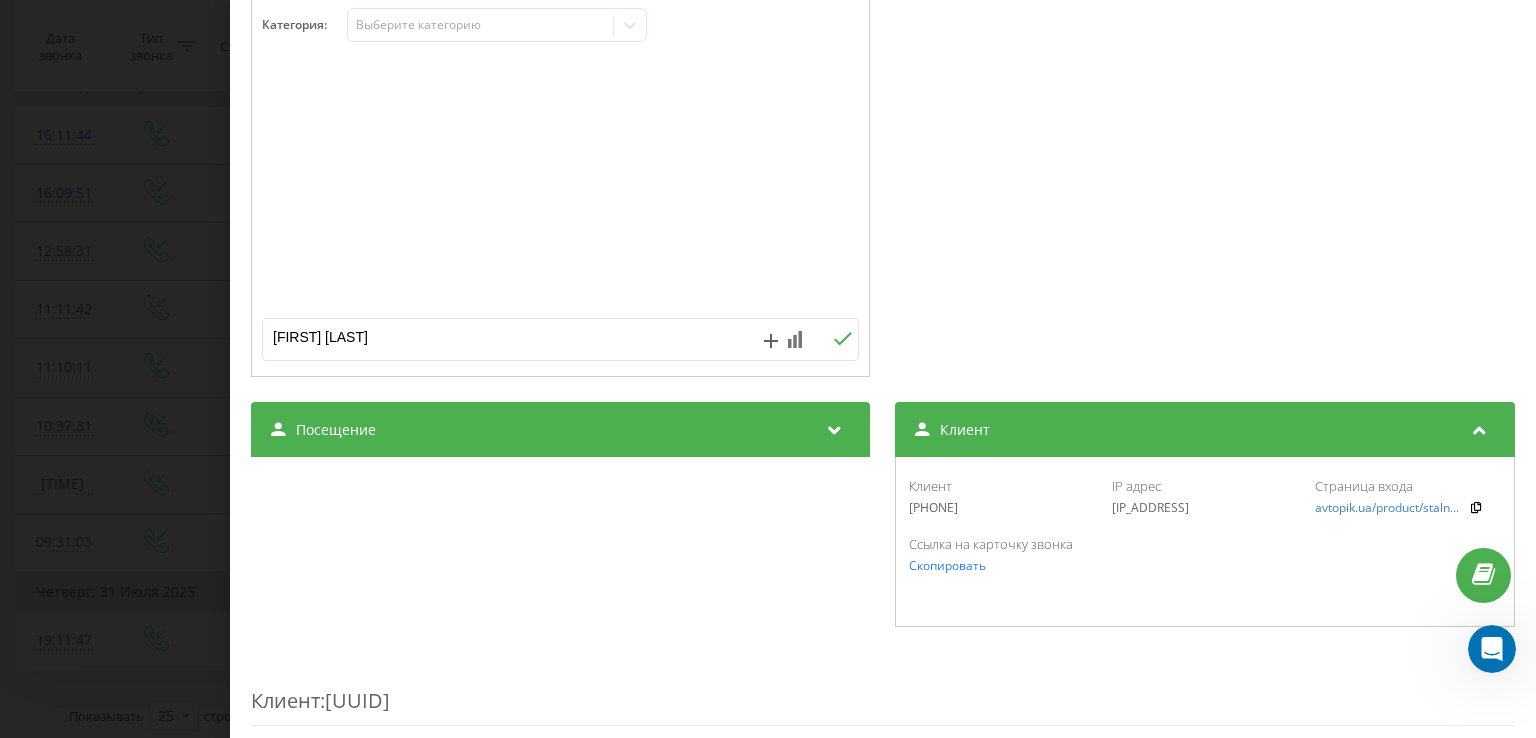 click on "Владимир Дмитриев" at bounding box center (560, 339) 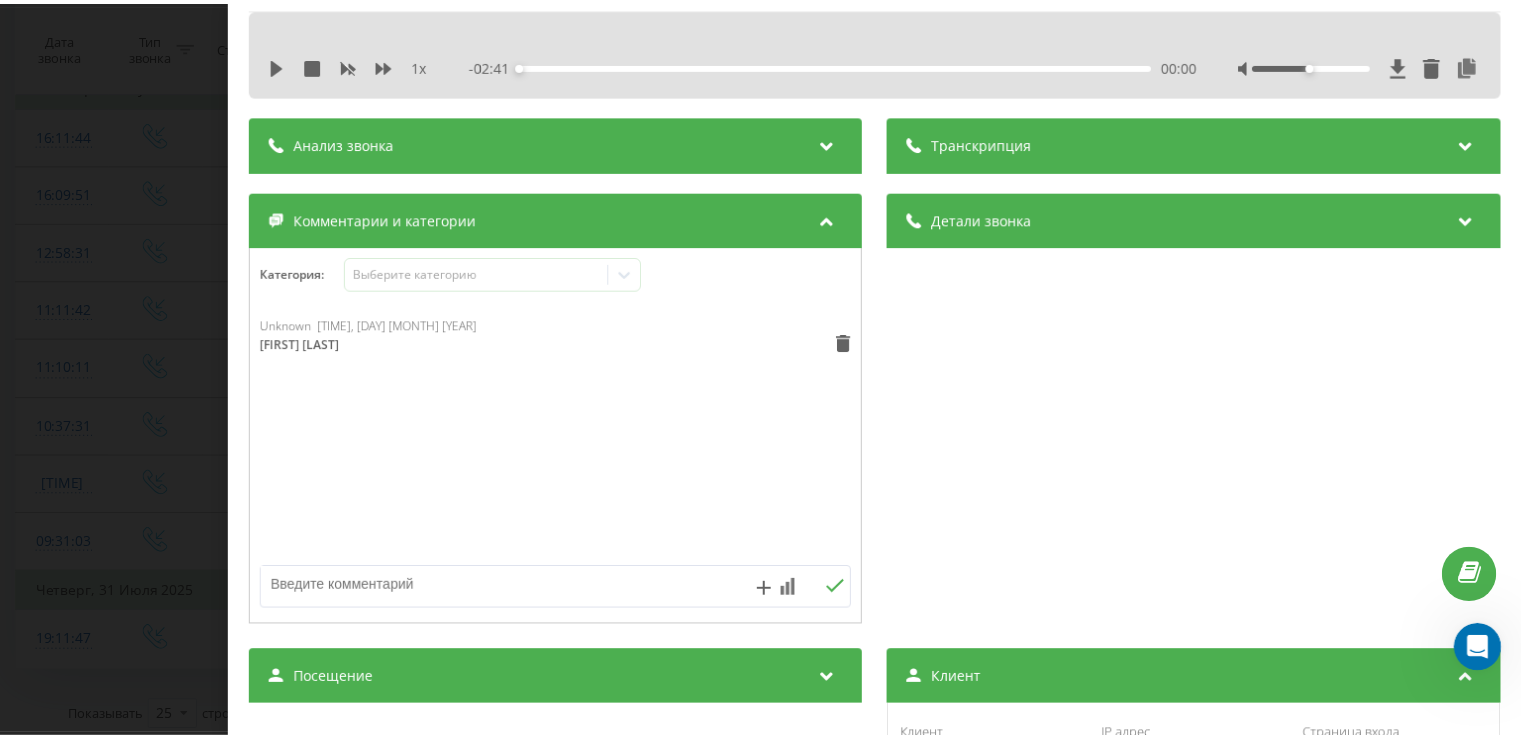 scroll, scrollTop: 0, scrollLeft: 0, axis: both 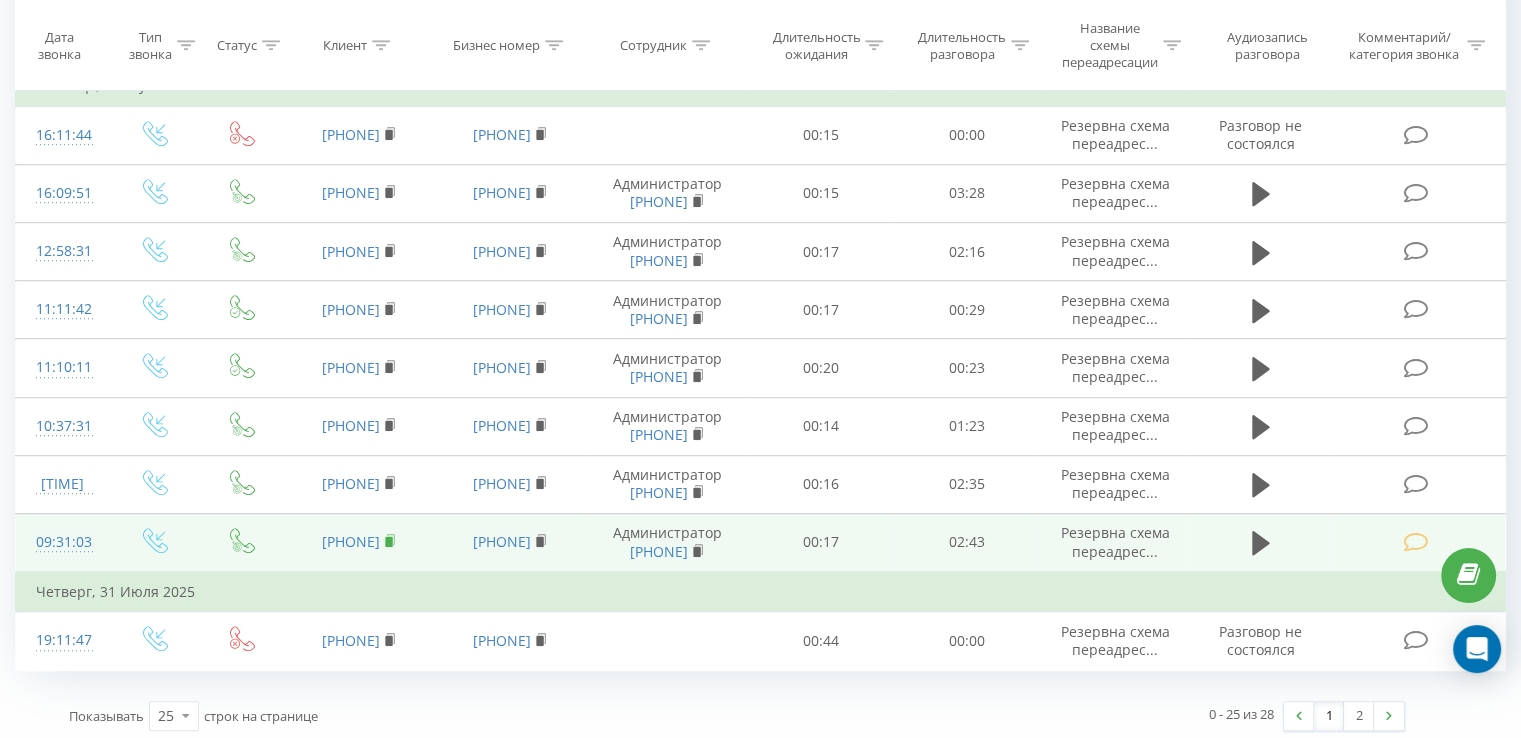click 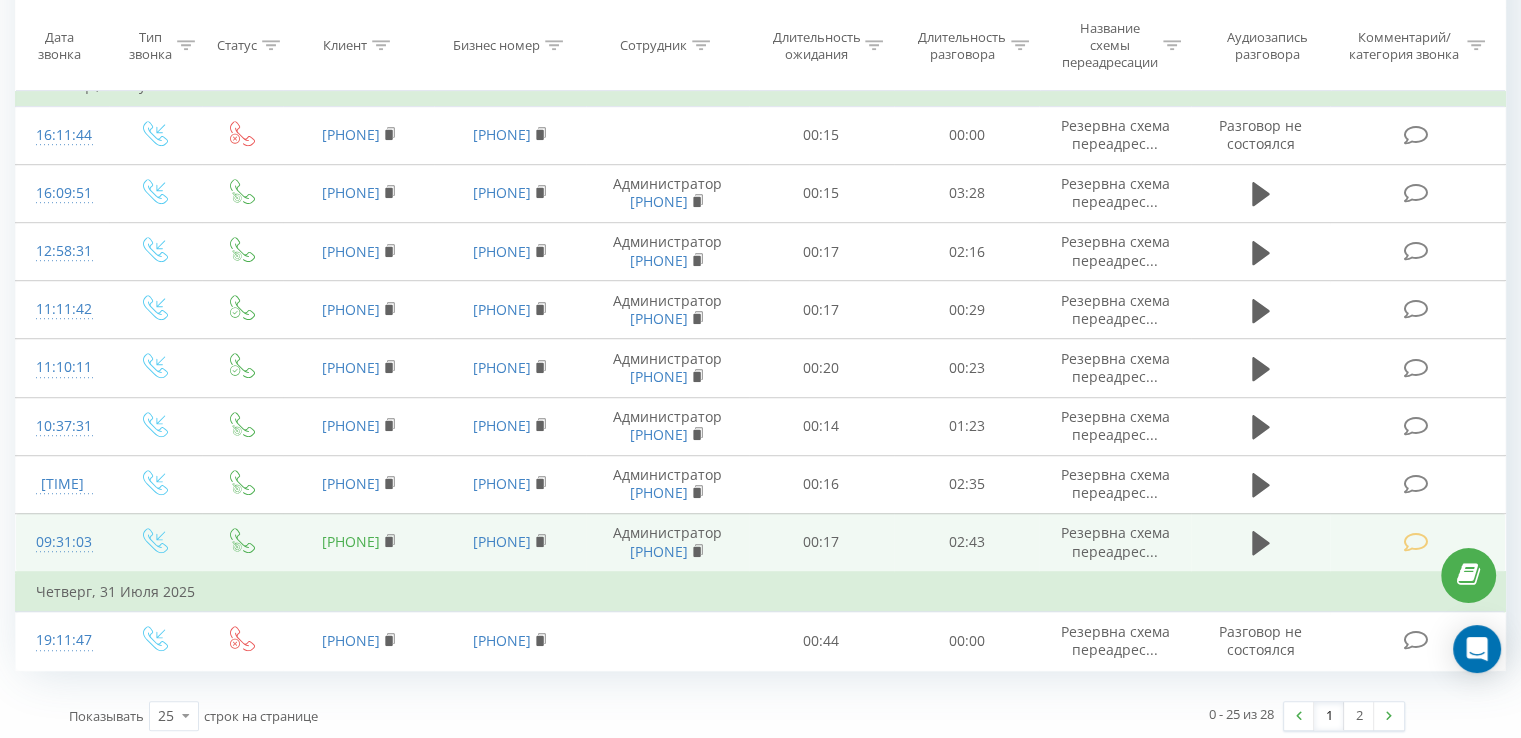 click on "[PHONE]" at bounding box center (351, 541) 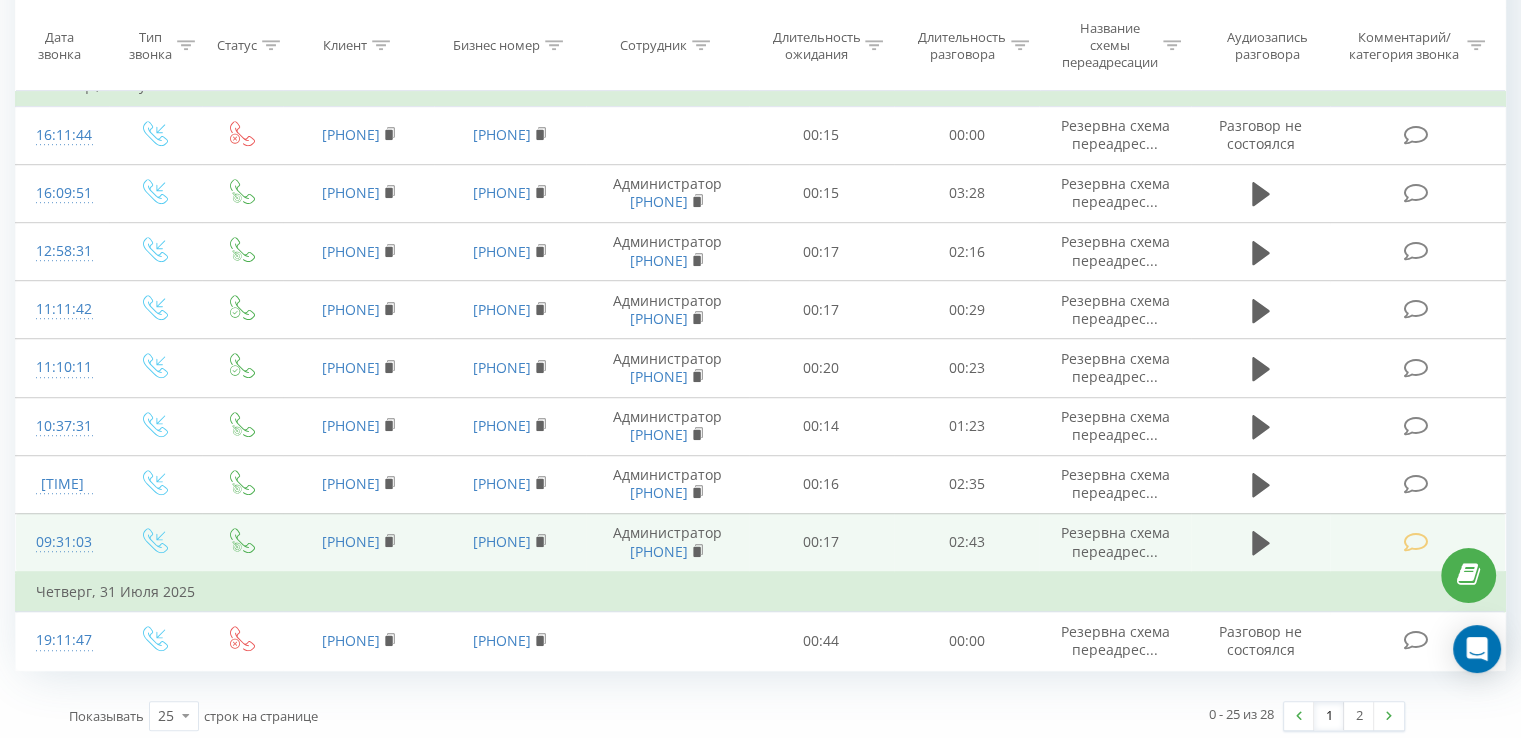 click at bounding box center [1415, 542] 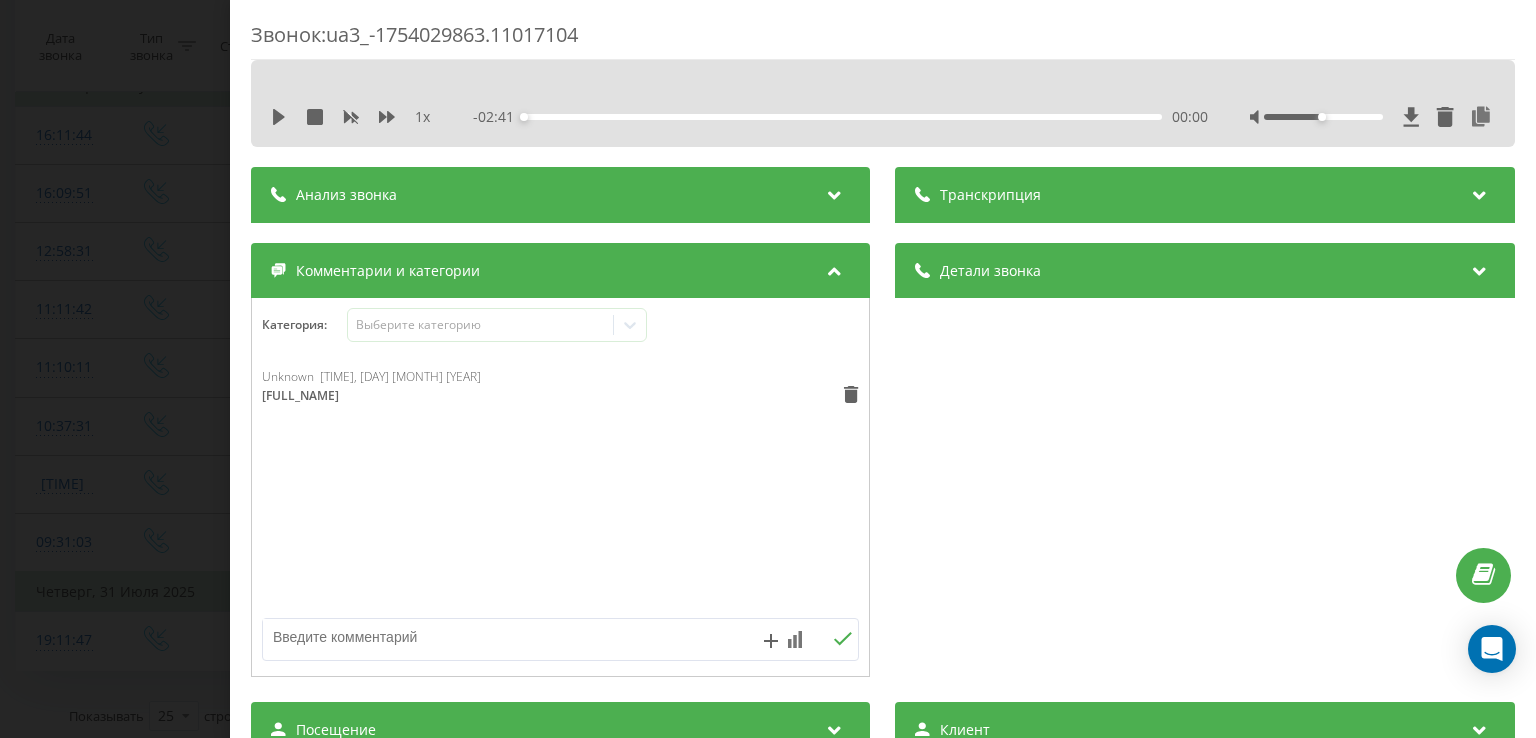 click at bounding box center (835, 192) 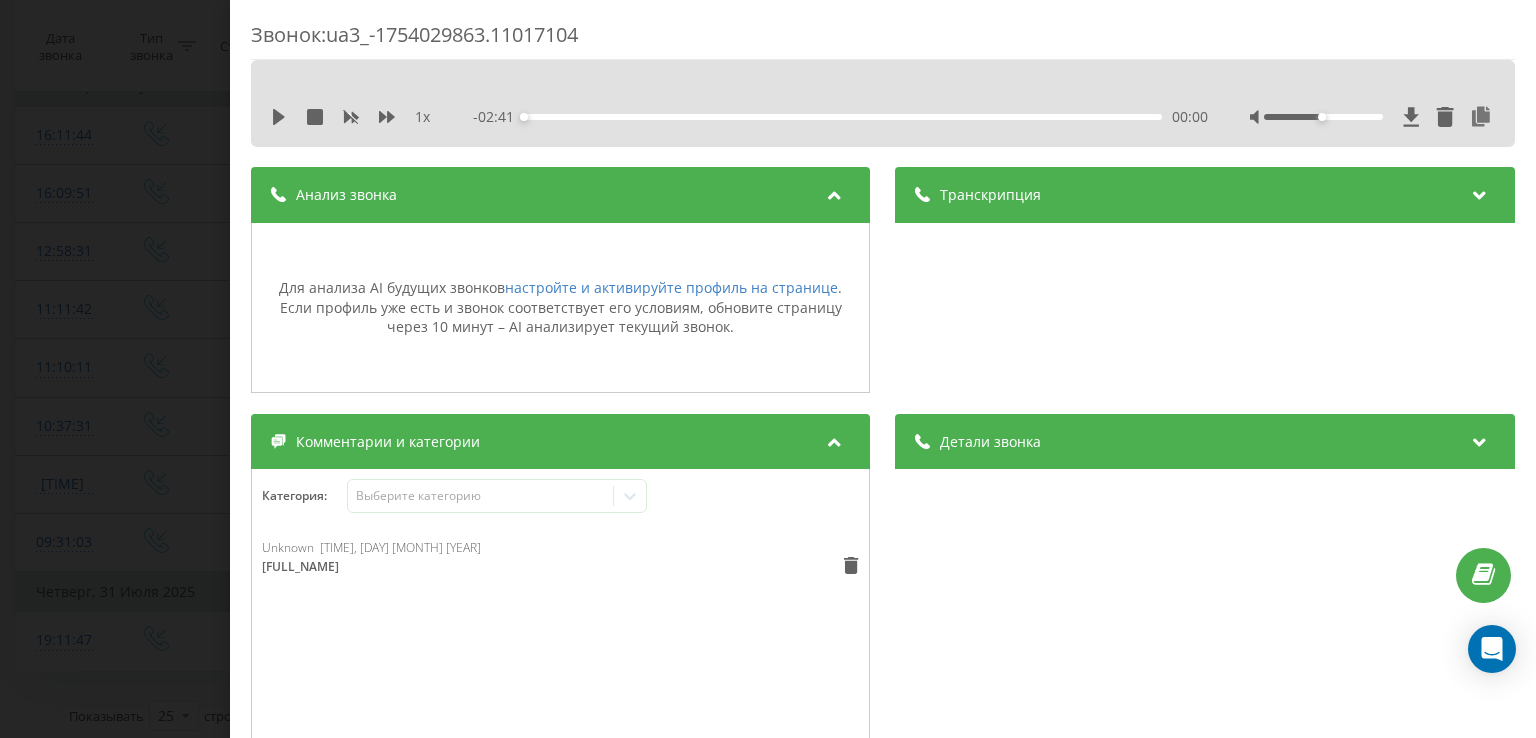 click at bounding box center [835, 192] 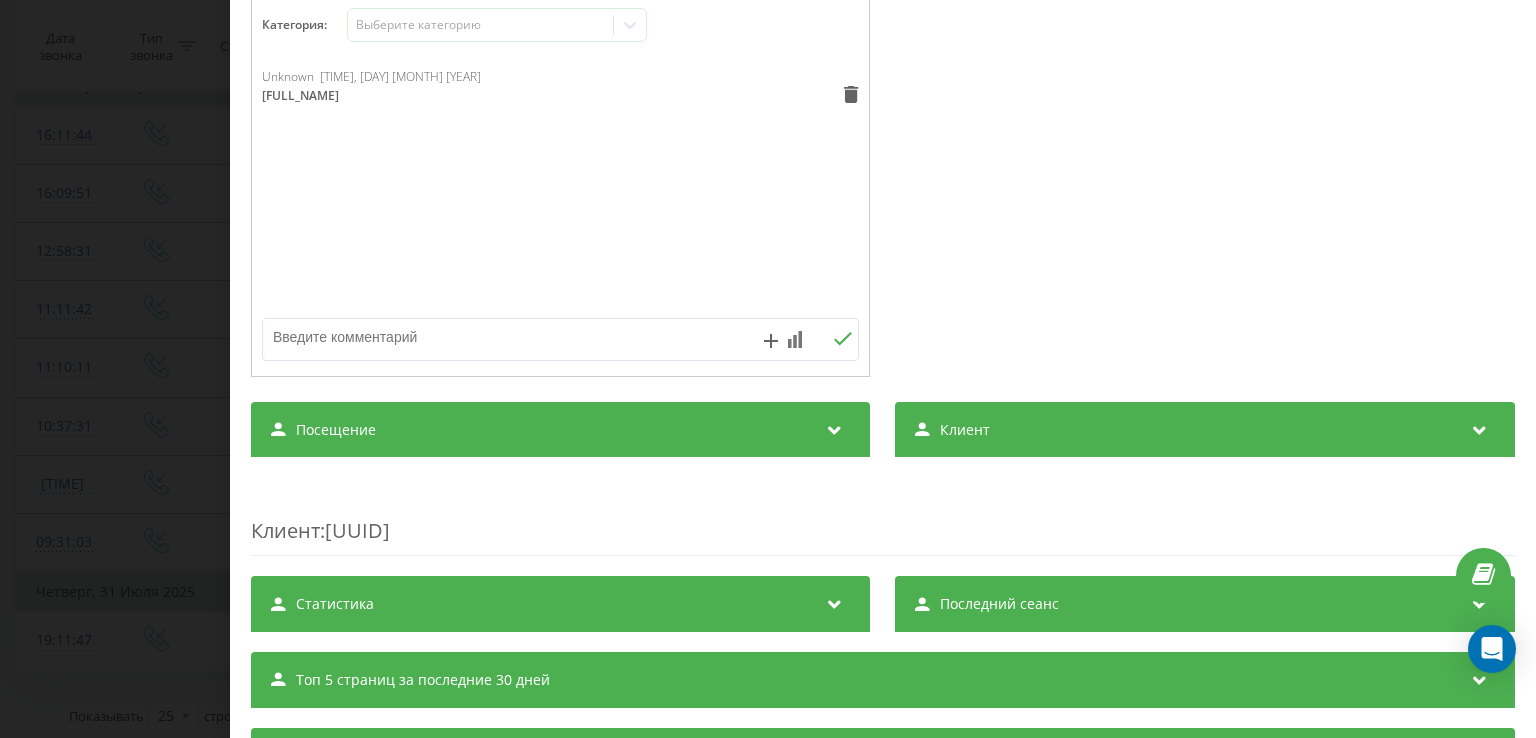 scroll, scrollTop: 407, scrollLeft: 0, axis: vertical 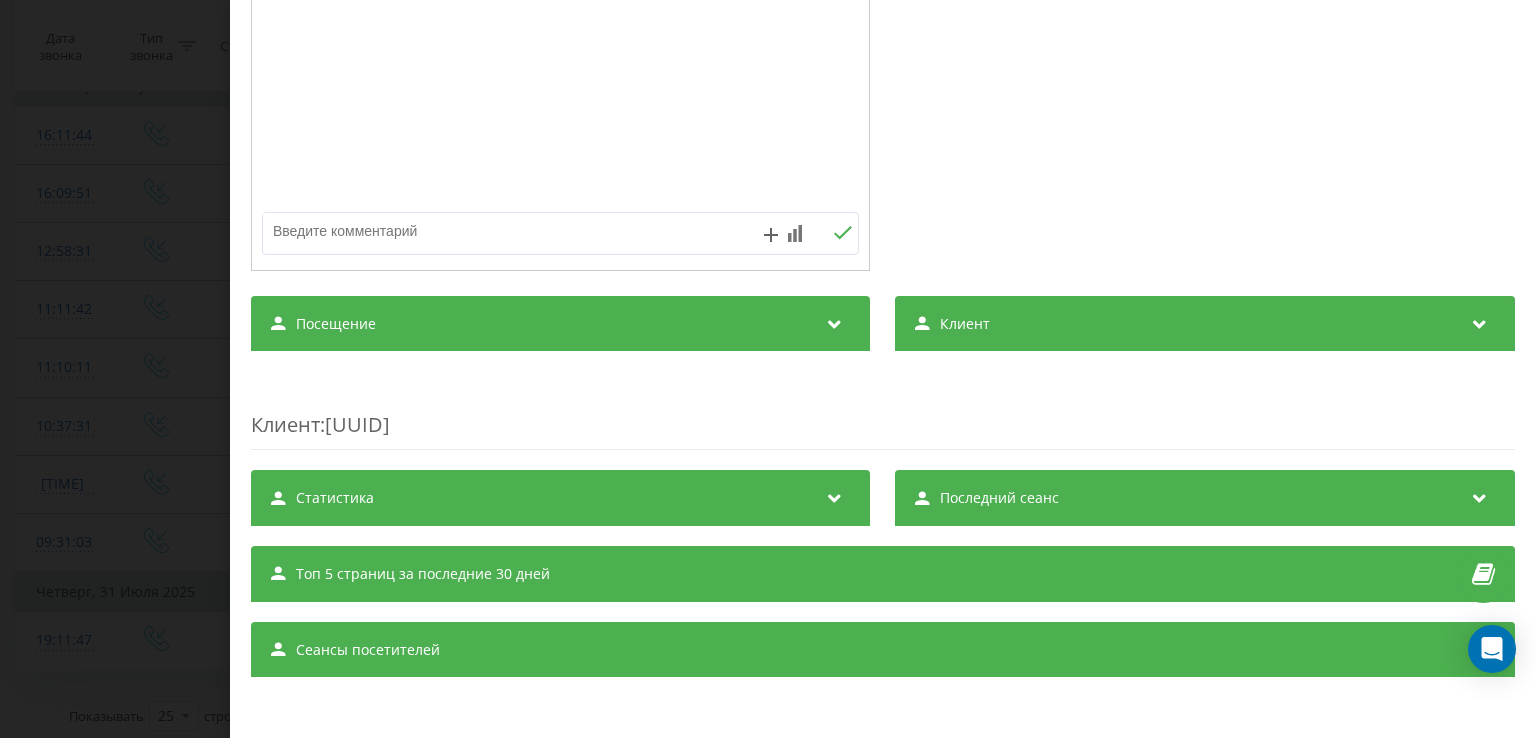 click on "Сеансы посетителей" at bounding box center [883, 650] 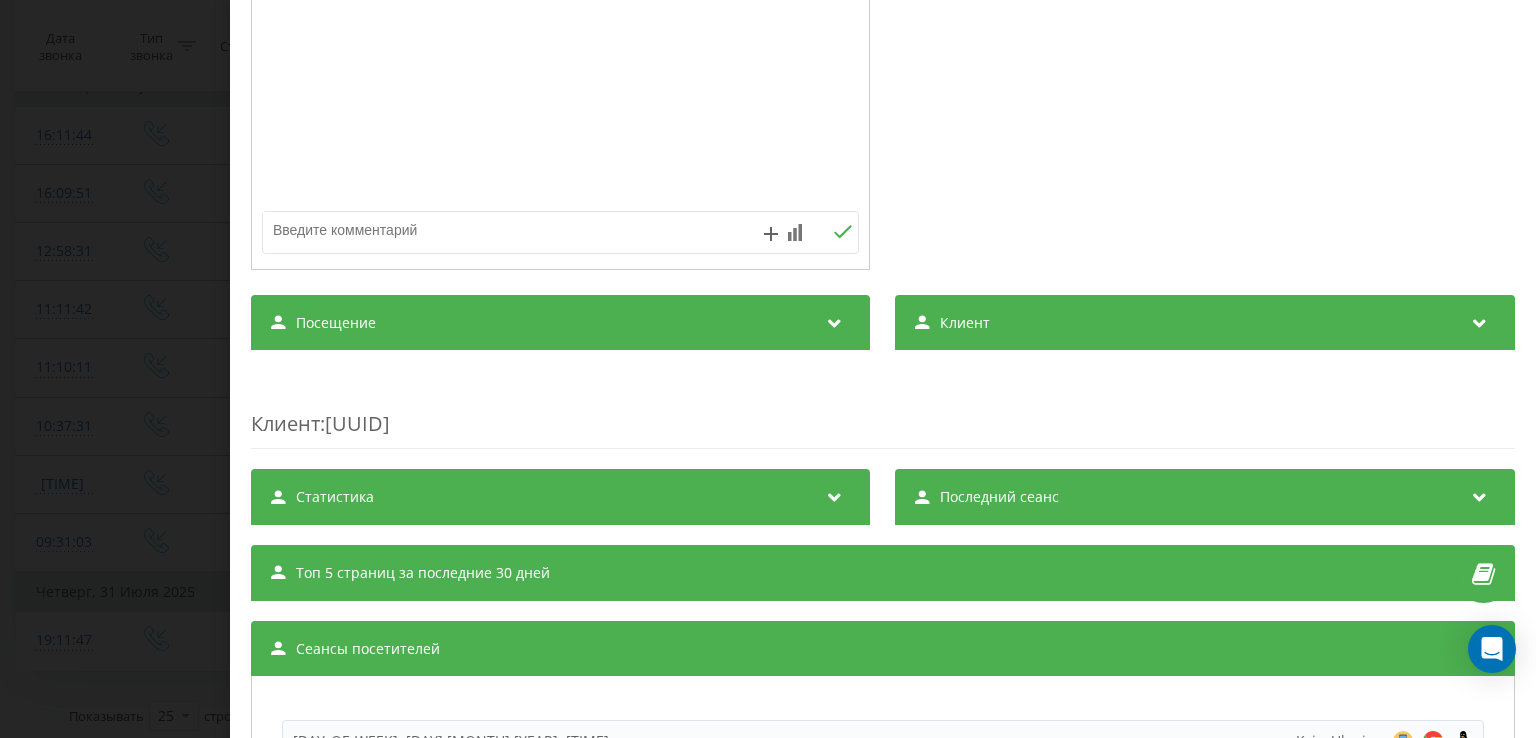 click at bounding box center [1480, 646] 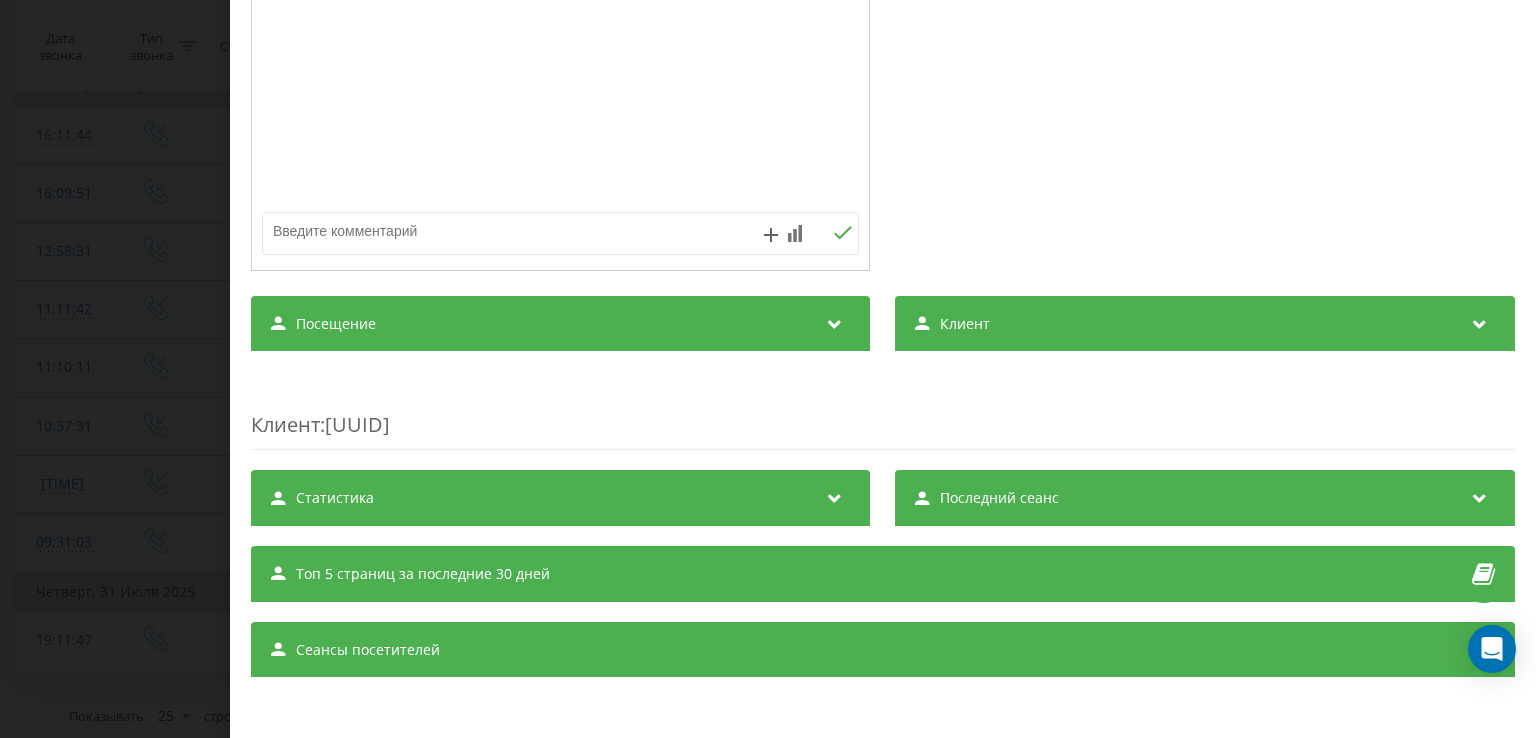 click at bounding box center (1480, 495) 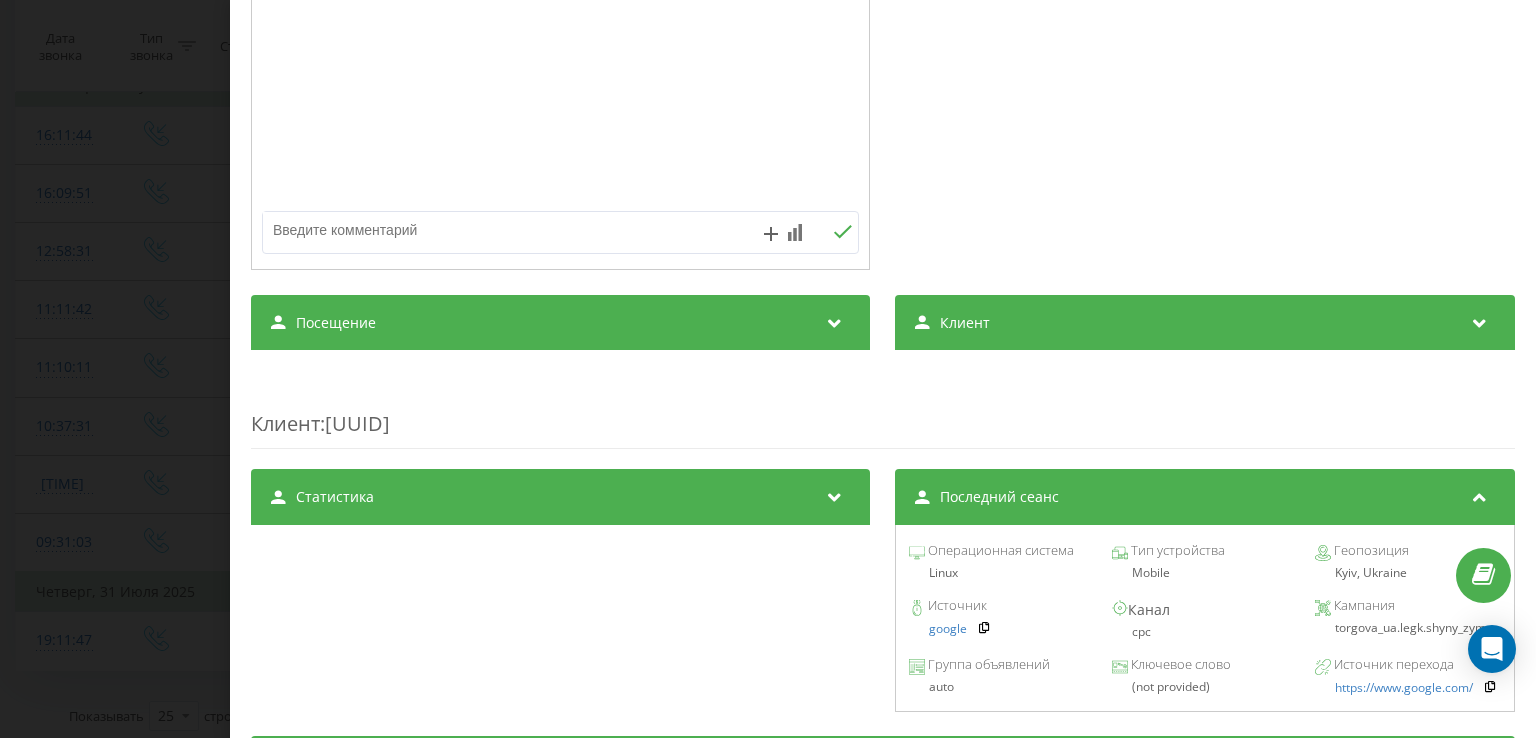 click at bounding box center [1480, 494] 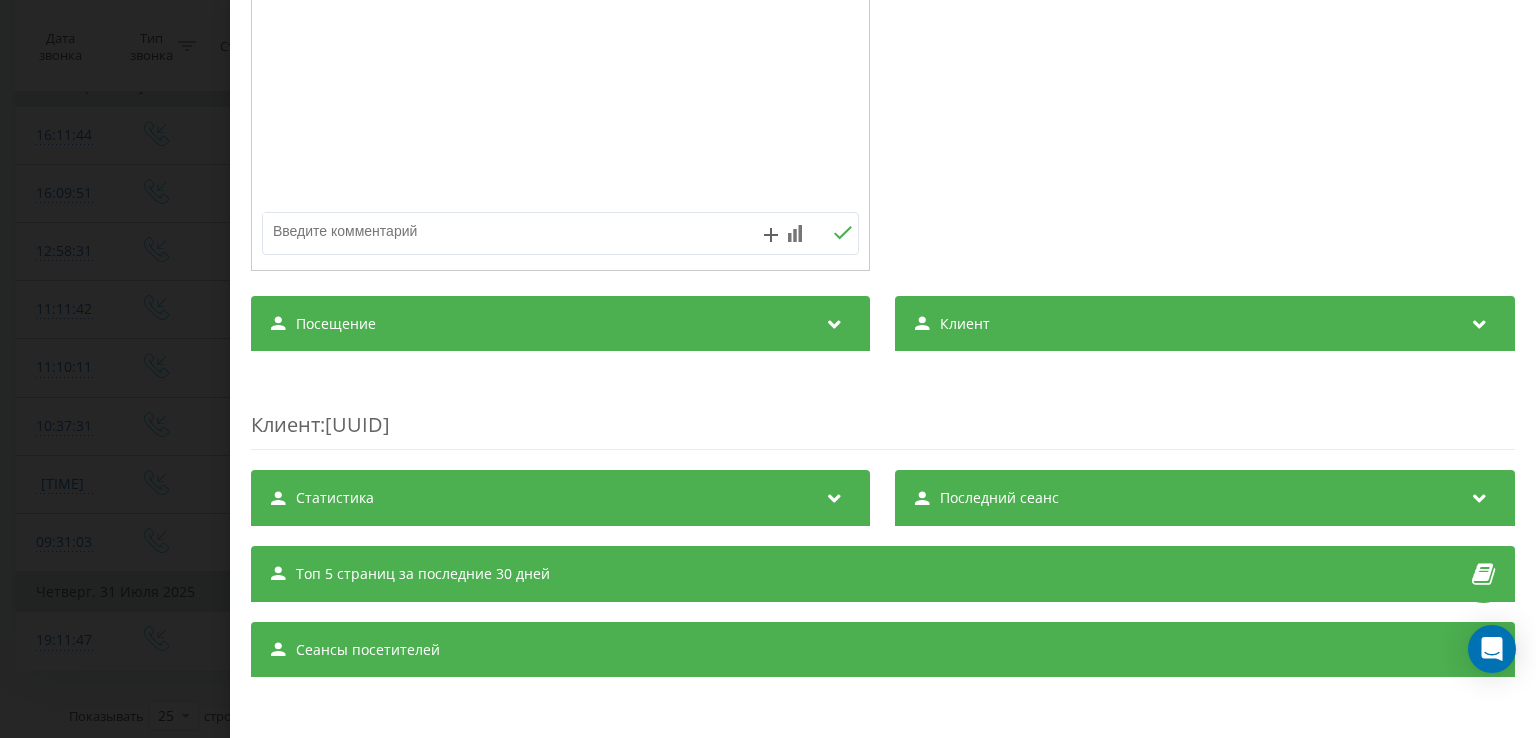 click at bounding box center [1480, 321] 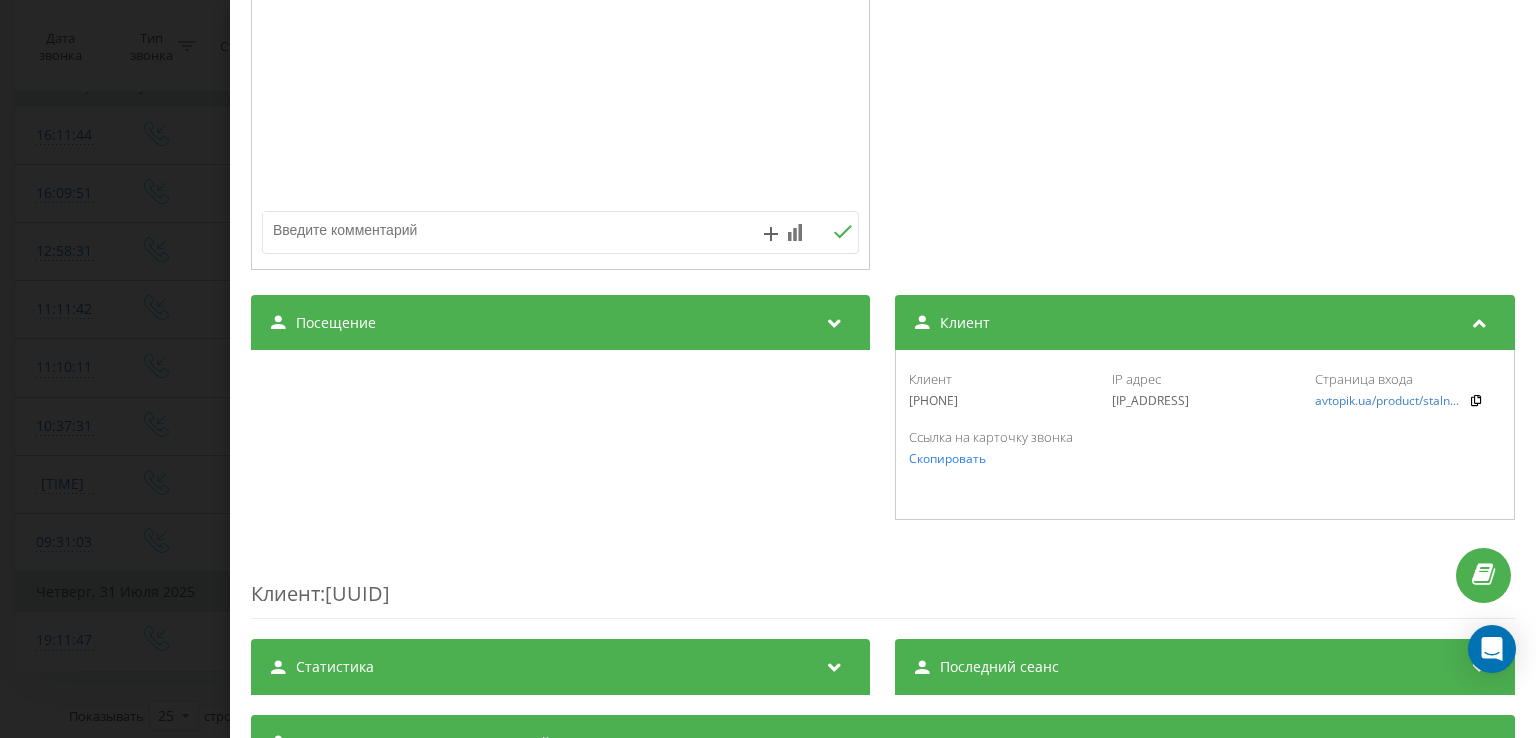click on "[PHONE]" at bounding box center (1002, 401) 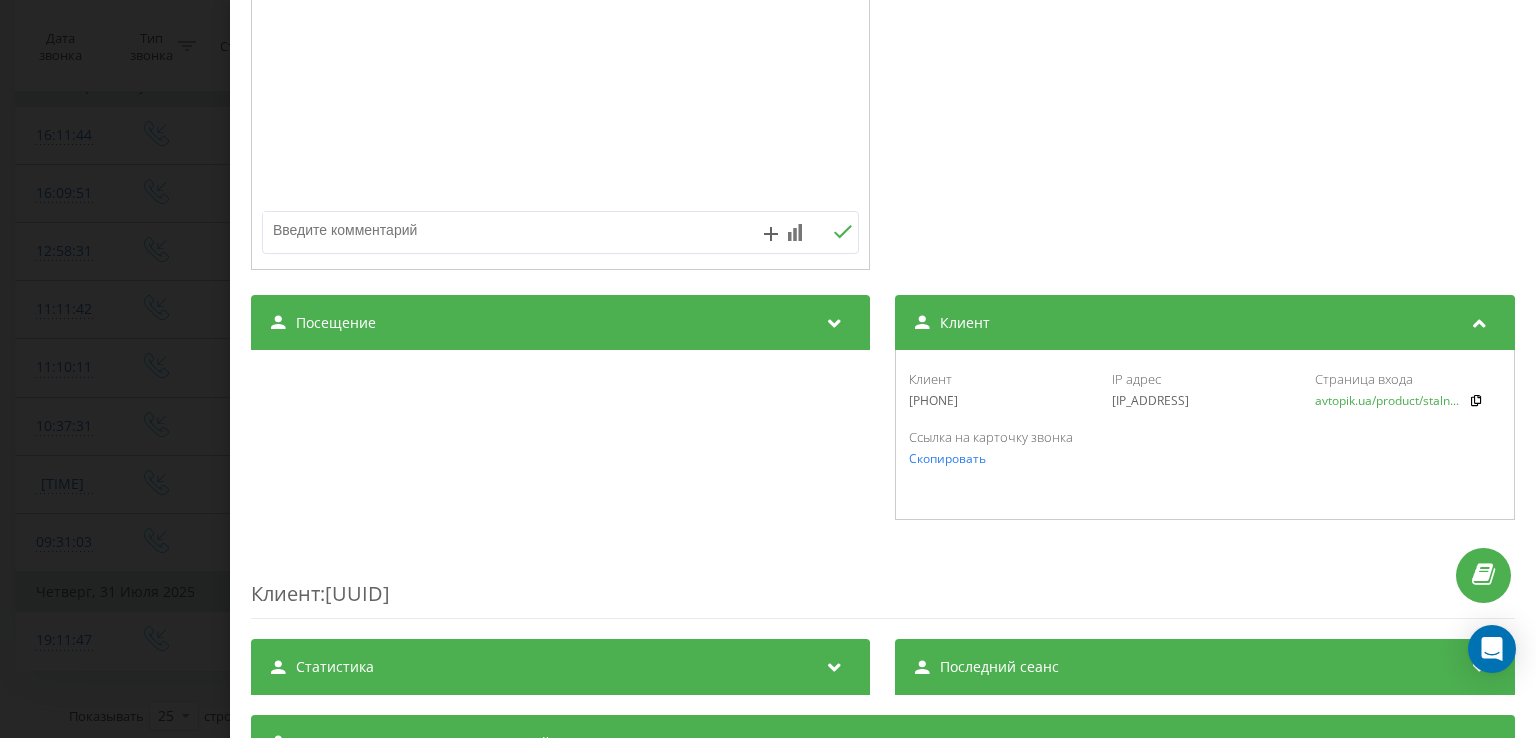 click on "avtopik.ua/product/staln..." at bounding box center [1388, 400] 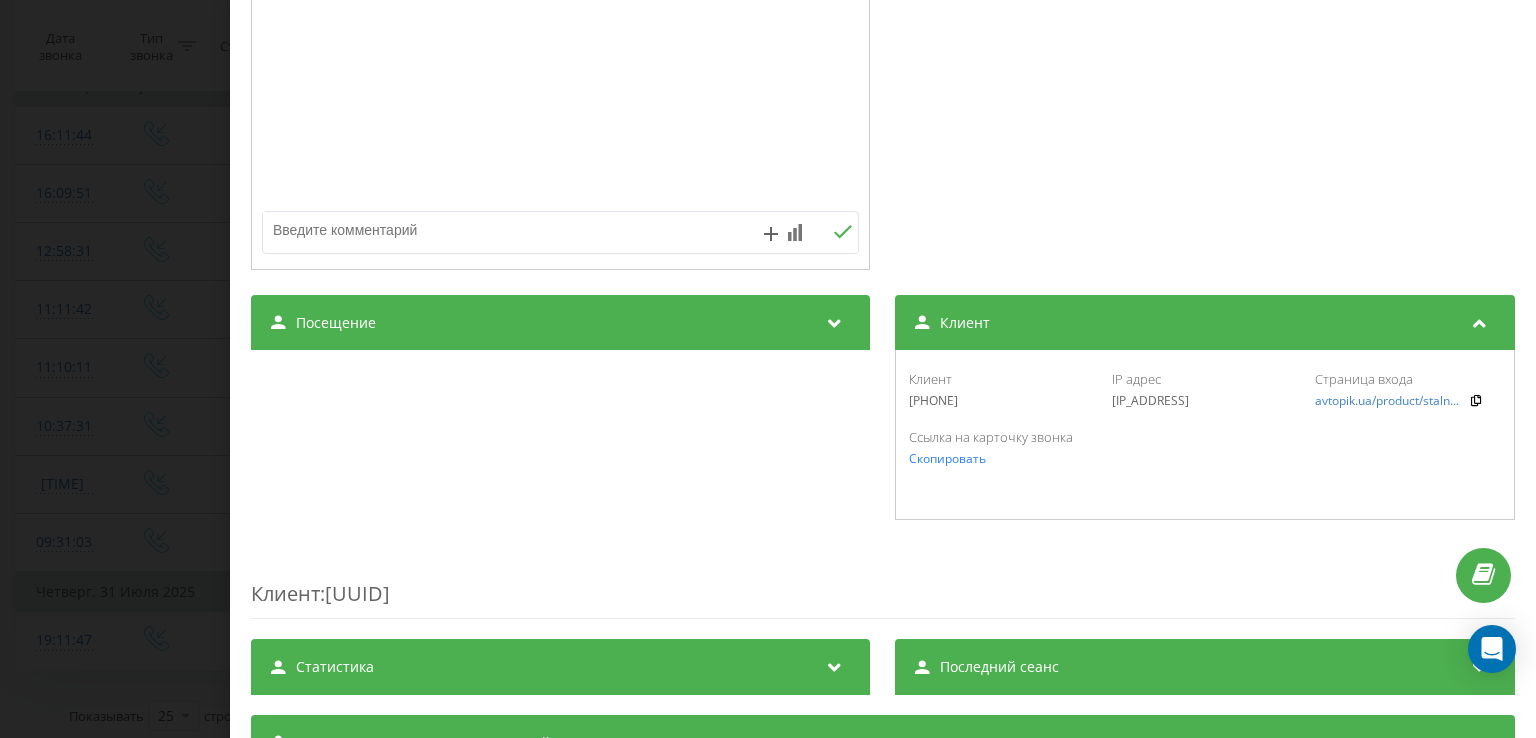 click on "Посещение" at bounding box center [560, 323] 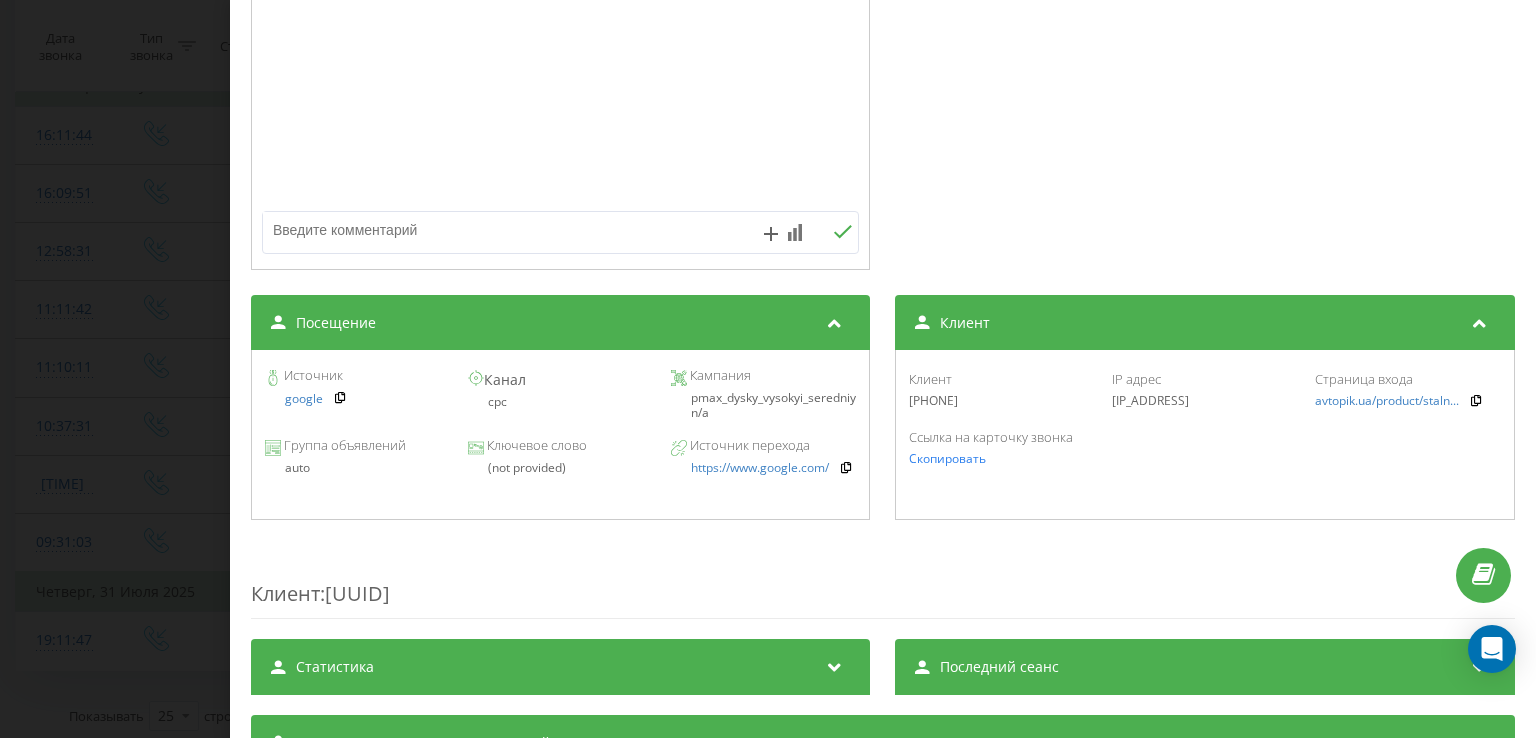 click at bounding box center [835, 320] 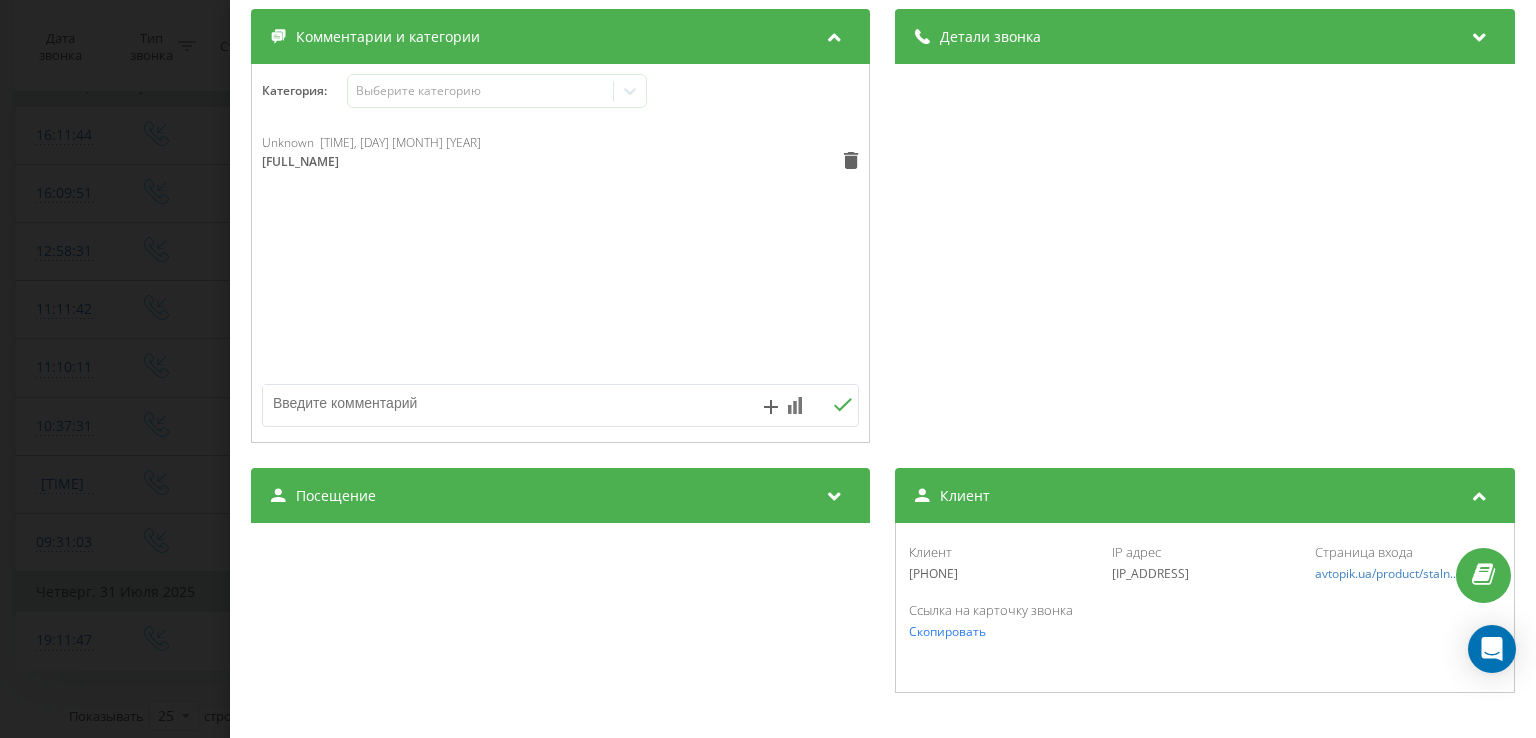scroll, scrollTop: 107, scrollLeft: 0, axis: vertical 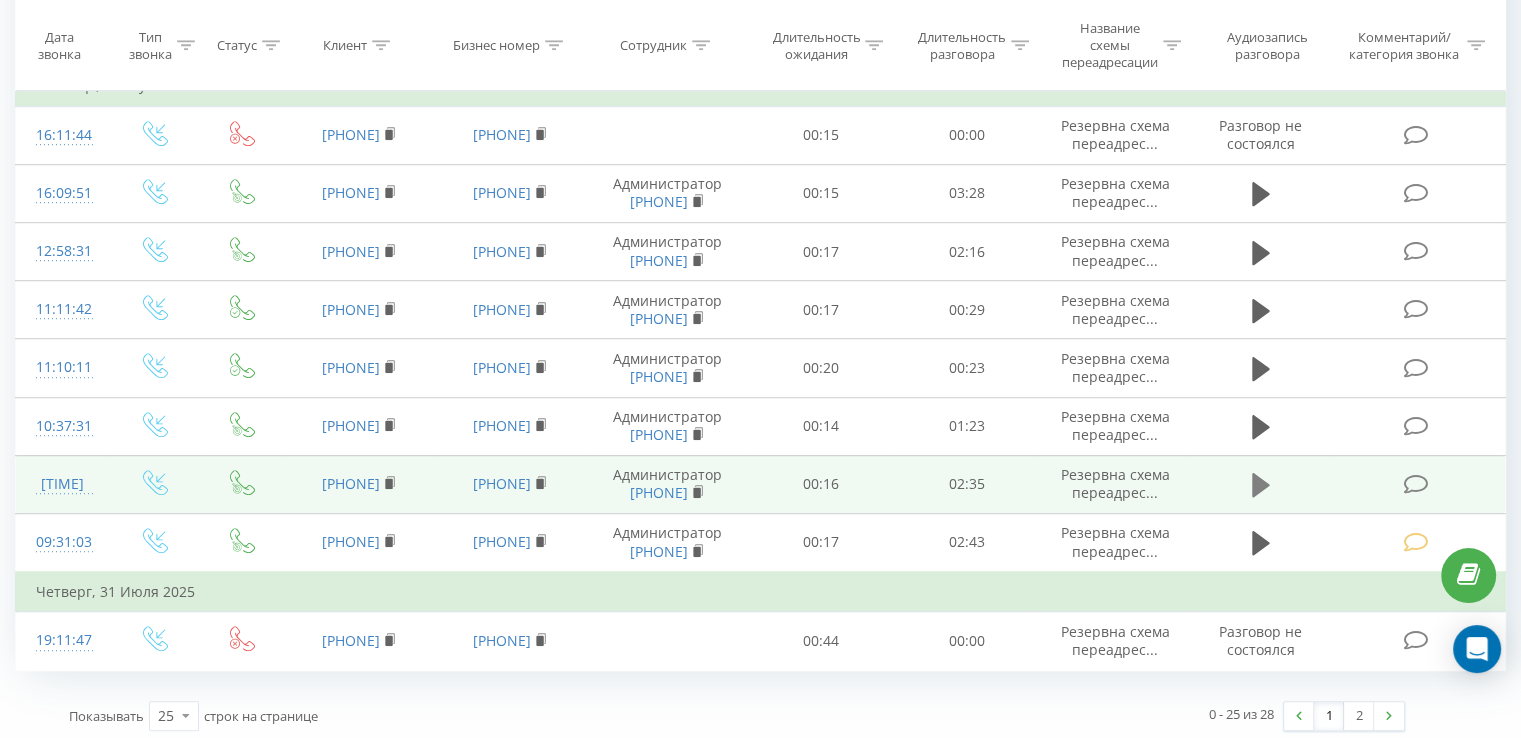 click 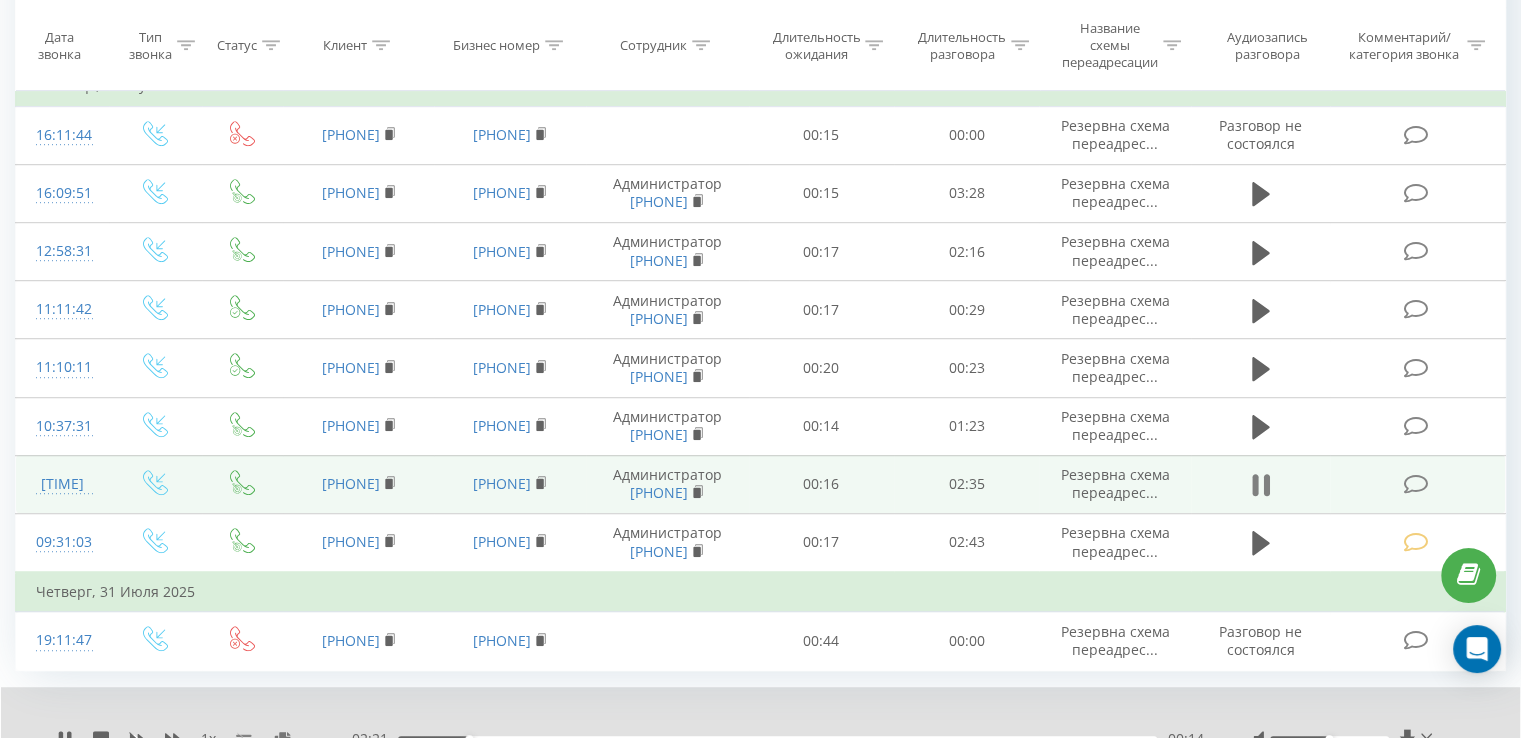 click at bounding box center (1261, 485) 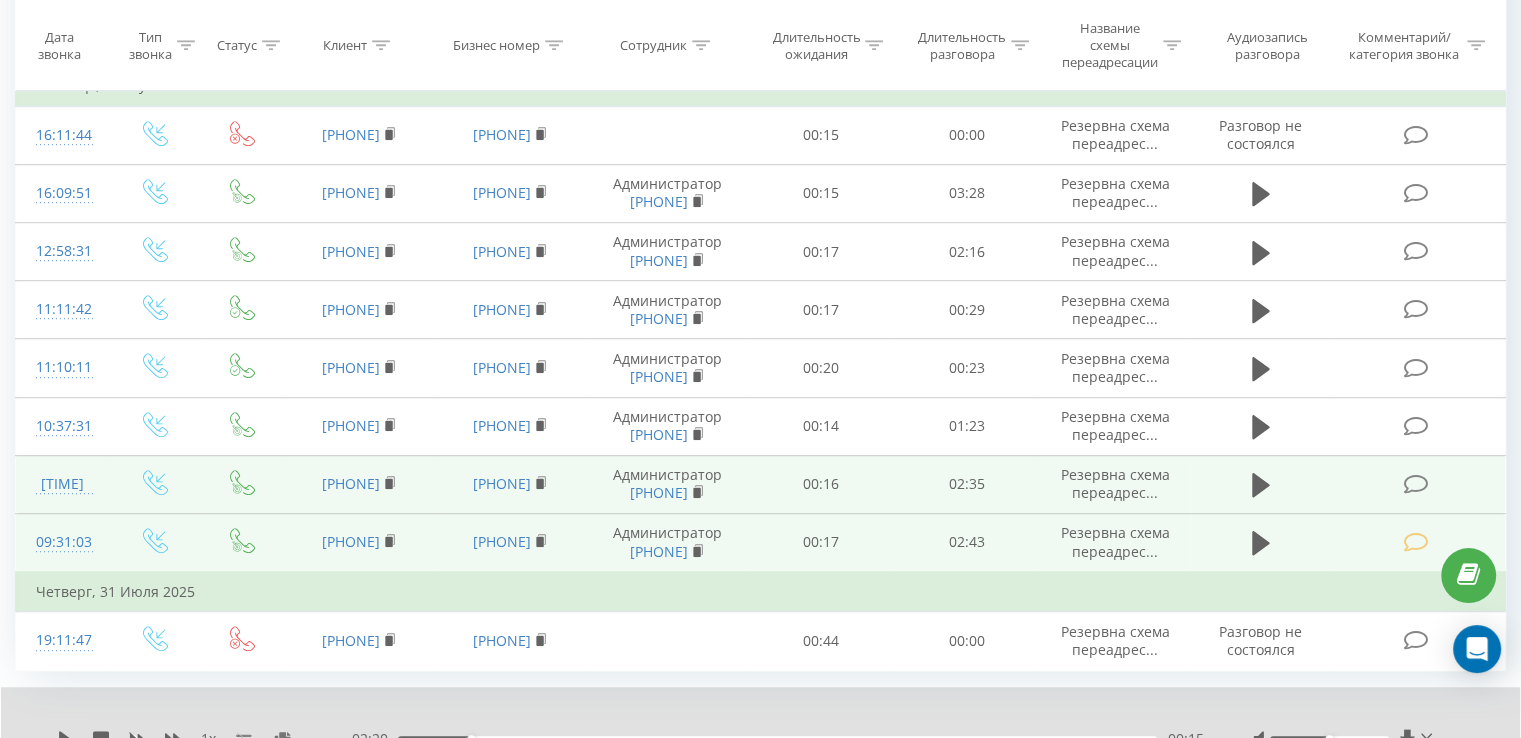 click at bounding box center (1415, 542) 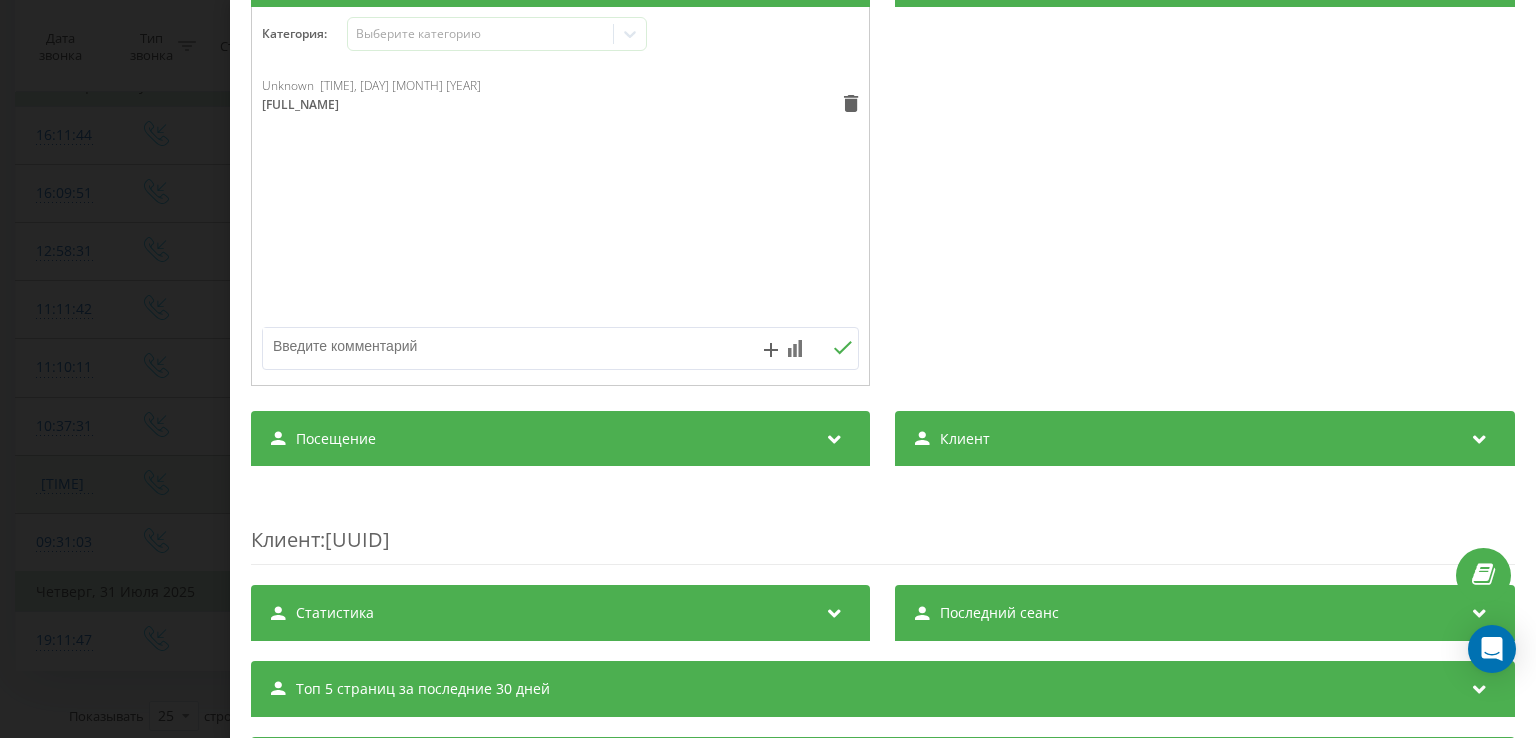 scroll, scrollTop: 407, scrollLeft: 0, axis: vertical 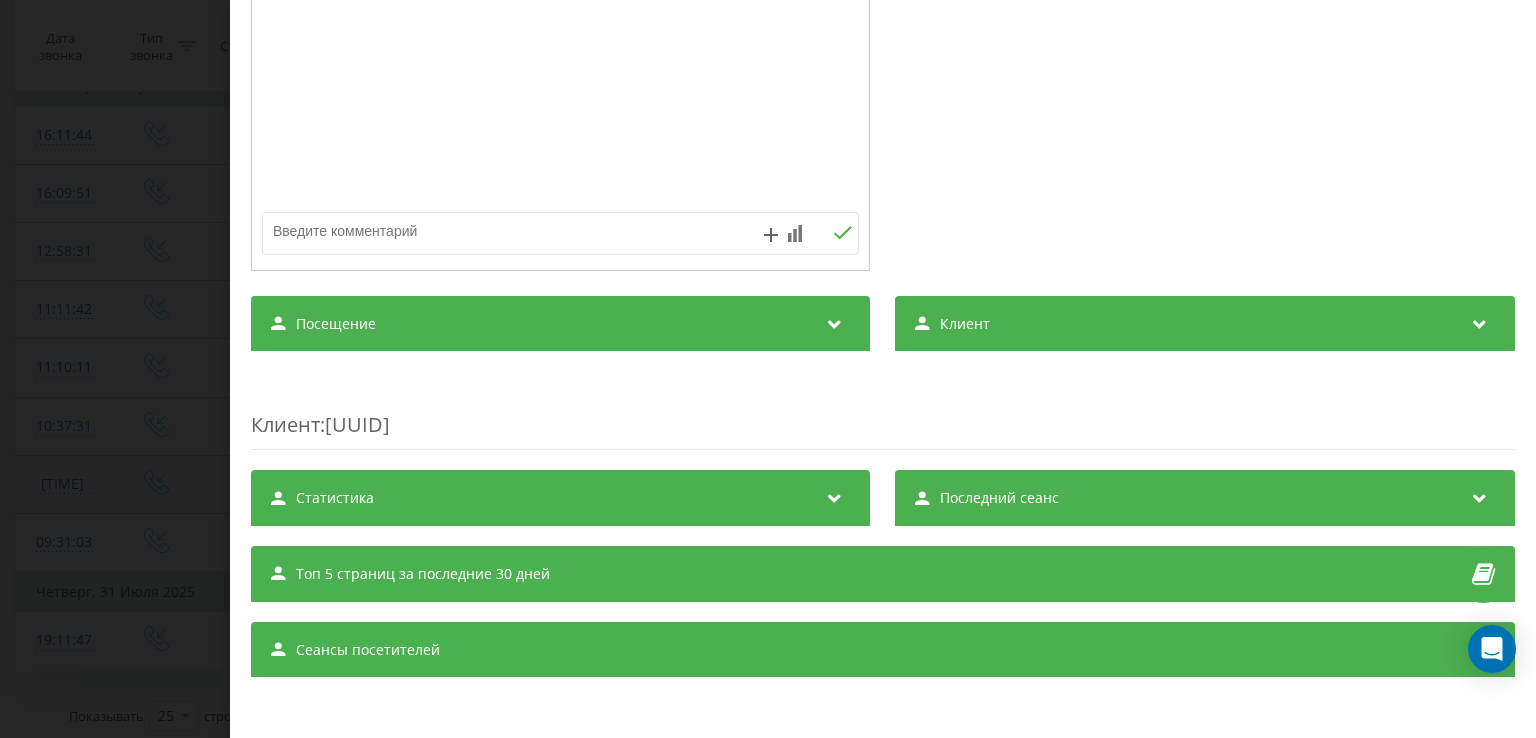 click on "Клиент" at bounding box center (1205, 324) 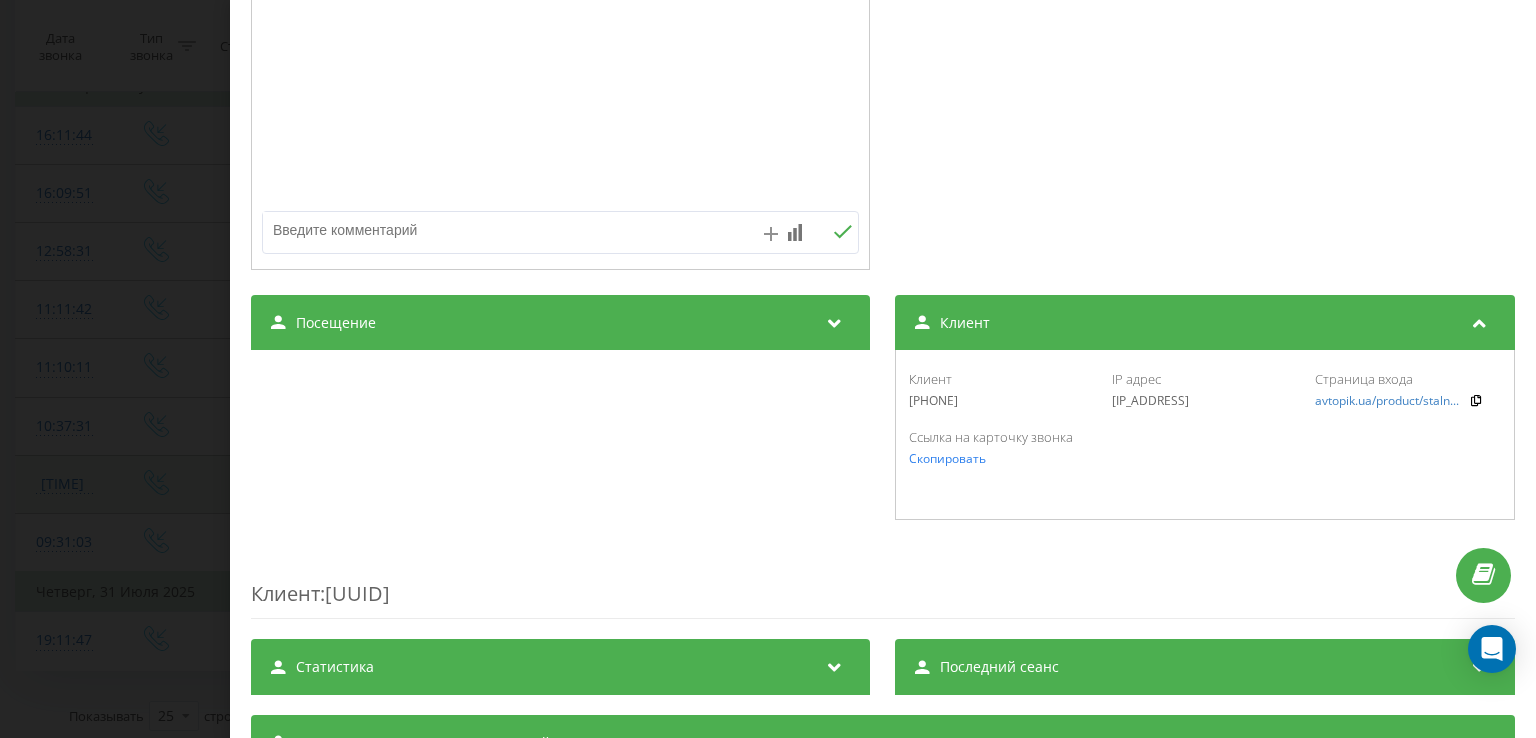 click 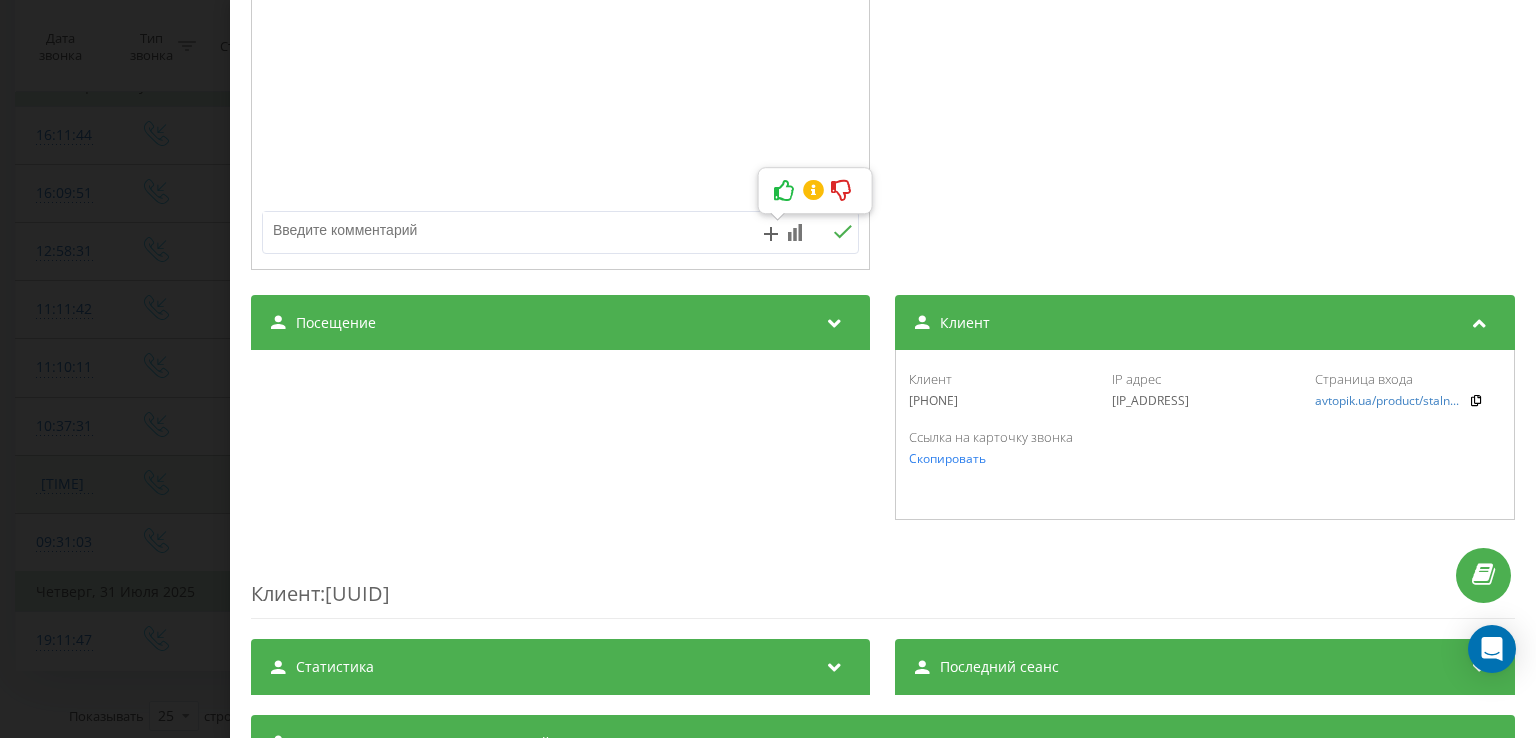 click at bounding box center (785, 191) 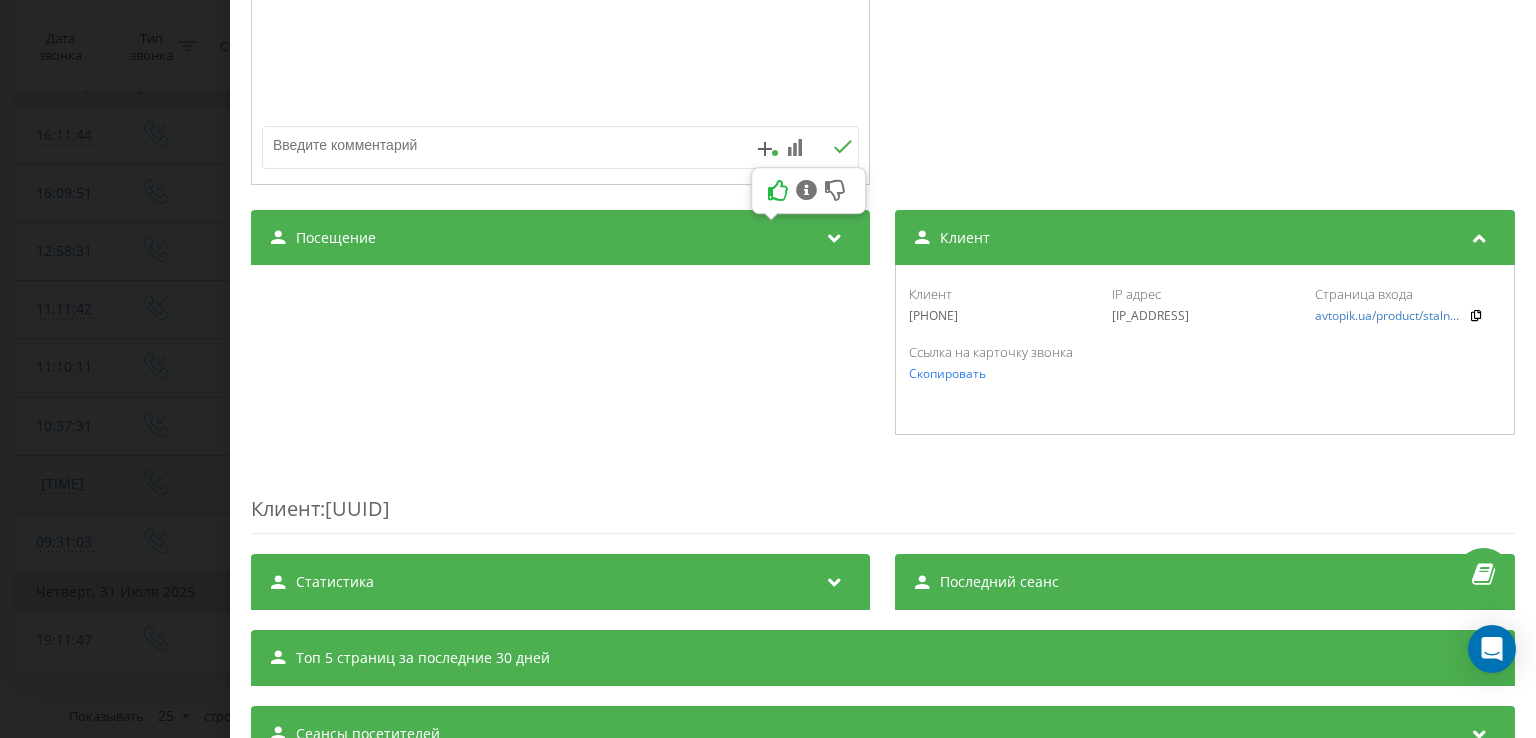 scroll, scrollTop: 577, scrollLeft: 0, axis: vertical 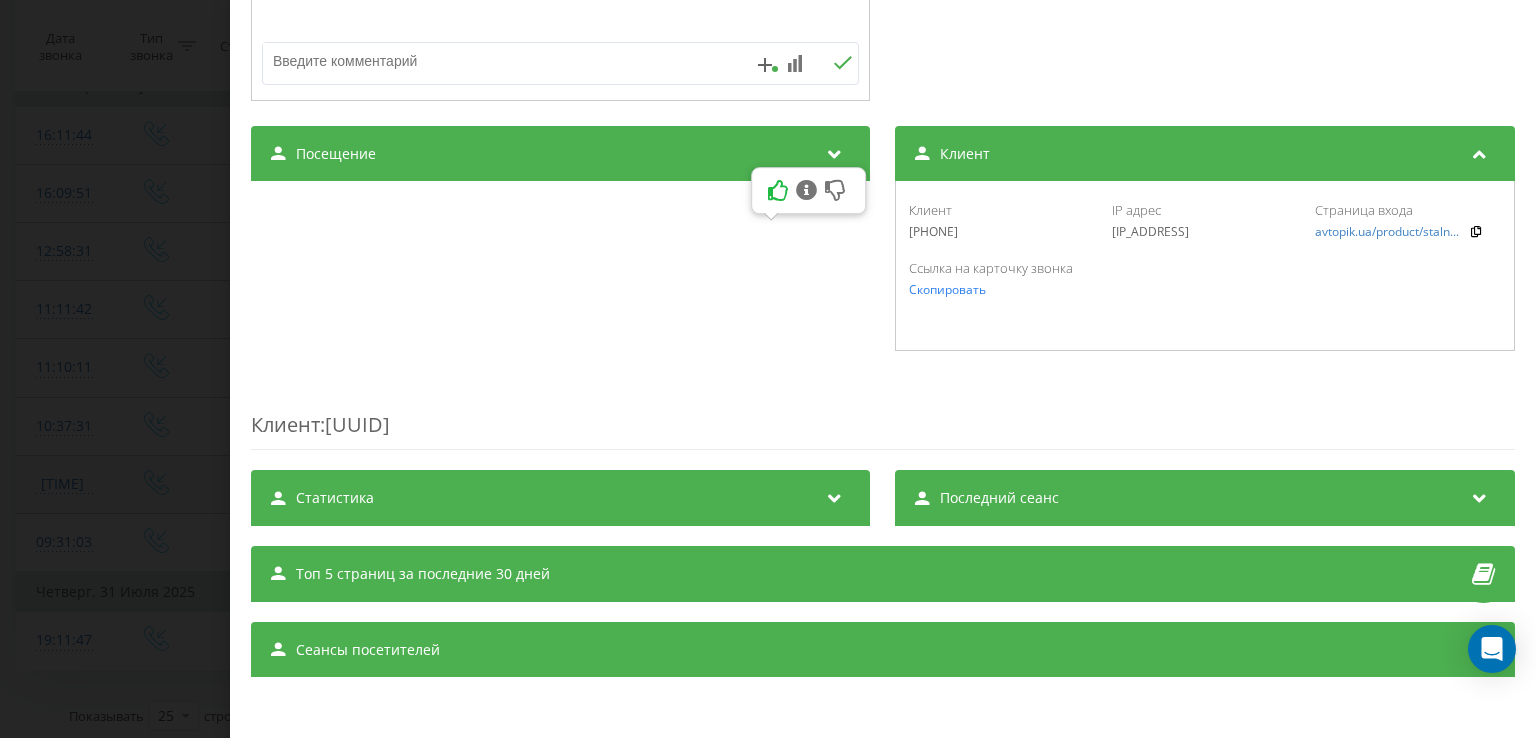 click on "Последний сеанс" at bounding box center (1205, 498) 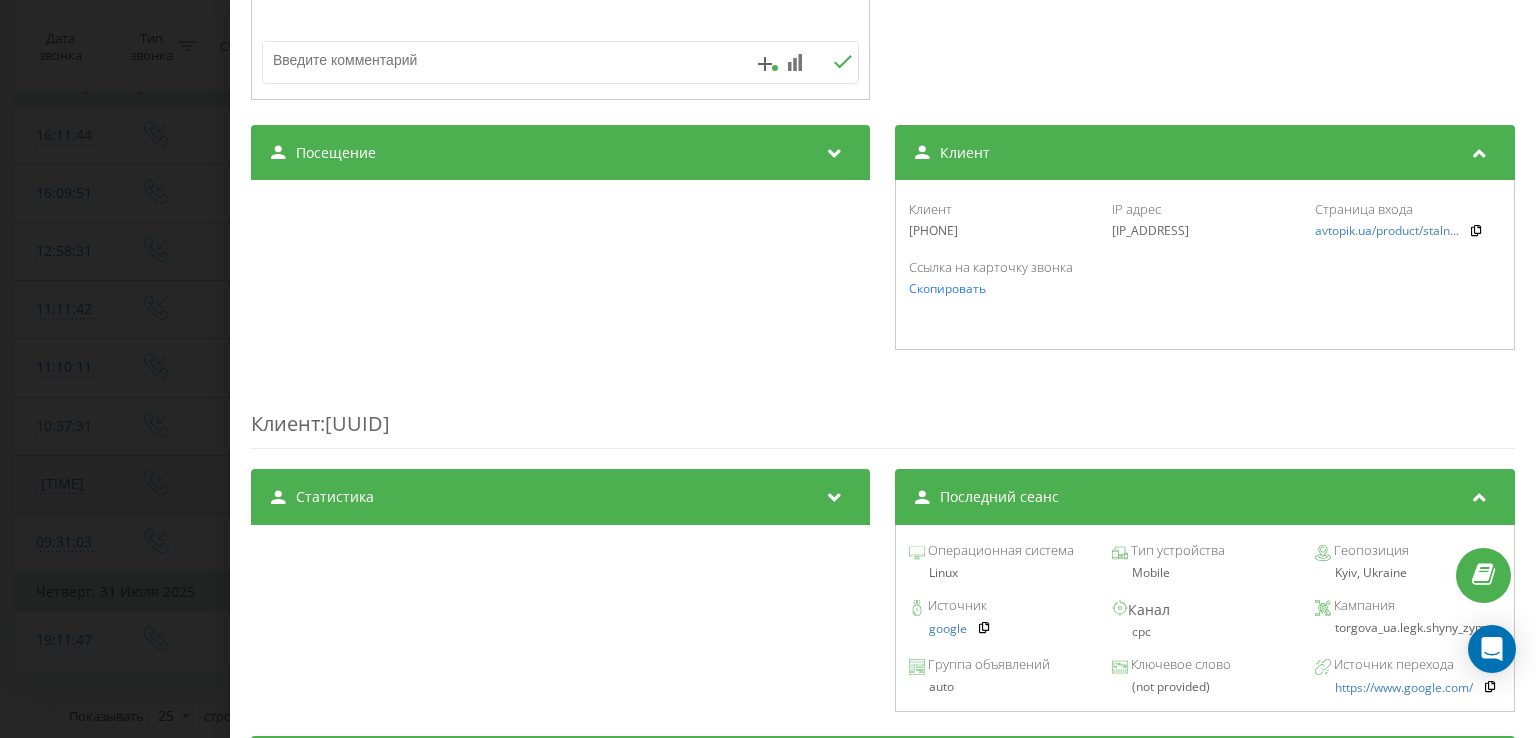 click on "Последний сеанс" at bounding box center (1205, 497) 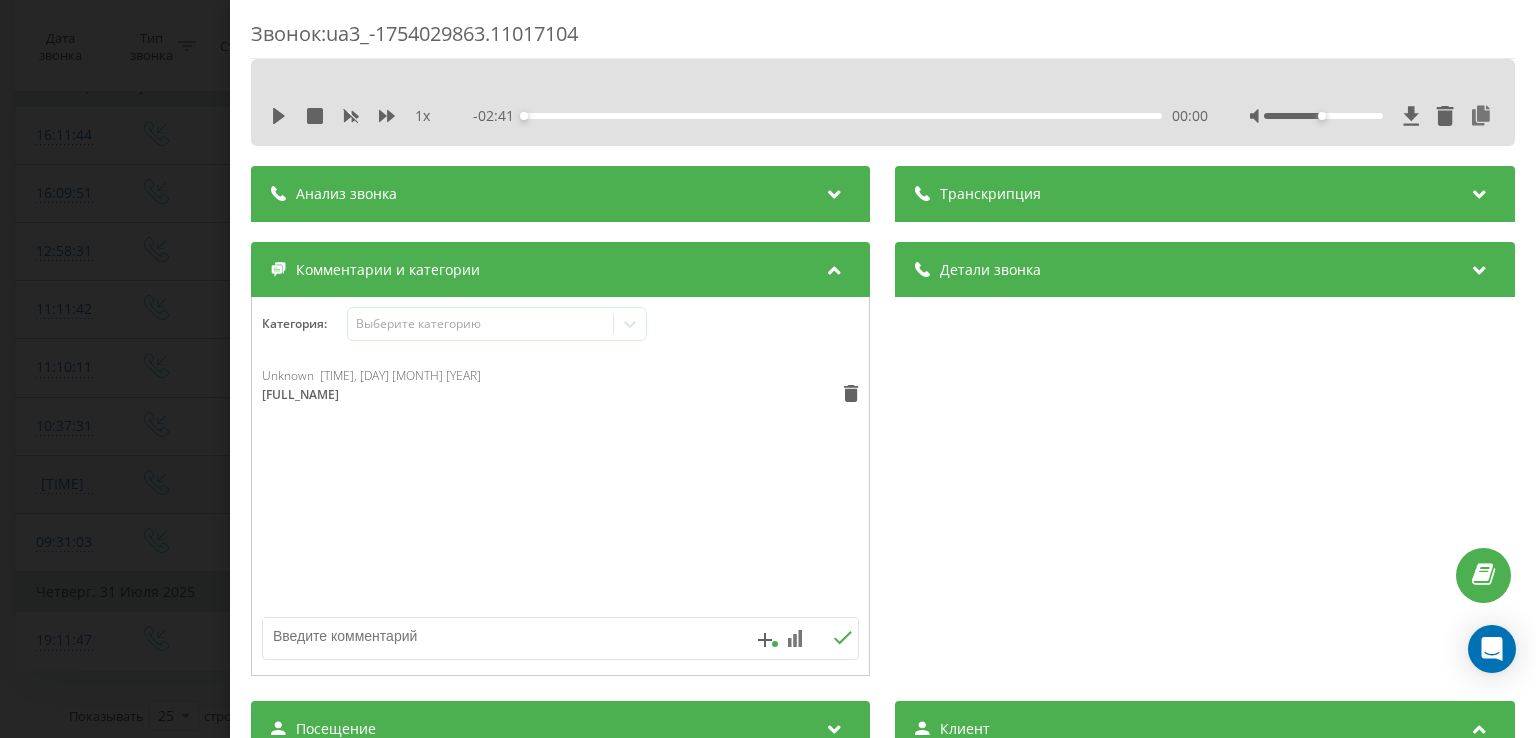 scroll, scrollTop: 0, scrollLeft: 0, axis: both 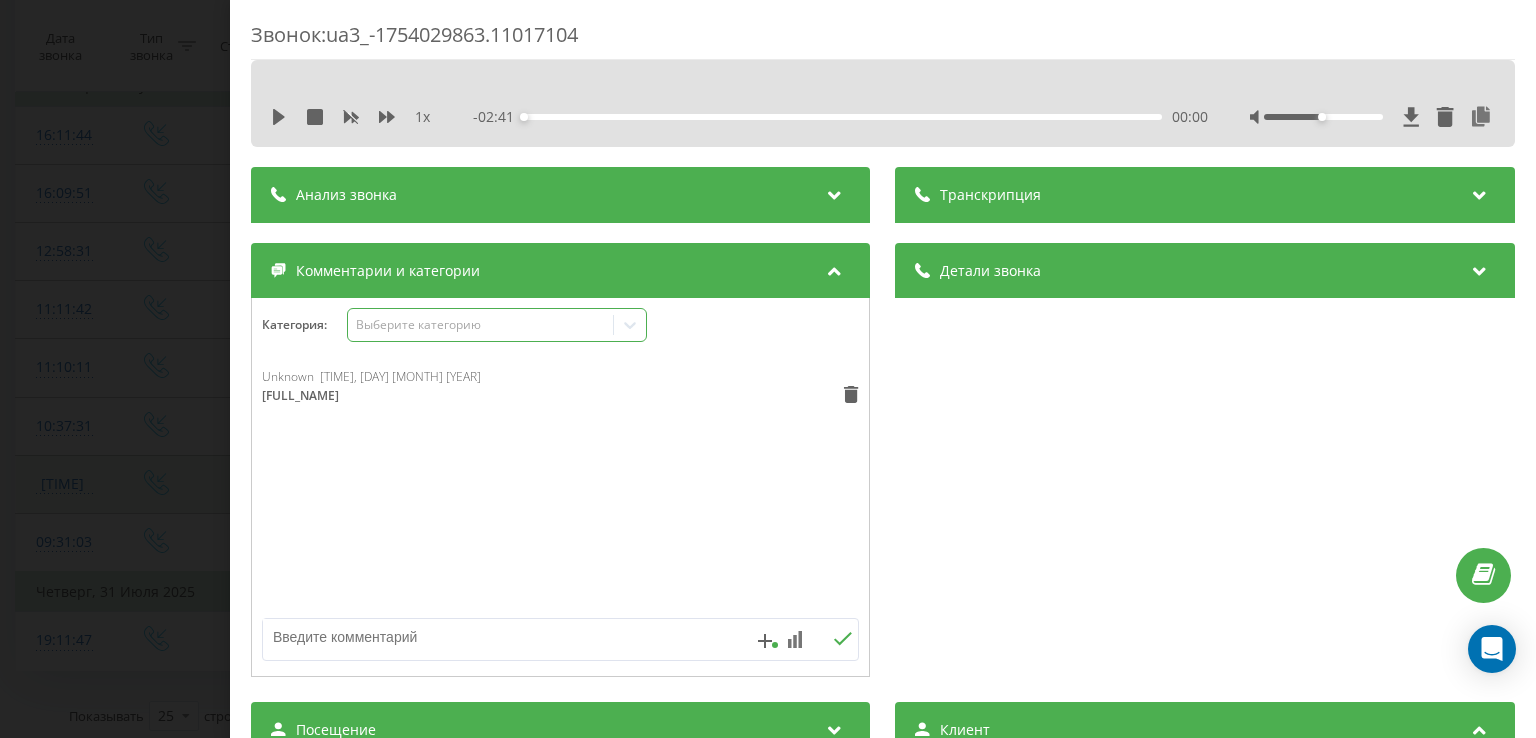 click 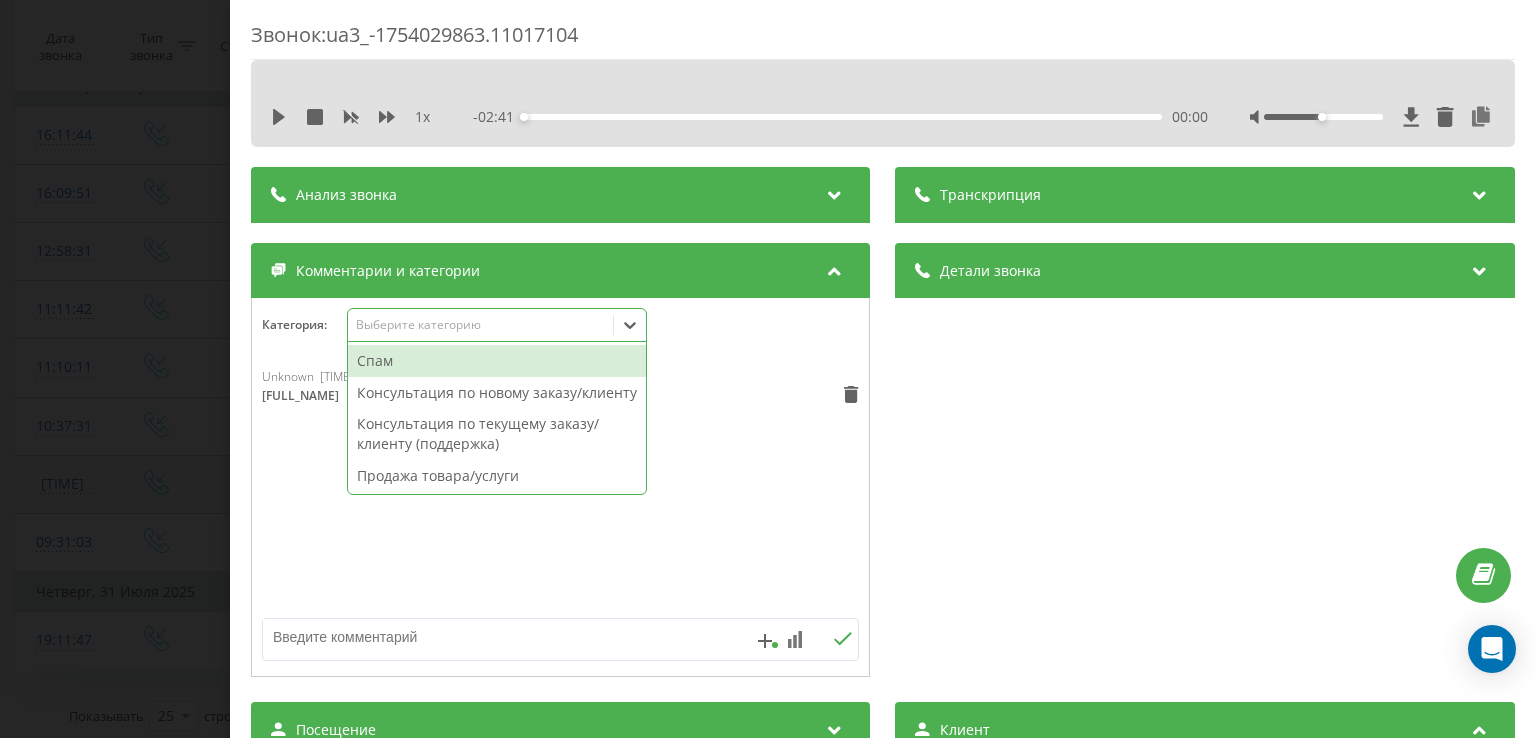 click on "Unknown 15:05, 4 Августа 2025   Владимир Дмитриев" at bounding box center (560, 488) 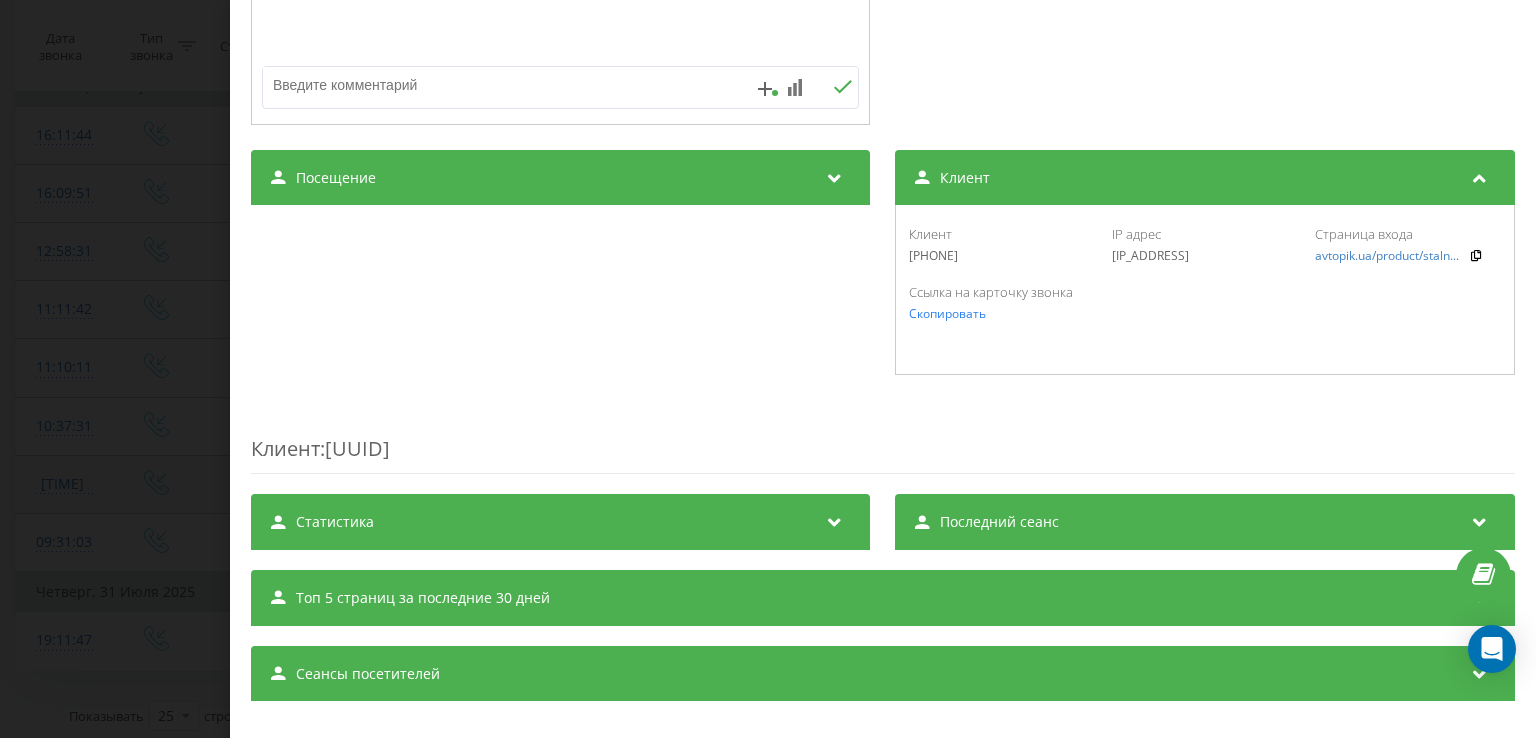 scroll, scrollTop: 577, scrollLeft: 0, axis: vertical 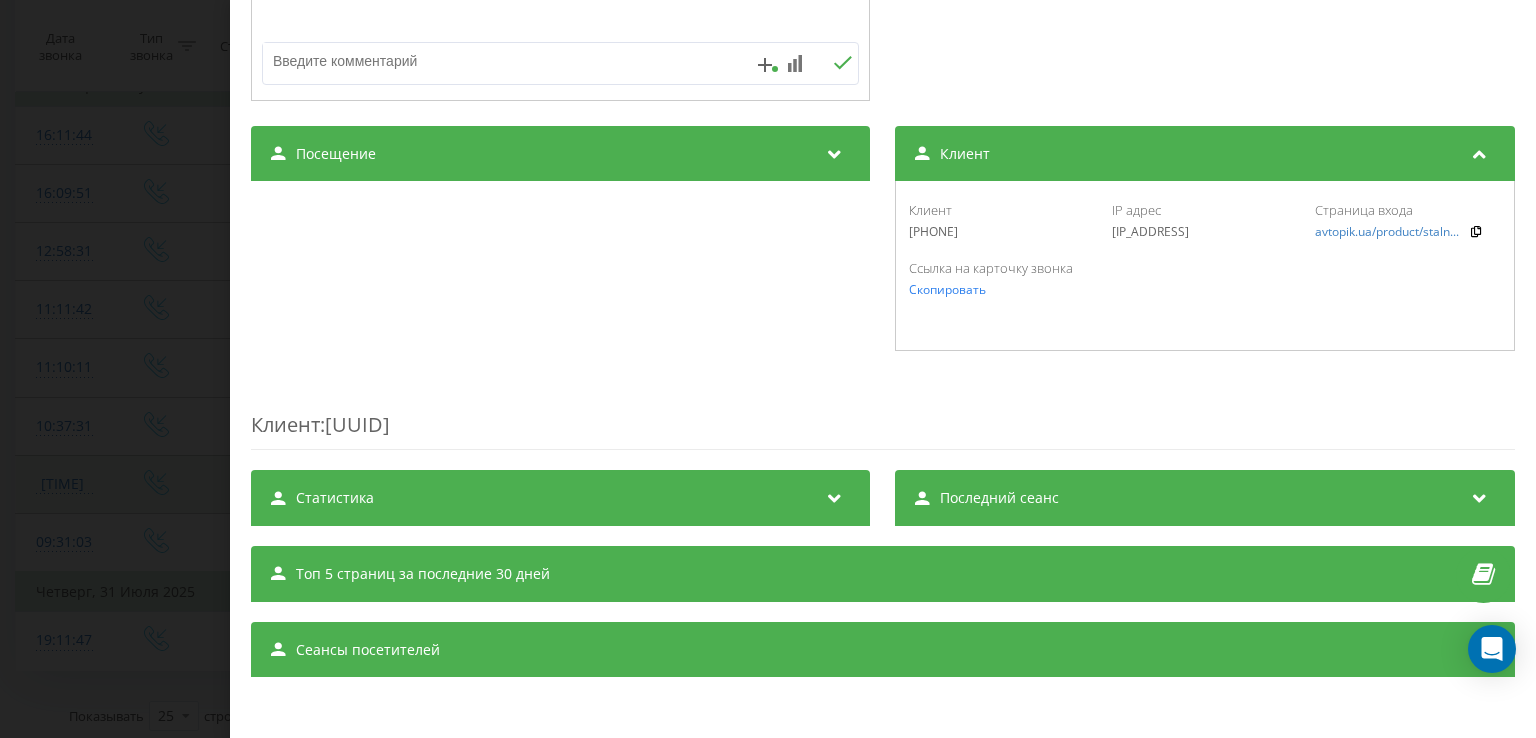 click at bounding box center (835, 495) 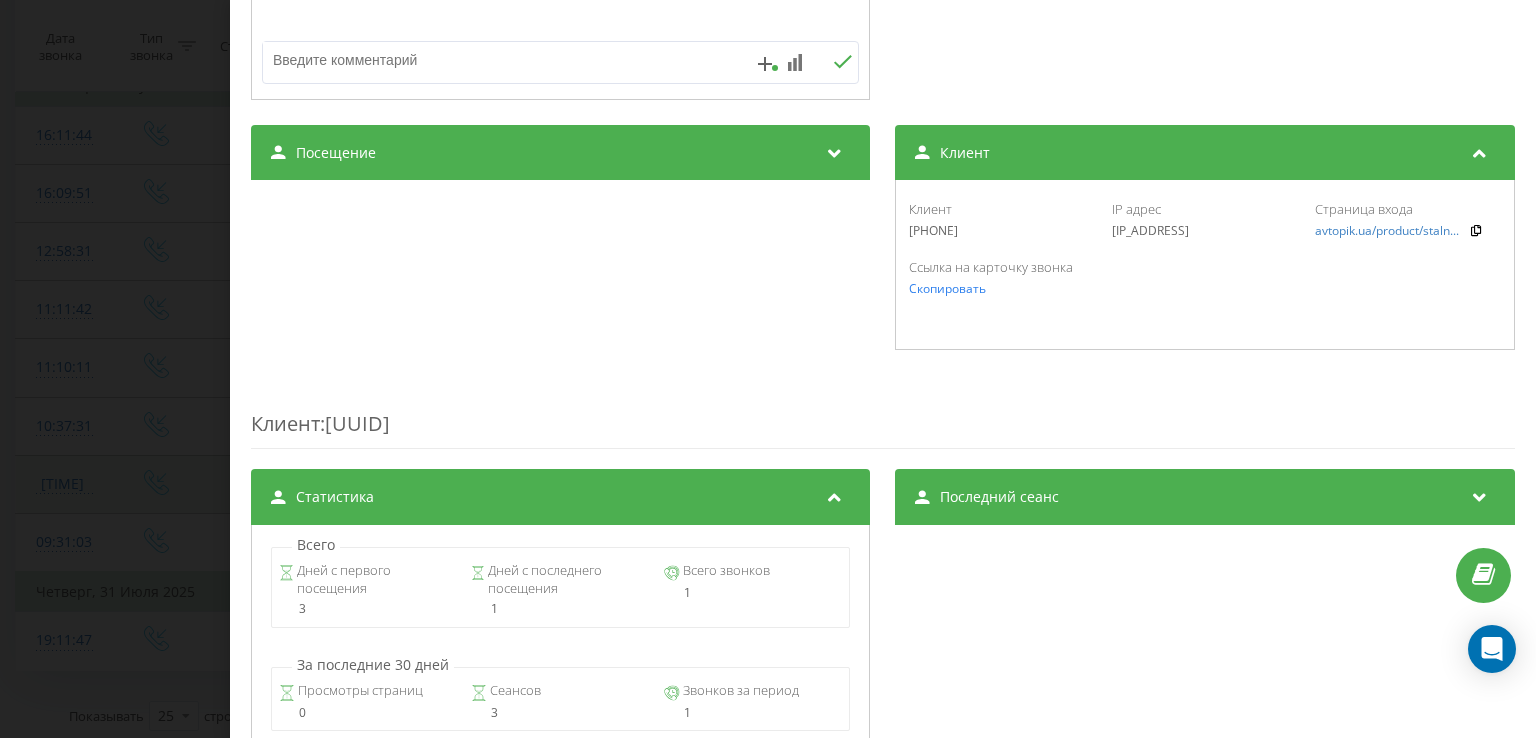 click at bounding box center (835, 494) 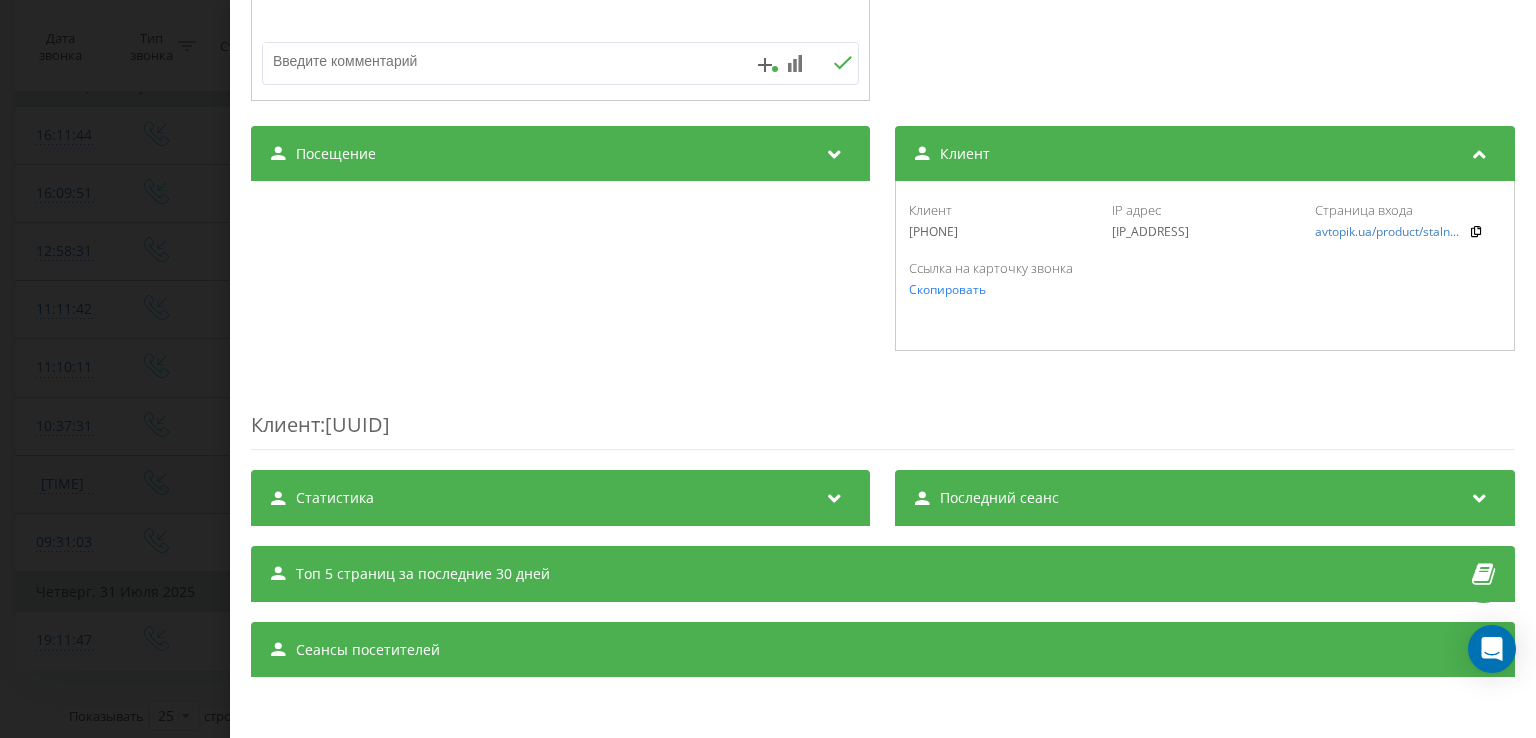 click on "Последний сеанс" at bounding box center [1205, 498] 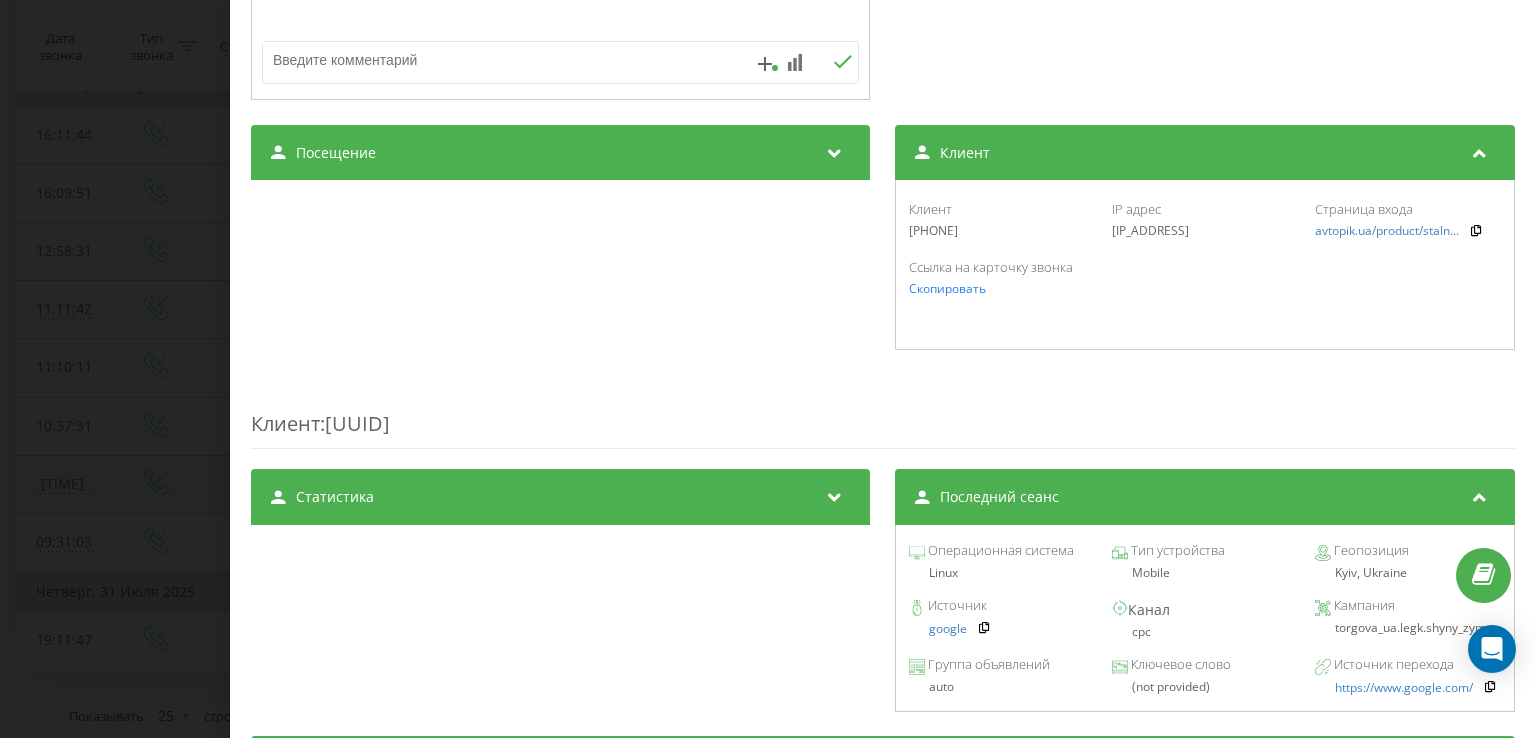 click at bounding box center [1480, 494] 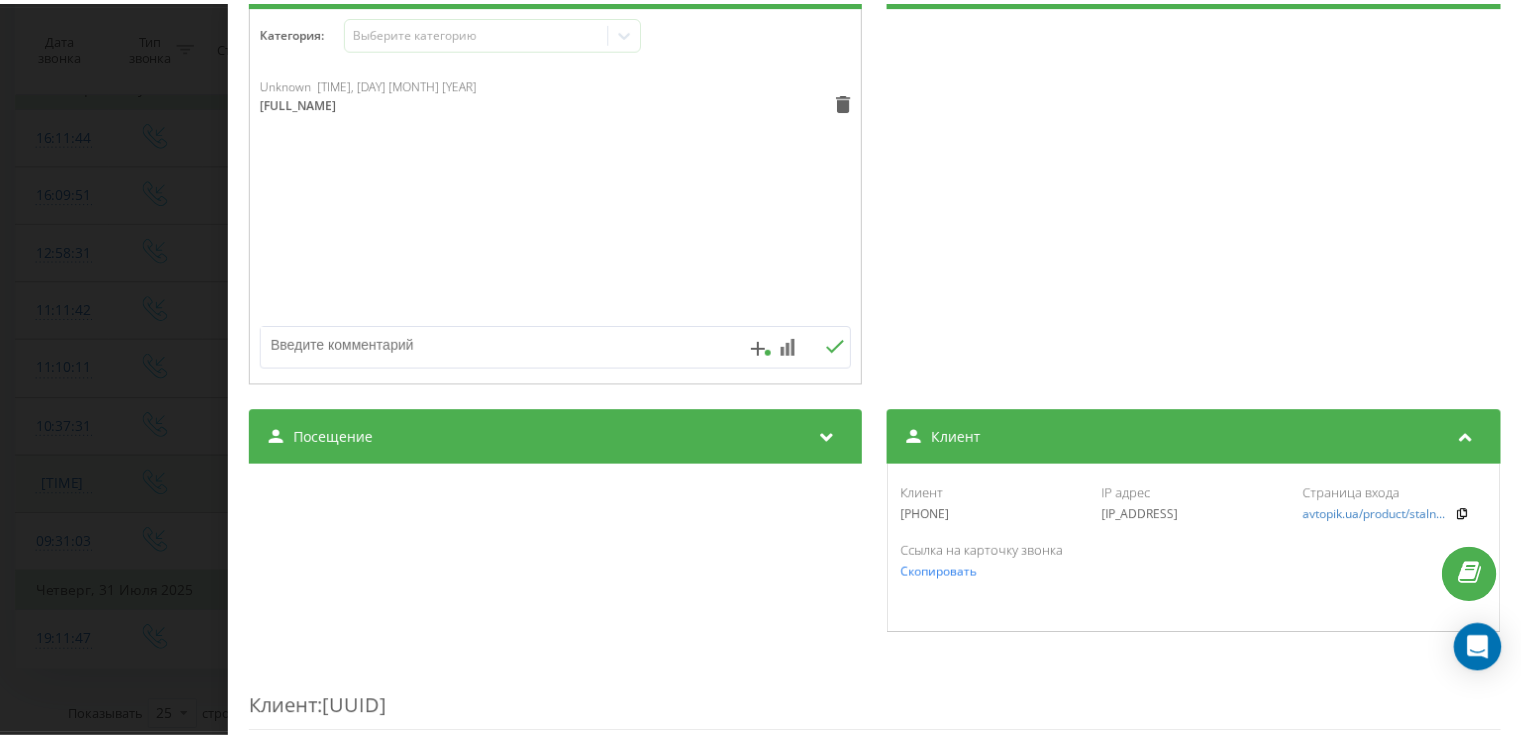 scroll, scrollTop: 77, scrollLeft: 0, axis: vertical 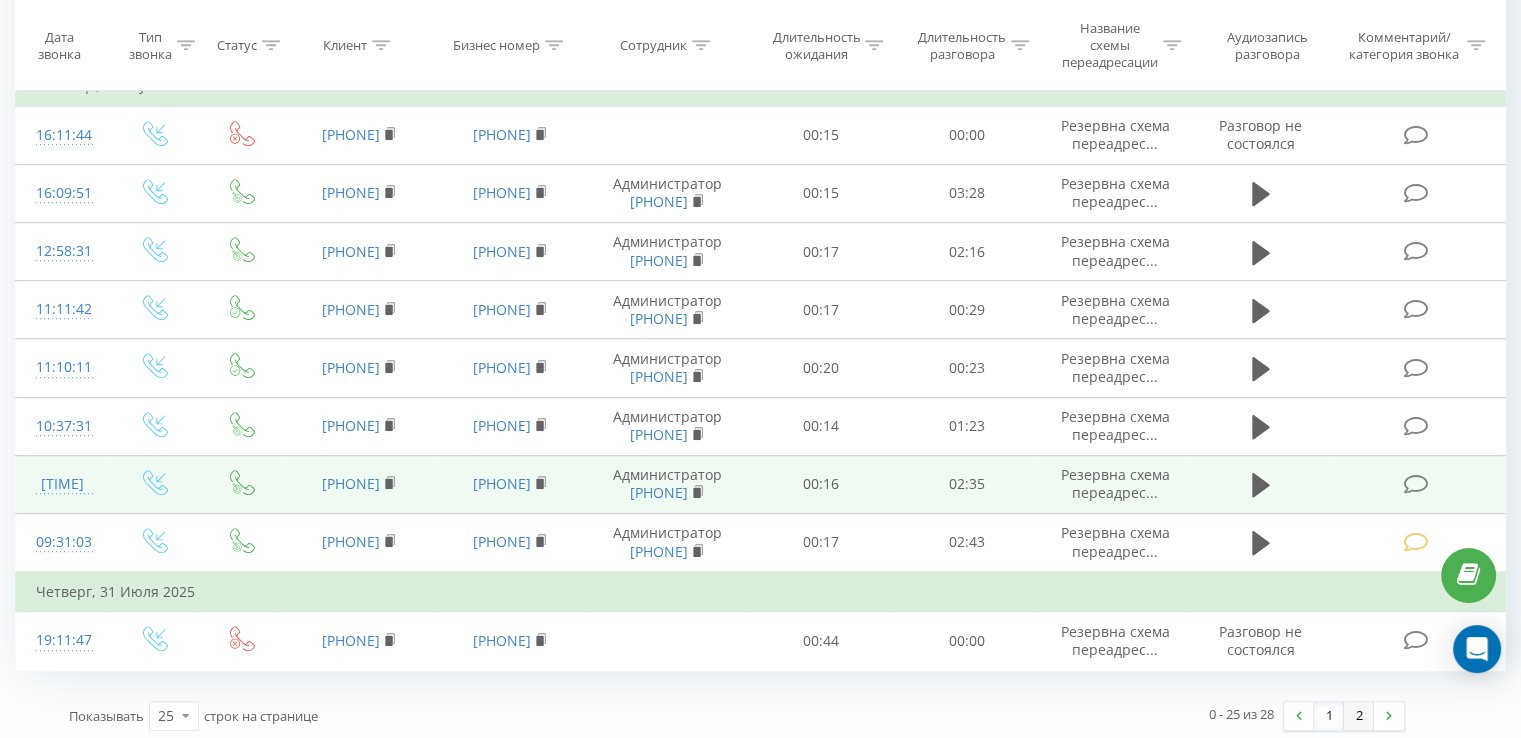 click on "2" at bounding box center (1359, 716) 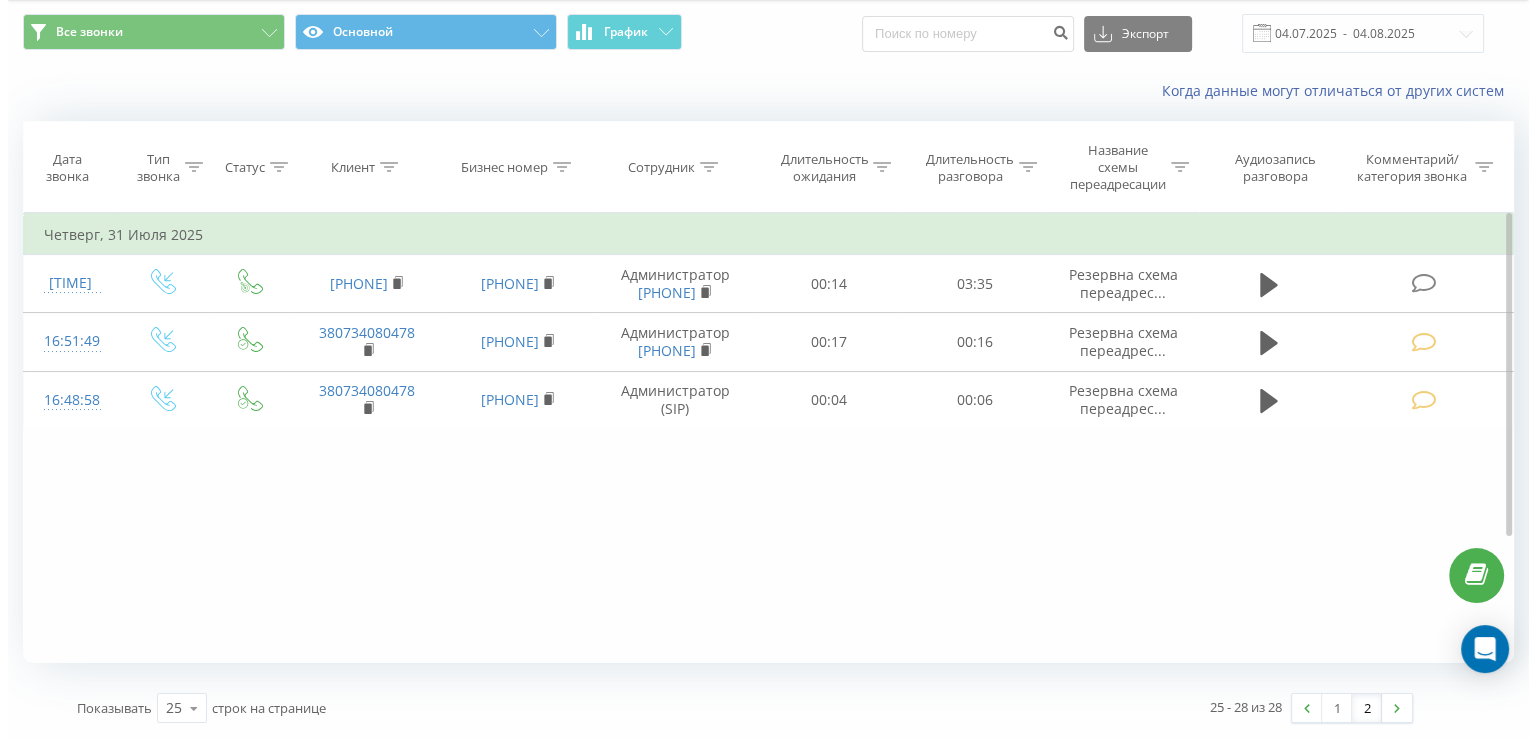 scroll, scrollTop: 60, scrollLeft: 0, axis: vertical 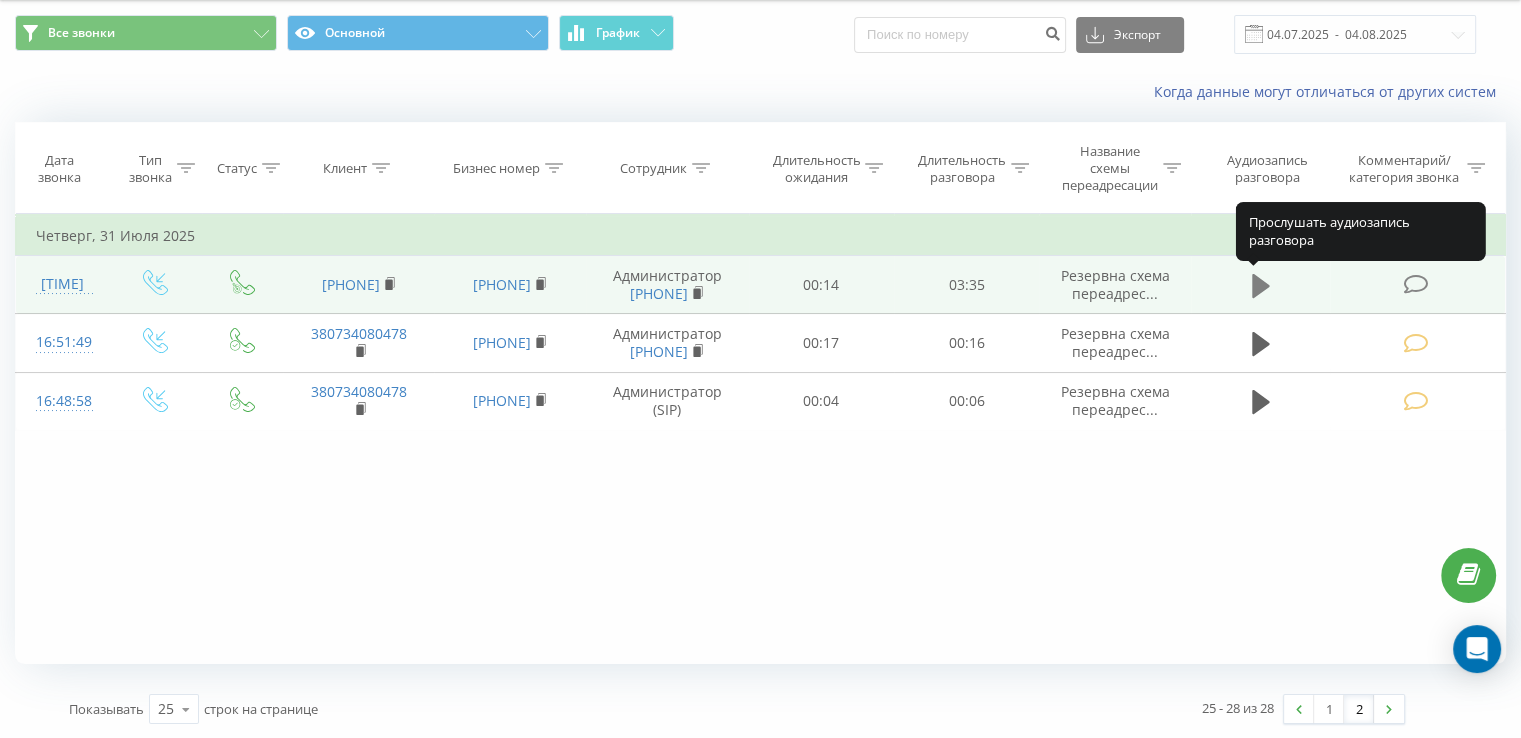 click 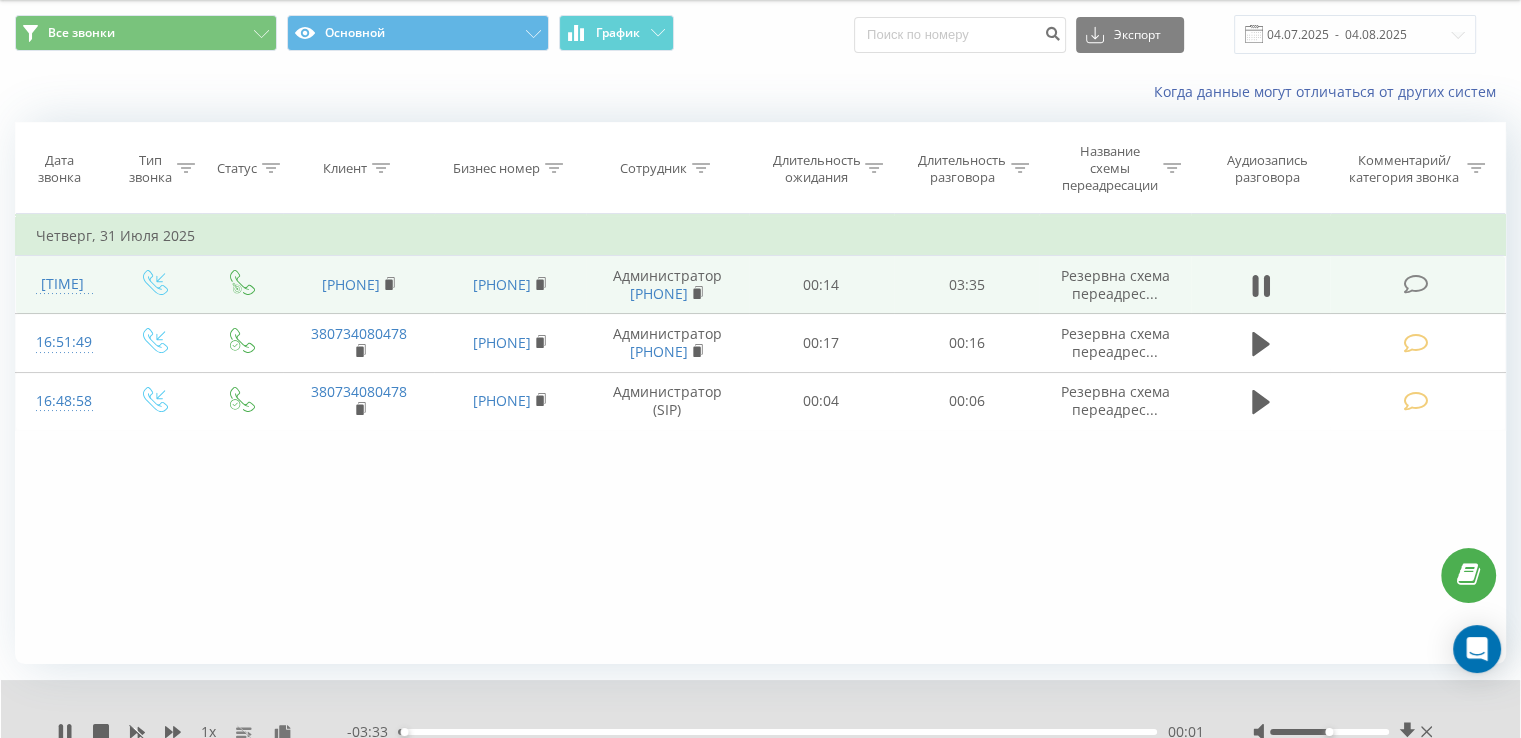 click at bounding box center (1415, 284) 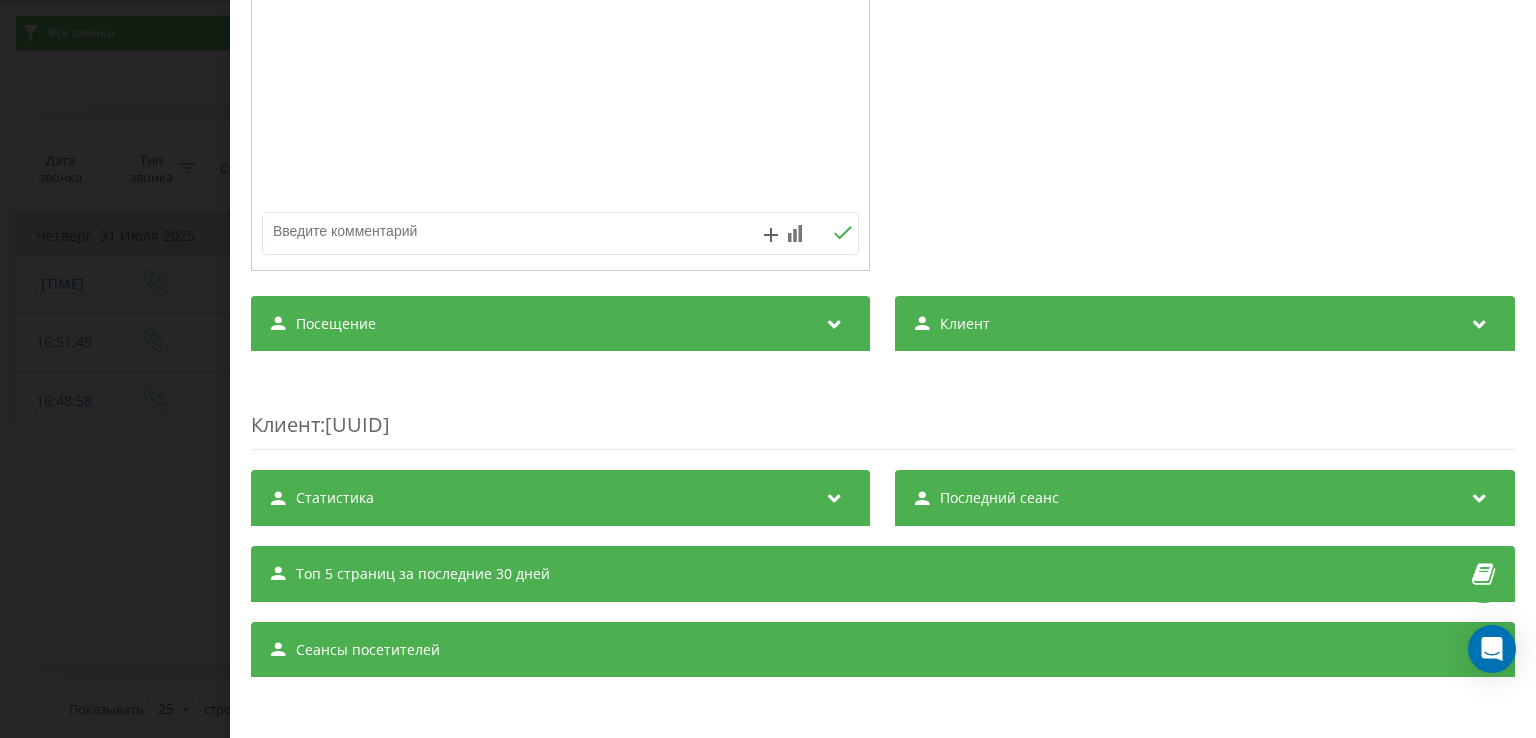 scroll, scrollTop: 407, scrollLeft: 0, axis: vertical 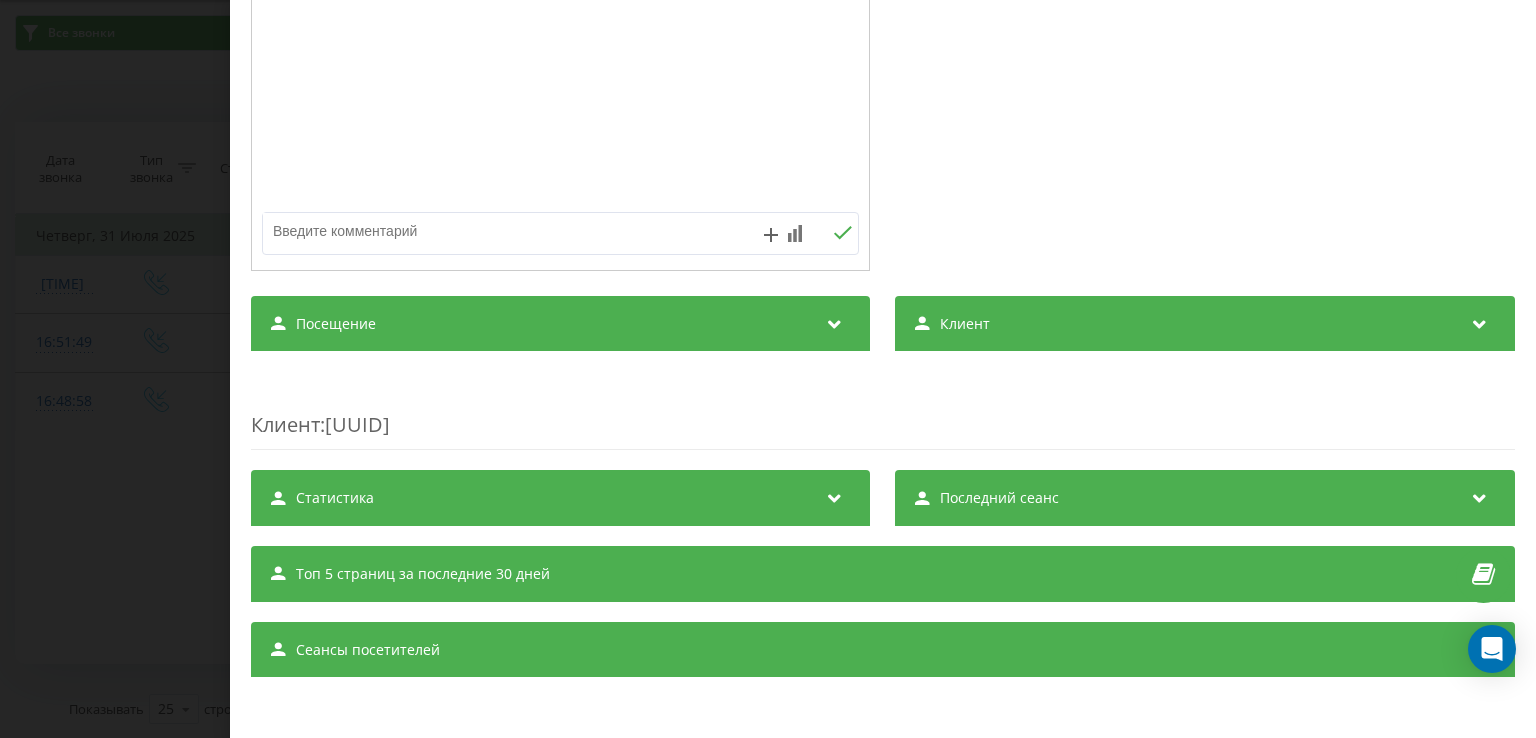 click at bounding box center [1480, 321] 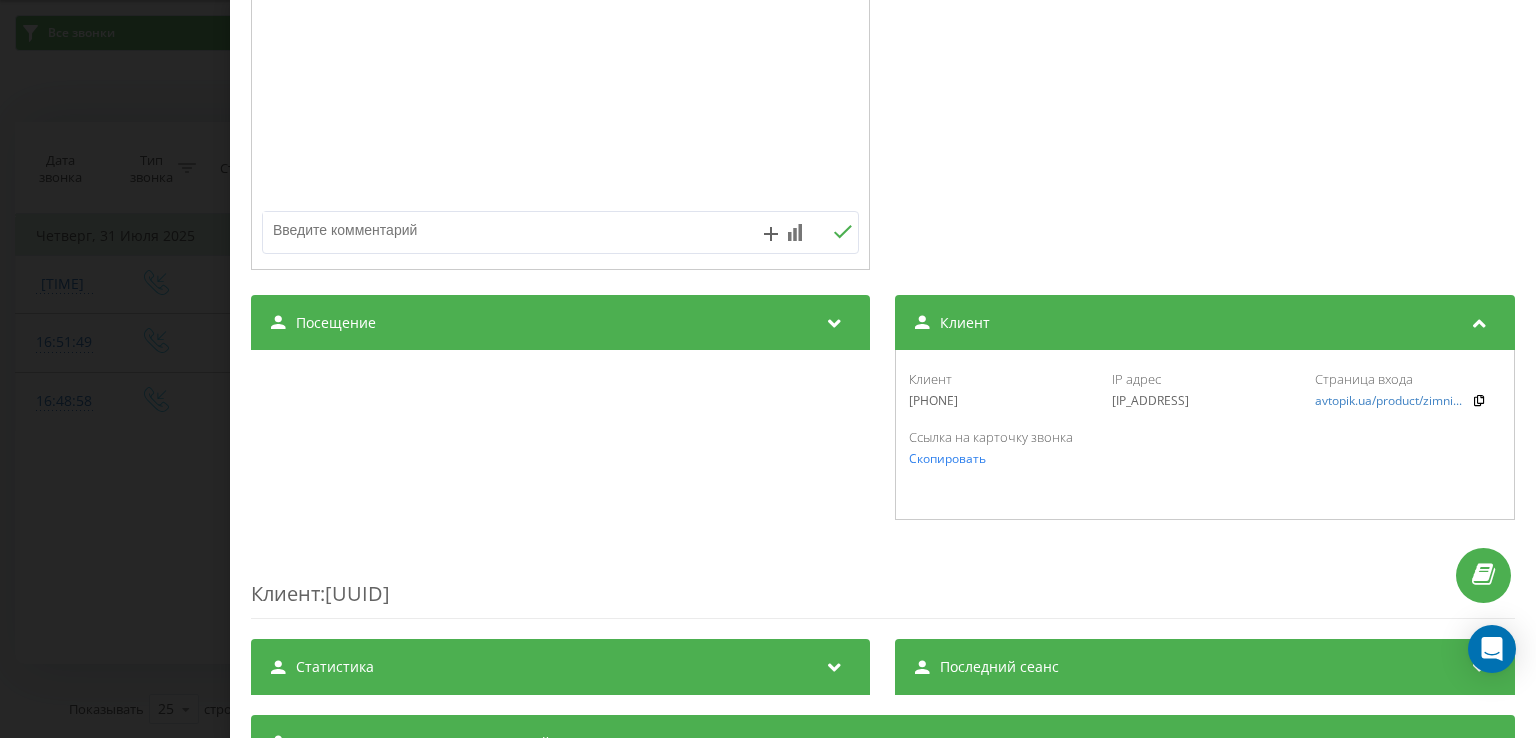 click on "380936118045" at bounding box center [1002, 401] 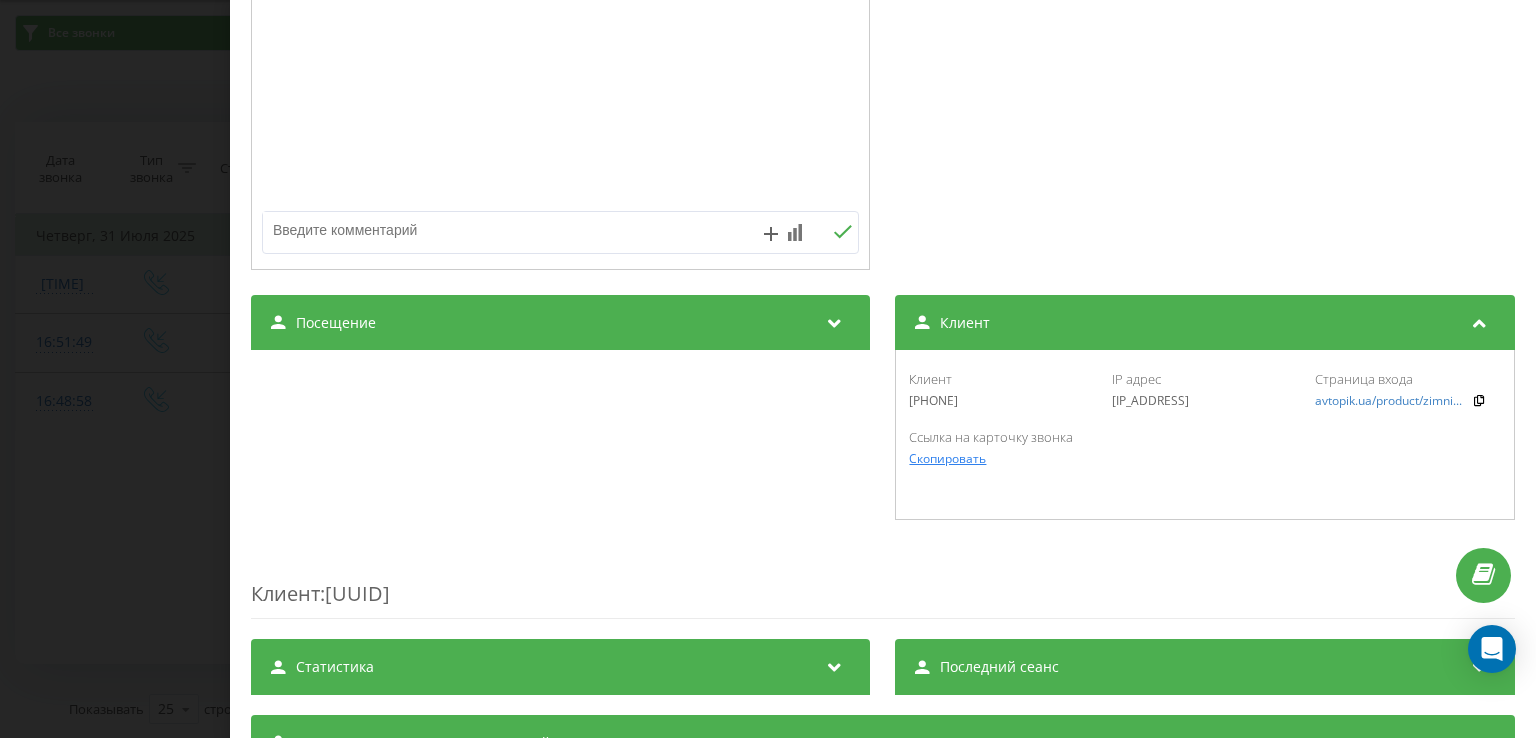 click on "Скопировать" at bounding box center (948, 458) 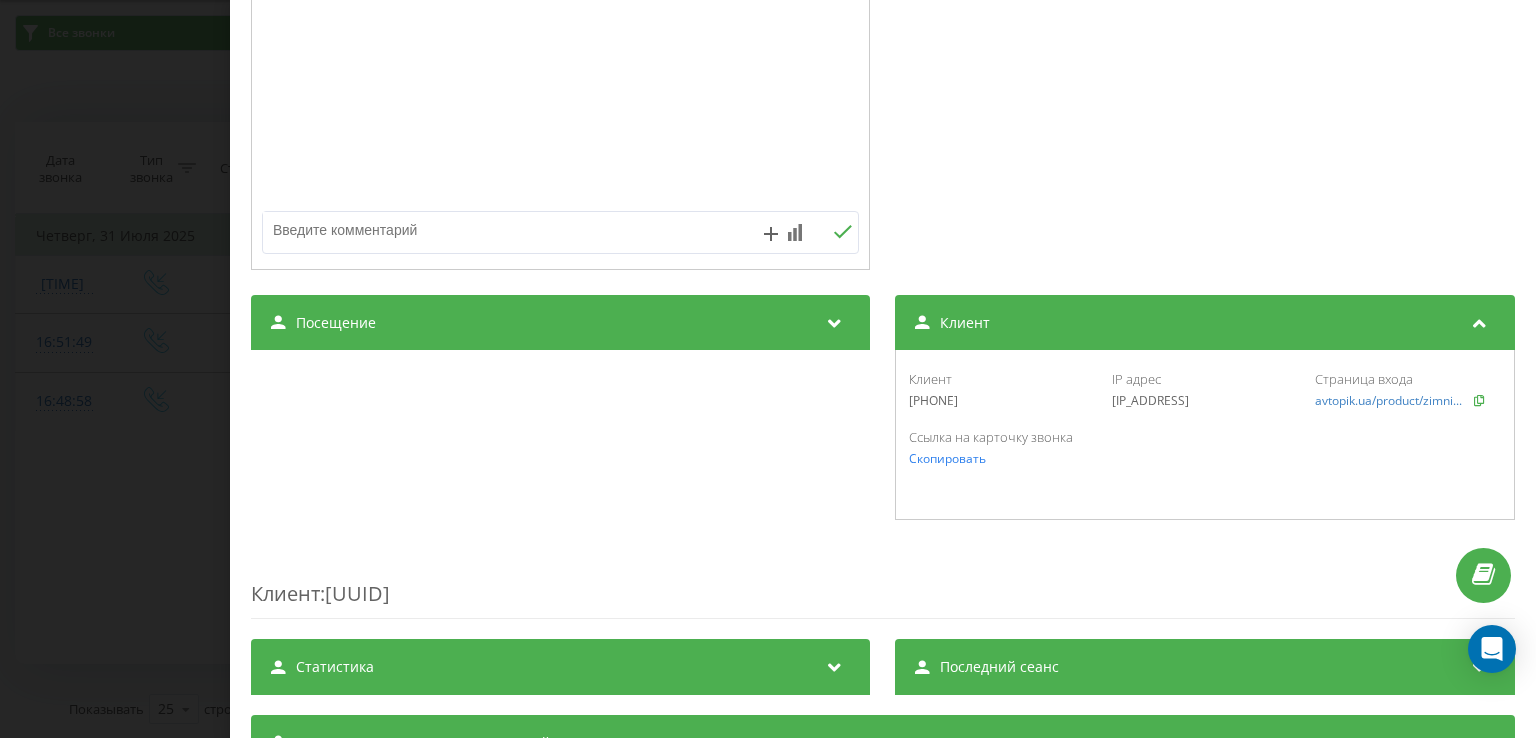click at bounding box center (1480, 400) 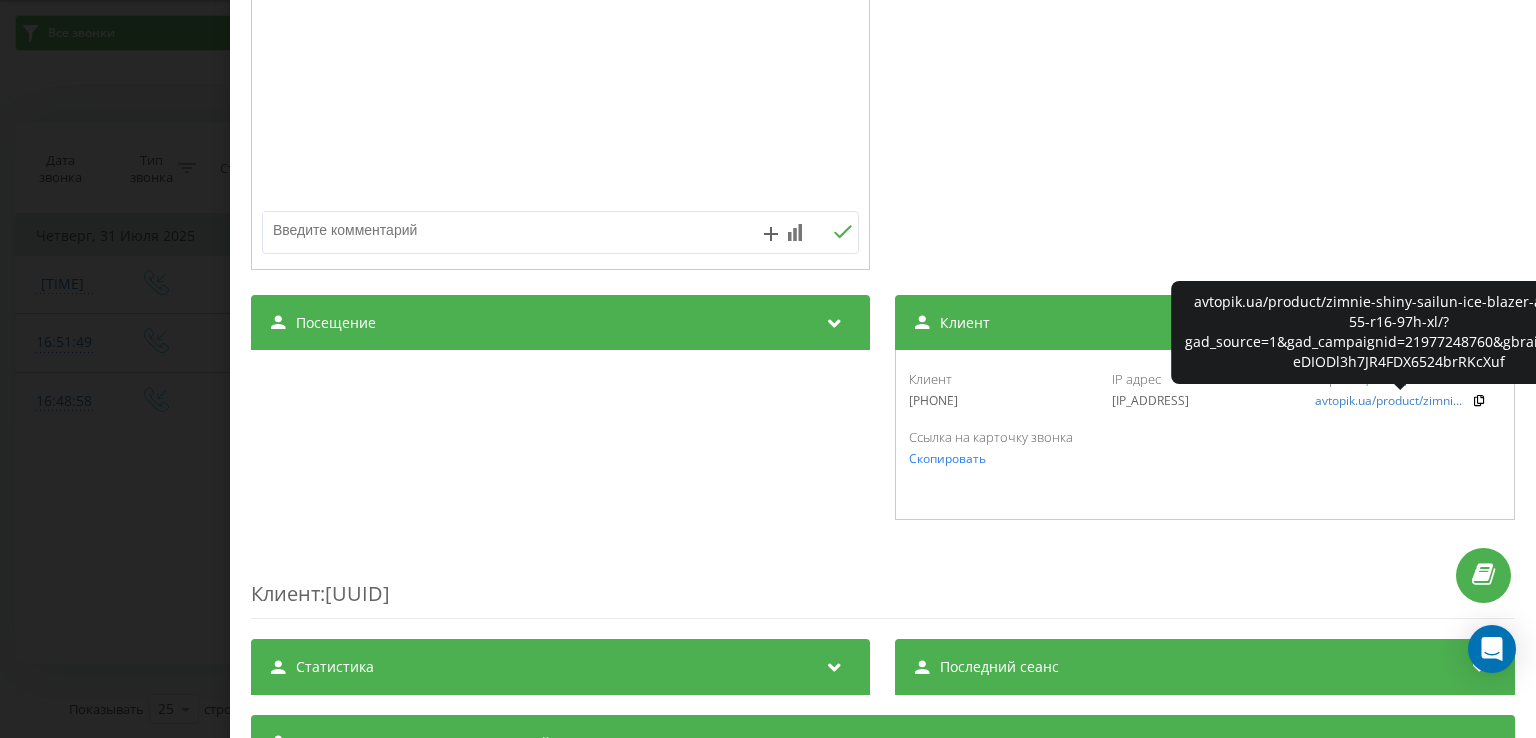 click on "Клиент 380936118045 IP адрес 188.163.77.112 Страница входа avtopik.ua/product/zimni... Ссылка на карточку звонка Скопировать" at bounding box center [1205, 435] 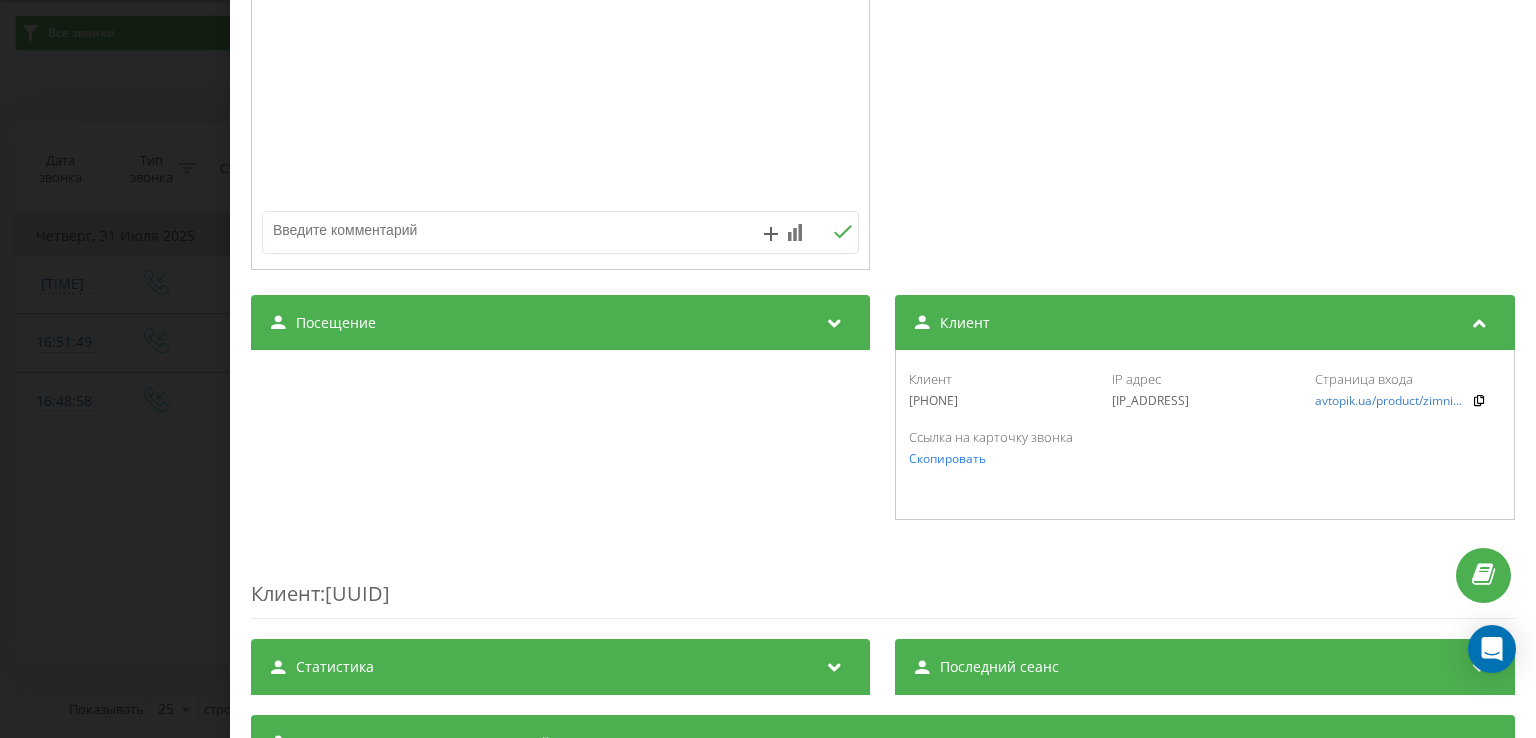 click at bounding box center (1480, 320) 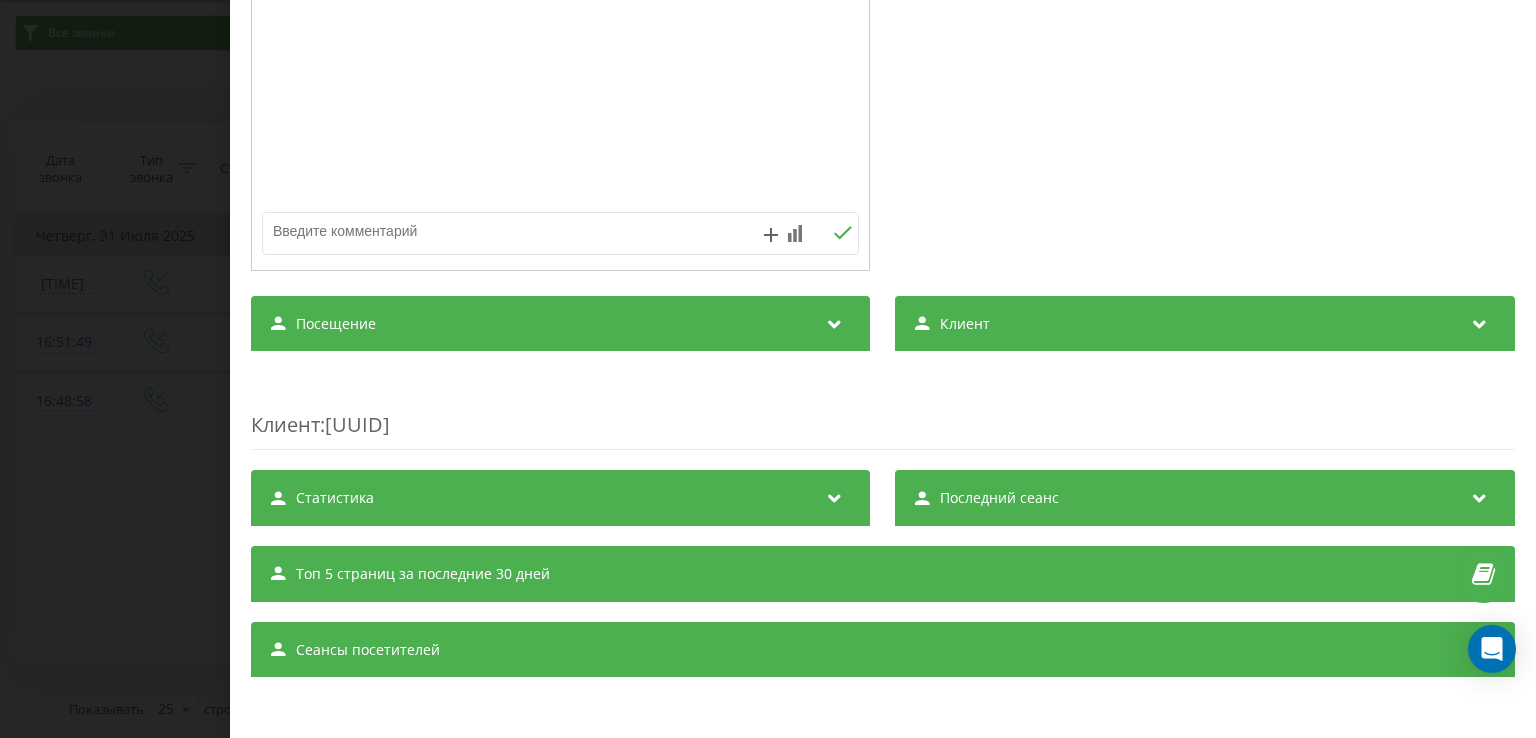 click at bounding box center [1480, 321] 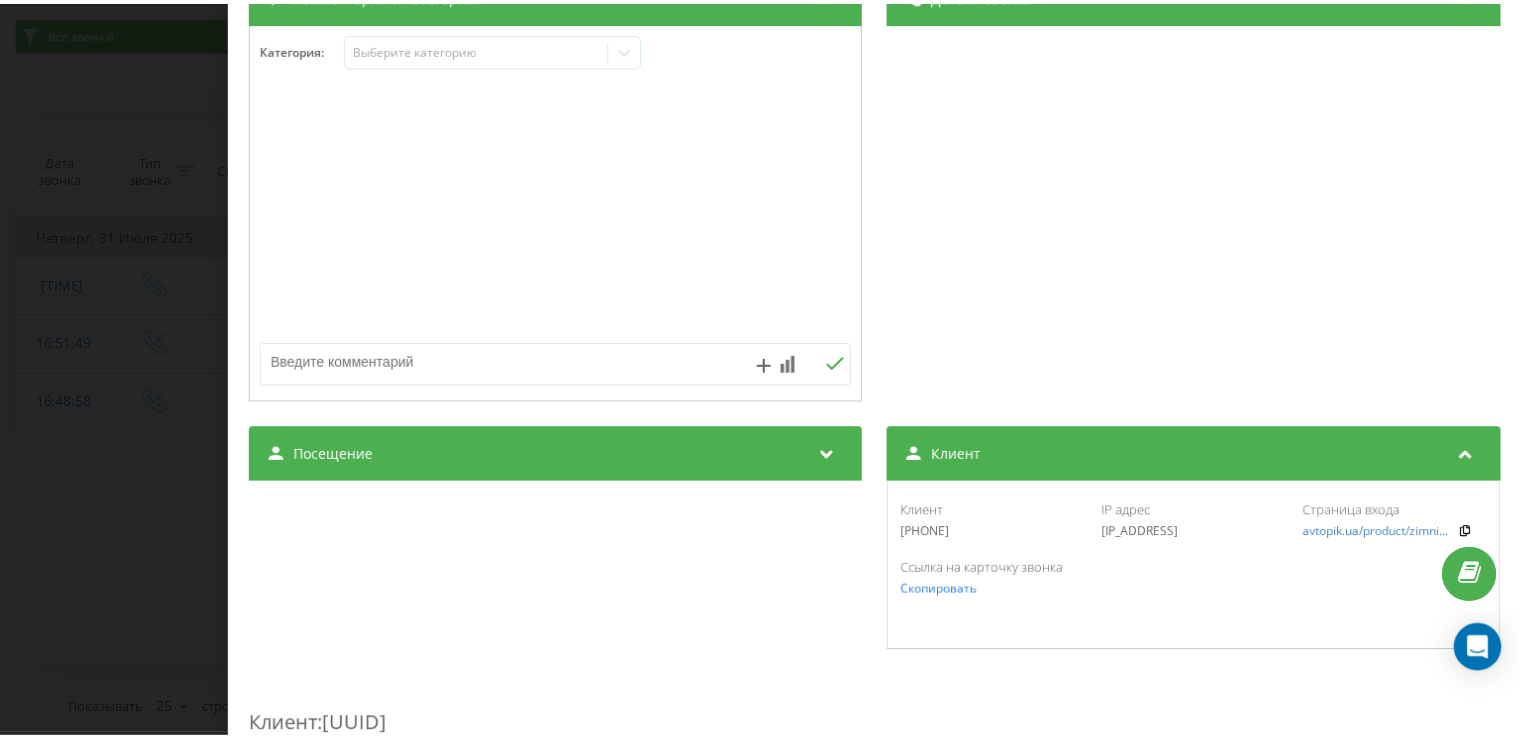 scroll, scrollTop: 200, scrollLeft: 0, axis: vertical 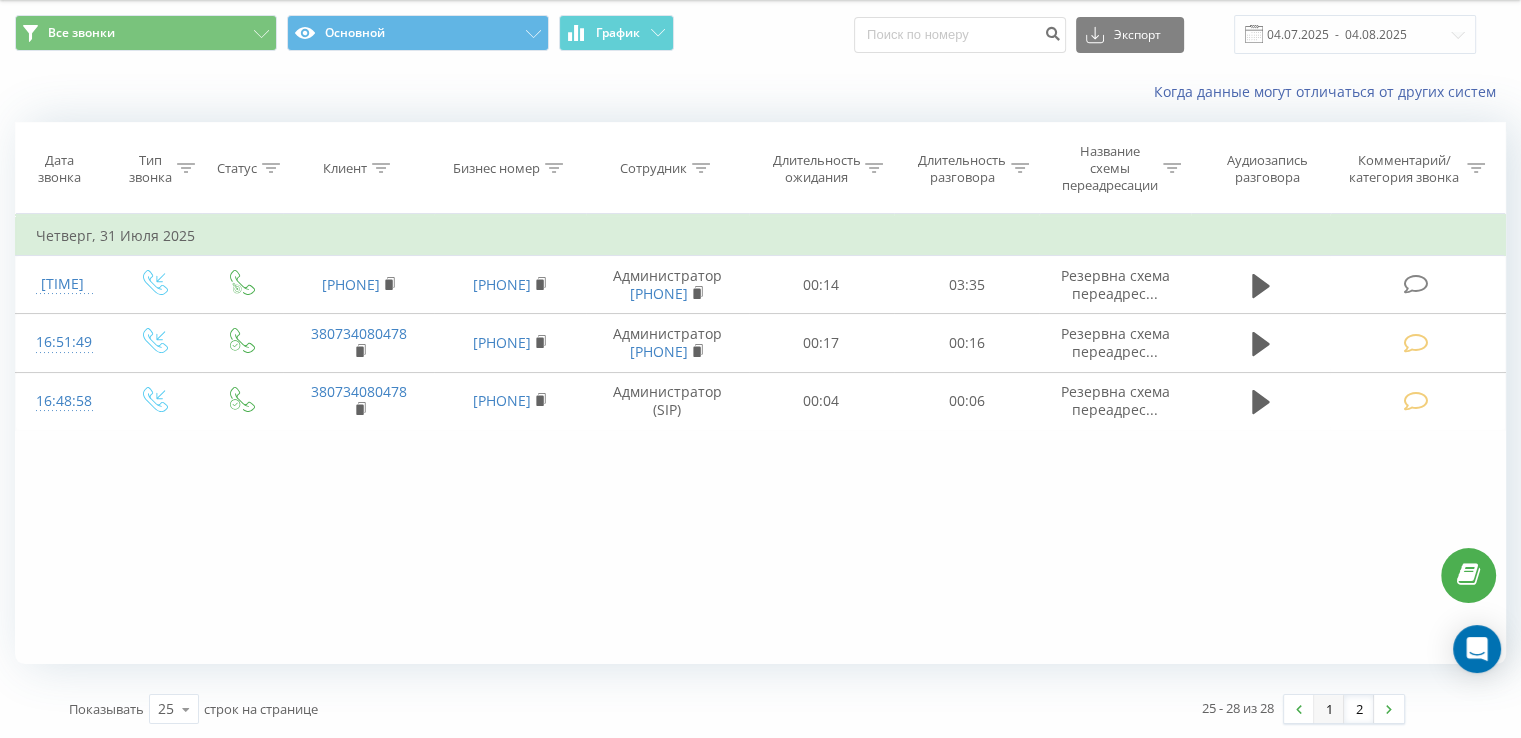 click on "1" at bounding box center [1329, 709] 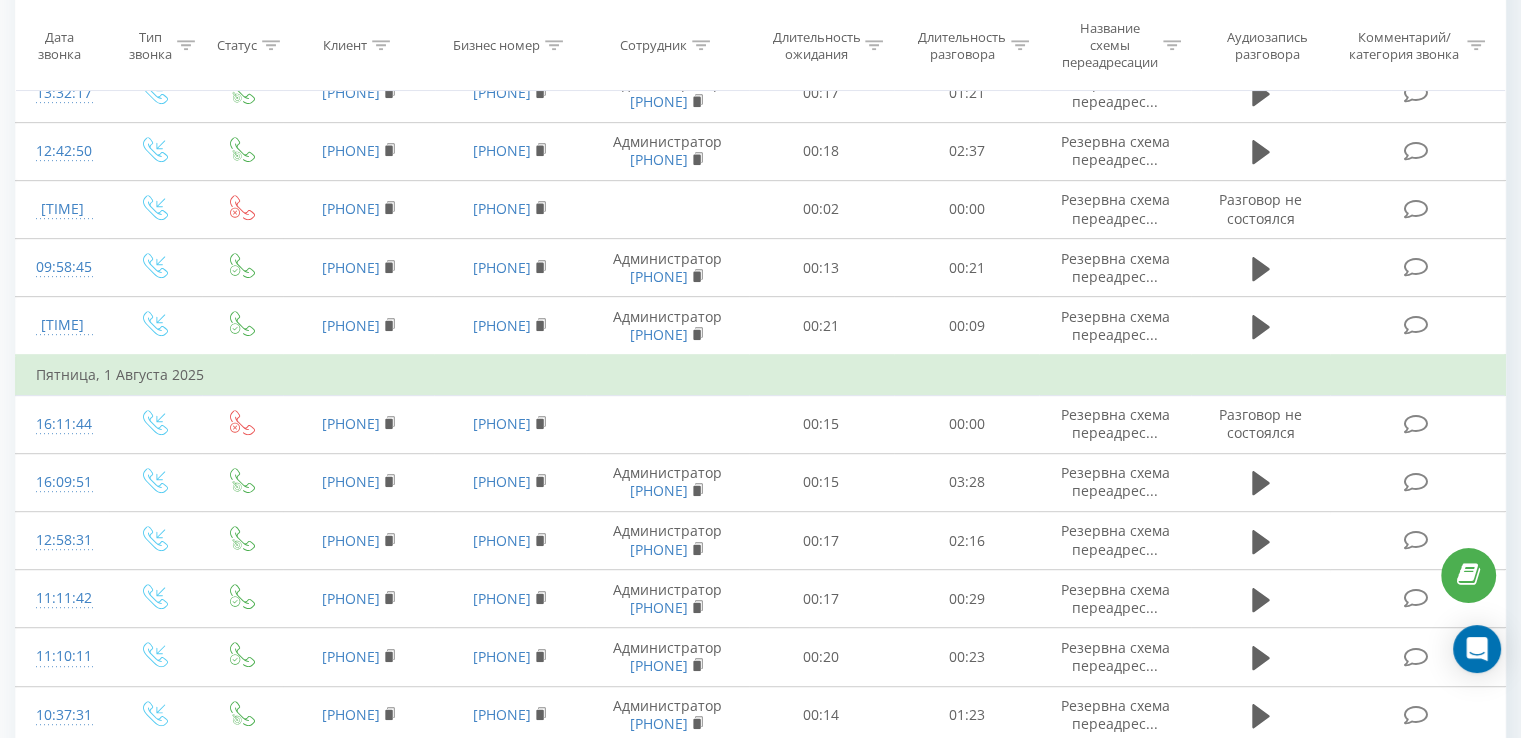 scroll, scrollTop: 1221, scrollLeft: 0, axis: vertical 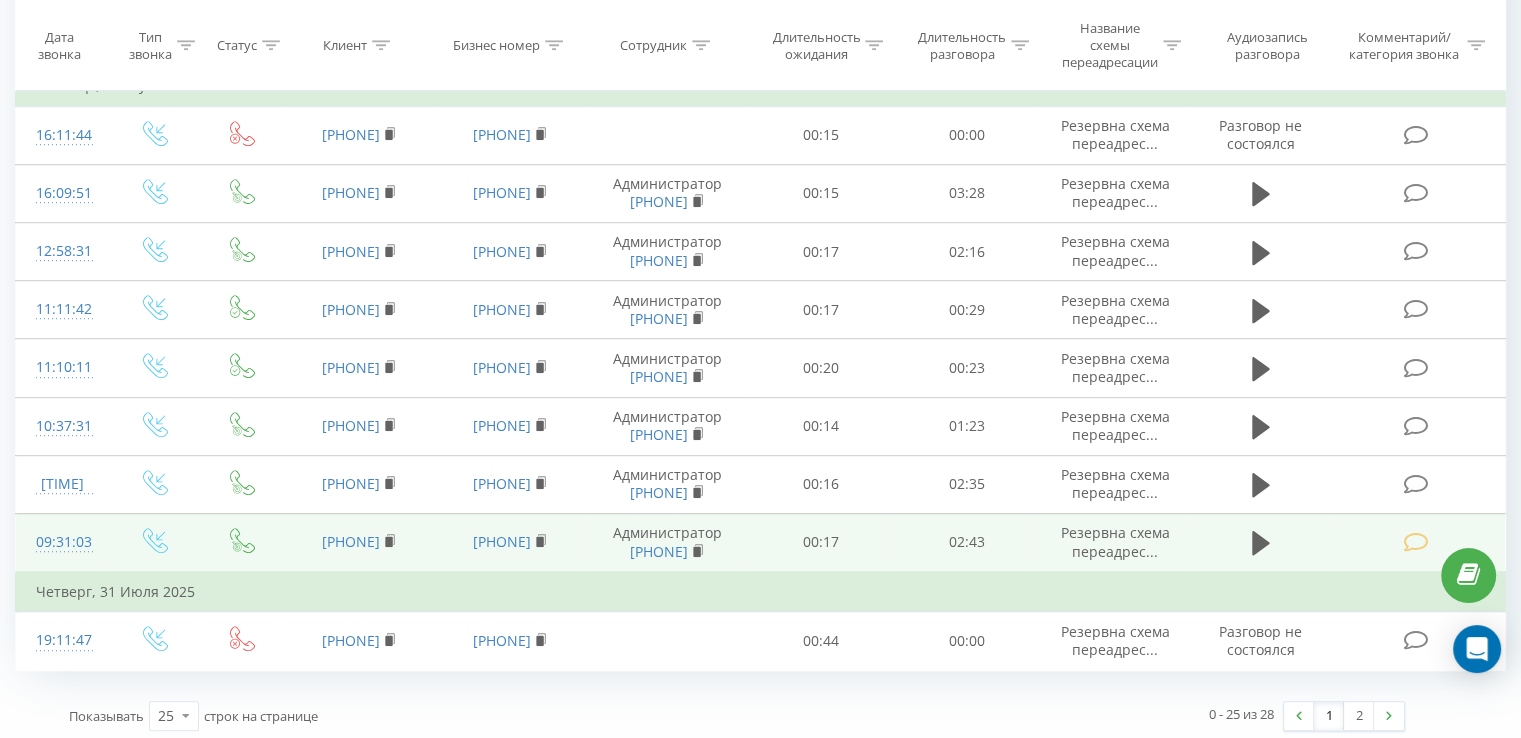 drag, startPoint x: 407, startPoint y: 531, endPoint x: 308, endPoint y: 531, distance: 99 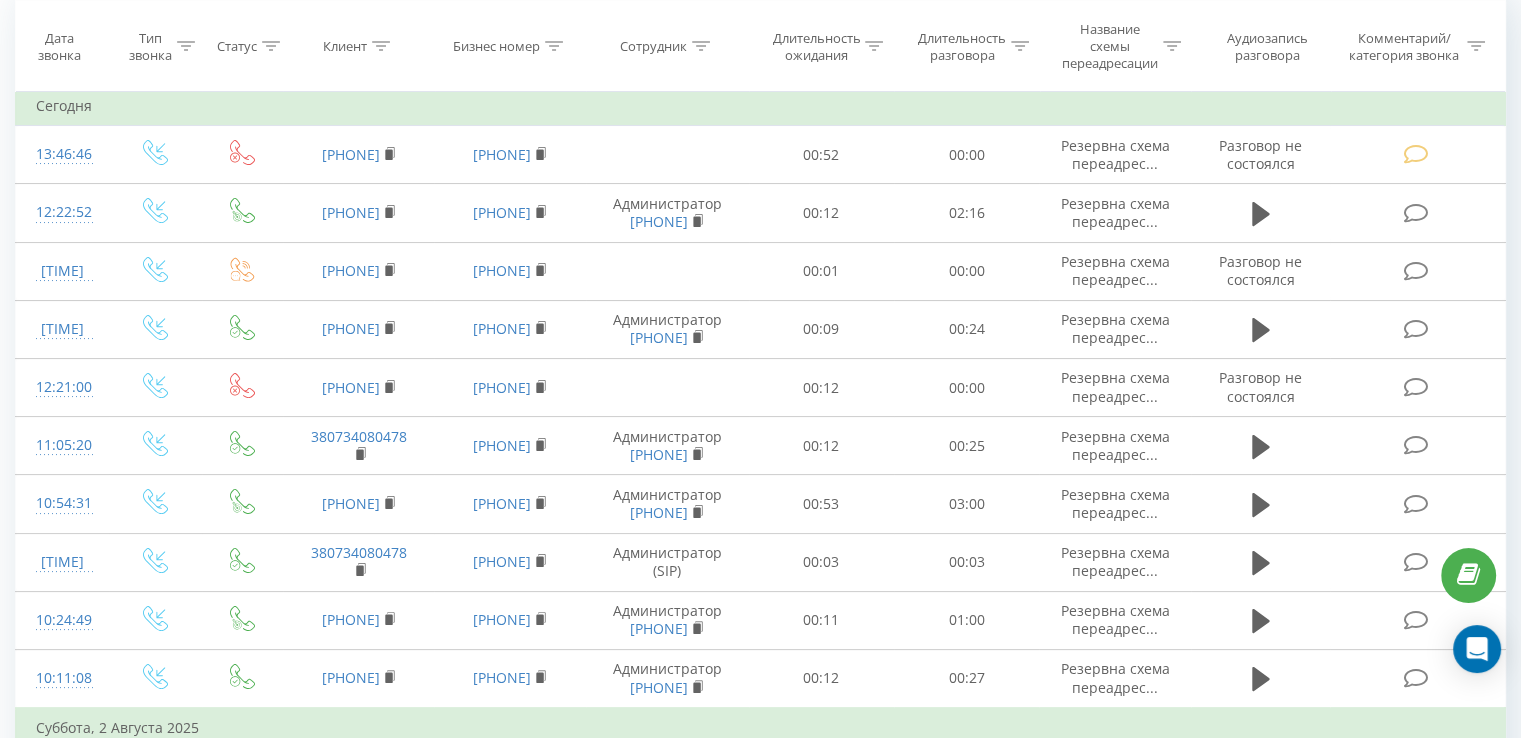 scroll, scrollTop: 21, scrollLeft: 0, axis: vertical 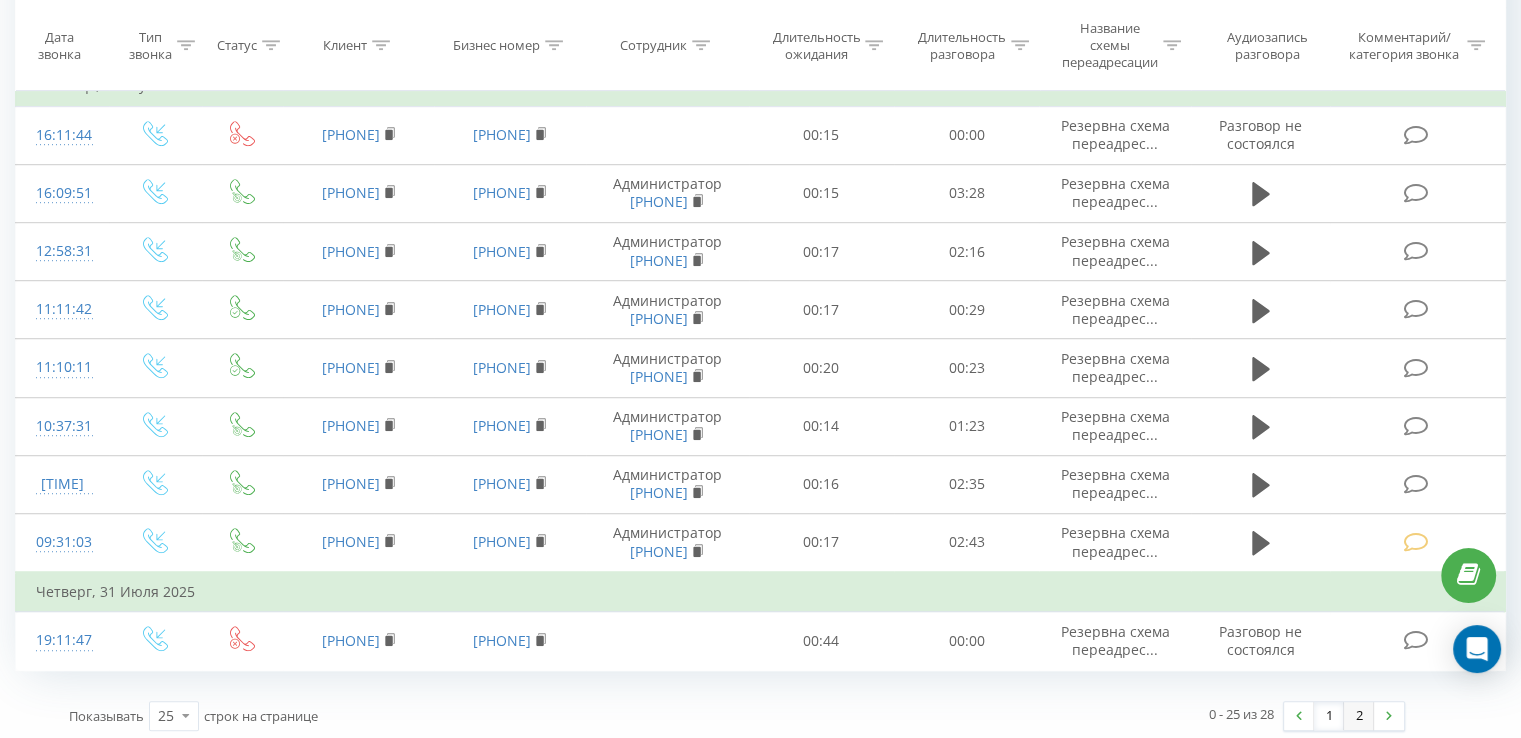 click on "2" at bounding box center (1359, 716) 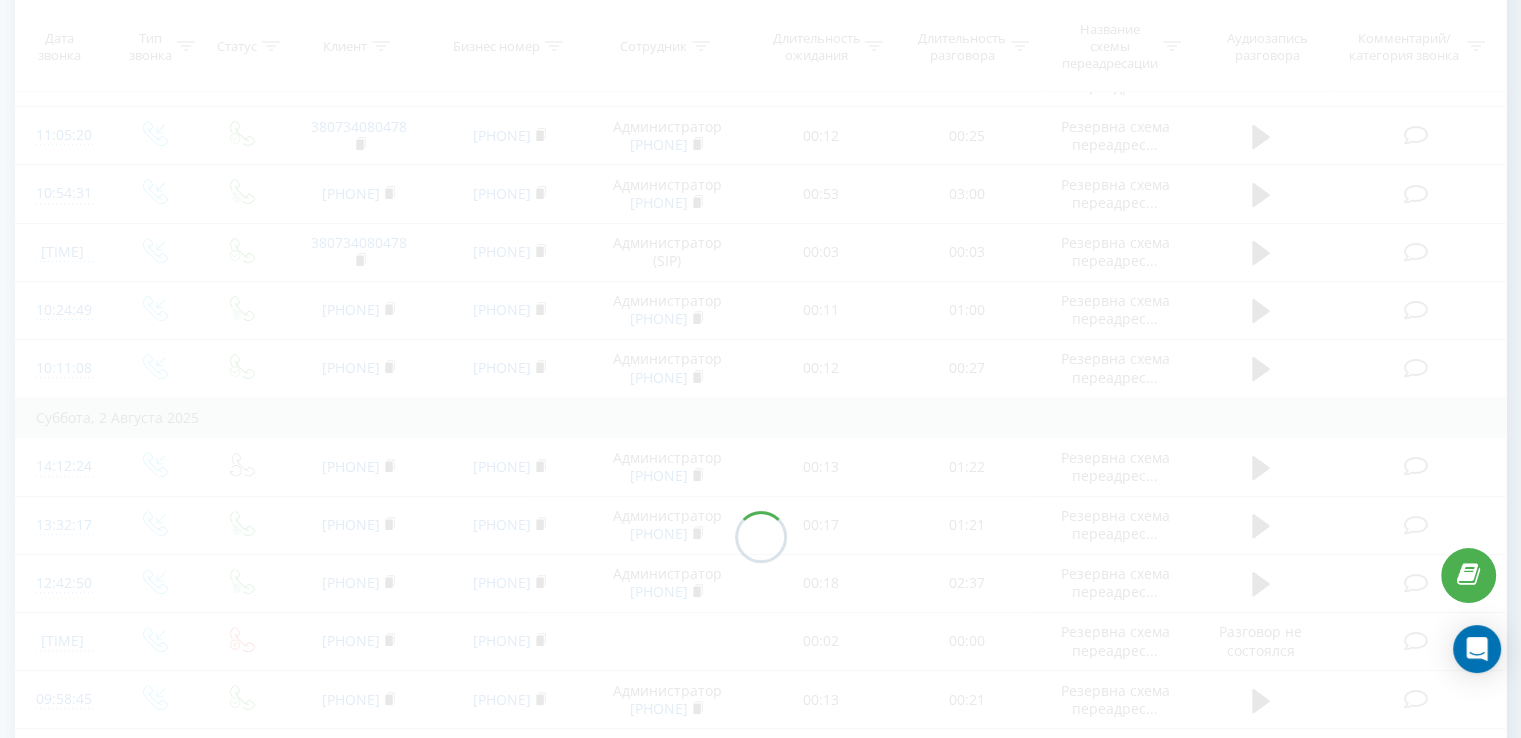 scroll, scrollTop: 60, scrollLeft: 0, axis: vertical 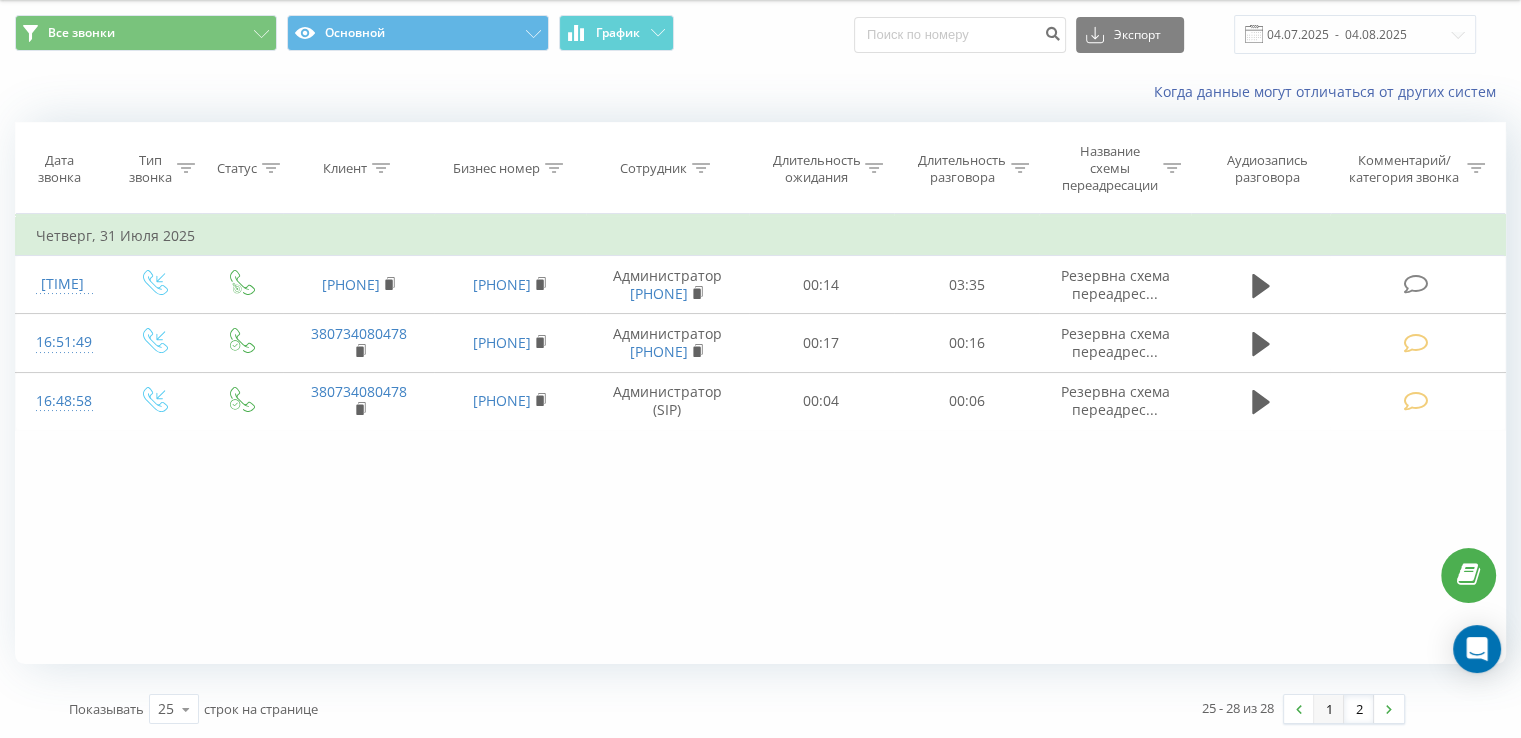 click on "1" at bounding box center (1329, 709) 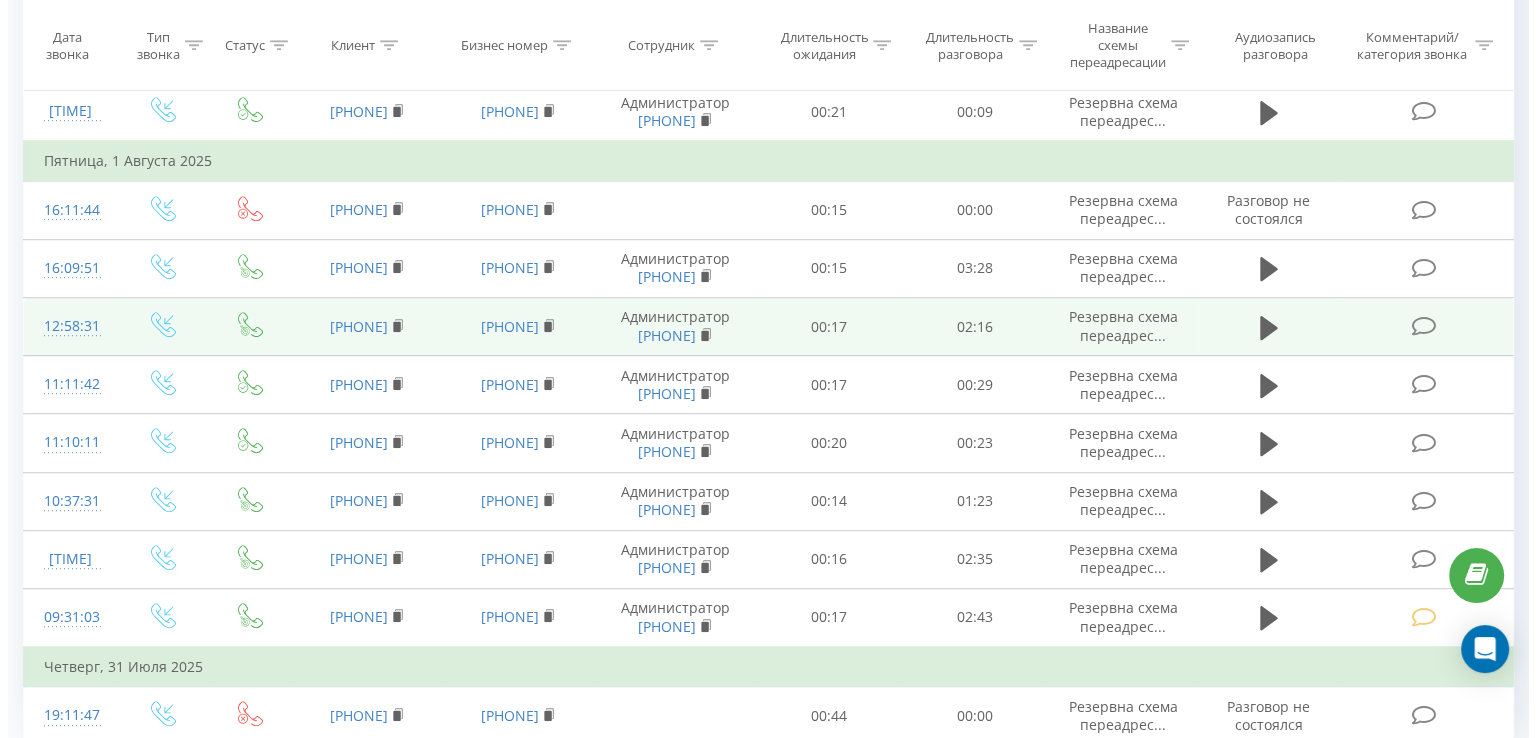 scroll, scrollTop: 1221, scrollLeft: 0, axis: vertical 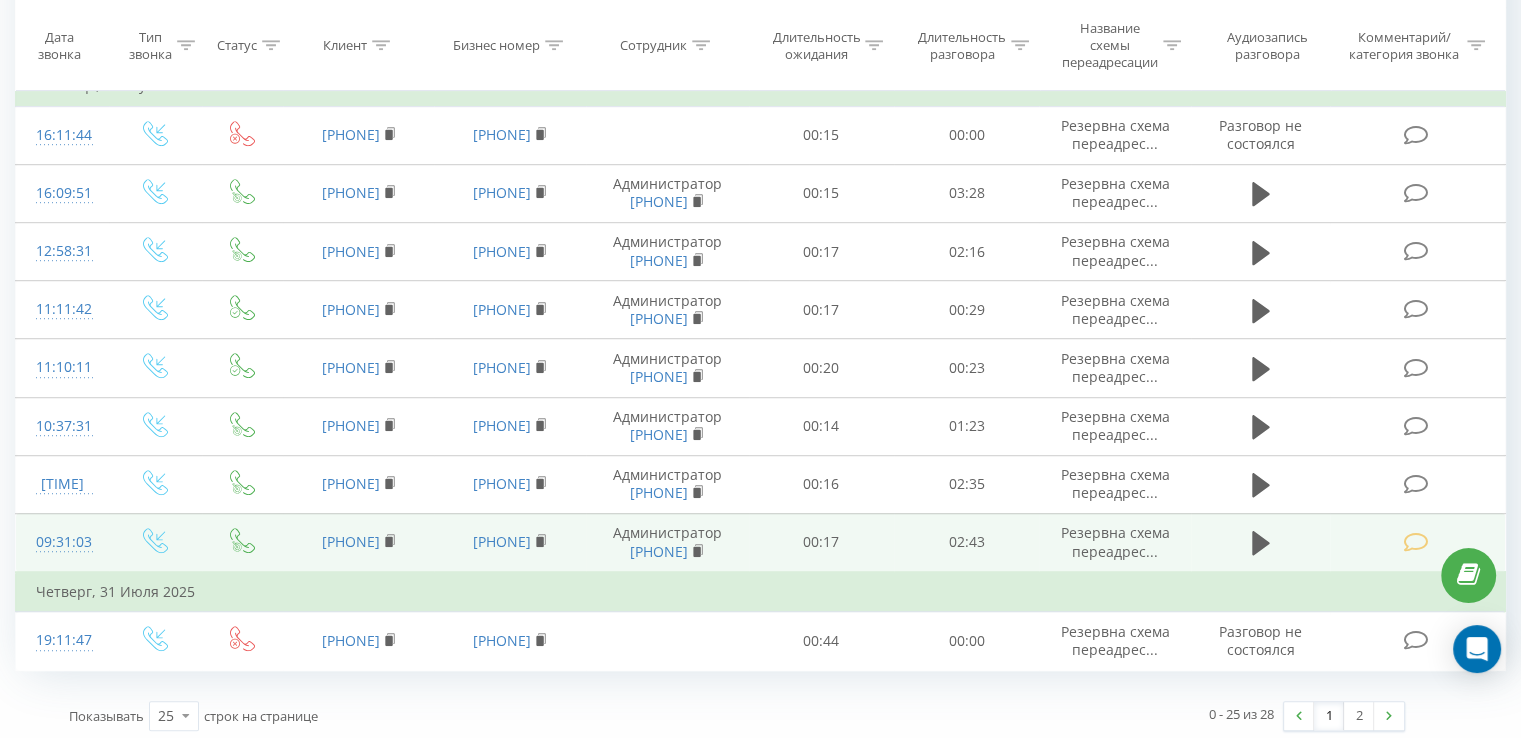 click at bounding box center [1415, 542] 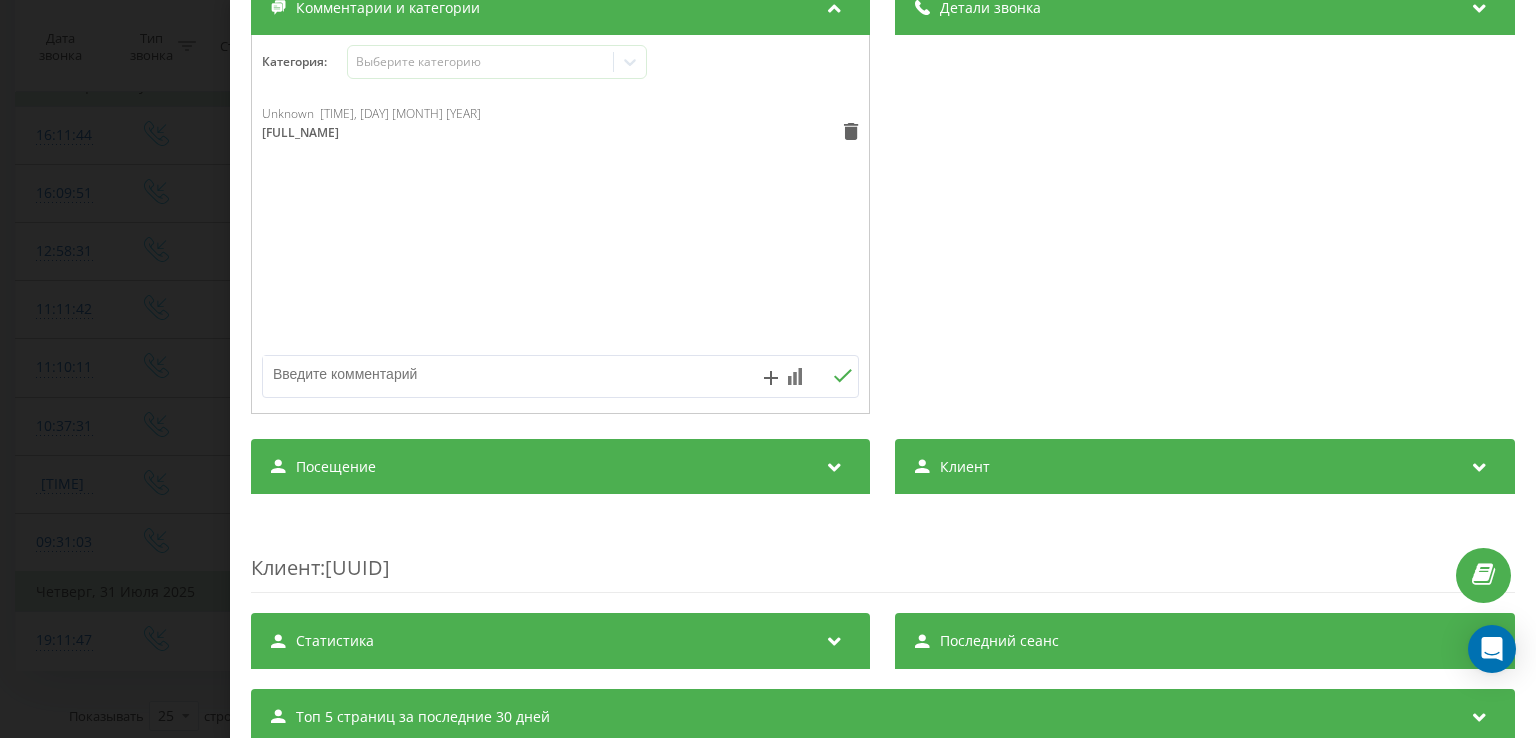 scroll, scrollTop: 400, scrollLeft: 0, axis: vertical 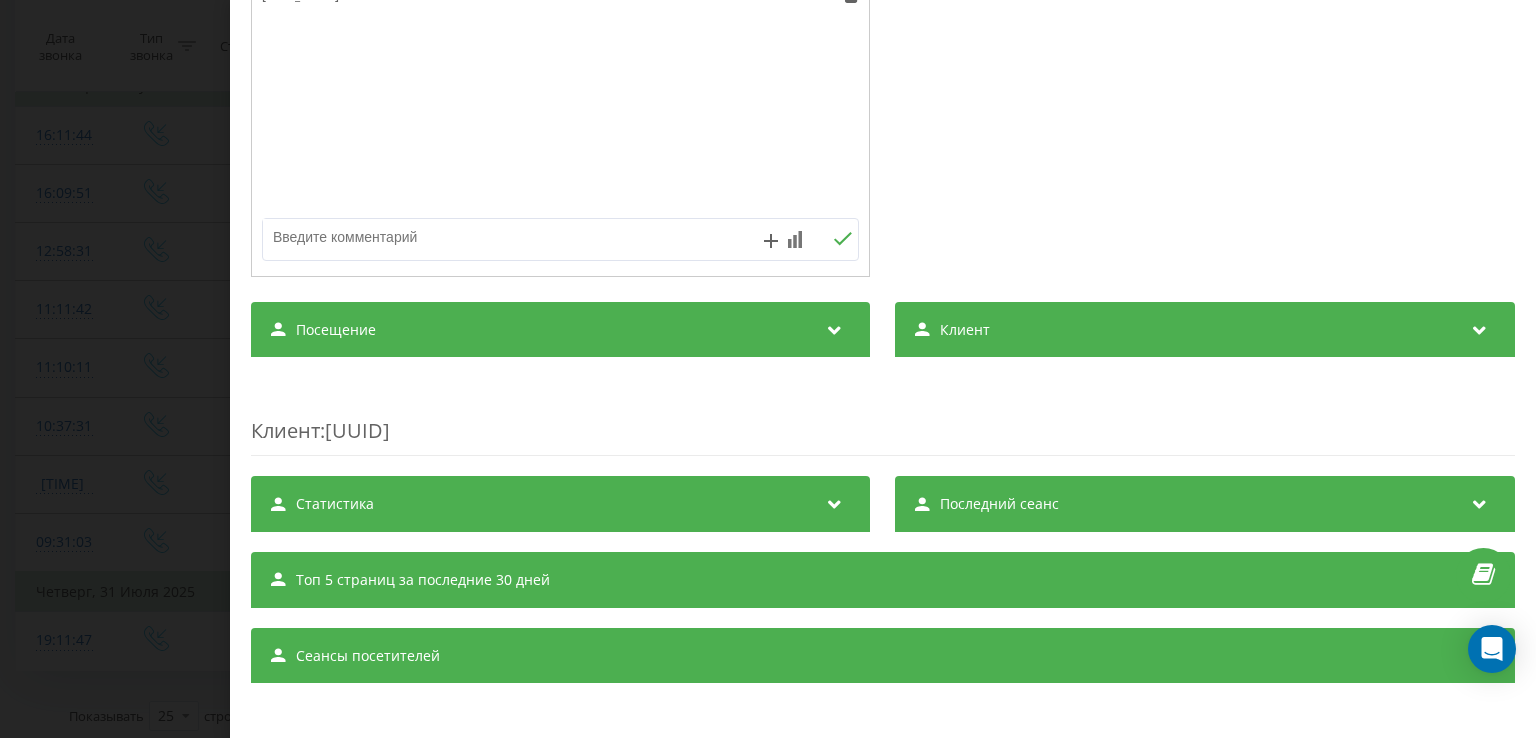 click on "Клиент" at bounding box center (1205, 330) 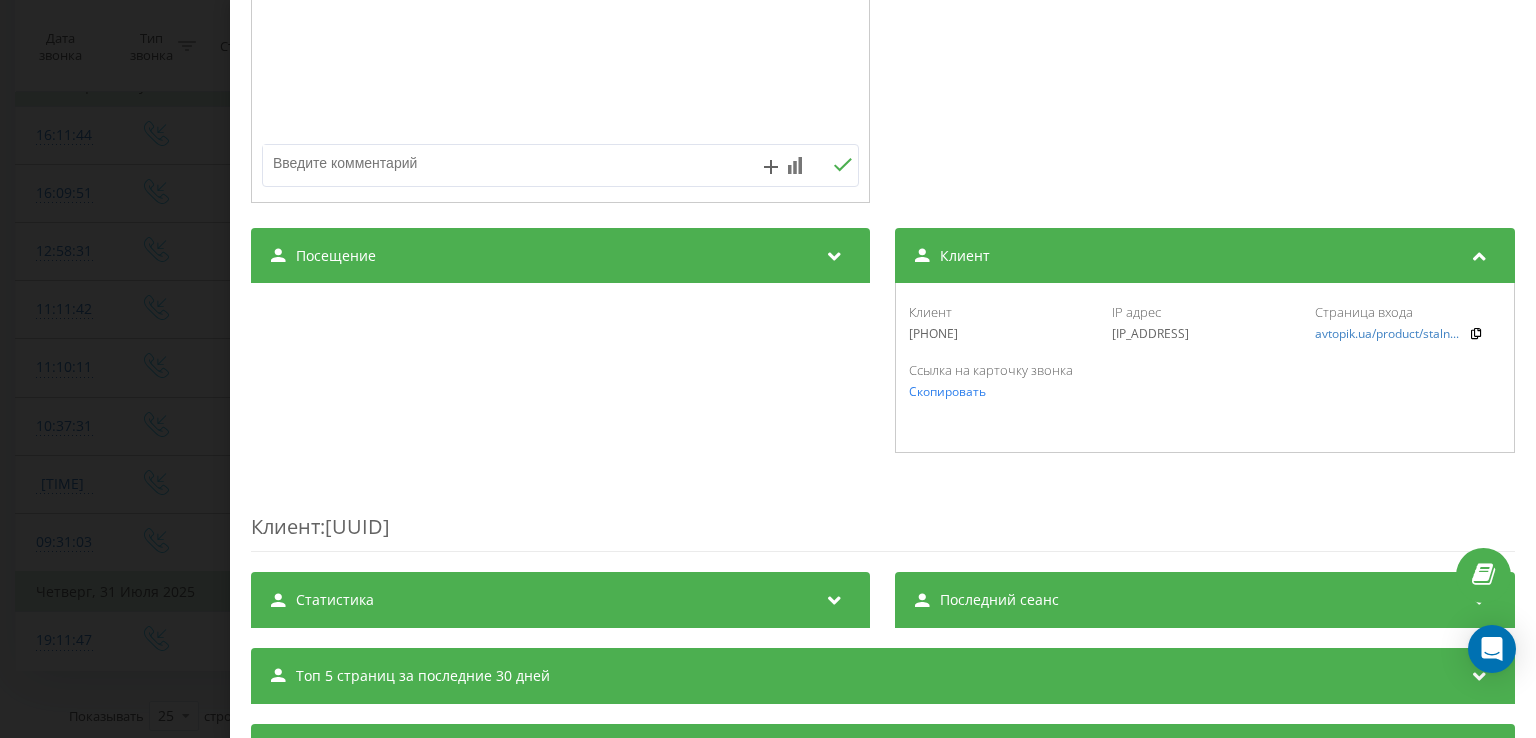 scroll, scrollTop: 577, scrollLeft: 0, axis: vertical 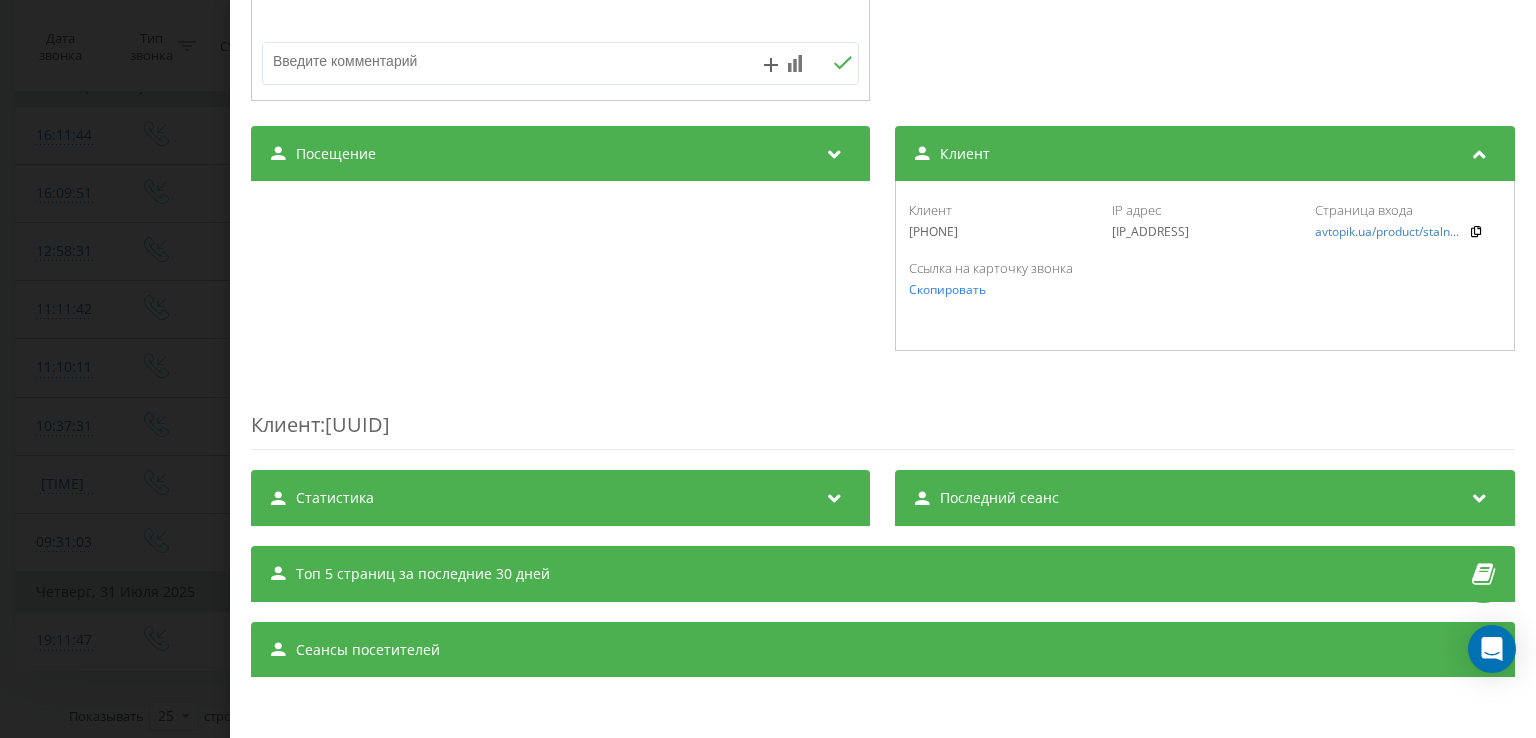 click on "Клиент :  36a0c1fb-89d6-456c-894c-5c351199c4bc" at bounding box center (883, 410) 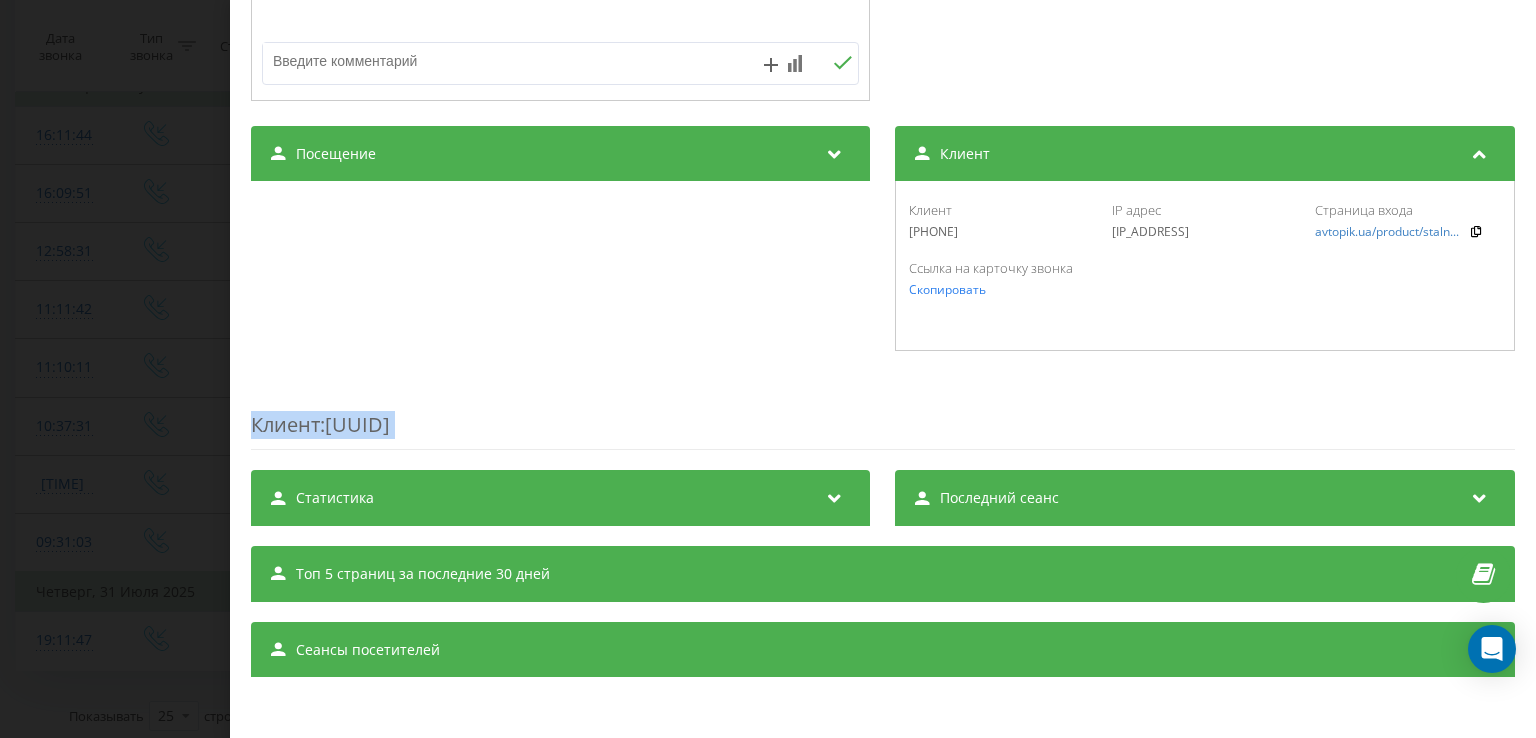 drag, startPoint x: 343, startPoint y: 422, endPoint x: 724, endPoint y: 419, distance: 381.0118 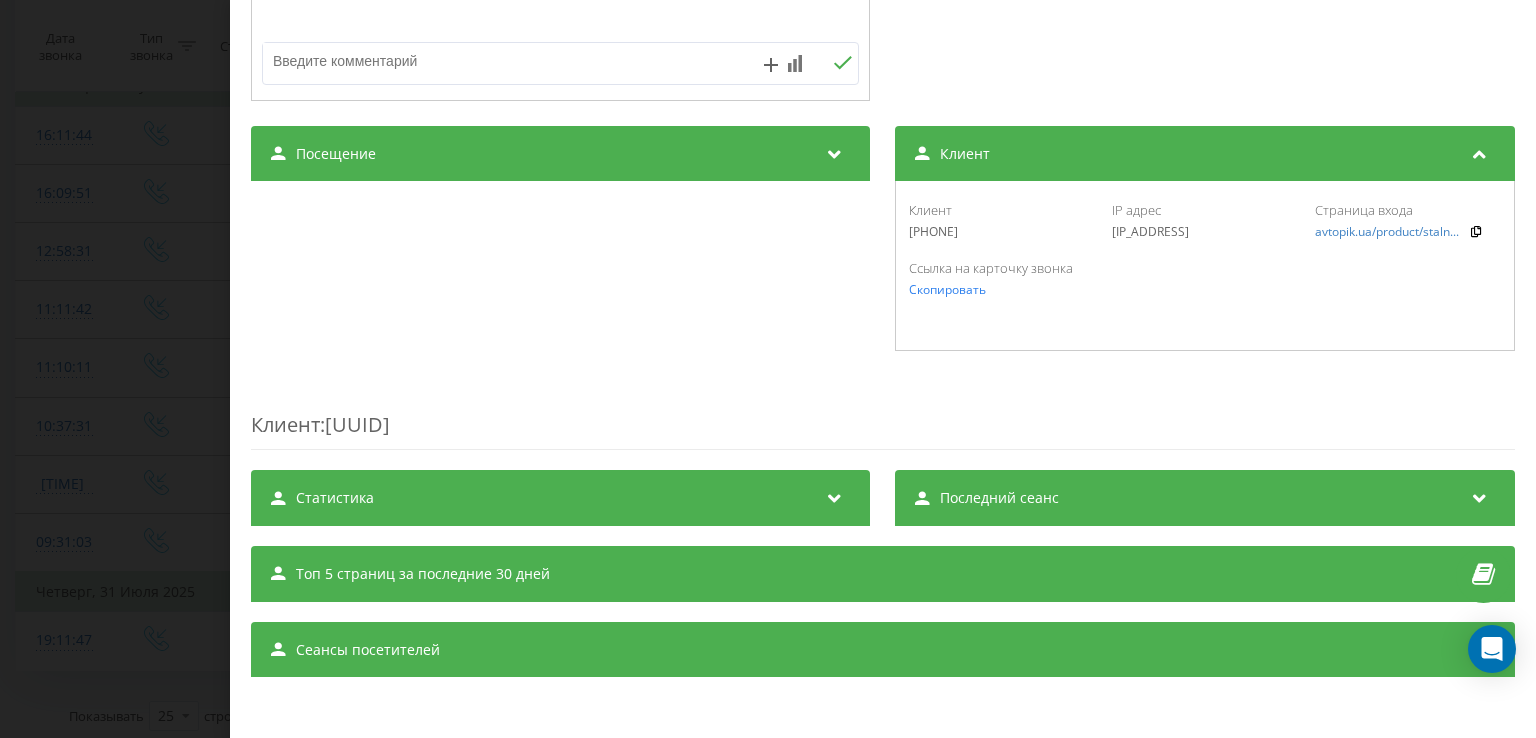 drag, startPoint x: 712, startPoint y: 414, endPoint x: 684, endPoint y: 423, distance: 29.410883 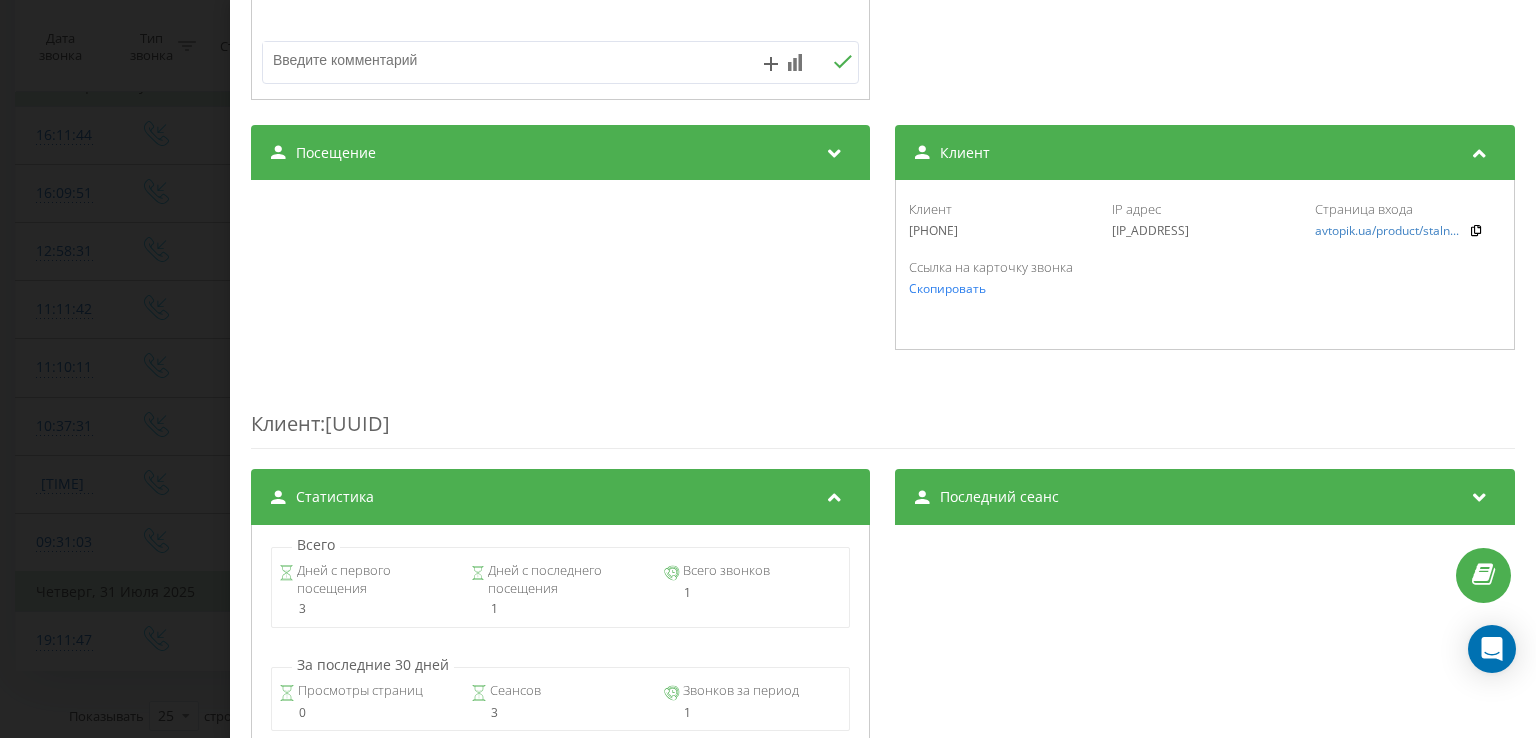drag, startPoint x: 838, startPoint y: 489, endPoint x: 780, endPoint y: 450, distance: 69.89278 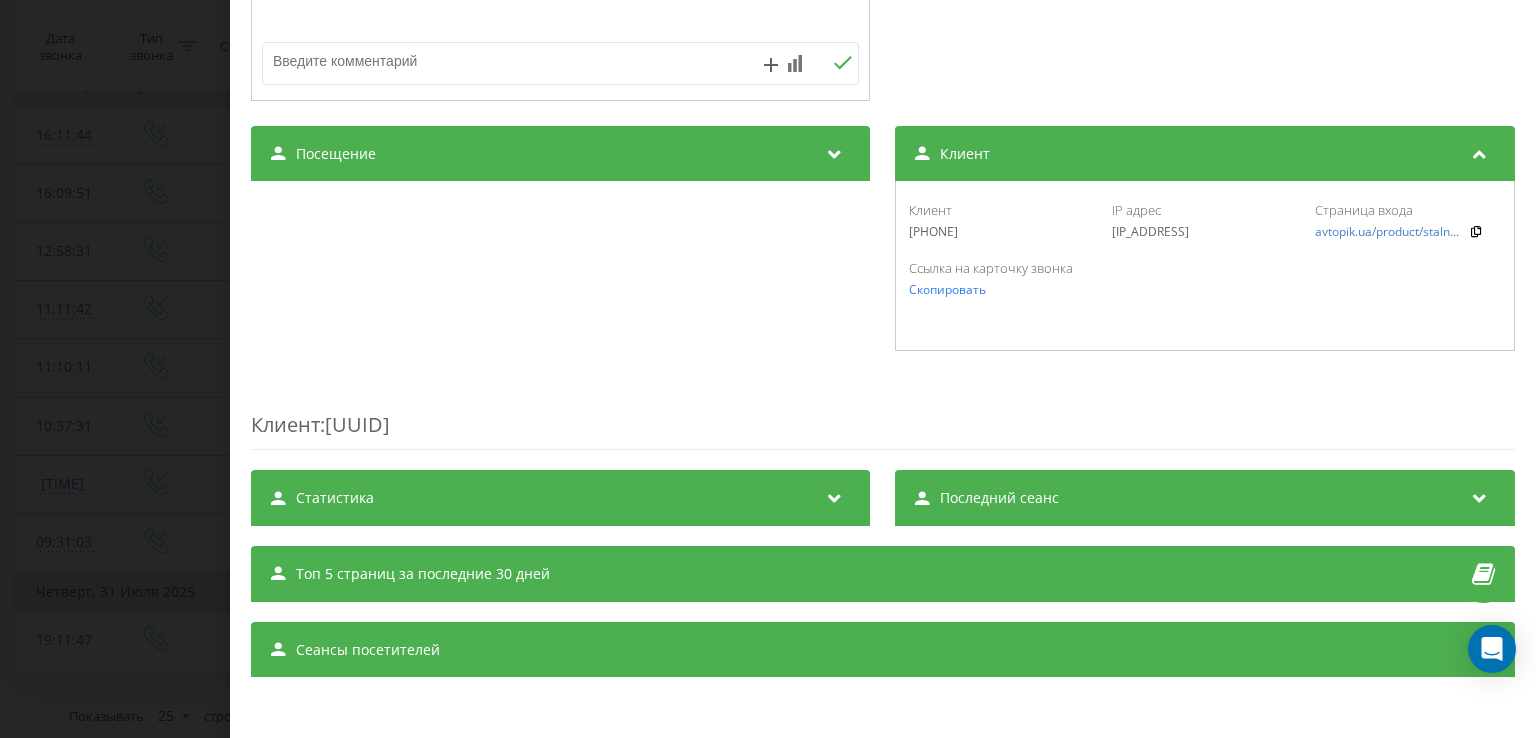 click on "Клиент :  36a0c1fb-89d6-456c-894c-5c351199c4bc" at bounding box center (883, 410) 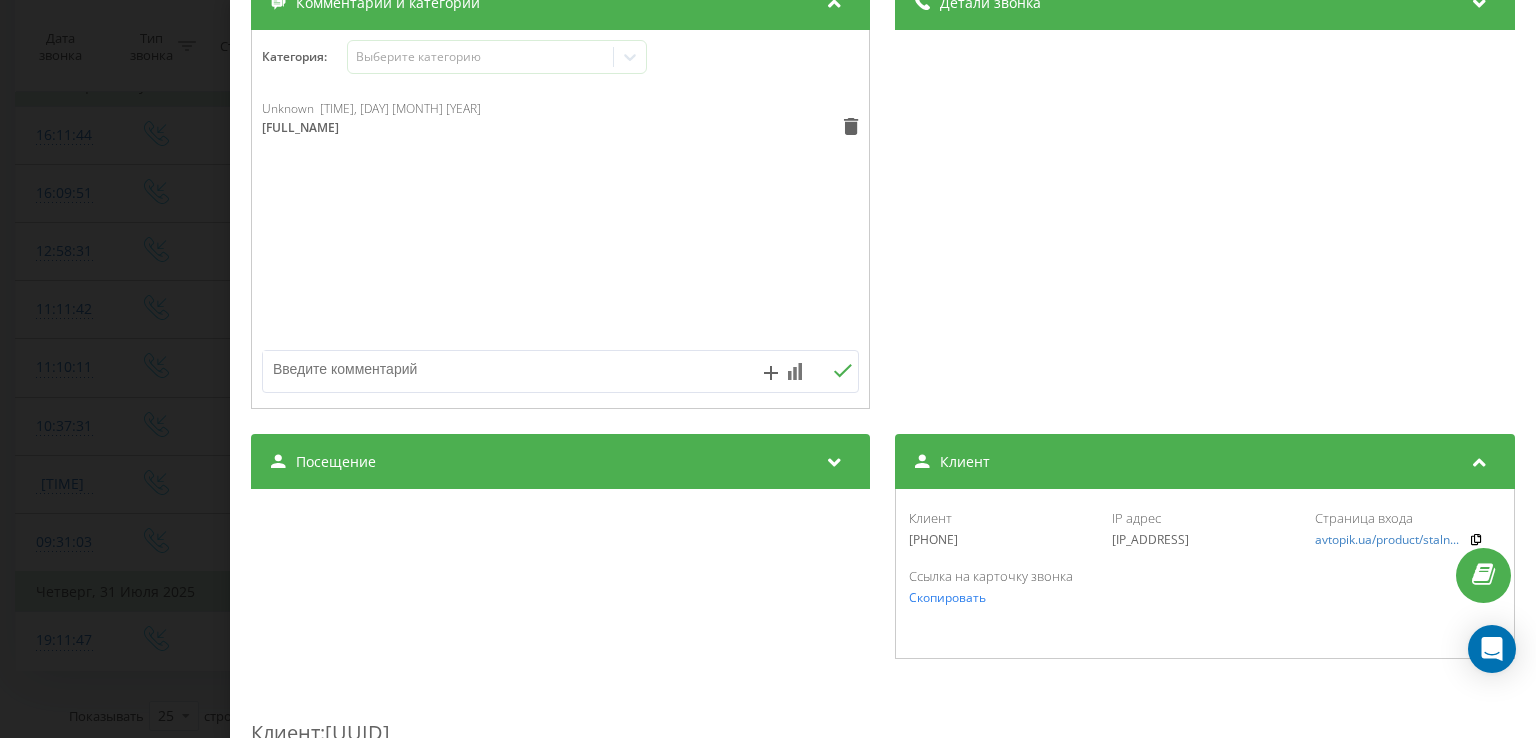 scroll, scrollTop: 577, scrollLeft: 0, axis: vertical 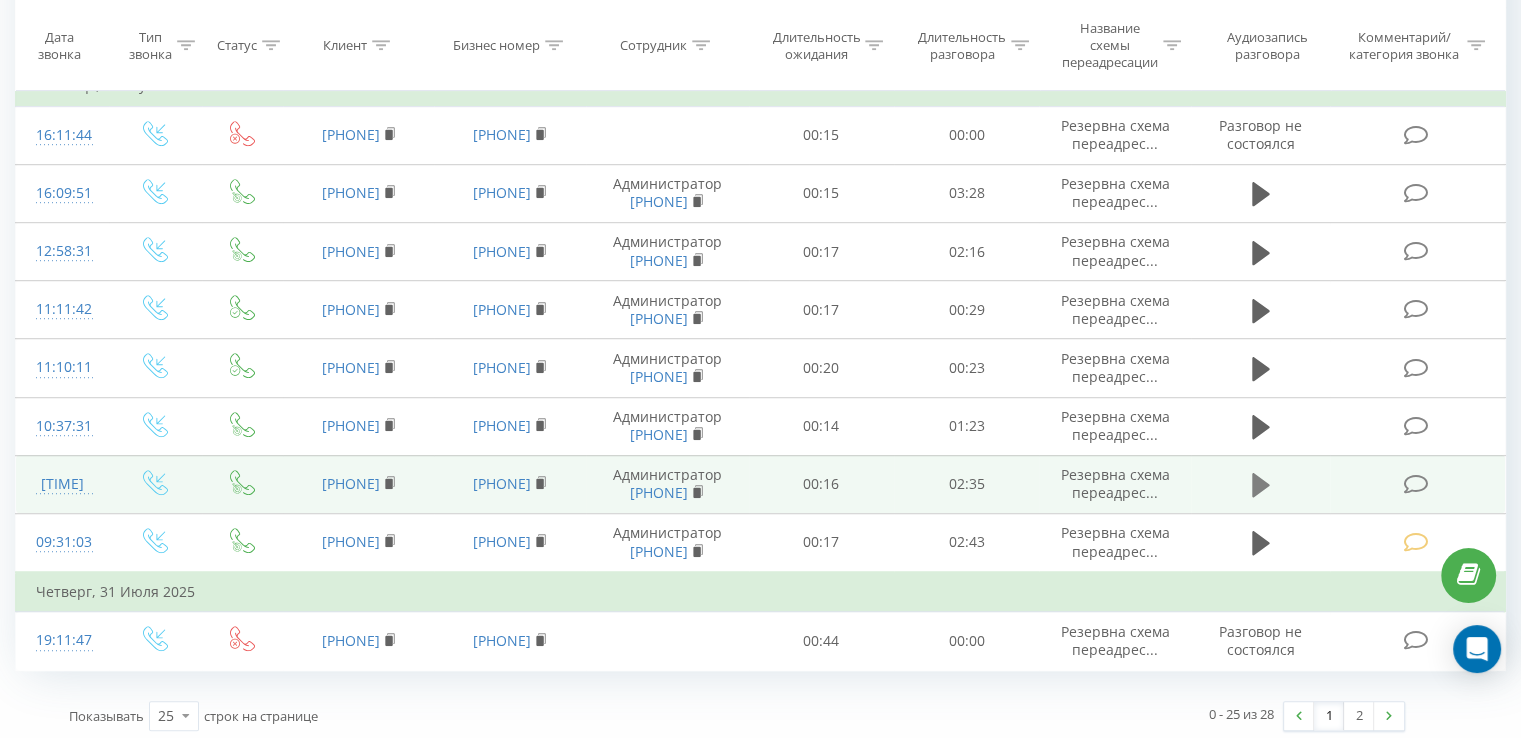 click 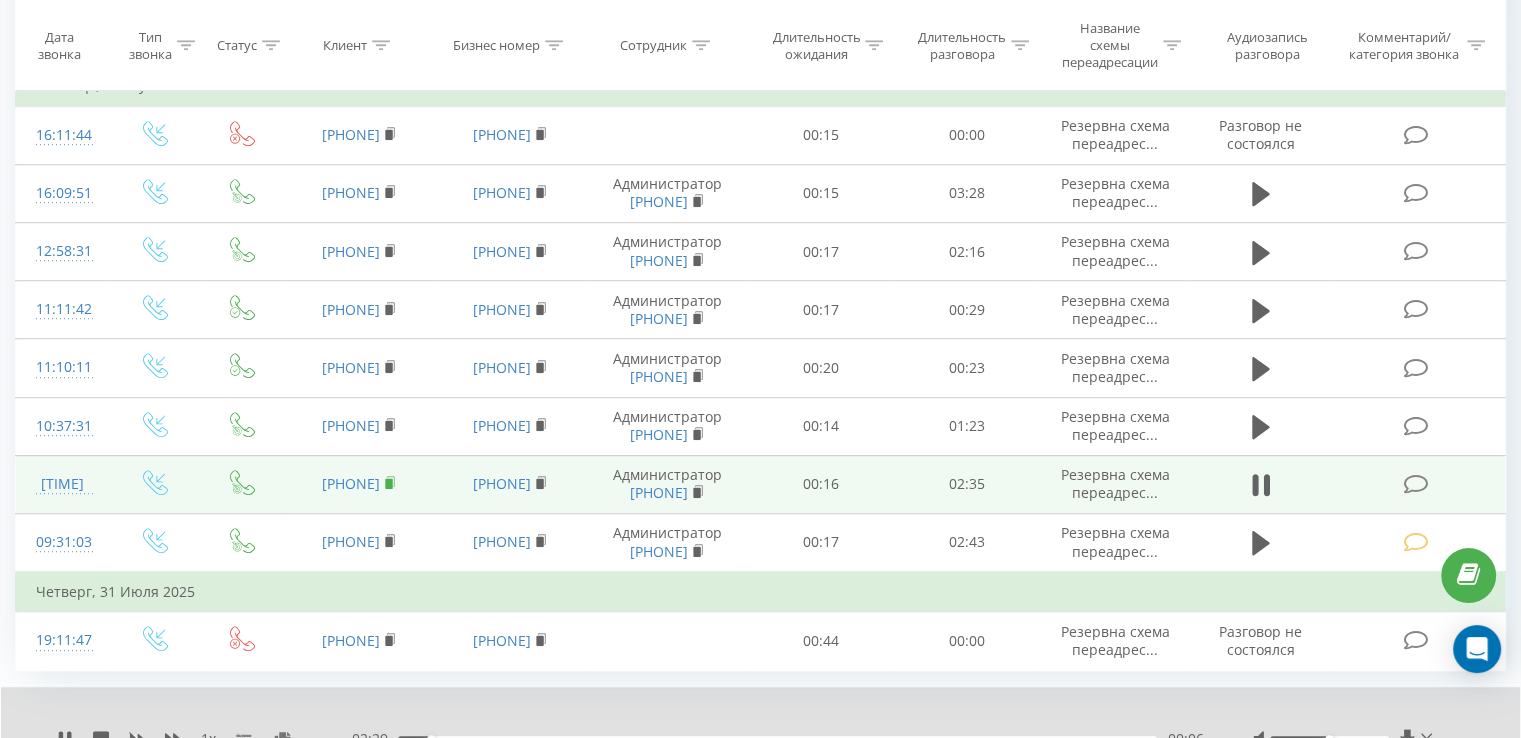 click 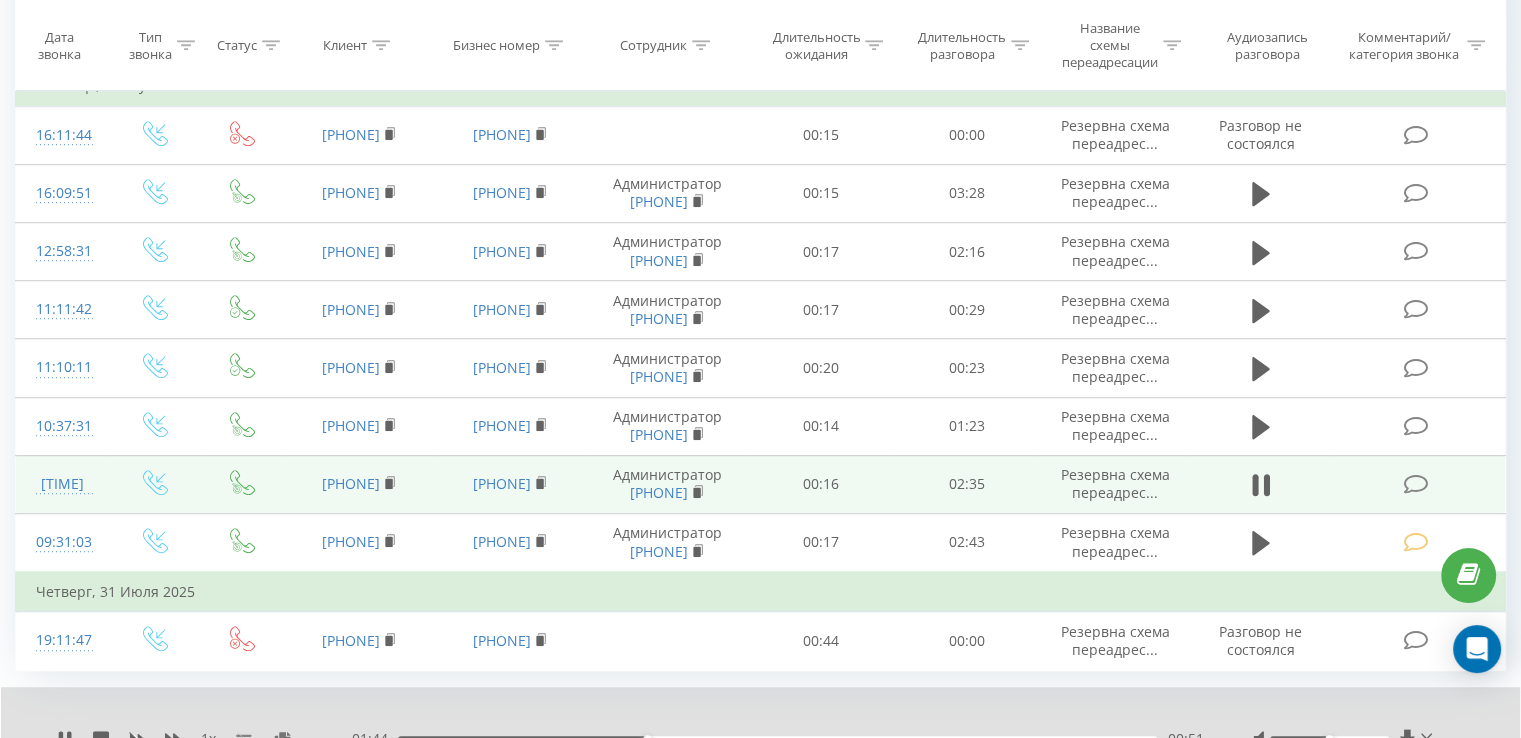click at bounding box center (1415, 484) 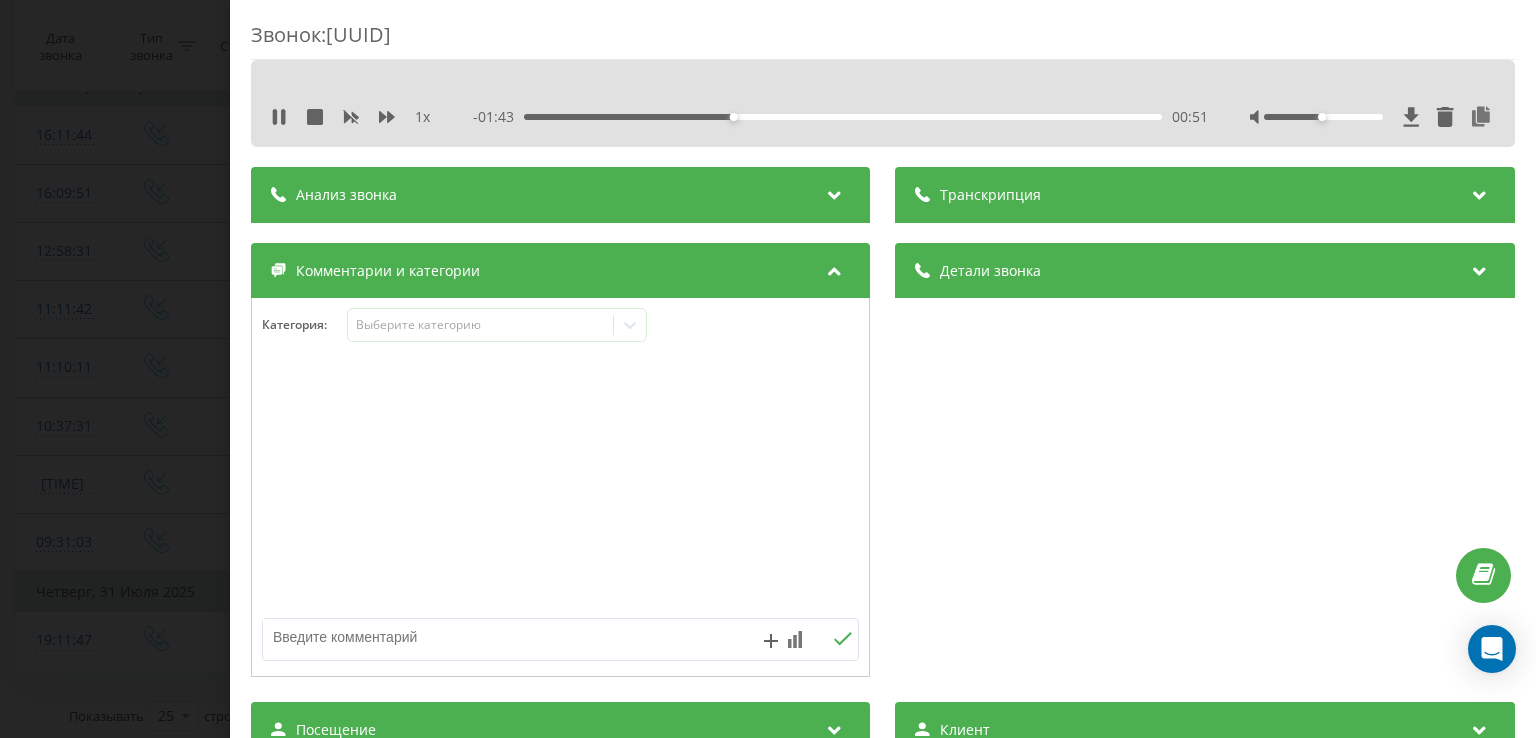 click at bounding box center [560, 488] 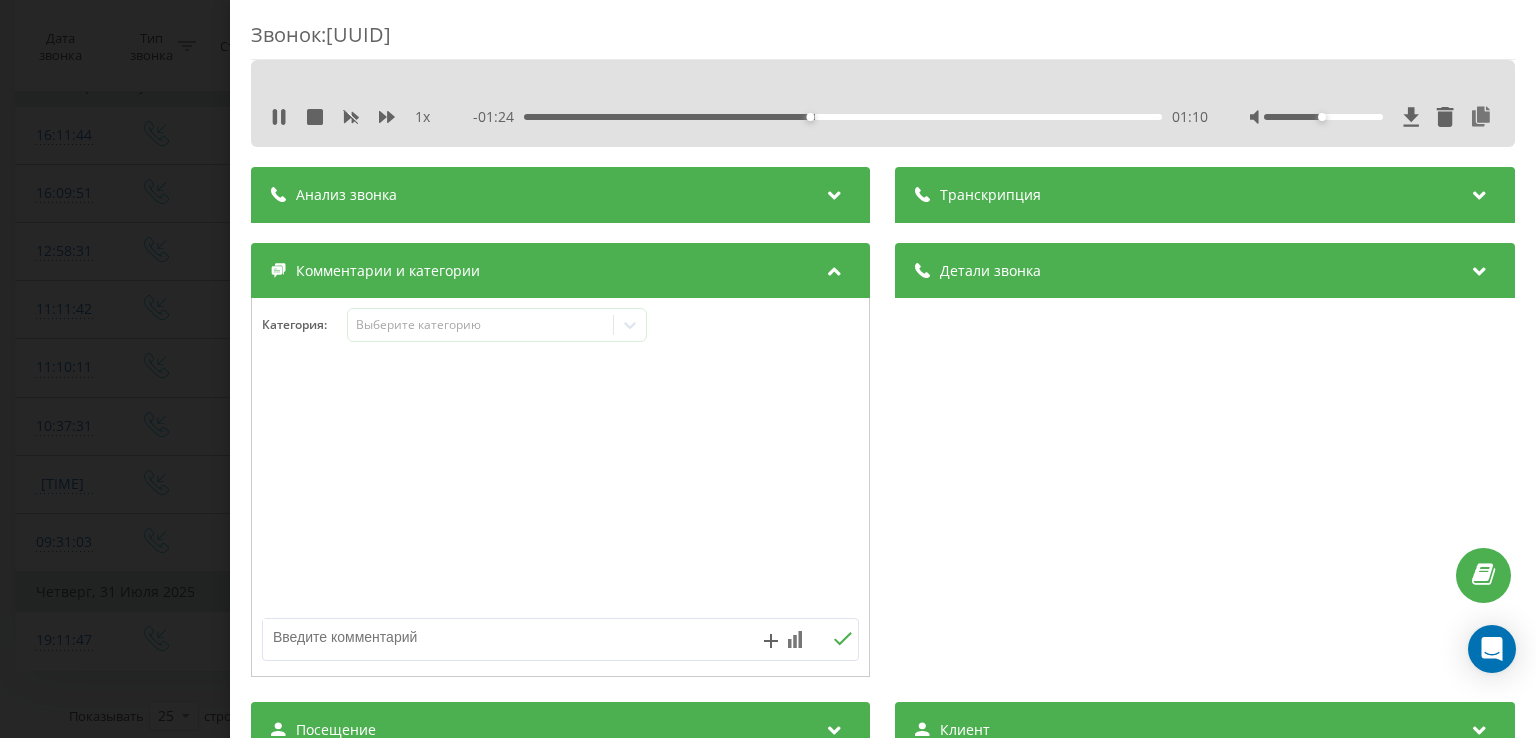 click on "01:10" at bounding box center (843, 117) 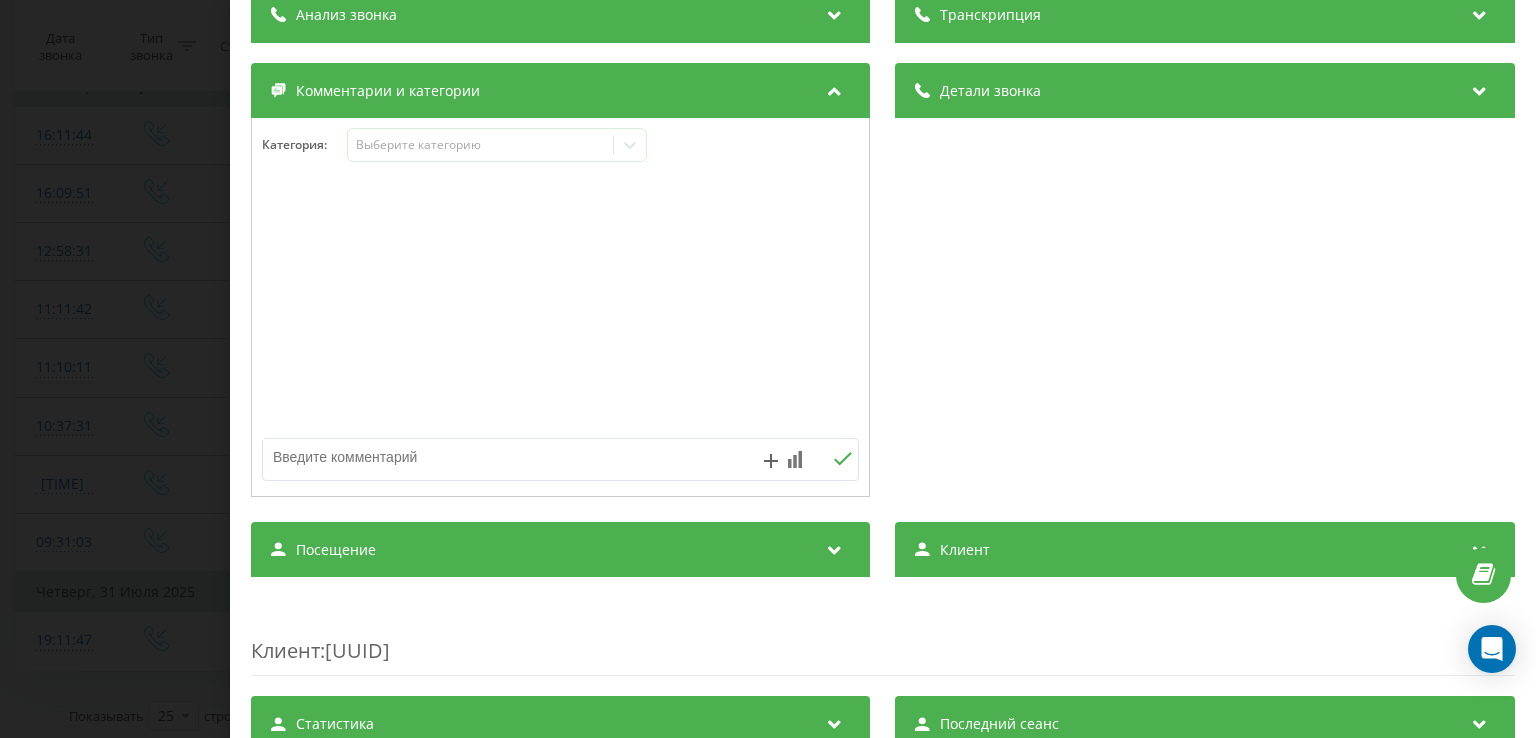 scroll, scrollTop: 100, scrollLeft: 0, axis: vertical 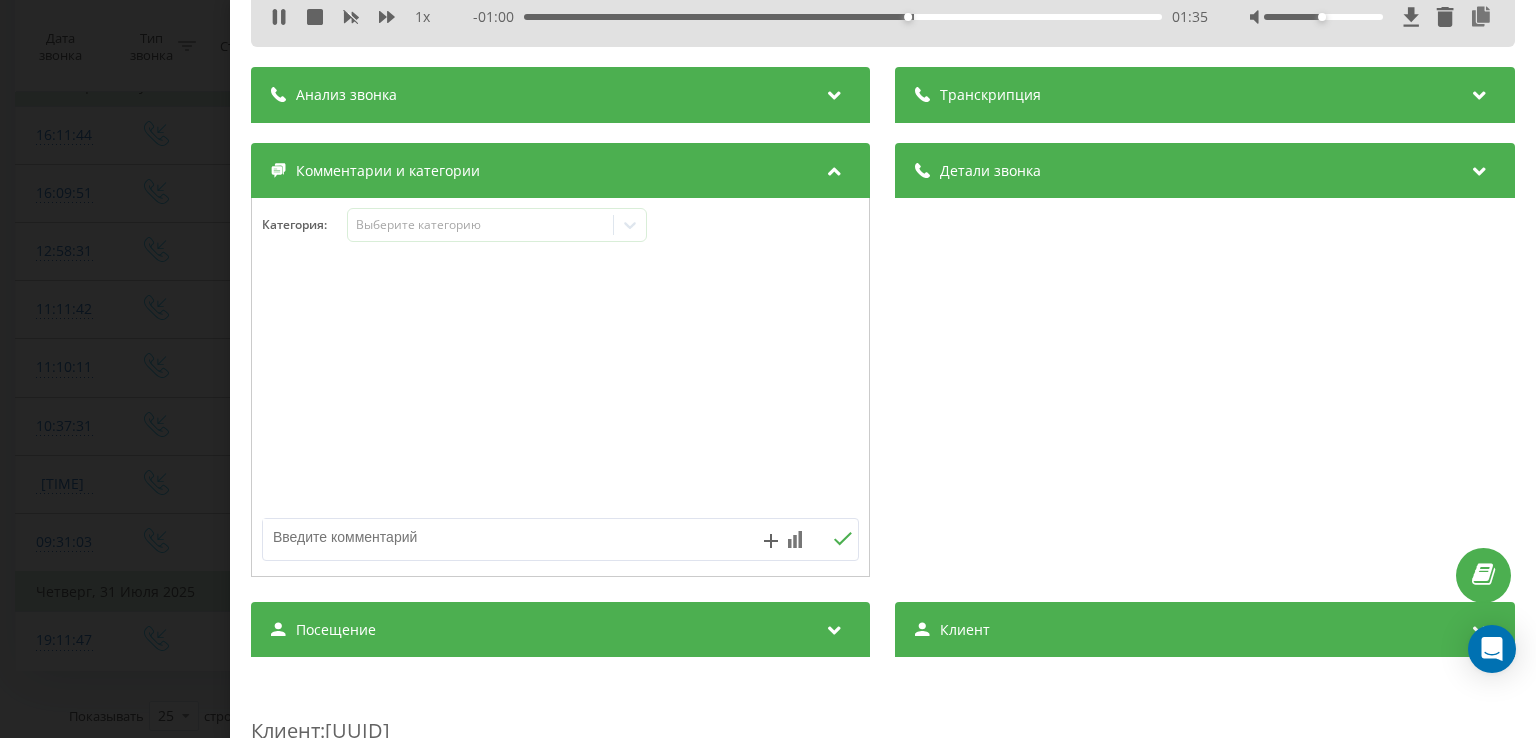 drag, startPoint x: 456, startPoint y: 304, endPoint x: 444, endPoint y: 298, distance: 13.416408 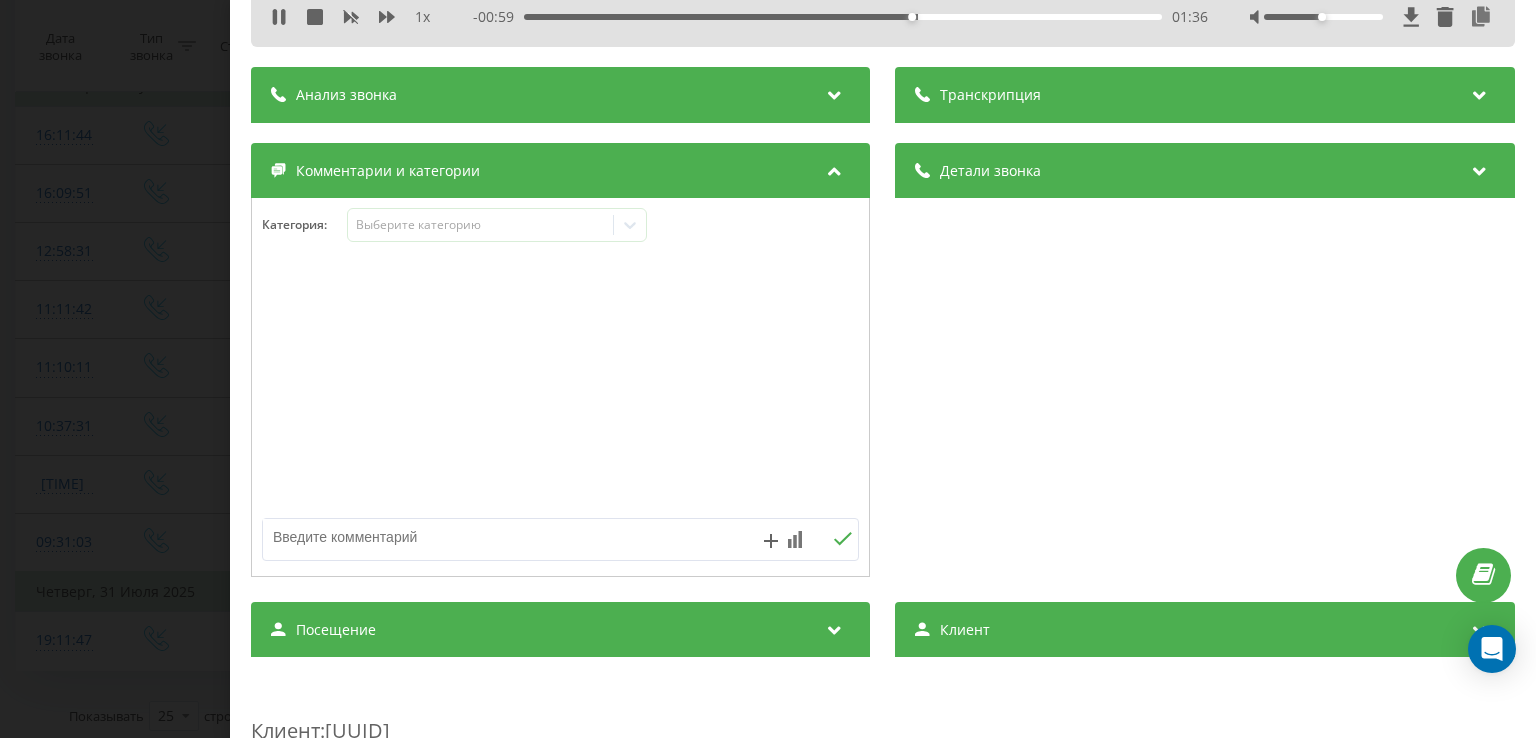drag, startPoint x: 356, startPoint y: 549, endPoint x: 345, endPoint y: 531, distance: 21.095022 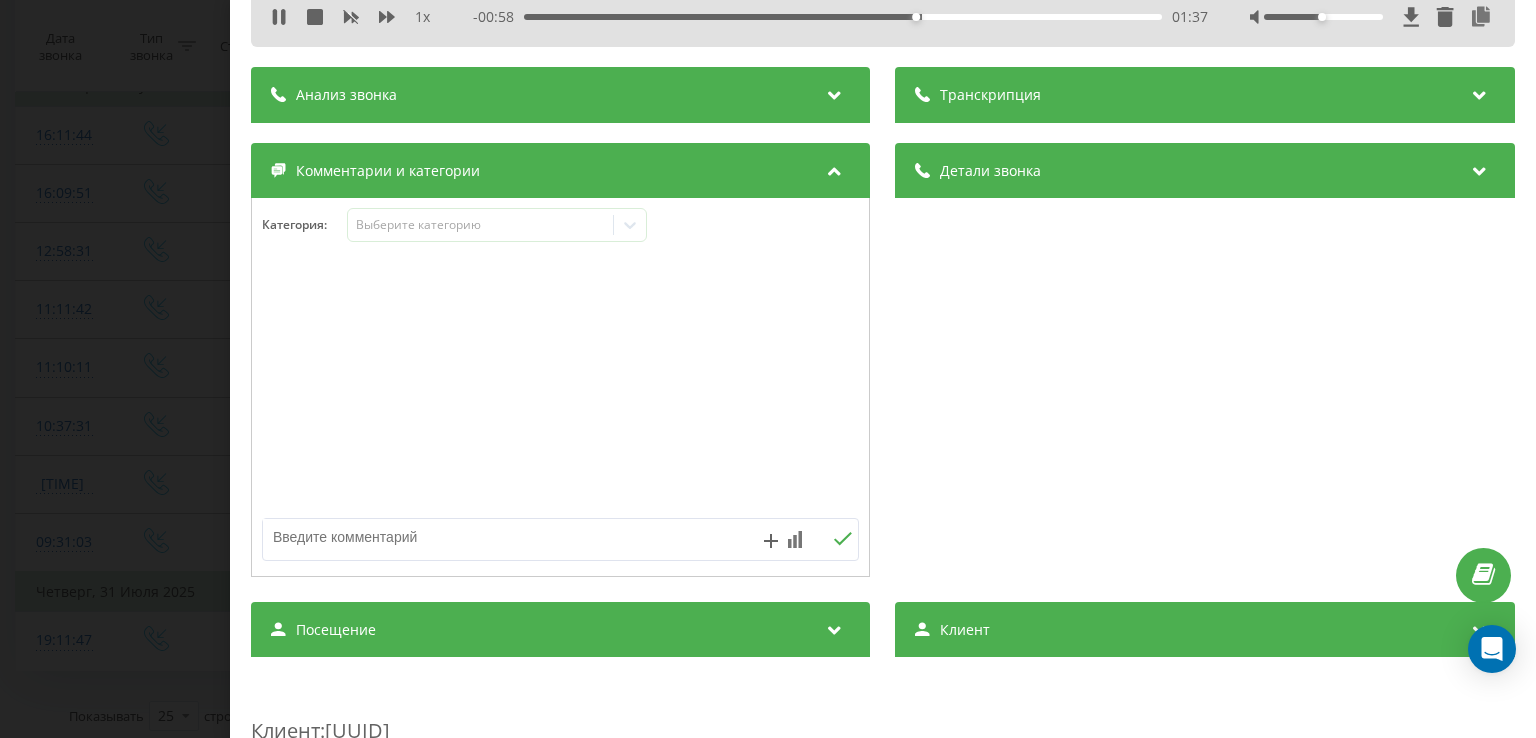 paste on "Dunlop Sport BluResponse 185/65 R15 88H" 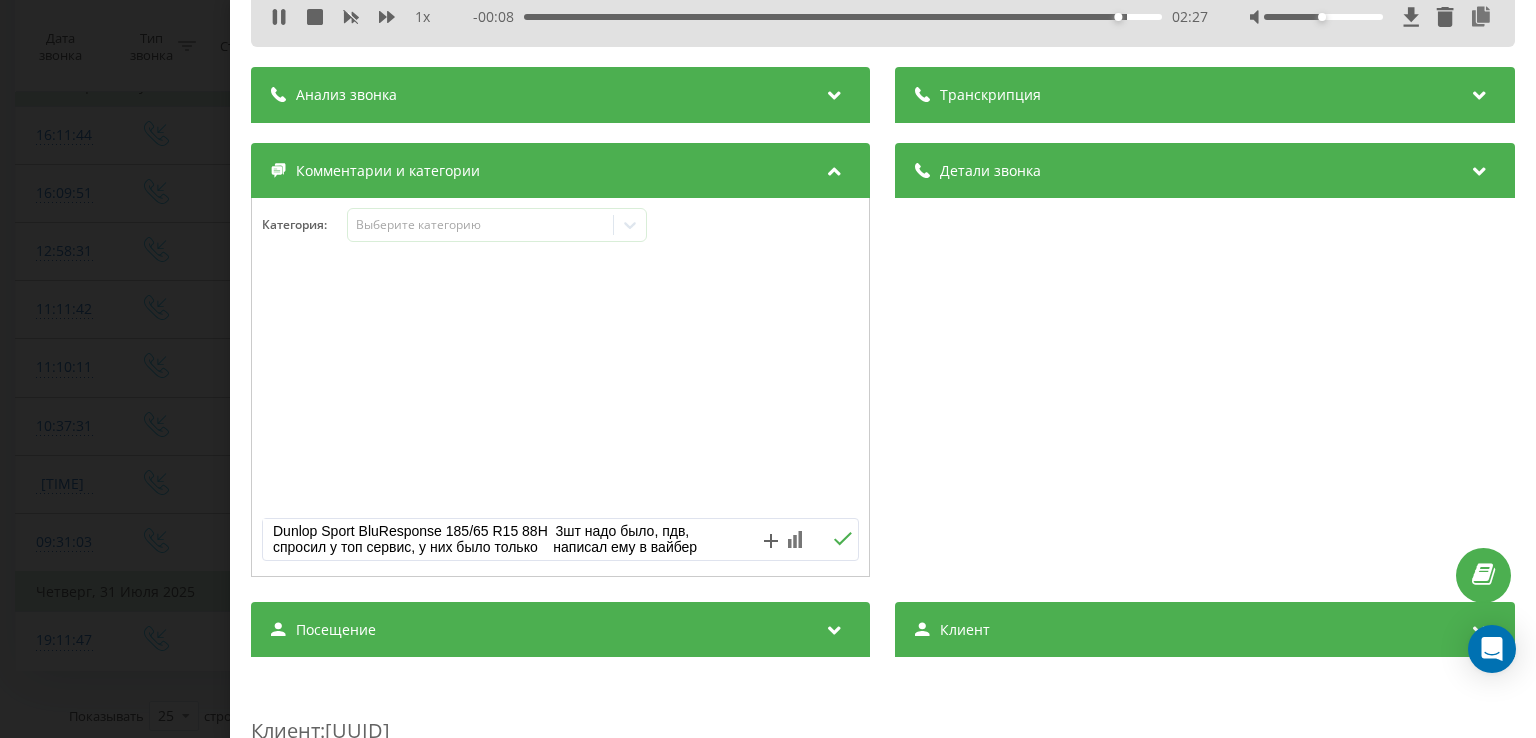 scroll, scrollTop: 22, scrollLeft: 0, axis: vertical 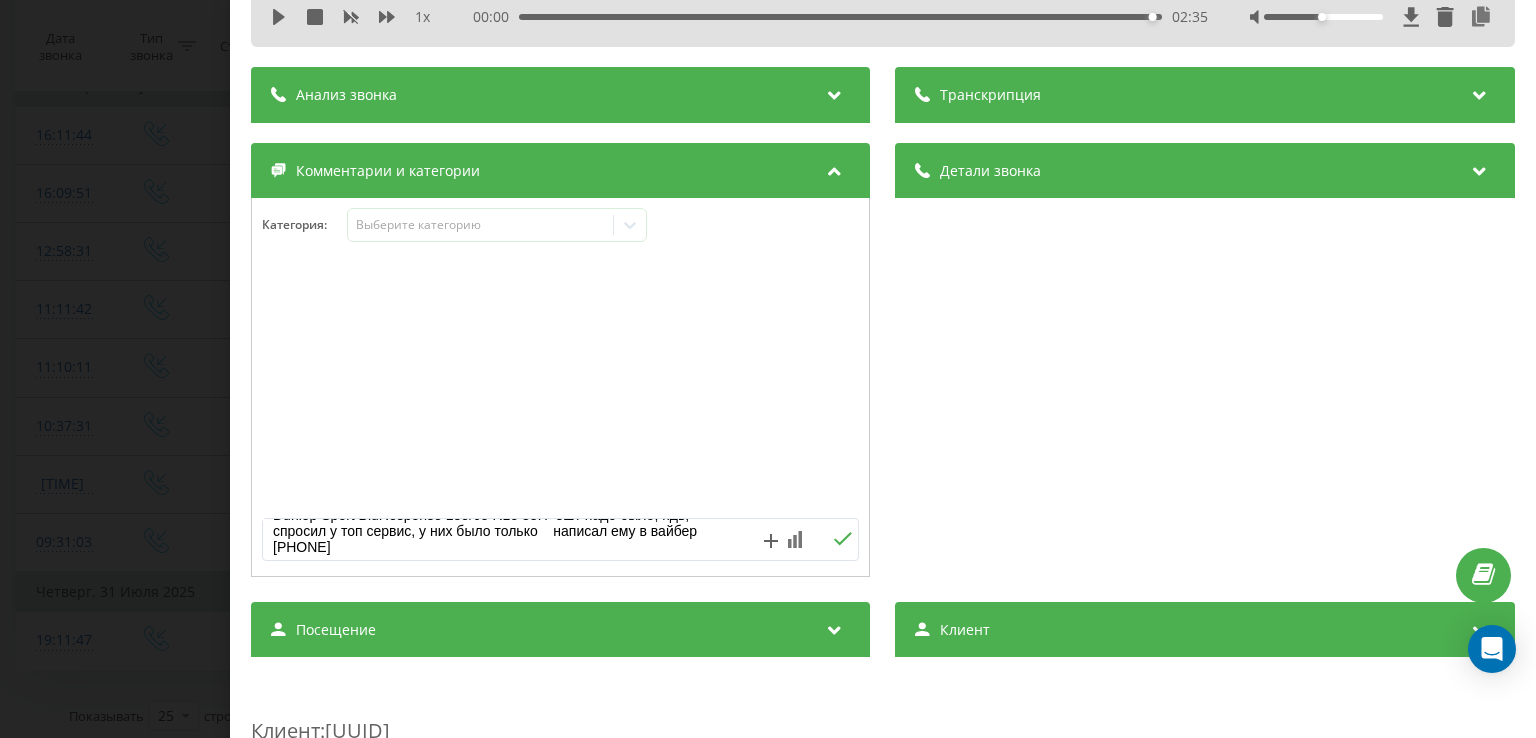 type on "Dunlop Sport BluResponse 185/65 R15 88H  3шт надо было, пдв, спросил у топ сервис, у них было только    написал ему в вайбер 0971505911" 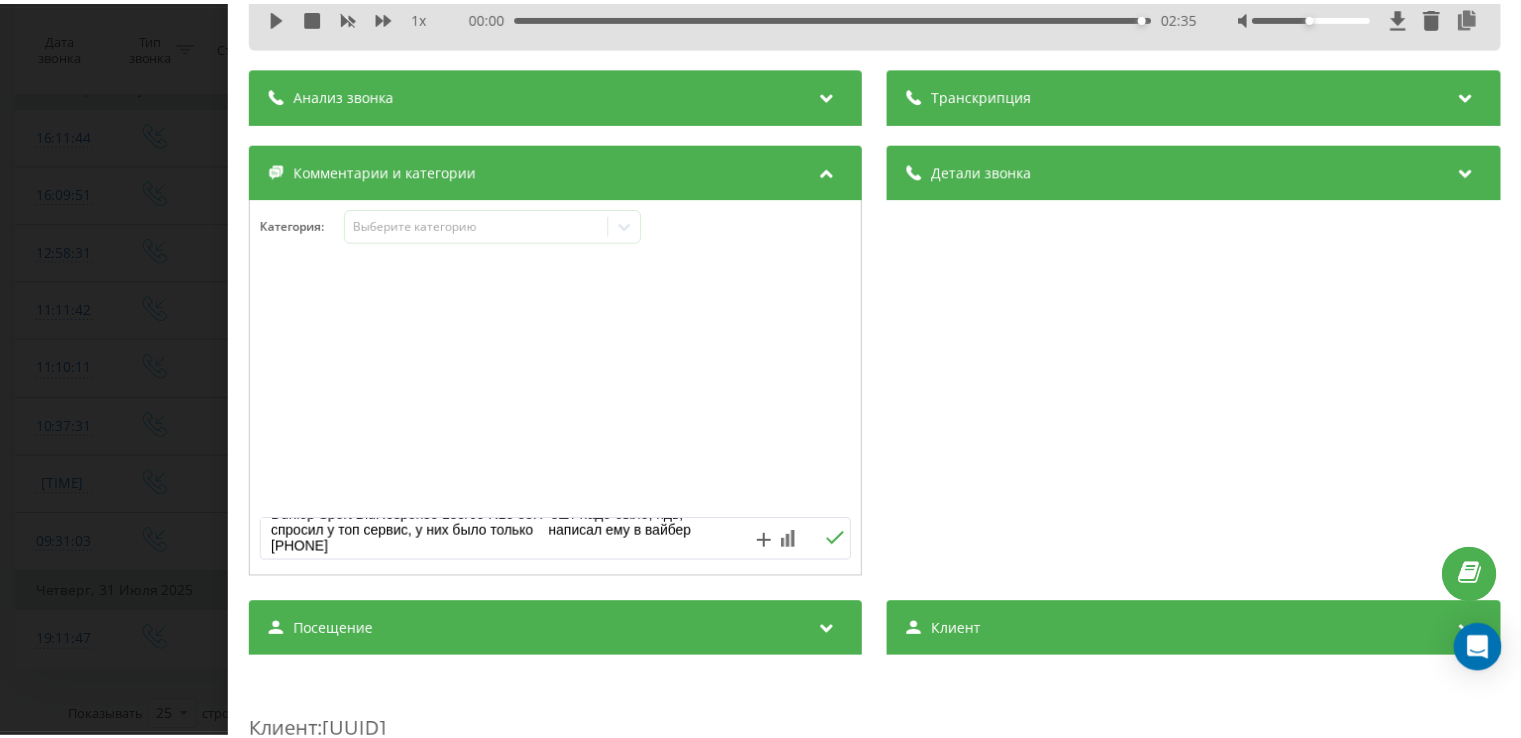 scroll, scrollTop: 0, scrollLeft: 0, axis: both 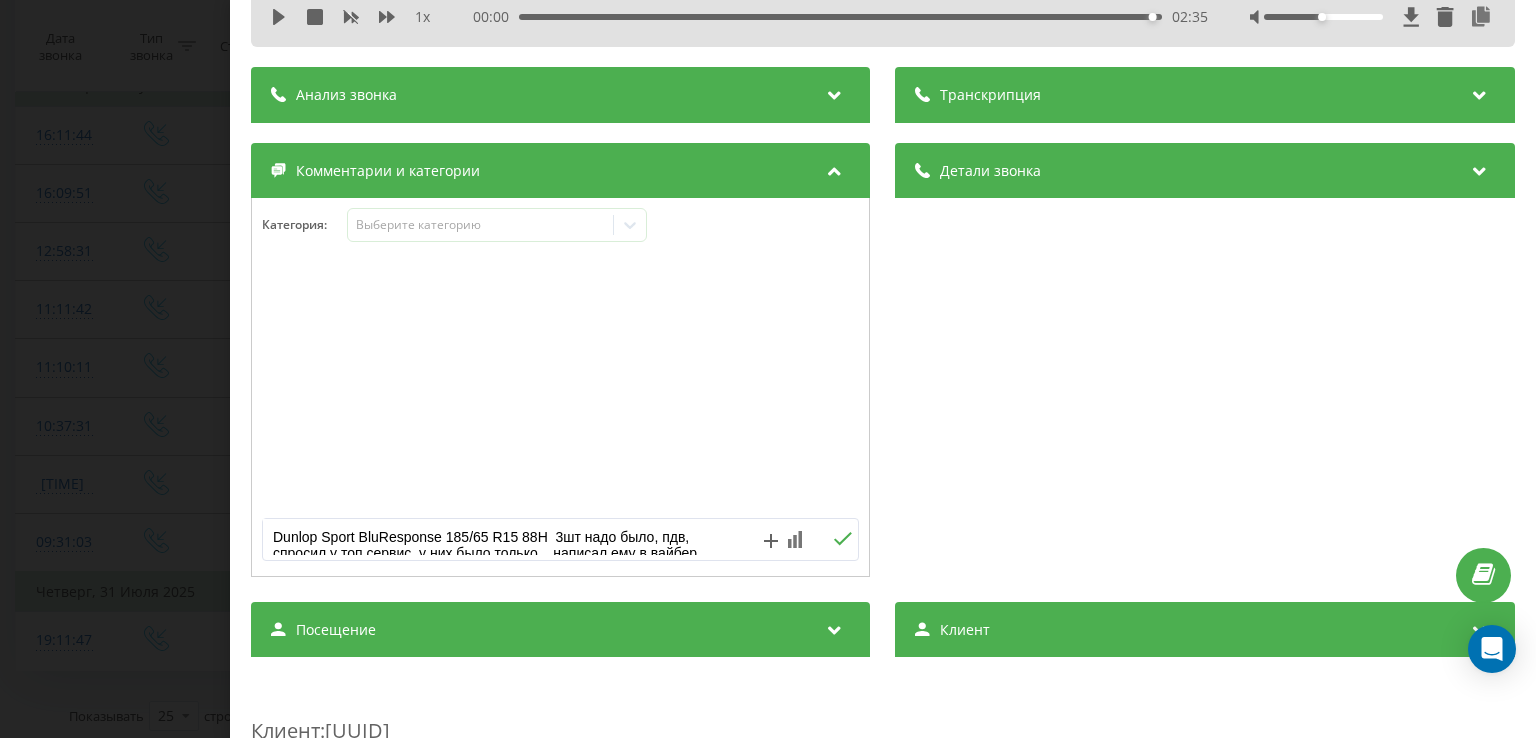 click 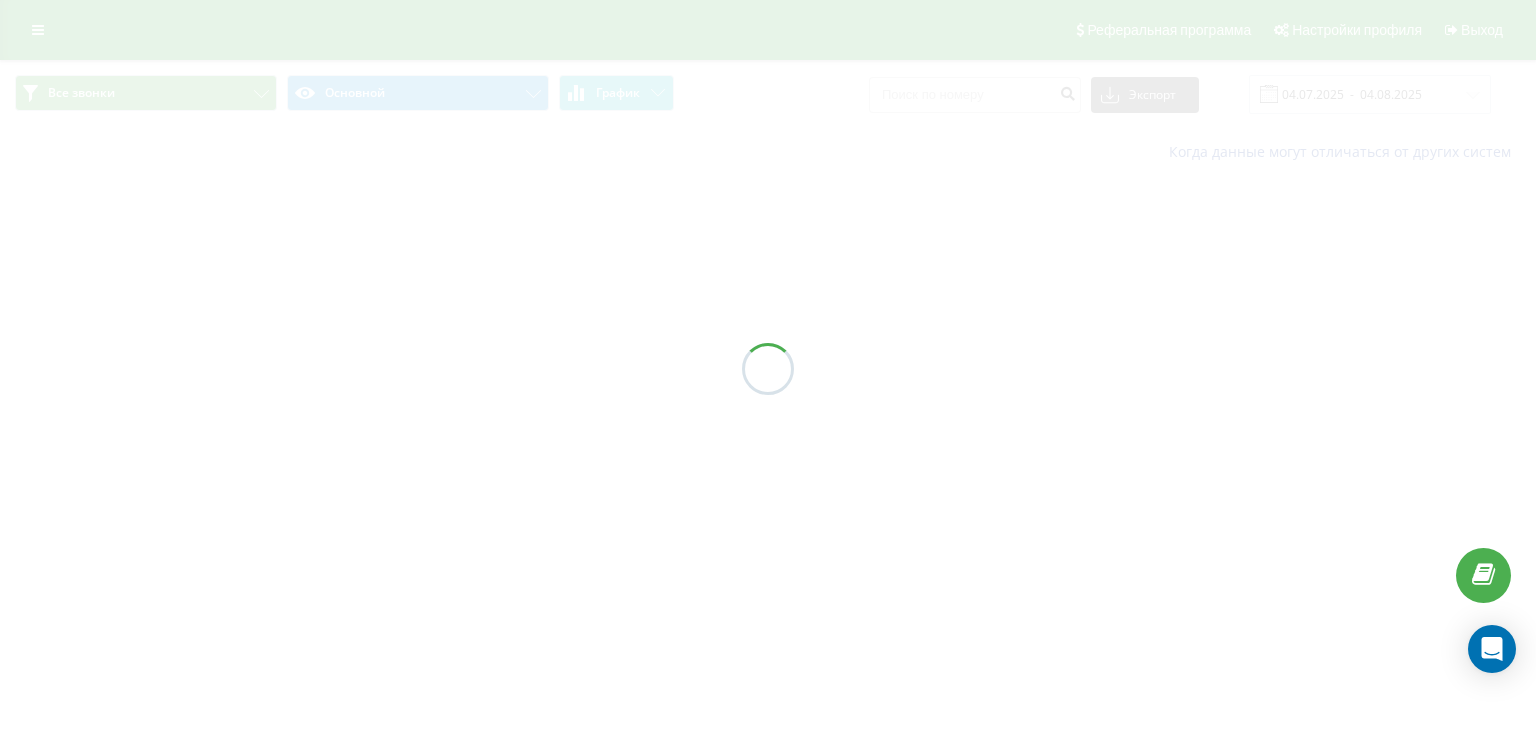 scroll, scrollTop: 0, scrollLeft: 0, axis: both 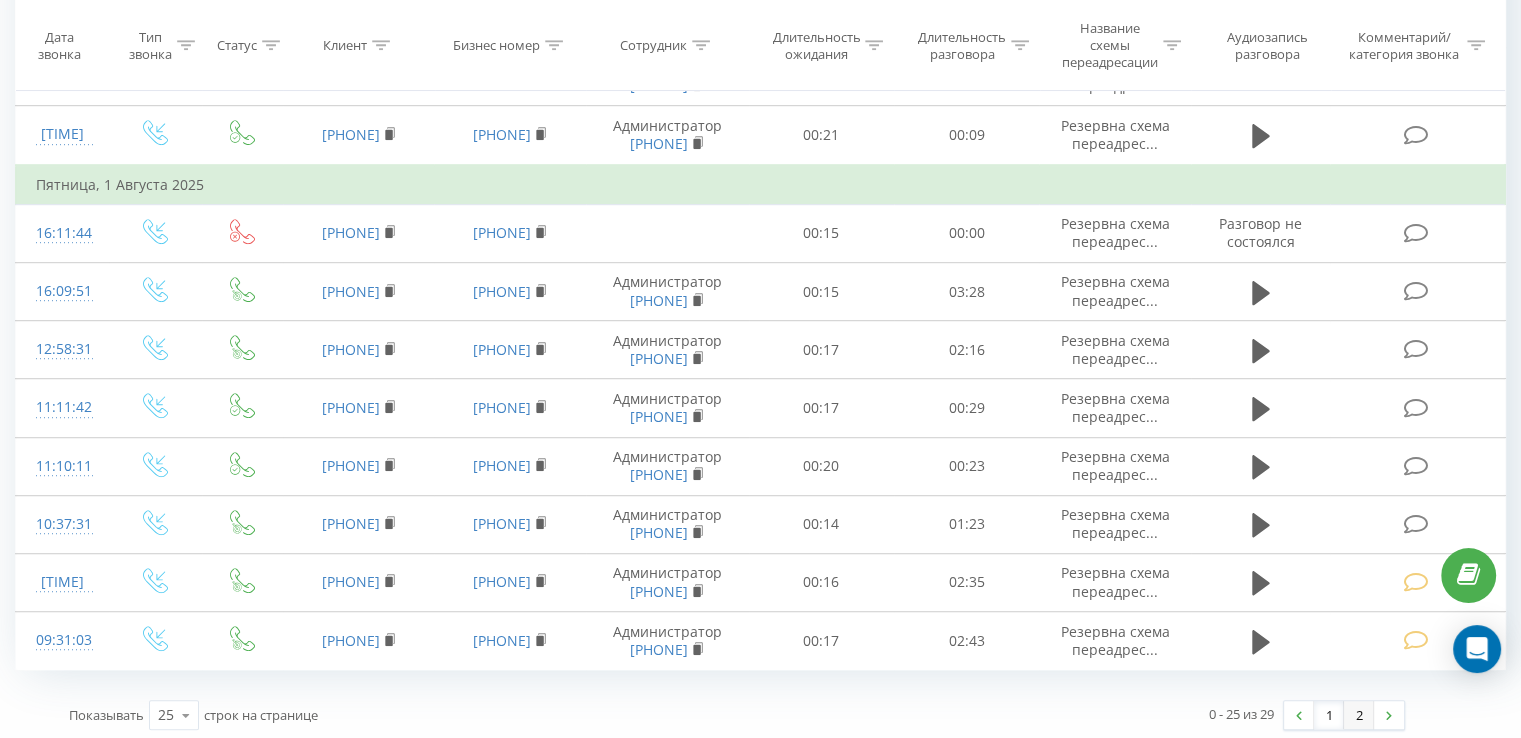 click on "2" at bounding box center [1359, 715] 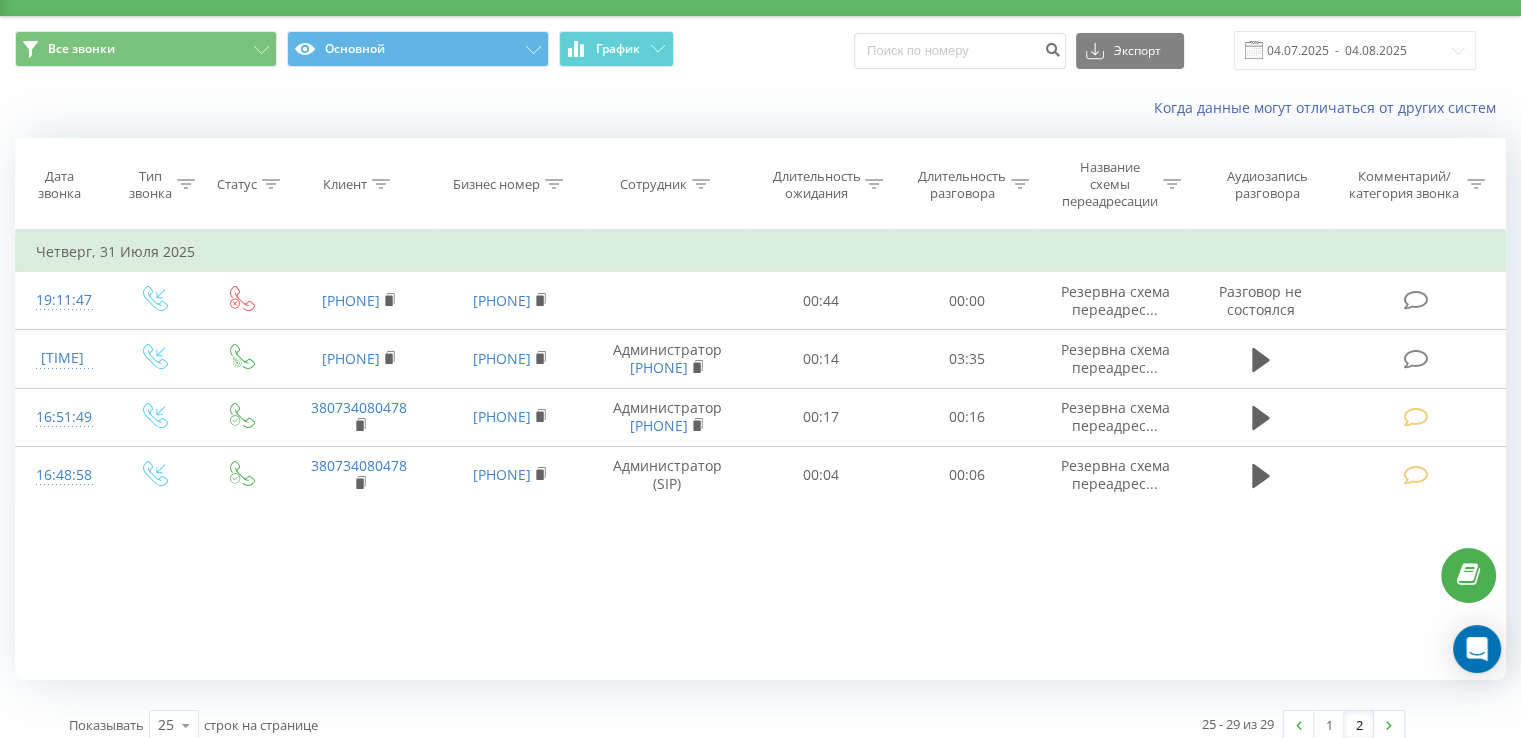 scroll, scrollTop: 60, scrollLeft: 0, axis: vertical 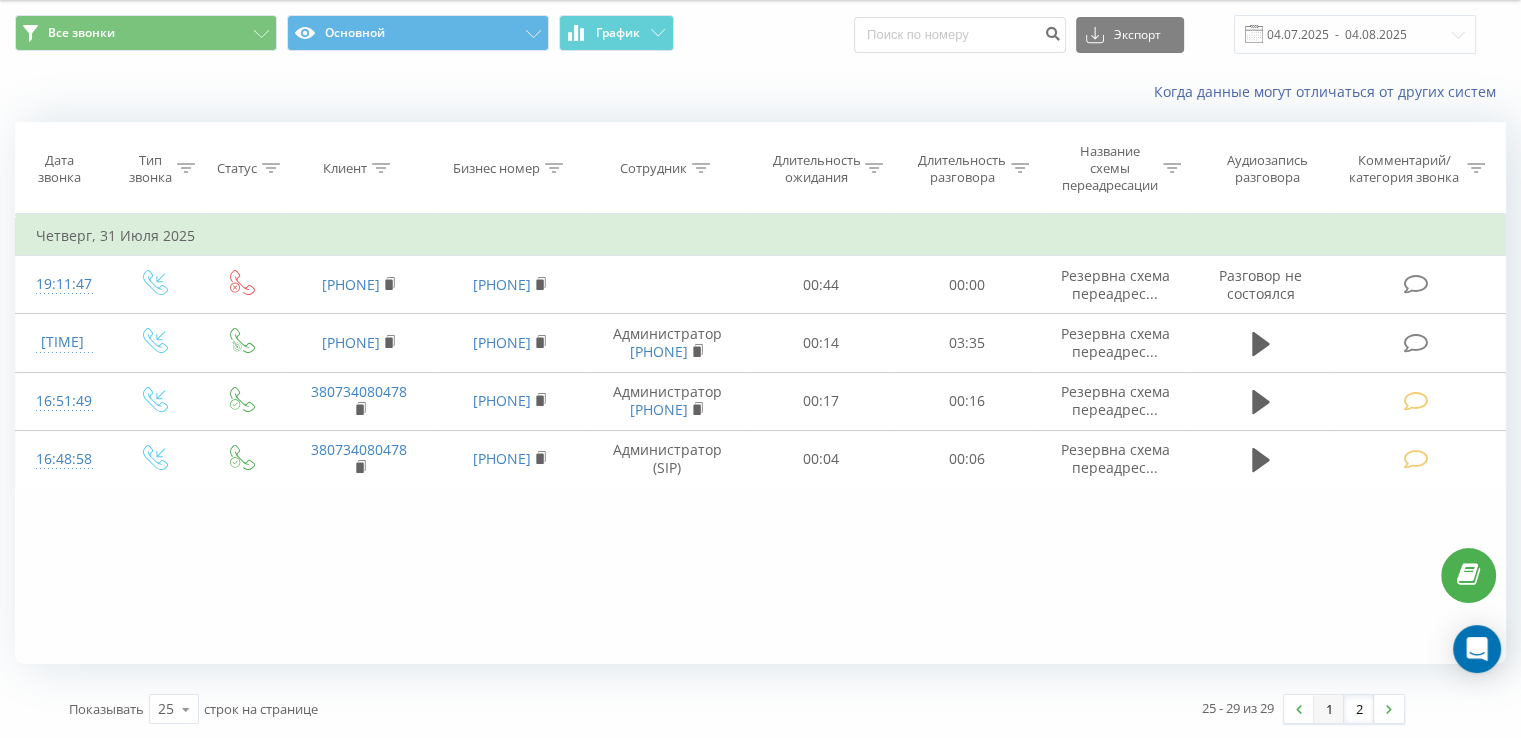 click on "1" at bounding box center (1329, 709) 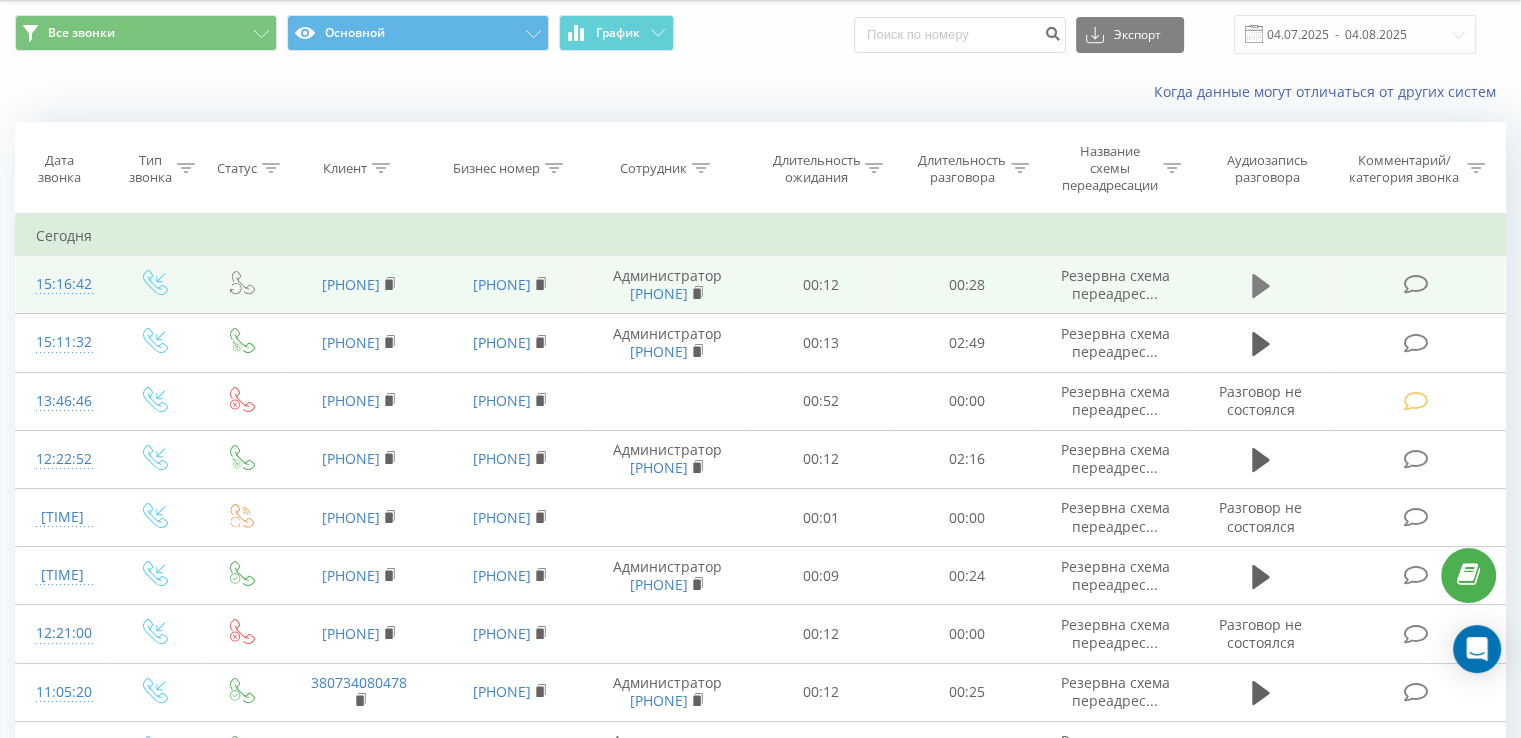 click 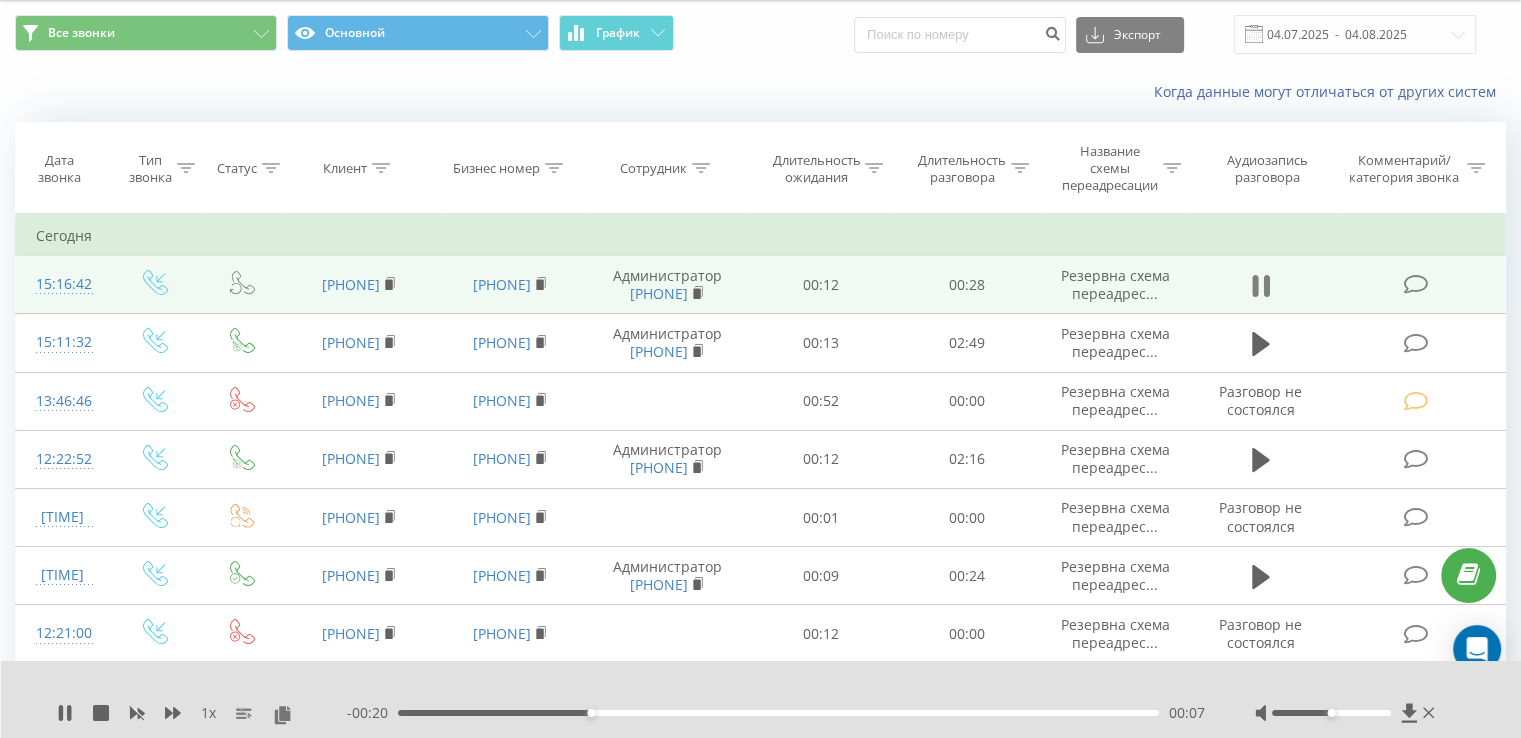 click 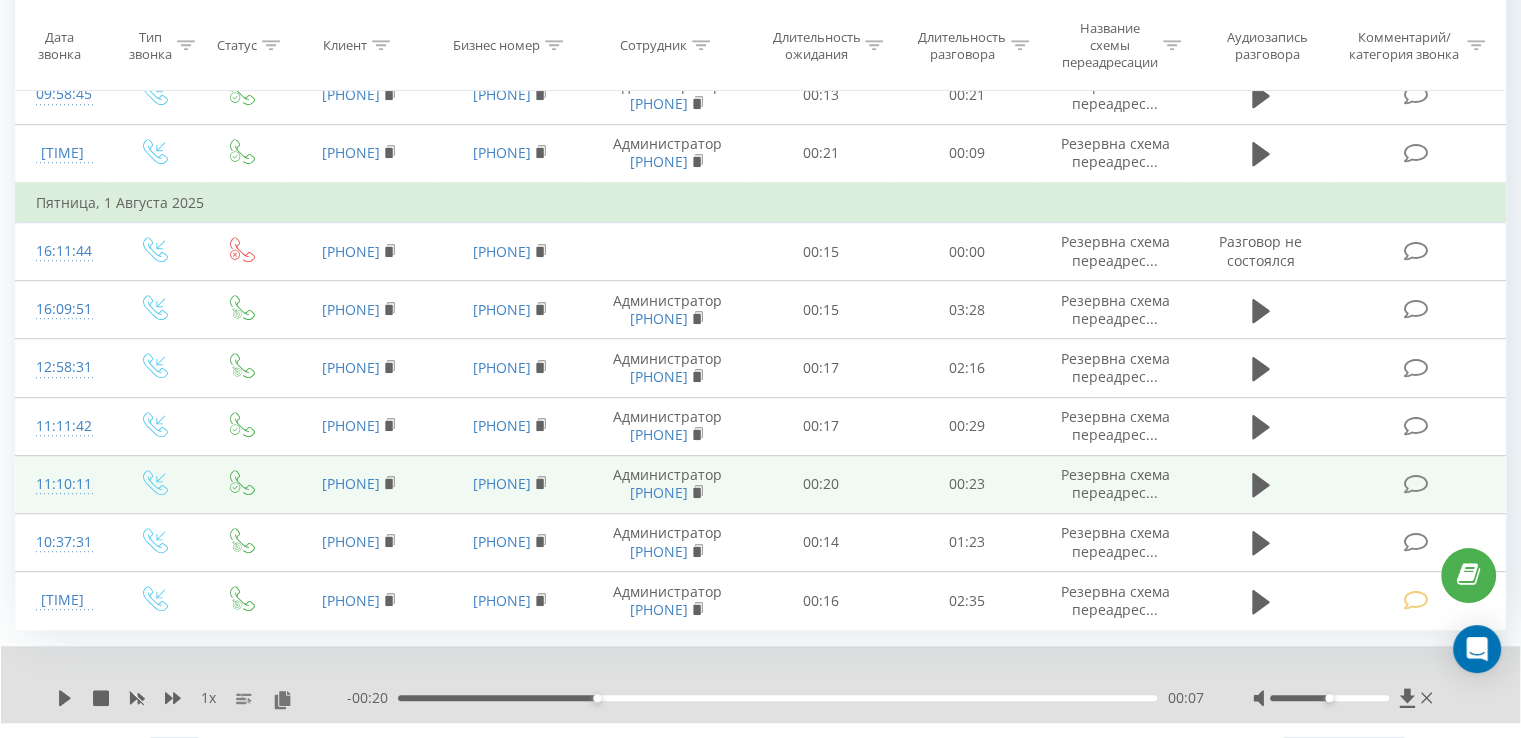 scroll, scrollTop: 1259, scrollLeft: 0, axis: vertical 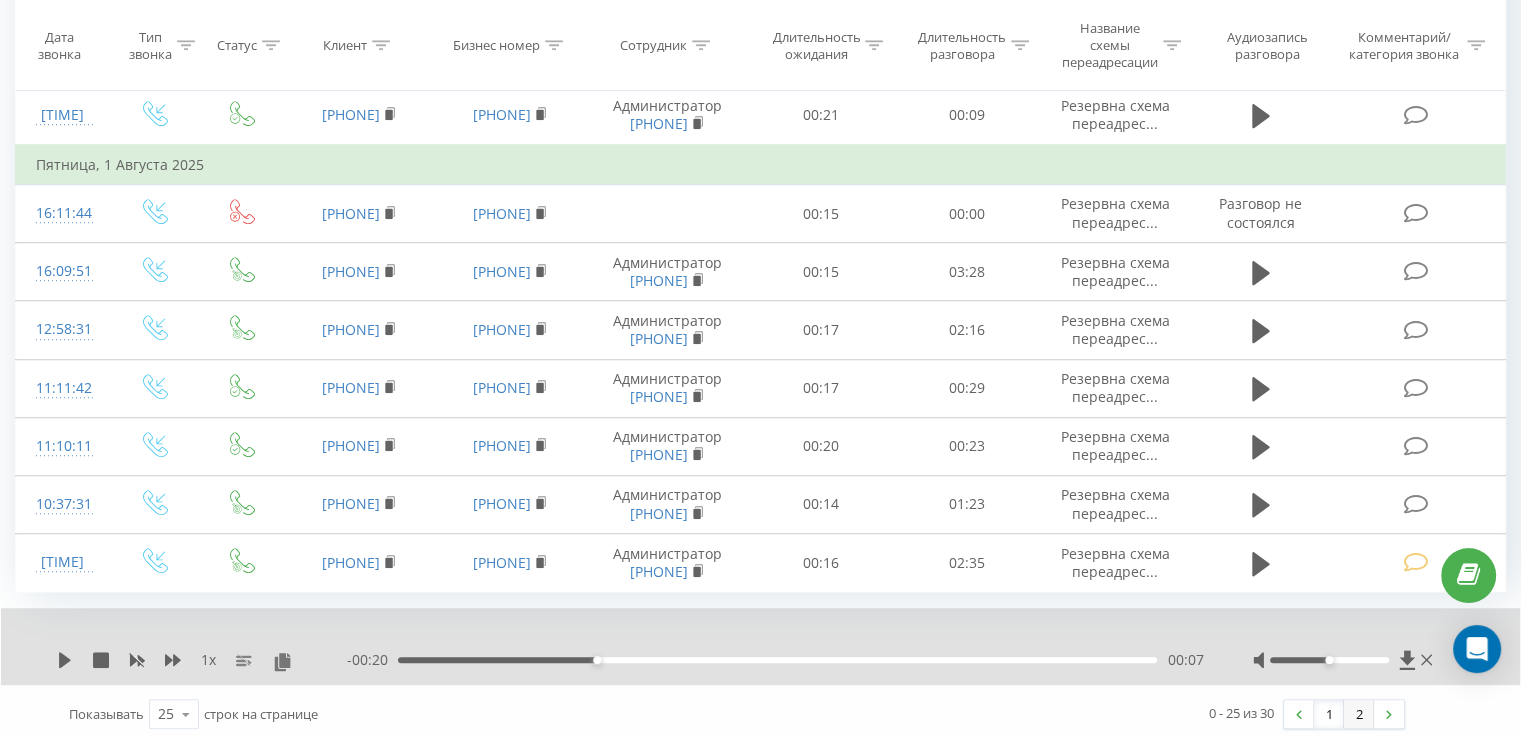 click on "2" at bounding box center (1359, 714) 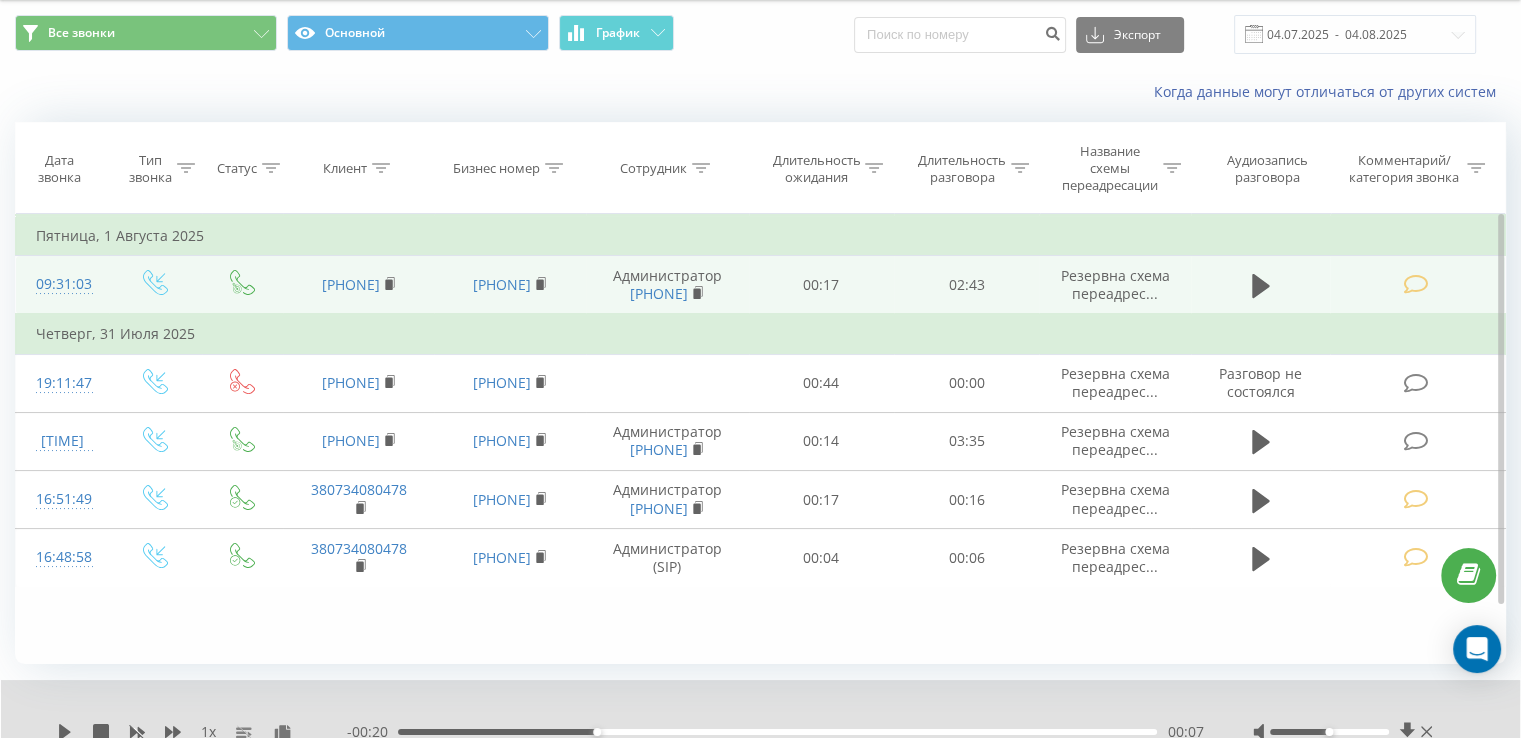 scroll, scrollTop: 132, scrollLeft: 0, axis: vertical 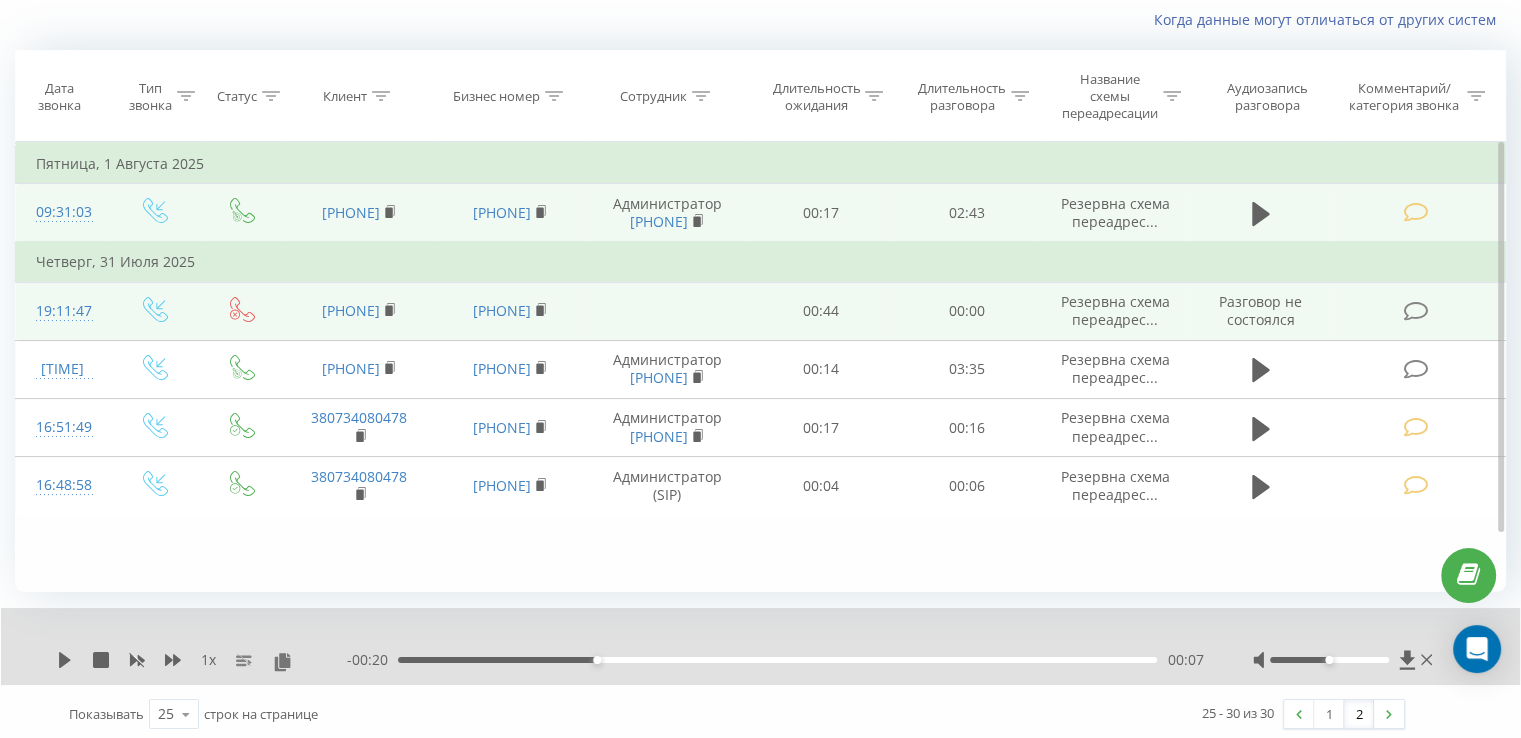 drag, startPoint x: 408, startPoint y: 299, endPoint x: 245, endPoint y: 299, distance: 163 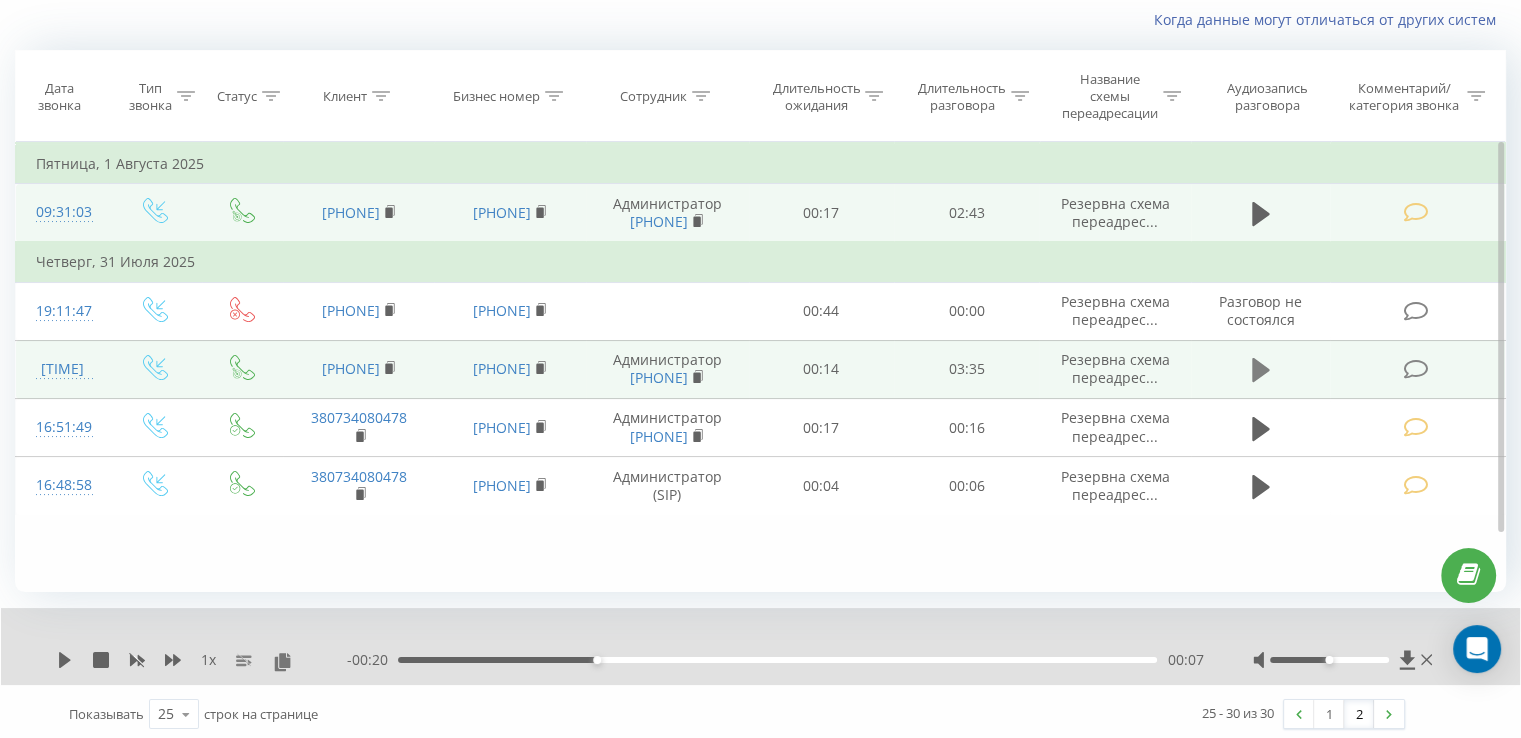 click 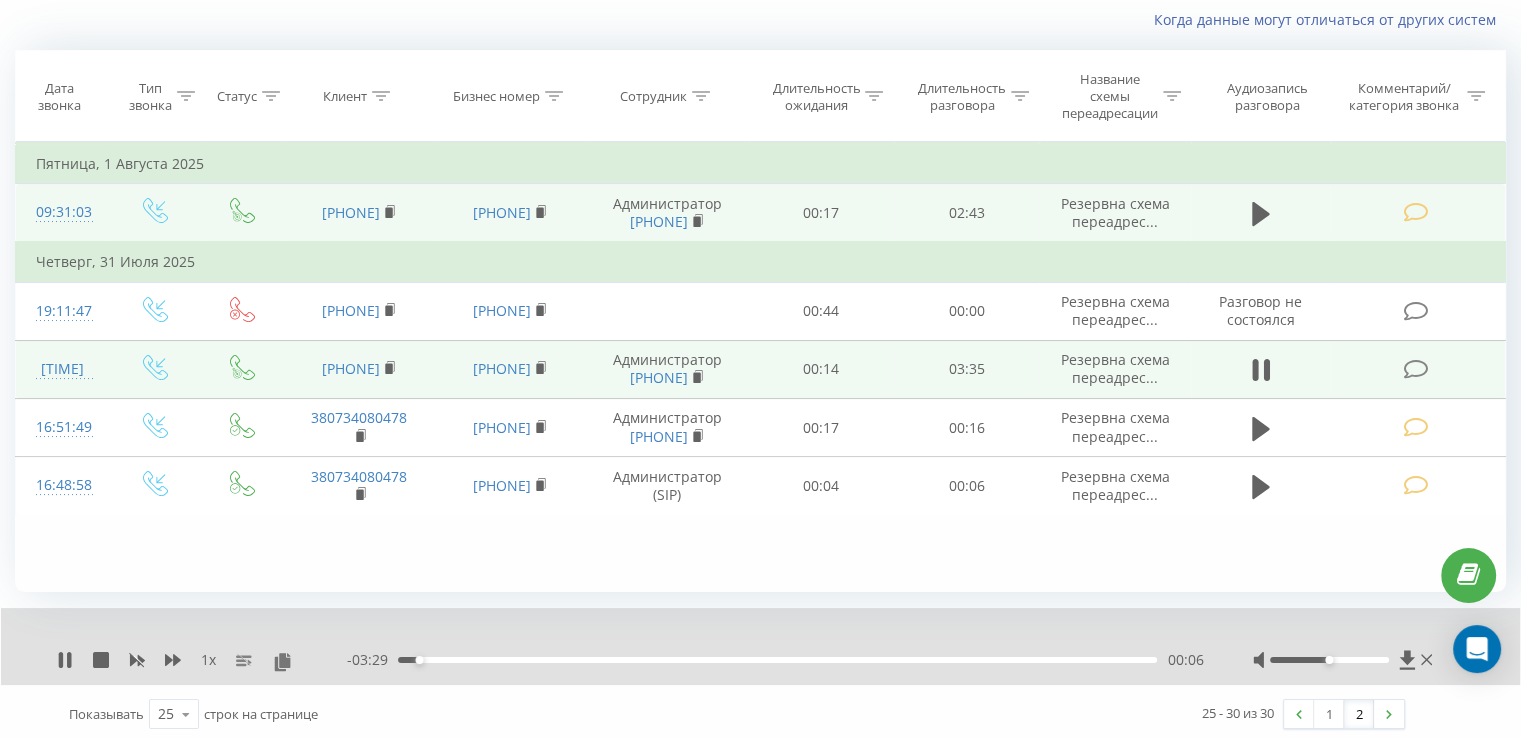 drag, startPoint x: 416, startPoint y: 358, endPoint x: 309, endPoint y: 365, distance: 107.22873 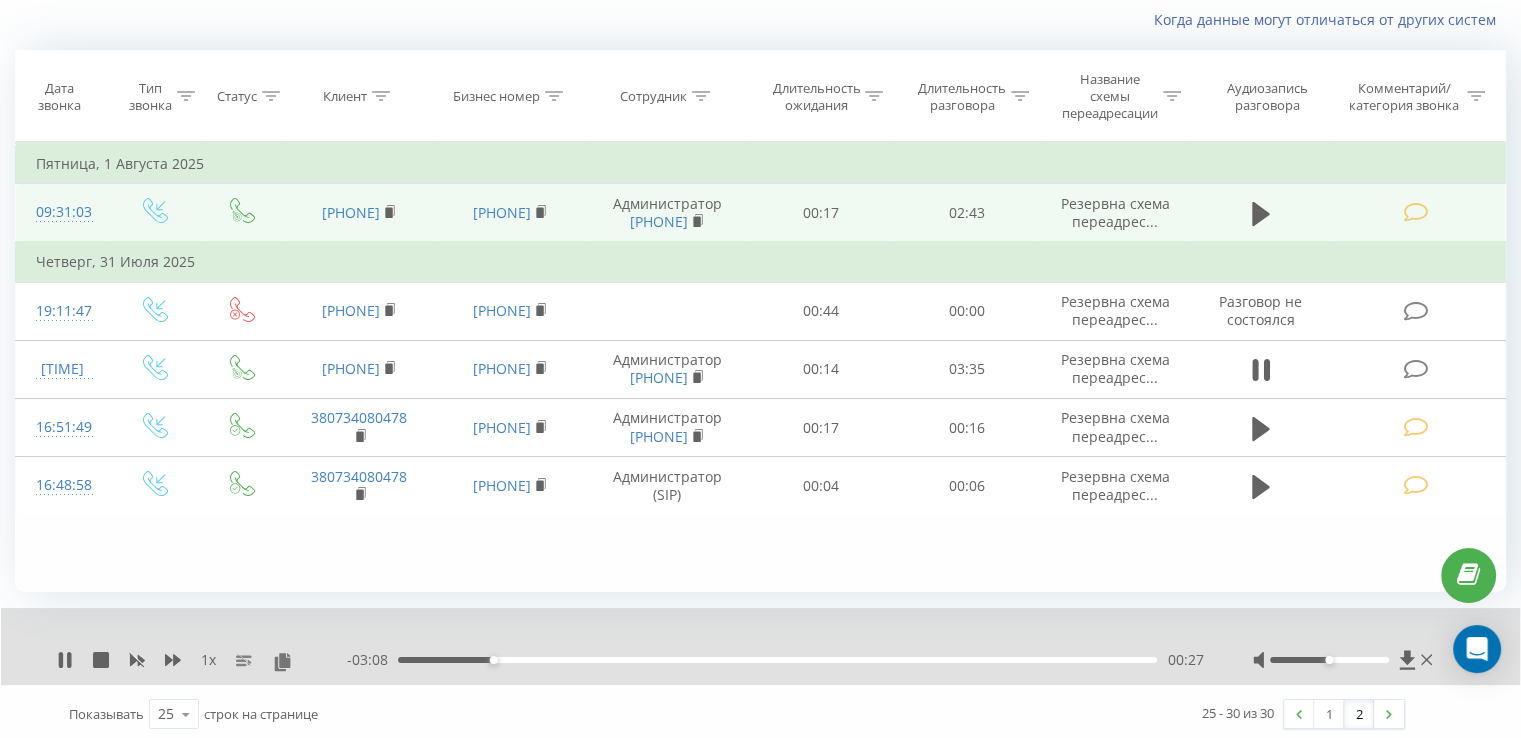 click on "00:27" at bounding box center [777, 660] 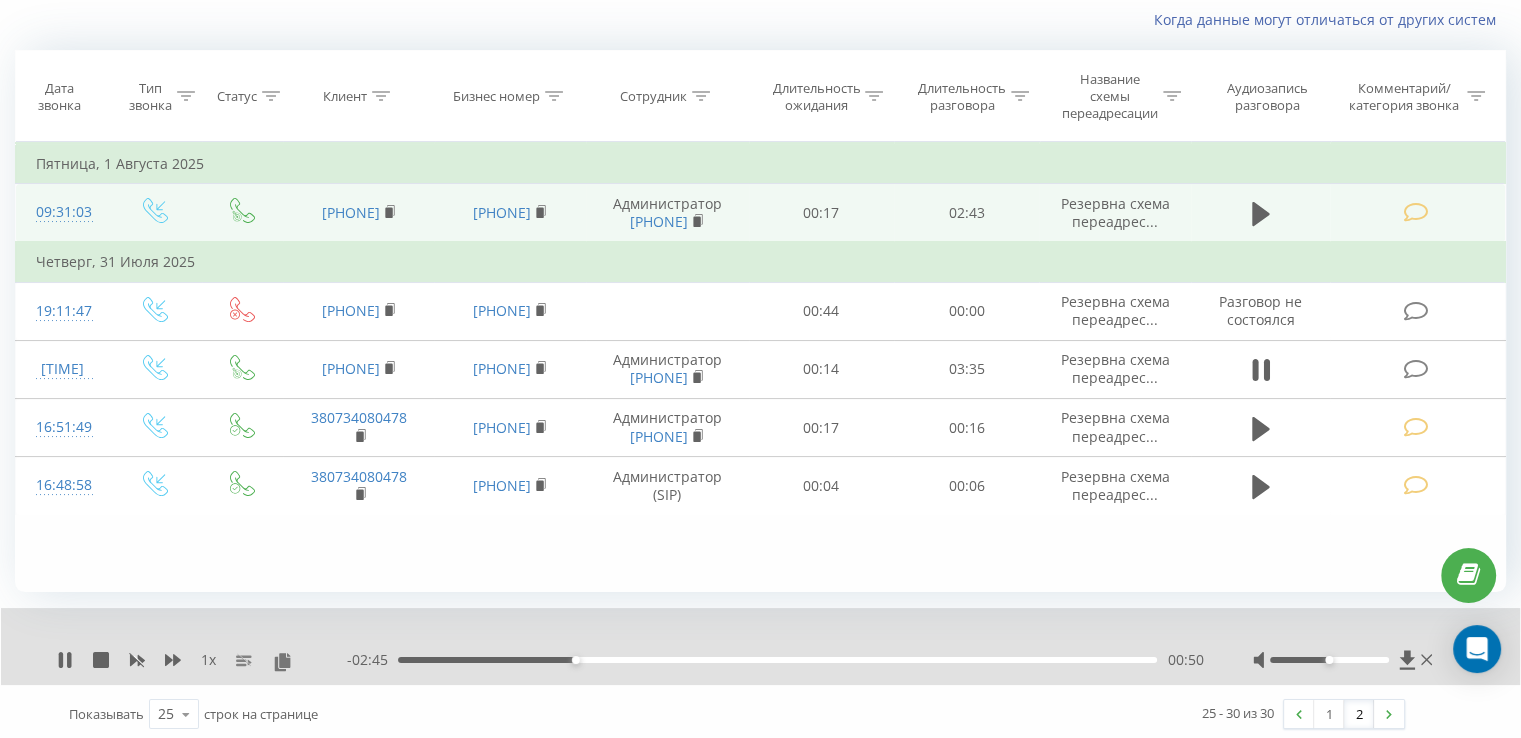 click on "00:50" at bounding box center (777, 660) 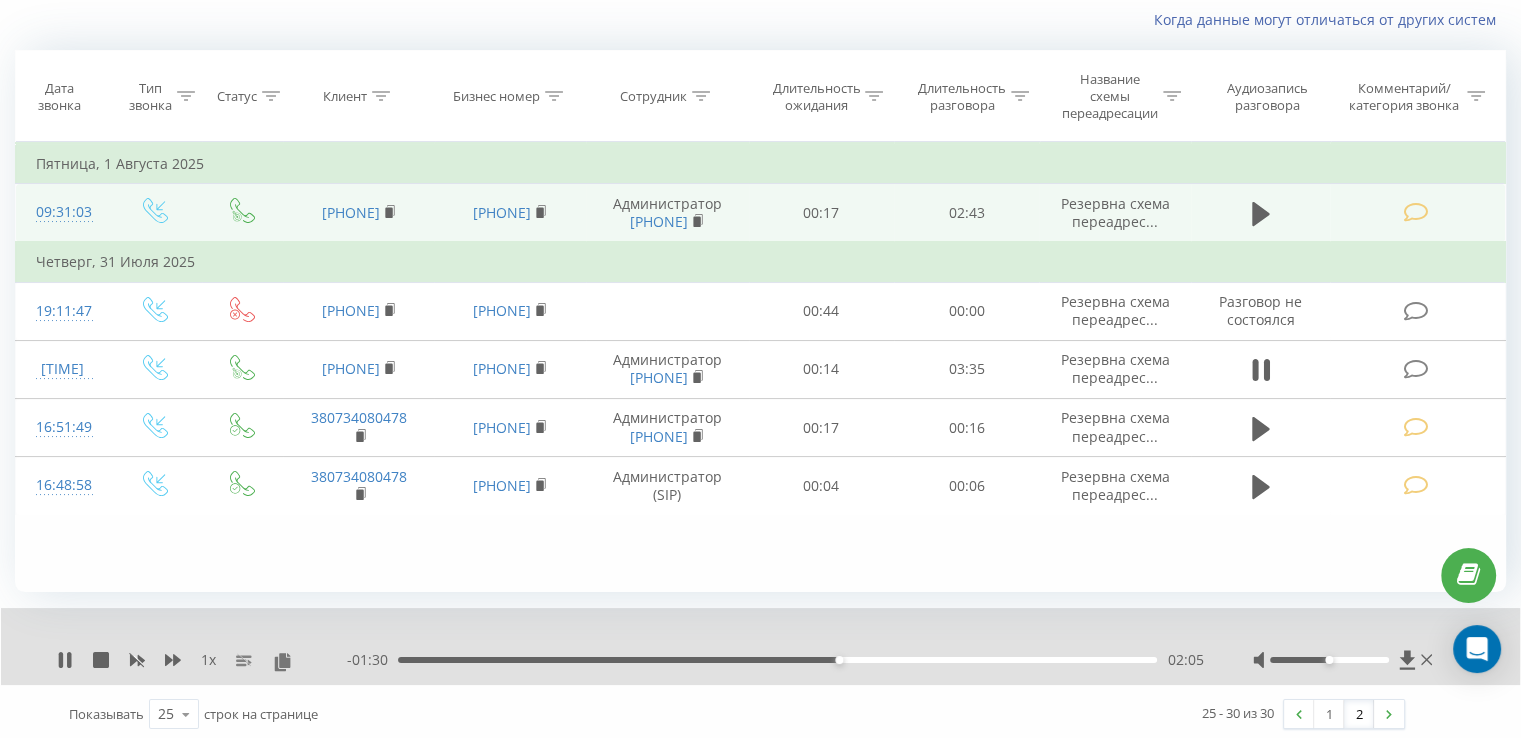 click on "02:05" at bounding box center [777, 660] 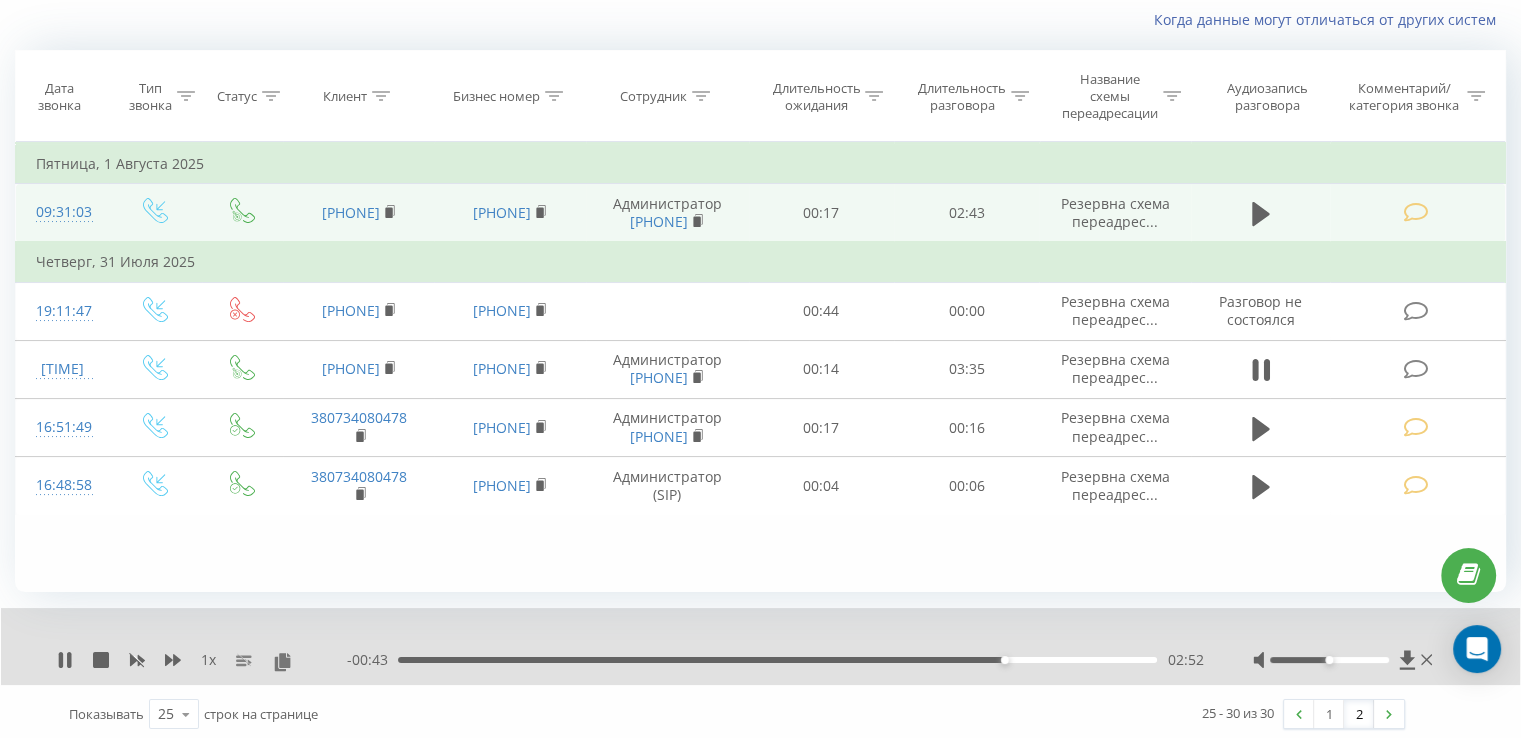 drag, startPoint x: 1060, startPoint y: 665, endPoint x: 1072, endPoint y: 669, distance: 12.649111 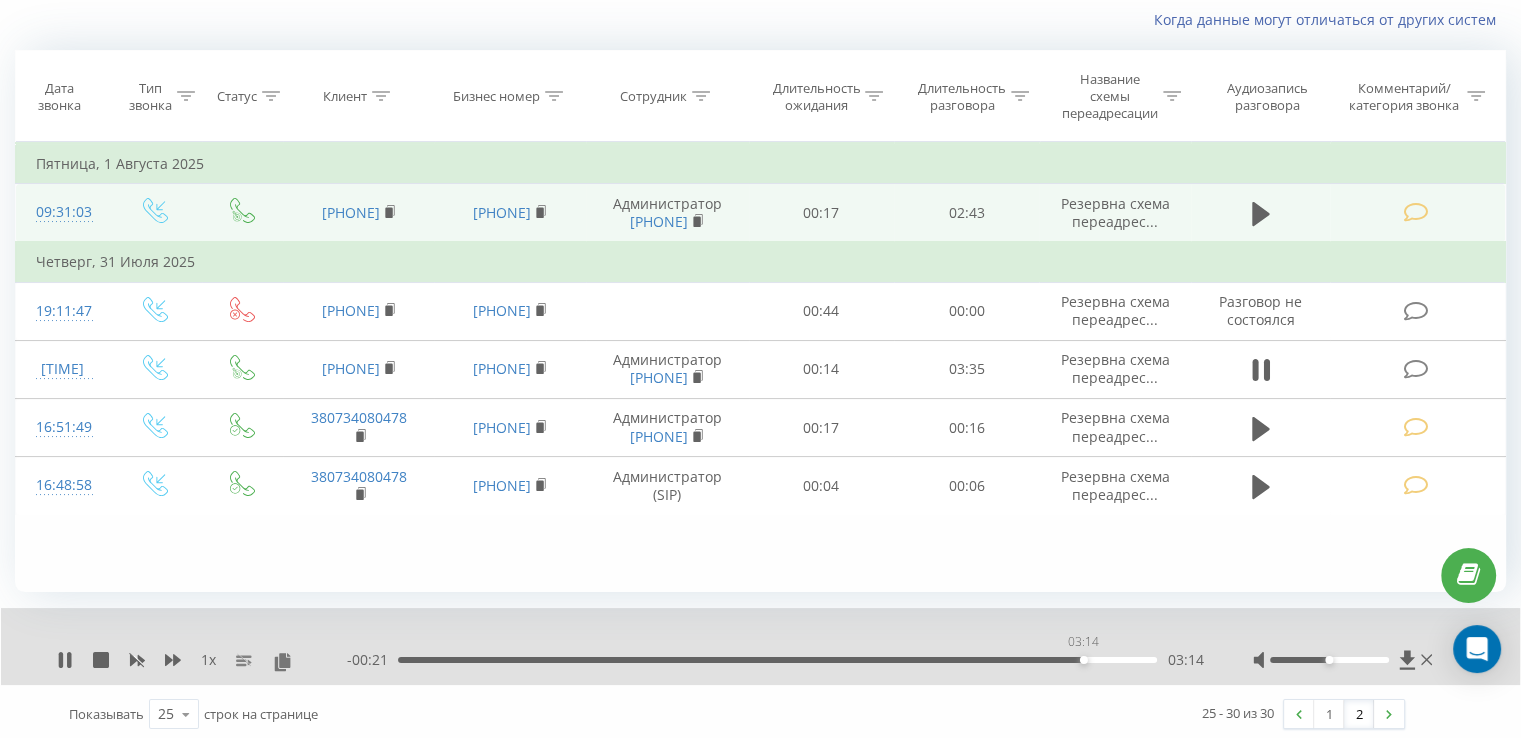 click on "03:14" at bounding box center [777, 660] 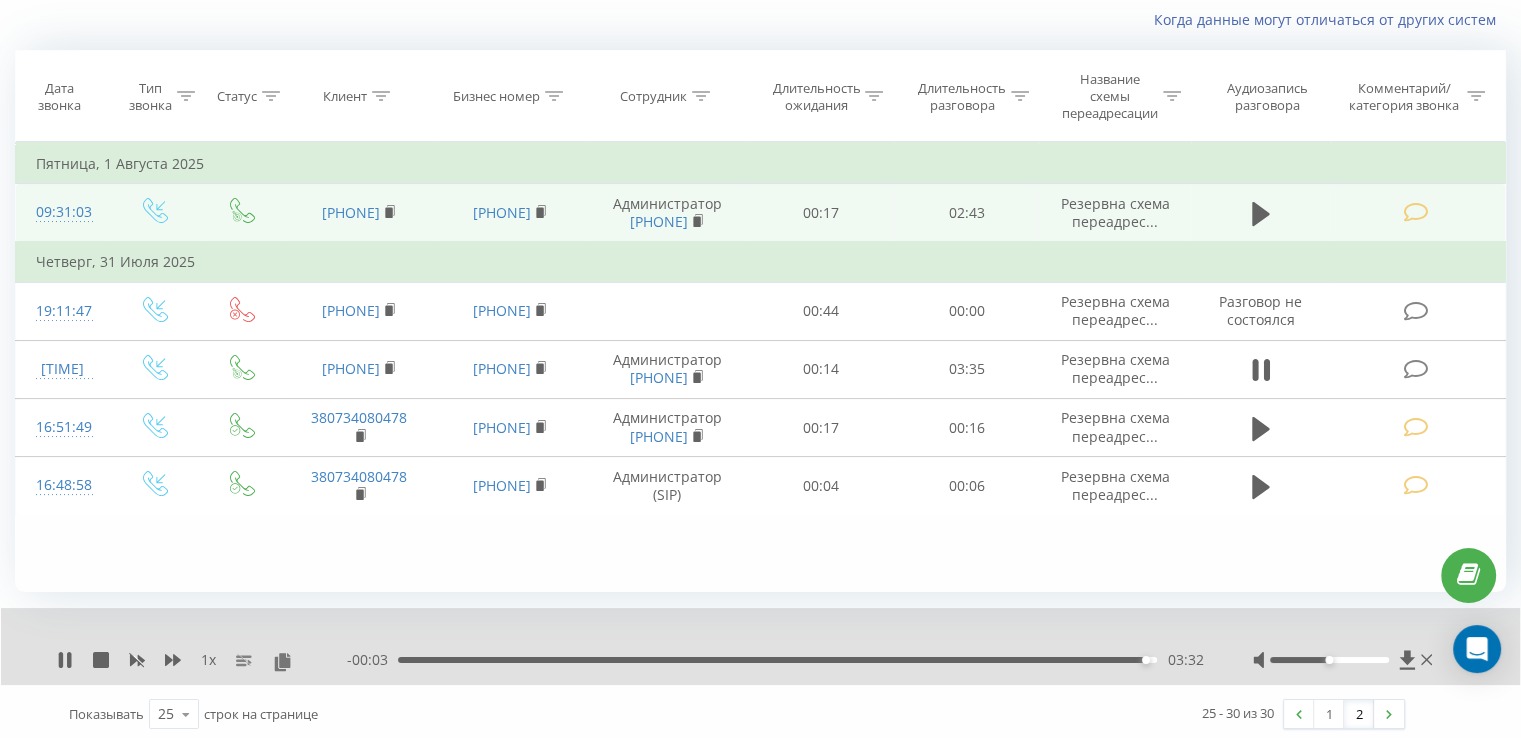 click on "- [TIME] [TIME] [TIME]" at bounding box center (775, 660) 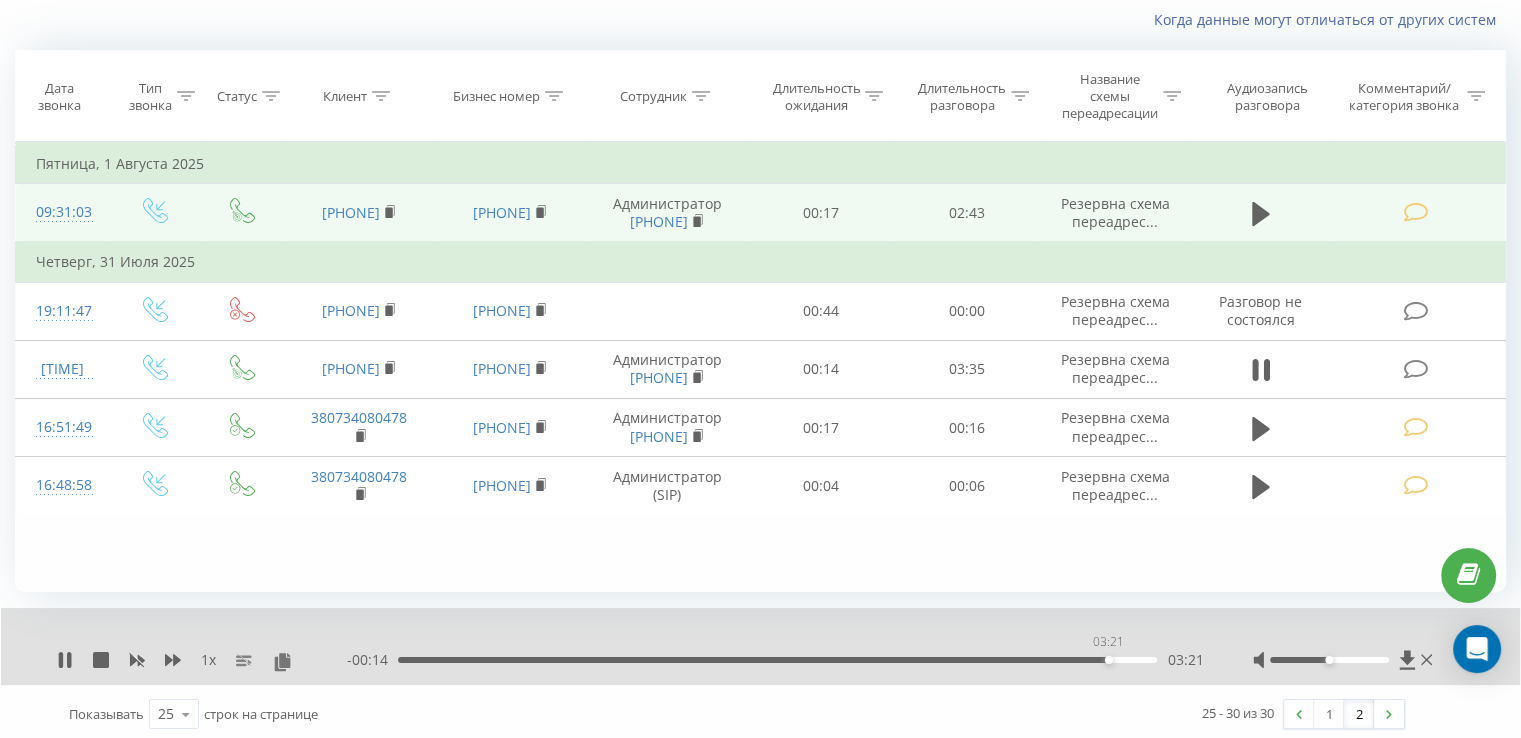 click on "03:21" at bounding box center [777, 660] 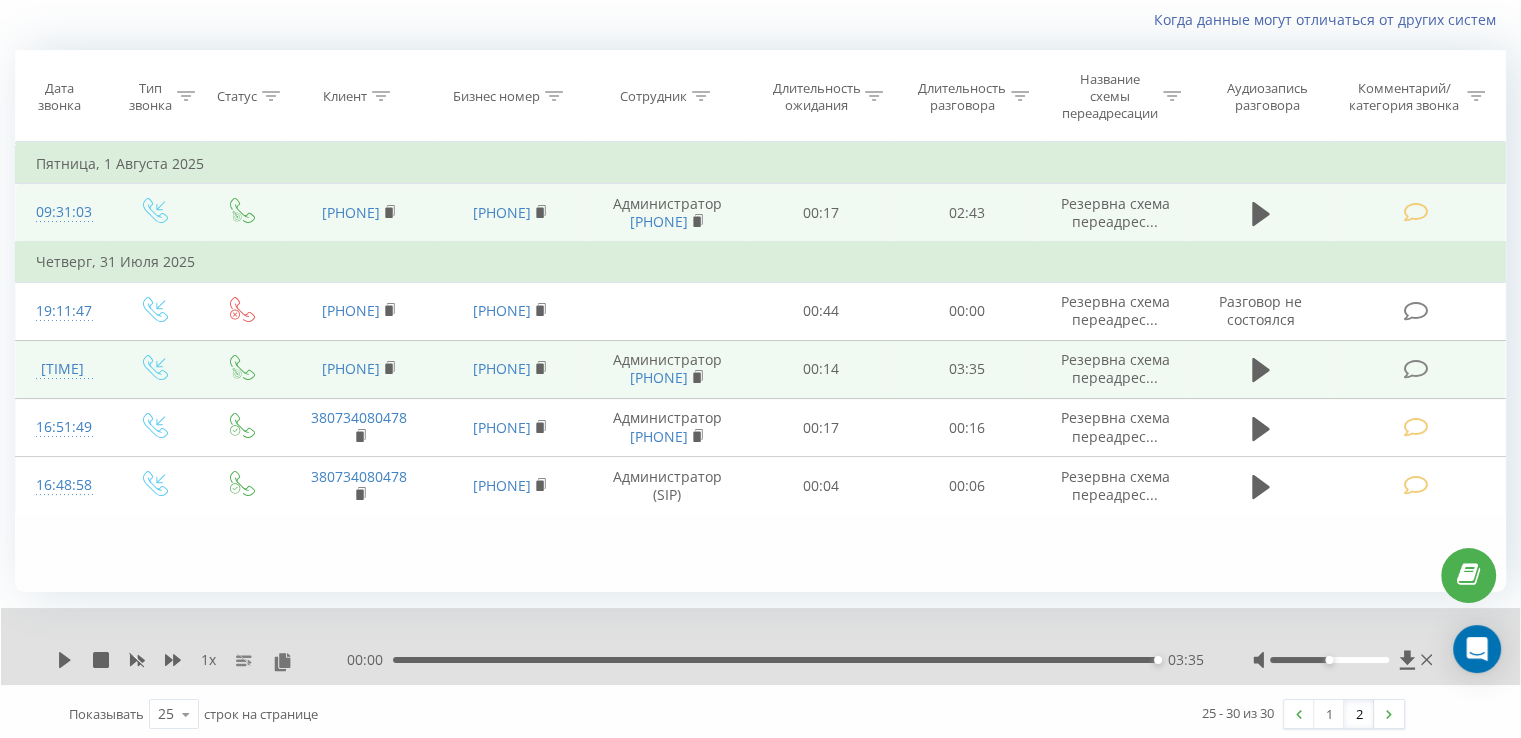 click at bounding box center (1415, 369) 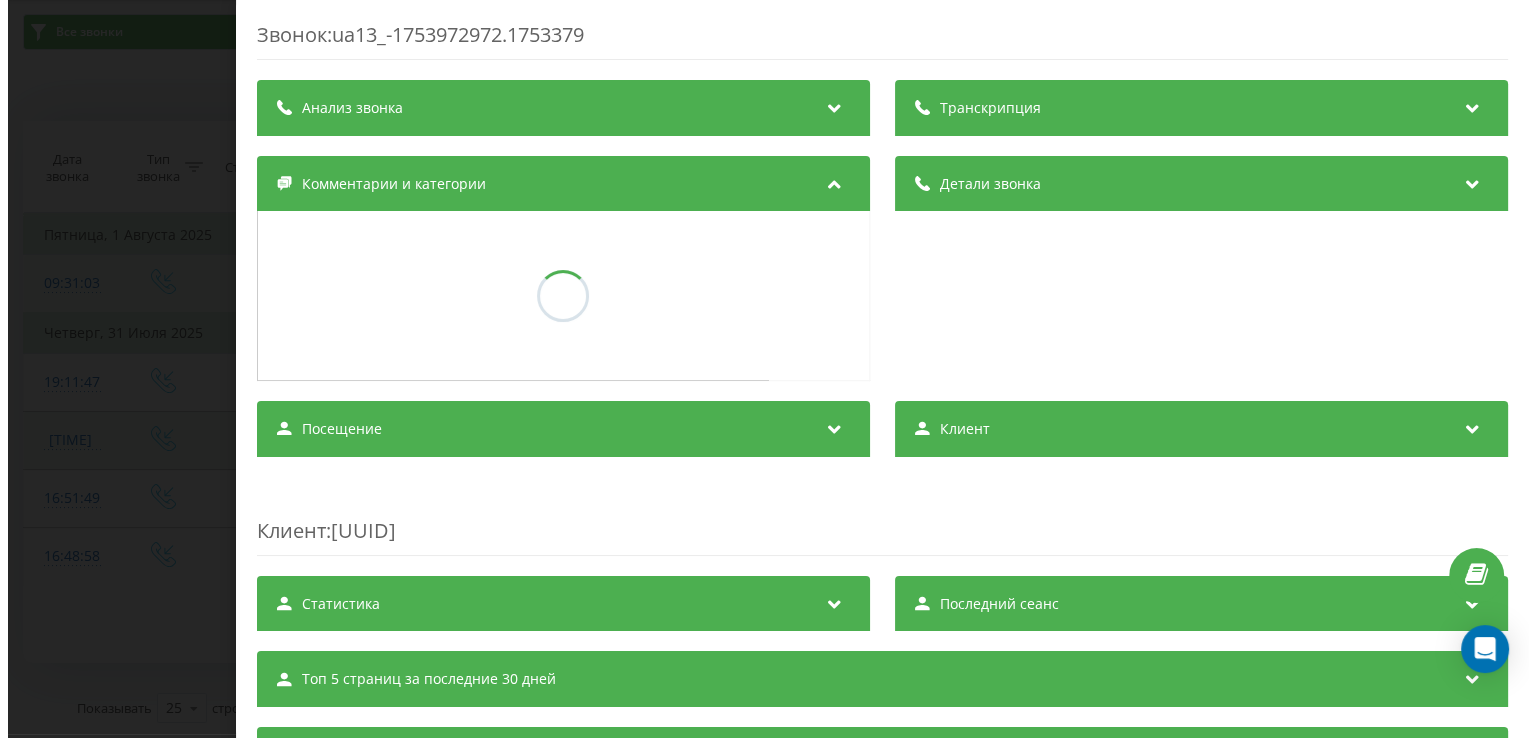 scroll, scrollTop: 60, scrollLeft: 0, axis: vertical 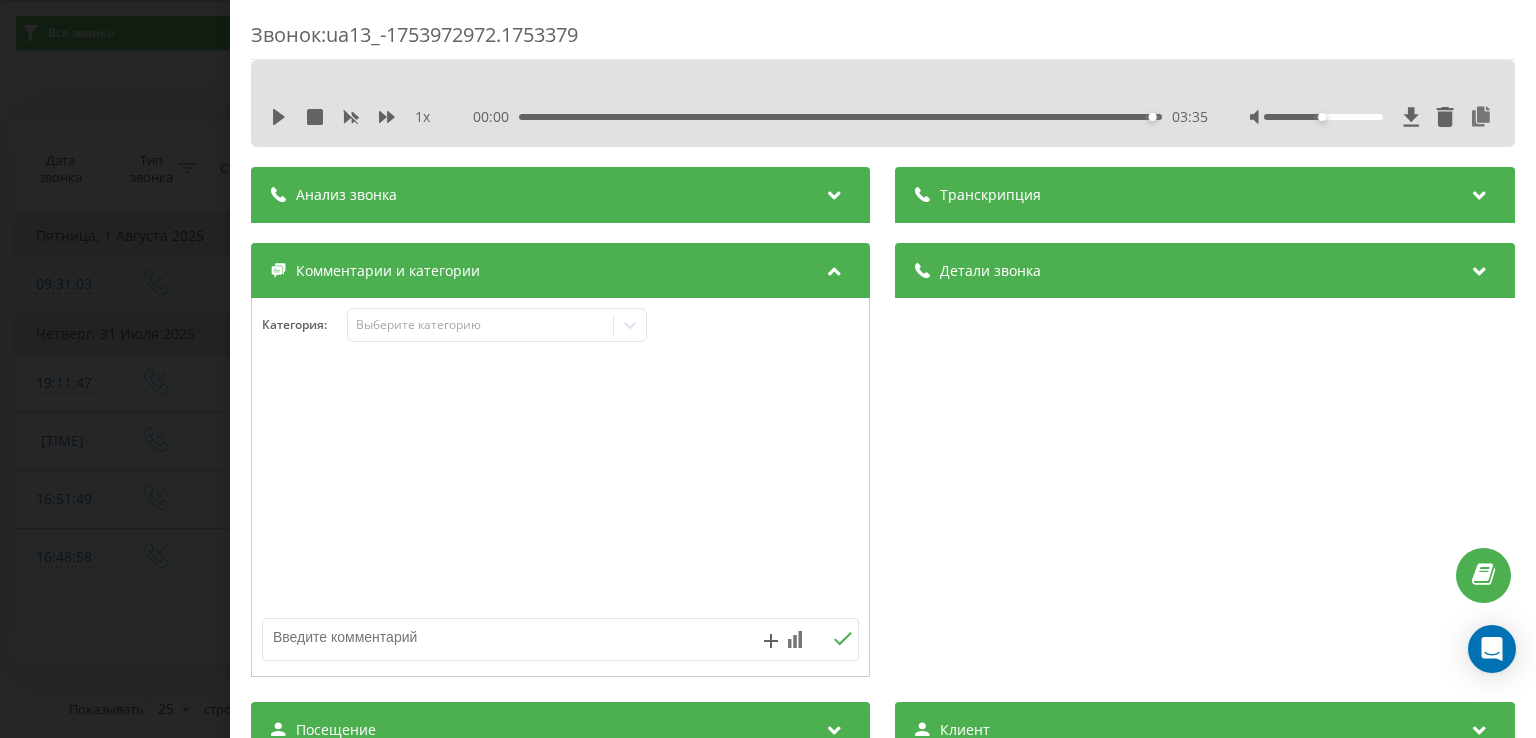 click at bounding box center [560, 488] 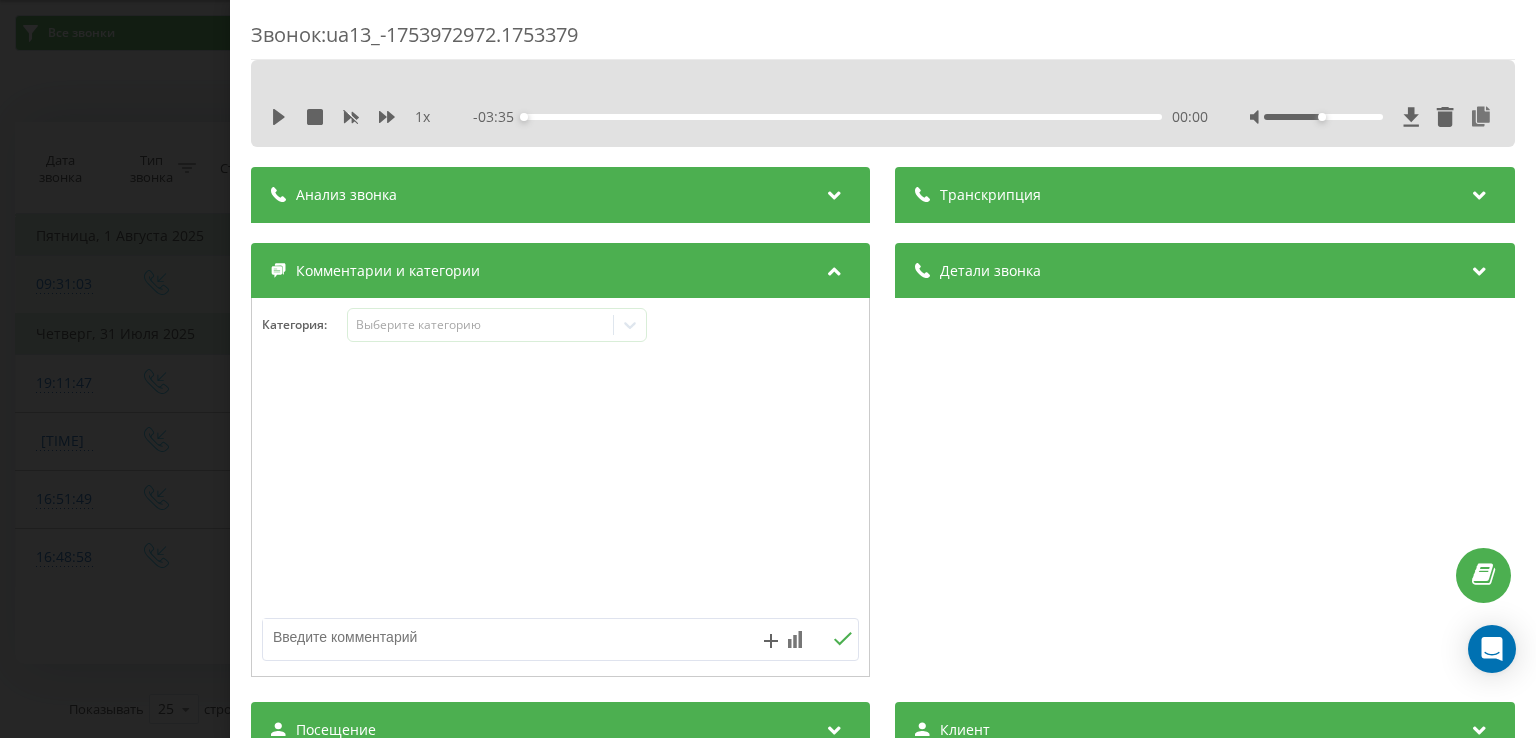 click at bounding box center (501, 637) 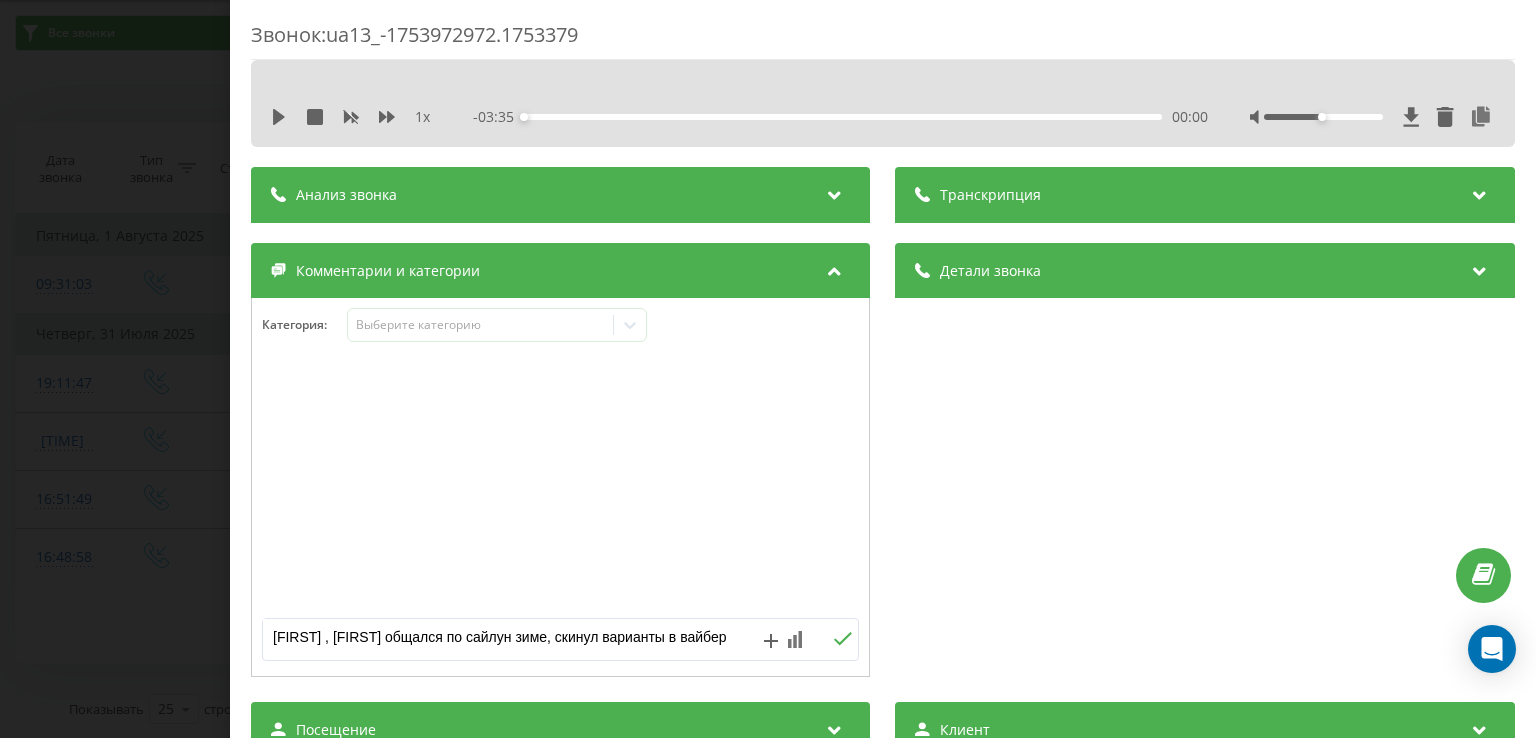 scroll, scrollTop: 6, scrollLeft: 0, axis: vertical 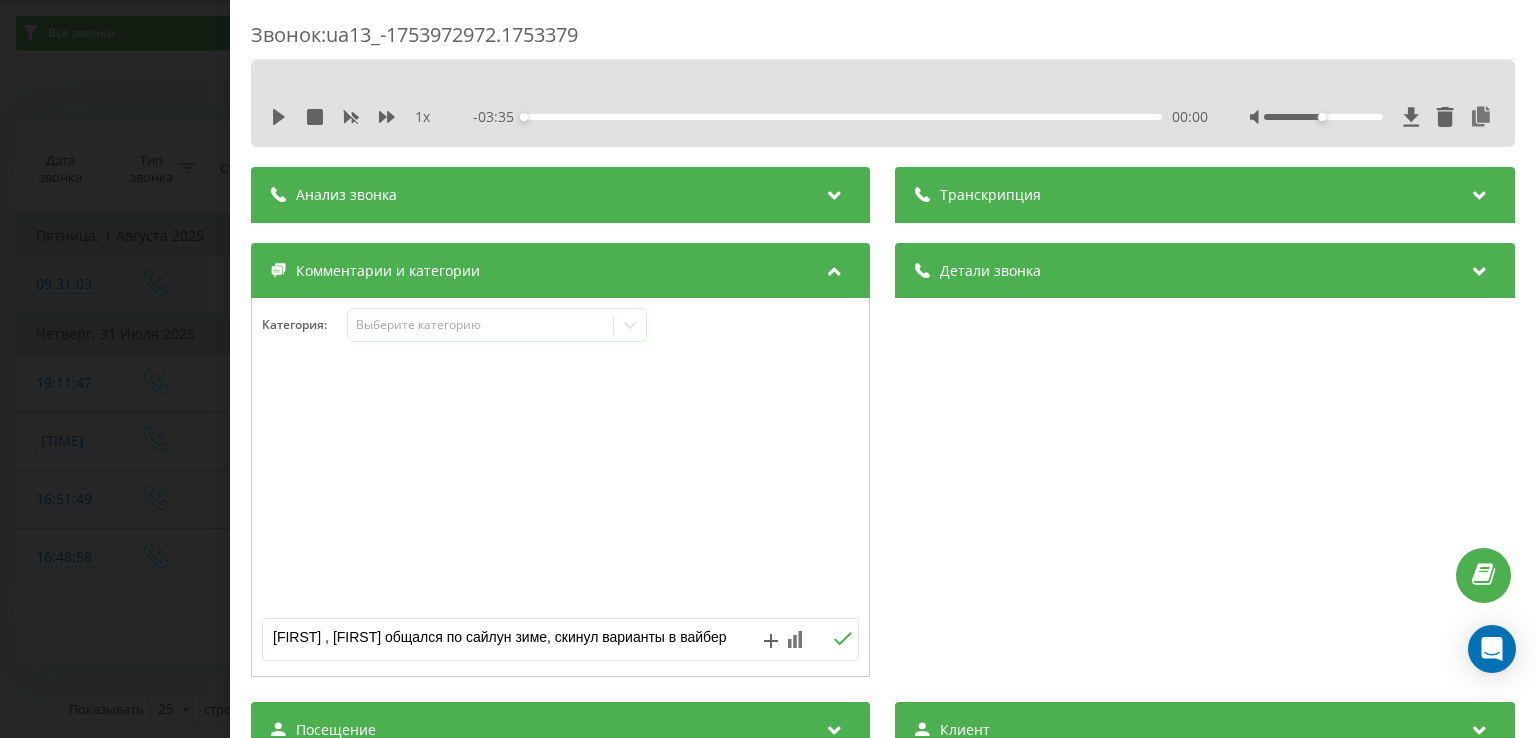 click on "[FIRST] , [FIRST] общался по сайлун зиме, скинул варианты в вайбер" at bounding box center [501, 637] 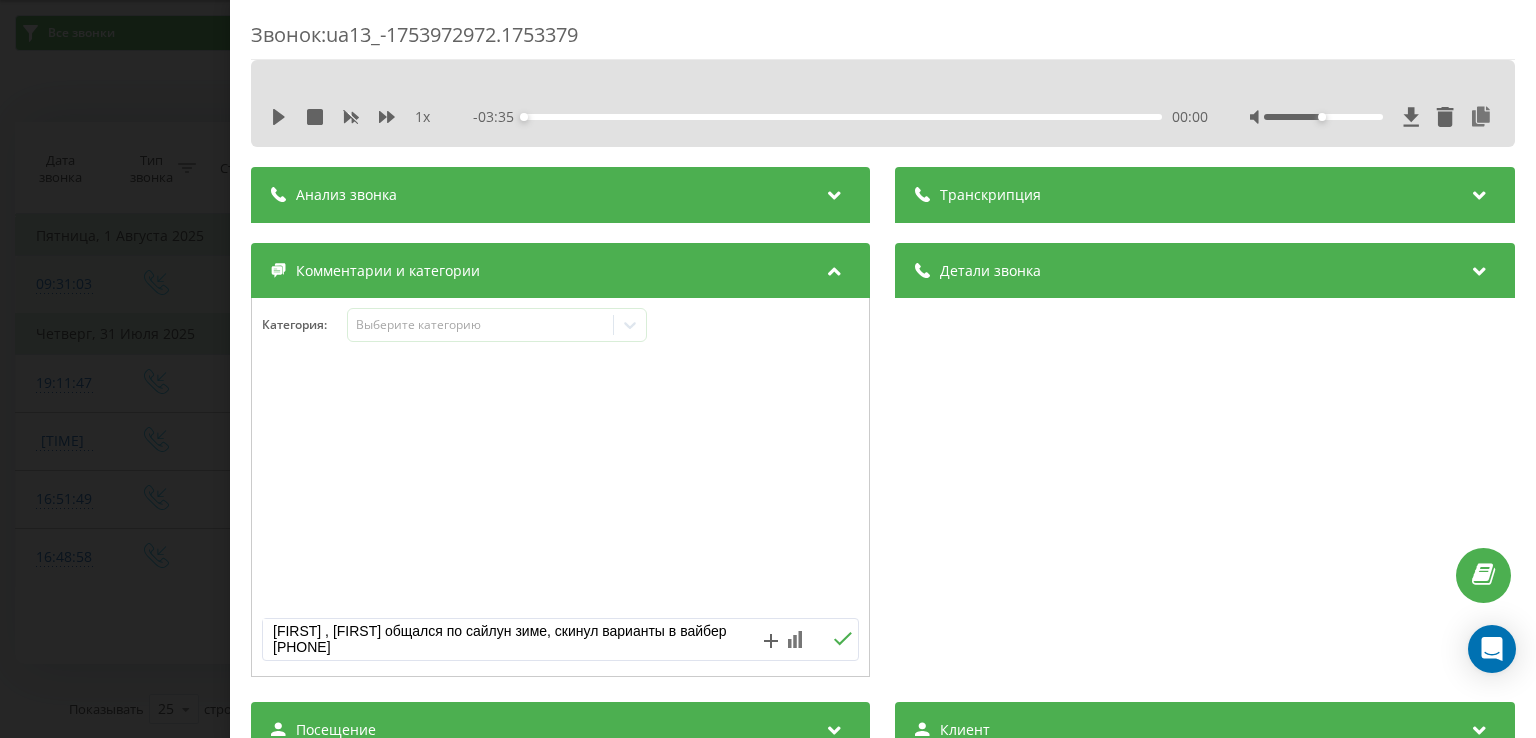 type on "[FIRST] , [FIRST] общался по сайлун зиме, скинул варианты в вайбер [PHONE]" 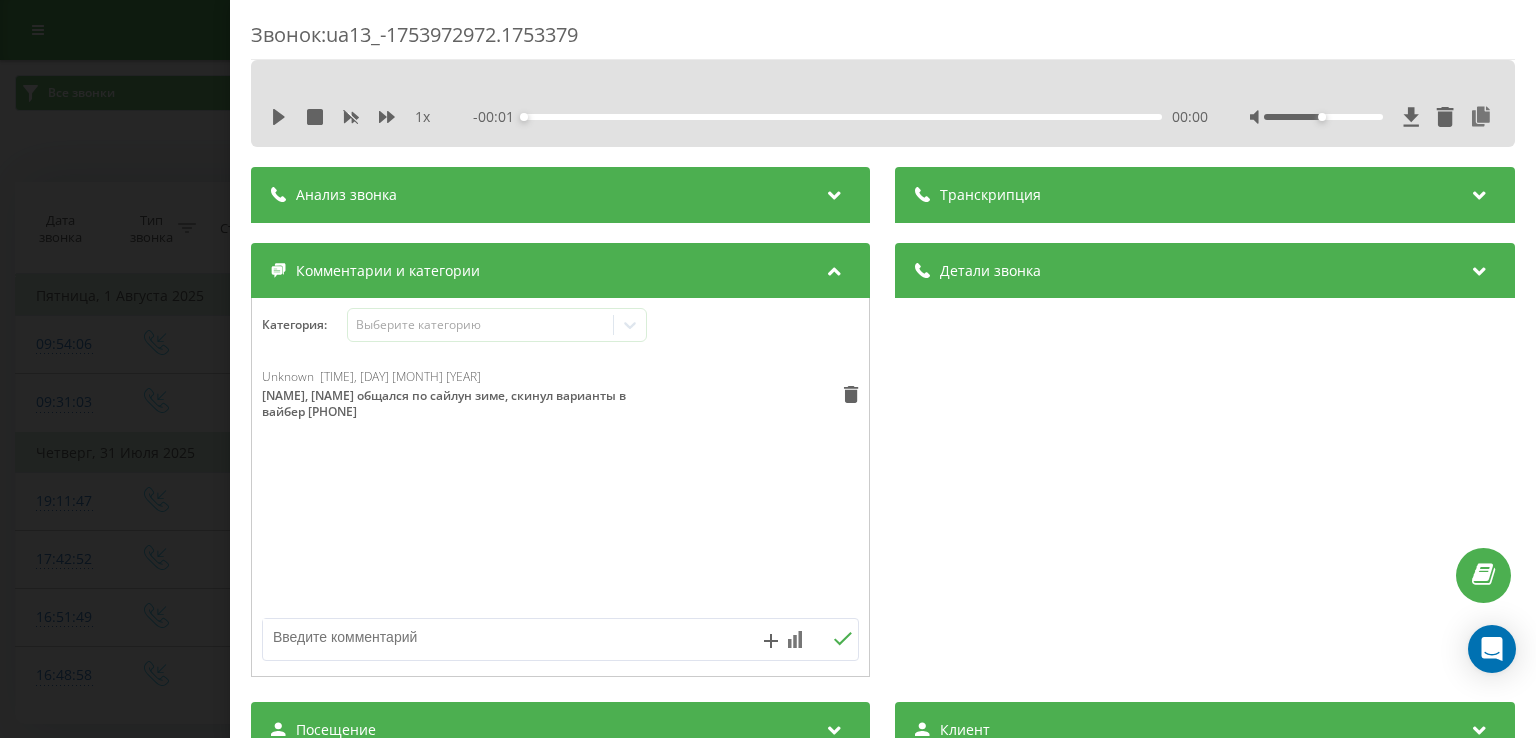 scroll, scrollTop: 0, scrollLeft: 0, axis: both 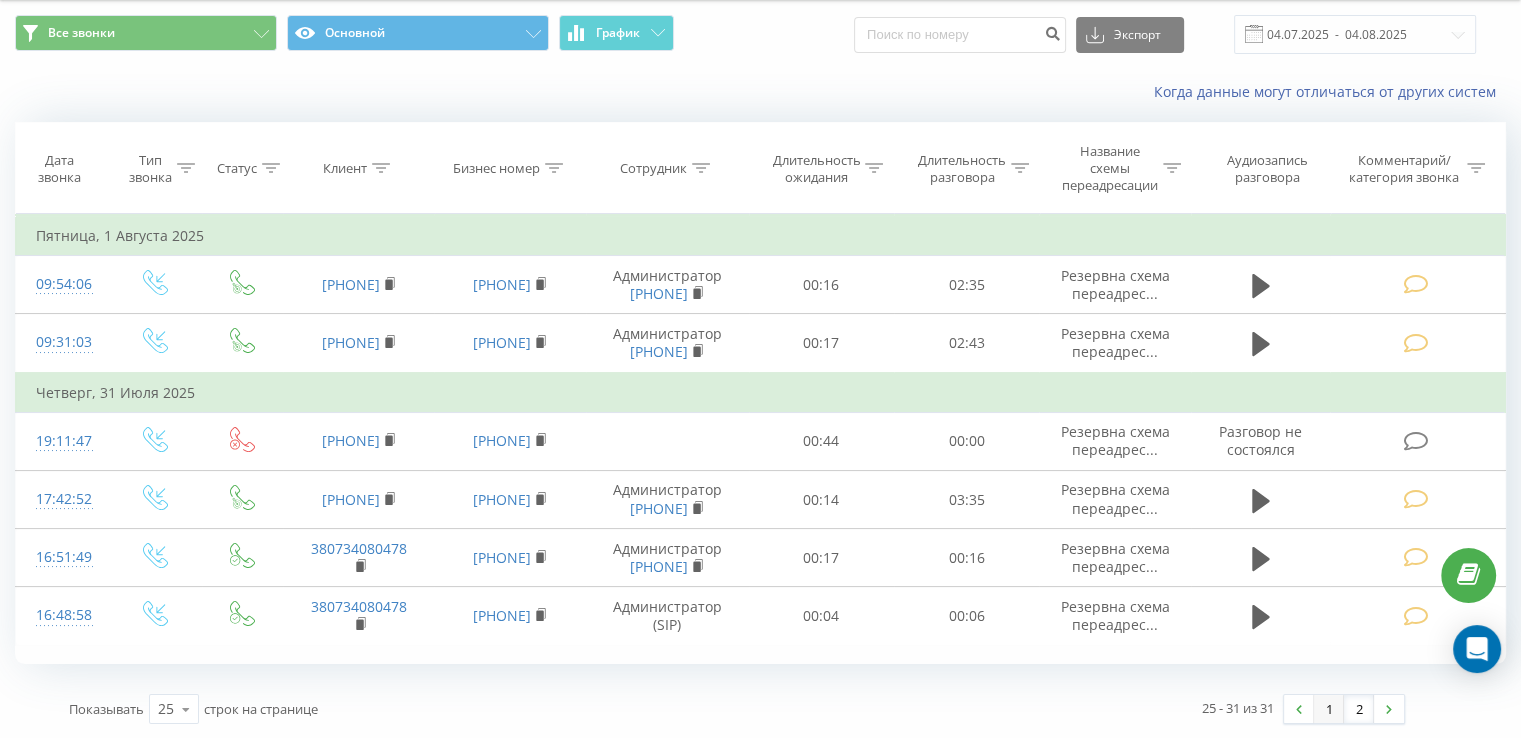 click on "1" at bounding box center (1329, 709) 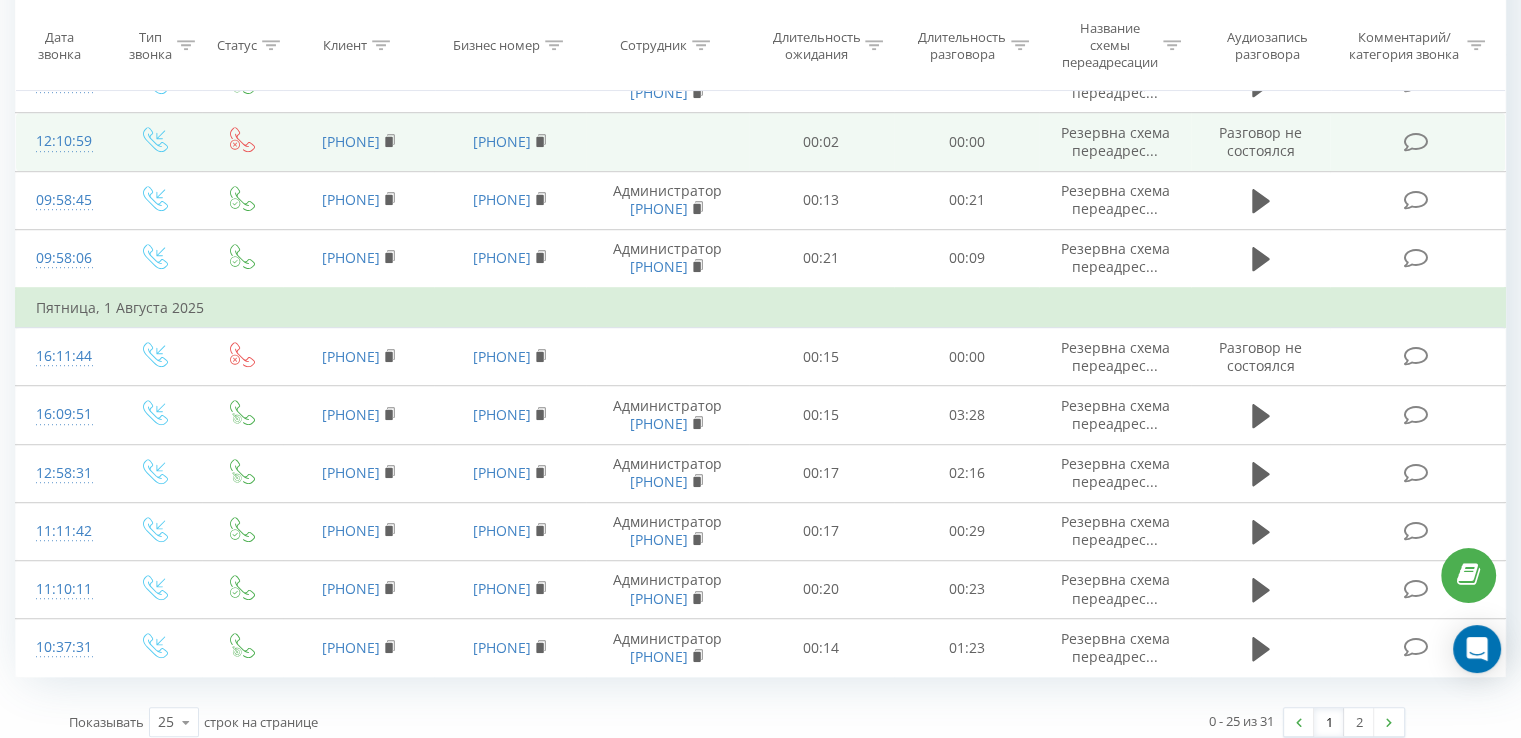 scroll, scrollTop: 1181, scrollLeft: 0, axis: vertical 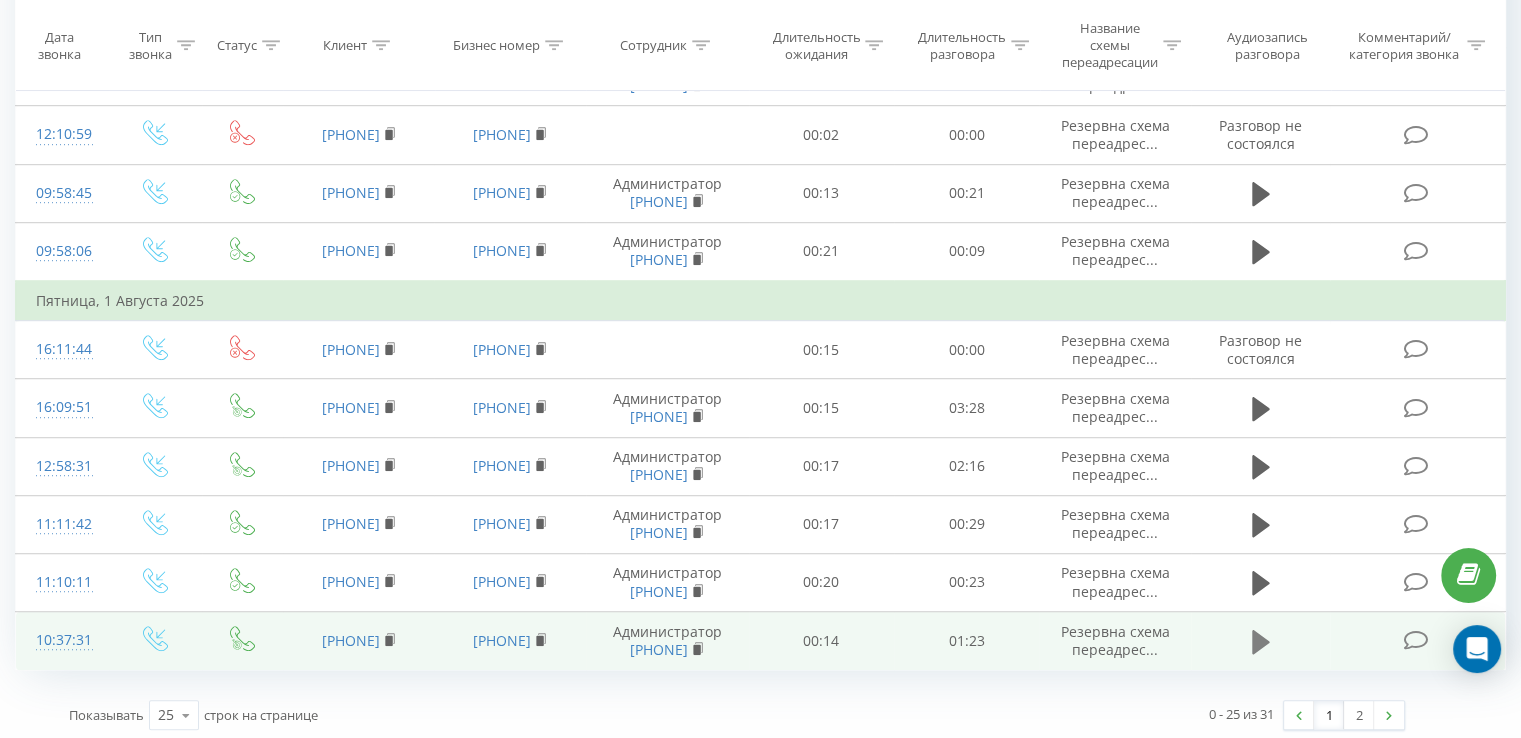 click 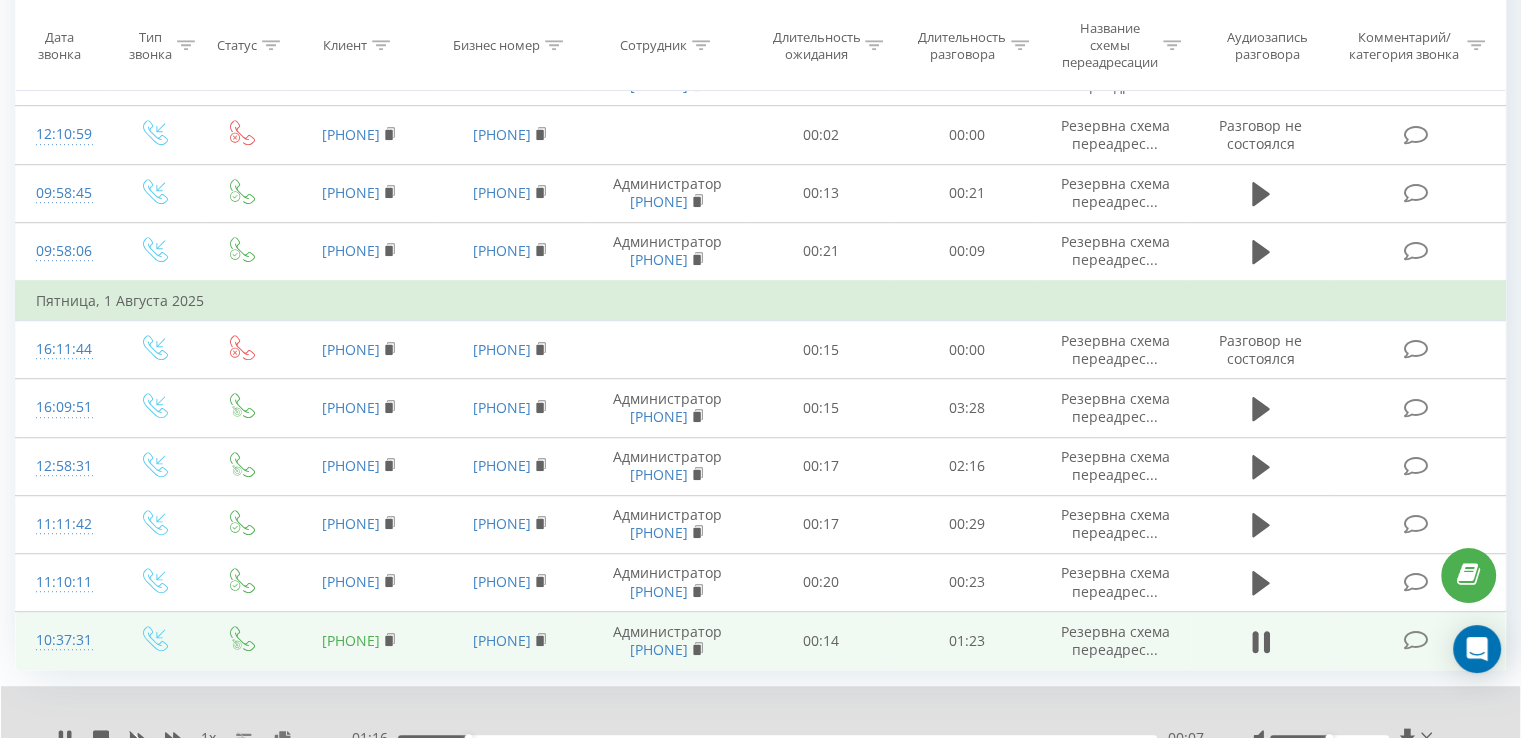 drag, startPoint x: 401, startPoint y: 626, endPoint x: 318, endPoint y: 625, distance: 83.00603 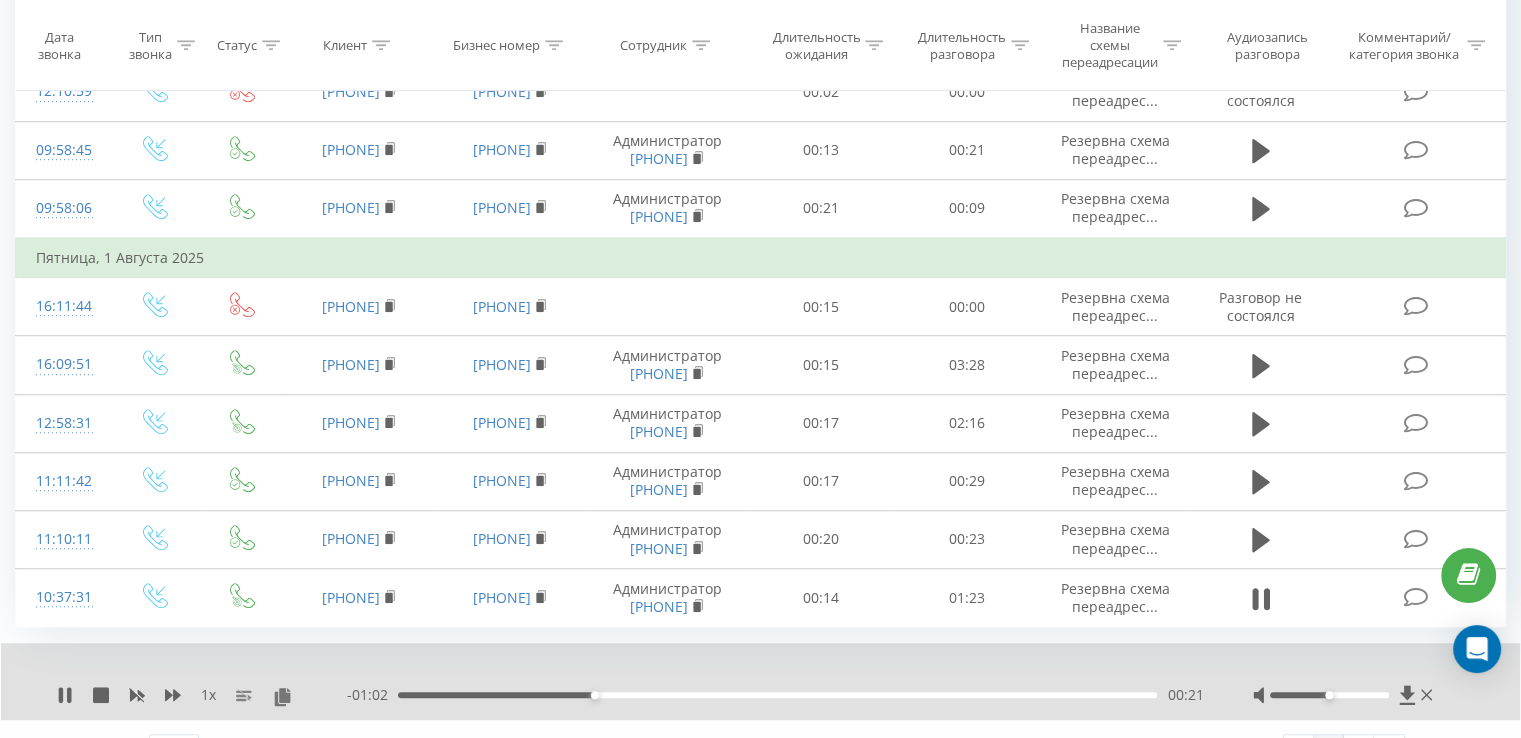 scroll, scrollTop: 1259, scrollLeft: 0, axis: vertical 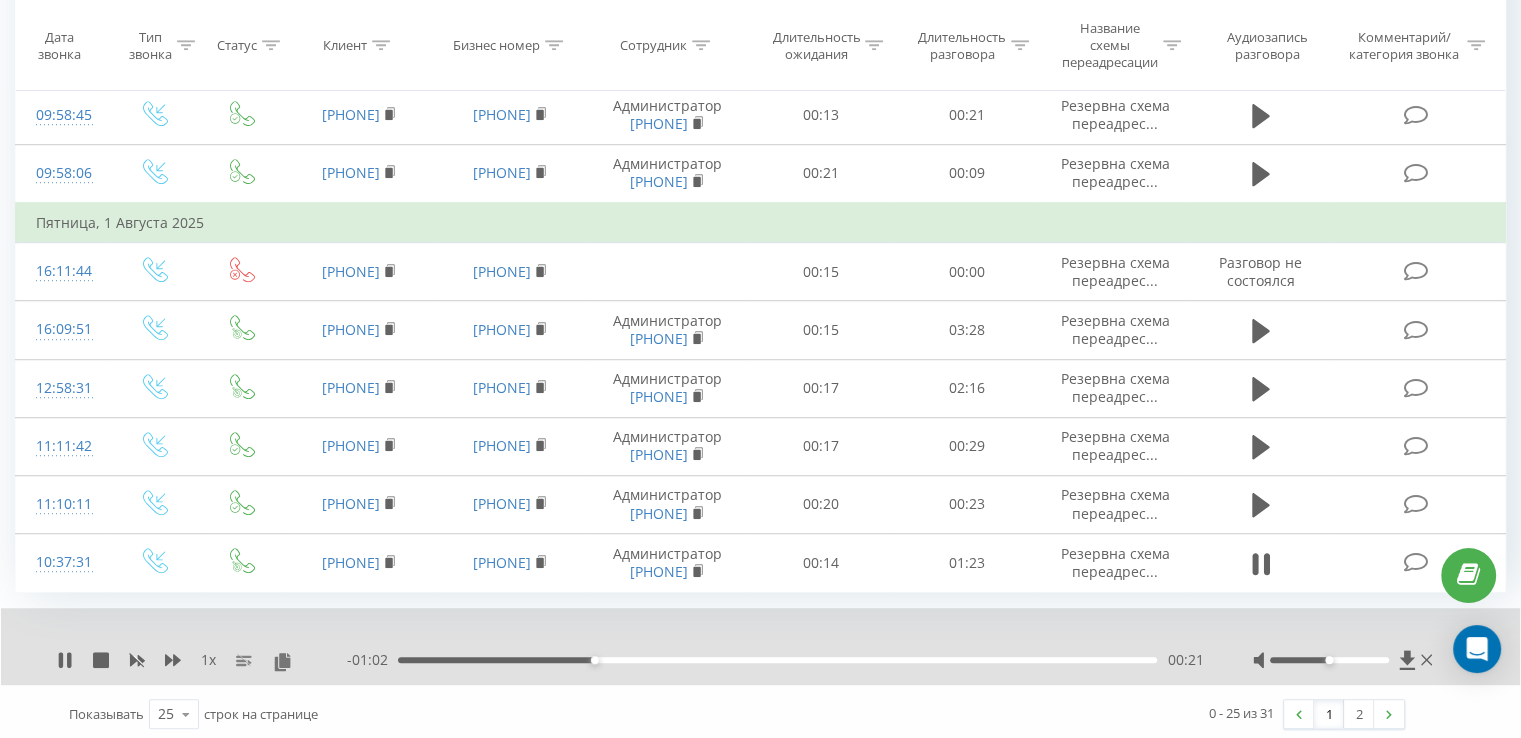 click on "- 01:02 00:21   00:21" at bounding box center (775, 660) 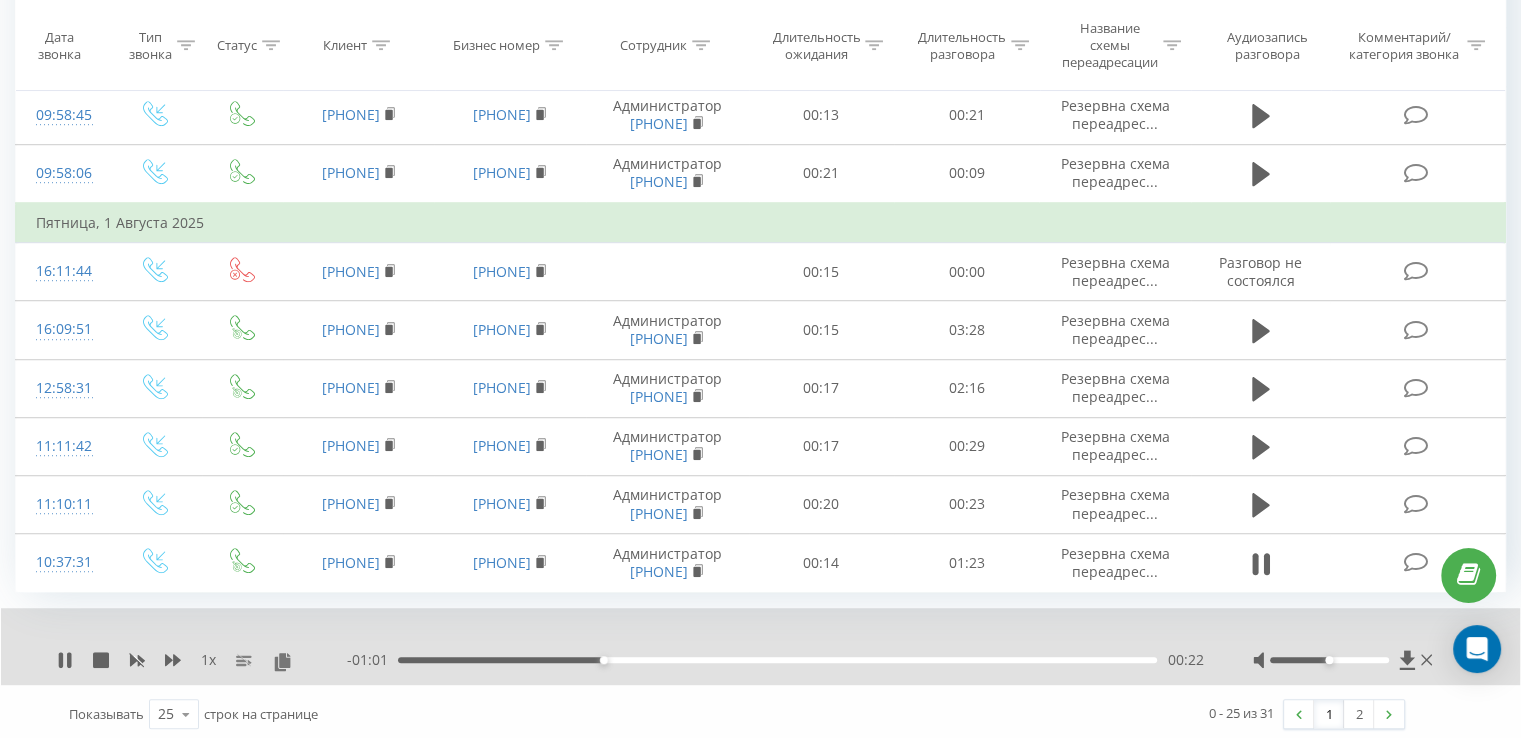 click on "00:22" at bounding box center [777, 660] 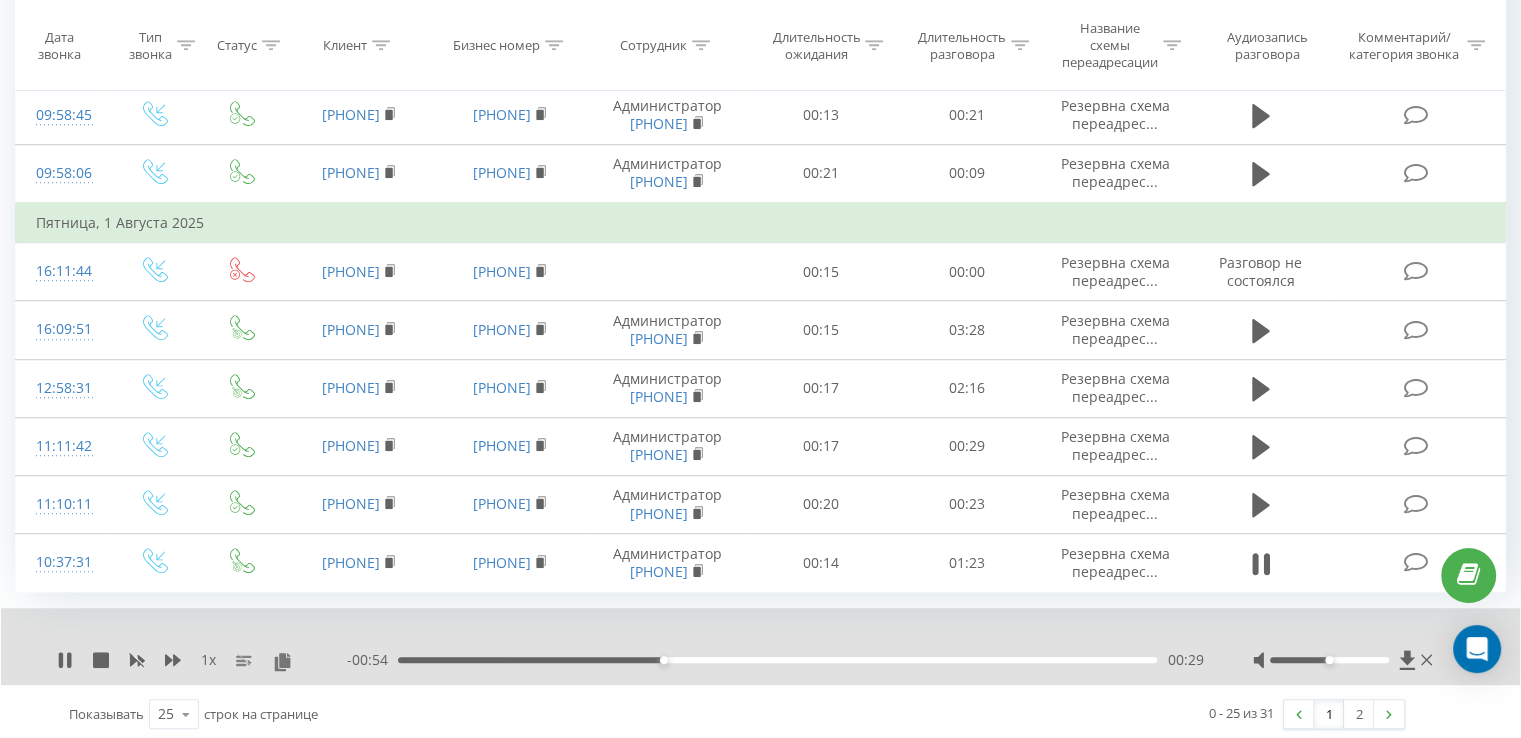click on "00:29" at bounding box center [777, 660] 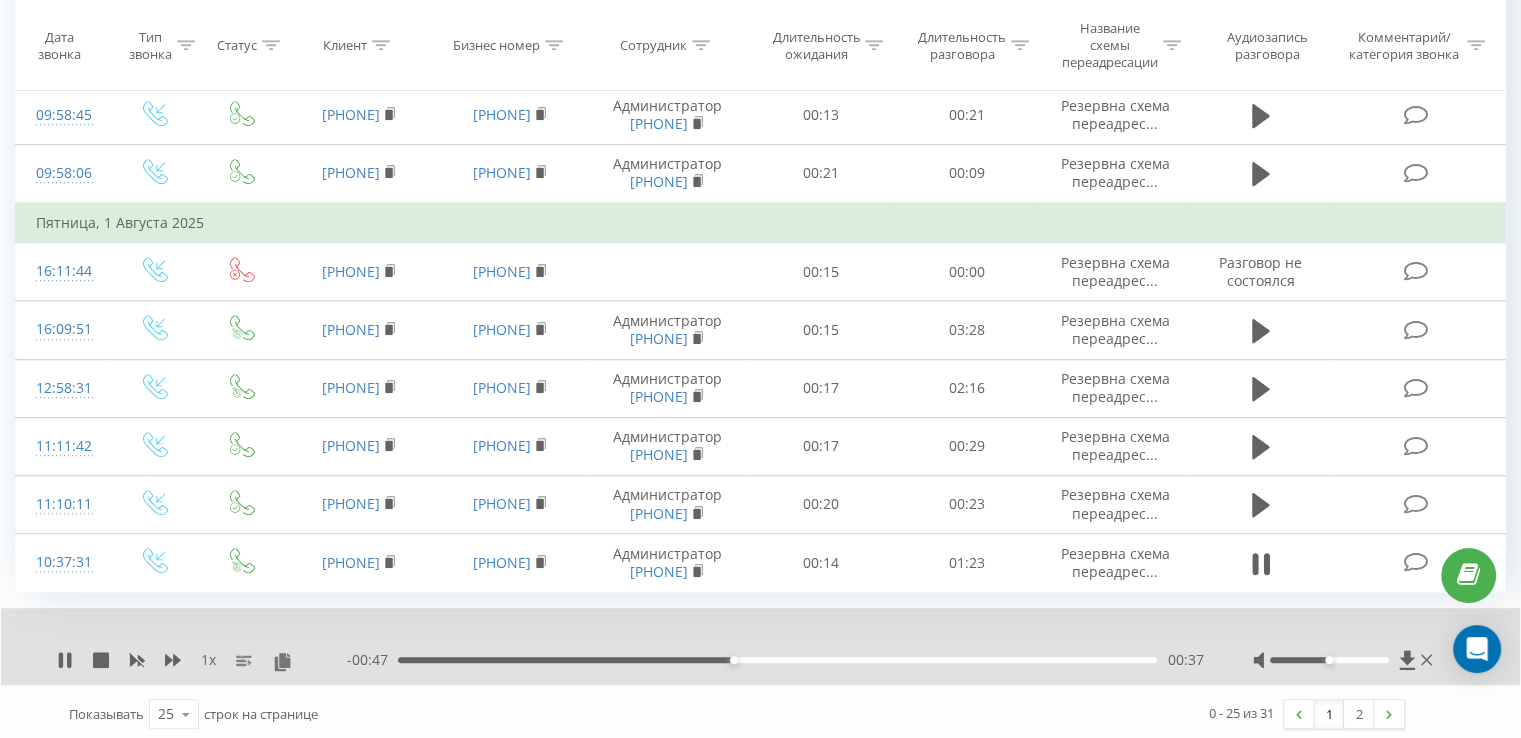 click on "00:37" at bounding box center (777, 660) 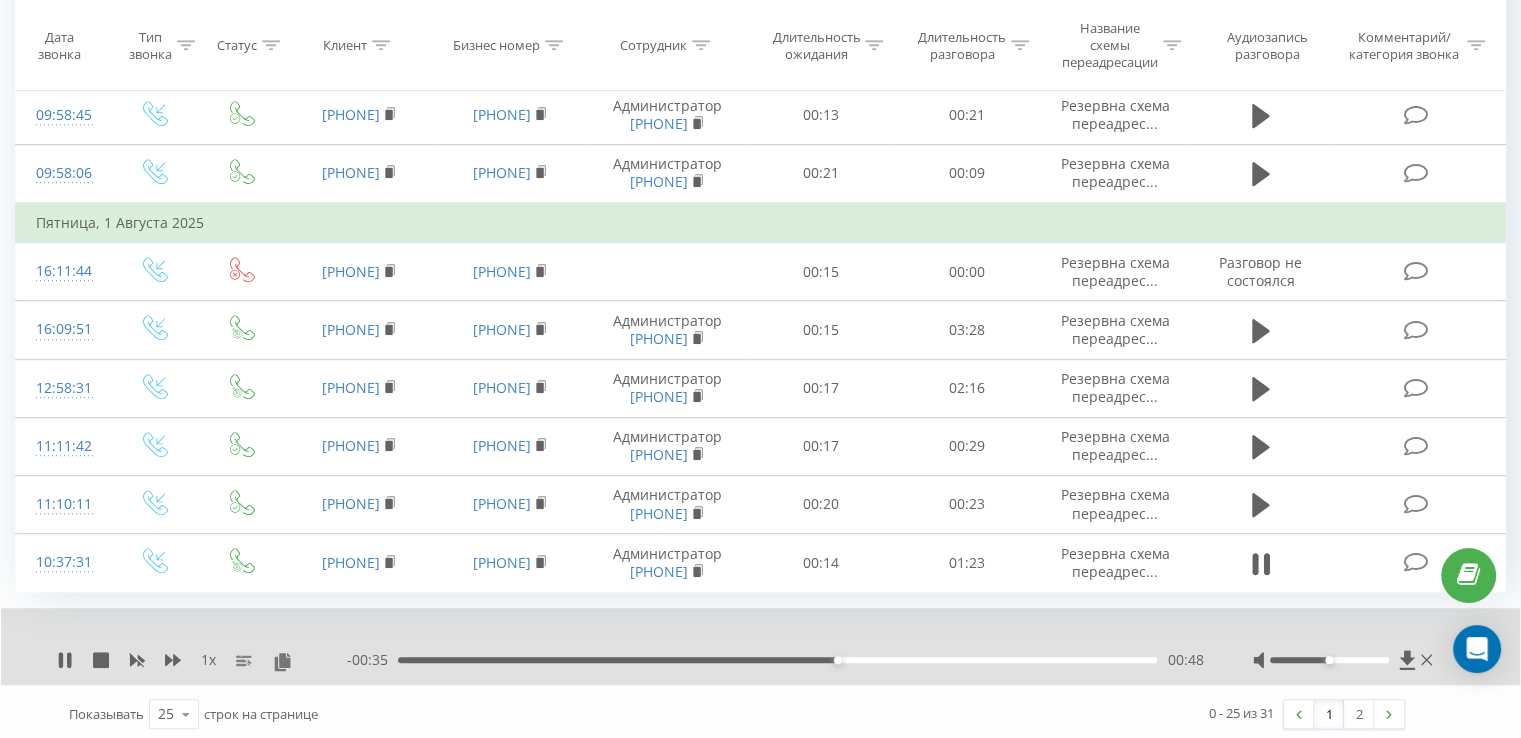 click on "- 00:35 00:48   00:48" at bounding box center [775, 660] 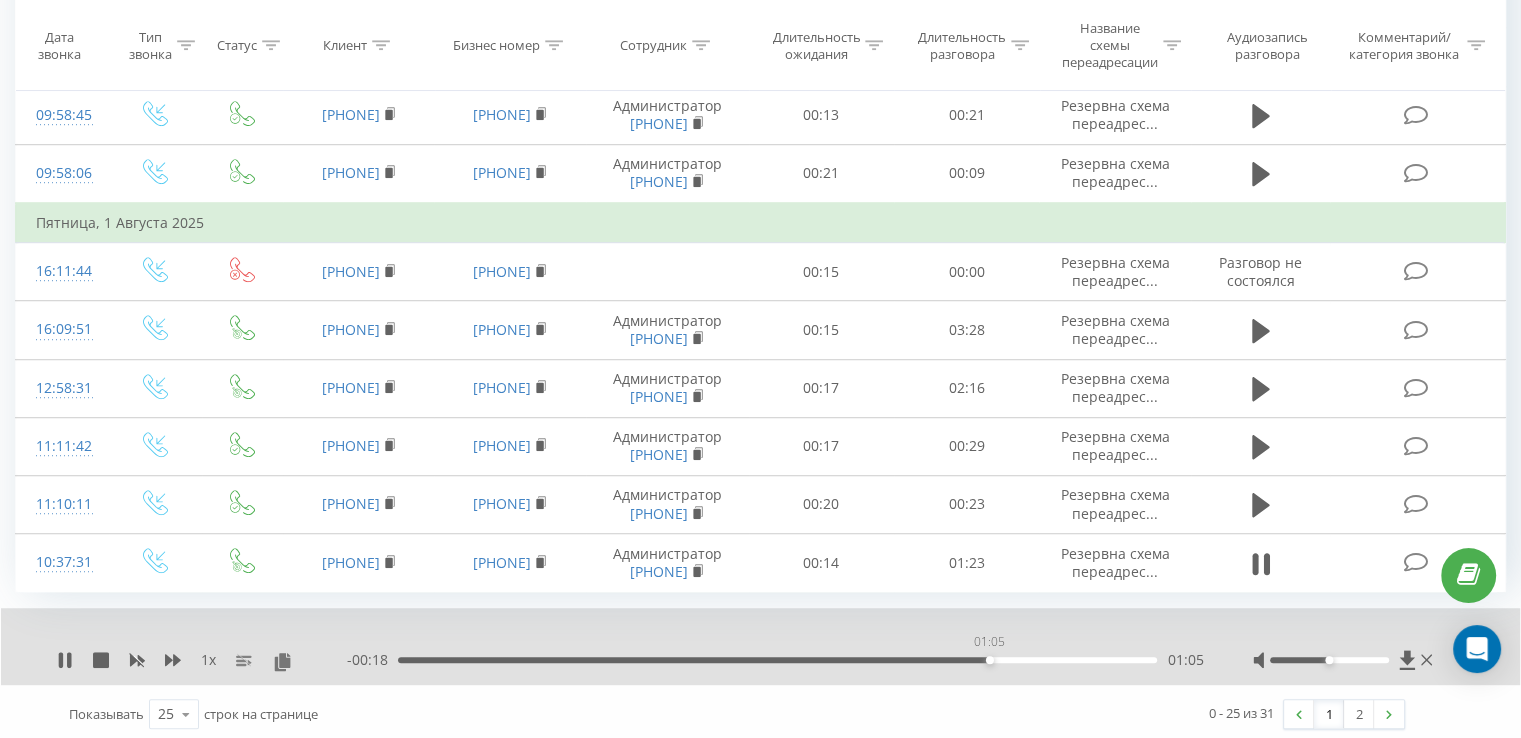 click on "01:05" at bounding box center (777, 660) 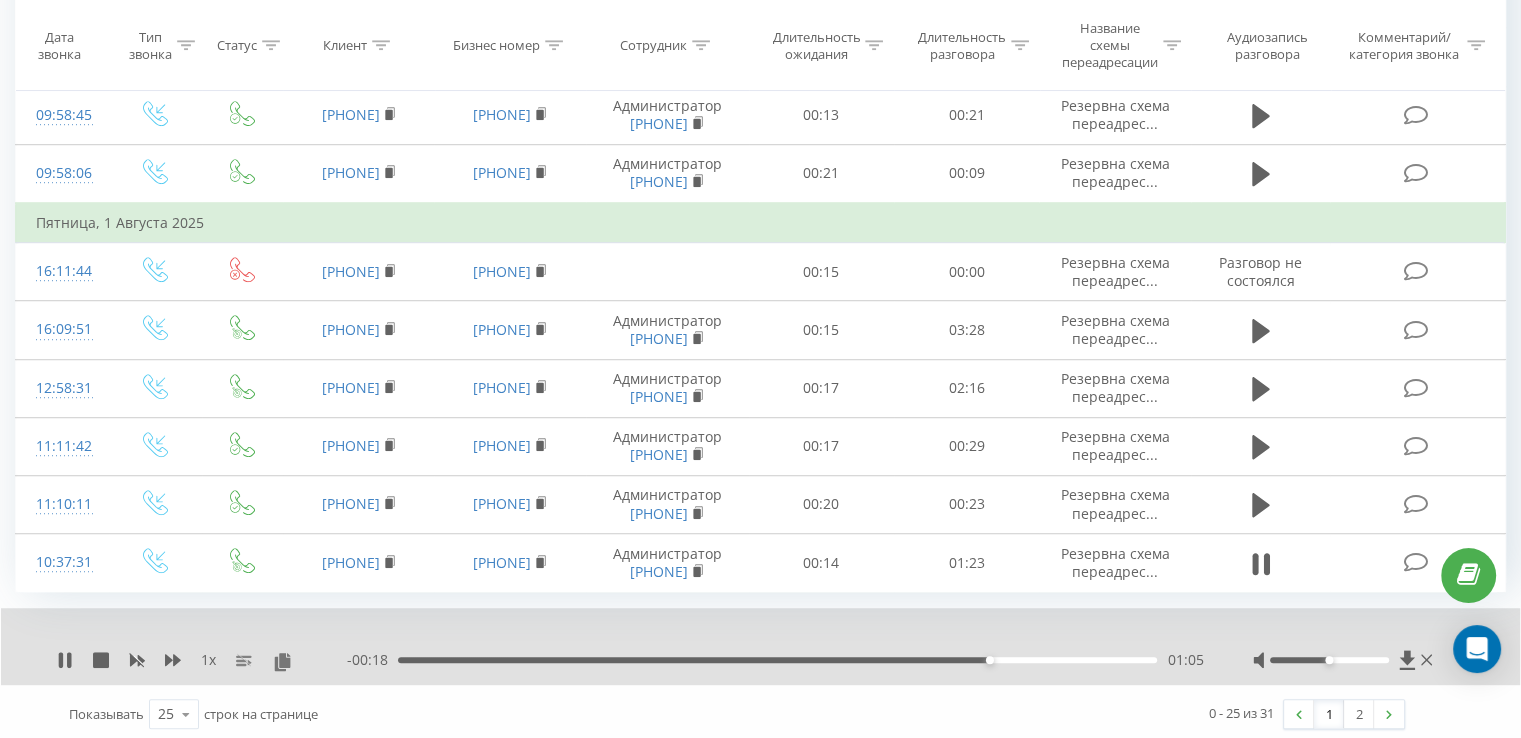 click on "- 00:18 01:05   01:05" at bounding box center (775, 660) 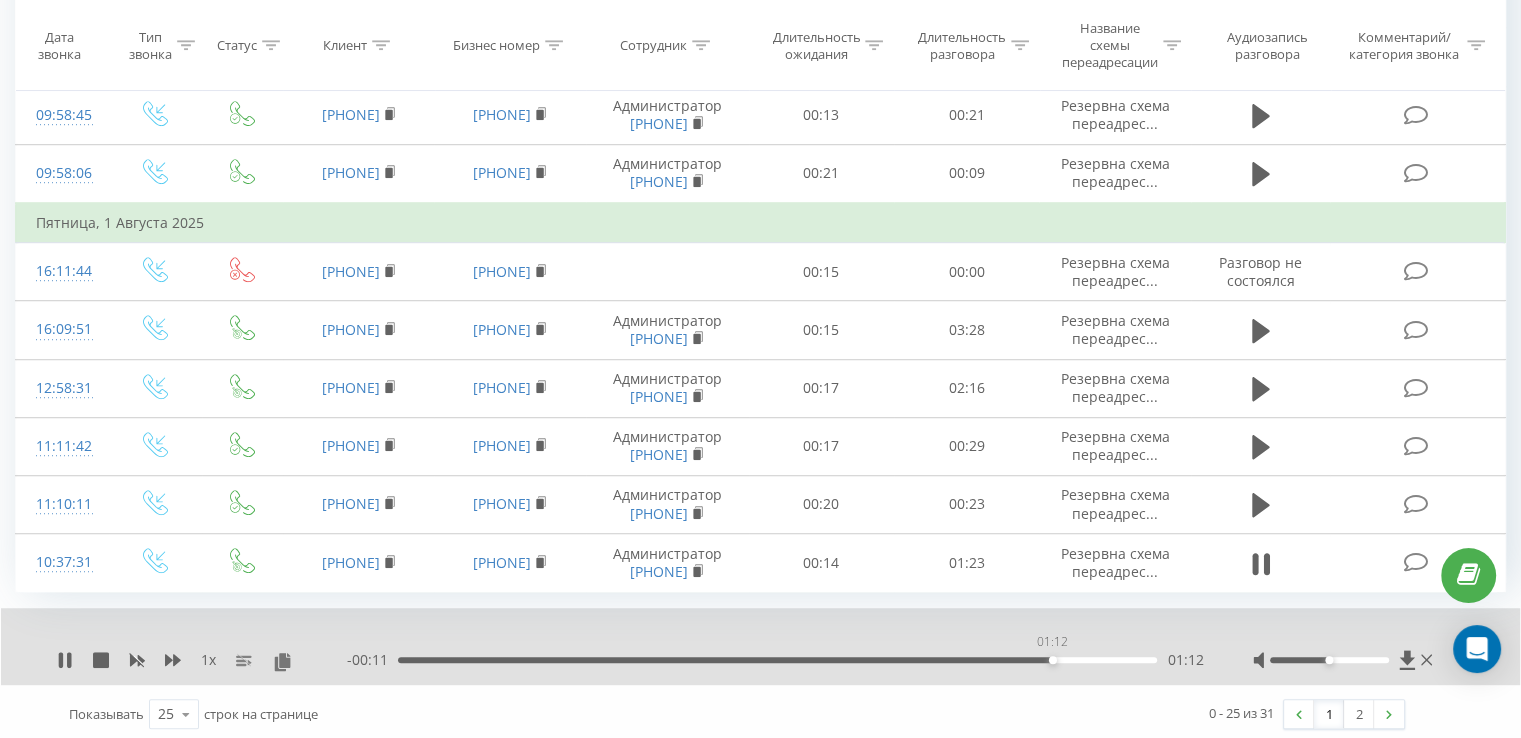 drag, startPoint x: 1012, startPoint y: 654, endPoint x: 1052, endPoint y: 654, distance: 40 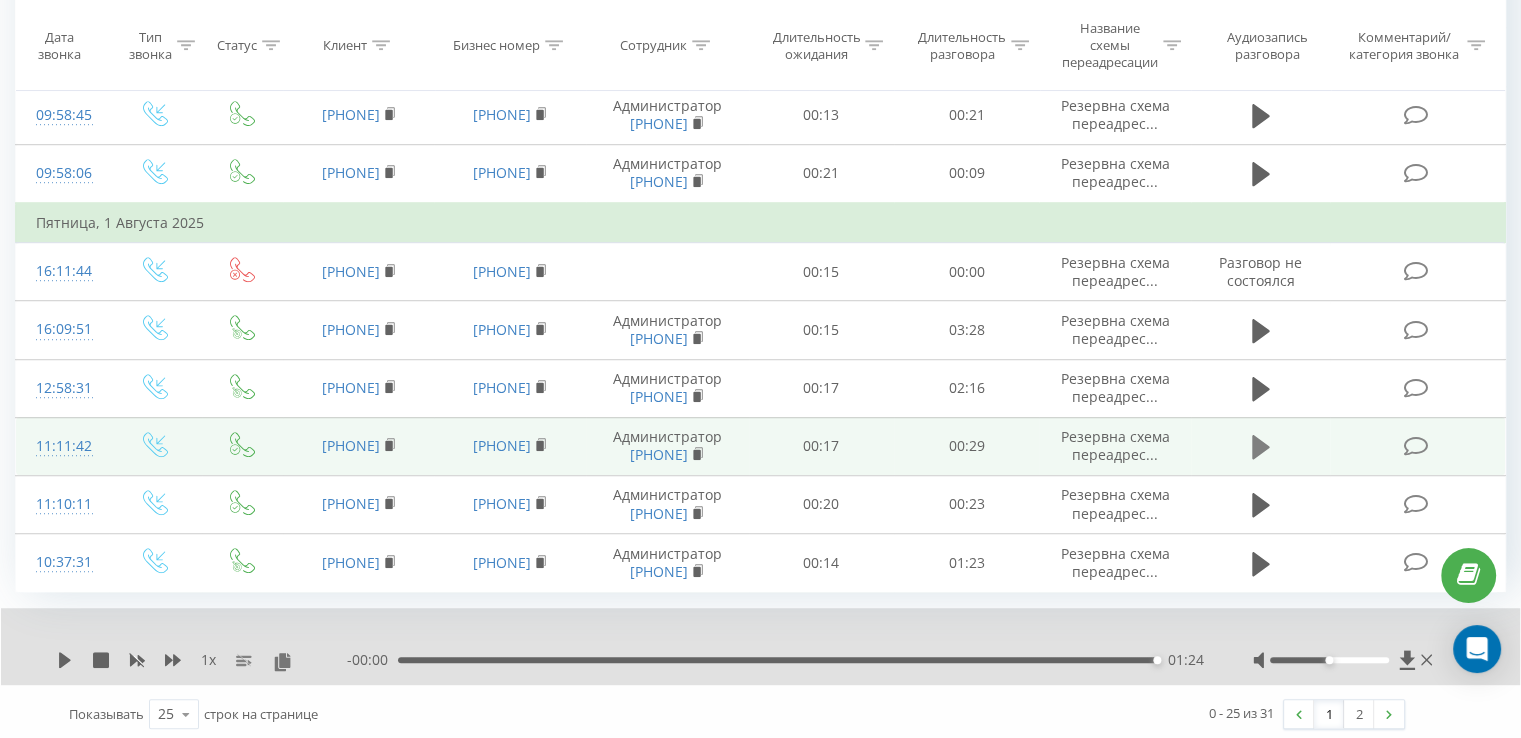 click 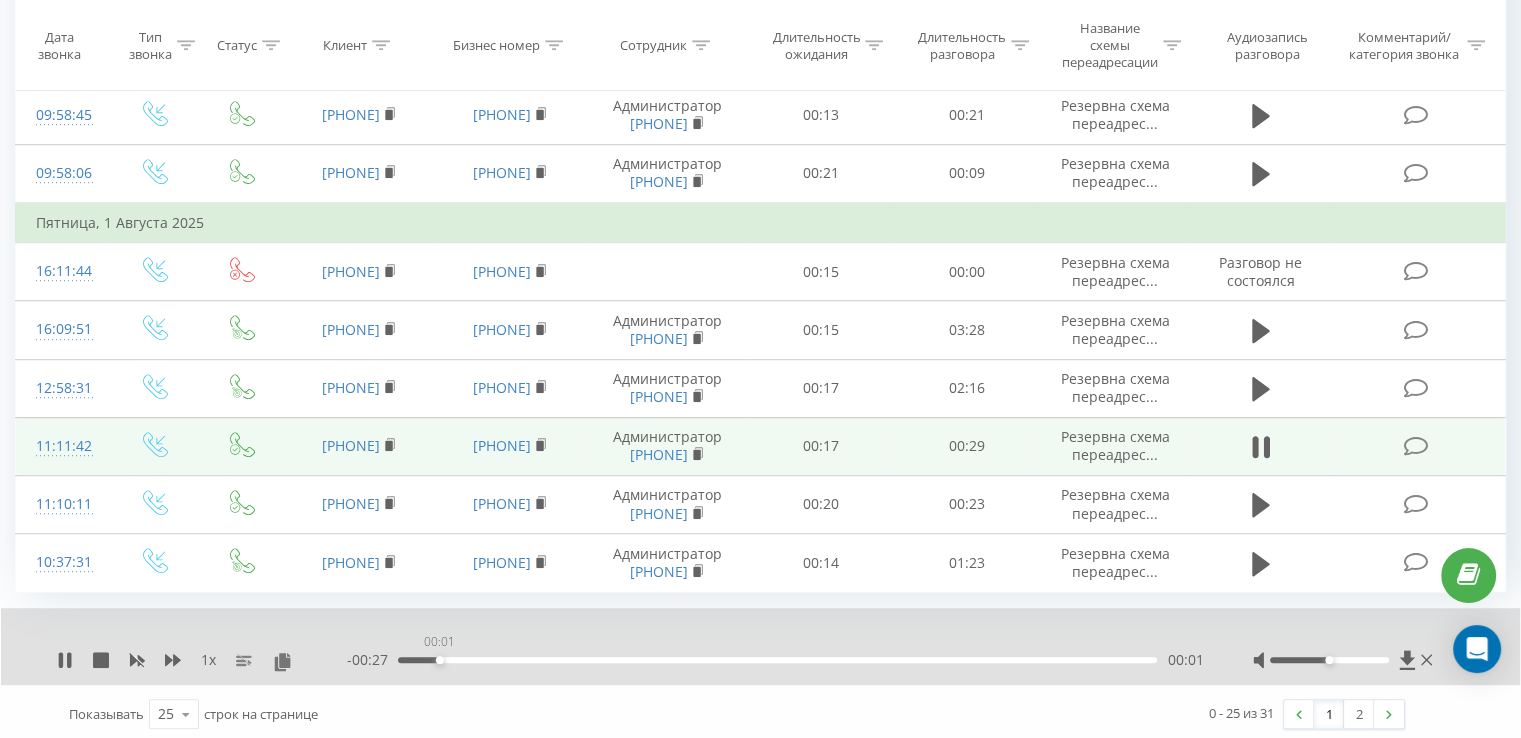 click on "00:01" at bounding box center [777, 660] 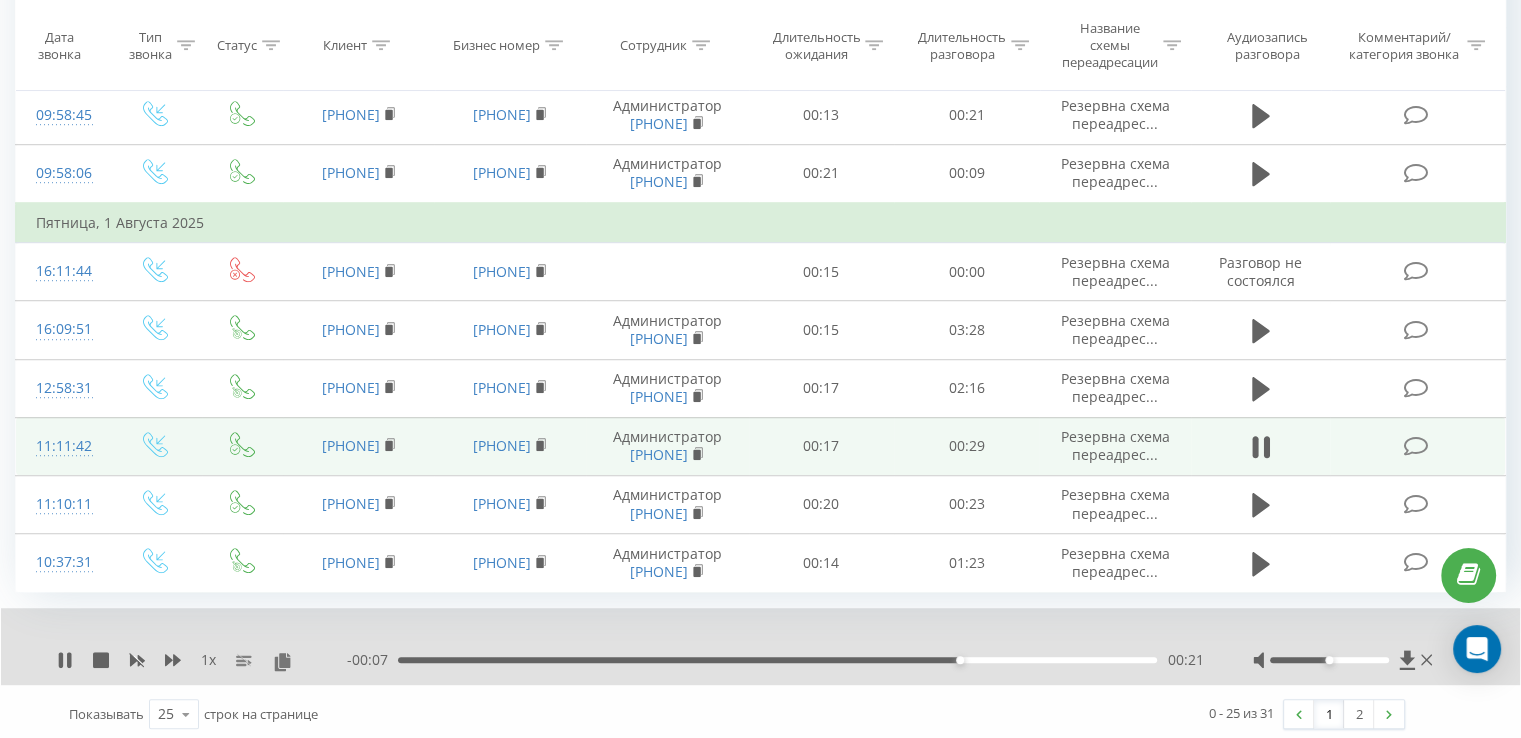 click at bounding box center [1415, 446] 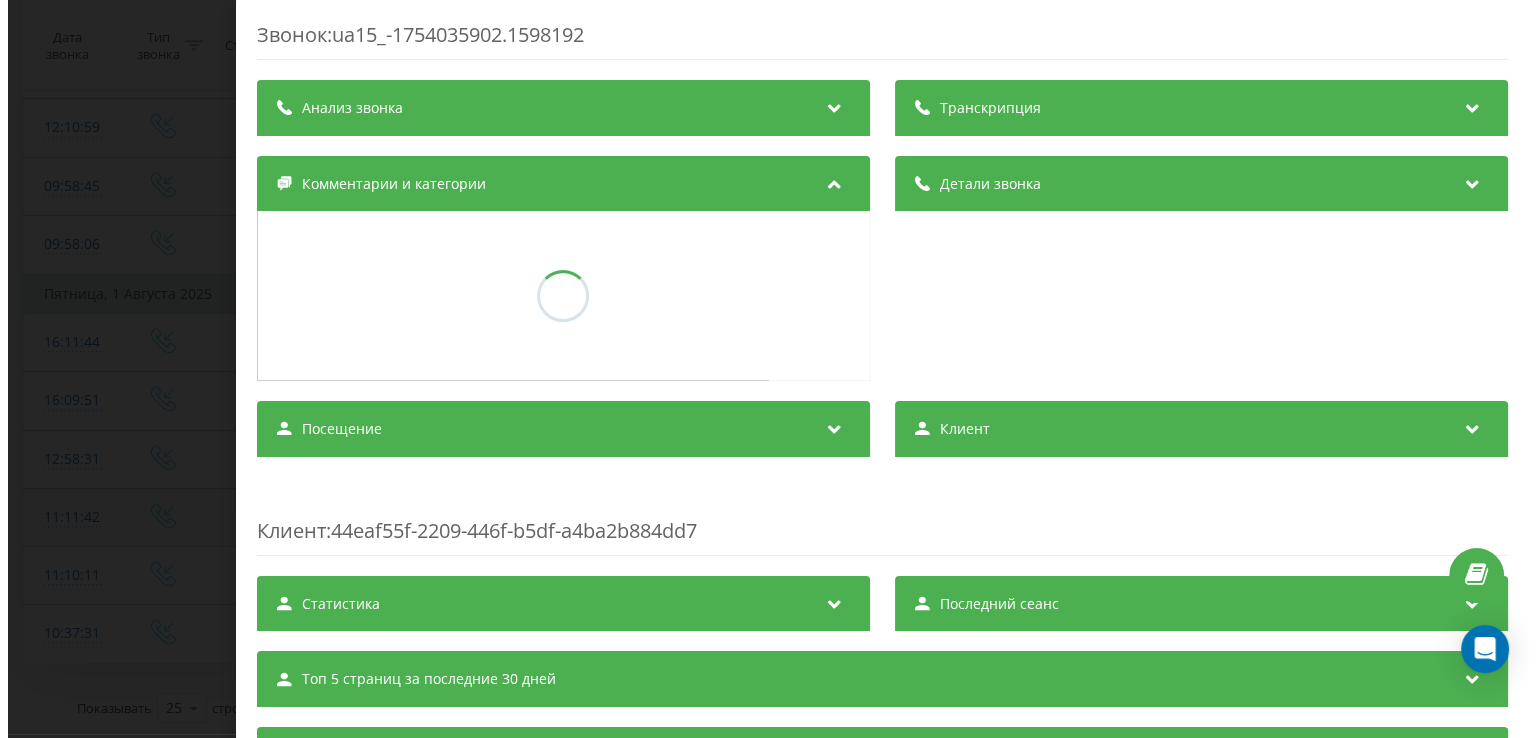 scroll, scrollTop: 1181, scrollLeft: 0, axis: vertical 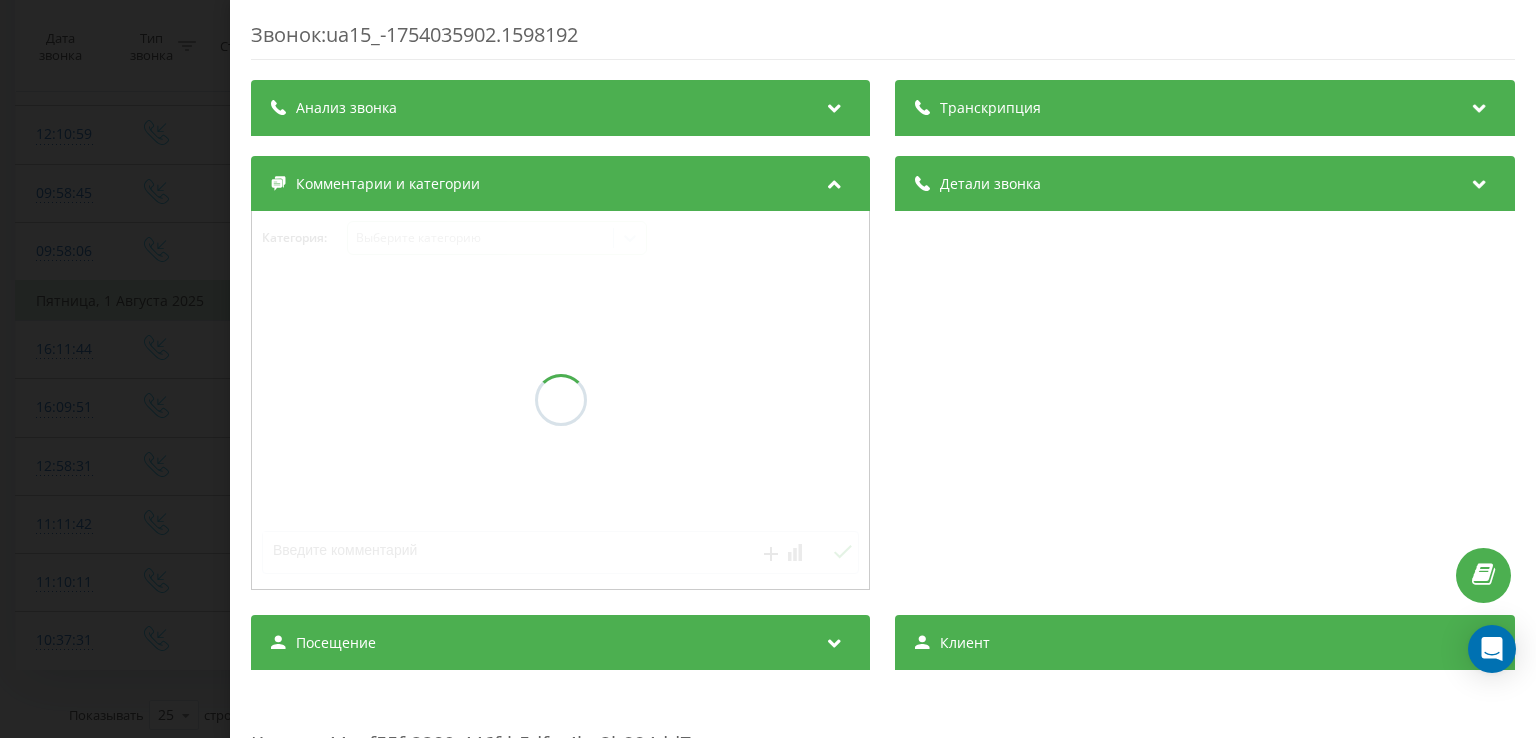 click at bounding box center [560, 400] 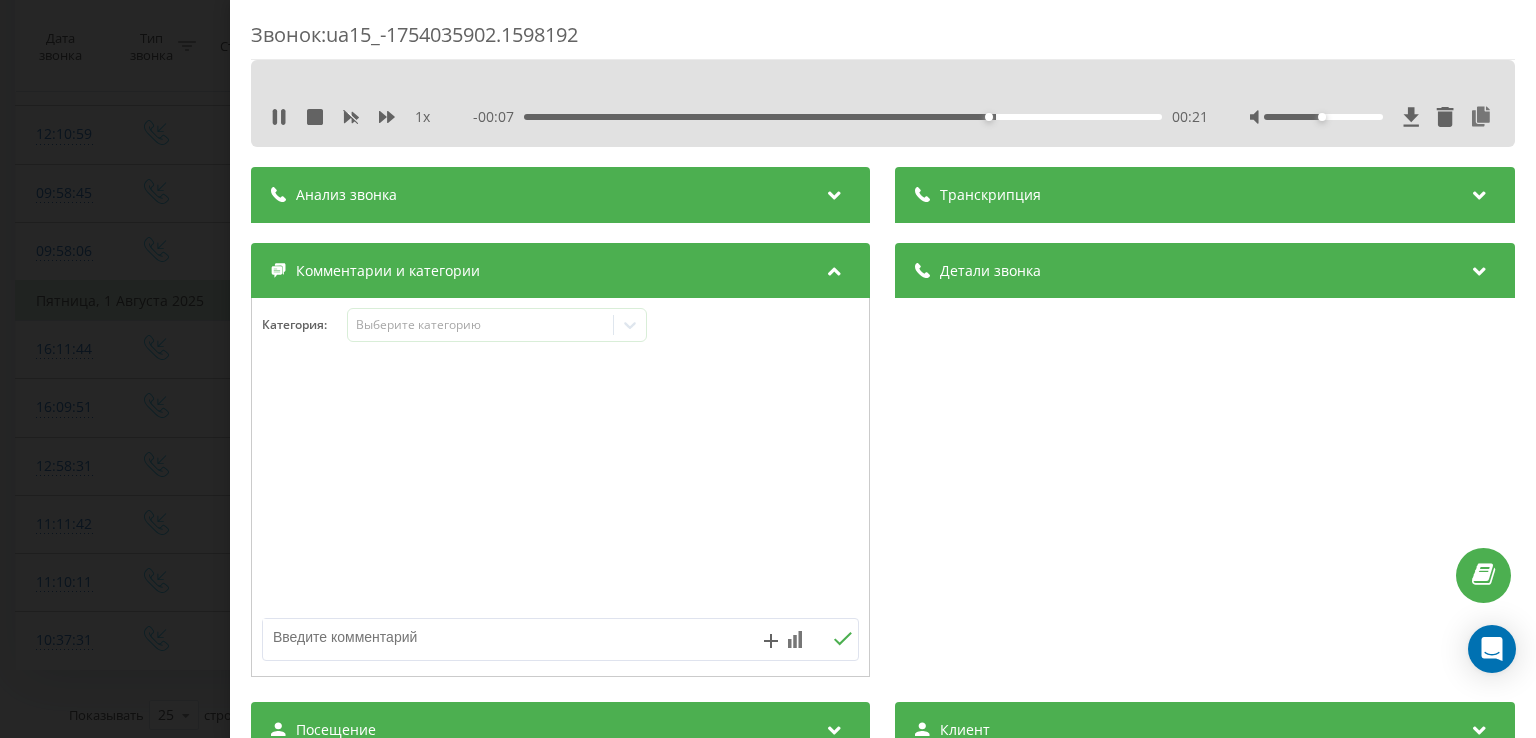 click at bounding box center (560, 488) 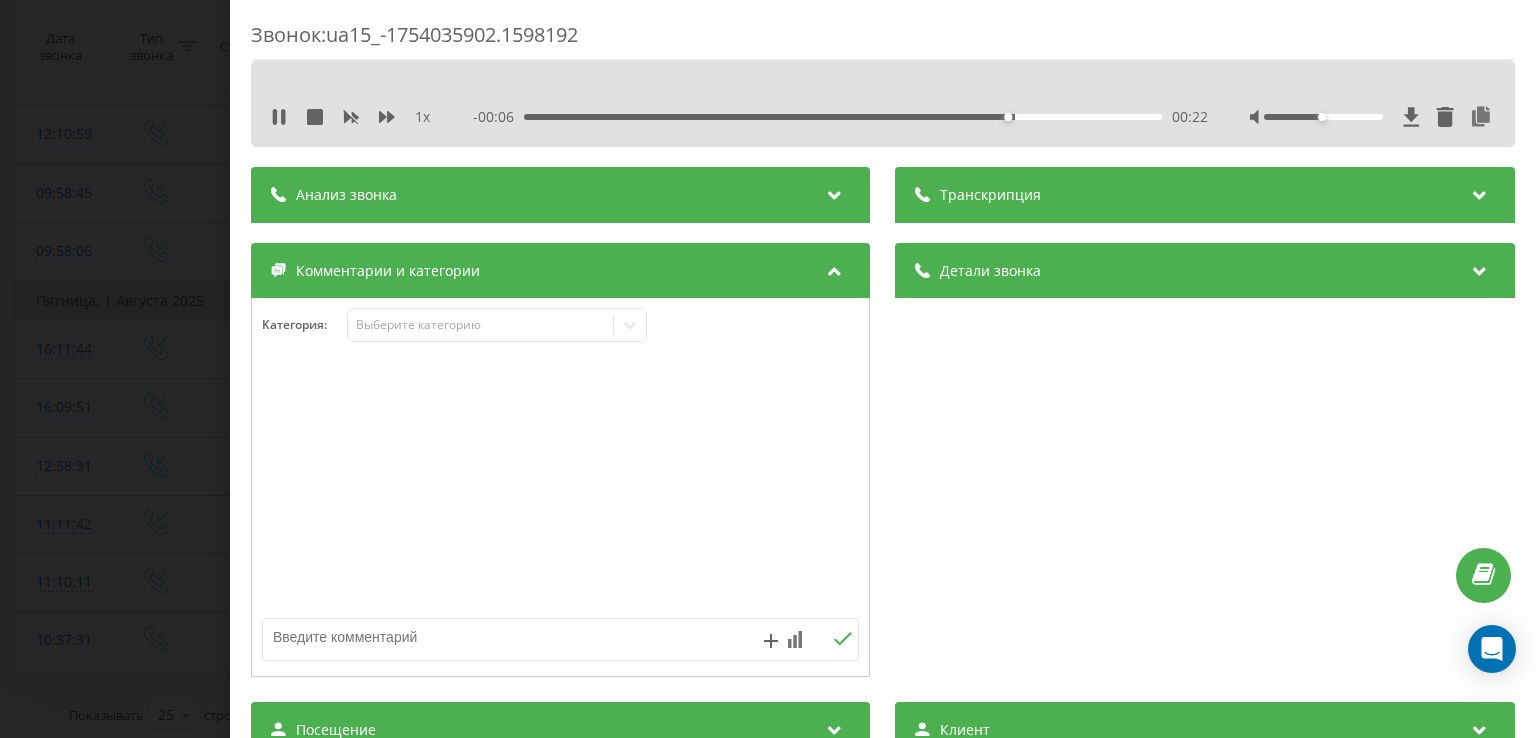 click at bounding box center [501, 637] 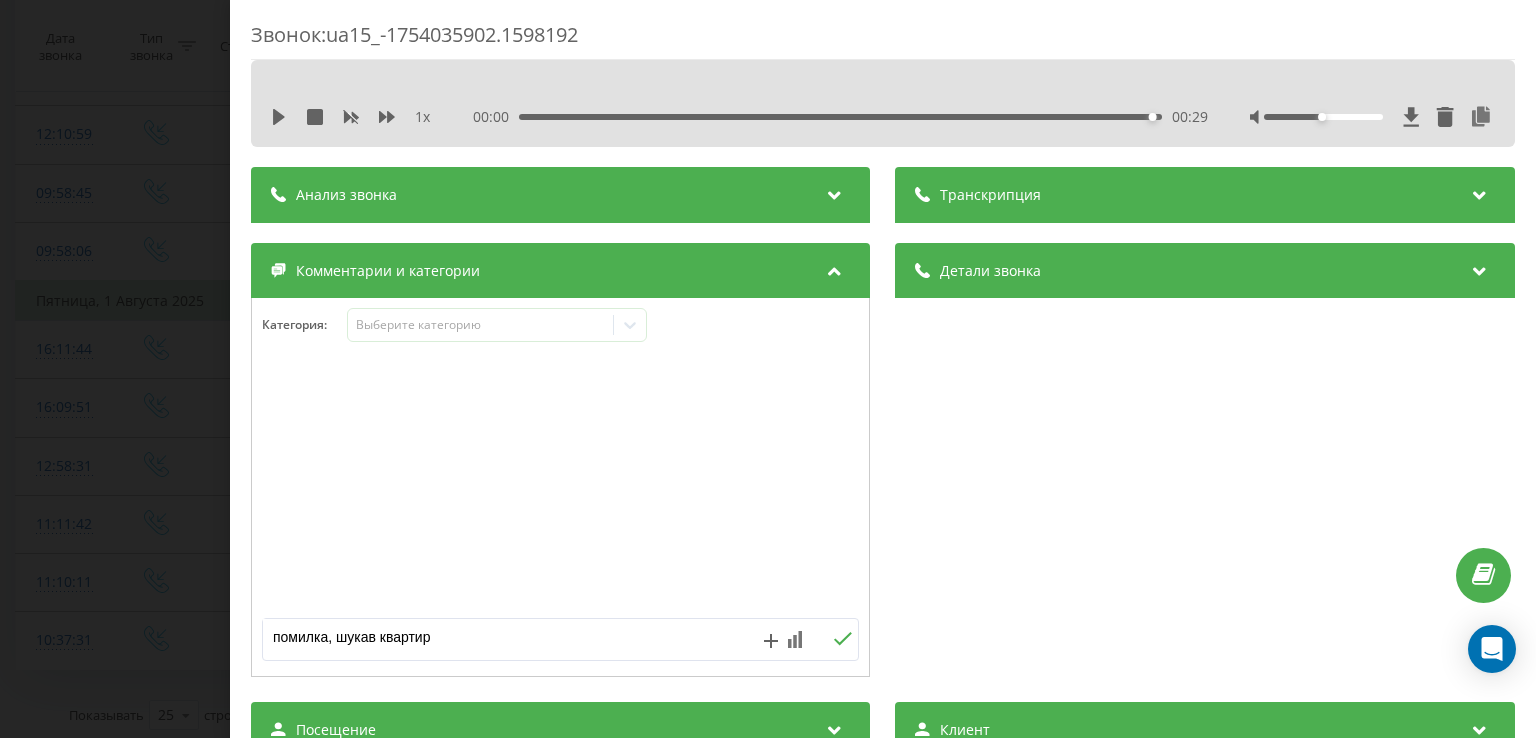 type on "помилка, шукав квартиру" 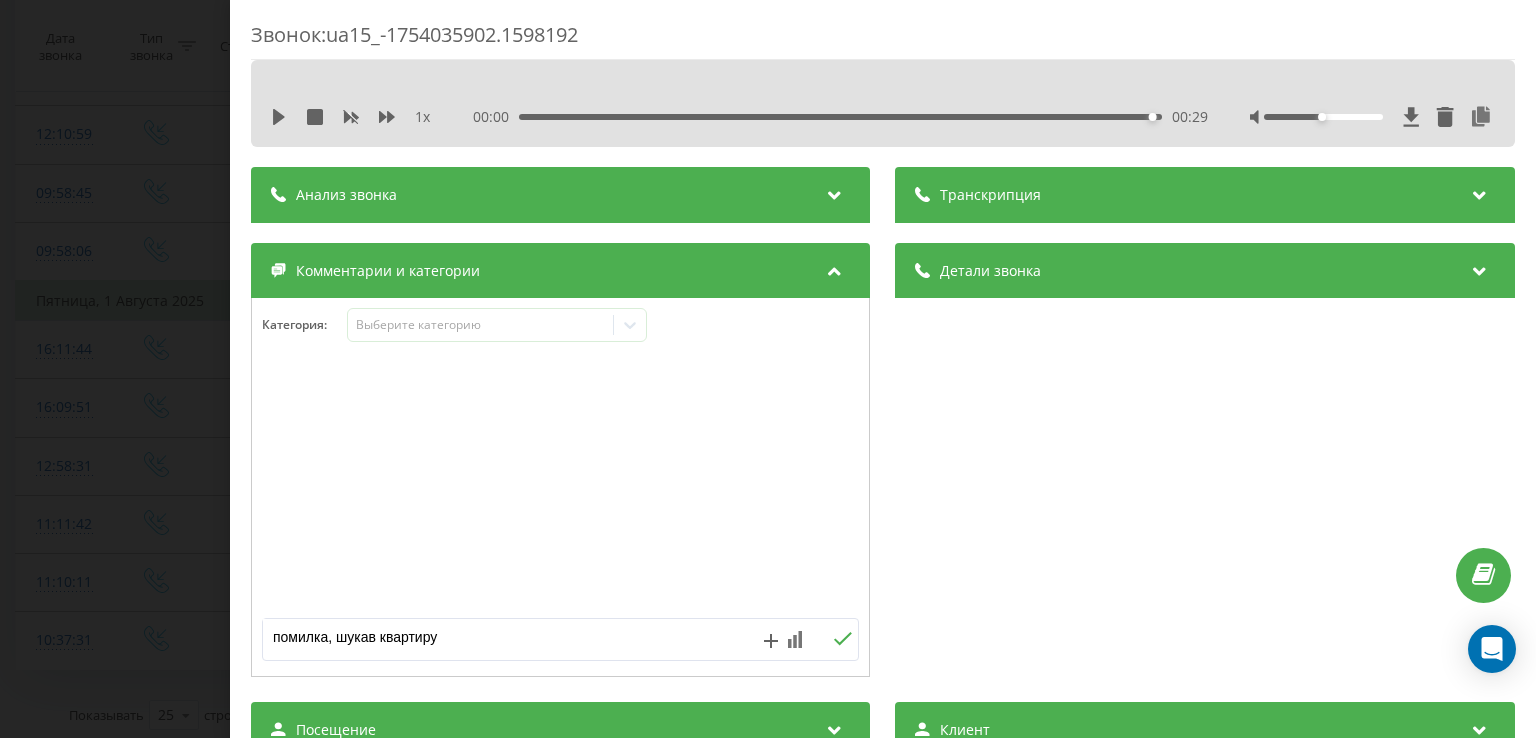scroll, scrollTop: 300, scrollLeft: 0, axis: vertical 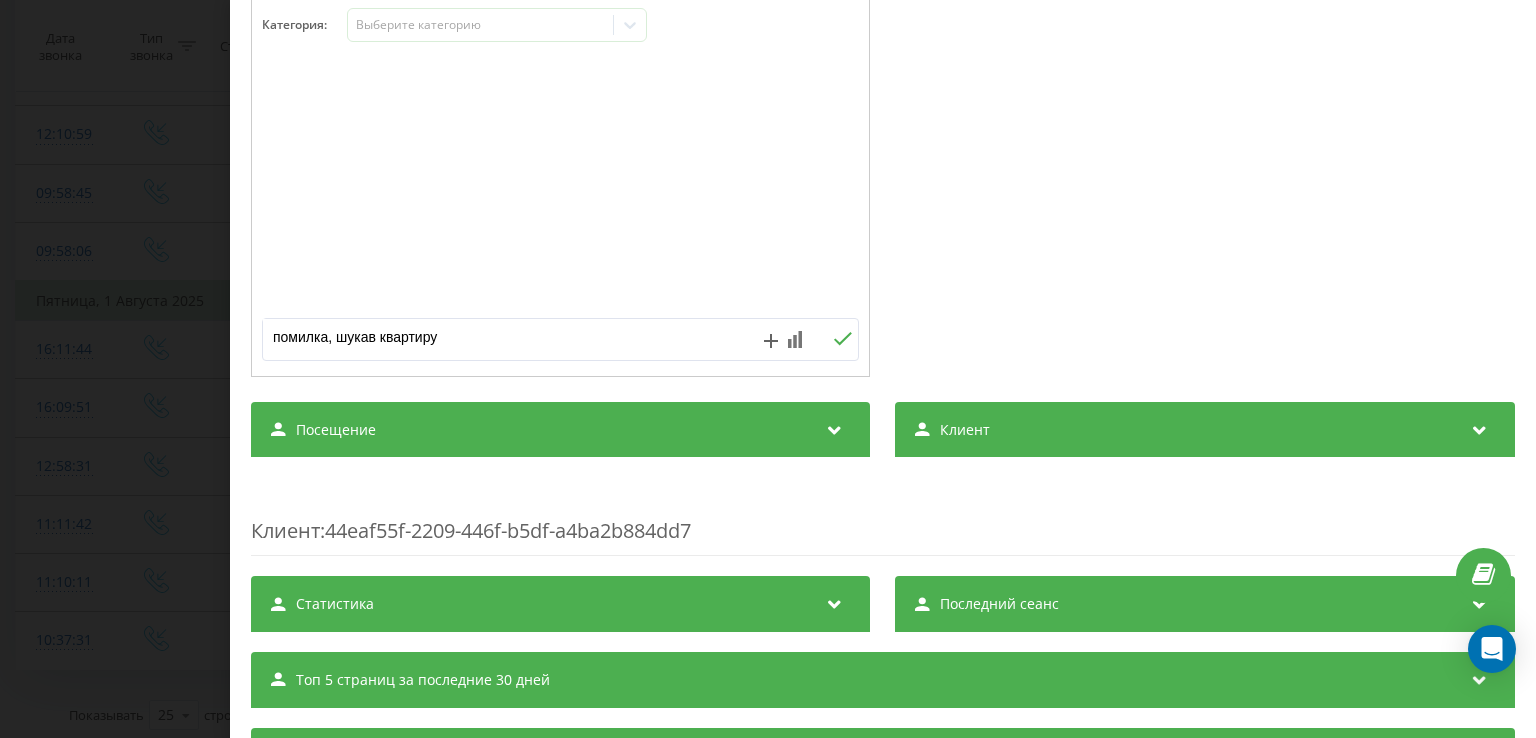 click 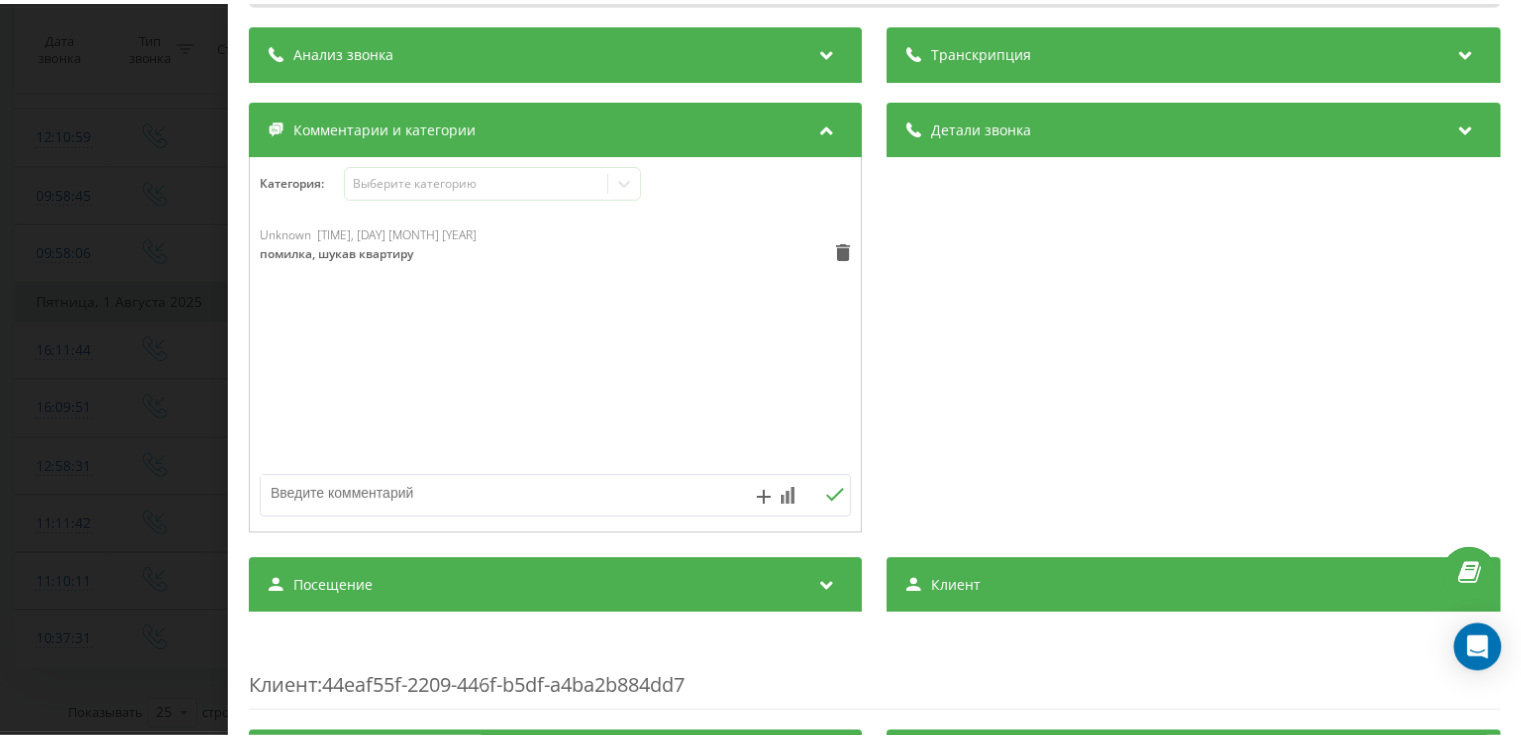 scroll, scrollTop: 100, scrollLeft: 0, axis: vertical 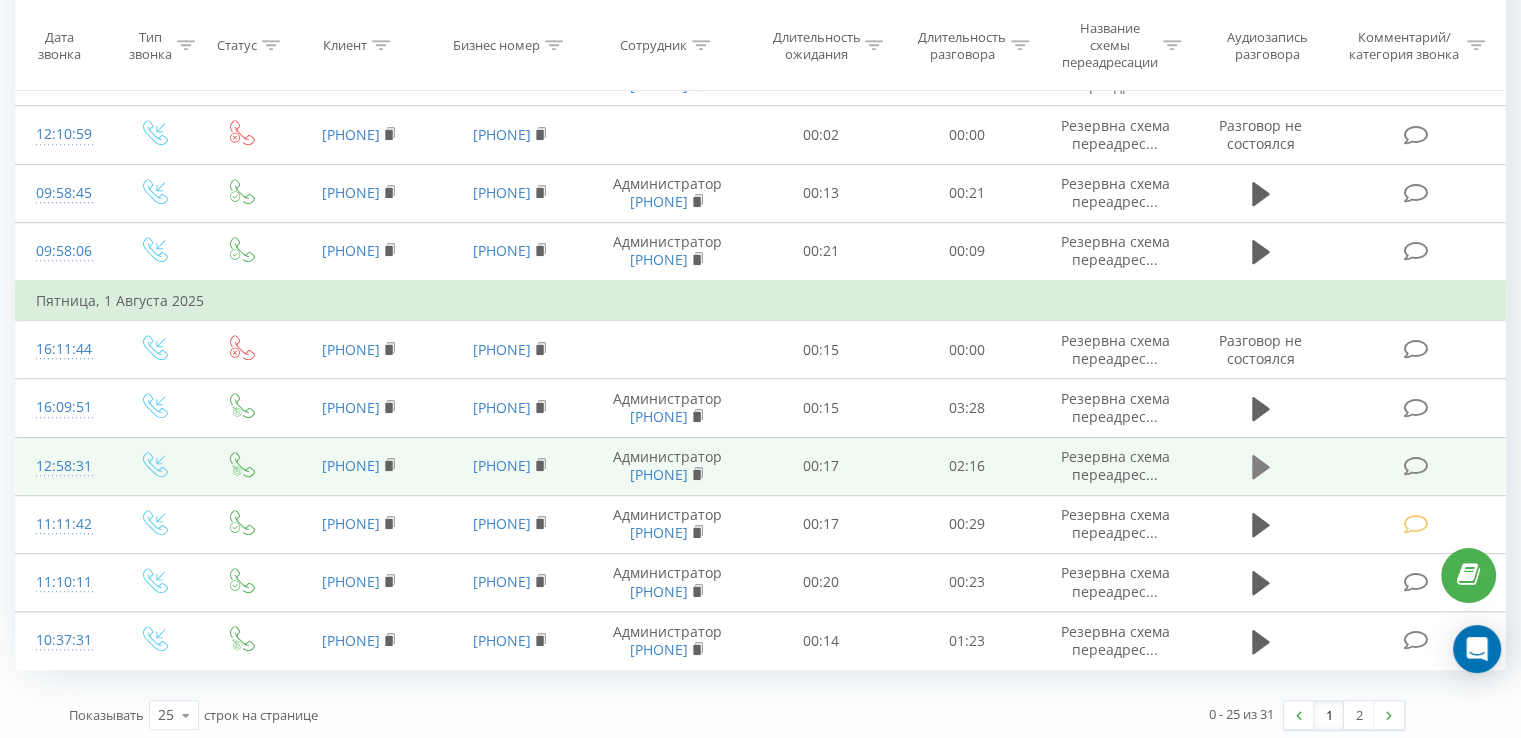click 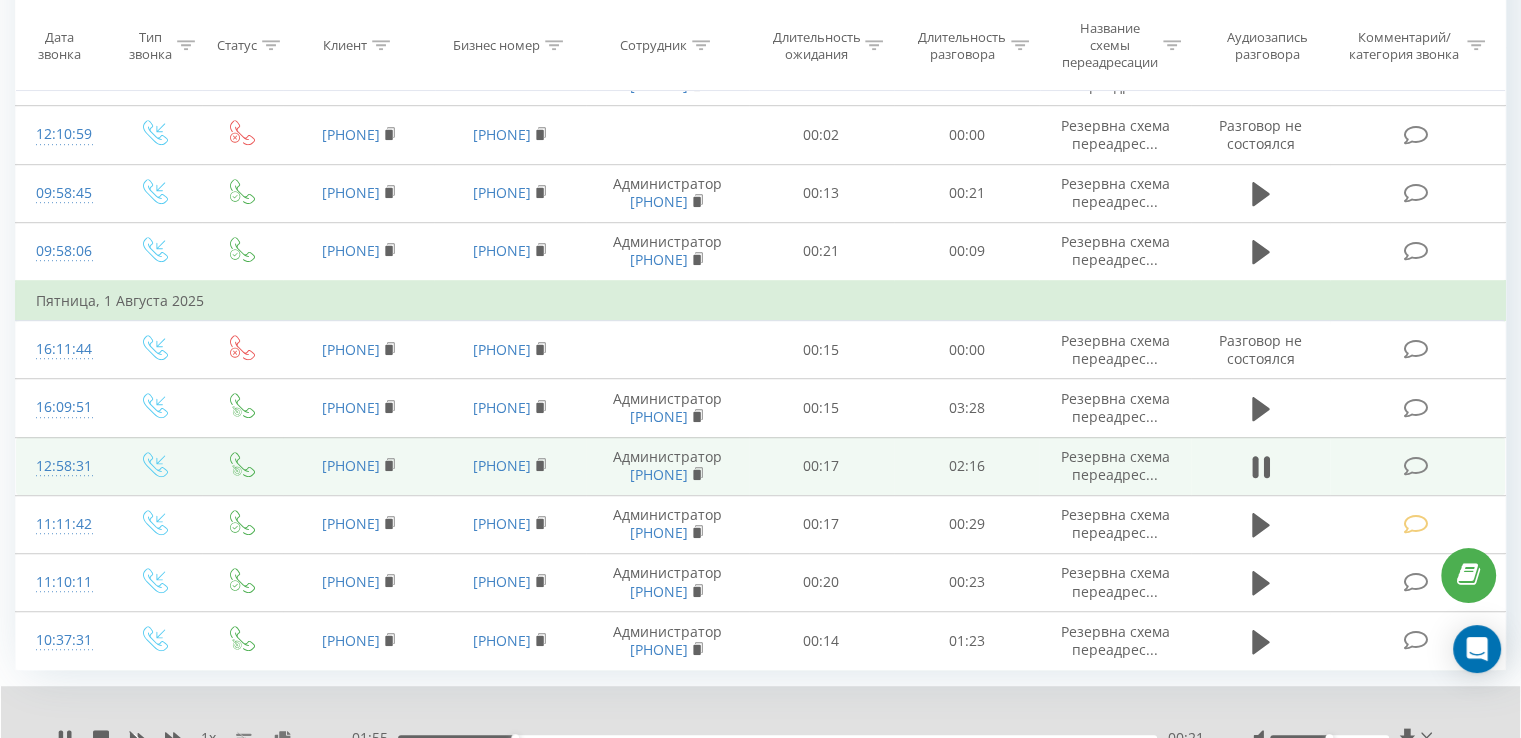 drag, startPoint x: 412, startPoint y: 454, endPoint x: 307, endPoint y: 446, distance: 105.30432 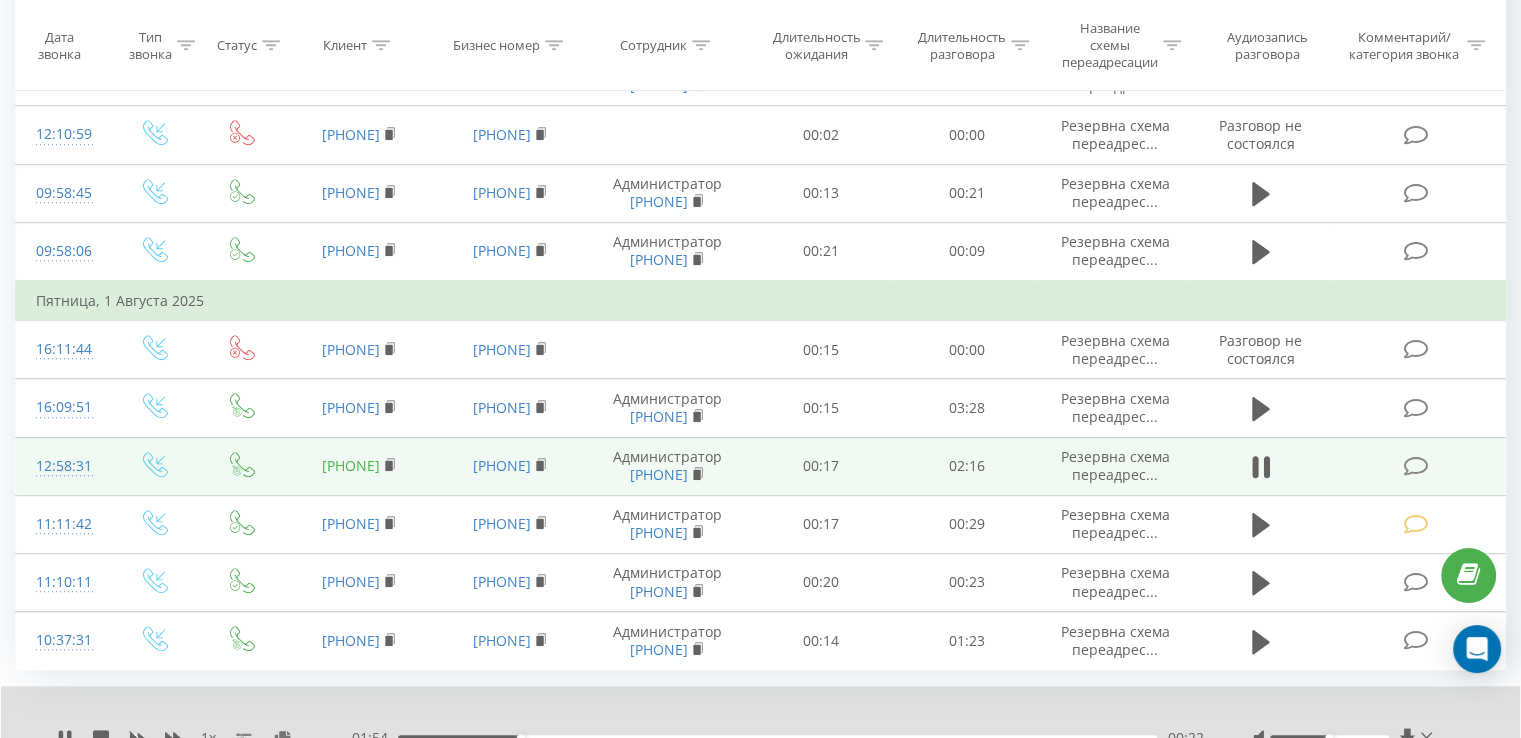 copy on "[PHONE]" 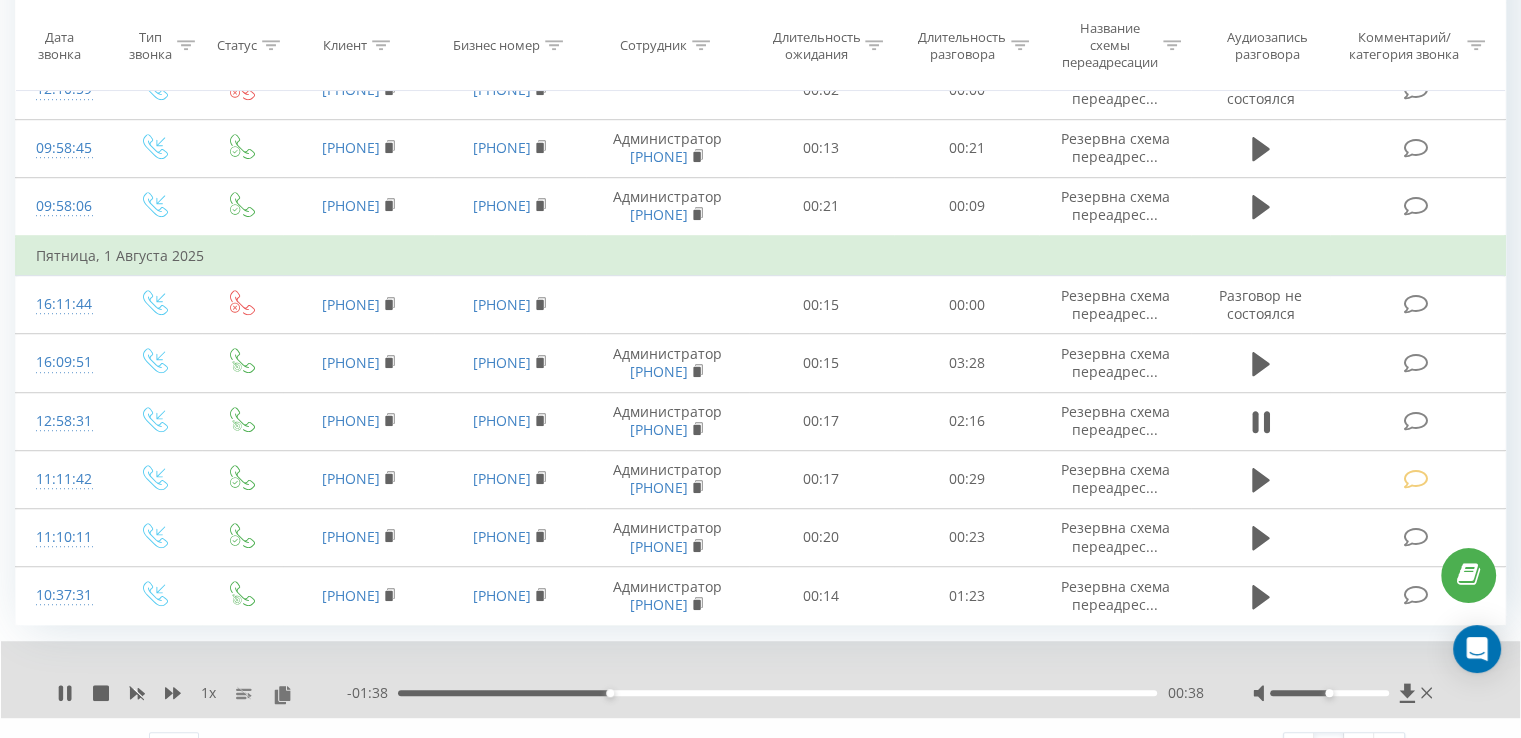 scroll, scrollTop: 1259, scrollLeft: 0, axis: vertical 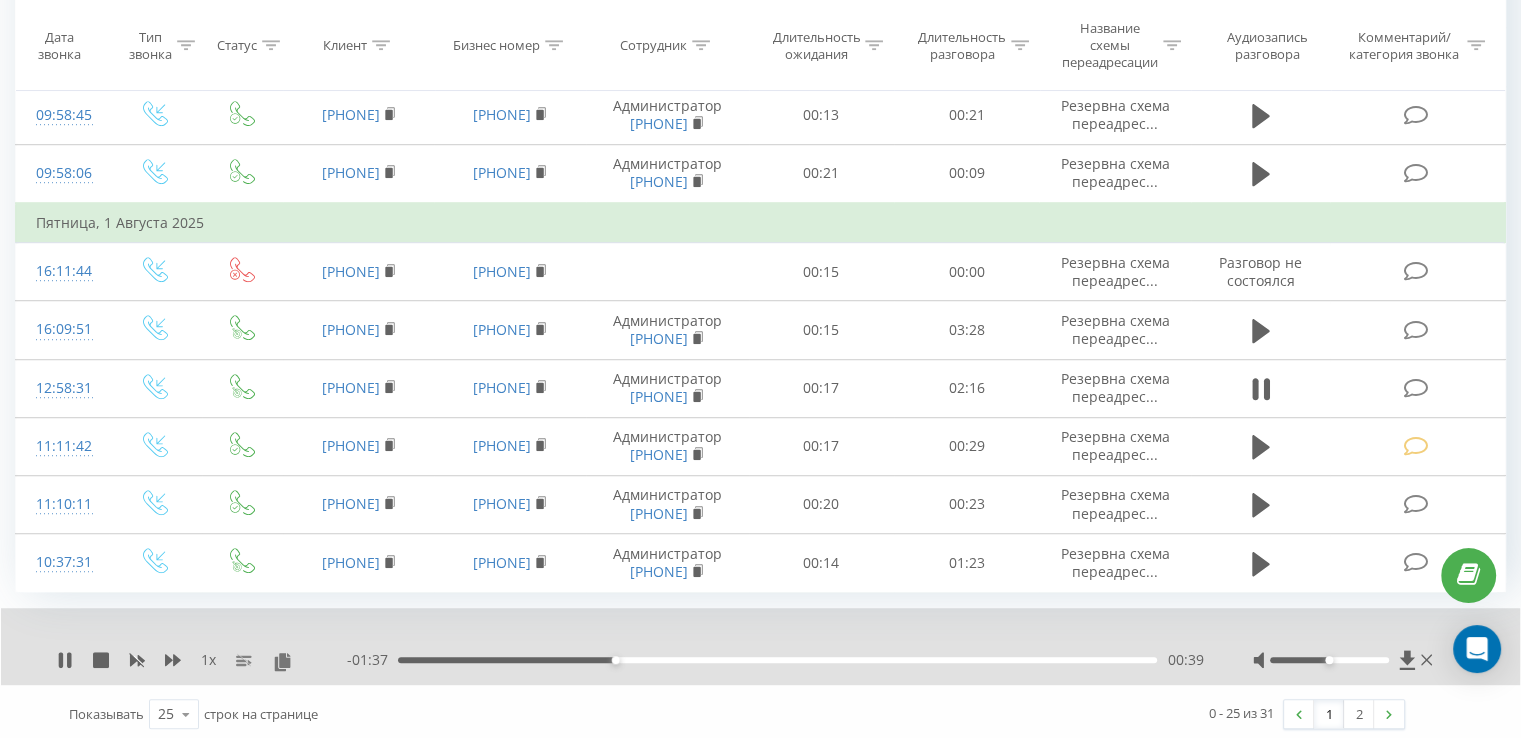drag, startPoint x: 665, startPoint y: 657, endPoint x: 733, endPoint y: 653, distance: 68.117546 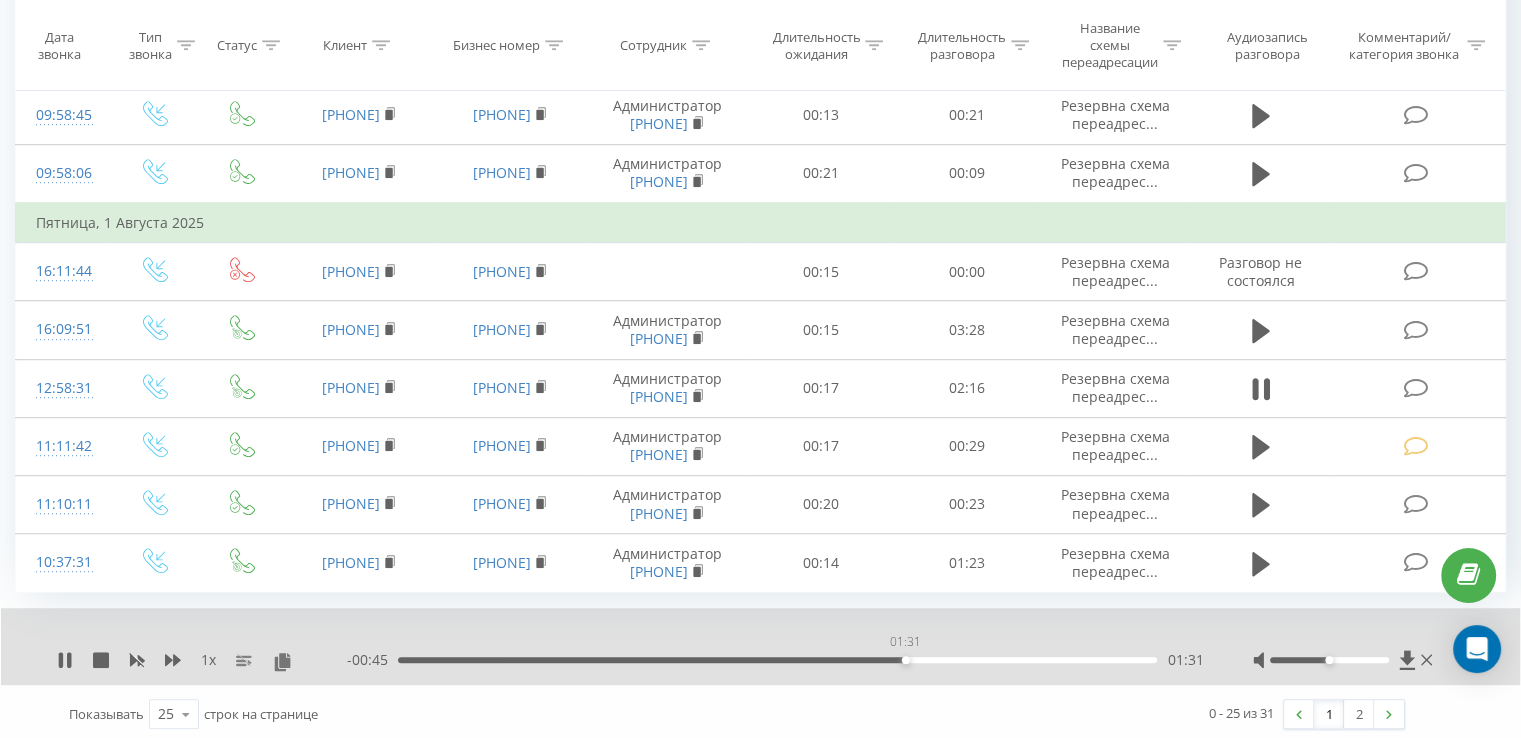 drag, startPoint x: 637, startPoint y: 653, endPoint x: 943, endPoint y: 647, distance: 306.0588 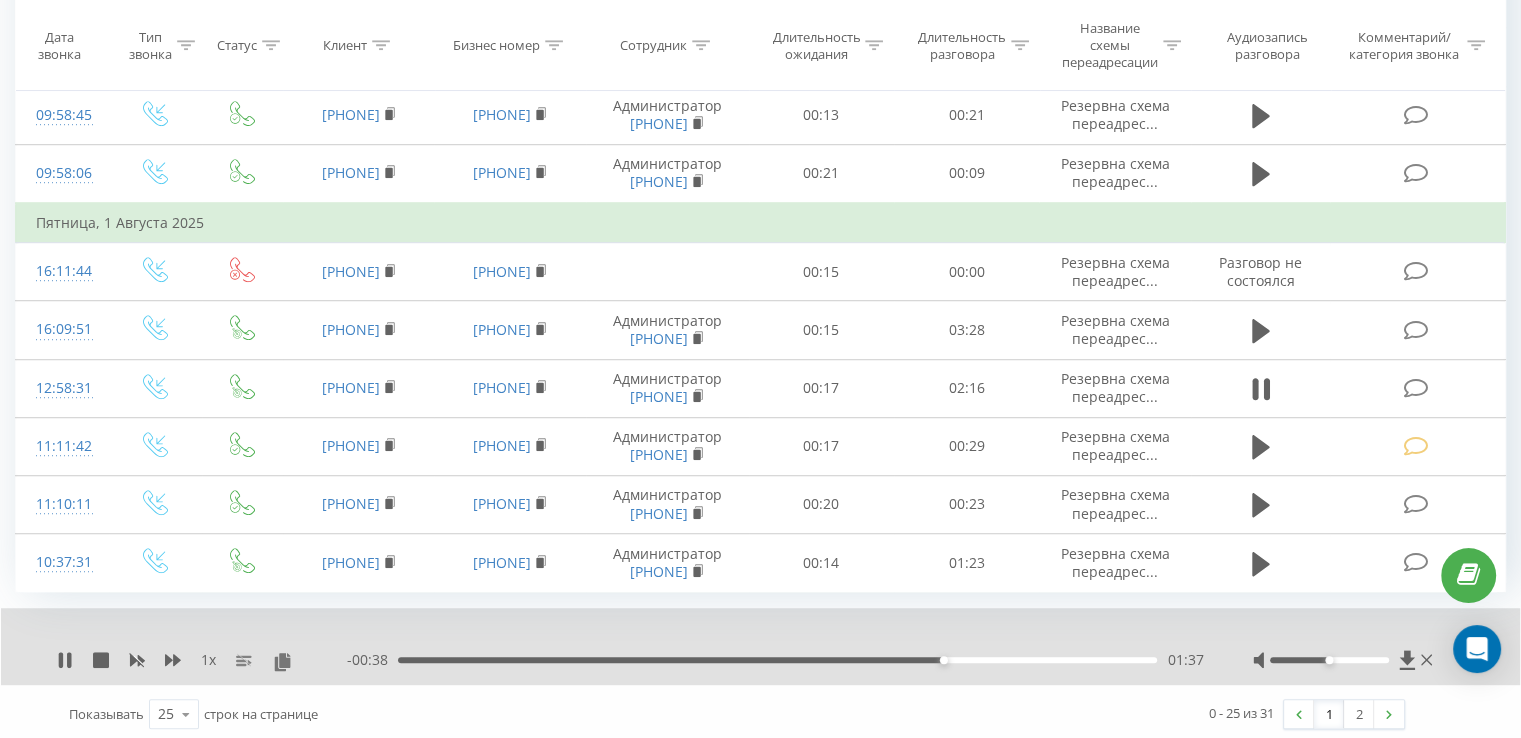 drag, startPoint x: 981, startPoint y: 650, endPoint x: 1043, endPoint y: 651, distance: 62.008064 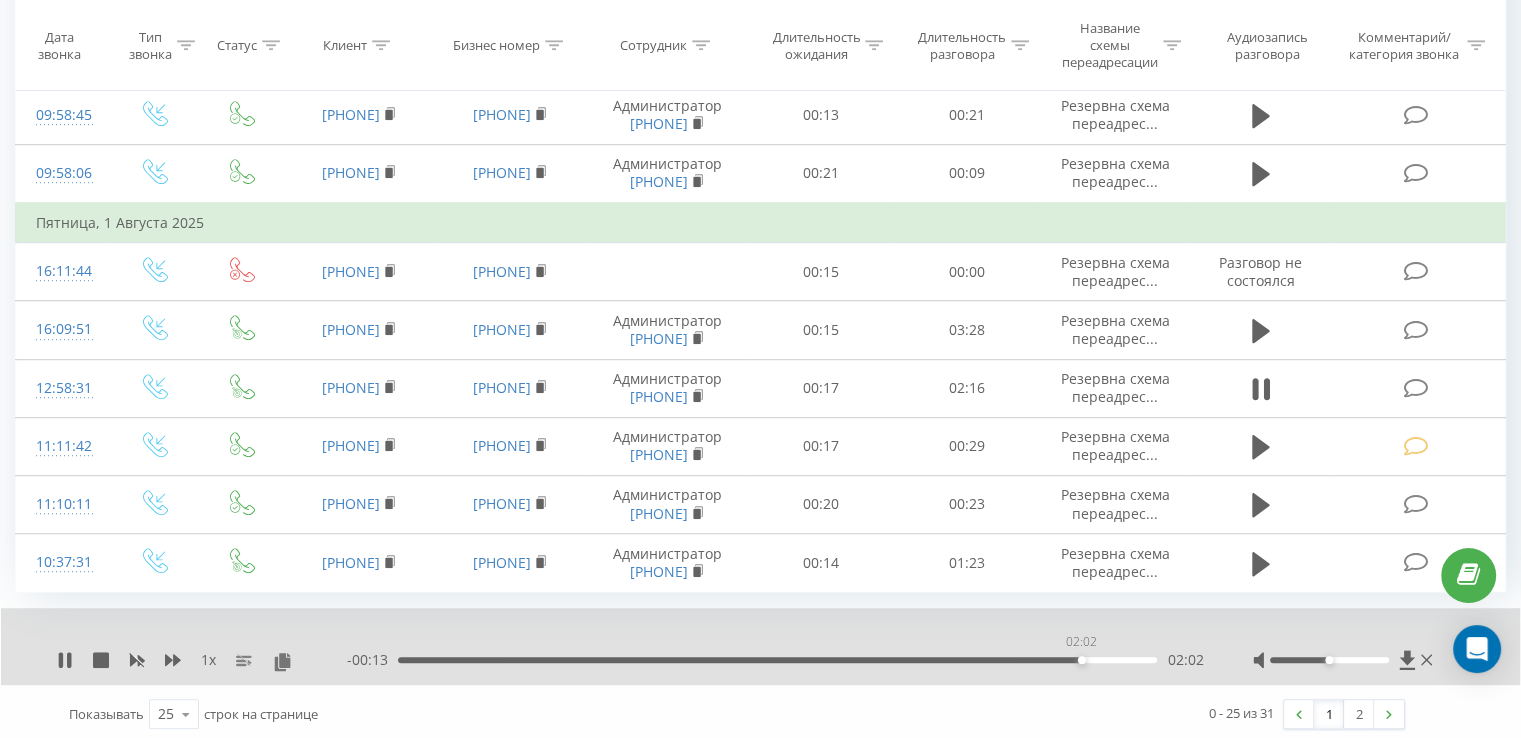 drag, startPoint x: 1081, startPoint y: 651, endPoint x: 1098, endPoint y: 651, distance: 17 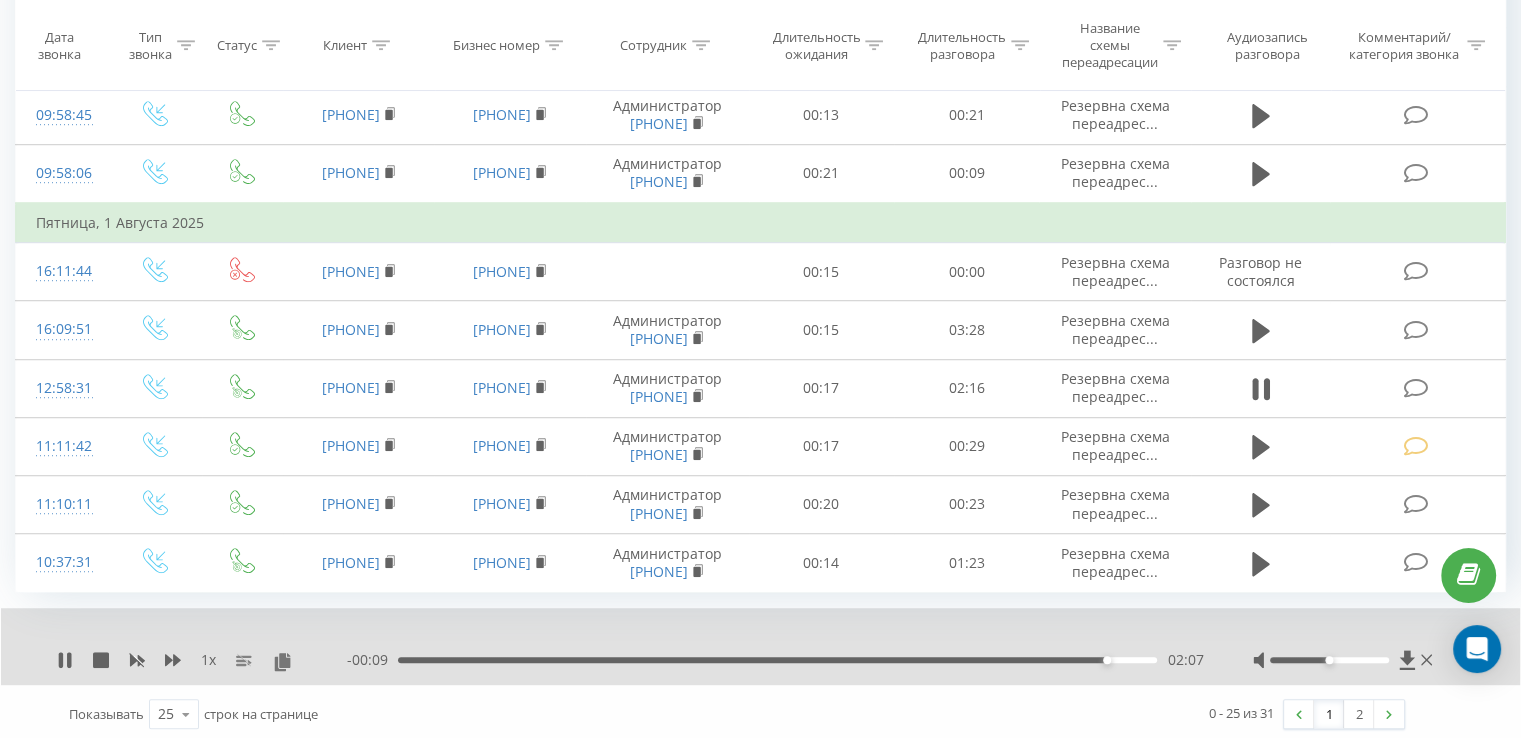 click on "- [TIME] [TIME]   [TIME]" at bounding box center [775, 660] 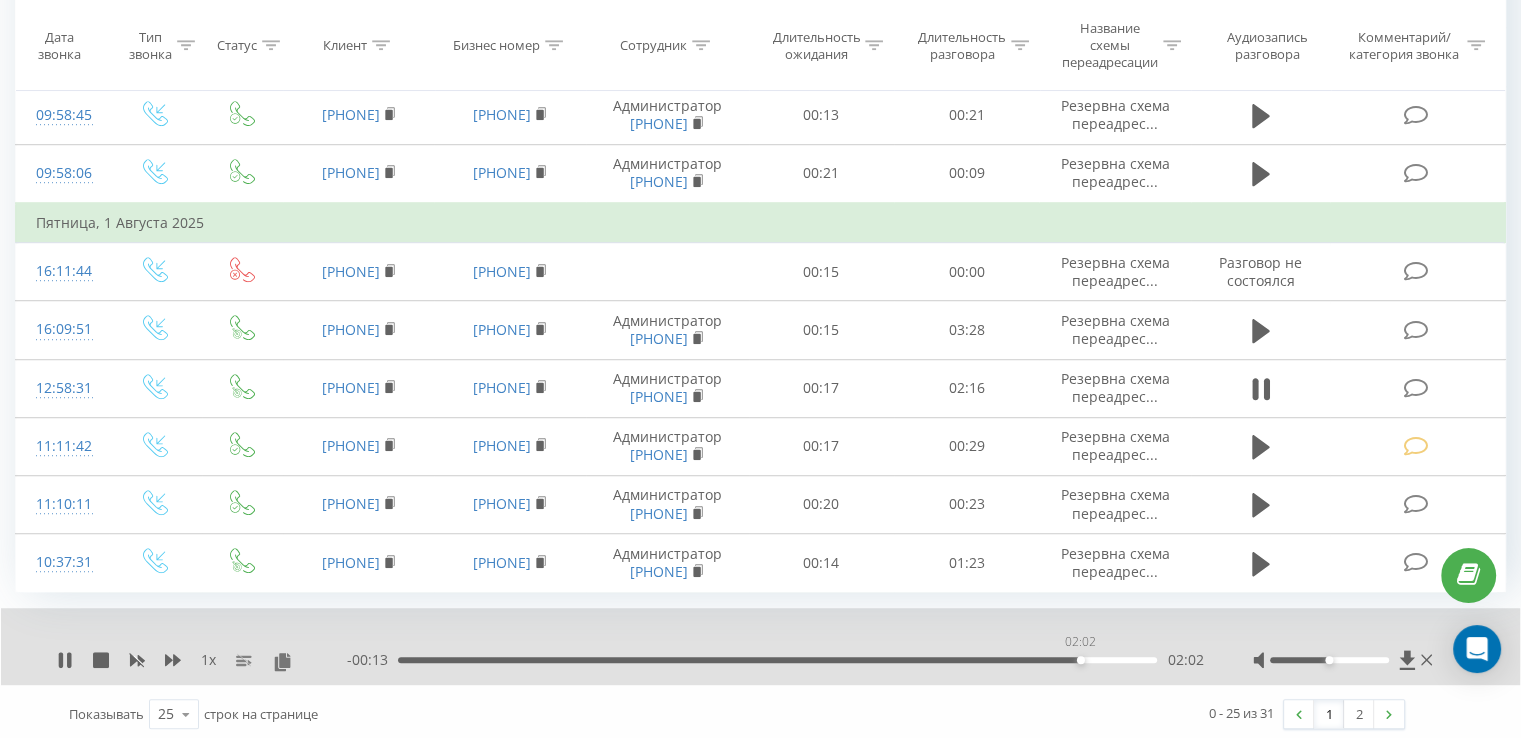 drag, startPoint x: 1080, startPoint y: 650, endPoint x: 1057, endPoint y: 653, distance: 23.194826 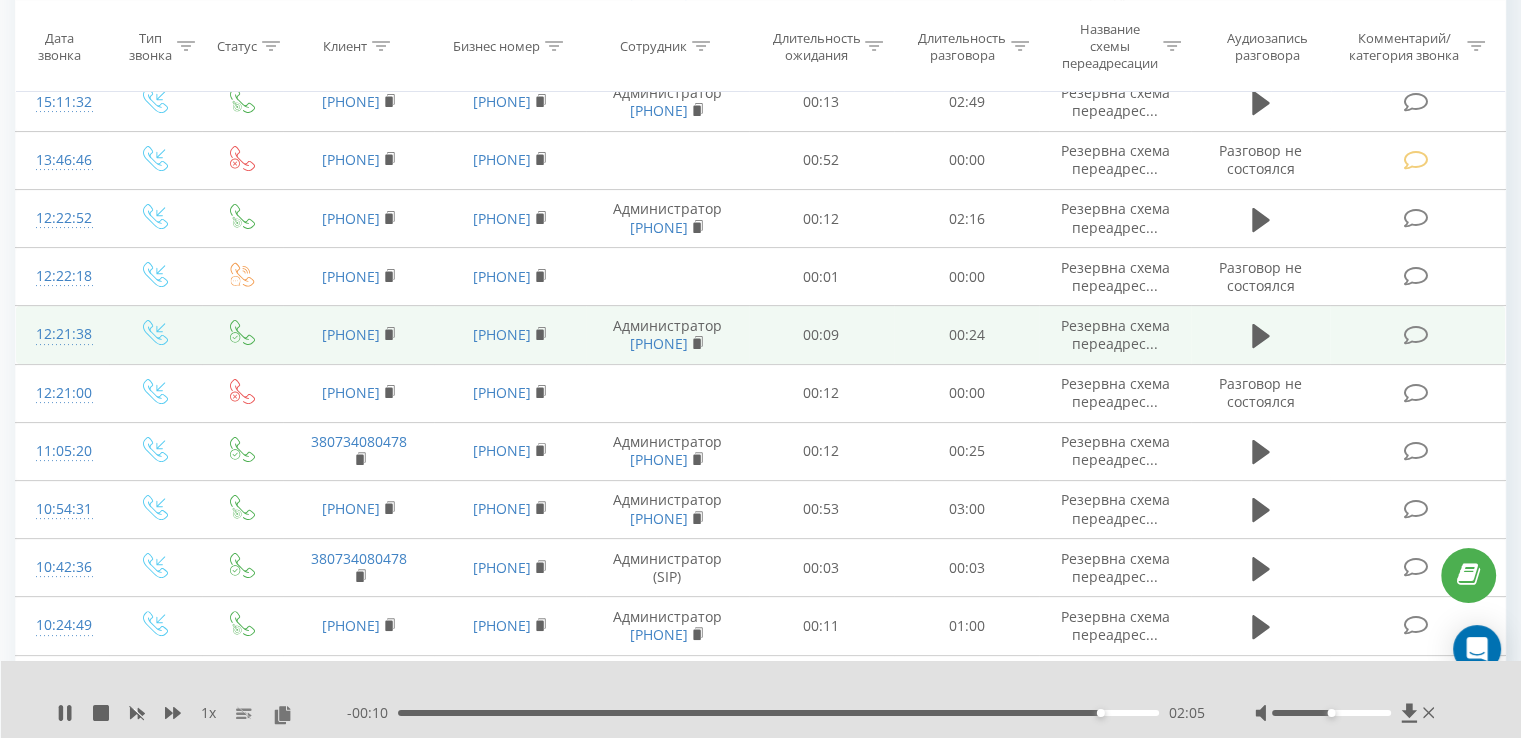 scroll, scrollTop: 0, scrollLeft: 0, axis: both 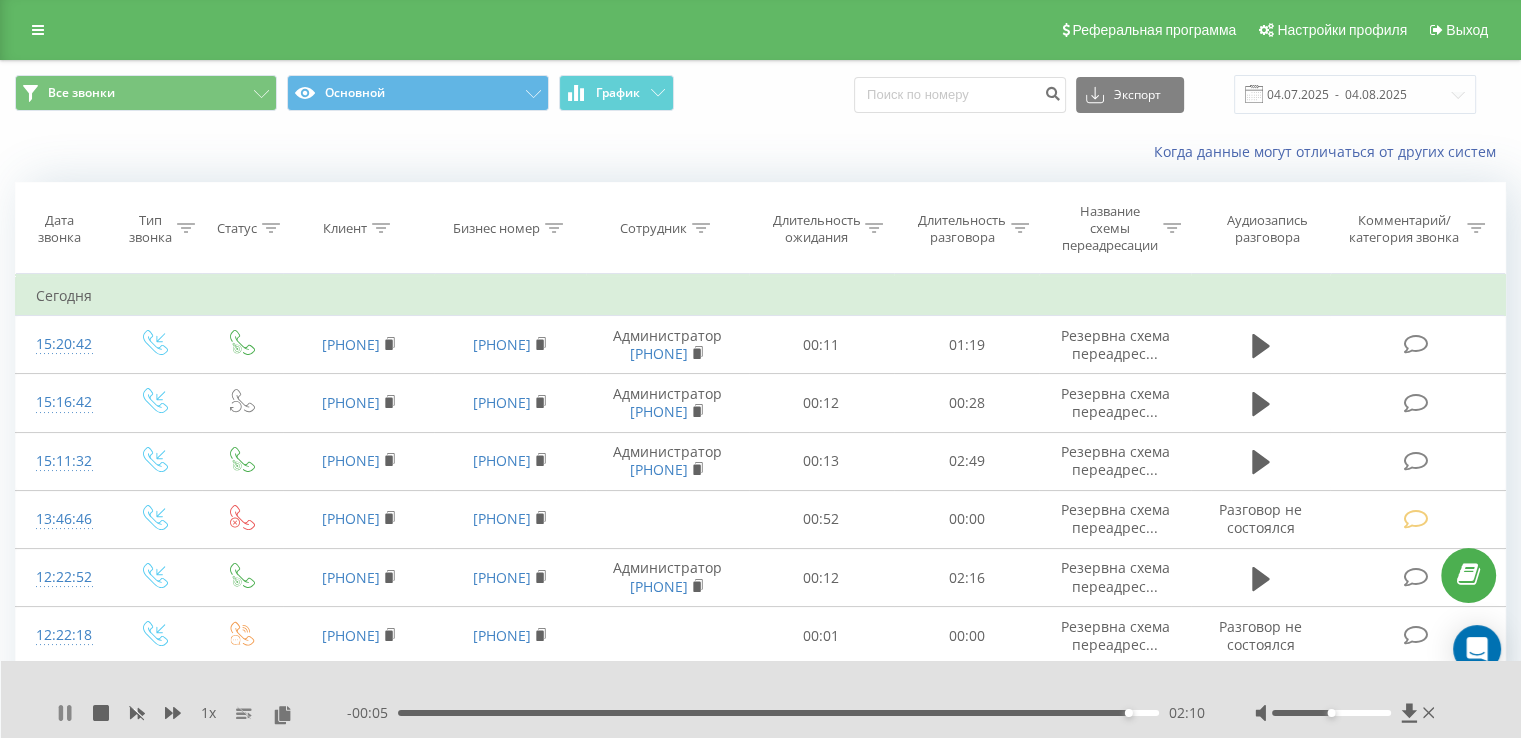 click 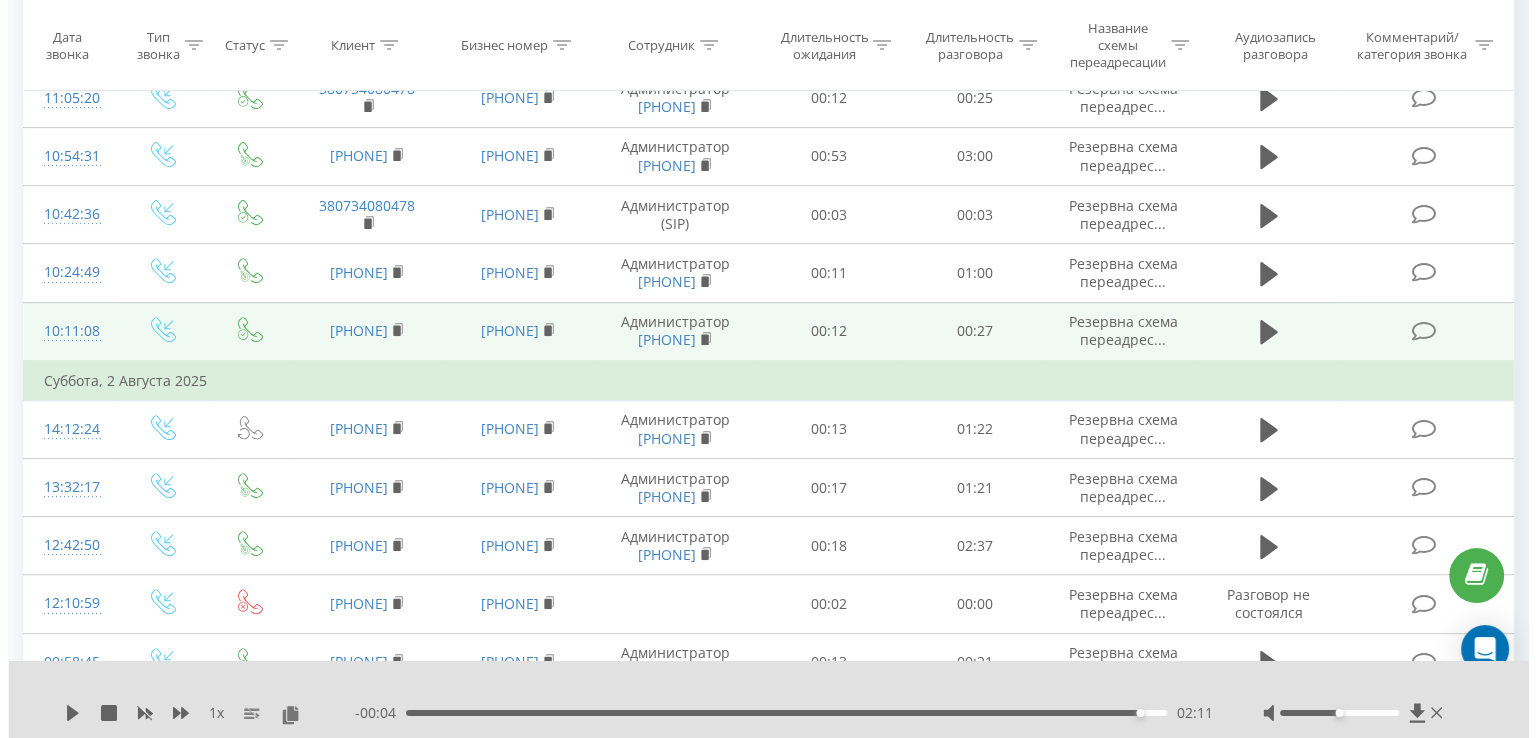 scroll, scrollTop: 800, scrollLeft: 0, axis: vertical 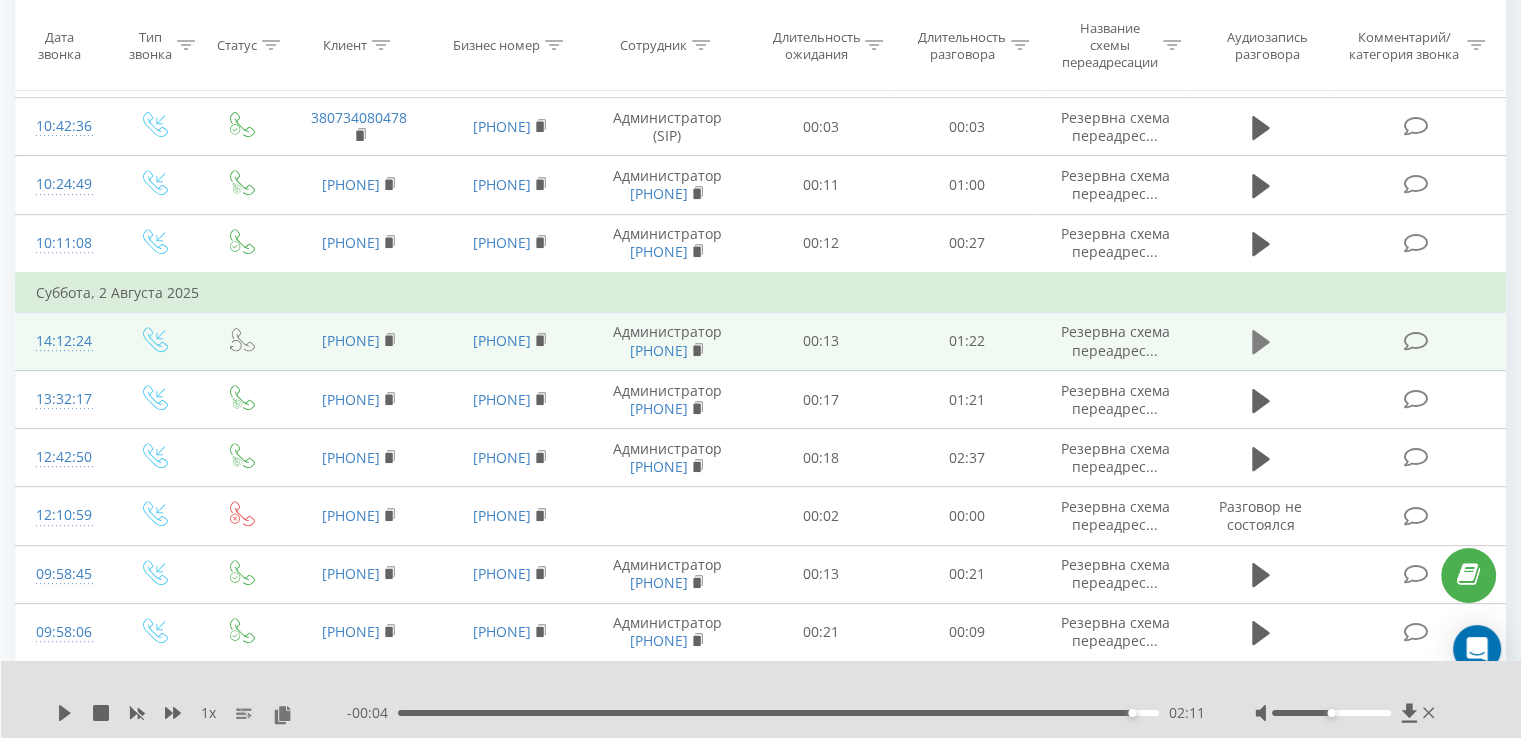 click at bounding box center [1261, 342] 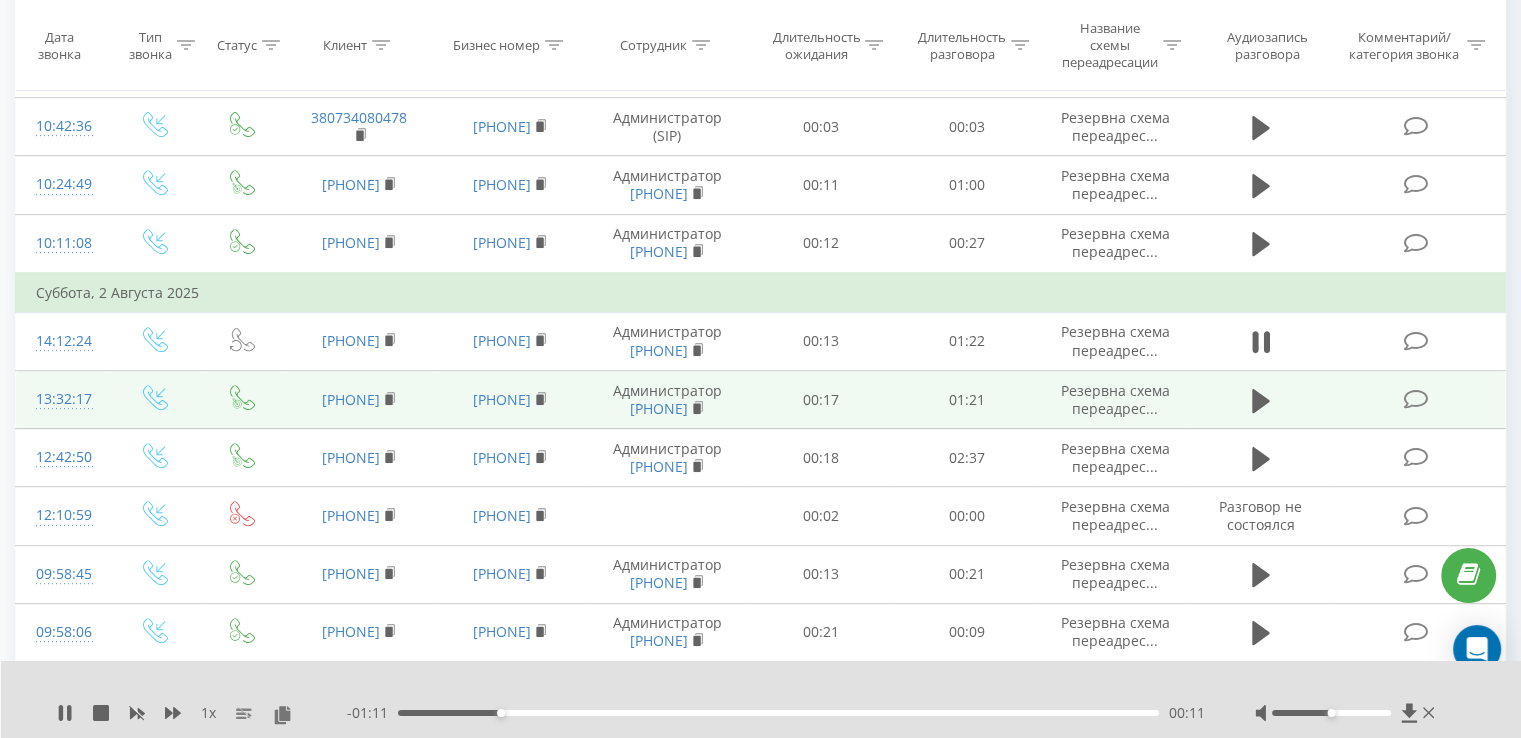 copy on "[PHONE]" 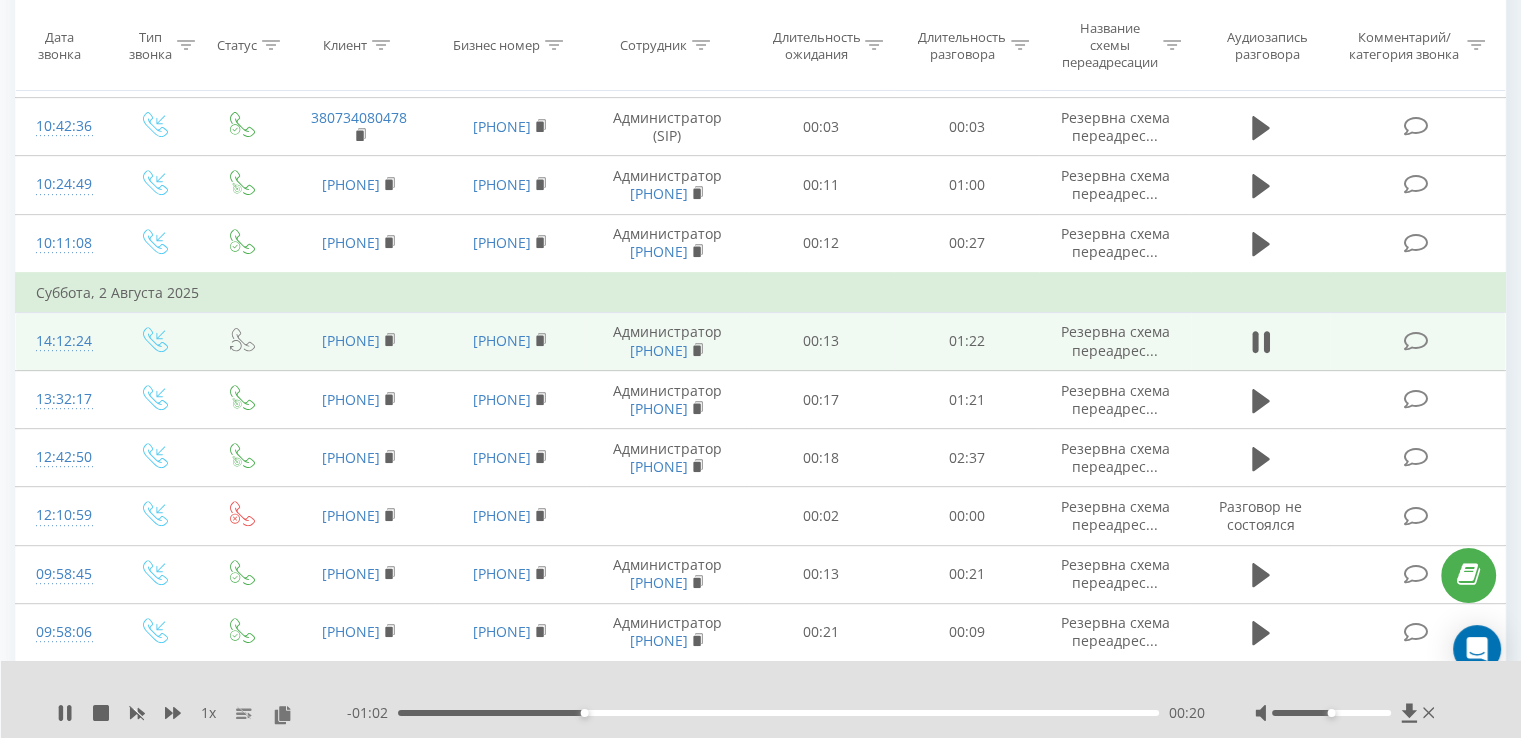 click at bounding box center [1415, 341] 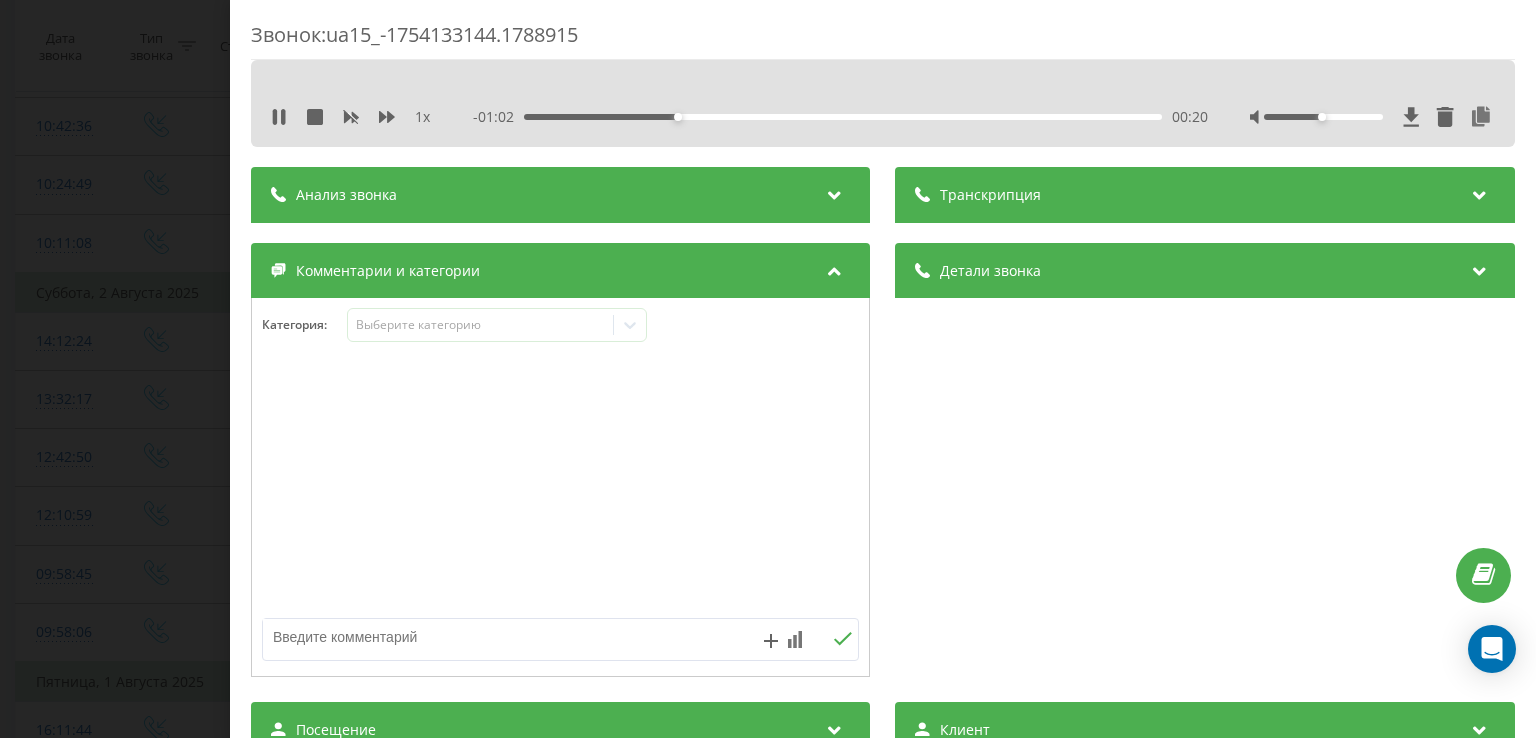 click at bounding box center [501, 637] 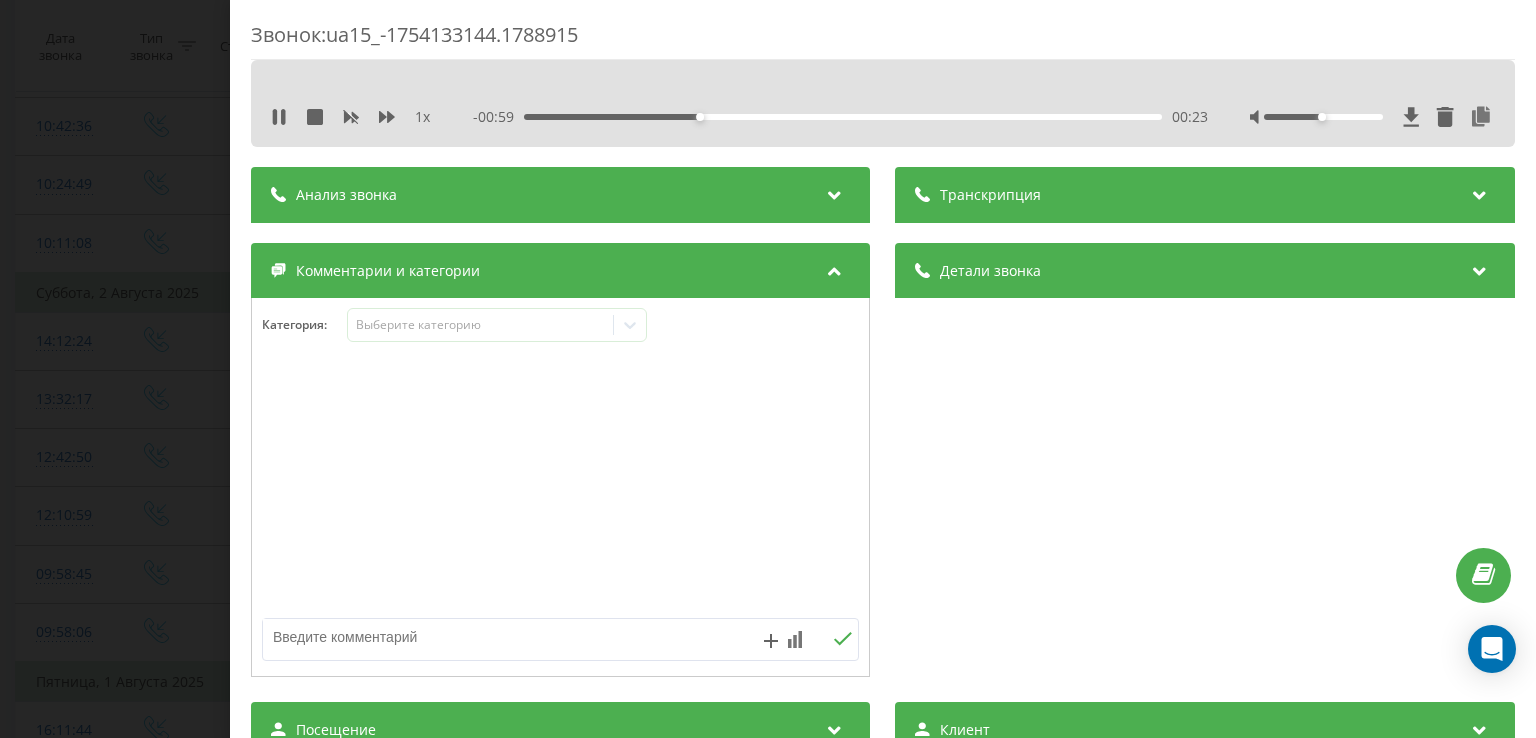 click at bounding box center (501, 637) 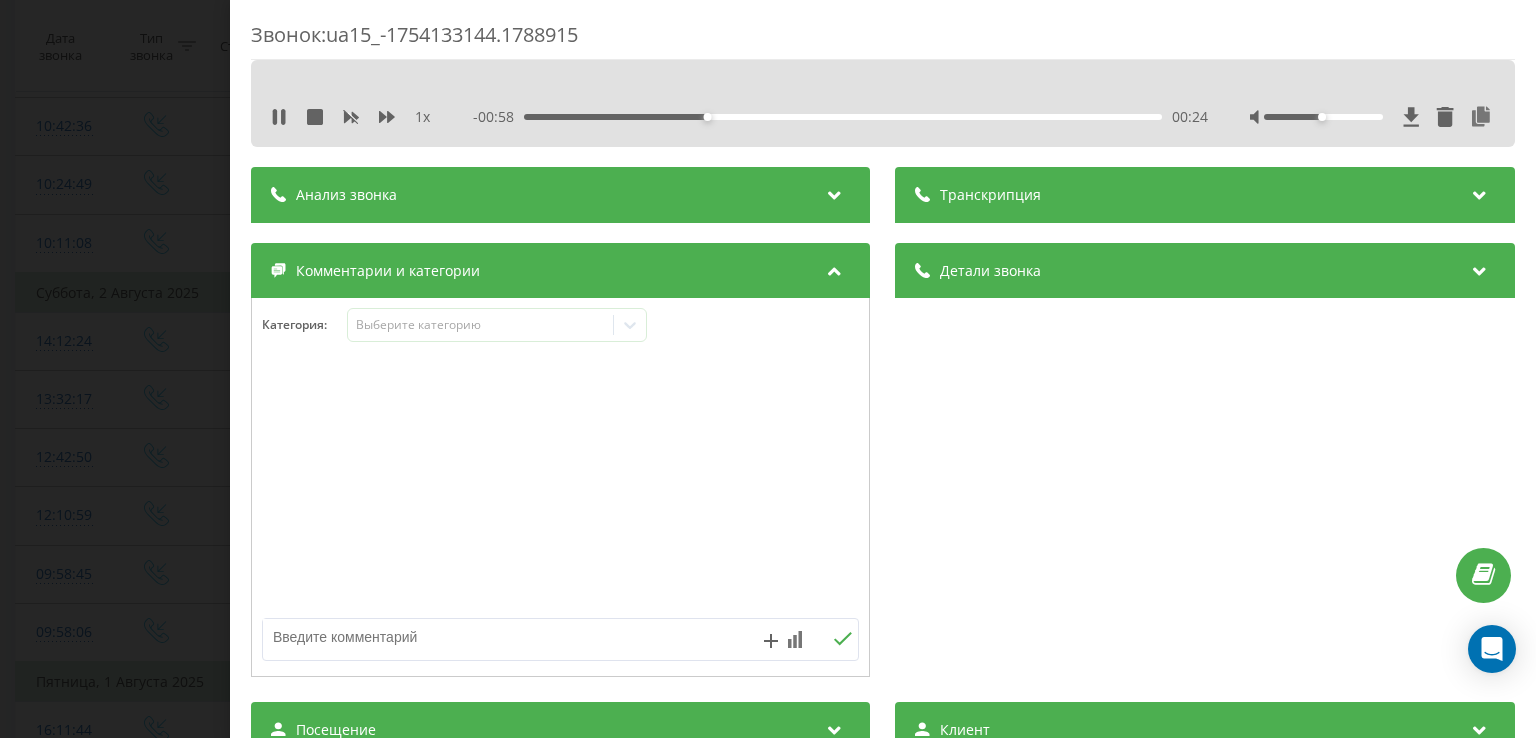 paste on "[LAST_NAME] [FIRST_NAME]" 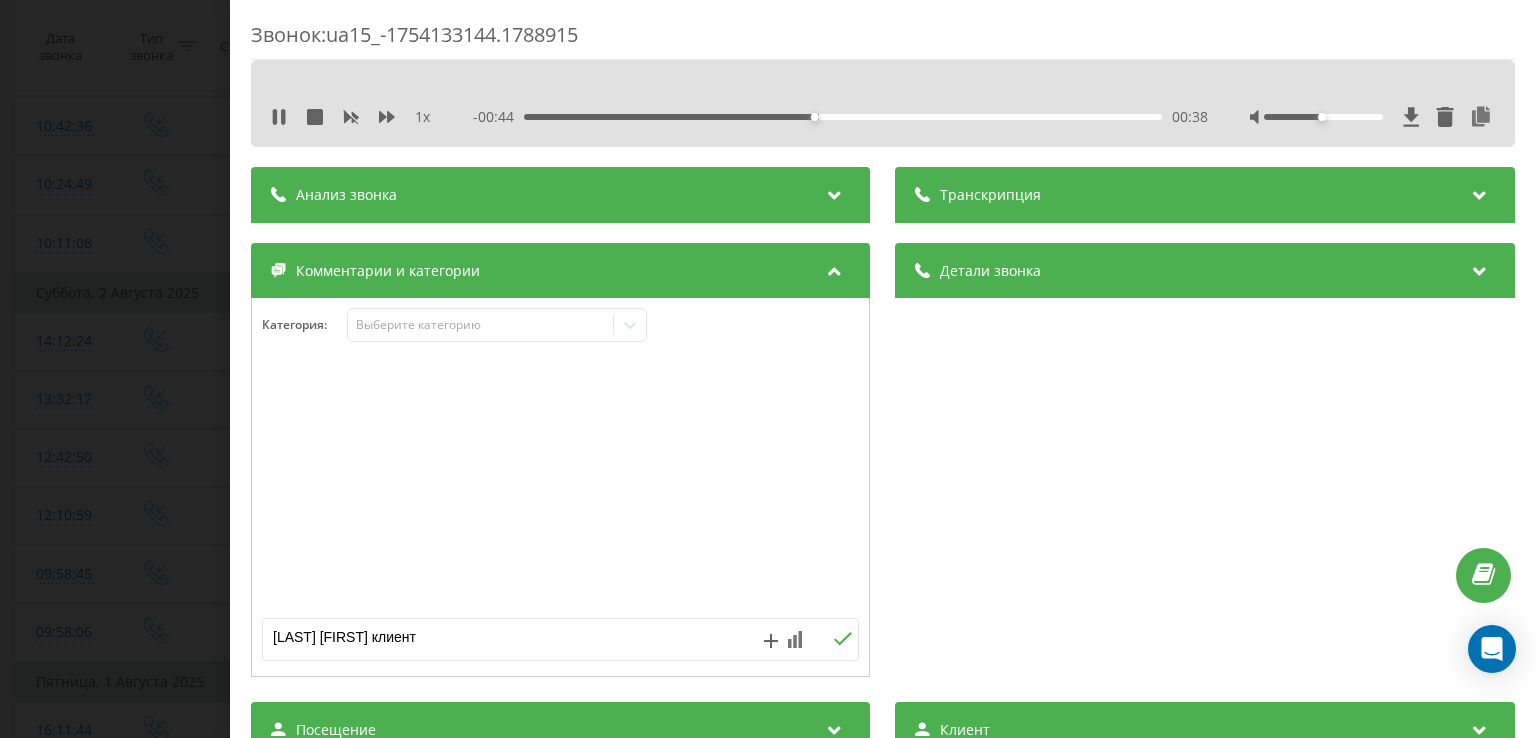 click on "Колісниченко Василь  клиент" at bounding box center (501, 637) 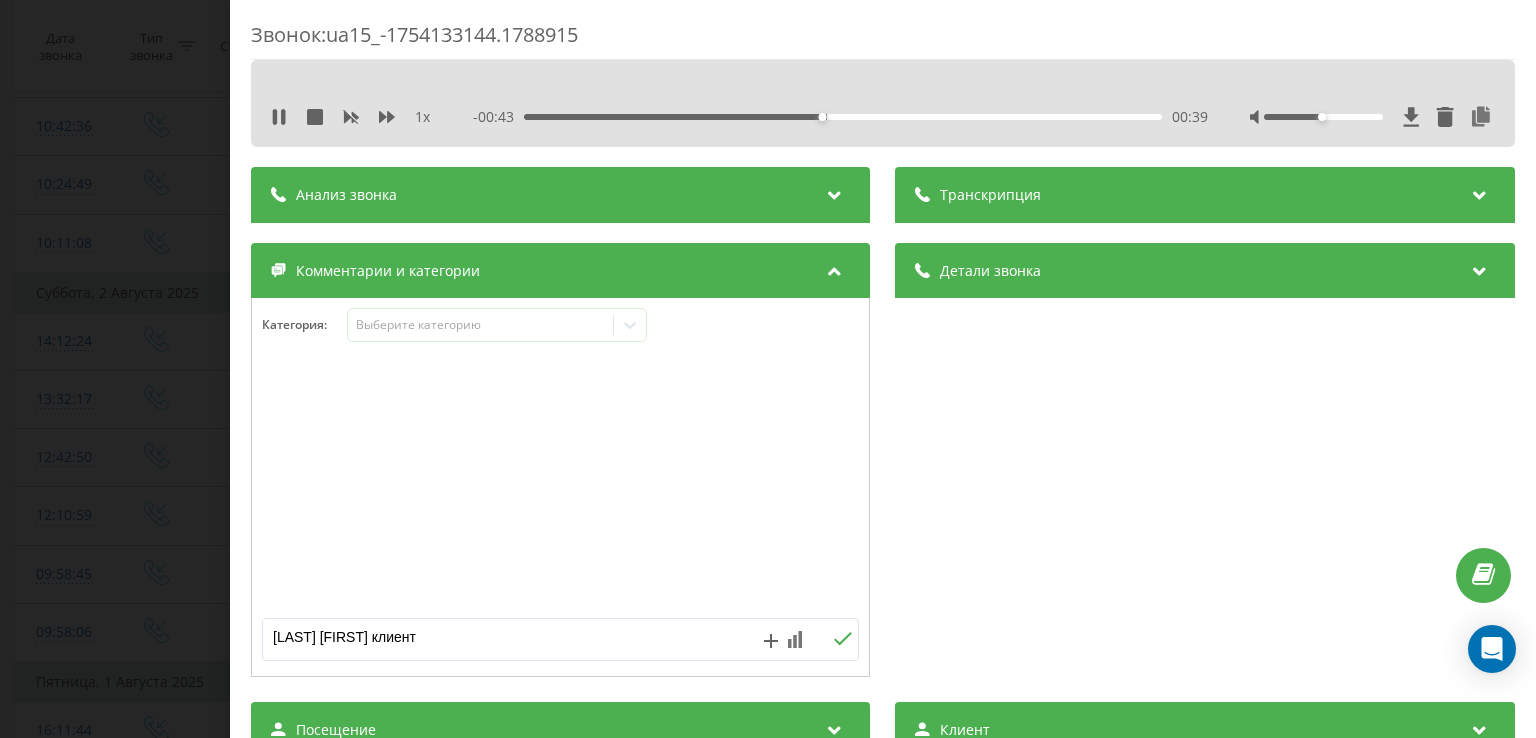 paste on "Зимові шини Lassa Wintus 2 205/75 R16C 113/111R-16" 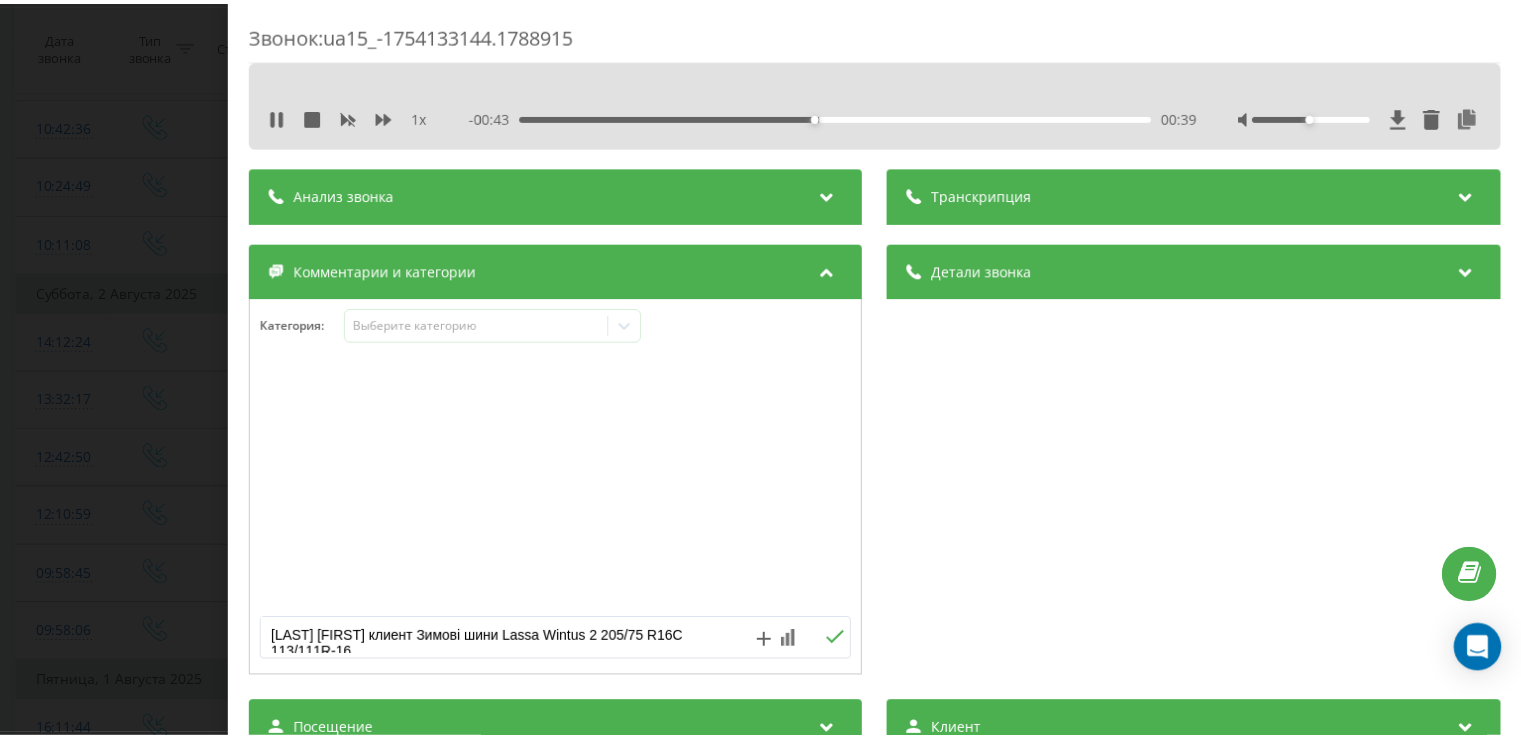 scroll, scrollTop: 6, scrollLeft: 0, axis: vertical 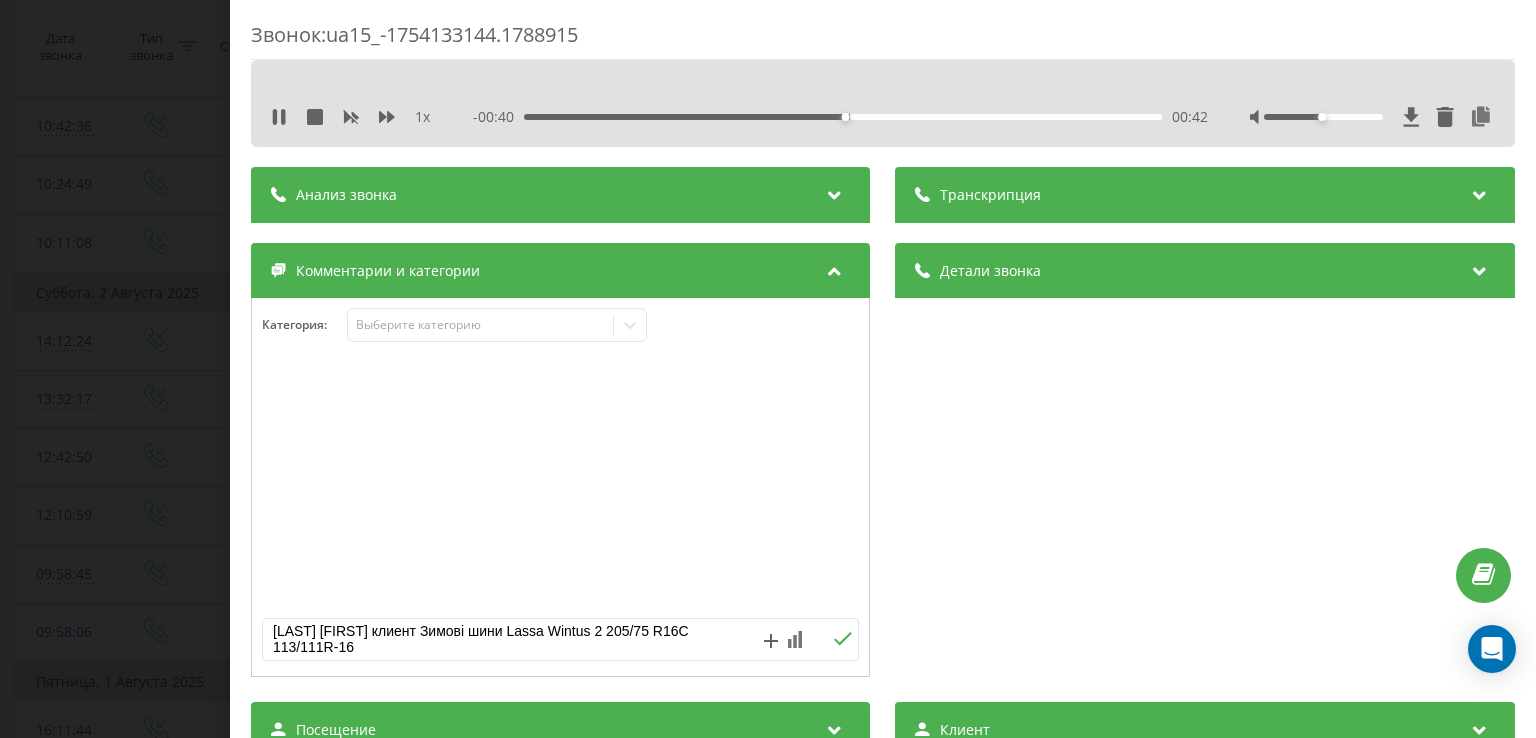 type on "Колісниченко Василь  клиент Зимові шини Lassa Wintus 2 205/75 R16C 113/111R-16" 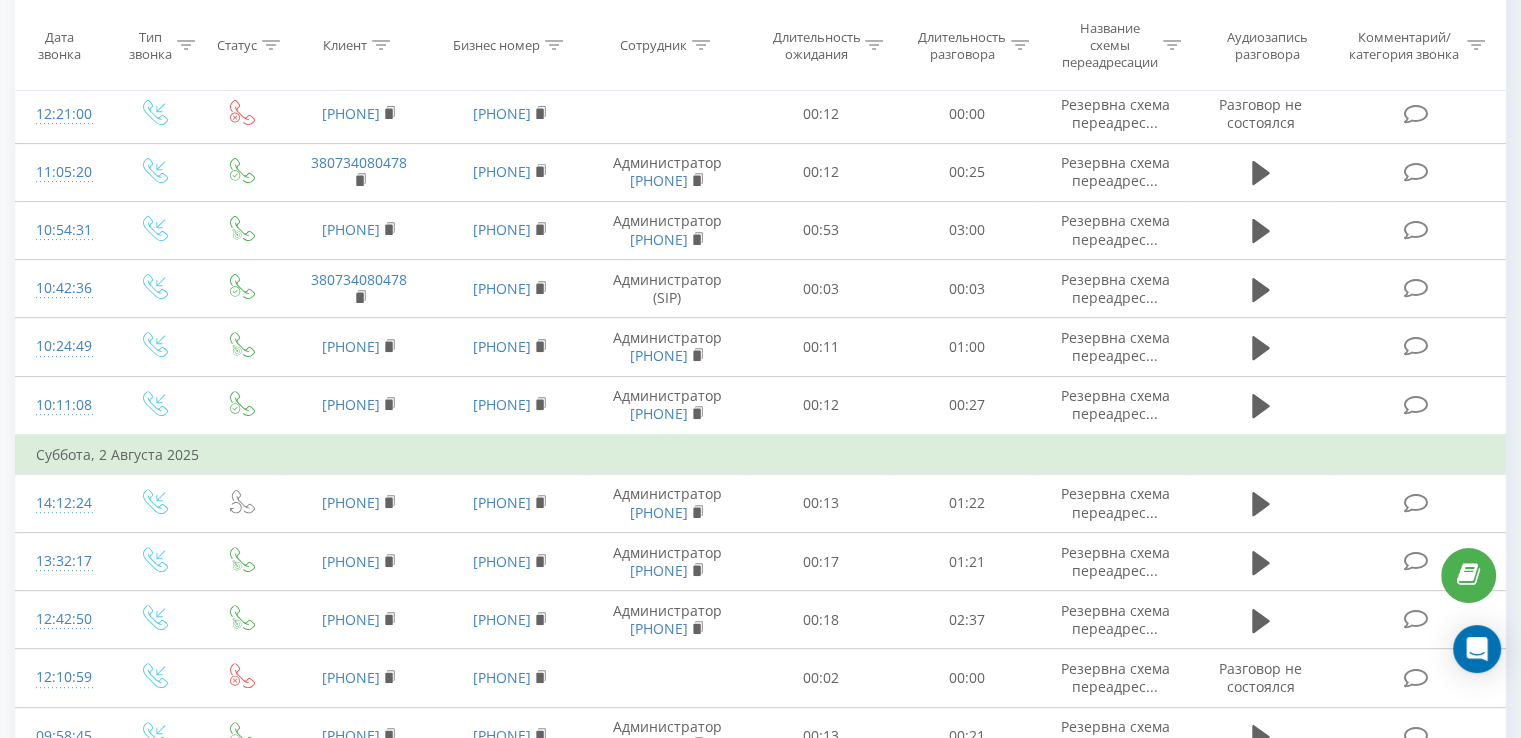 scroll, scrollTop: 700, scrollLeft: 0, axis: vertical 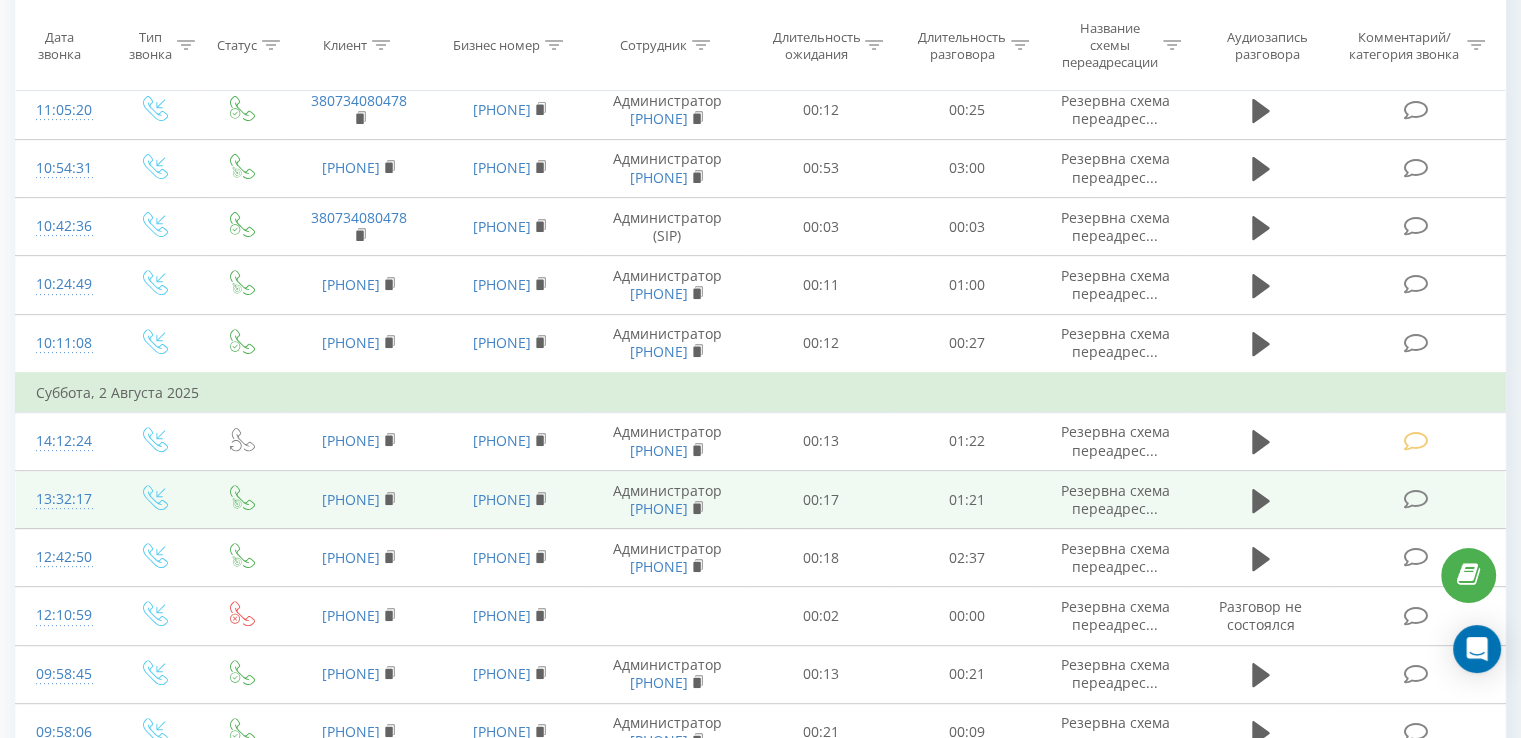 click at bounding box center [1415, 499] 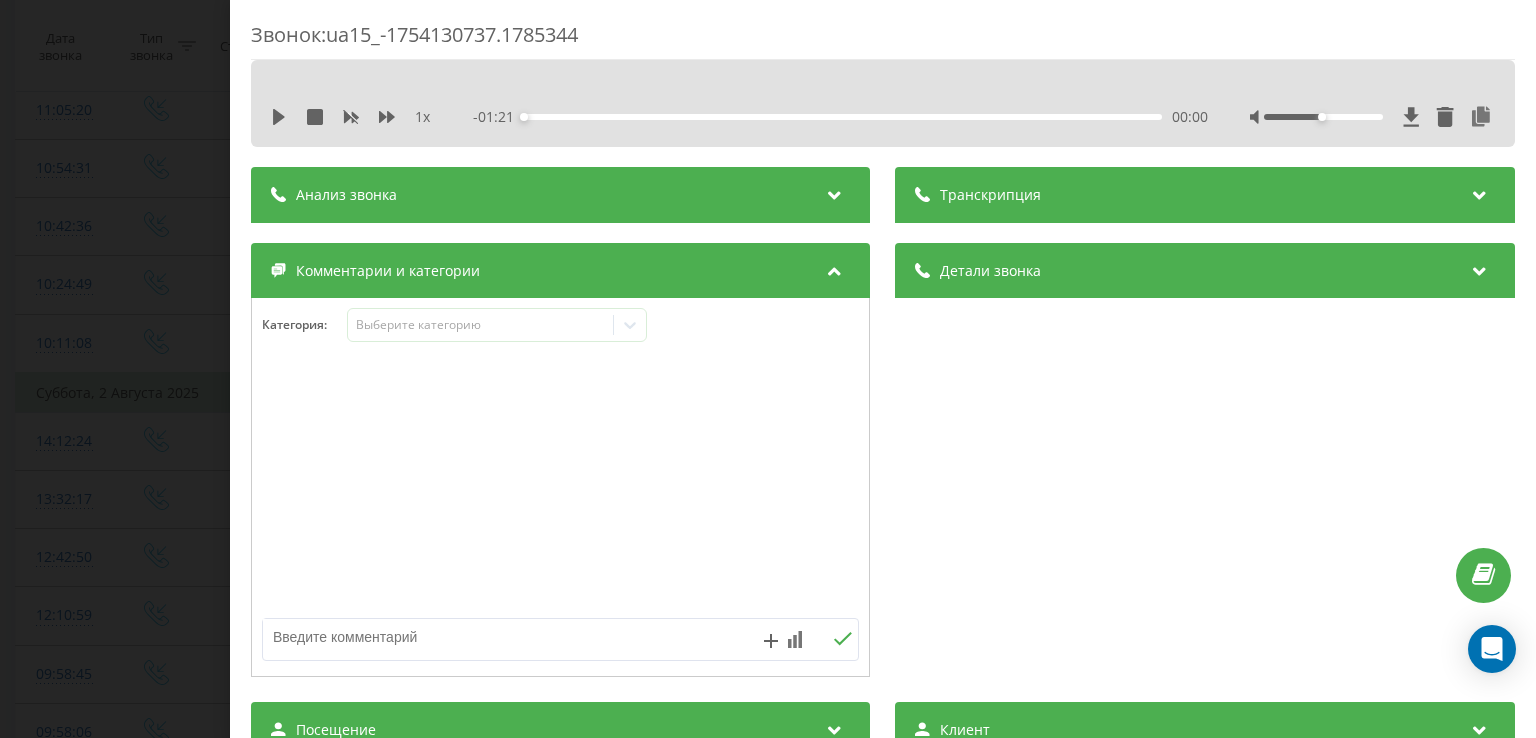 drag, startPoint x: 505, startPoint y: 621, endPoint x: 524, endPoint y: 635, distance: 23.600847 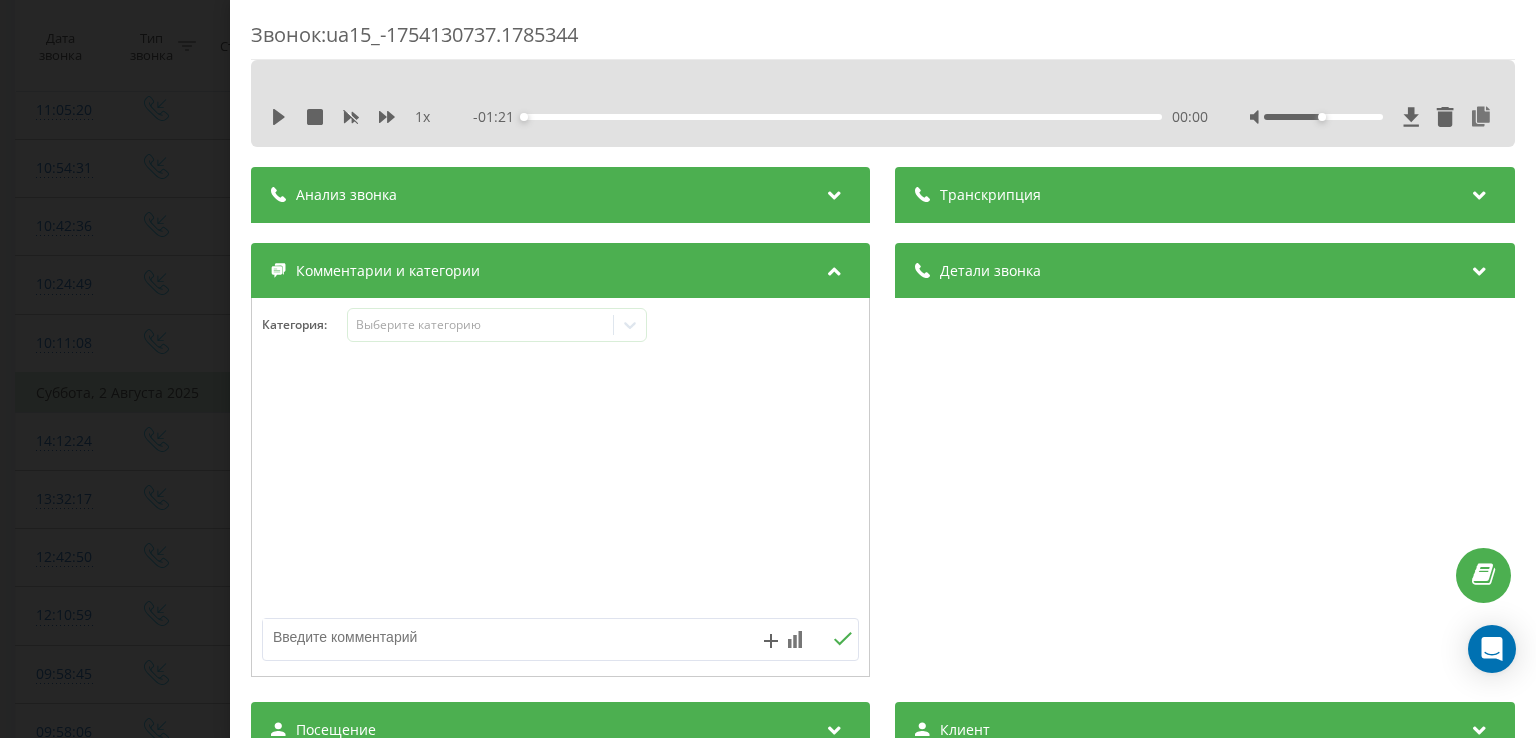 click at bounding box center [501, 637] 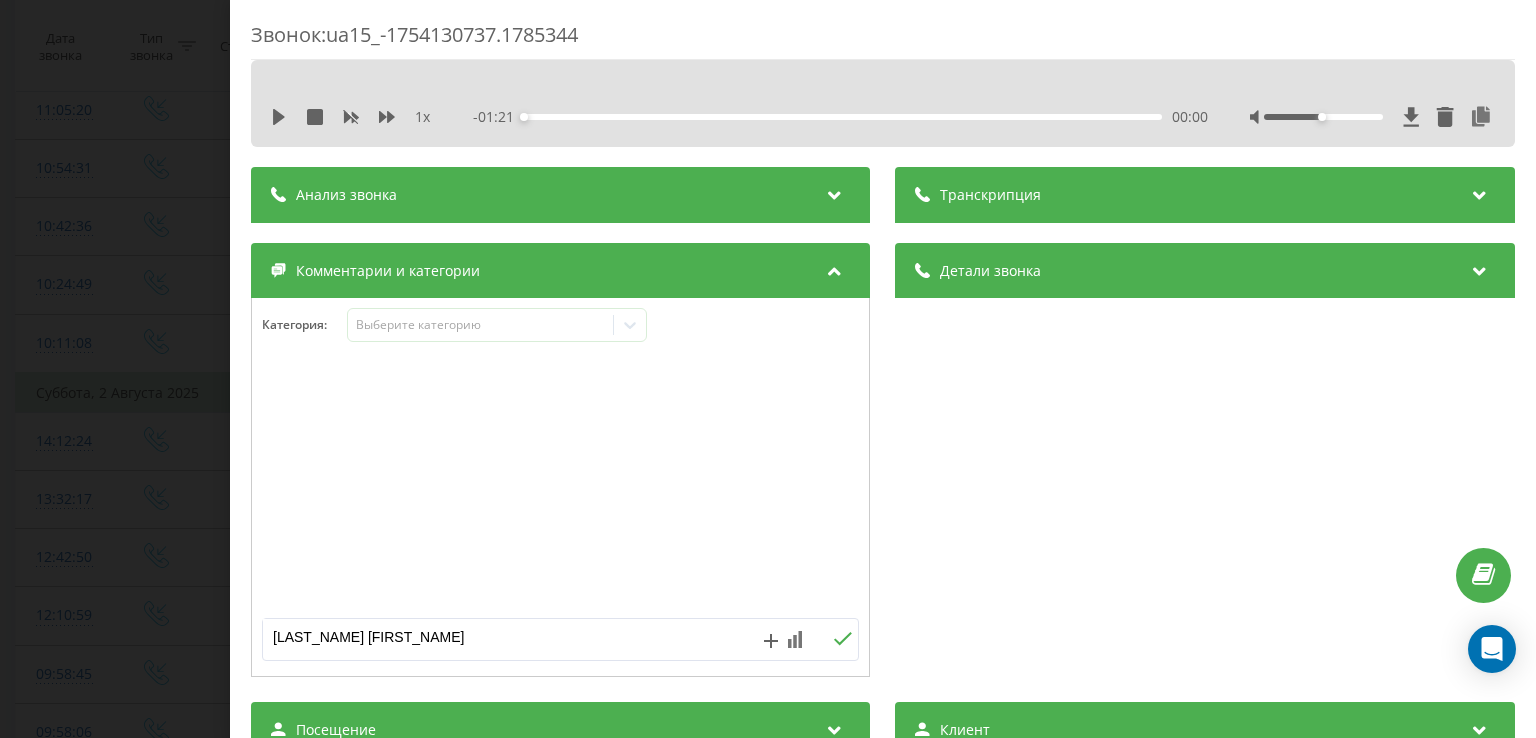click 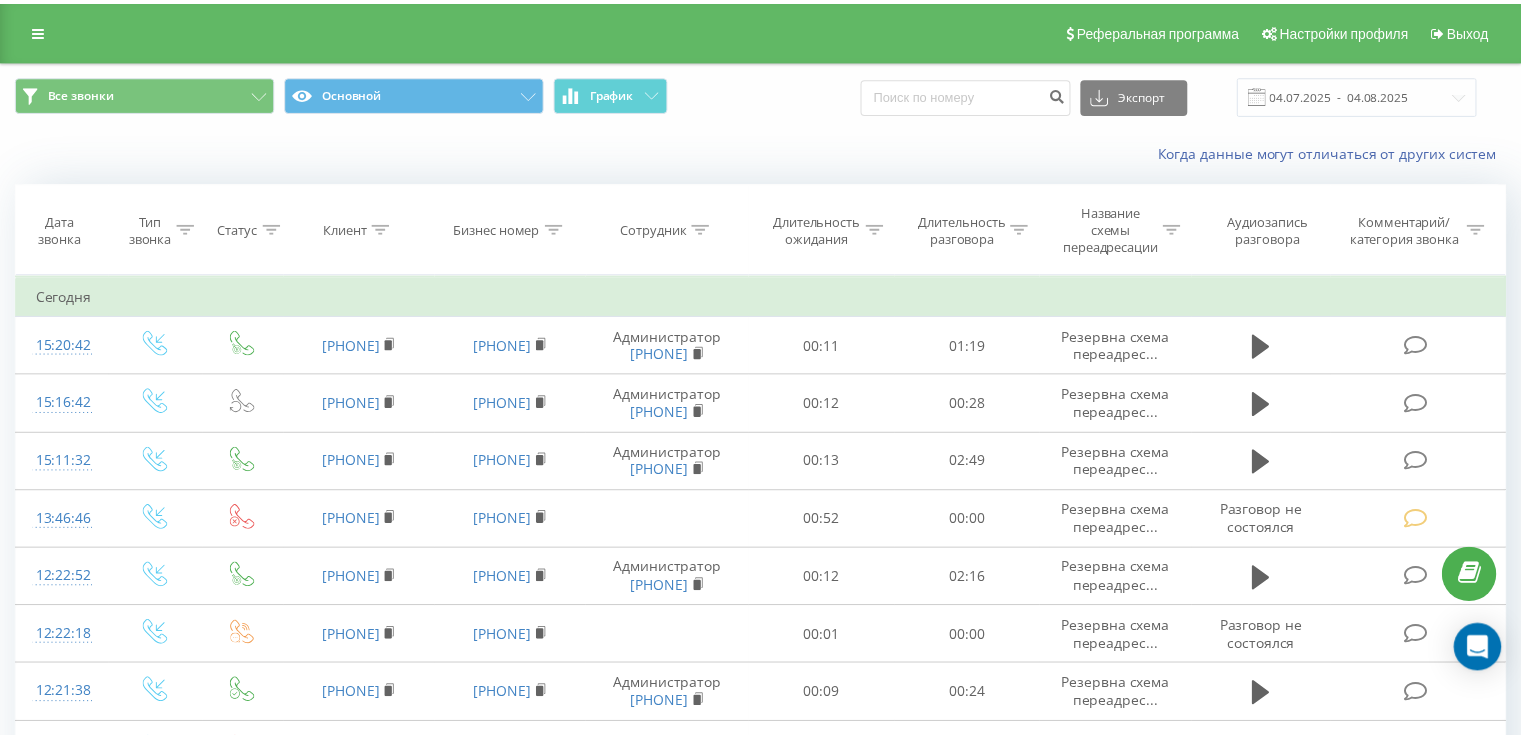 scroll, scrollTop: 0, scrollLeft: 0, axis: both 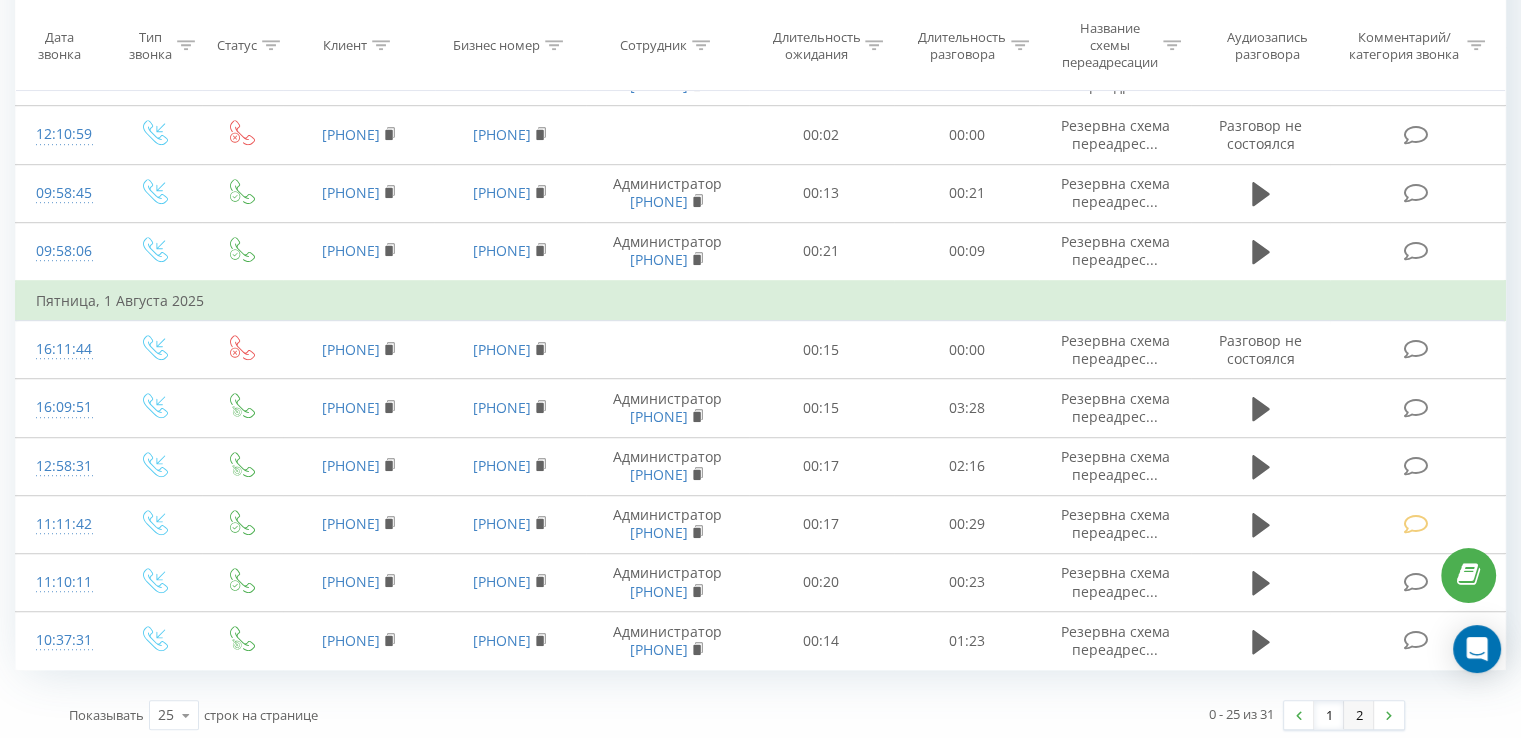 click on "2" at bounding box center [1359, 715] 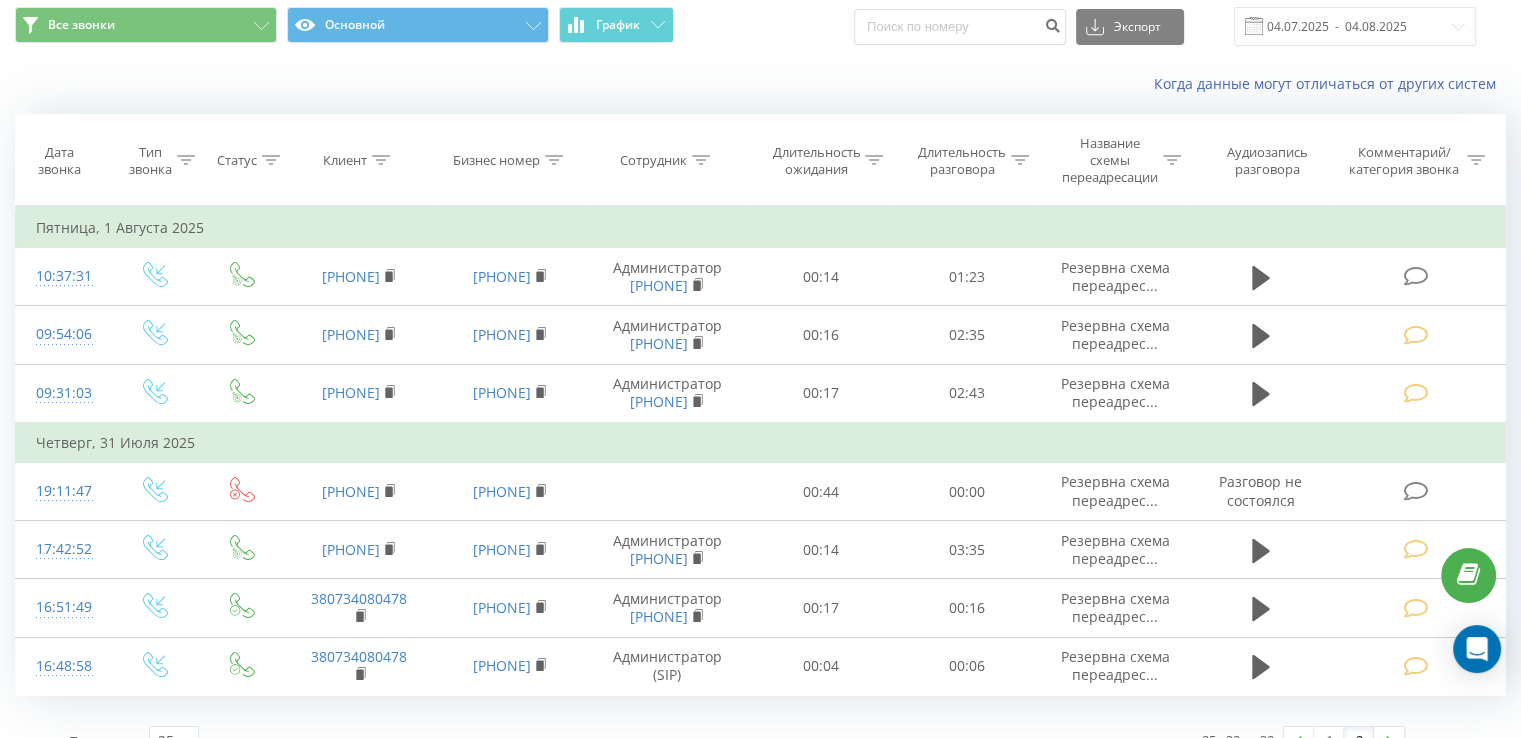 scroll, scrollTop: 98, scrollLeft: 0, axis: vertical 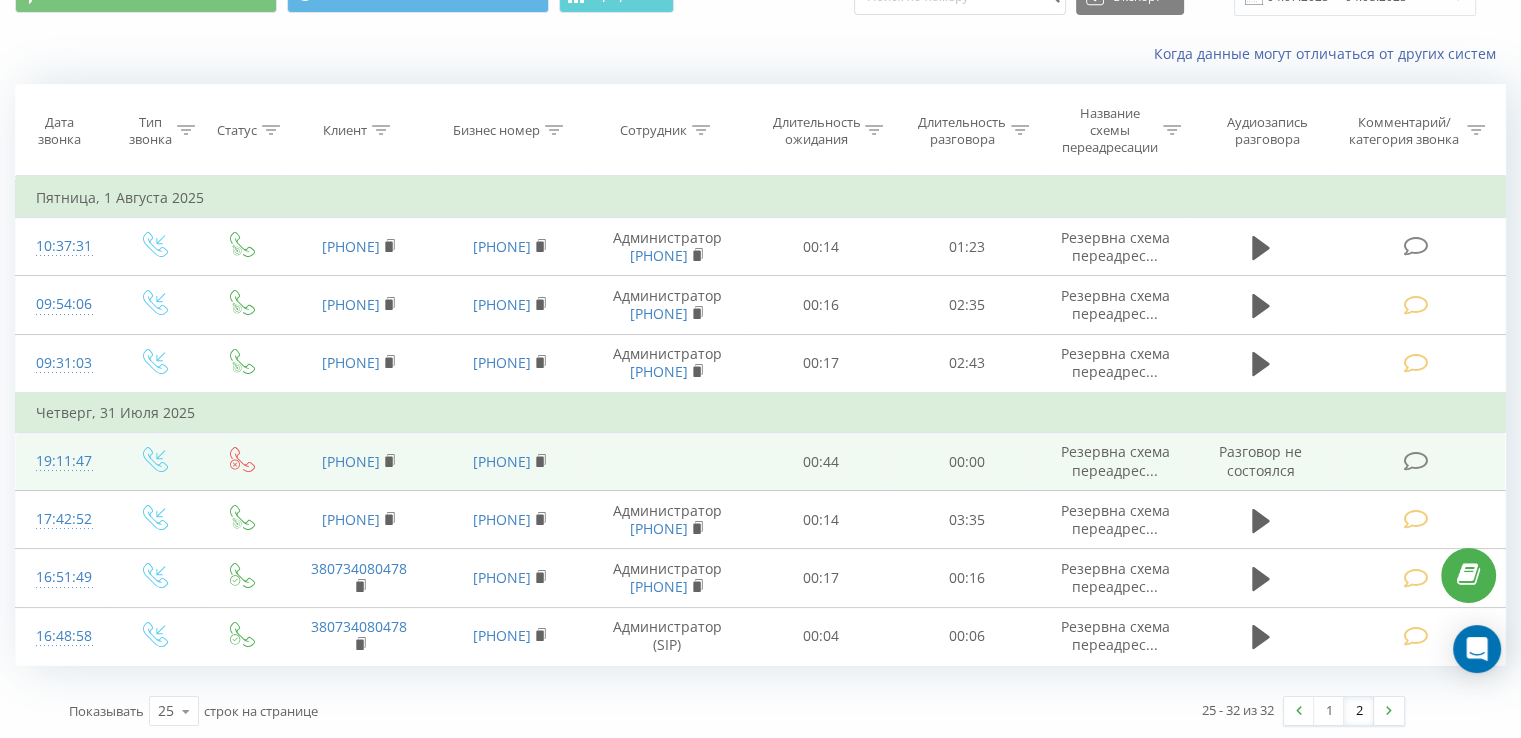 drag, startPoint x: 417, startPoint y: 450, endPoint x: 307, endPoint y: 450, distance: 110 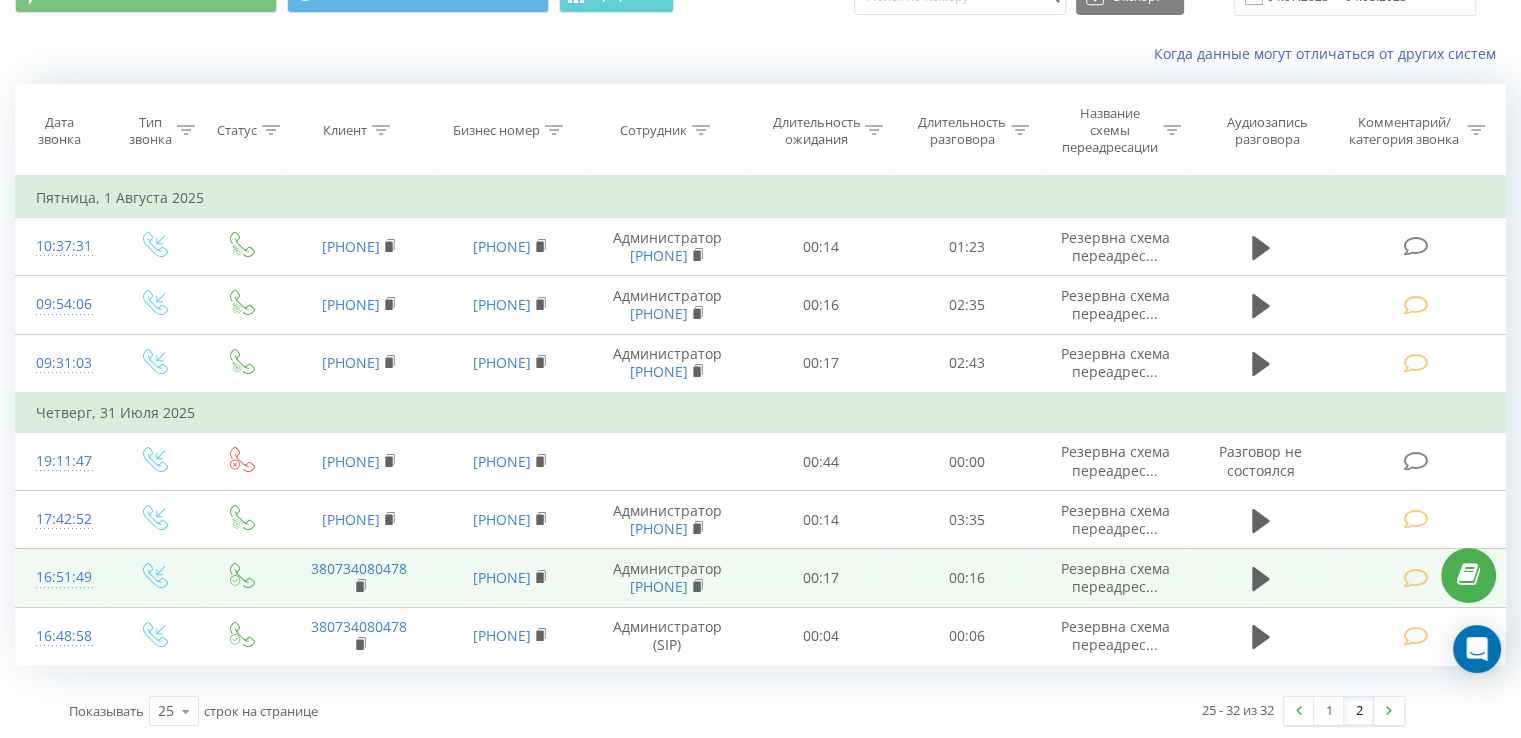 copy on "[PHONE]" 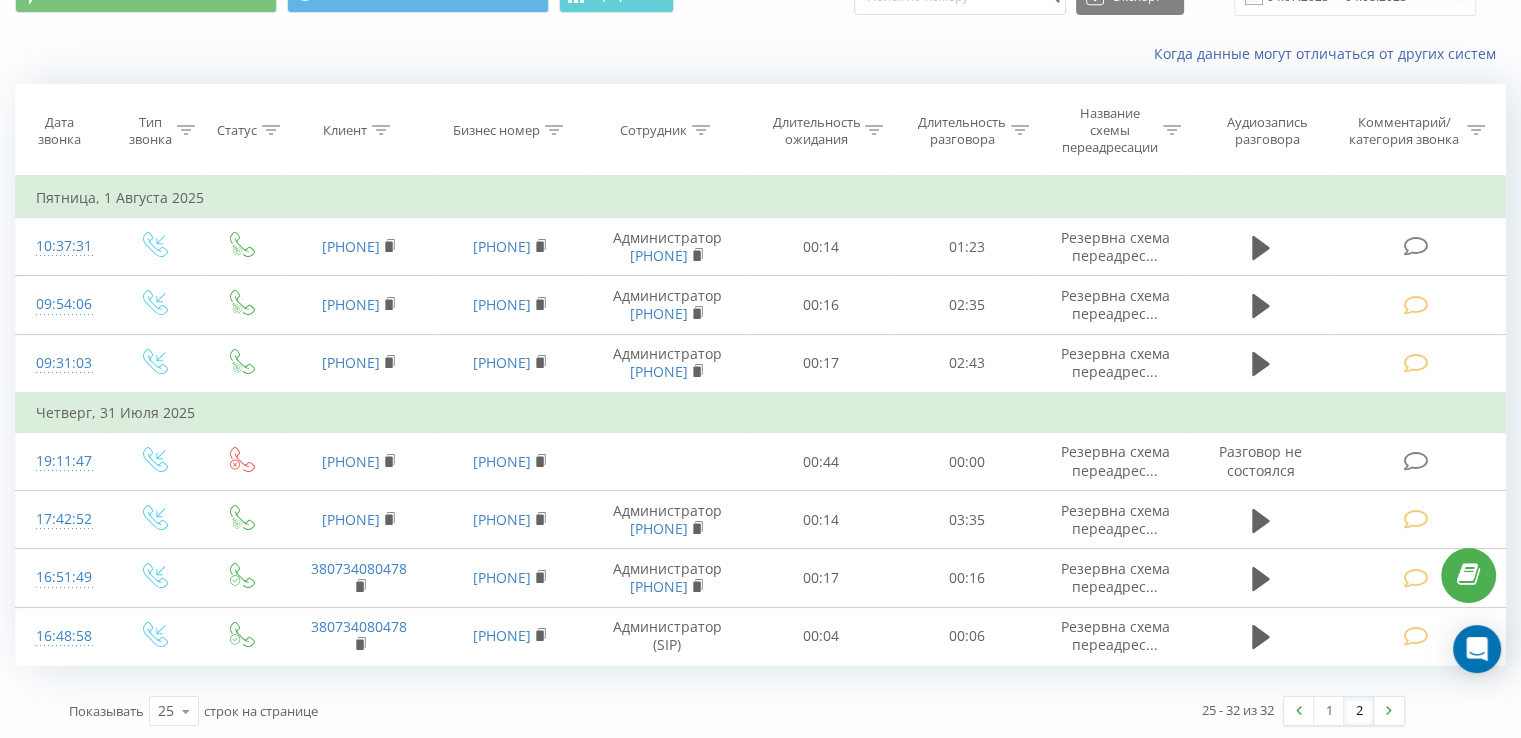 click on "Когда данные могут отличаться от других систем" at bounding box center (760, 54) 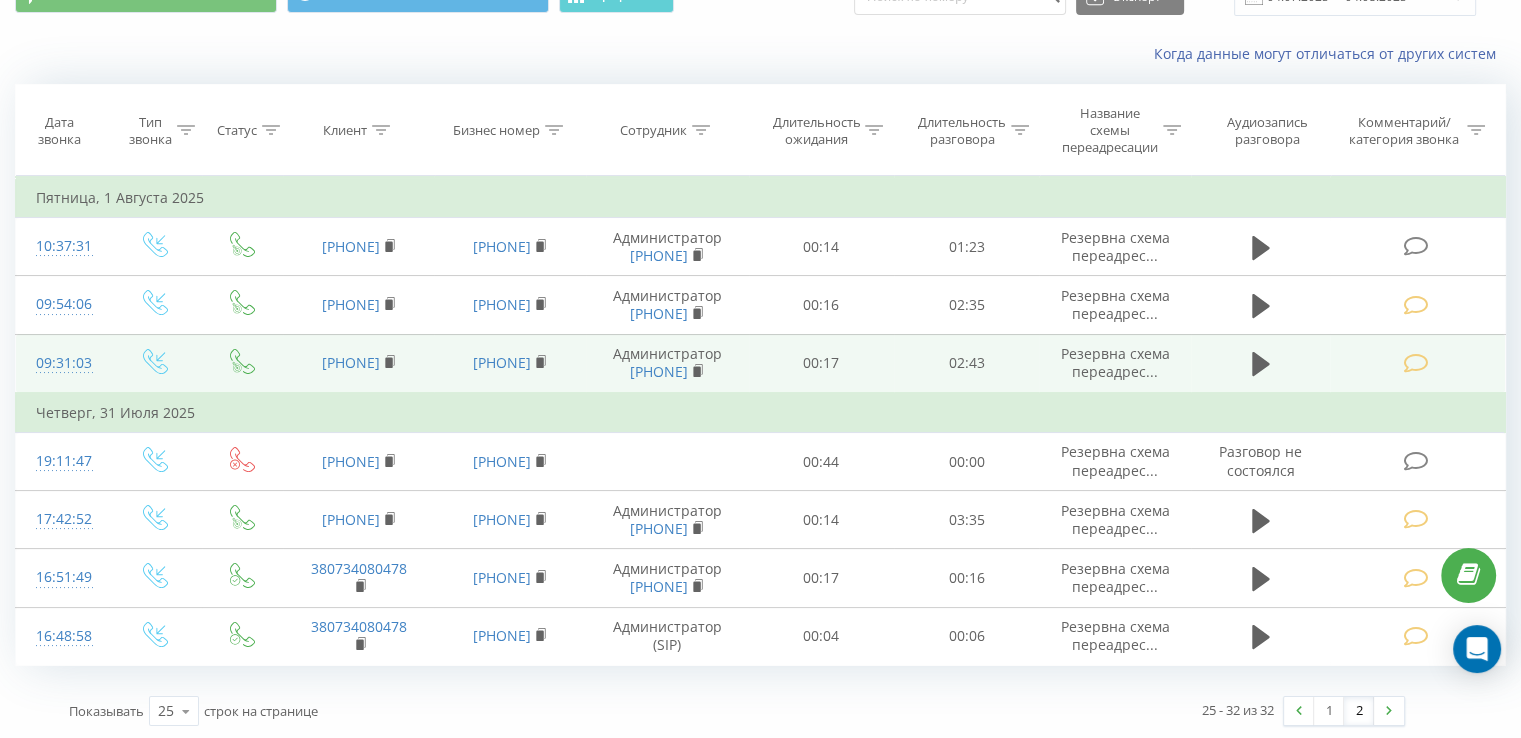 click on "00:17" at bounding box center (821, 363) 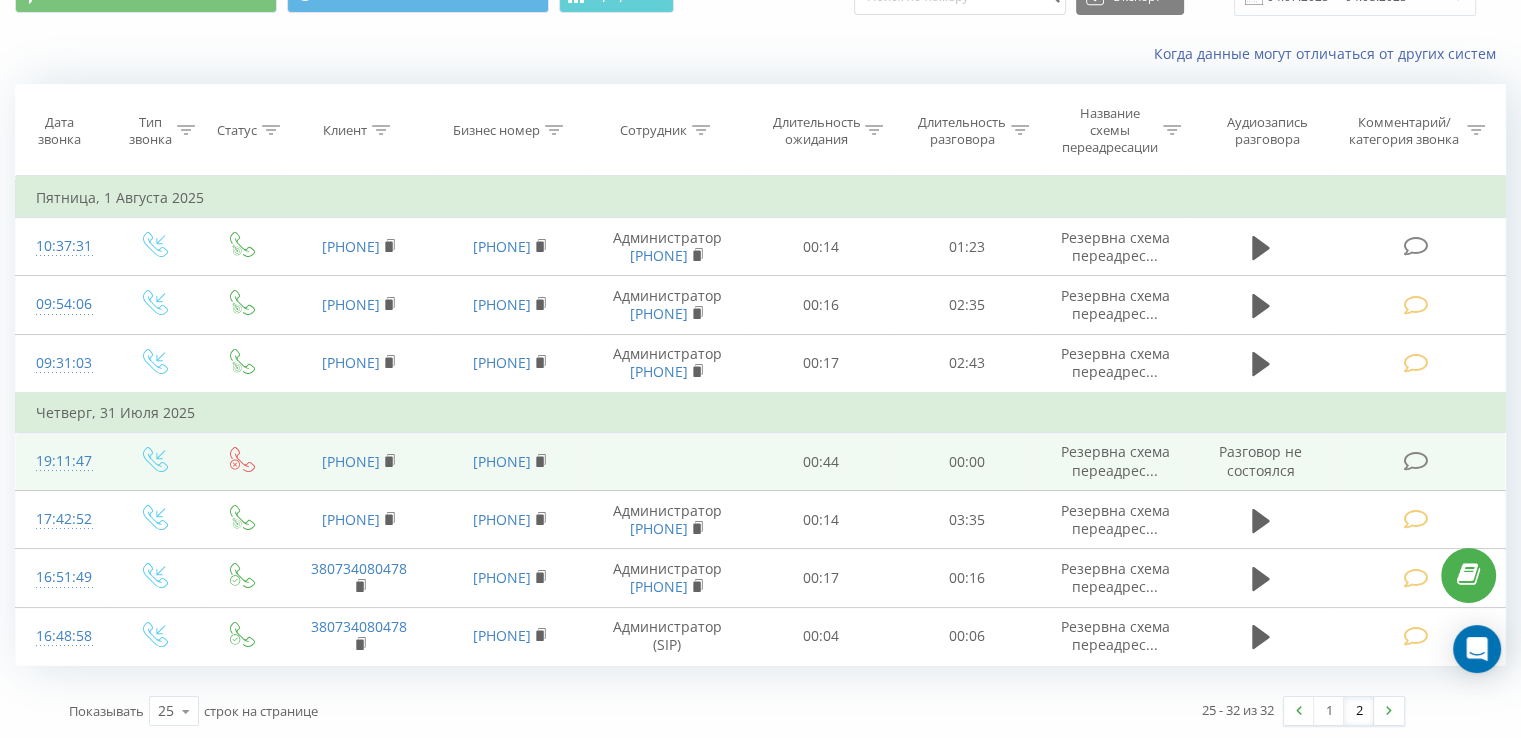 click at bounding box center (1415, 461) 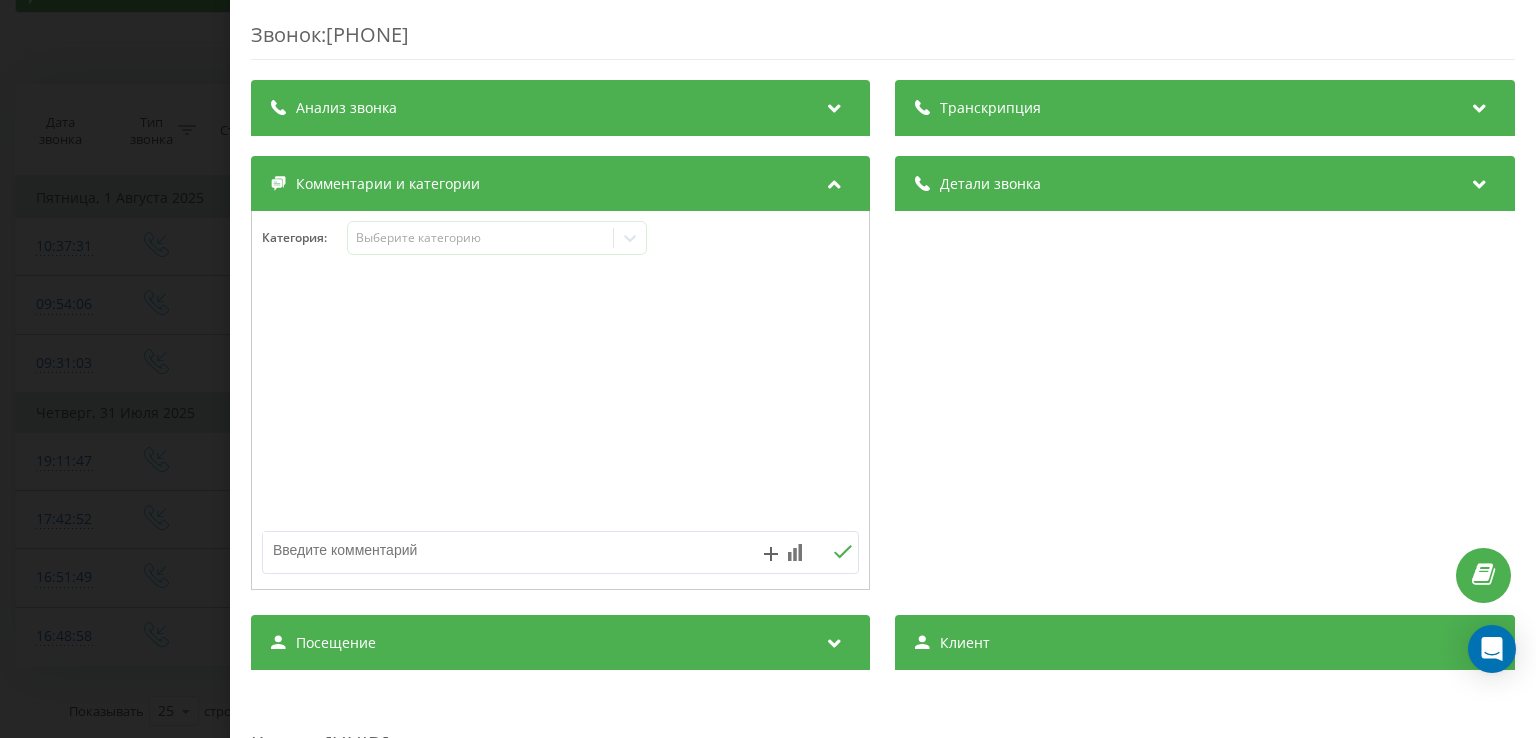click at bounding box center (501, 550) 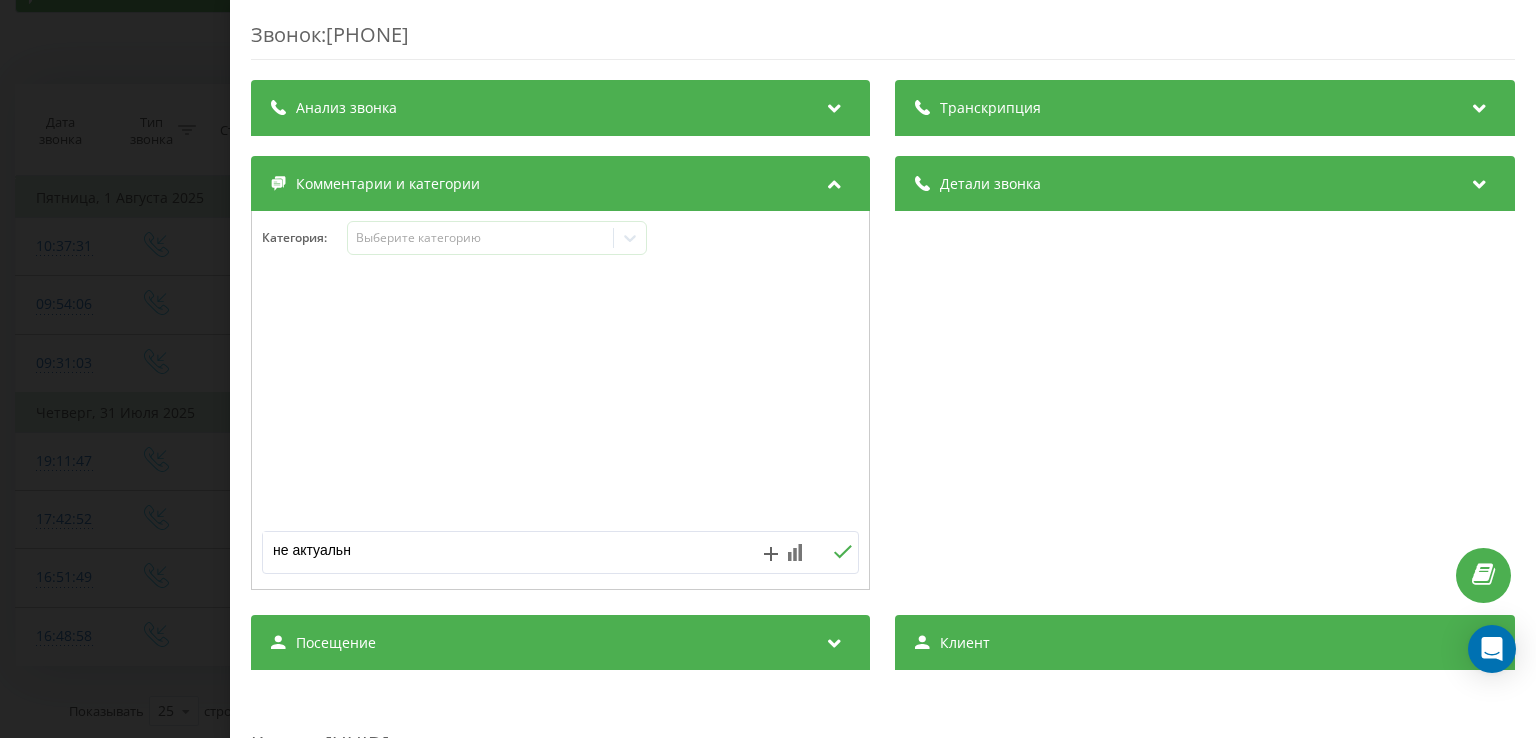 type on "не актуально" 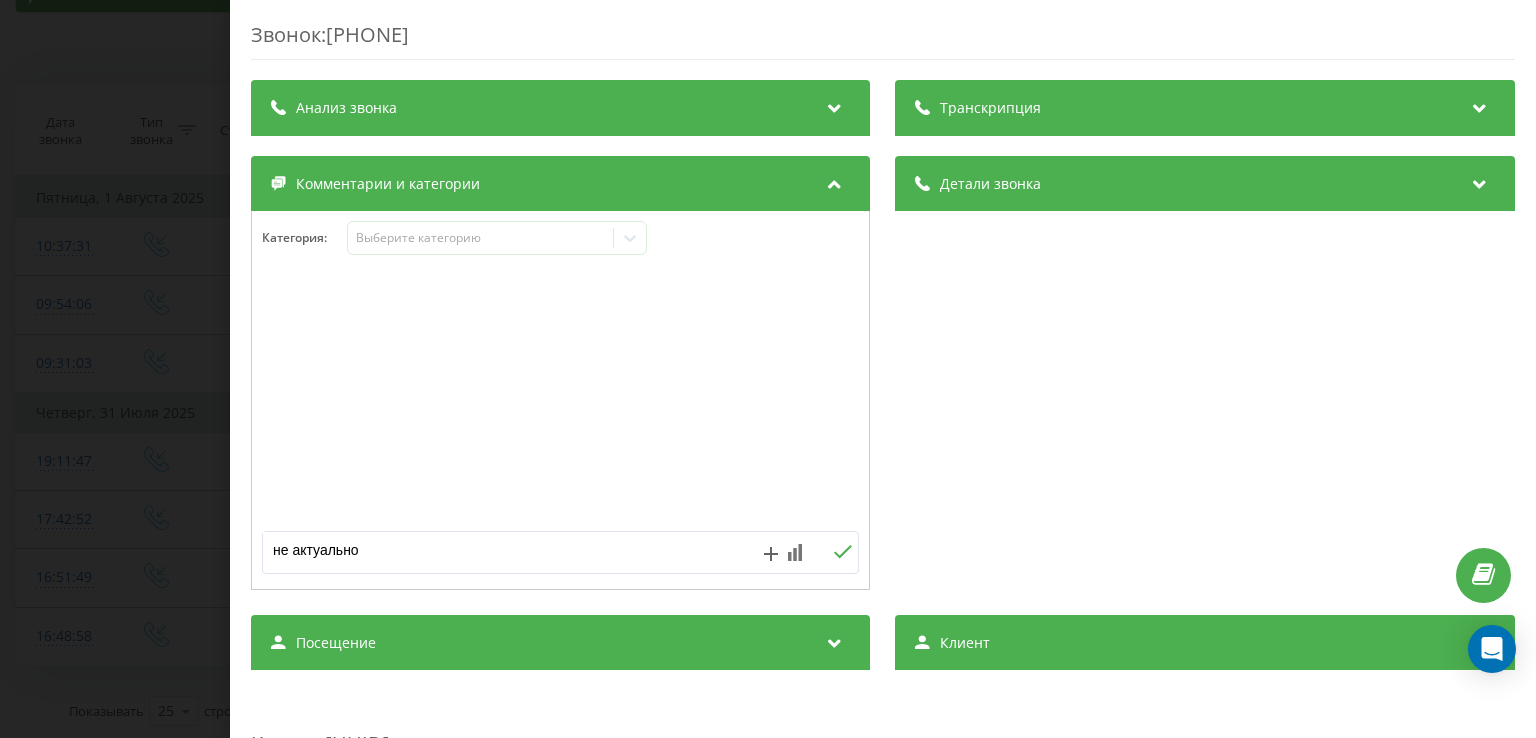 click at bounding box center [843, 552] 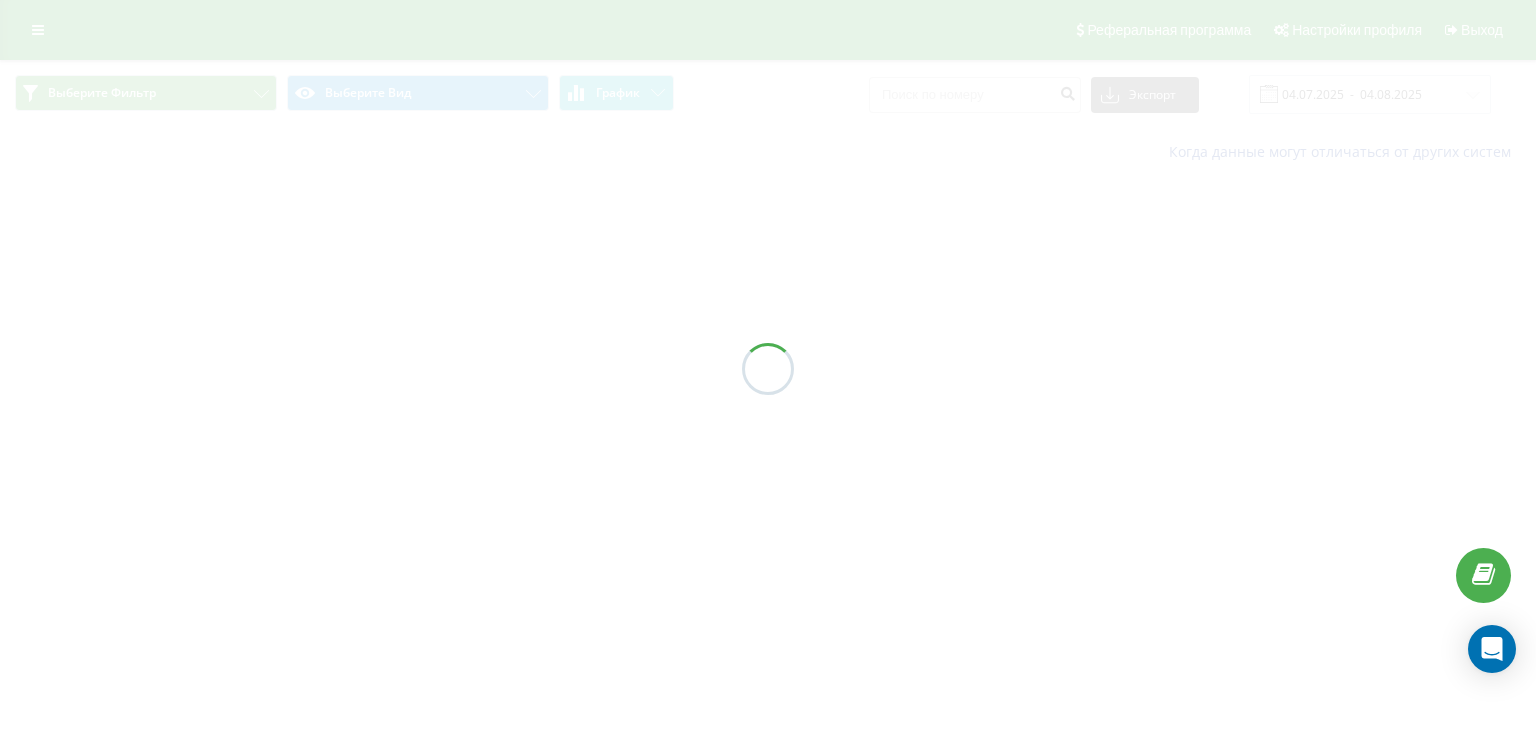 scroll, scrollTop: 0, scrollLeft: 0, axis: both 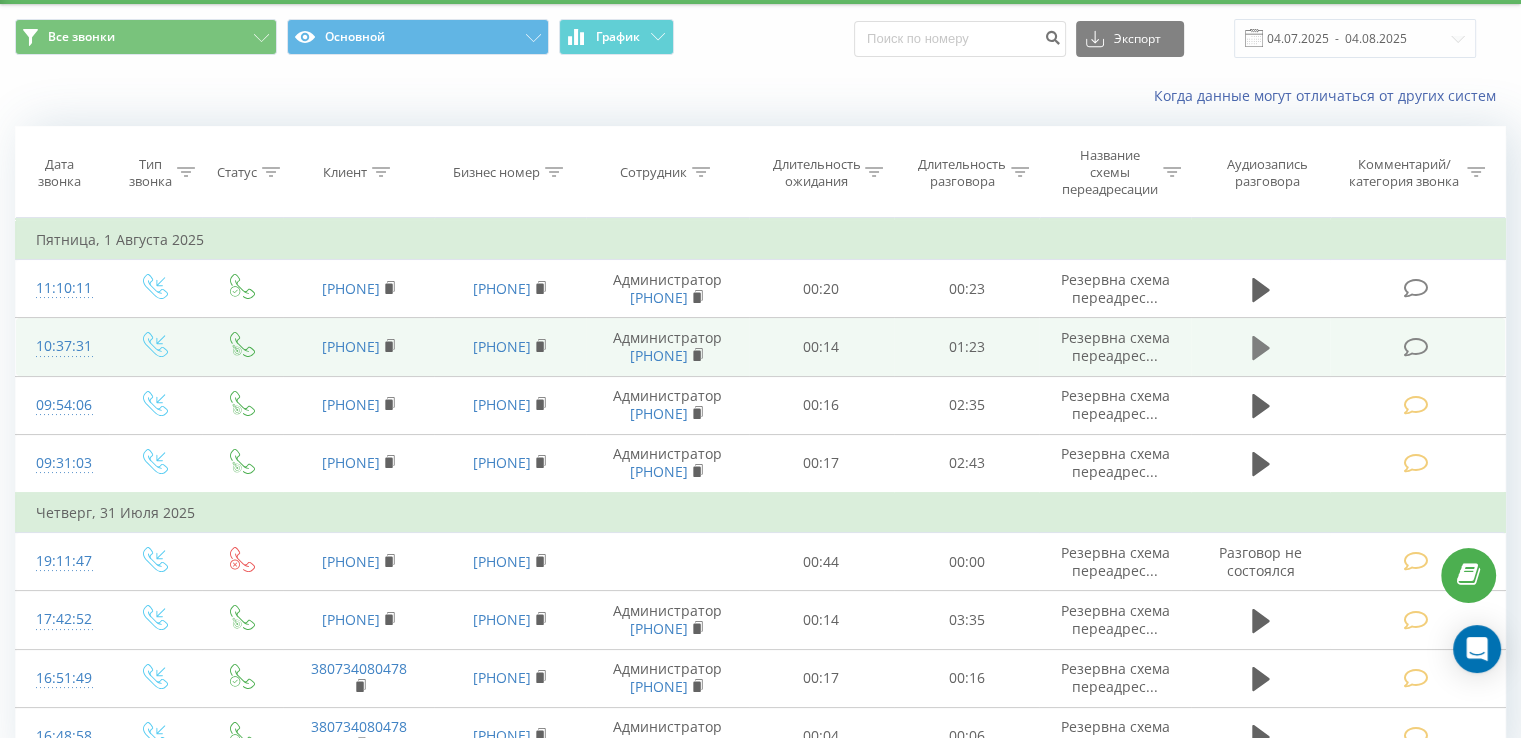 click 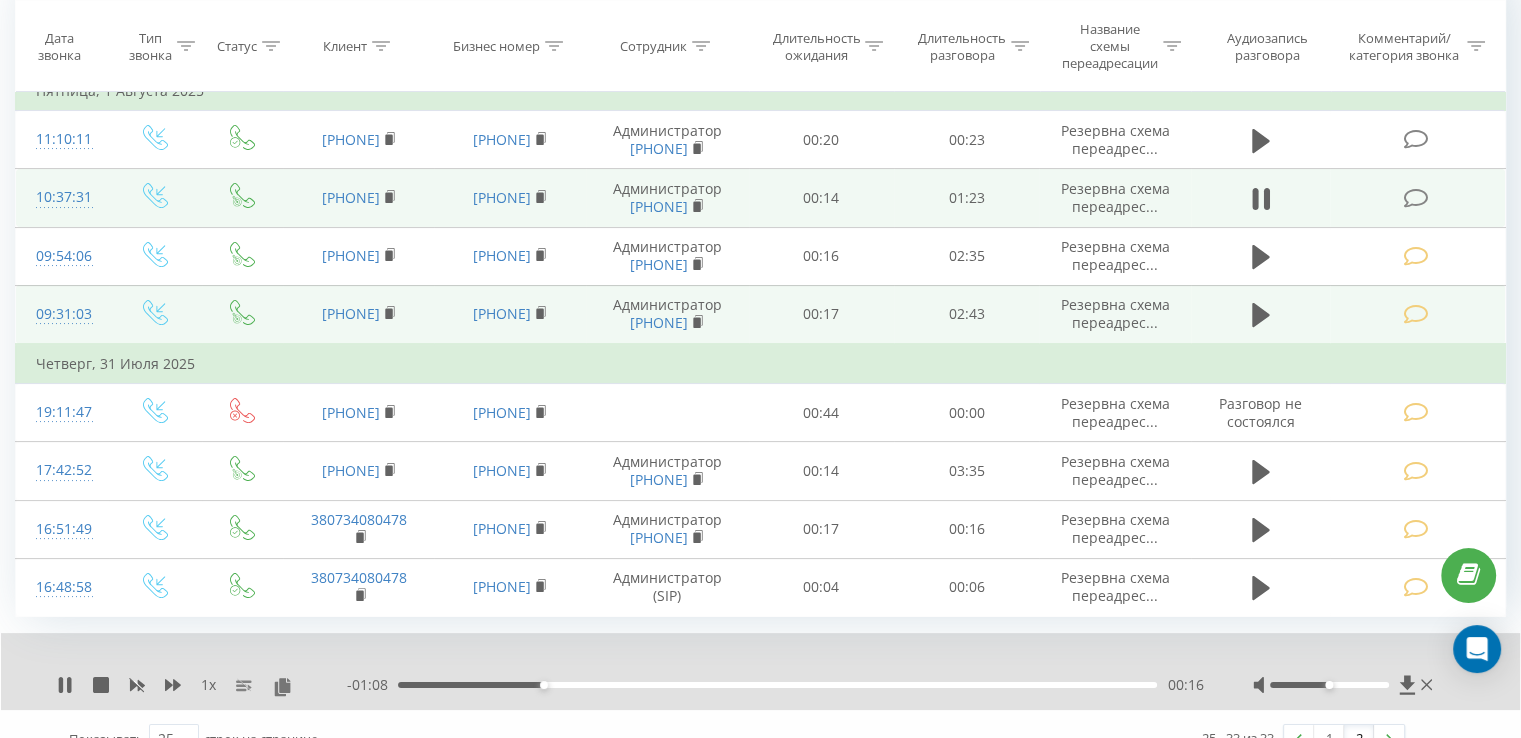 scroll, scrollTop: 232, scrollLeft: 0, axis: vertical 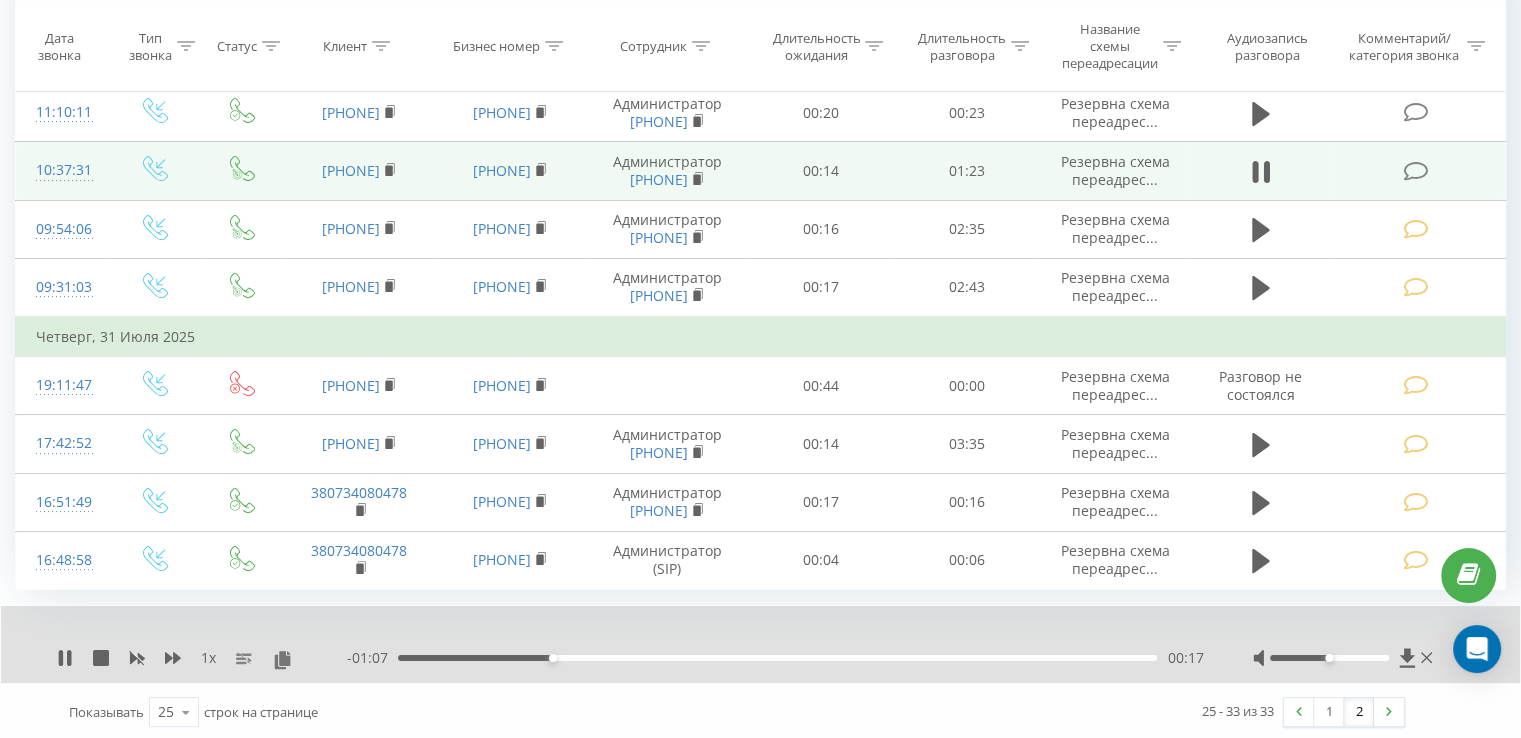 click on "- 01:07 00:17   00:17" at bounding box center [775, 658] 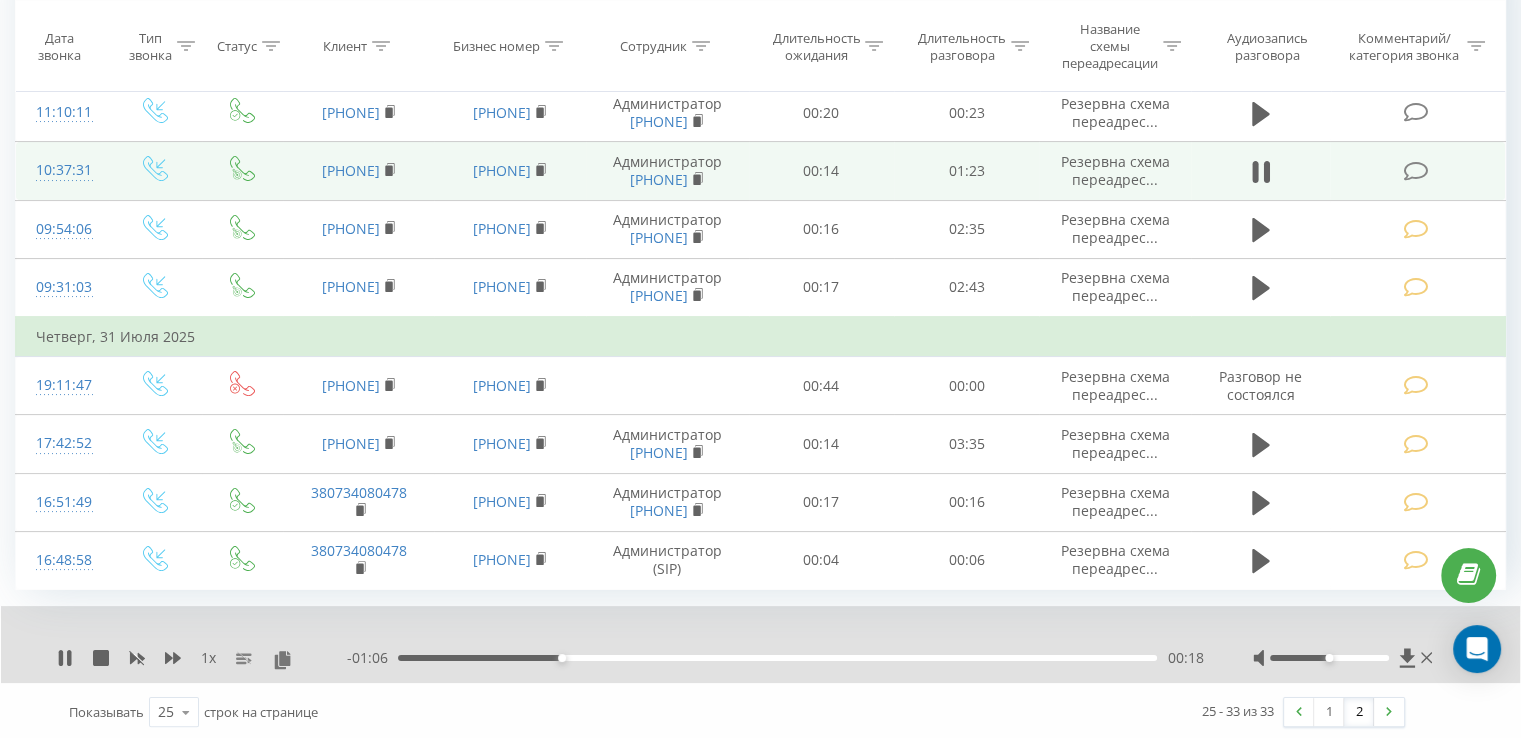 click on "00:18" at bounding box center (777, 658) 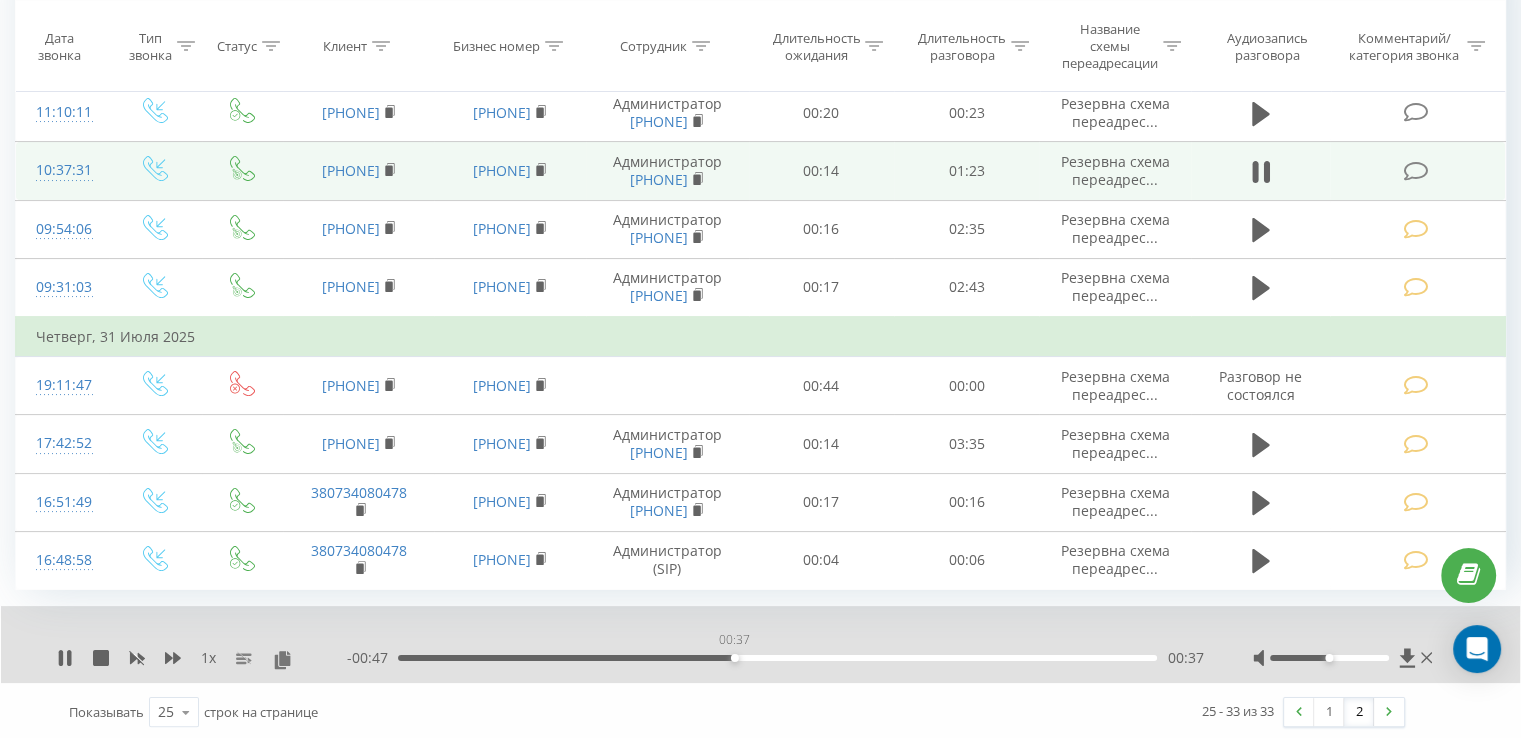 drag, startPoint x: 722, startPoint y: 660, endPoint x: 792, endPoint y: 648, distance: 71.021126 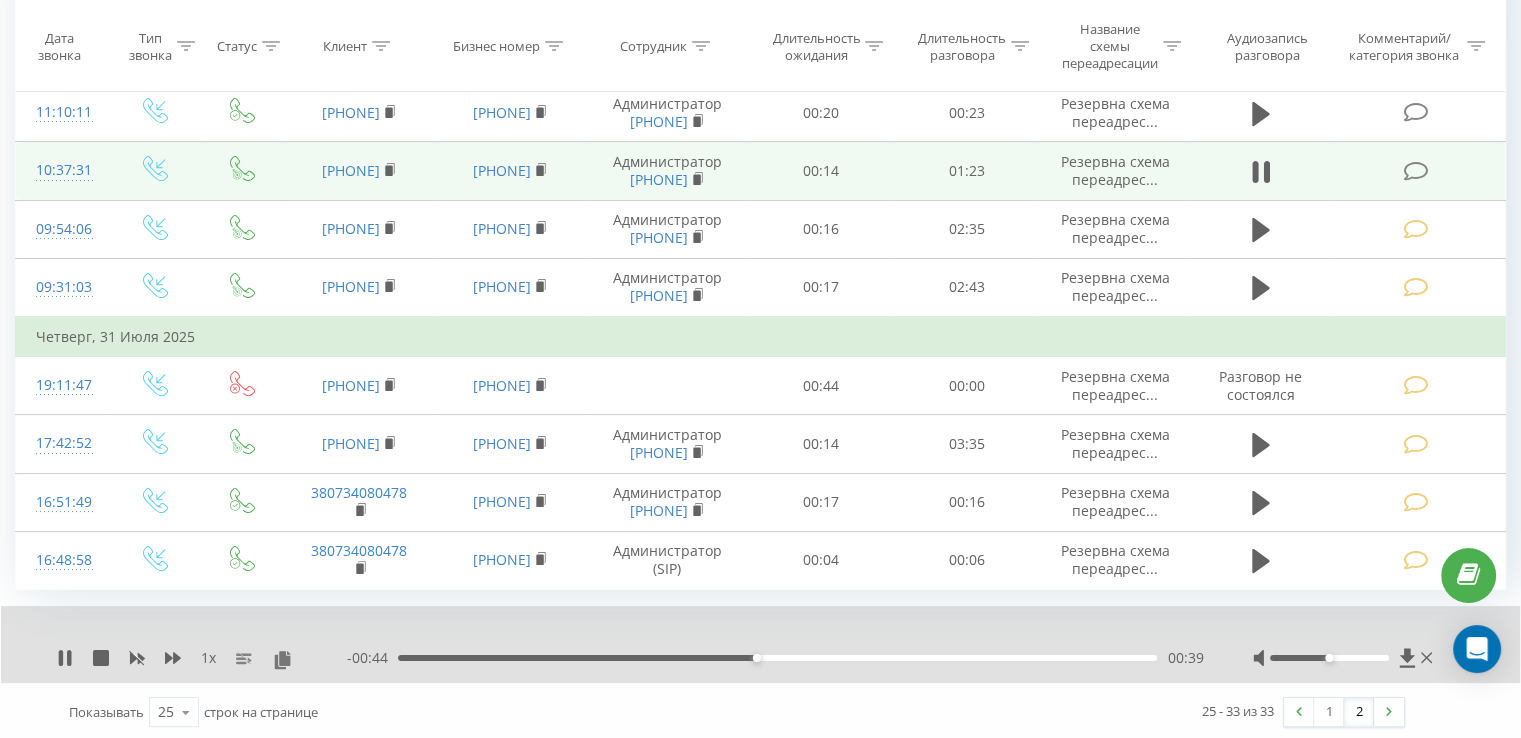 click on "00:39" at bounding box center [777, 658] 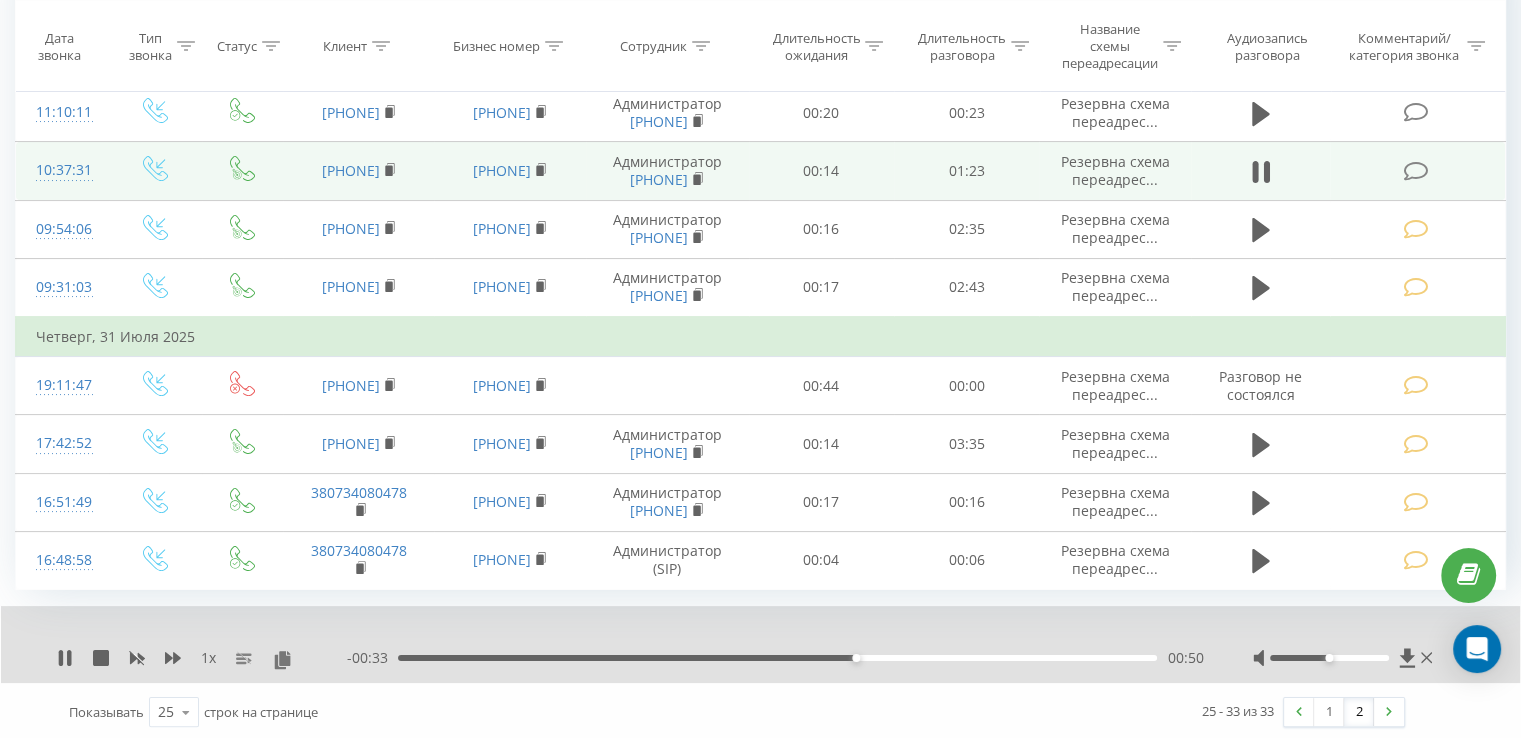 click on "00:50" at bounding box center (777, 658) 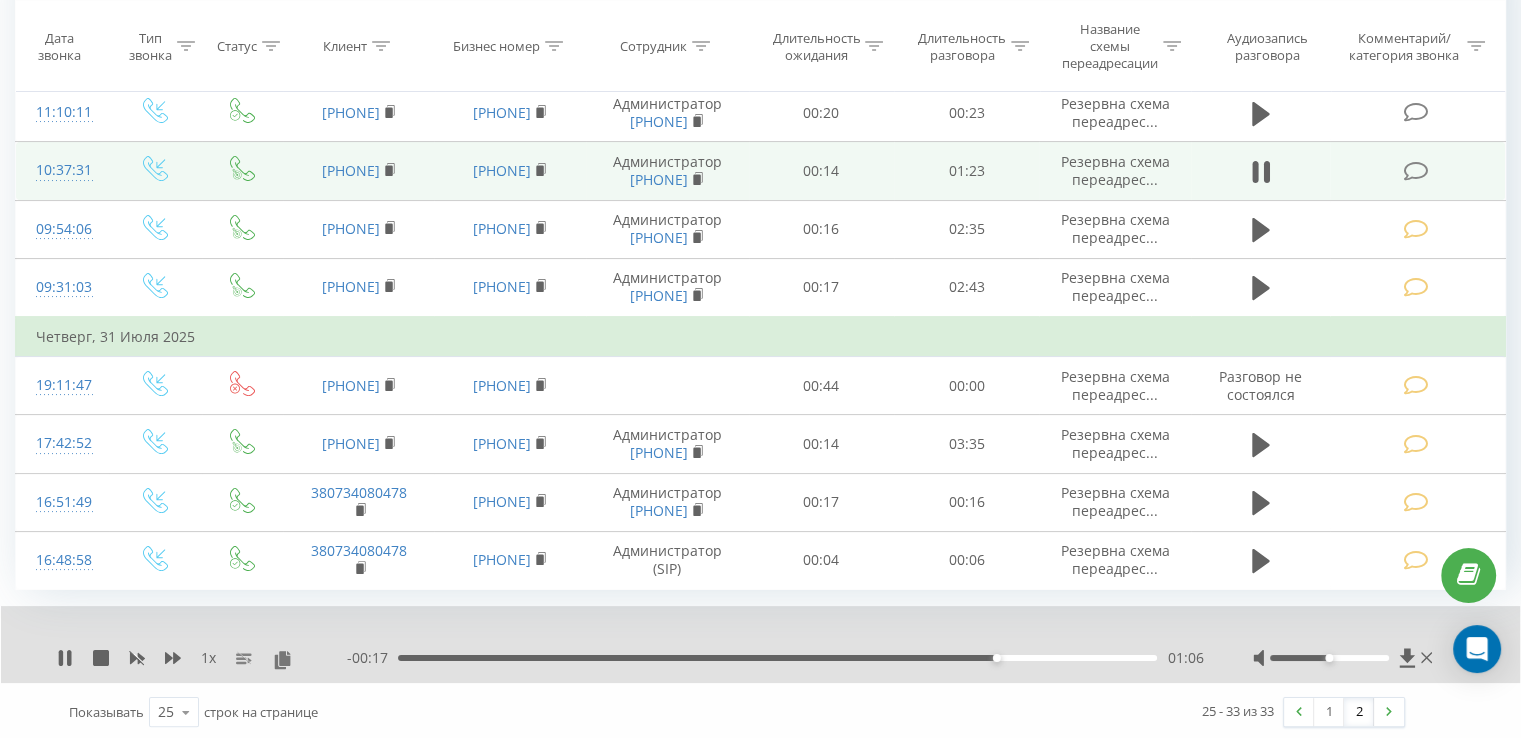 click on "01:06" at bounding box center [777, 658] 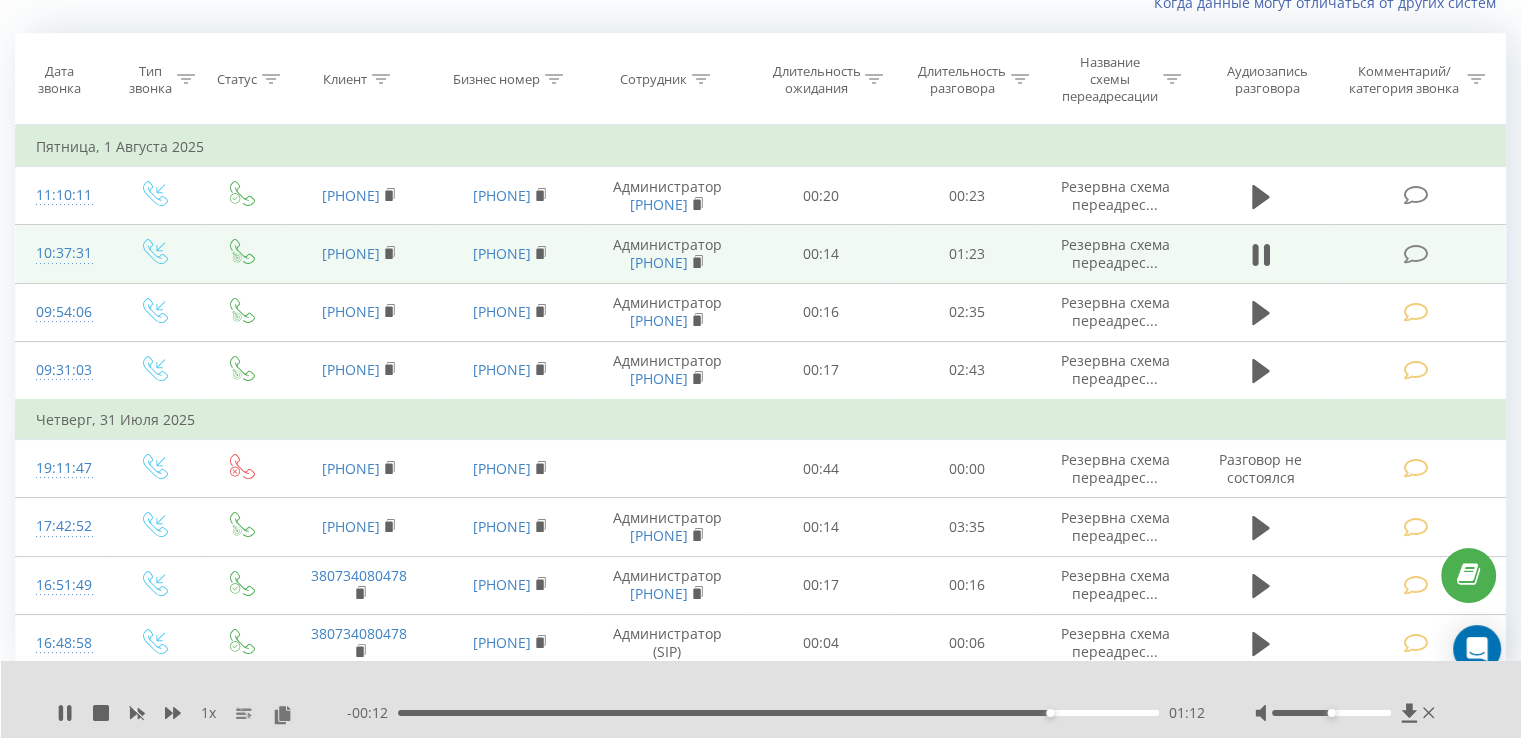 scroll, scrollTop: 32, scrollLeft: 0, axis: vertical 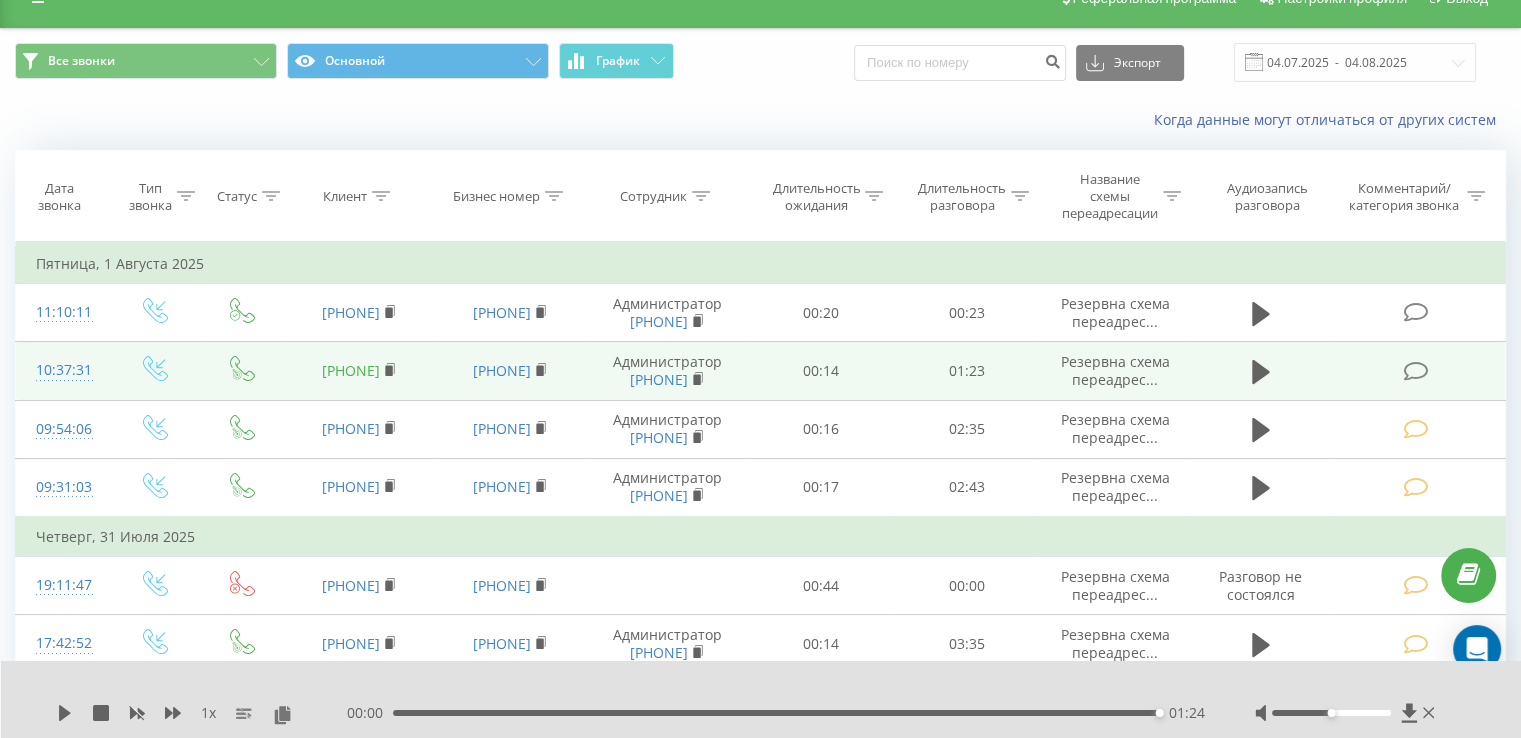 drag, startPoint x: 408, startPoint y: 360, endPoint x: 314, endPoint y: 359, distance: 94.00532 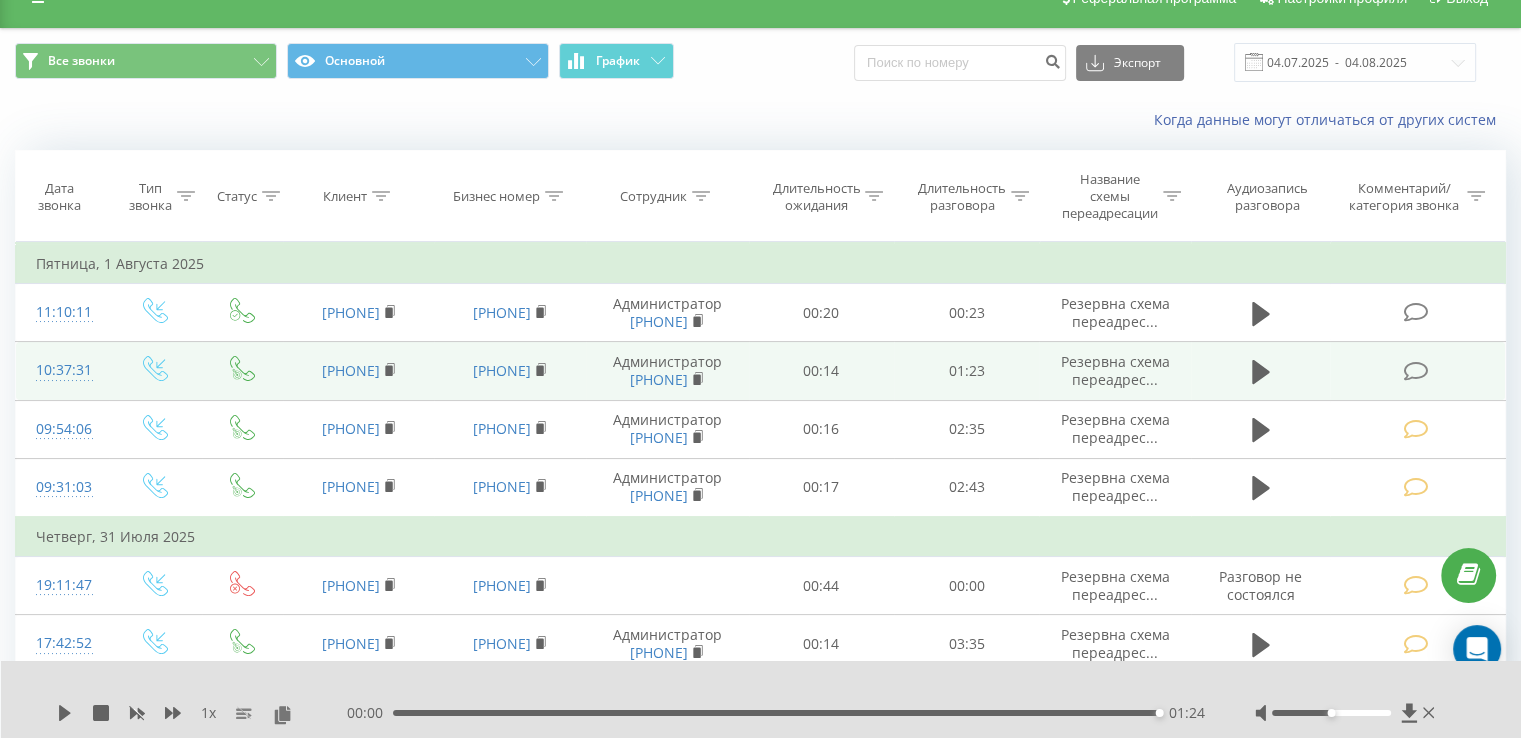 copy on "[PHONE]" 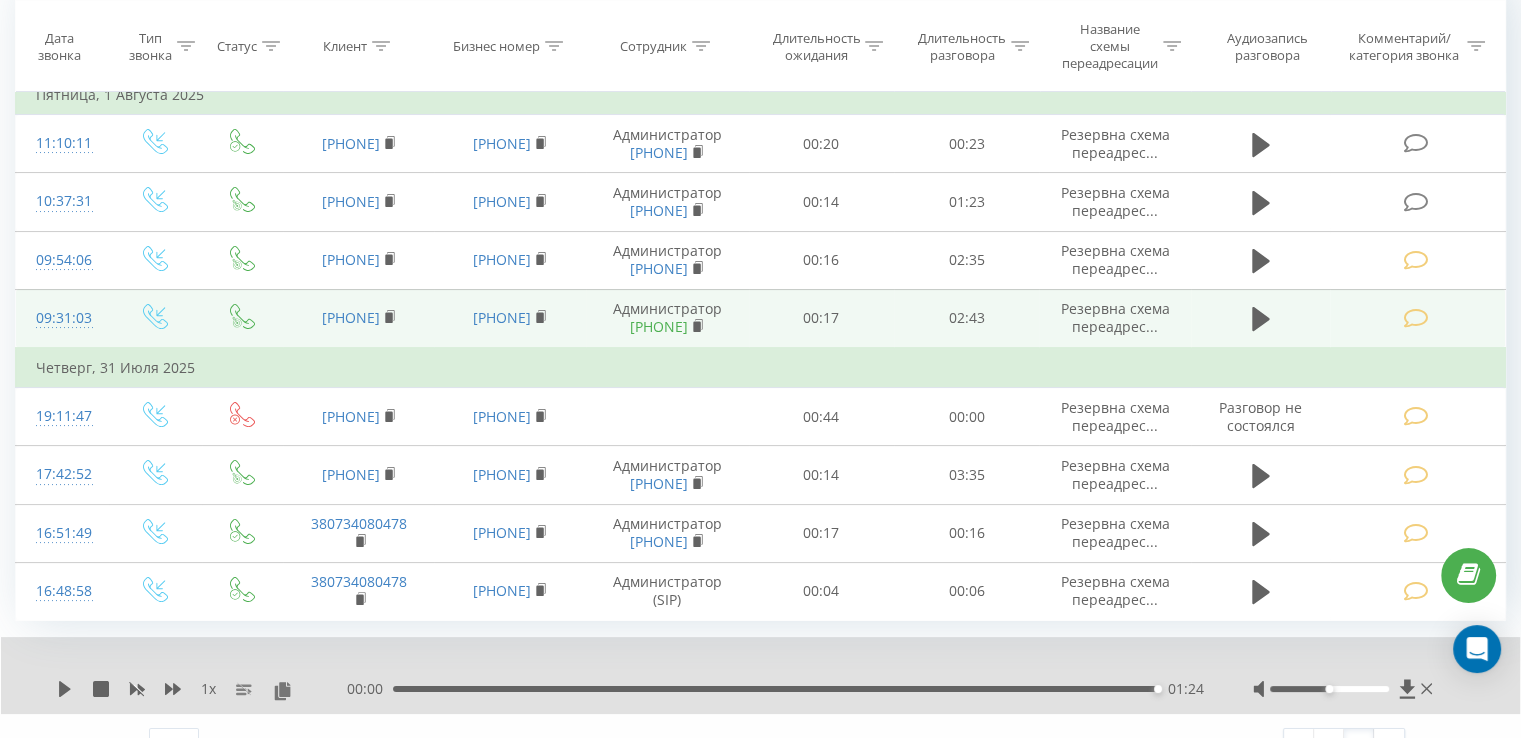 scroll, scrollTop: 232, scrollLeft: 0, axis: vertical 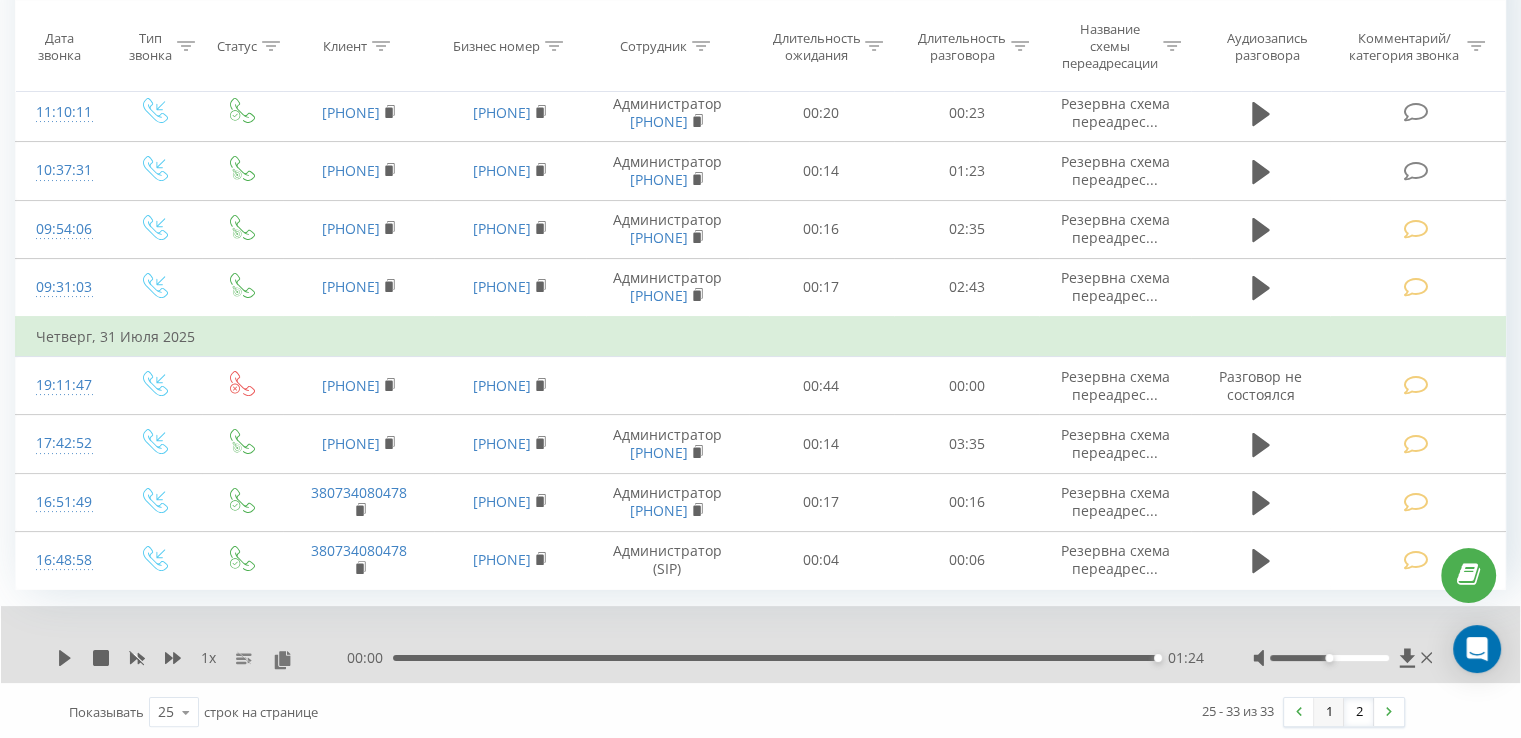click on "1" at bounding box center (1329, 712) 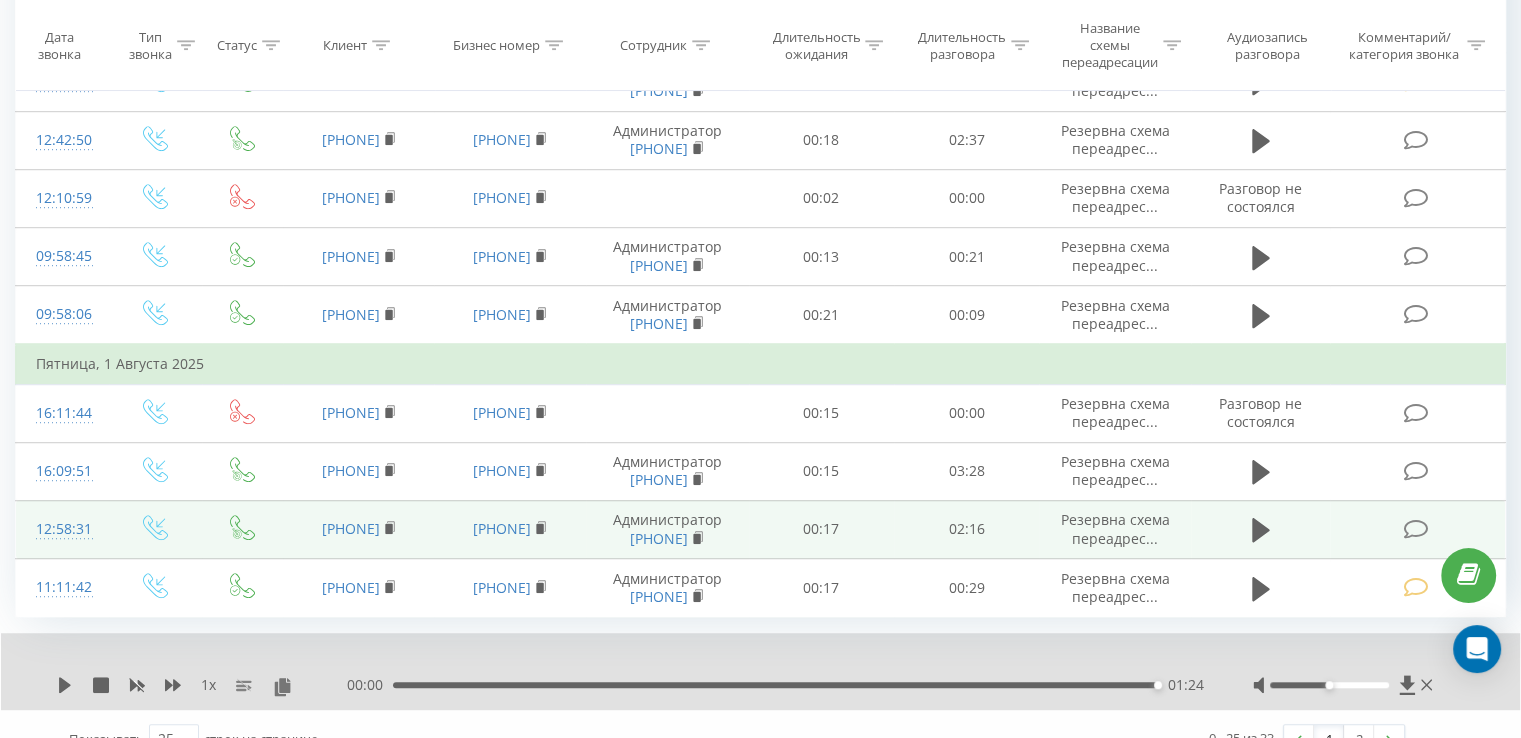 scroll, scrollTop: 1259, scrollLeft: 0, axis: vertical 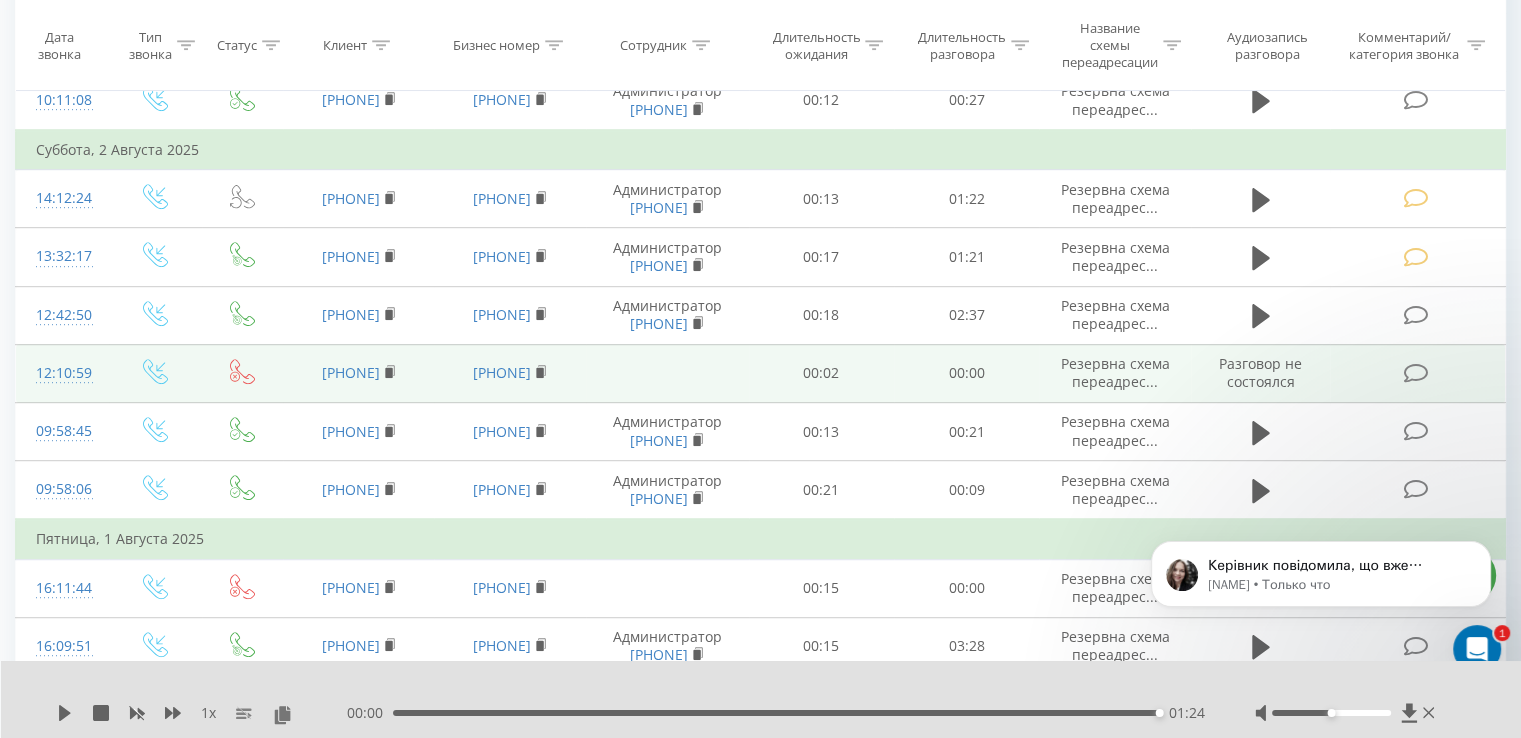 drag, startPoint x: 412, startPoint y: 360, endPoint x: 303, endPoint y: 365, distance: 109.11462 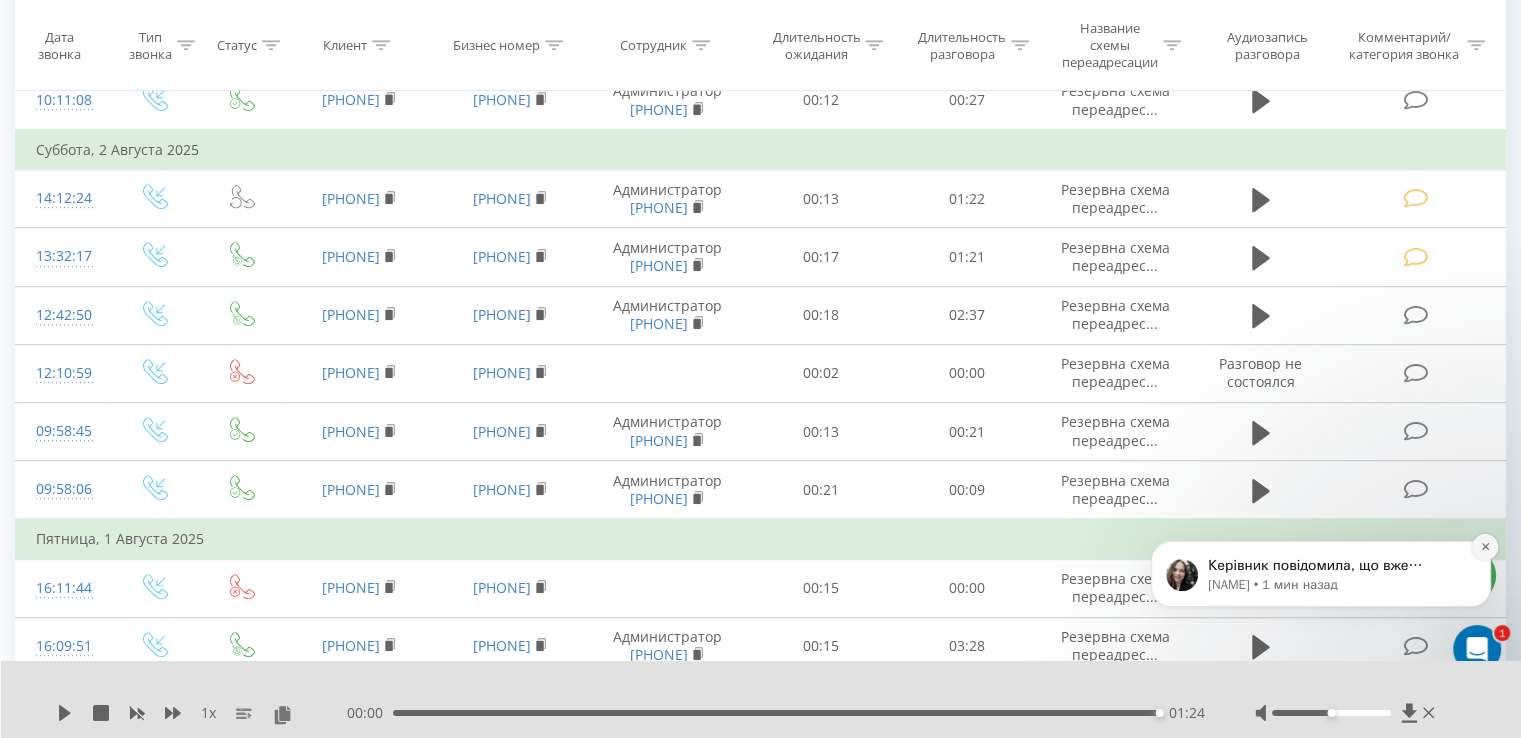 click 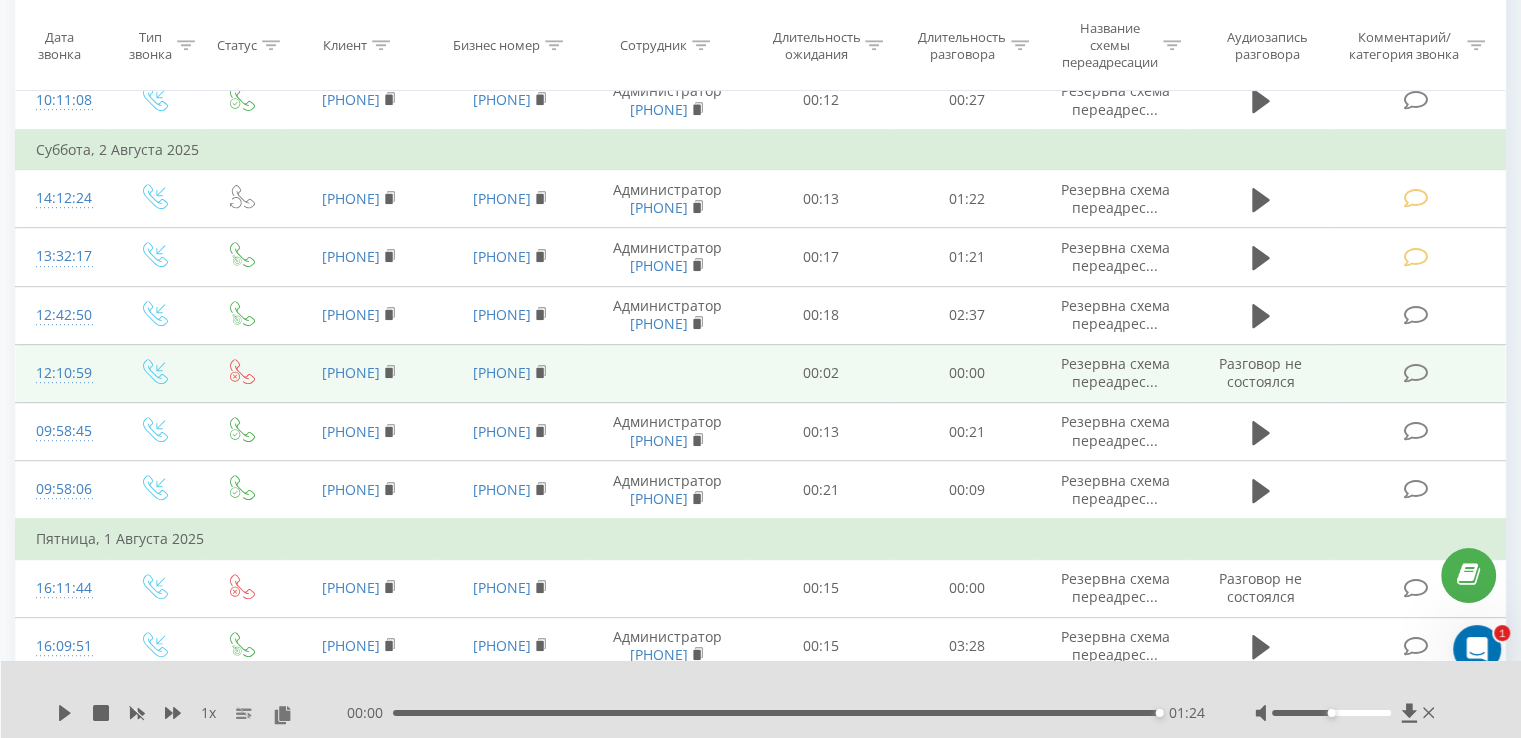 click at bounding box center (1415, 373) 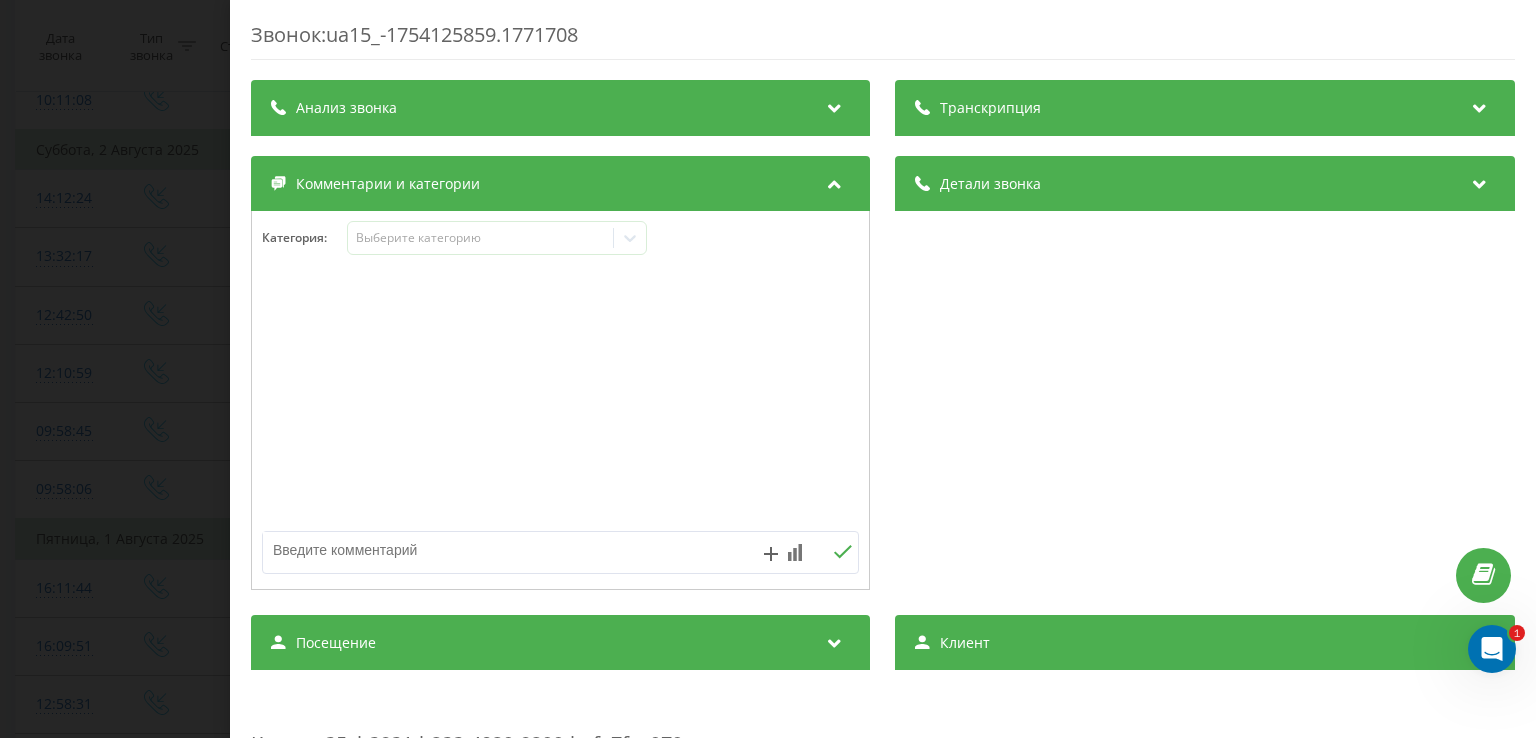 click at bounding box center (501, 550) 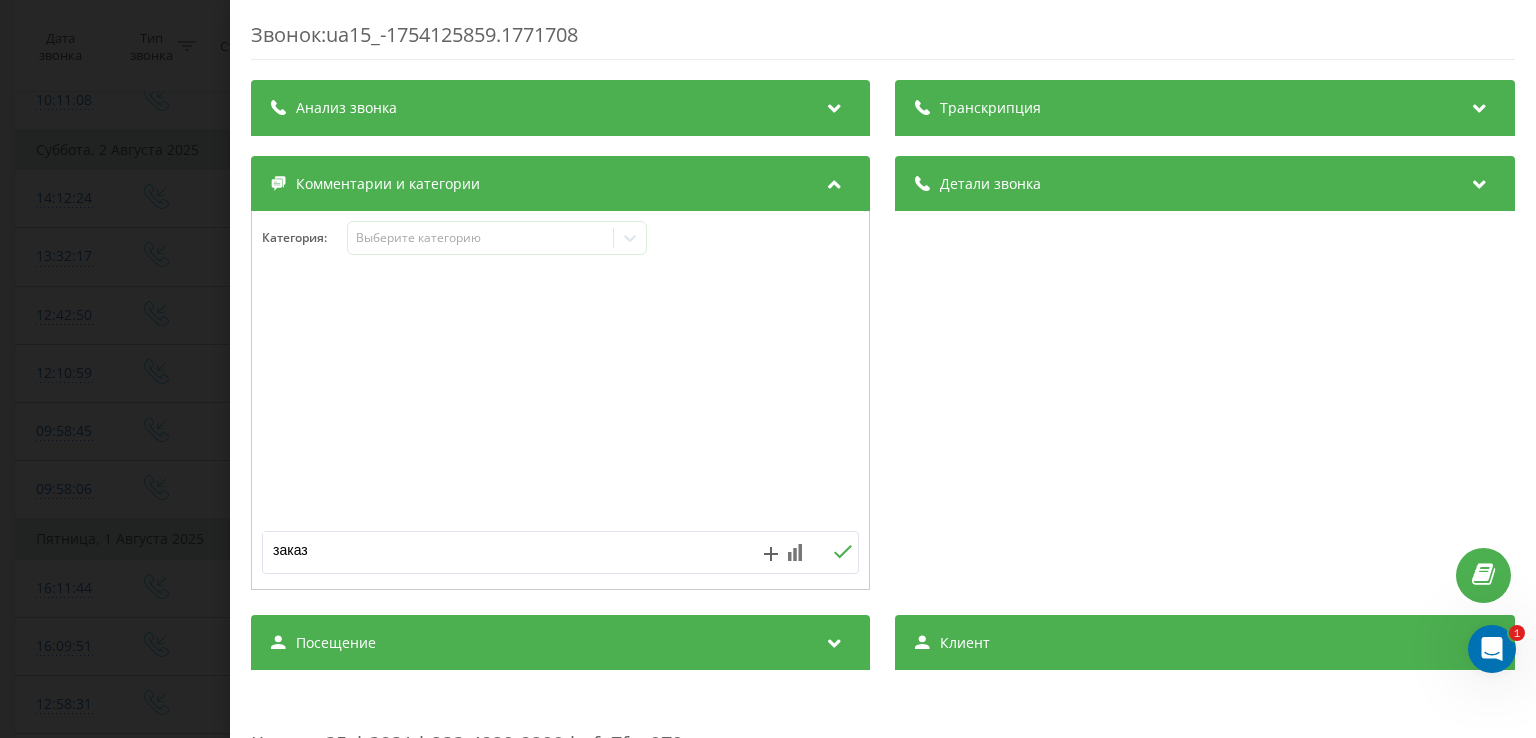 click on "заказ" at bounding box center [501, 550] 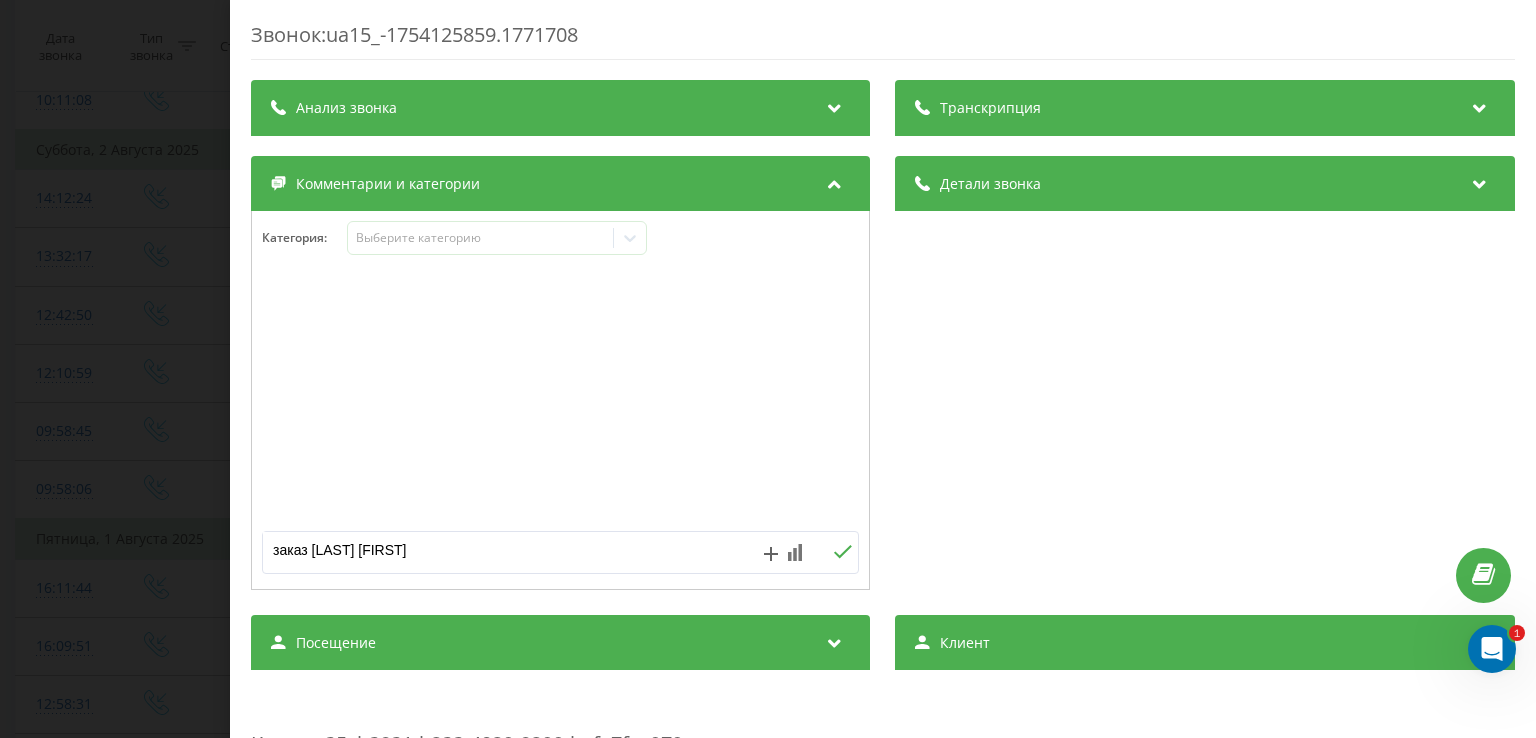 click on "заказ Кадубець Володимир" at bounding box center (501, 550) 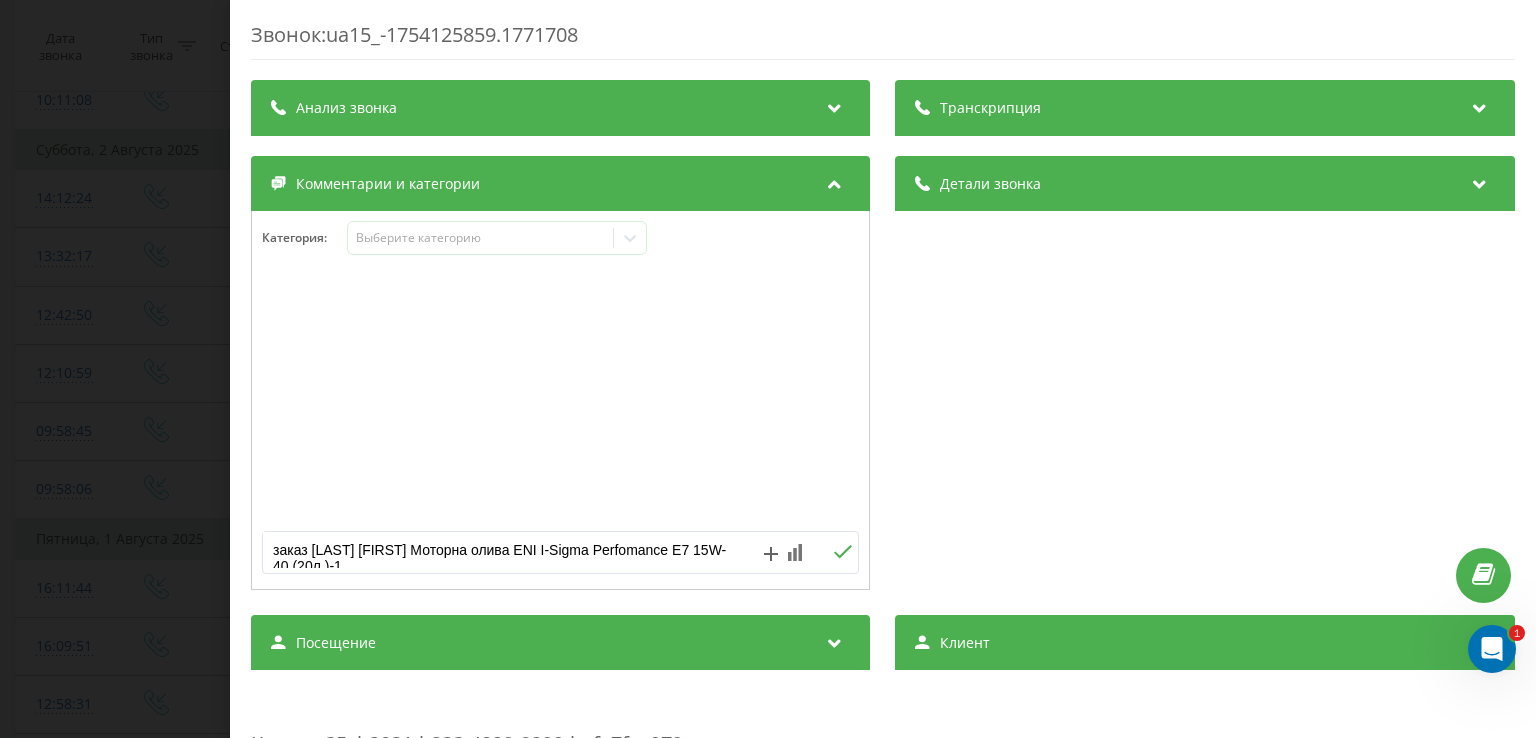 scroll, scrollTop: 6, scrollLeft: 0, axis: vertical 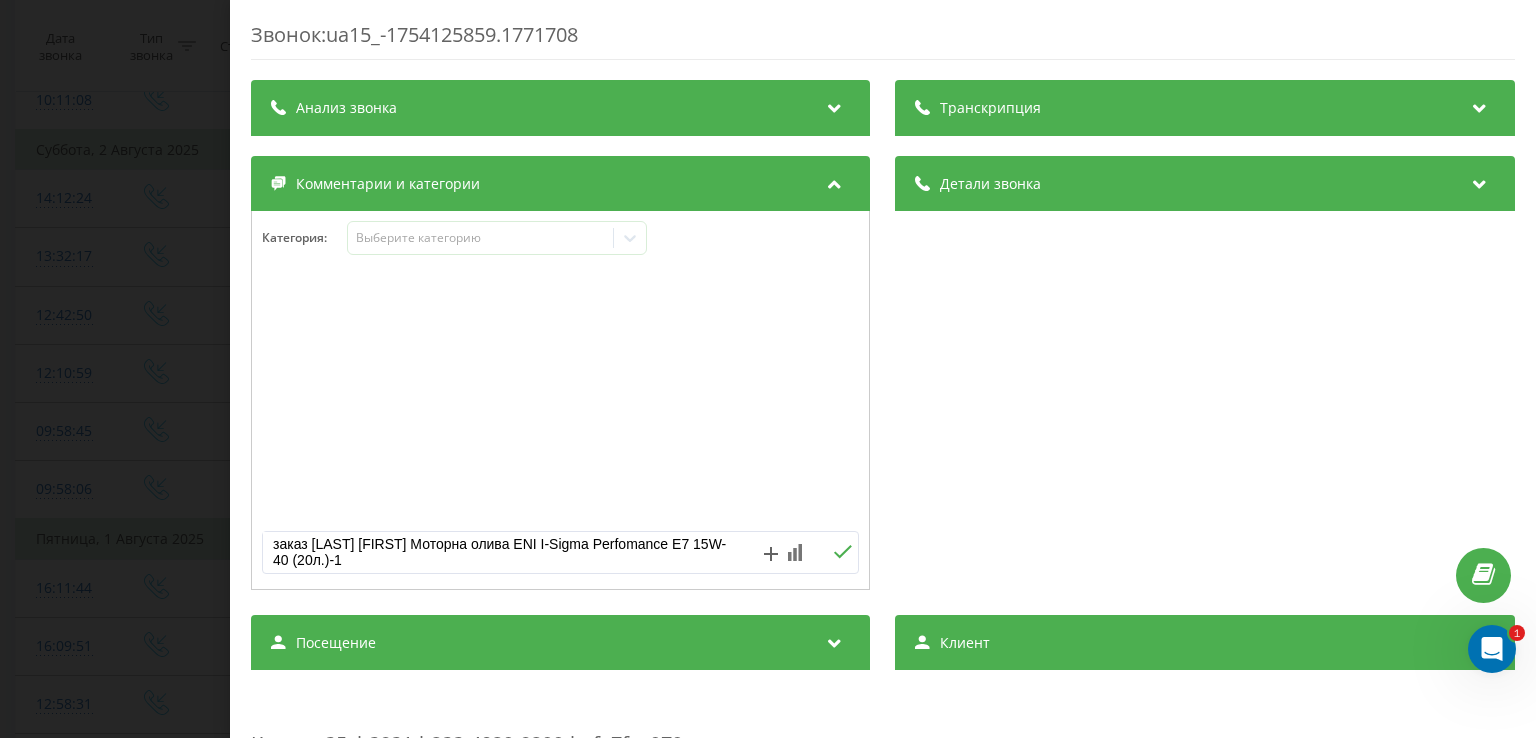 type on "заказ [LAST] [FIRST] Моторна олива ENI I-Sigma Perfomance E7 15W-40 (20л.)-1" 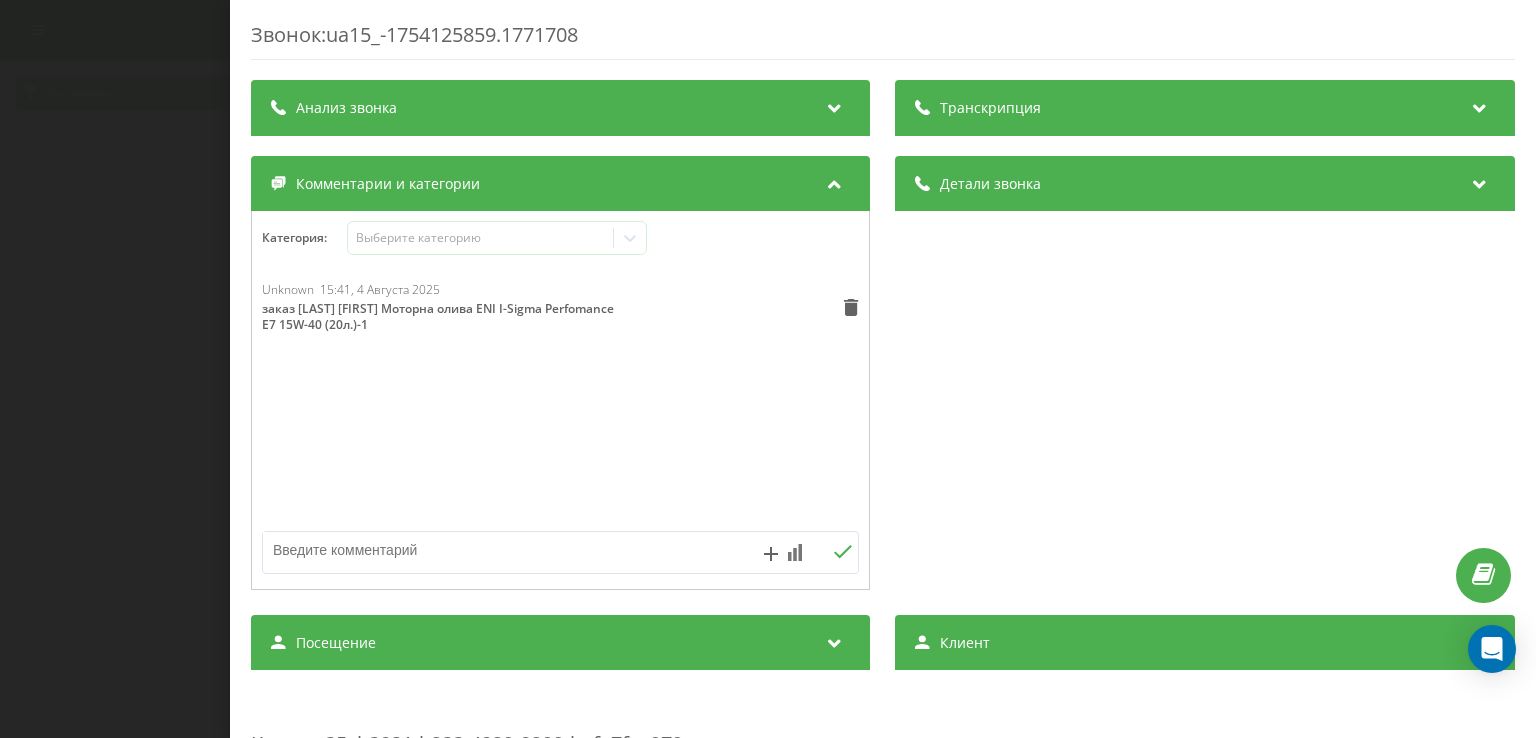 scroll, scrollTop: 0, scrollLeft: 0, axis: both 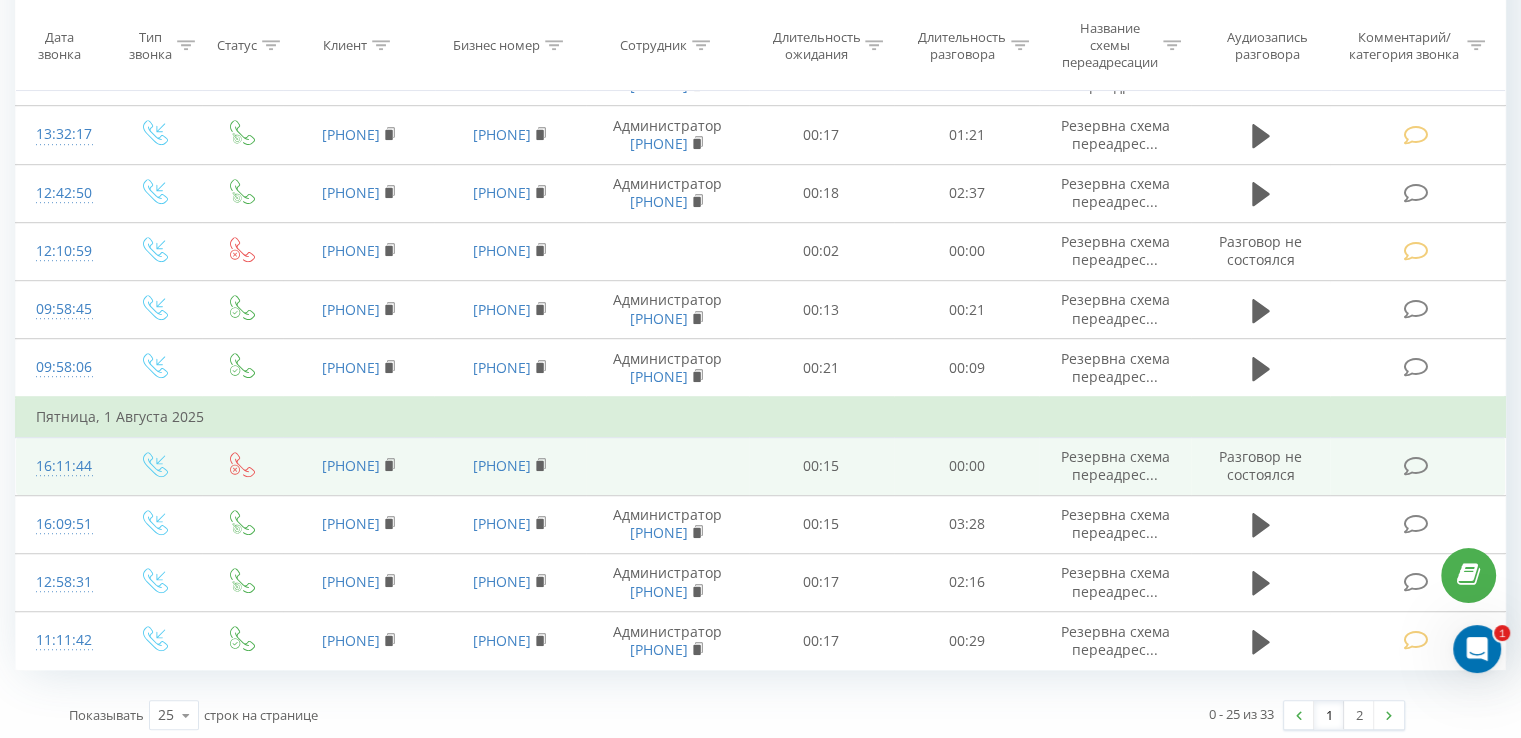 drag, startPoint x: 410, startPoint y: 453, endPoint x: 282, endPoint y: 452, distance: 128.0039 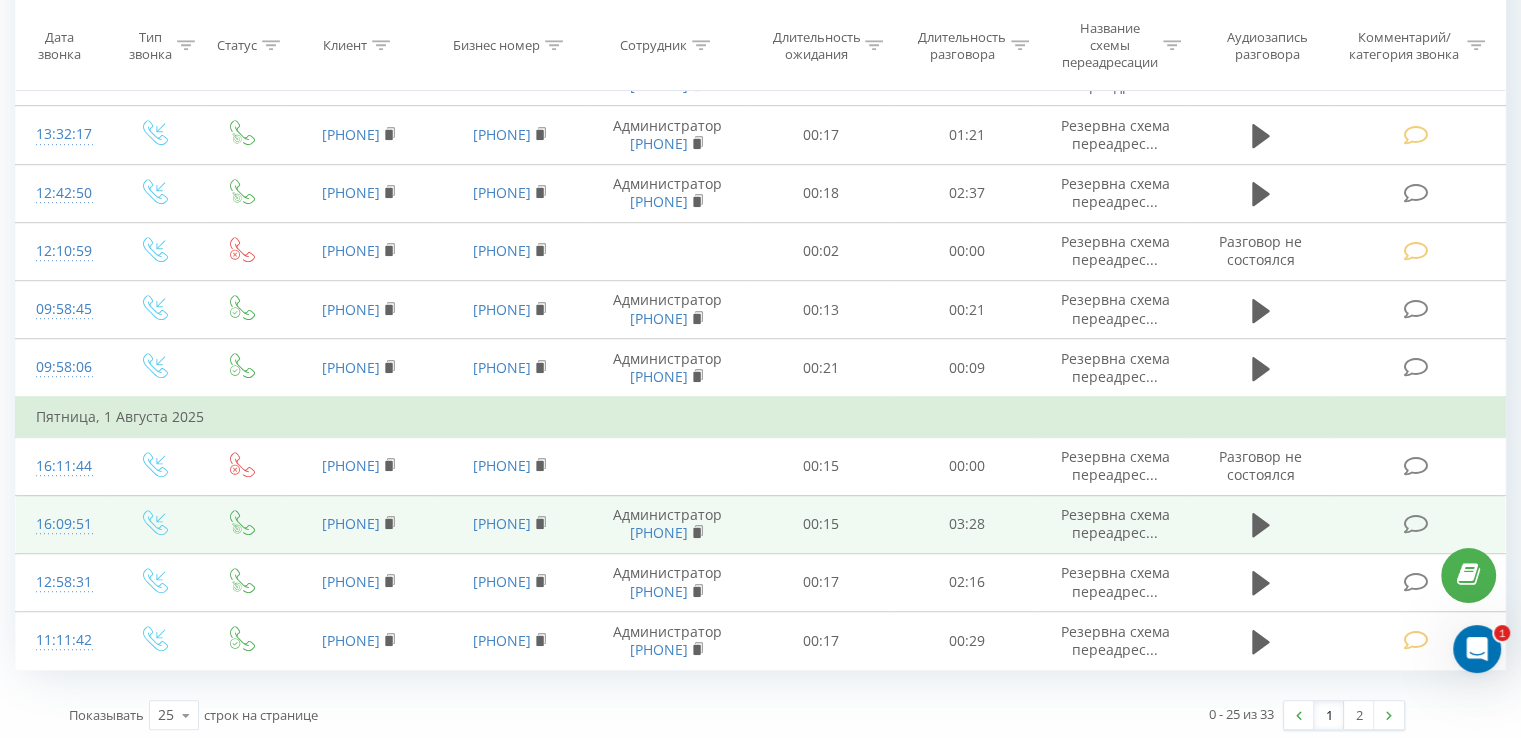 copy on "[PHONE]" 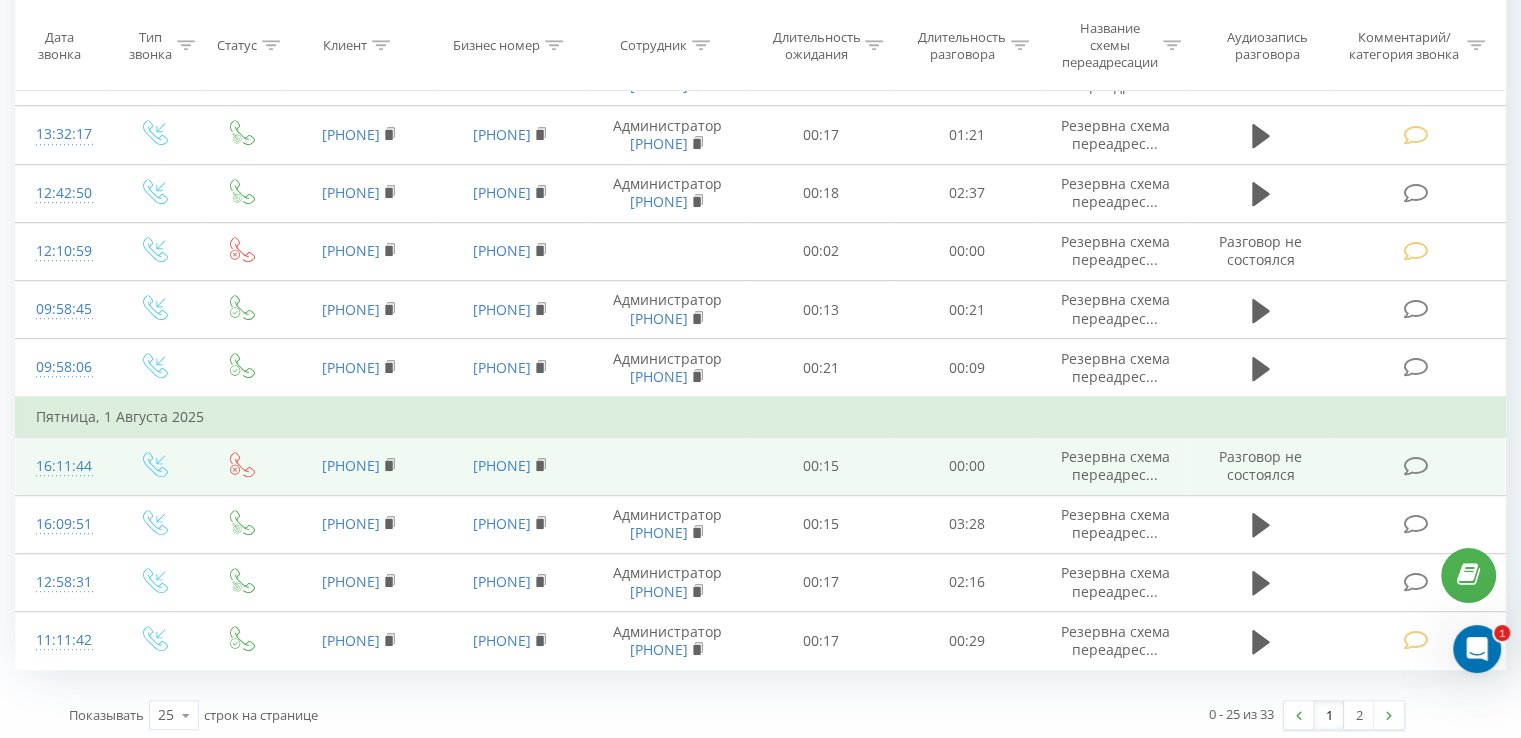 click at bounding box center [1415, 466] 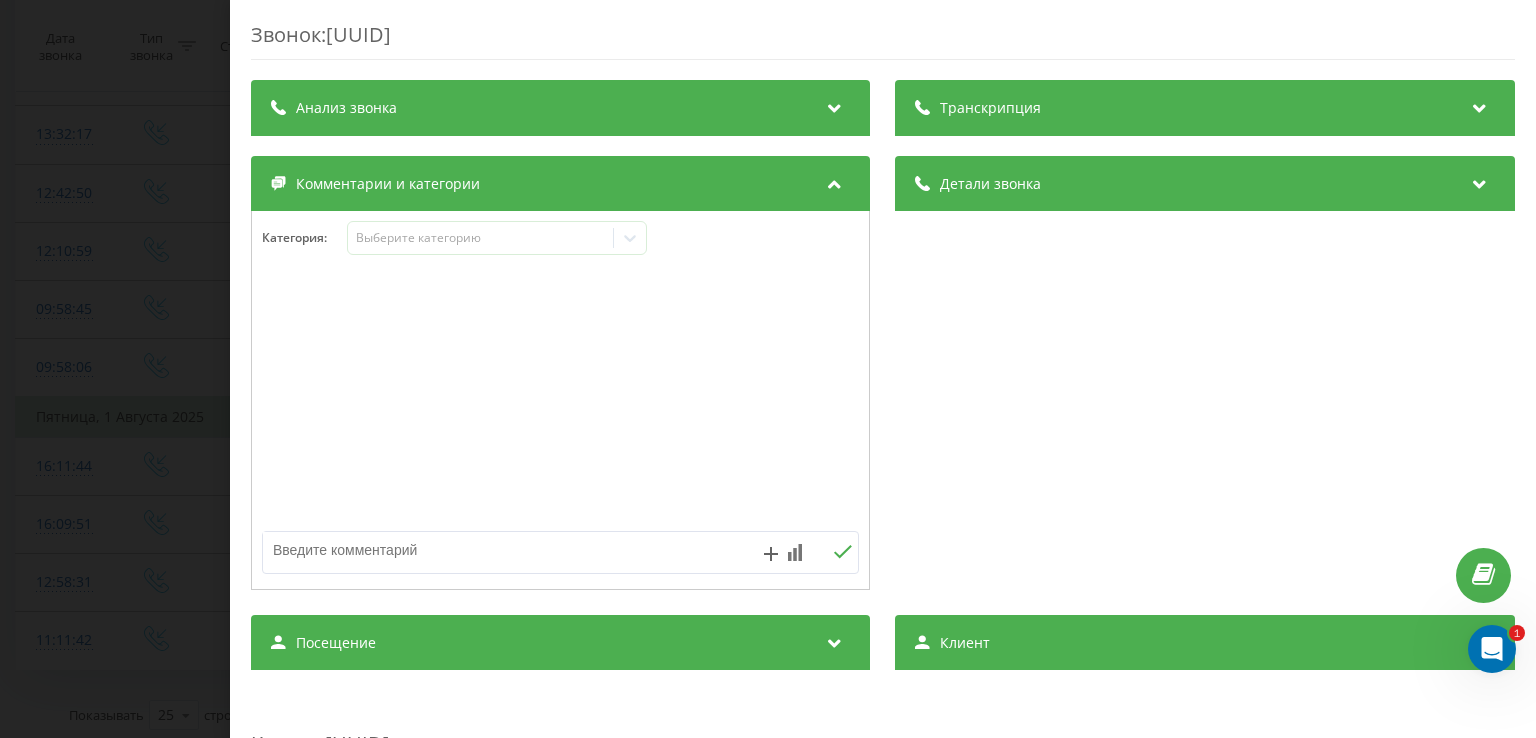 click at bounding box center [560, 401] 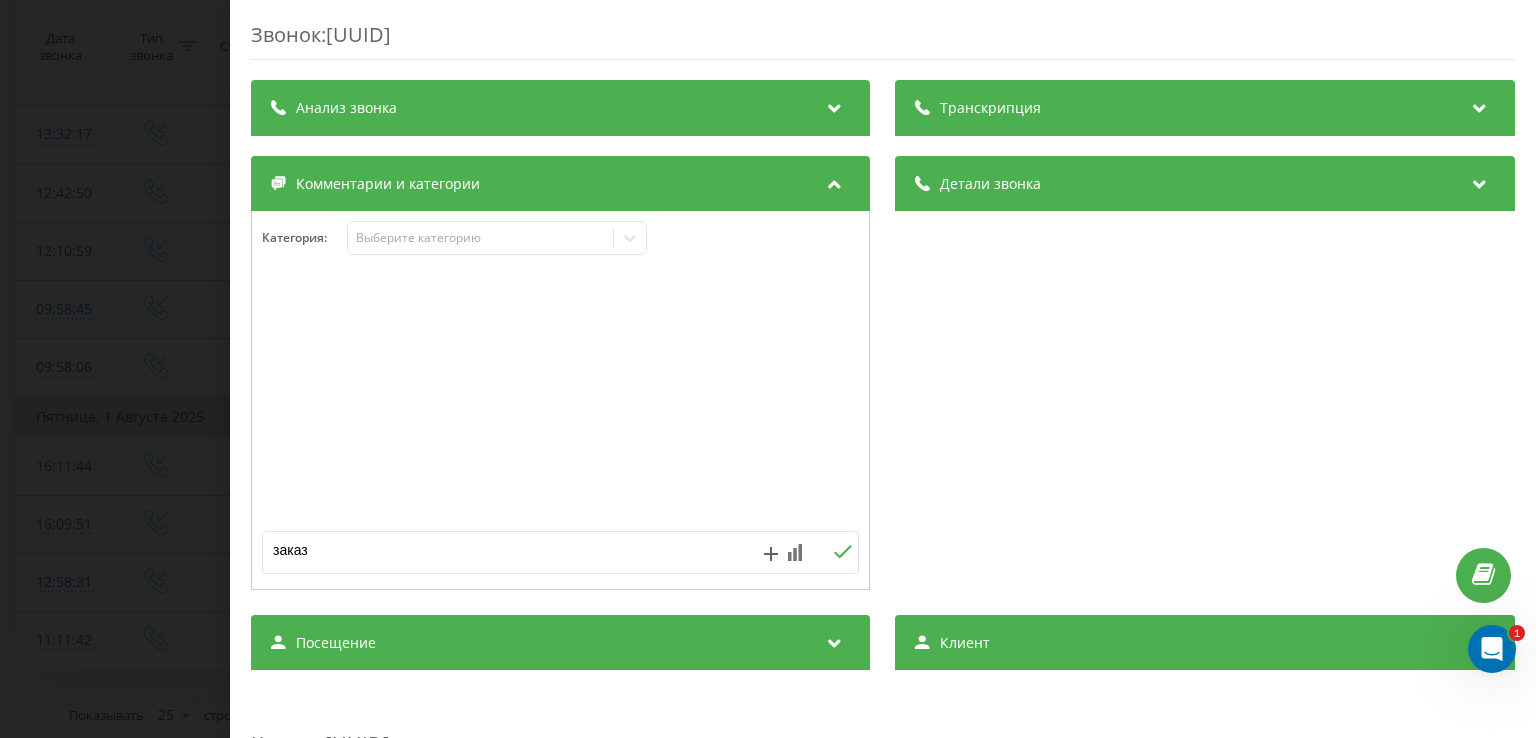 click on "заказ" at bounding box center [501, 550] 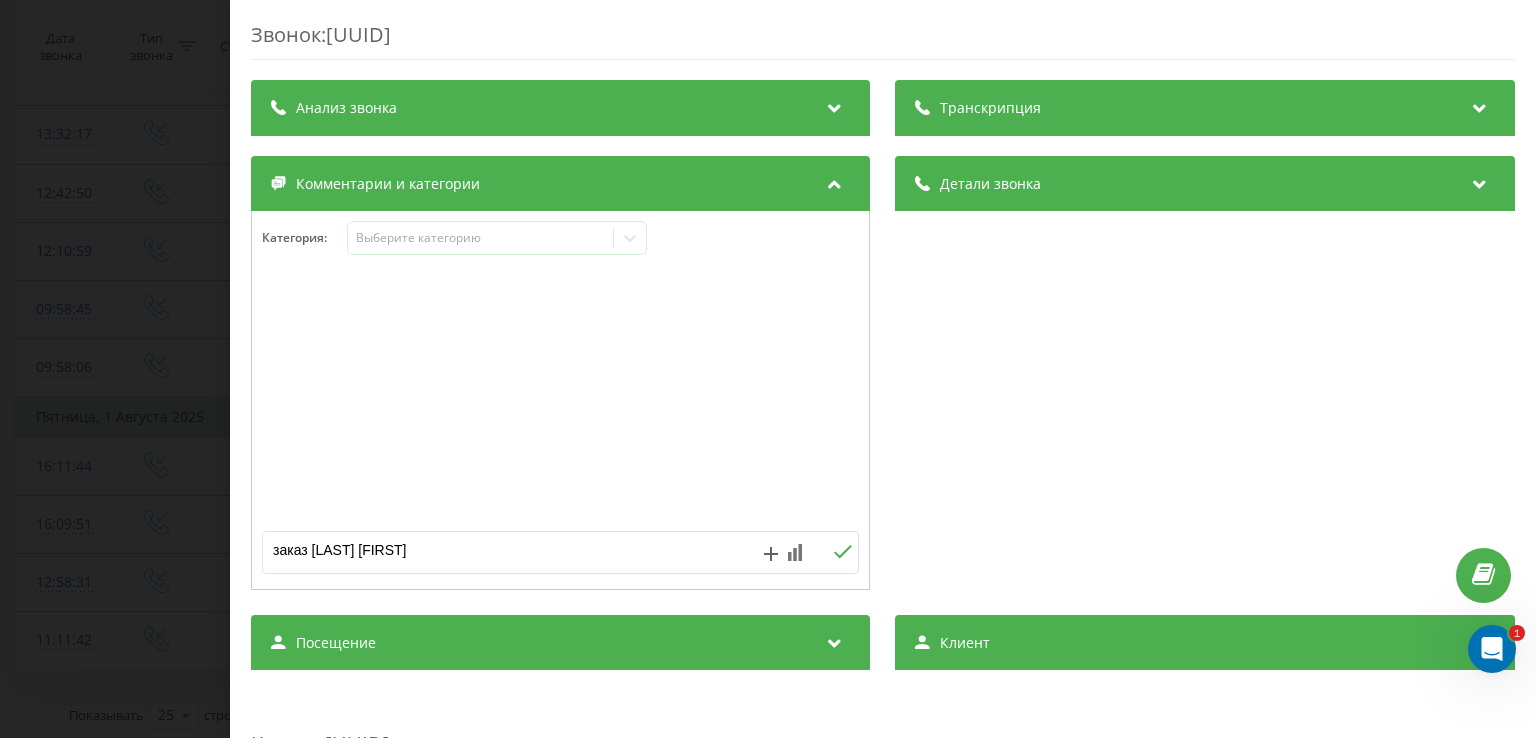 click on "заказ Хоружний Виталий" at bounding box center (501, 550) 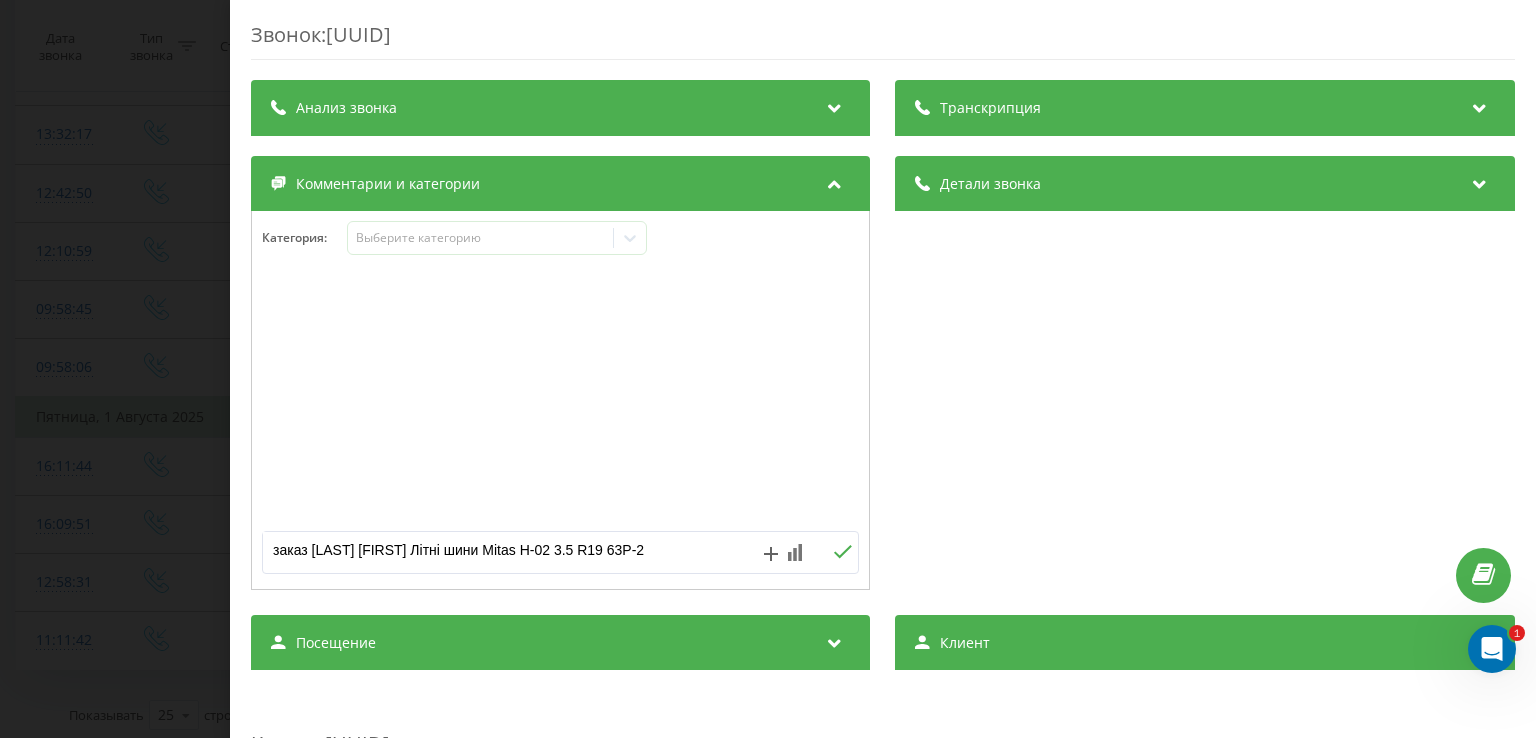 type on "заказ Хоружний Виталий Літні шини Mitas H-02 3.5 R19 63P-2" 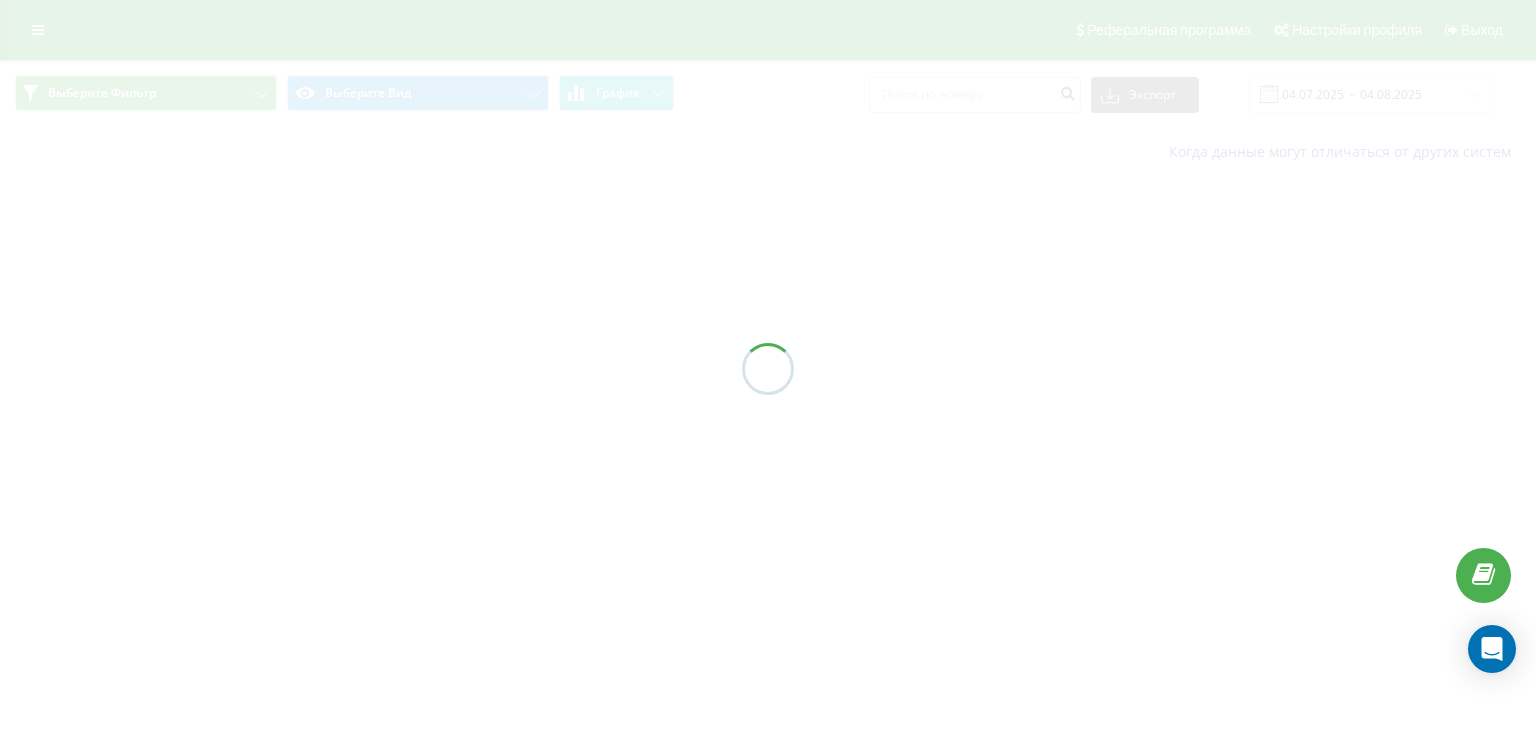 scroll, scrollTop: 0, scrollLeft: 0, axis: both 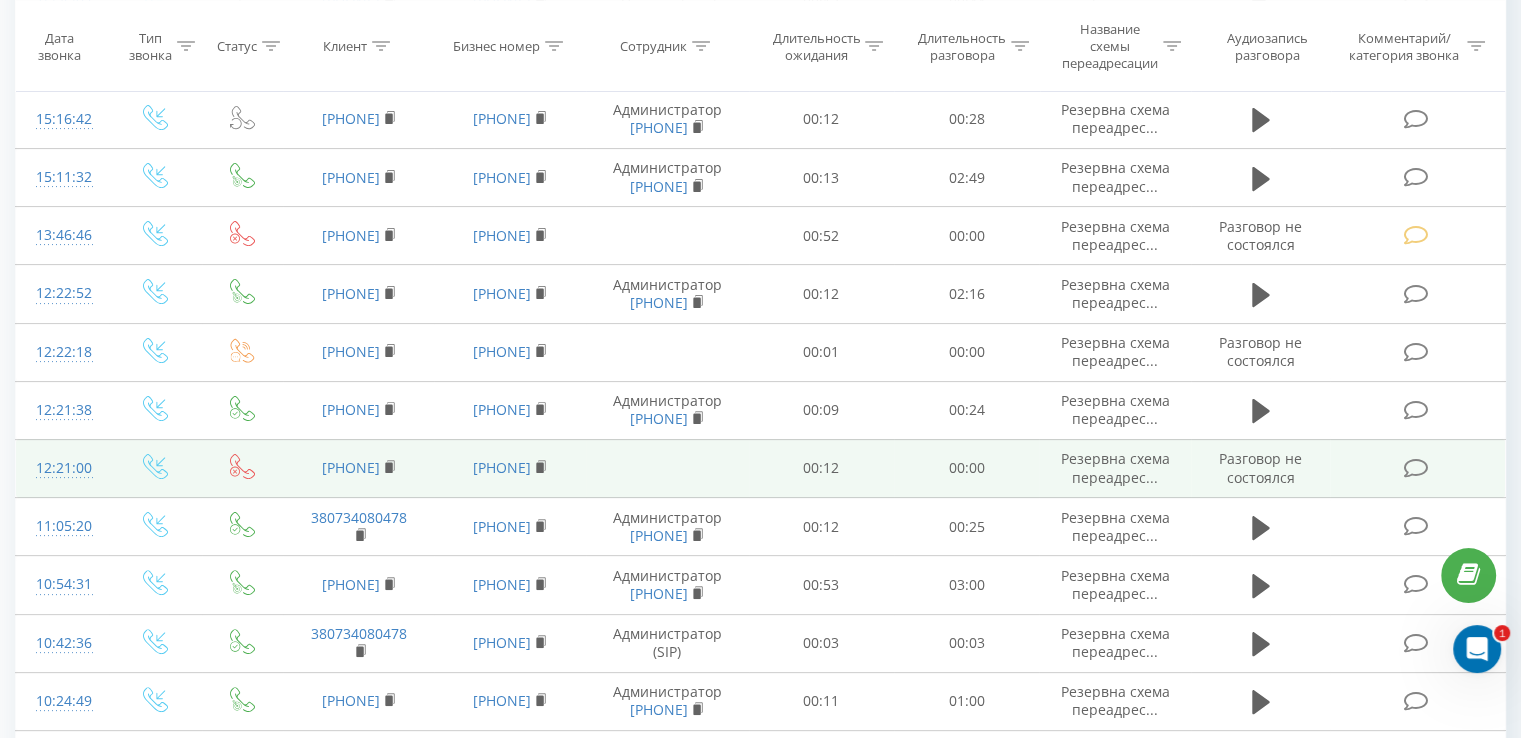 drag, startPoint x: 396, startPoint y: 457, endPoint x: 308, endPoint y: 460, distance: 88.051125 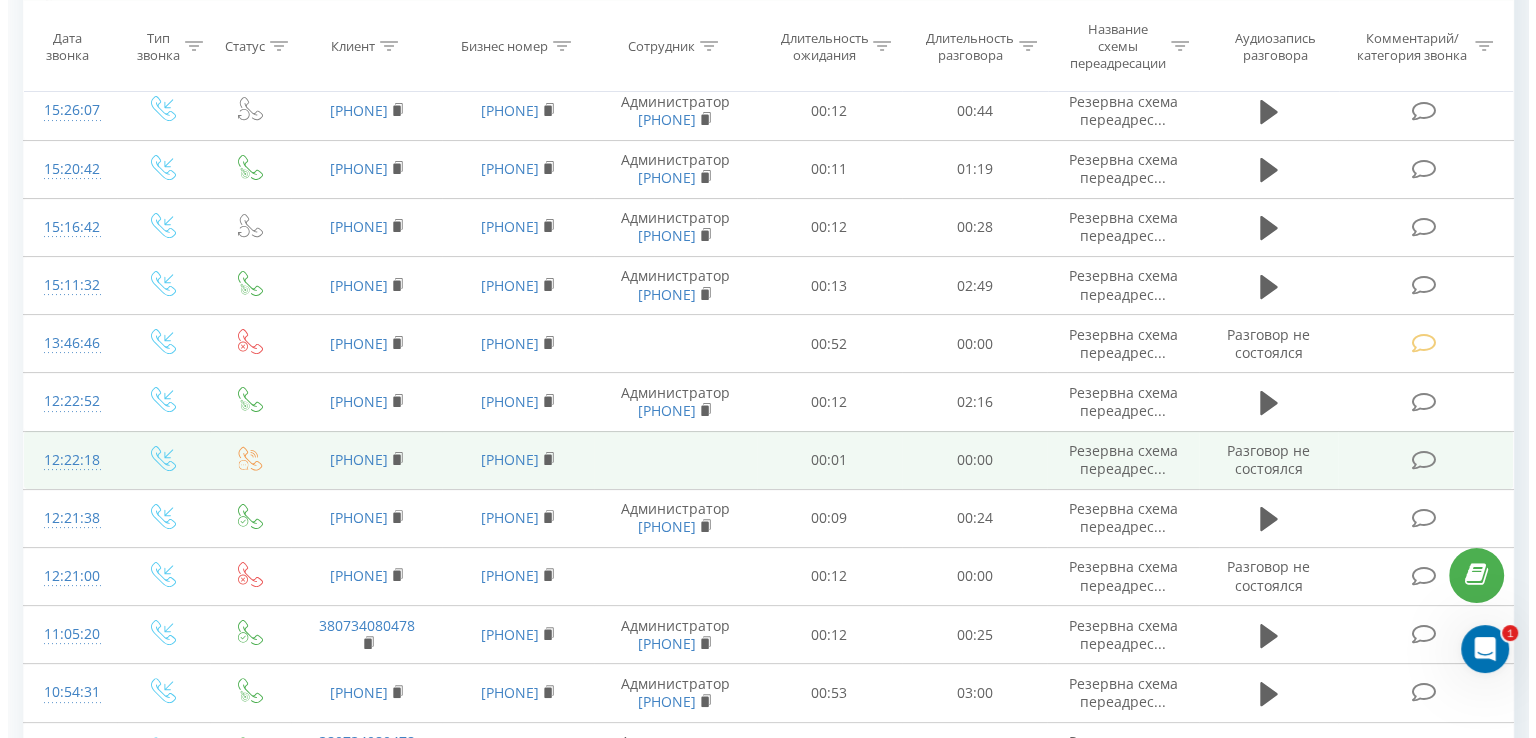 scroll, scrollTop: 200, scrollLeft: 0, axis: vertical 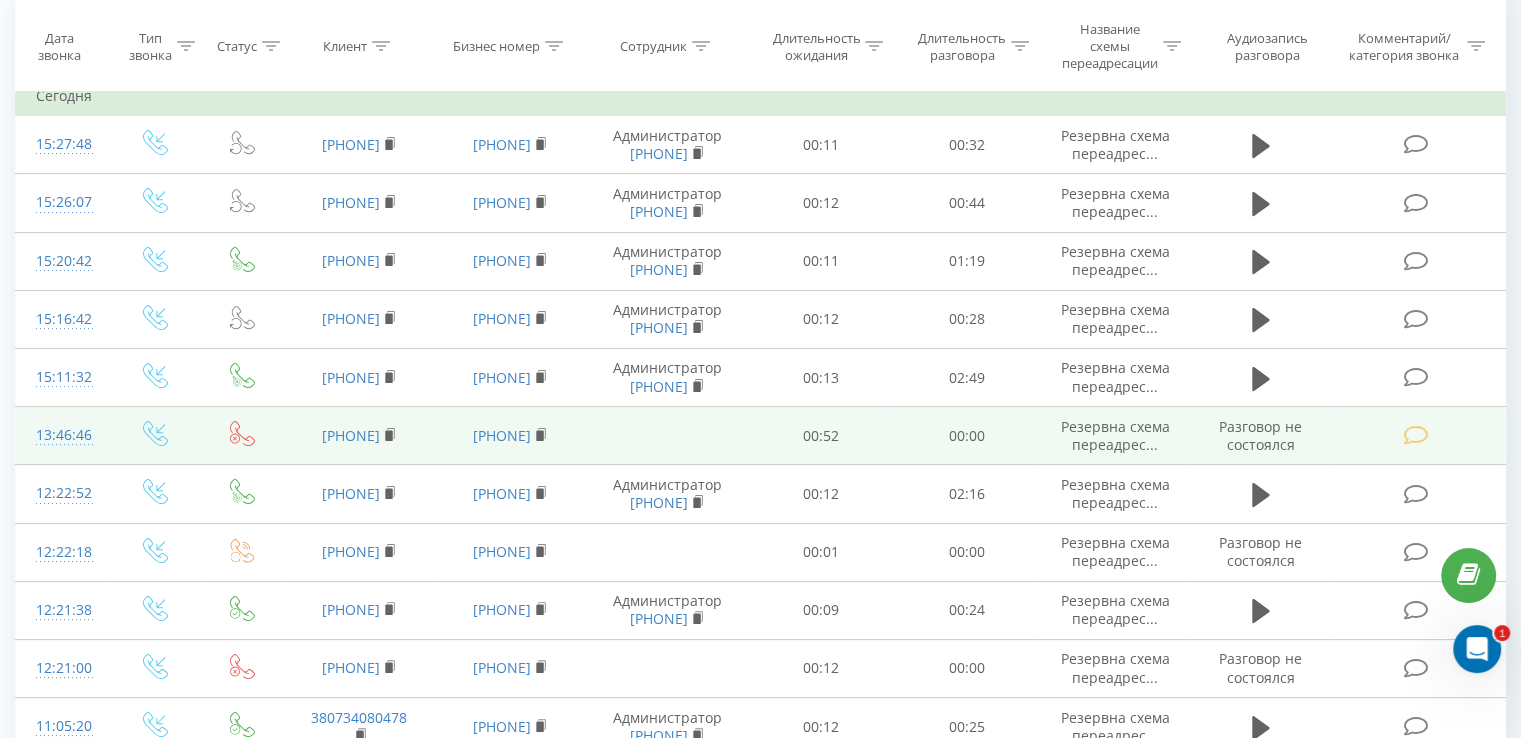 click at bounding box center [1415, 435] 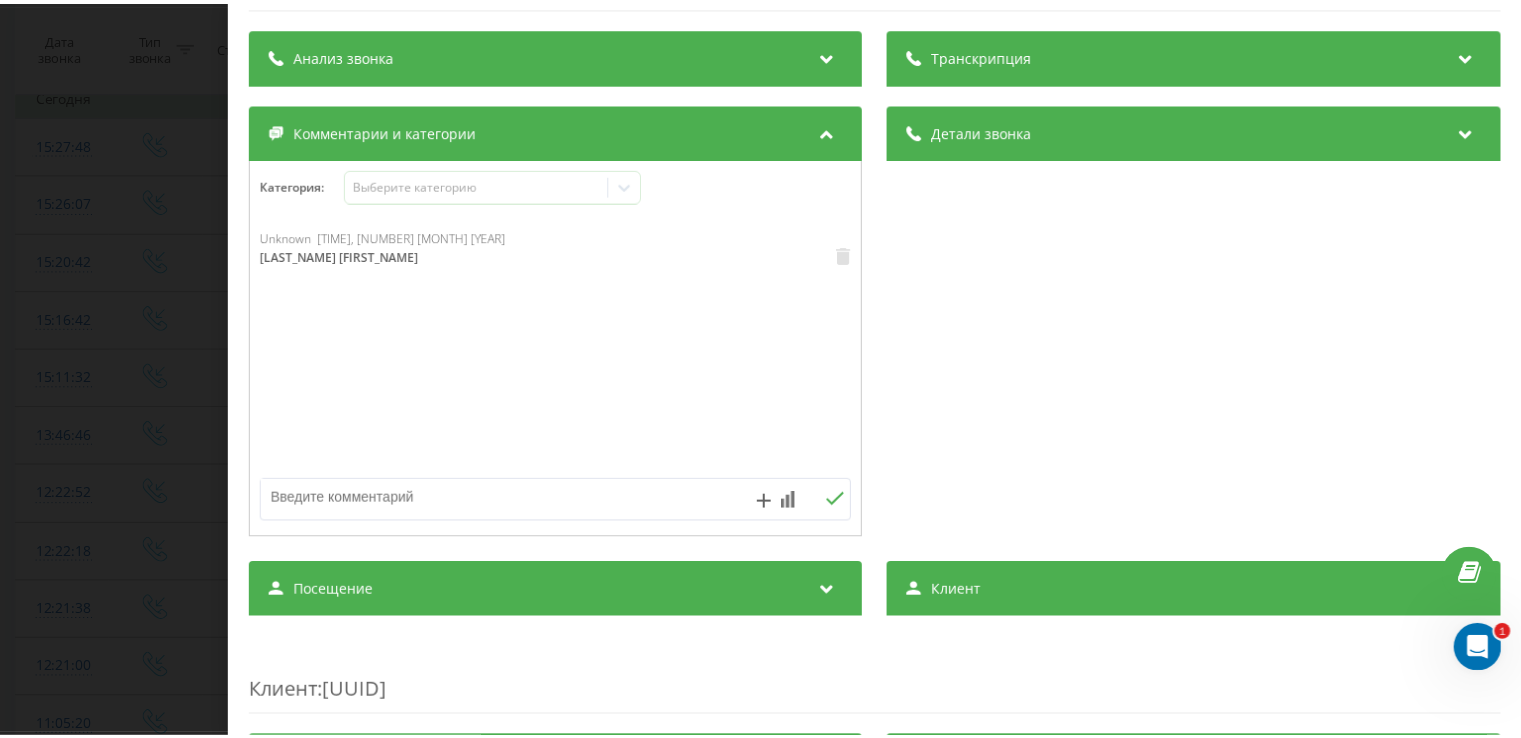 scroll, scrollTop: 0, scrollLeft: 0, axis: both 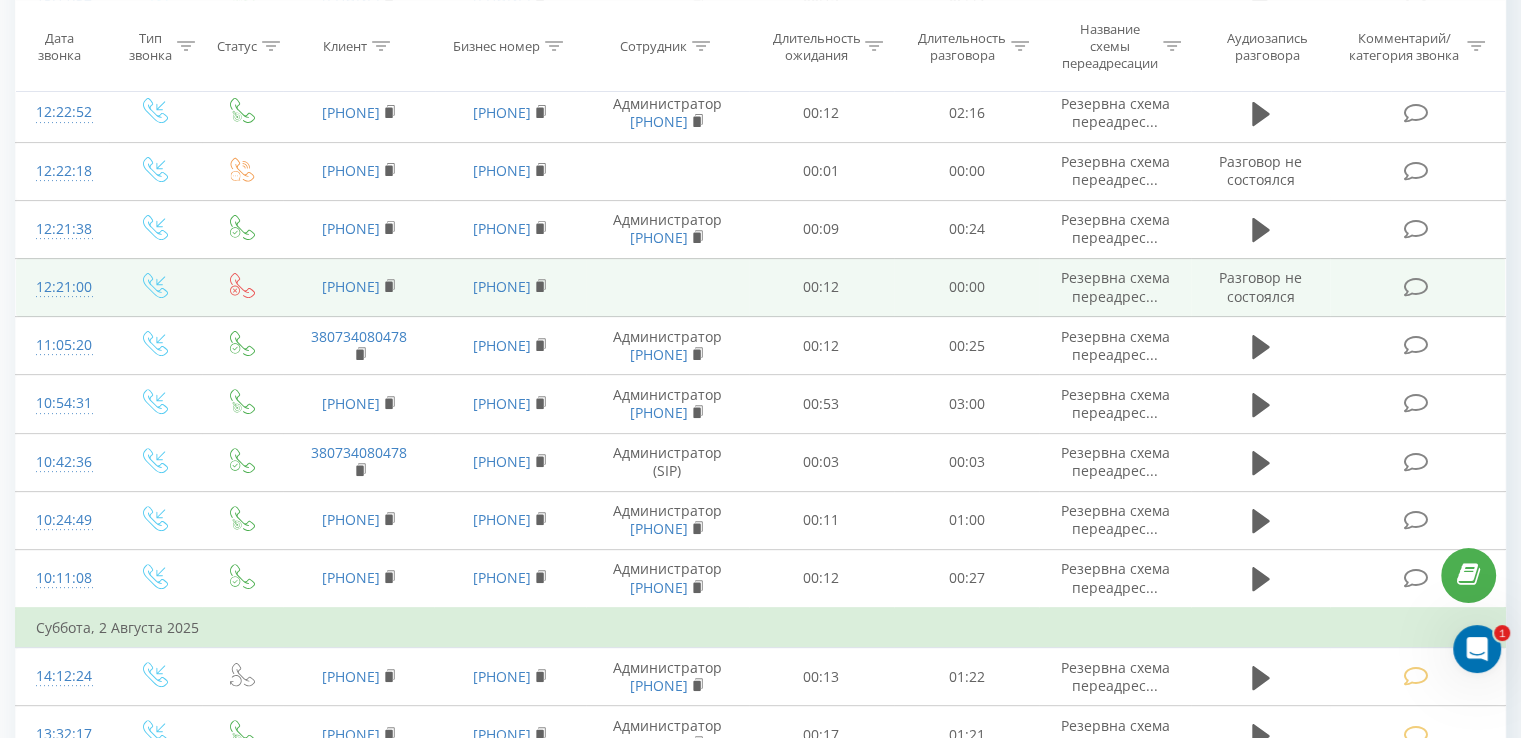 click at bounding box center [1415, 287] 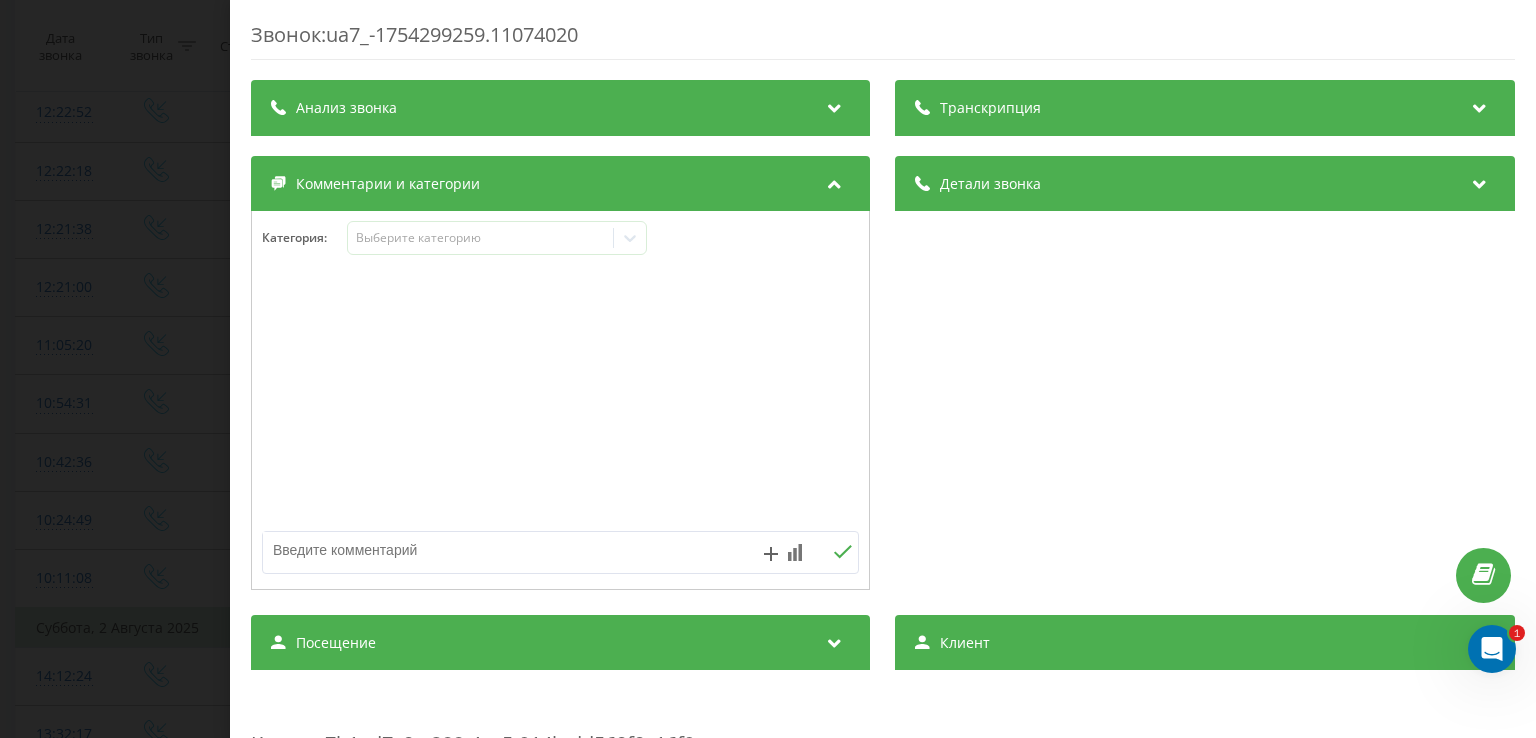 click at bounding box center (501, 550) 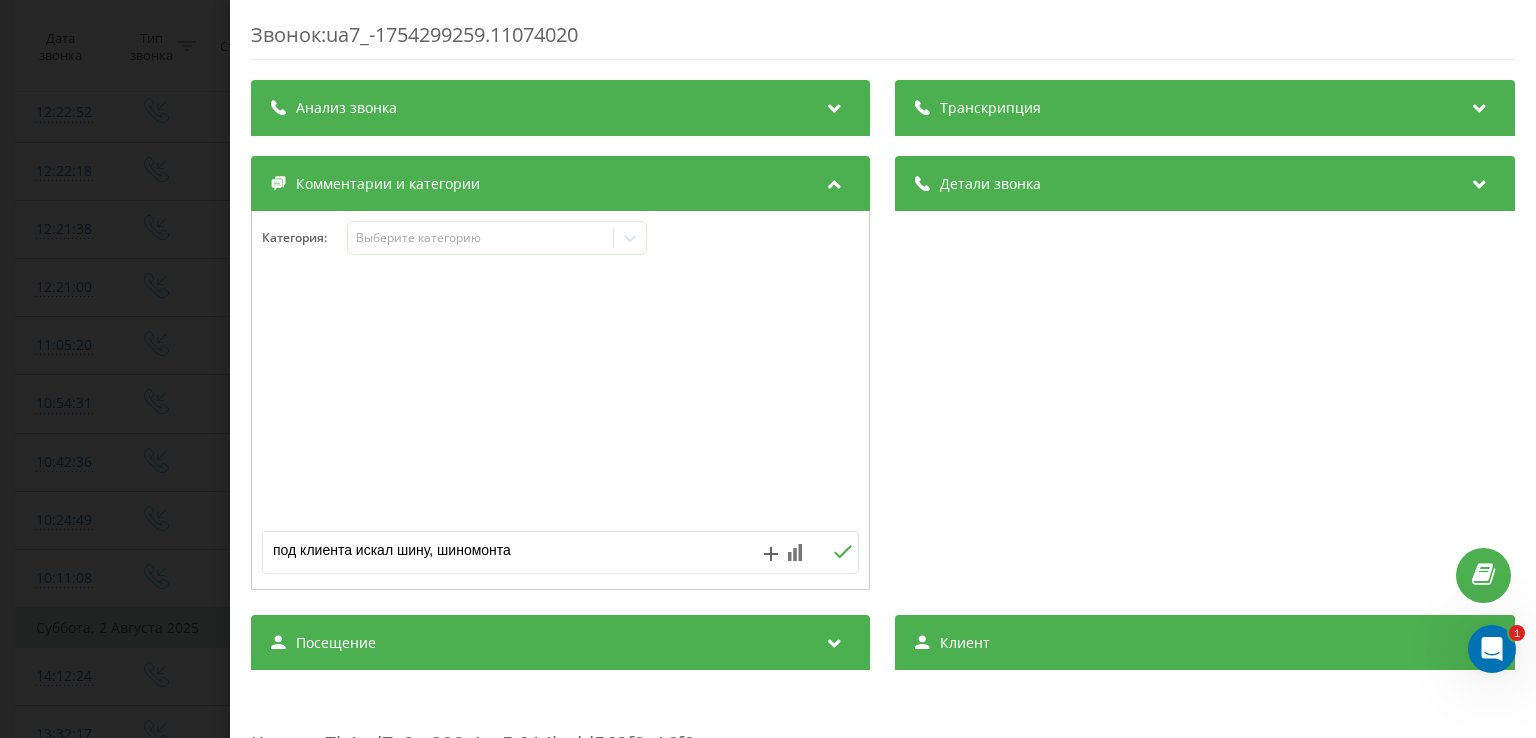 type on "под клиента искал шину, шиномонтаж" 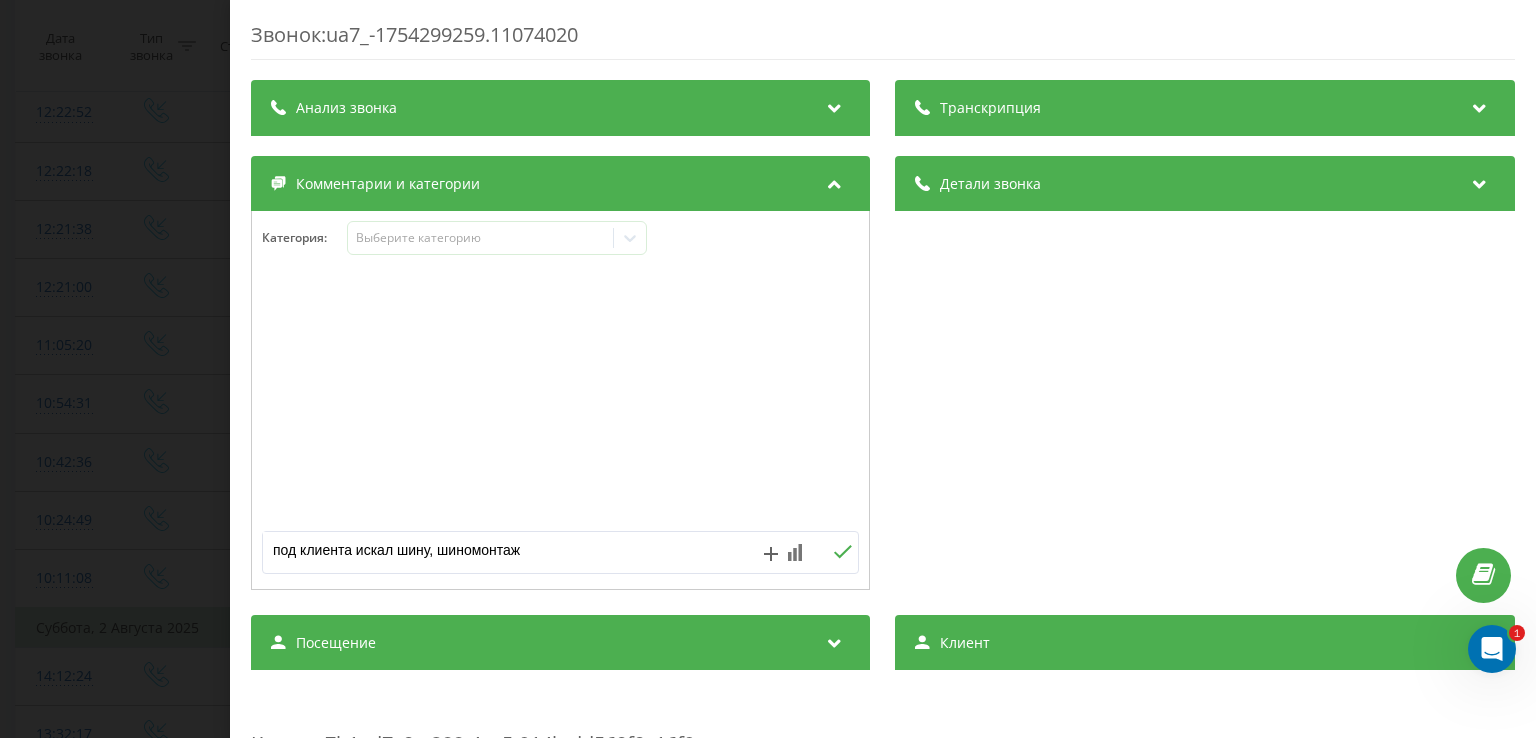 click 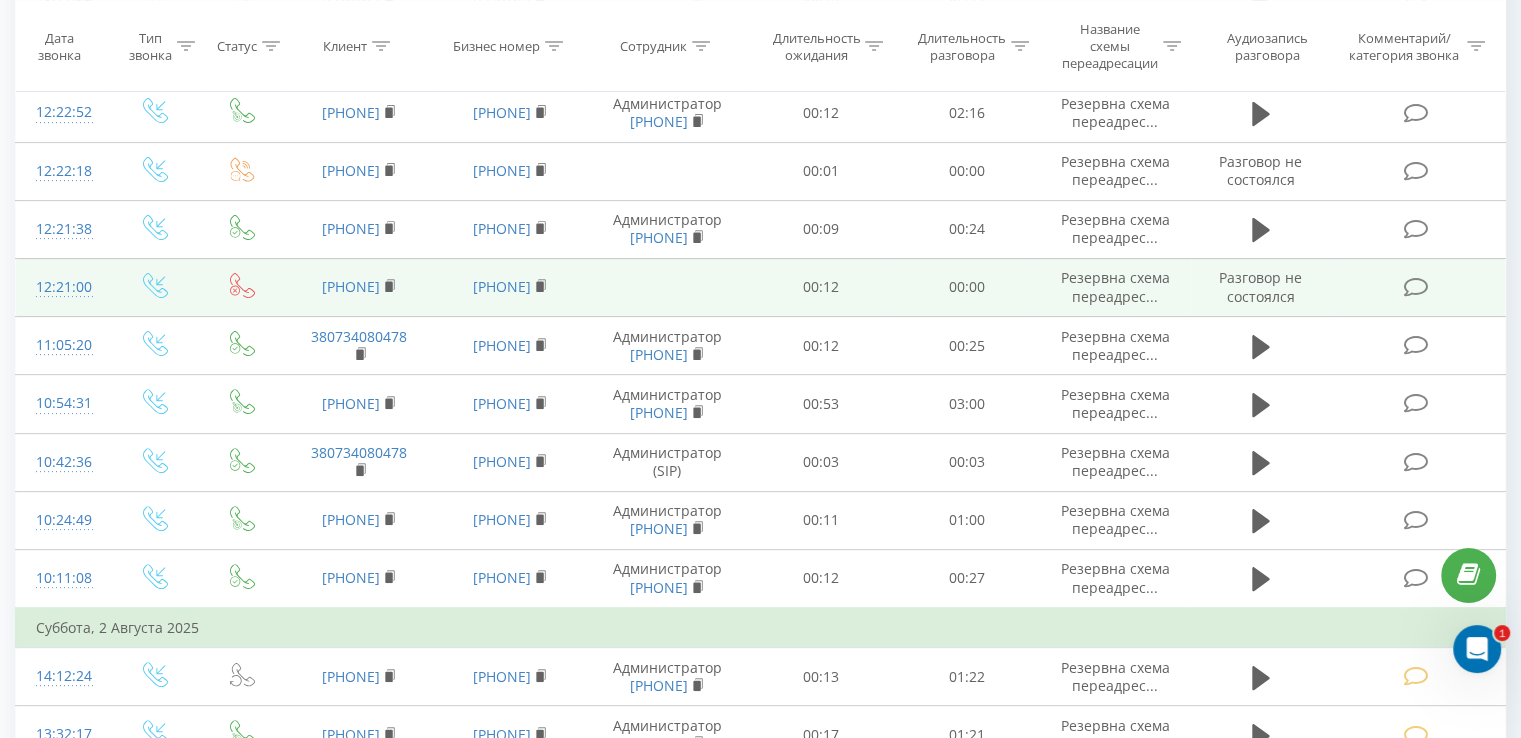 click at bounding box center (1417, 287) 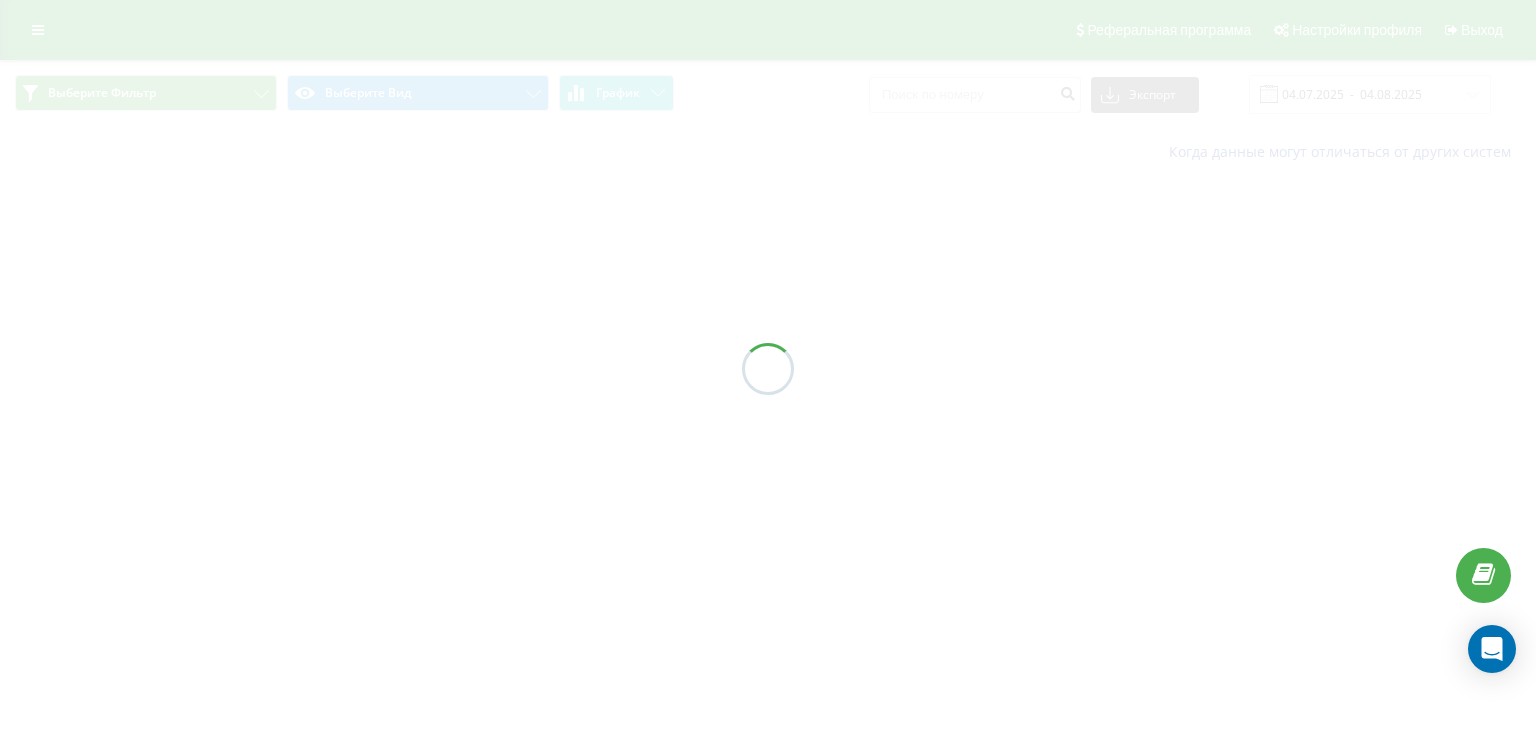 scroll, scrollTop: 0, scrollLeft: 0, axis: both 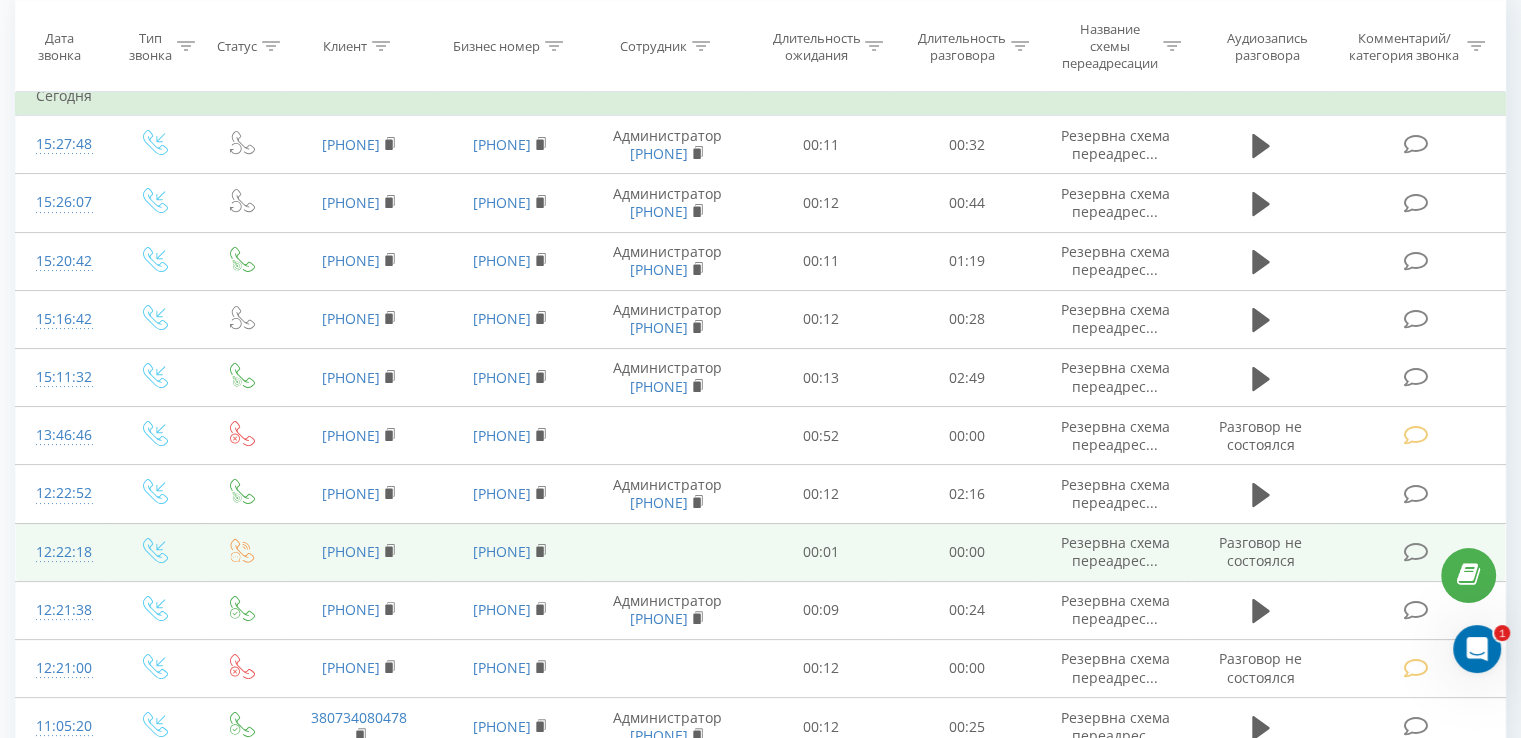 click at bounding box center (1415, 552) 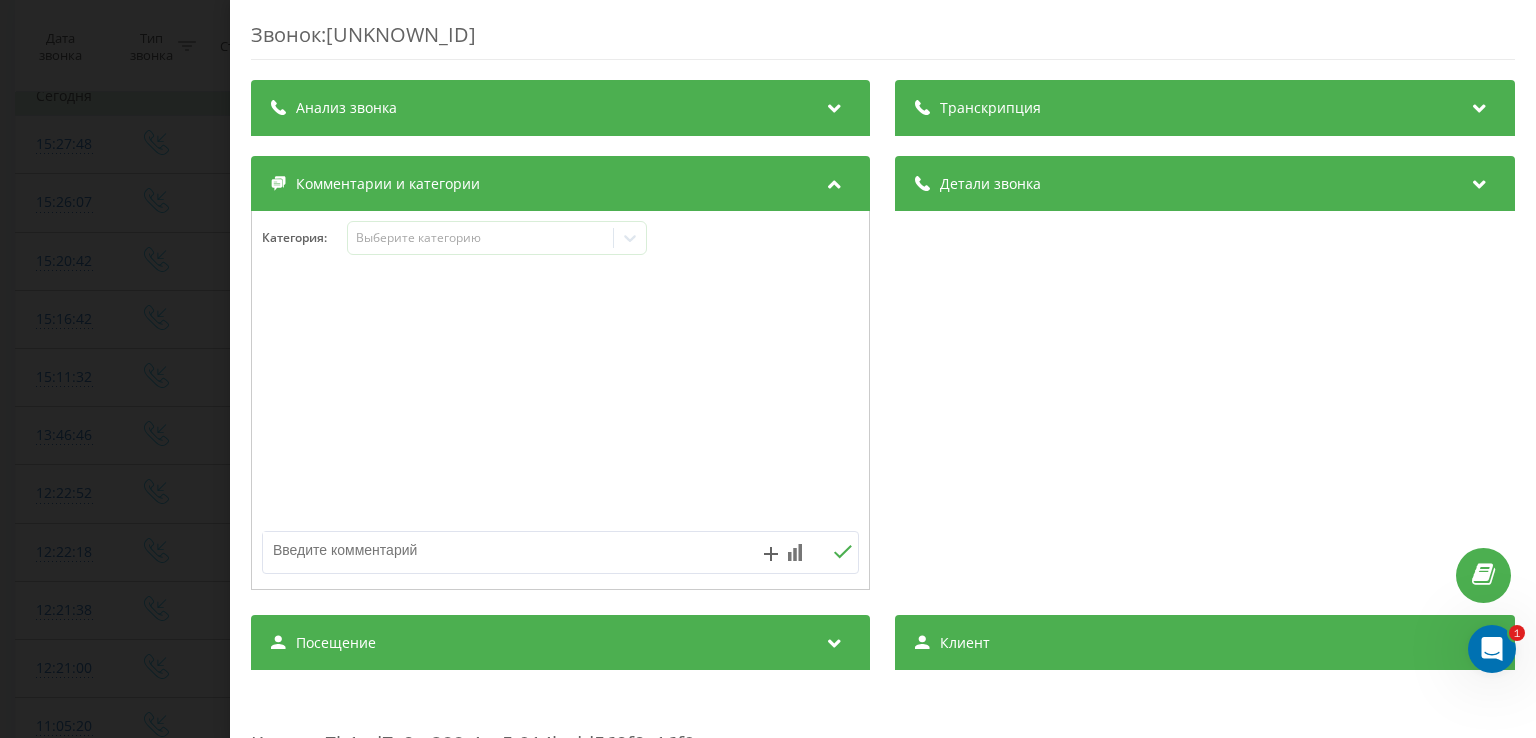 click at bounding box center (501, 550) 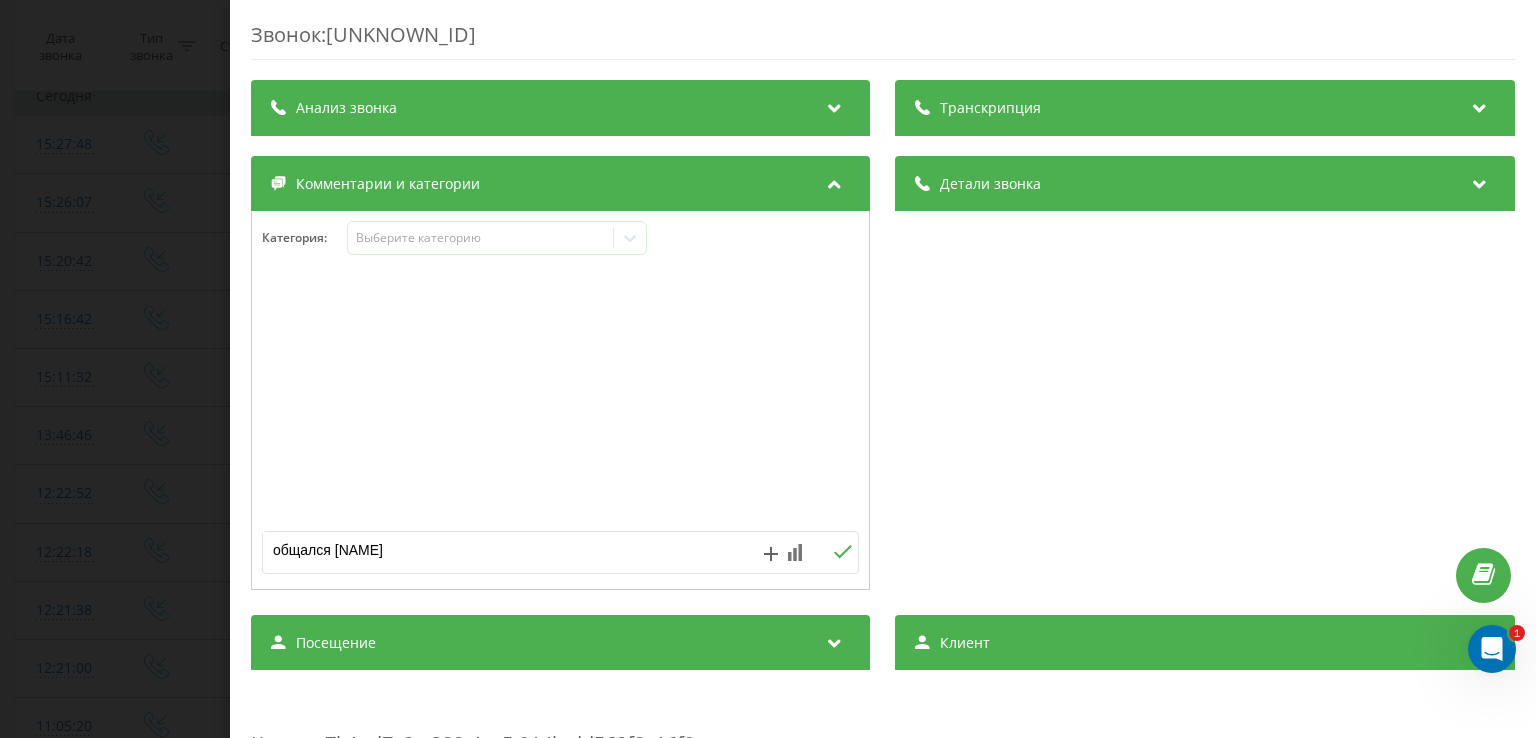 type on "[LAST] [FIRST]" 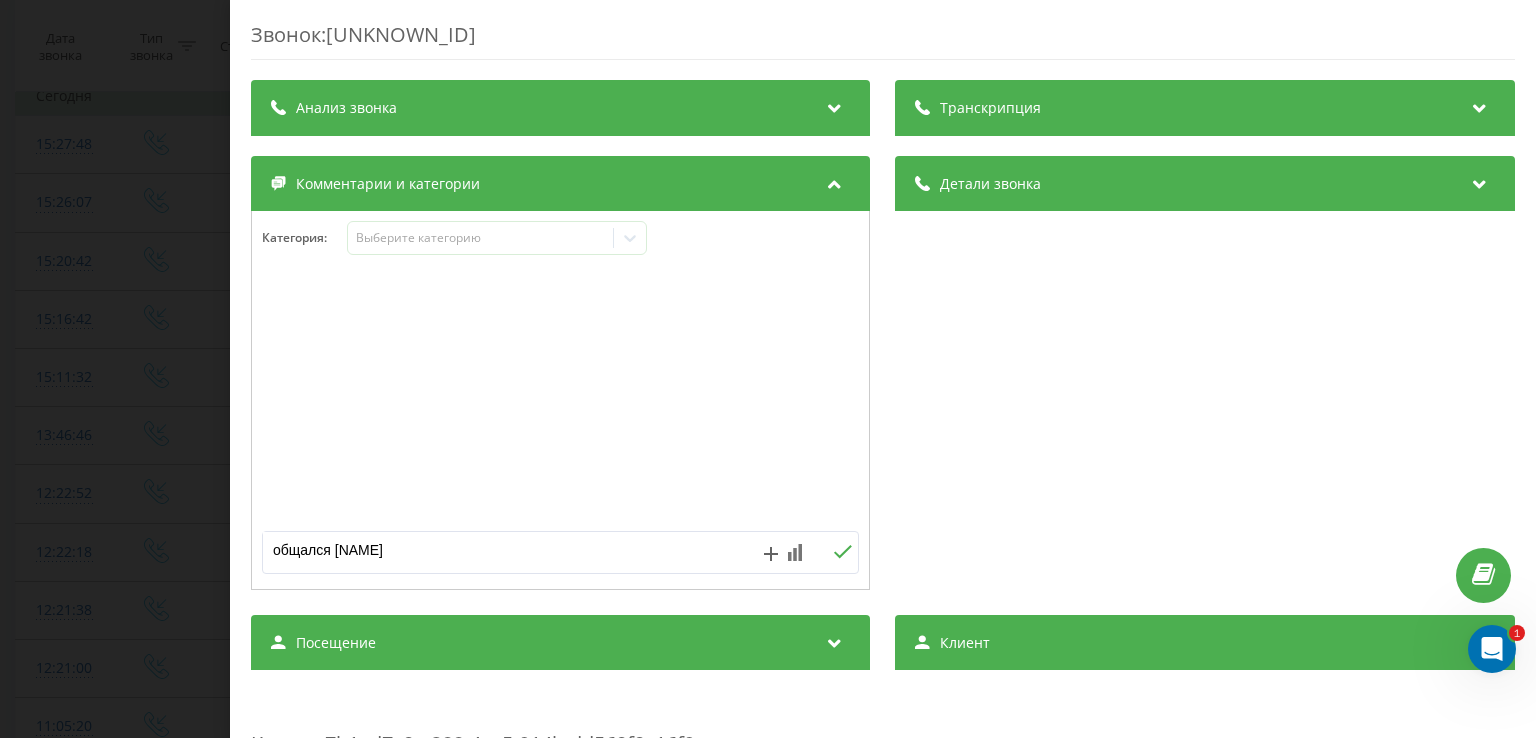 click at bounding box center [843, 552] 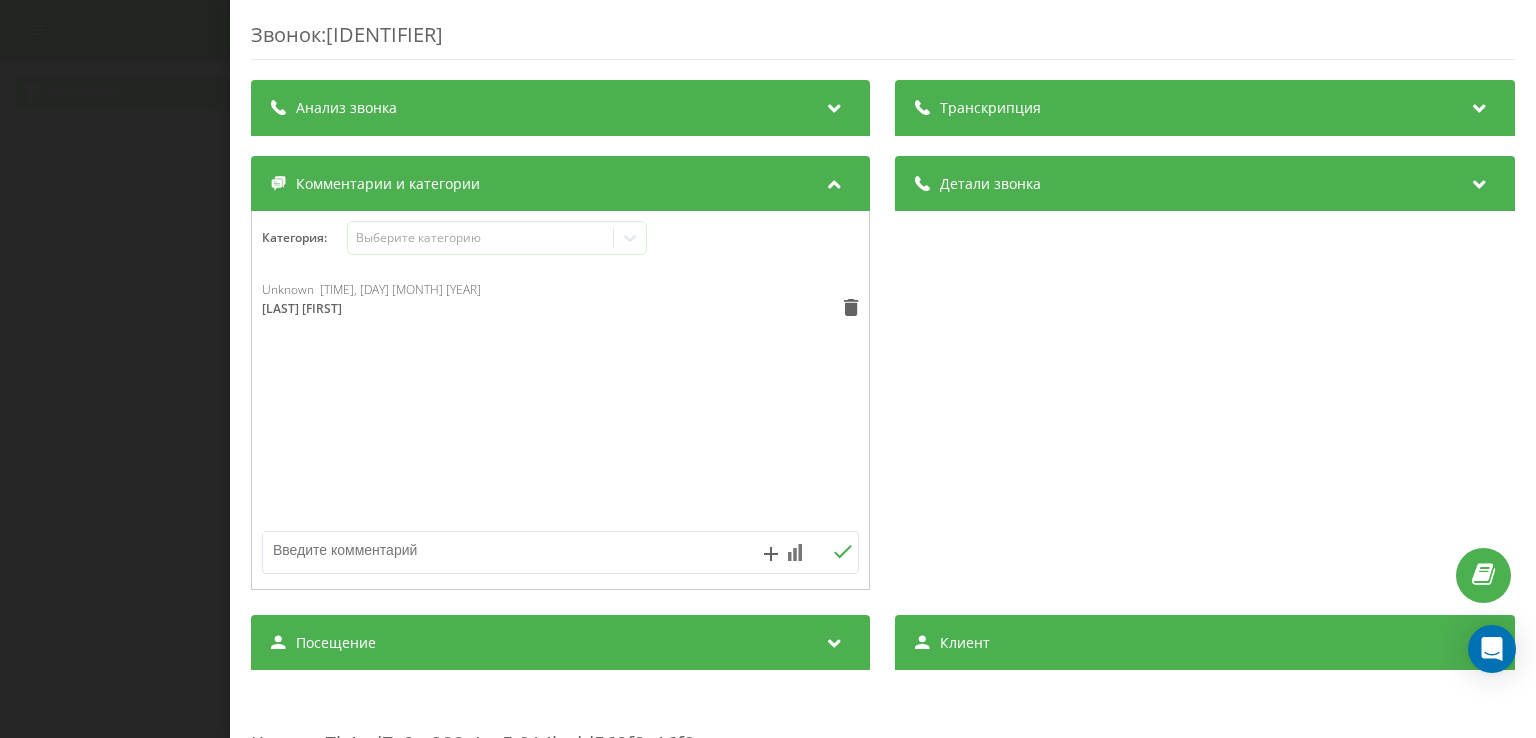 scroll, scrollTop: 0, scrollLeft: 0, axis: both 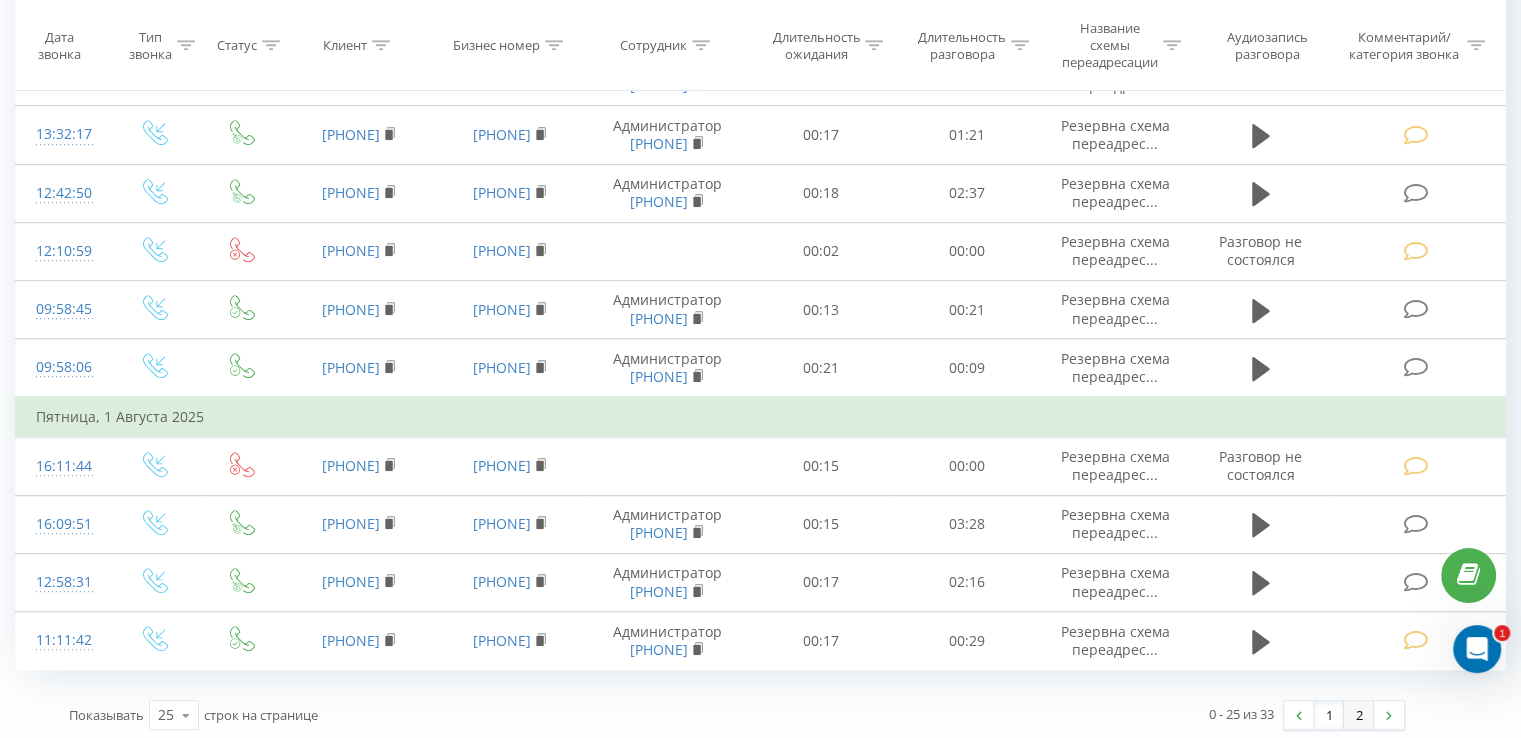 click on "2" at bounding box center (1359, 715) 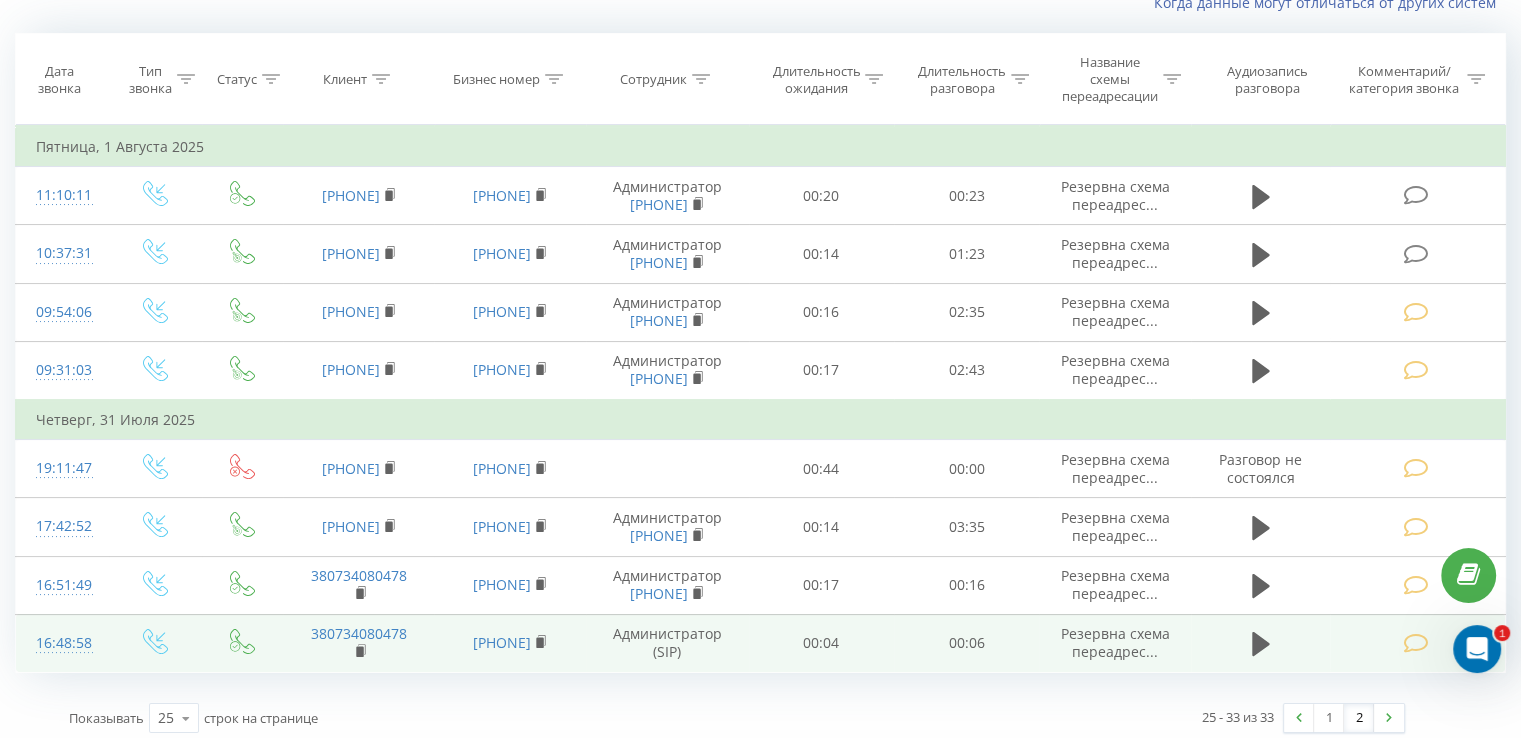 scroll, scrollTop: 156, scrollLeft: 0, axis: vertical 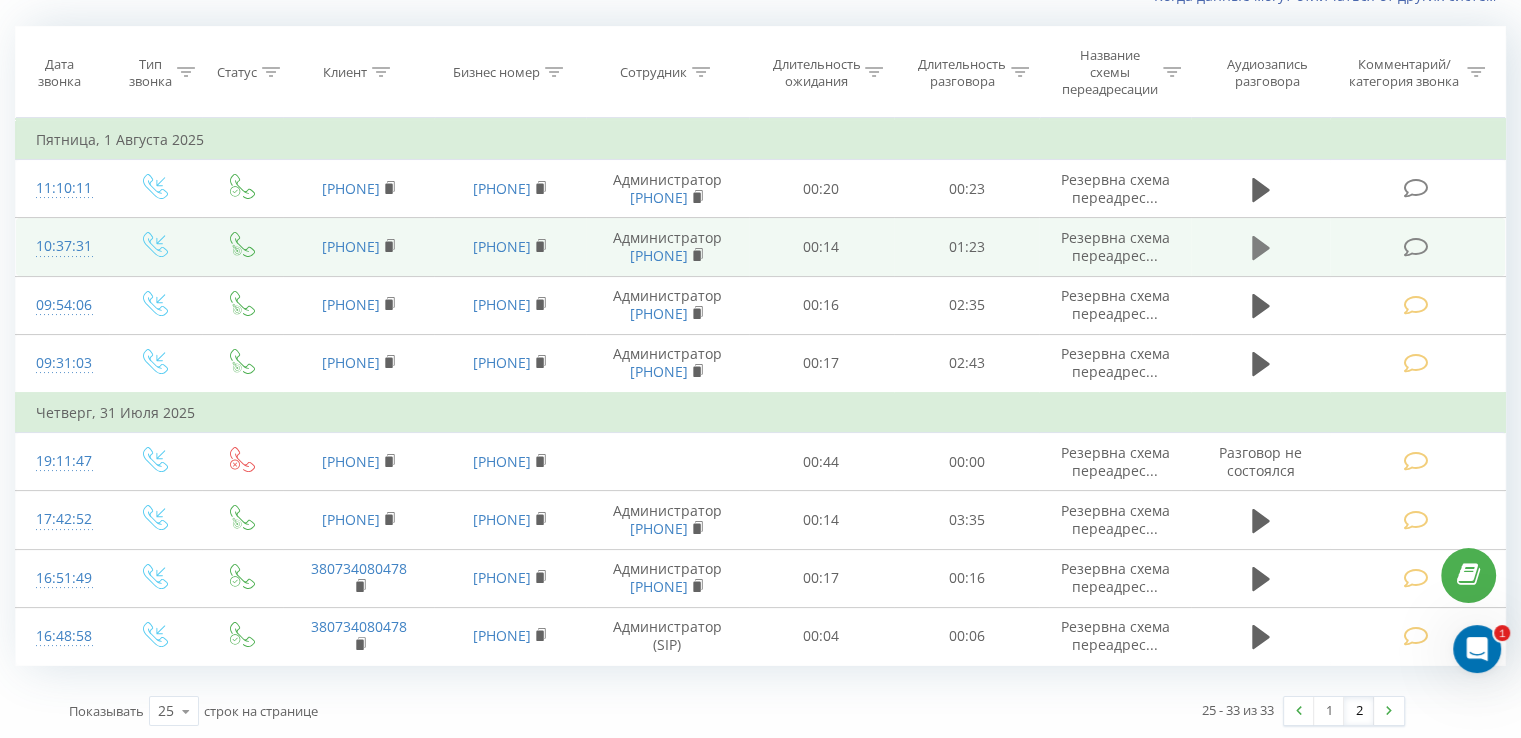 click 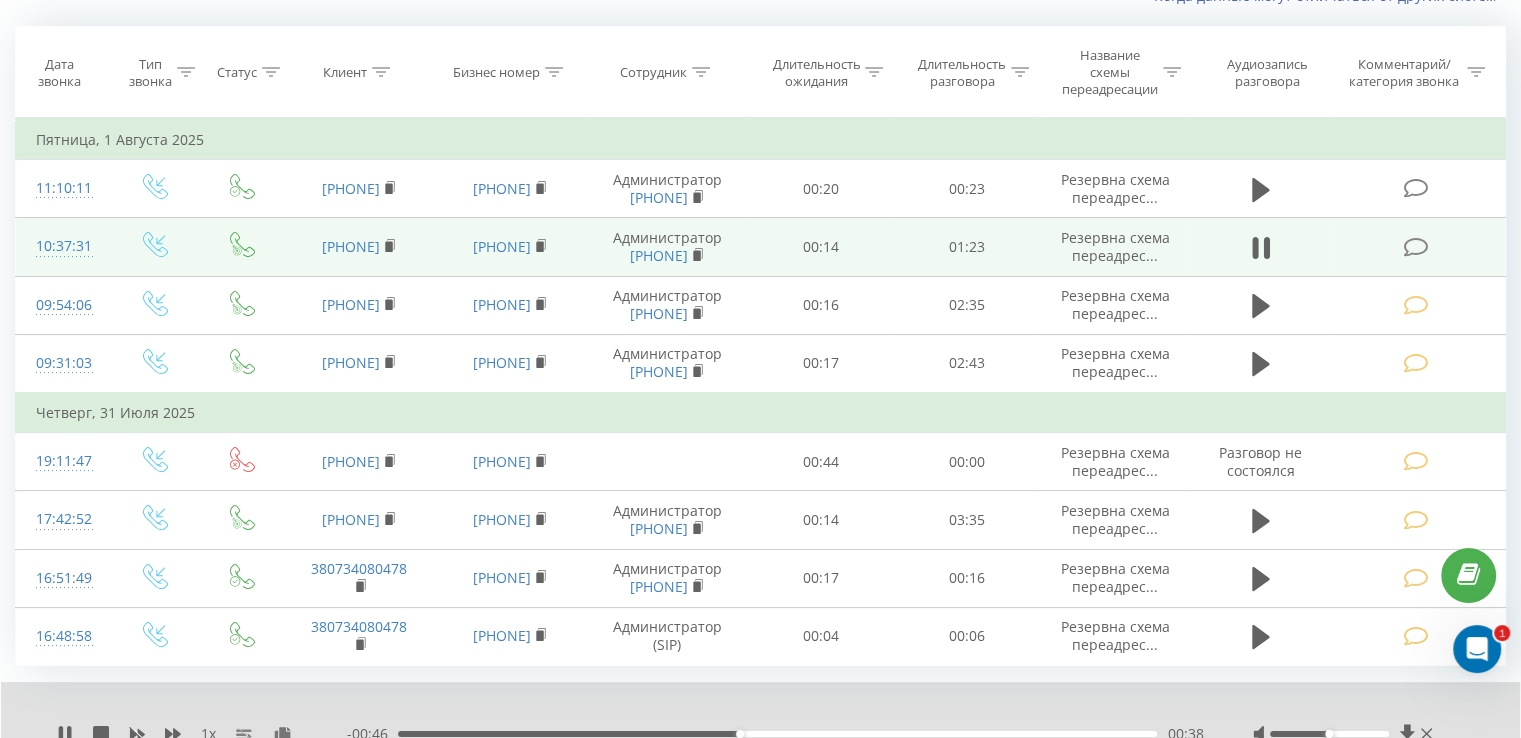 drag, startPoint x: 416, startPoint y: 236, endPoint x: 309, endPoint y: 241, distance: 107.11676 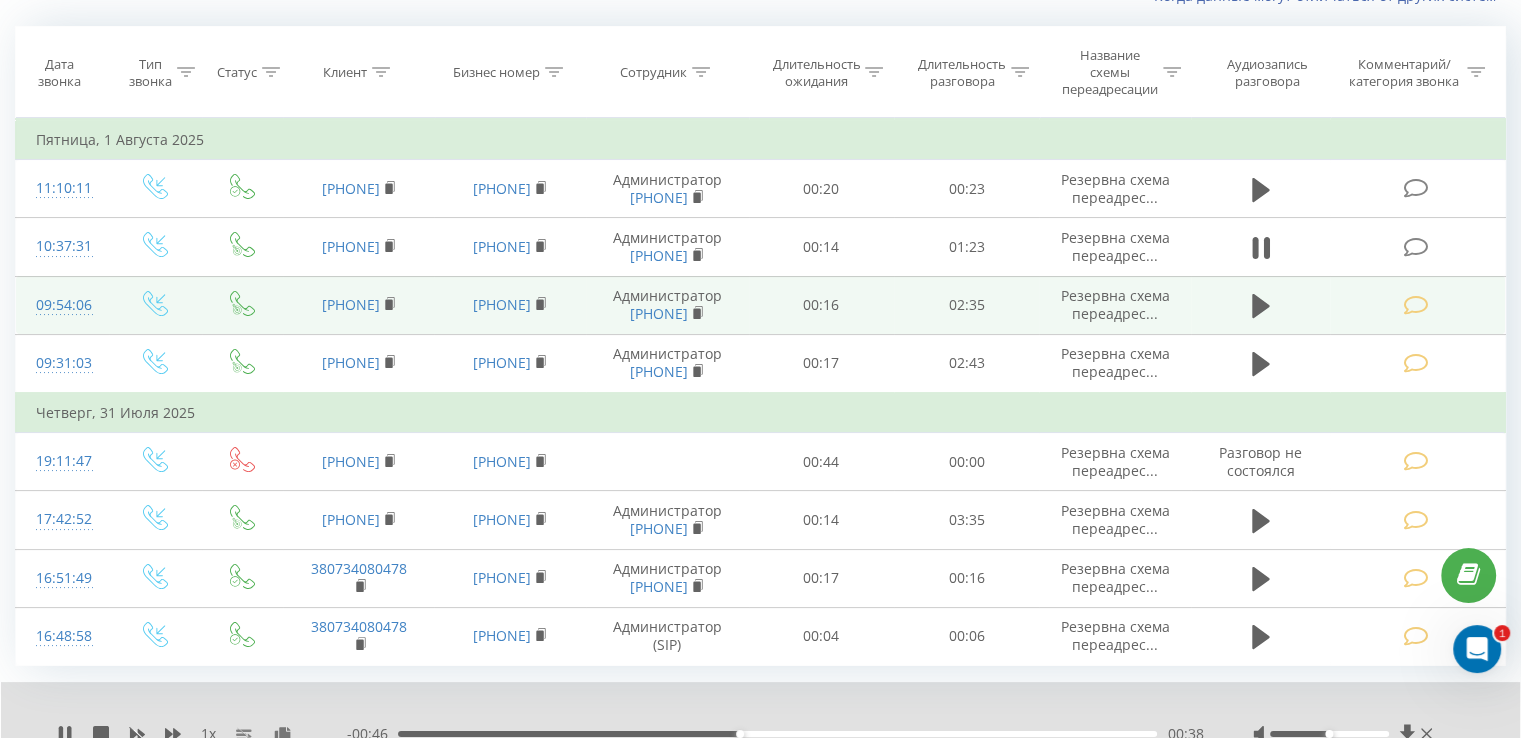 copy on "[PHONE]" 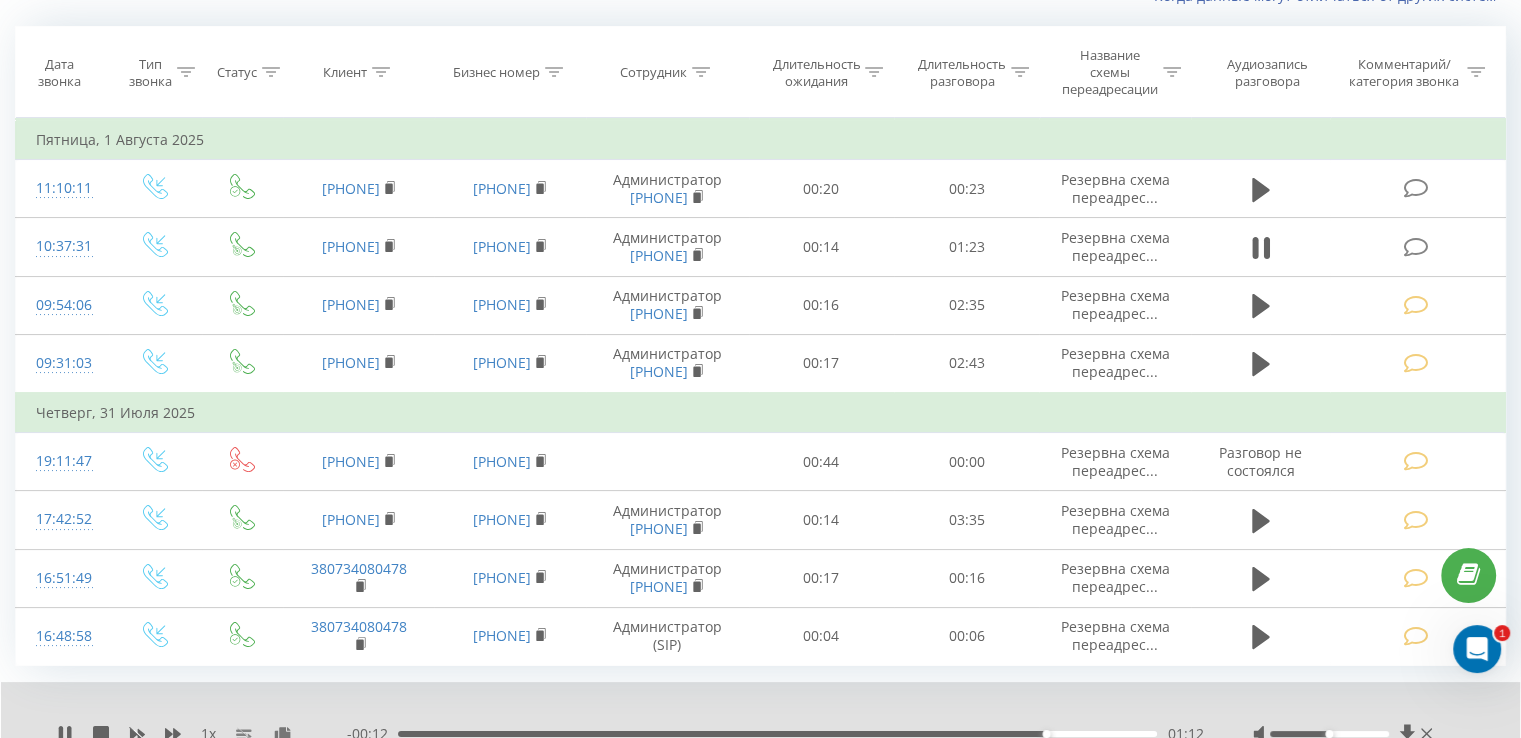 click on "01:12" at bounding box center (777, 734) 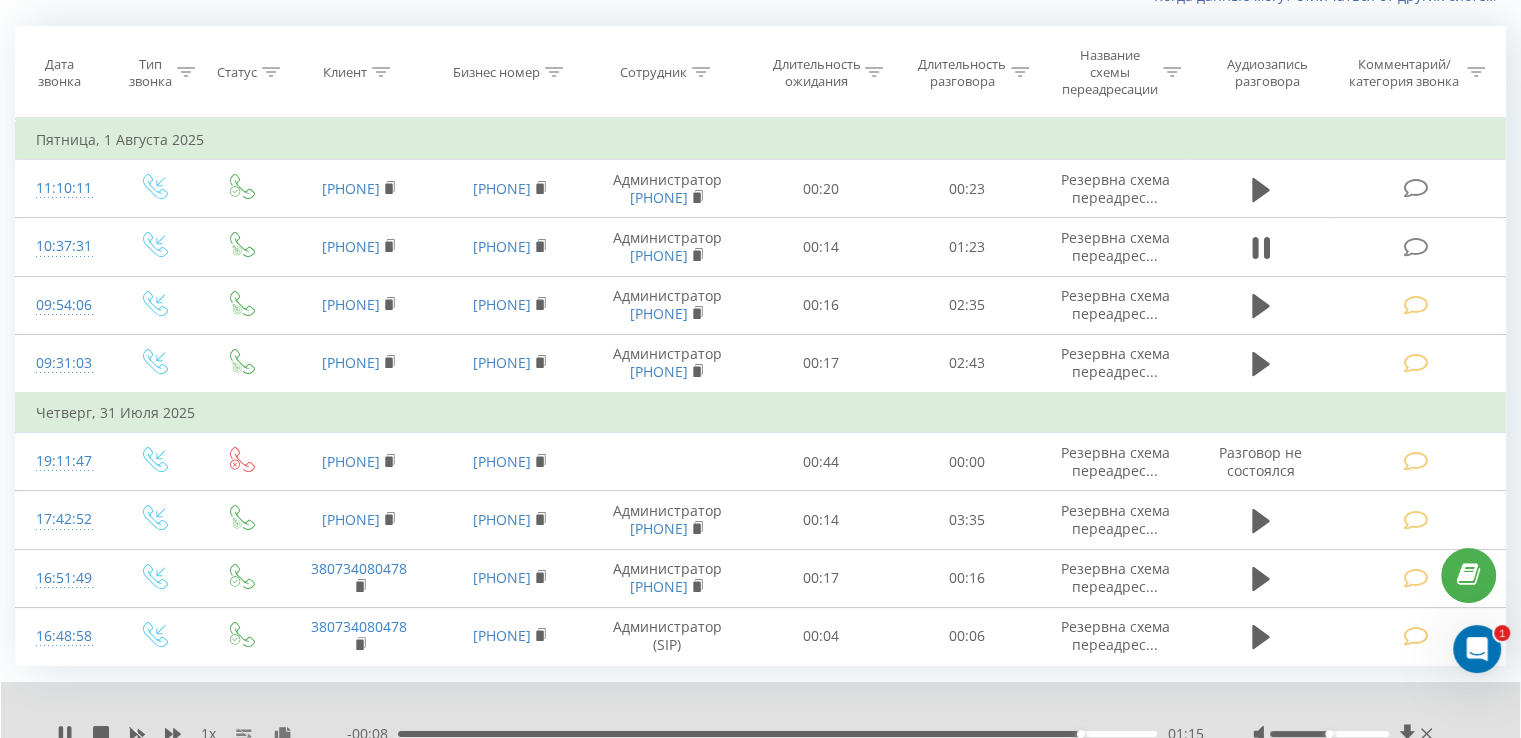 click on "01:15" at bounding box center (777, 734) 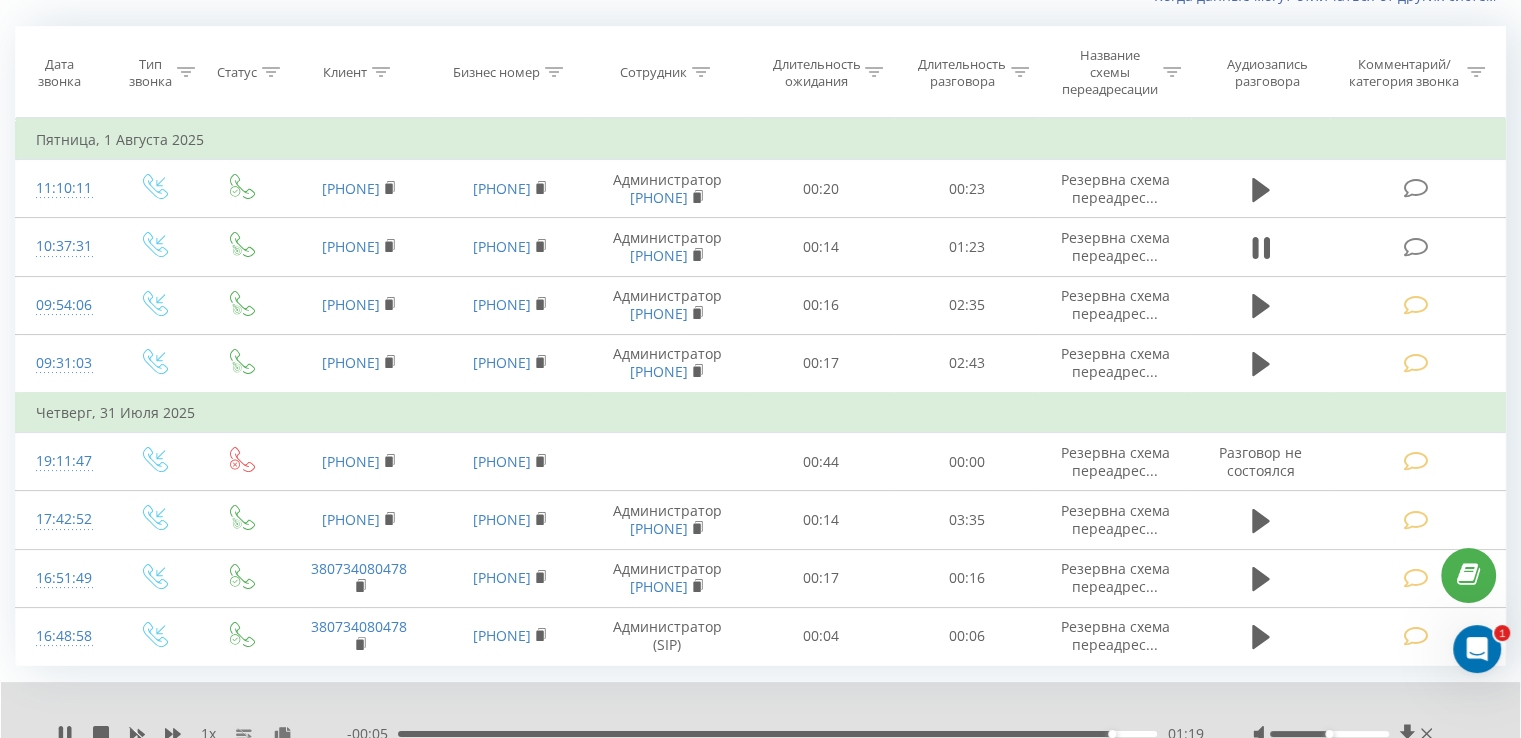 click on "01:19" at bounding box center [777, 734] 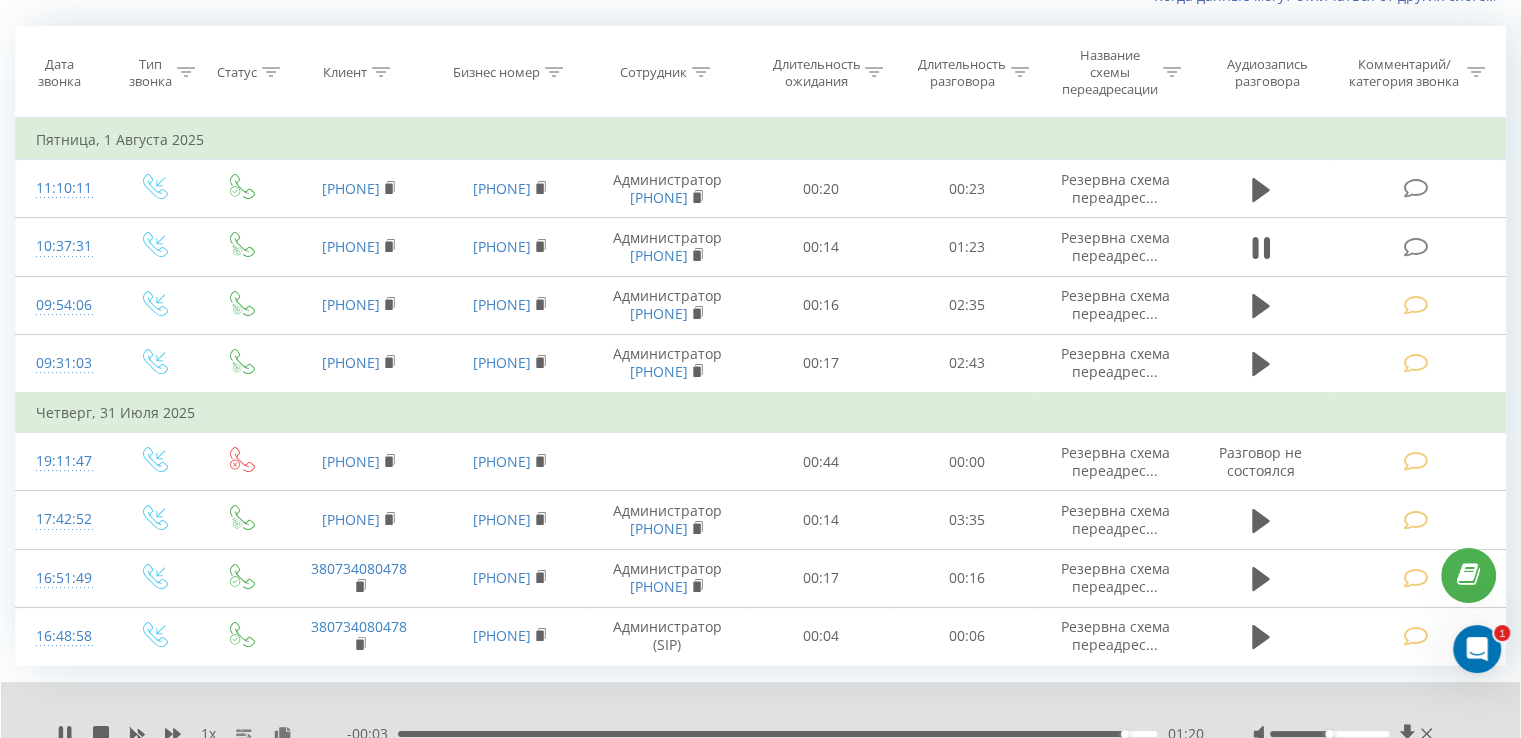 click on "01:20" at bounding box center [1125, 734] 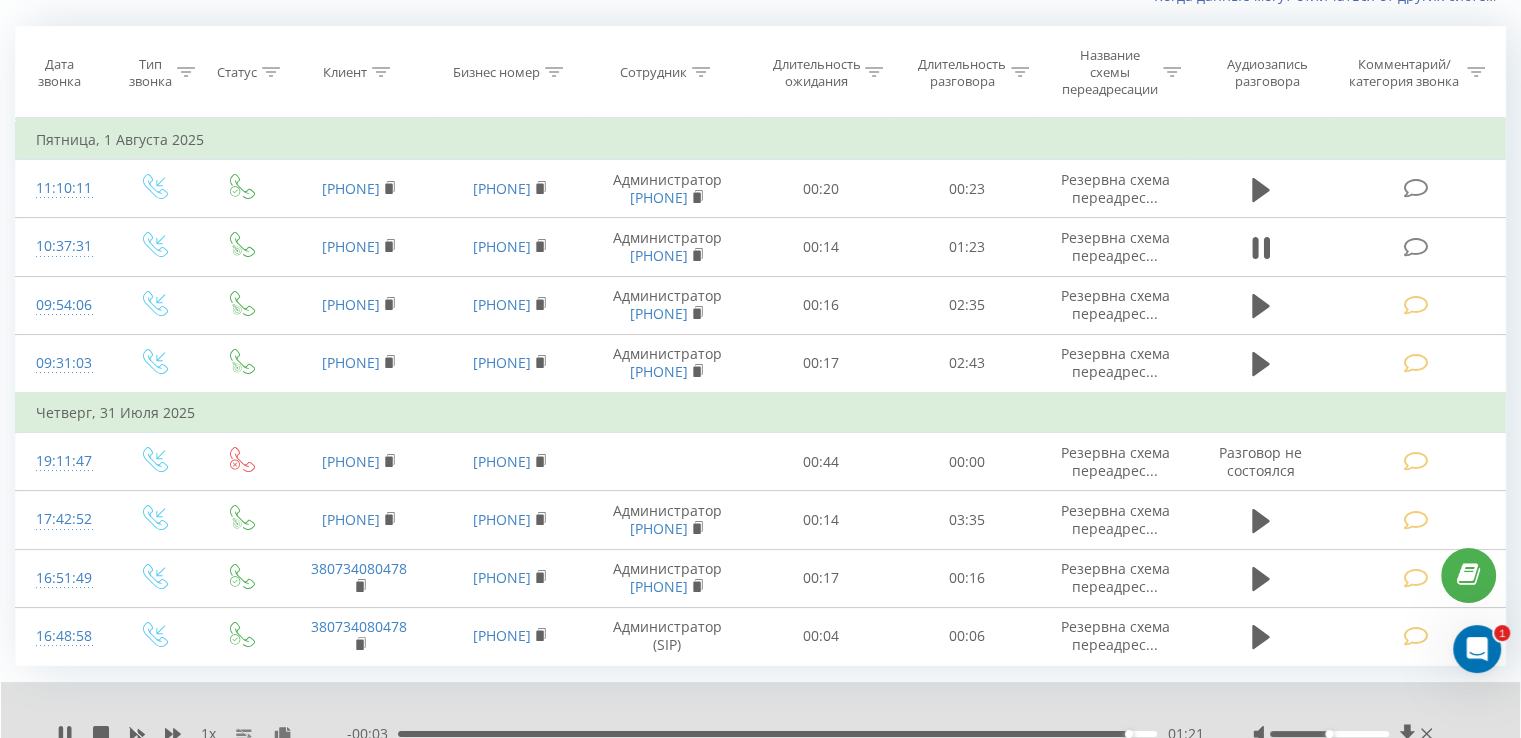 click on "01:21" at bounding box center [777, 734] 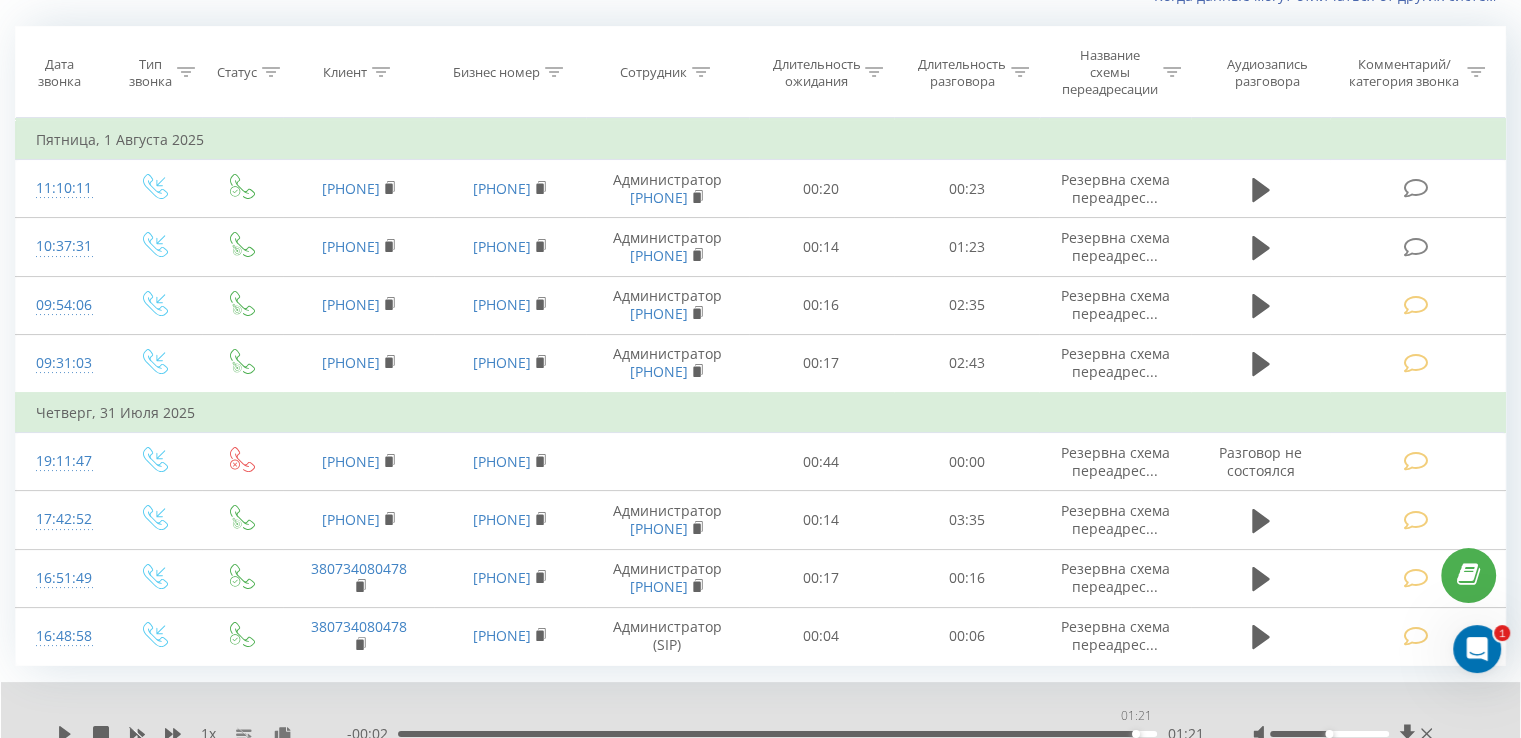 click on "01:21" at bounding box center (777, 734) 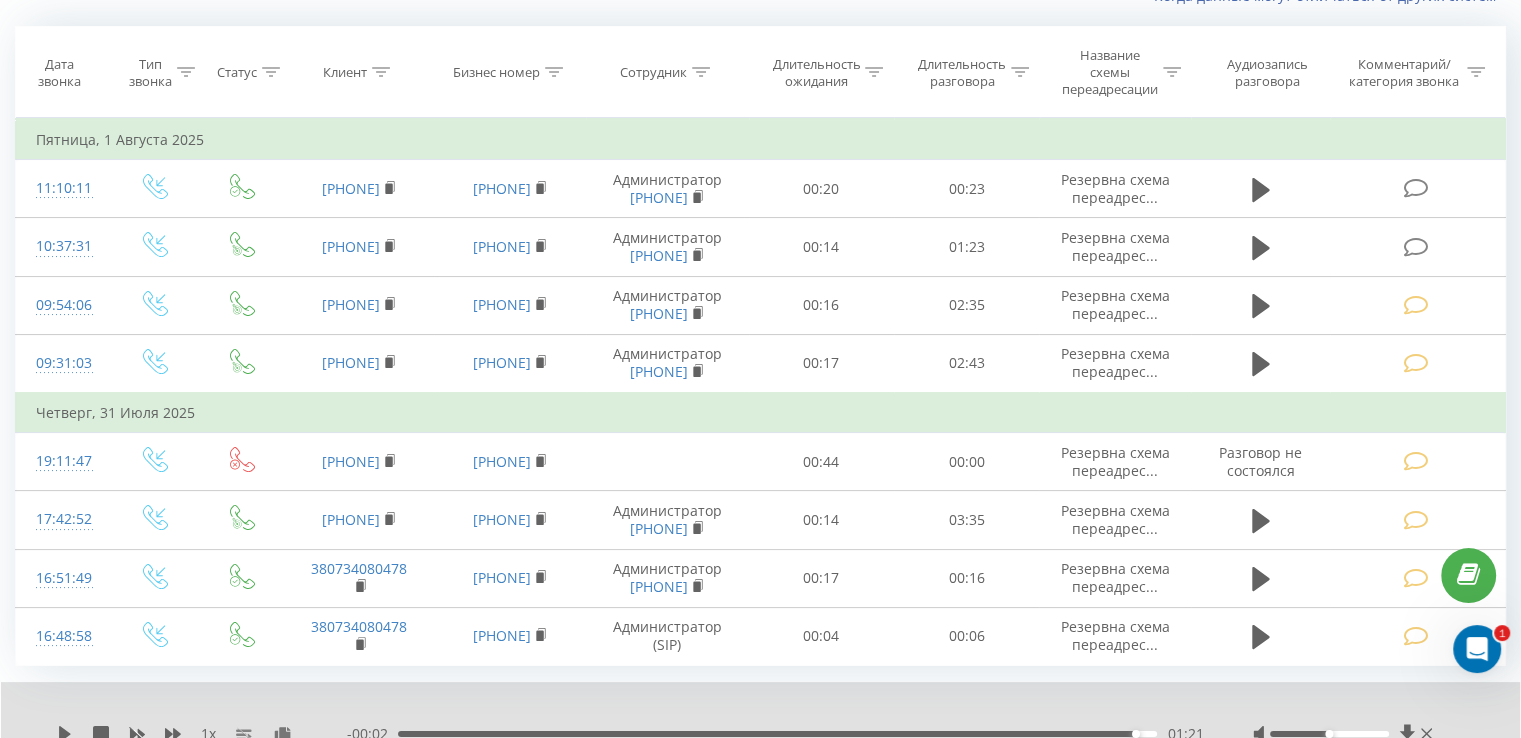 click on "[DURATION] [TIME]   [TIME]" at bounding box center [775, 734] 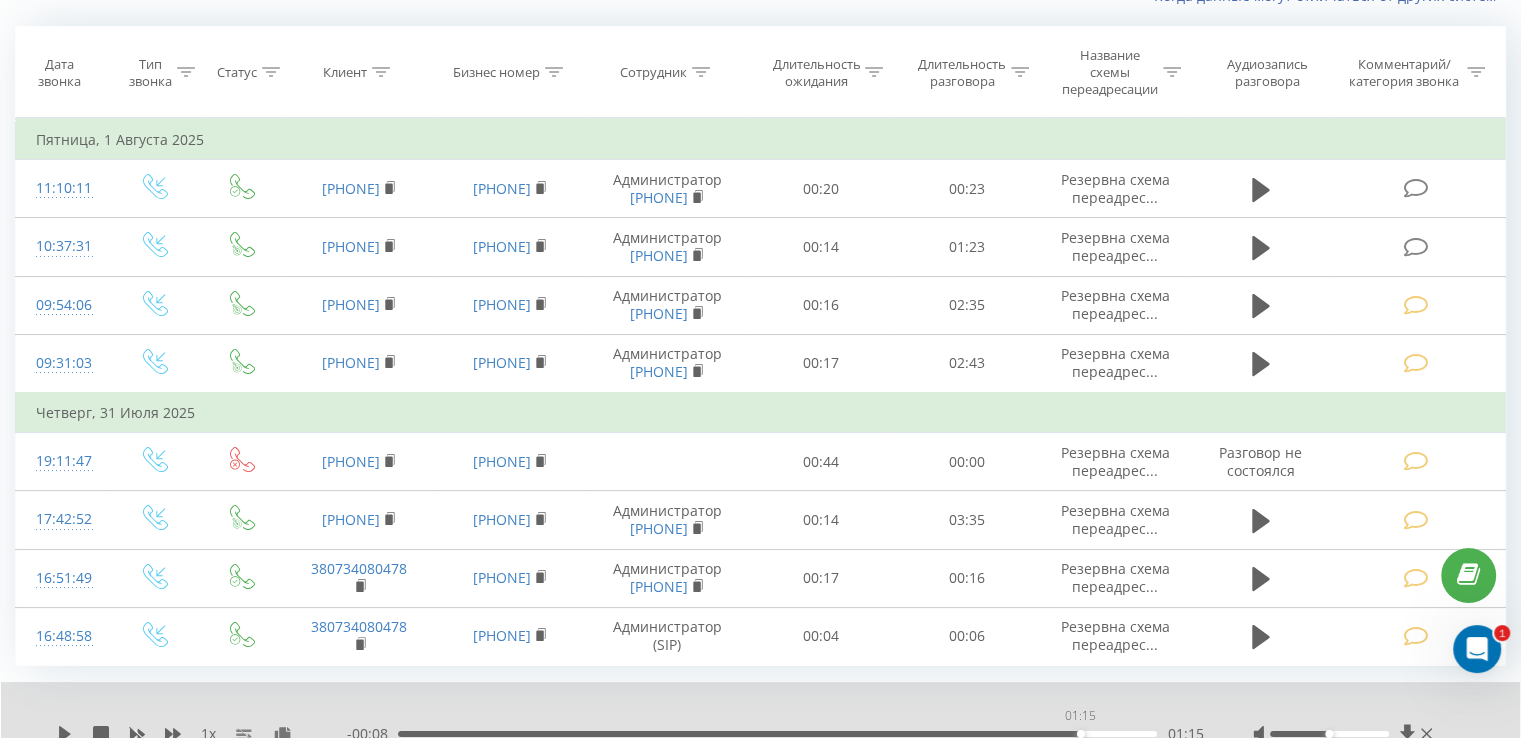 click on "01:15" at bounding box center (777, 734) 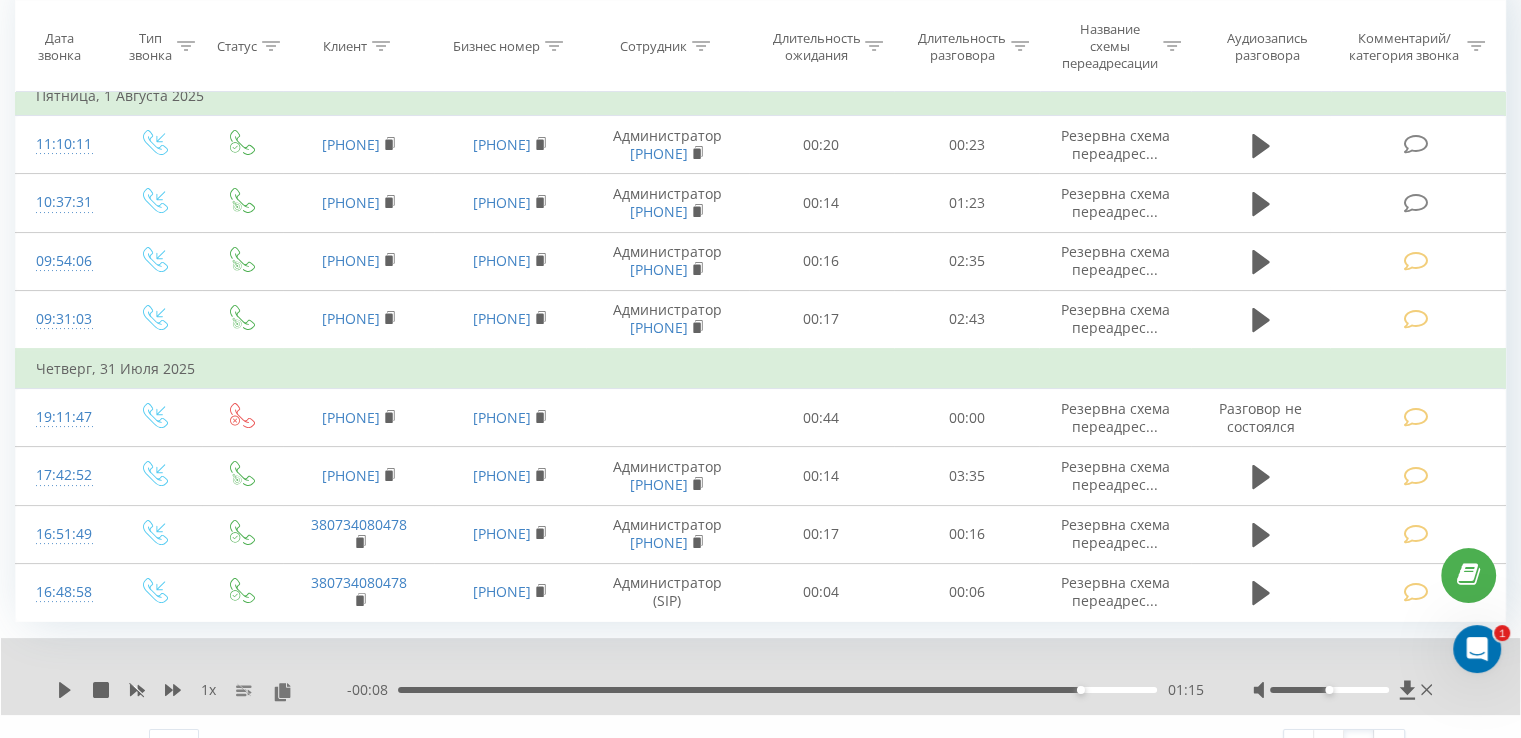 scroll, scrollTop: 232, scrollLeft: 0, axis: vertical 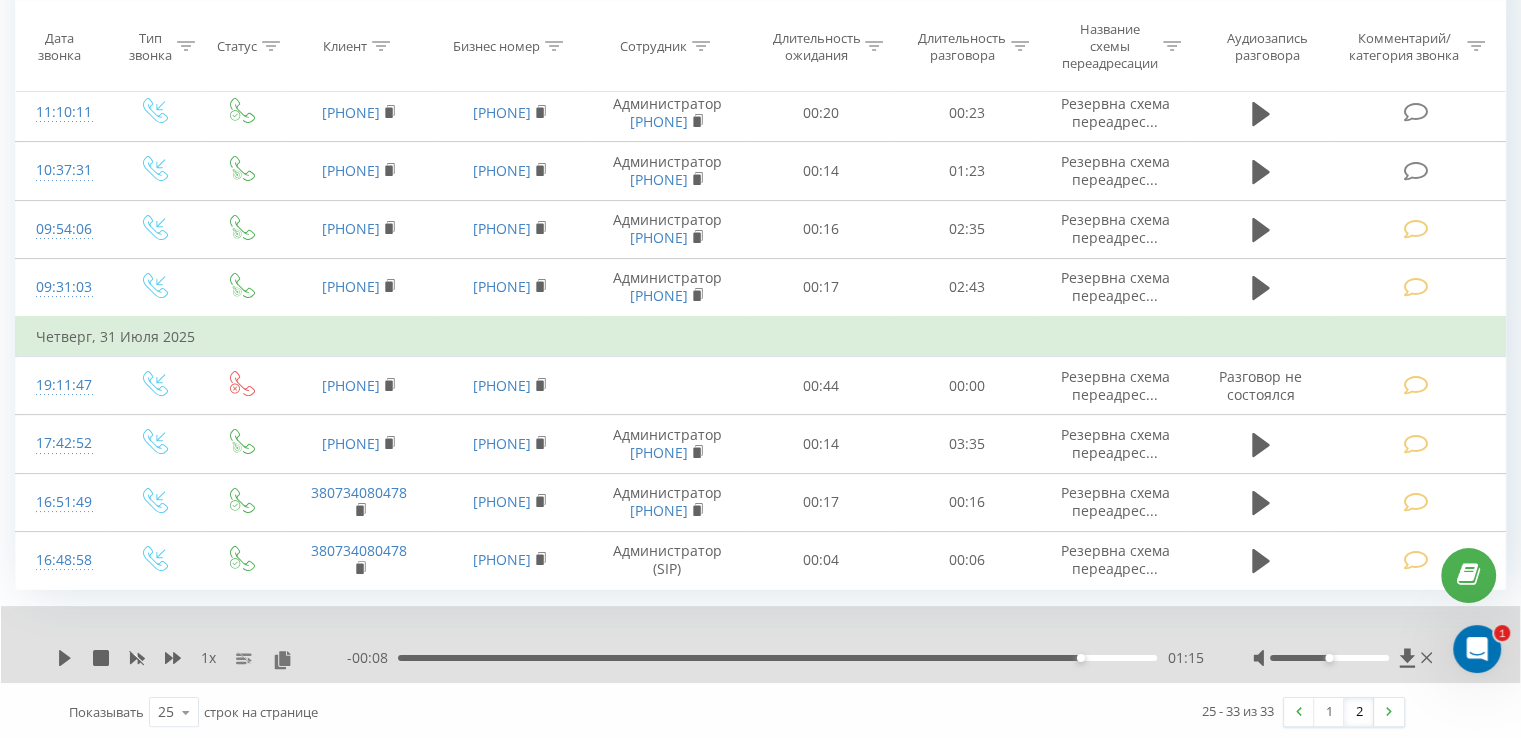 click on "1 x  - 00:08 01:15   01:15" at bounding box center [760, 644] 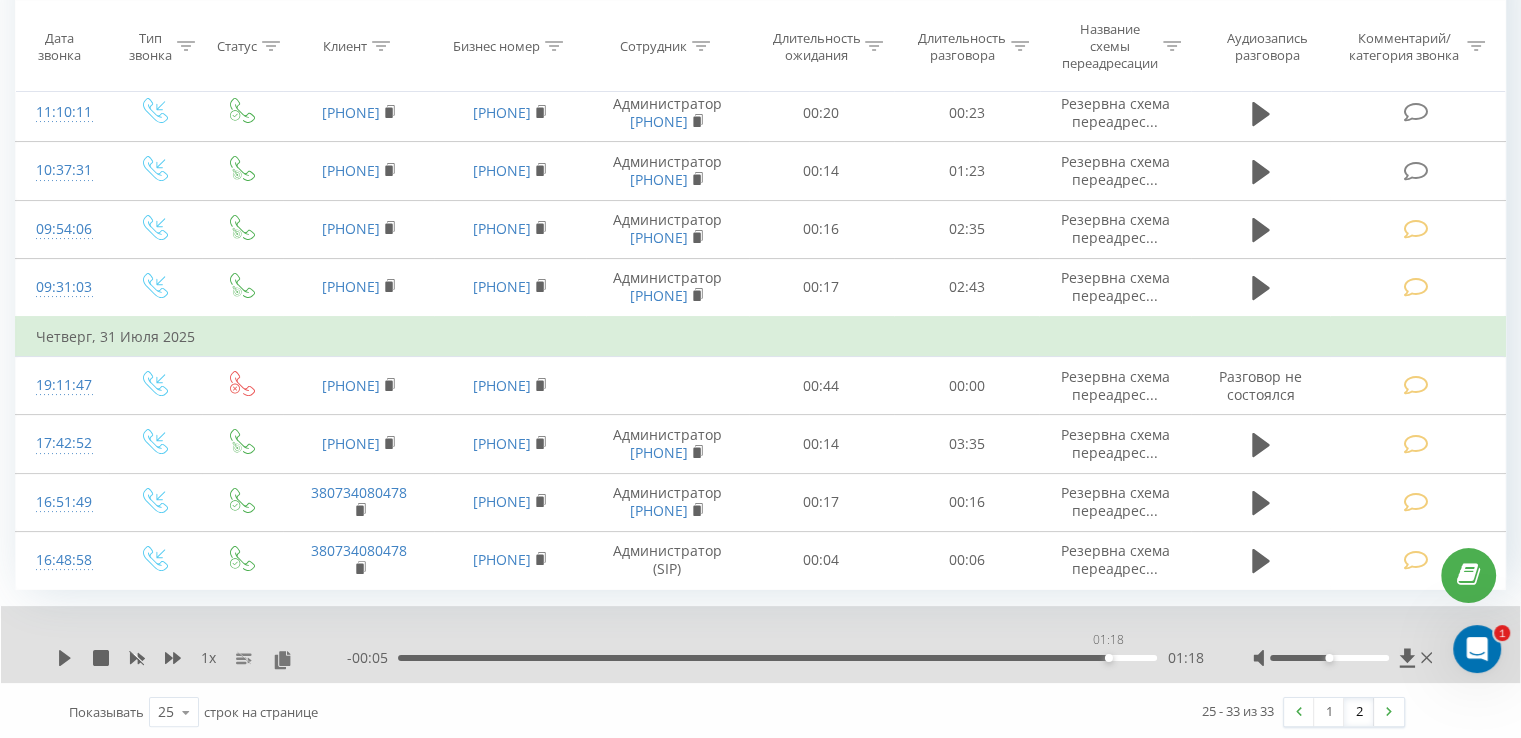 click on "01:18" at bounding box center [777, 658] 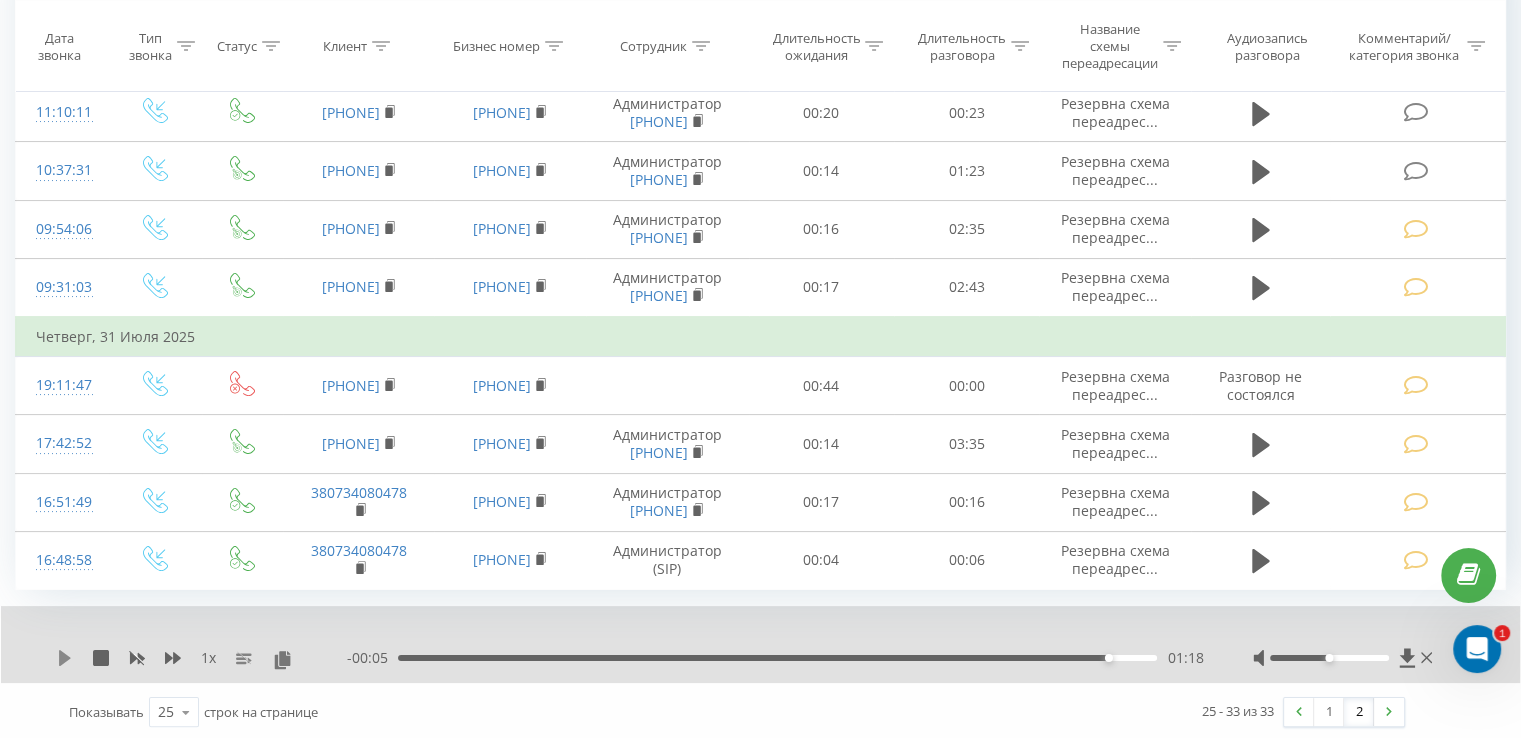 click 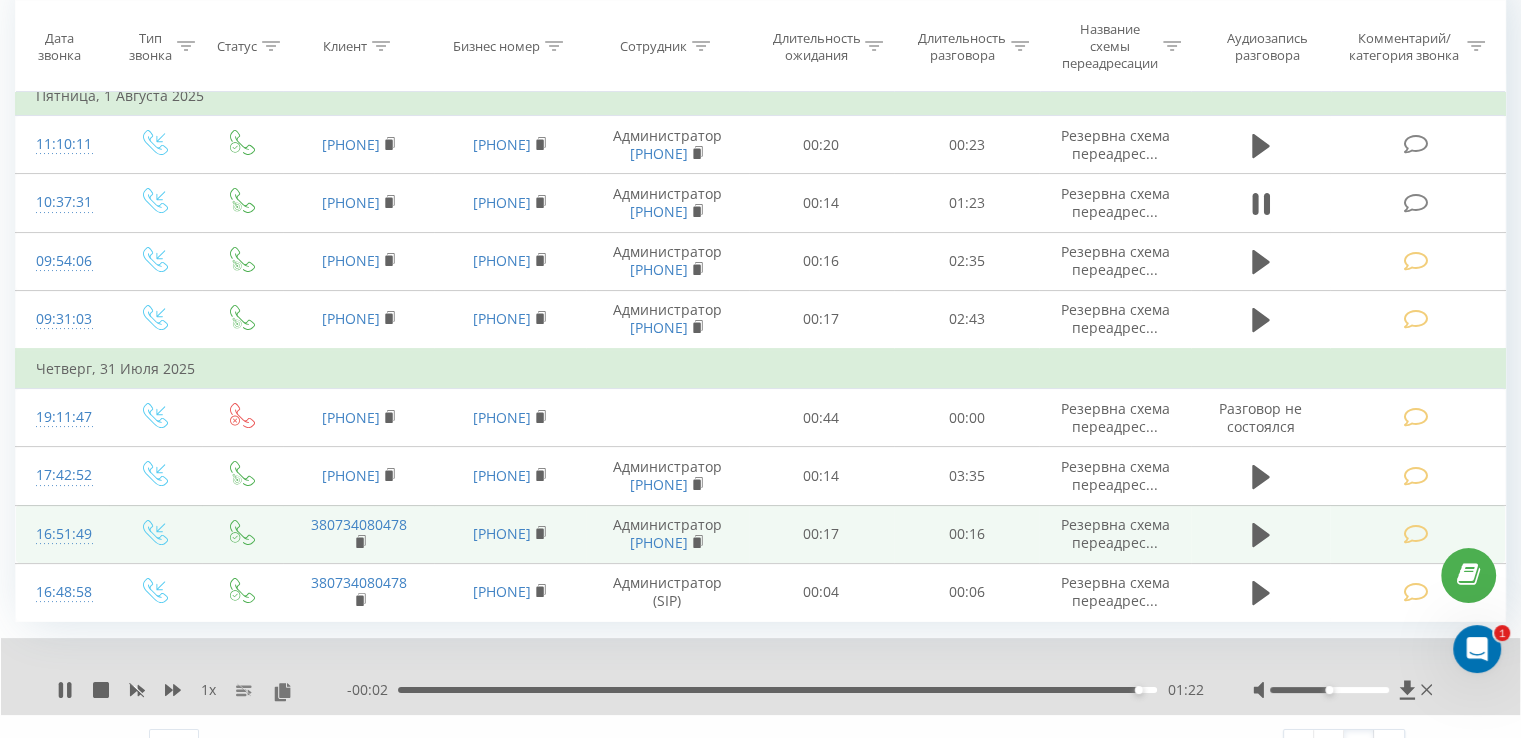 scroll, scrollTop: 232, scrollLeft: 0, axis: vertical 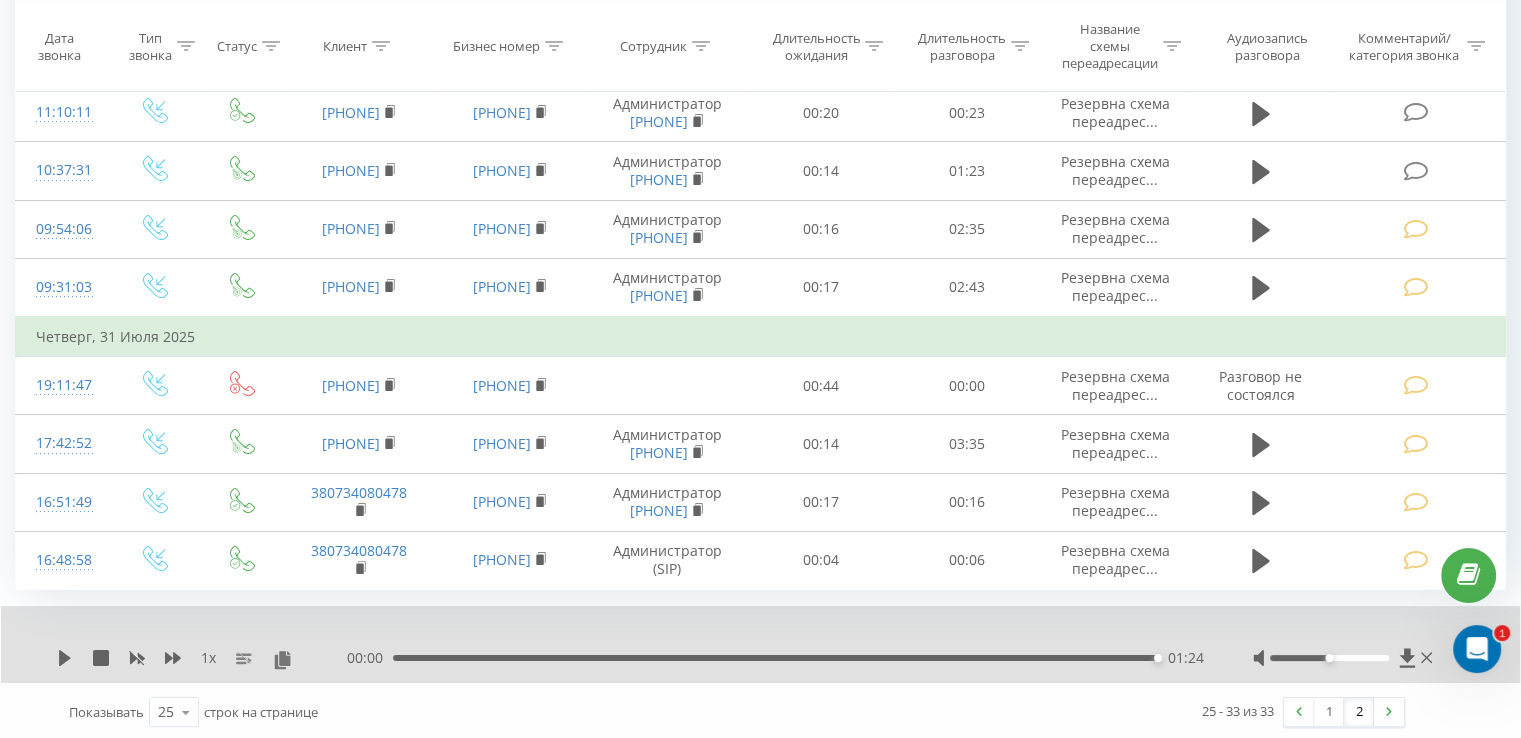 click on "1 x  00:00 01:24   01:24" at bounding box center [760, 644] 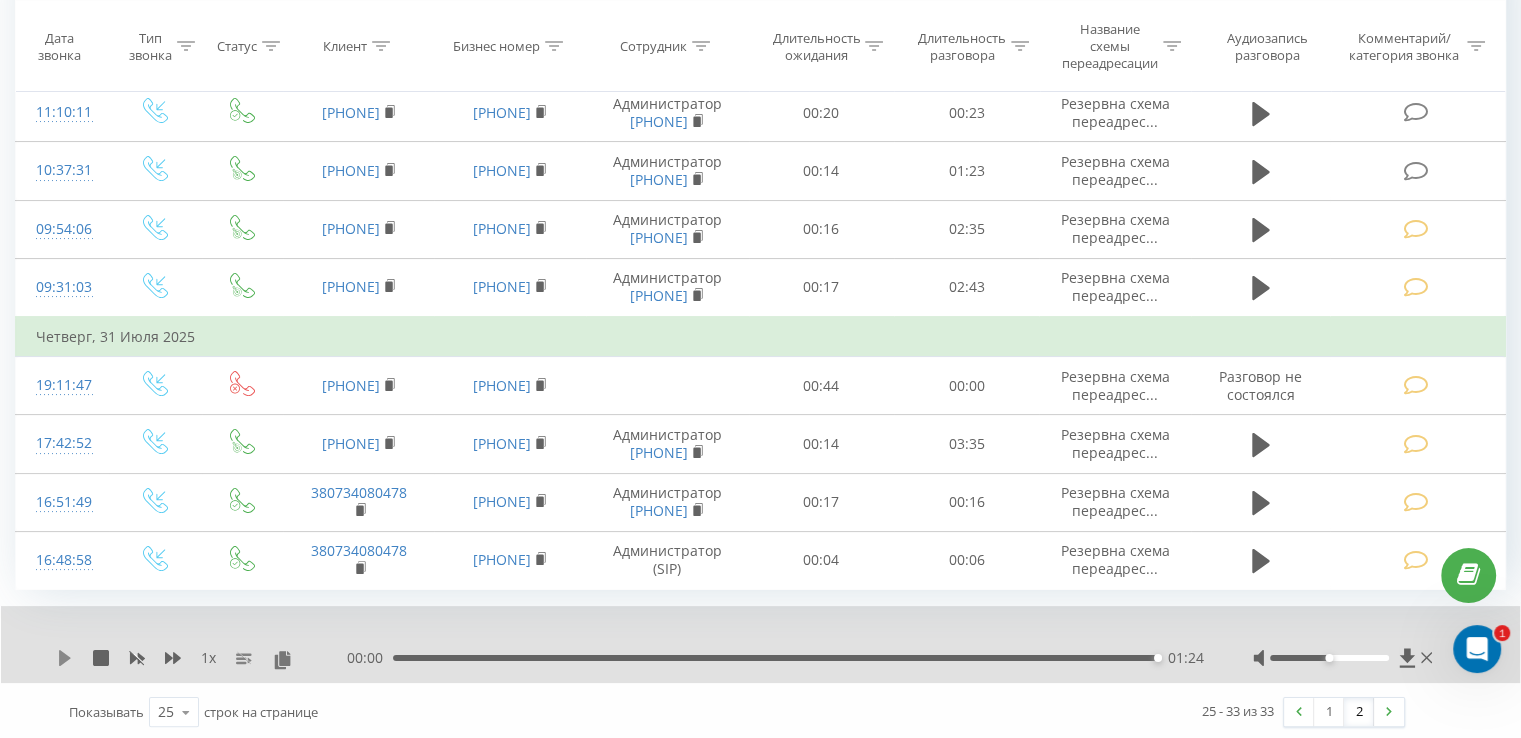 drag, startPoint x: 66, startPoint y: 653, endPoint x: 184, endPoint y: 705, distance: 128.9496 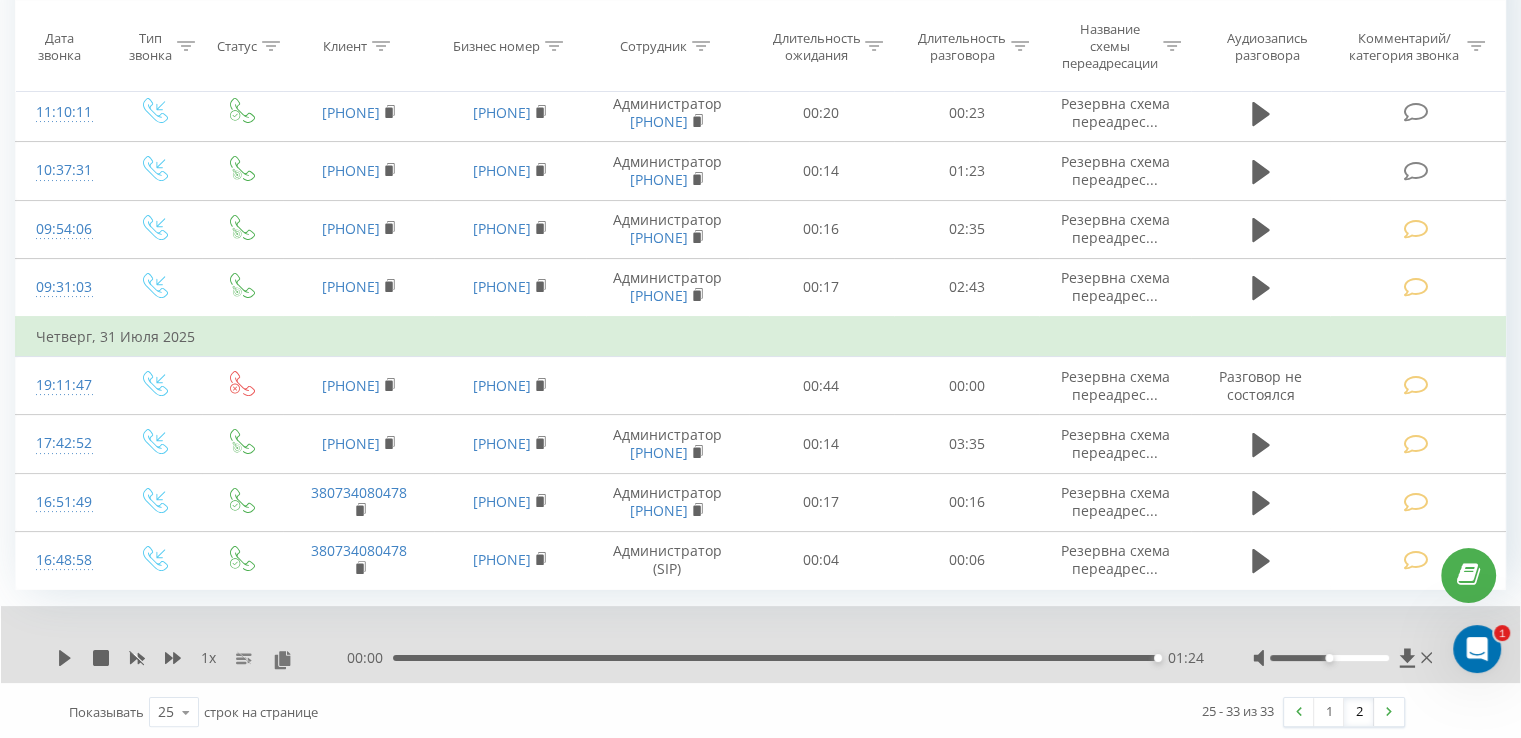 drag, startPoint x: 60, startPoint y: 656, endPoint x: 75, endPoint y: 678, distance: 26.627054 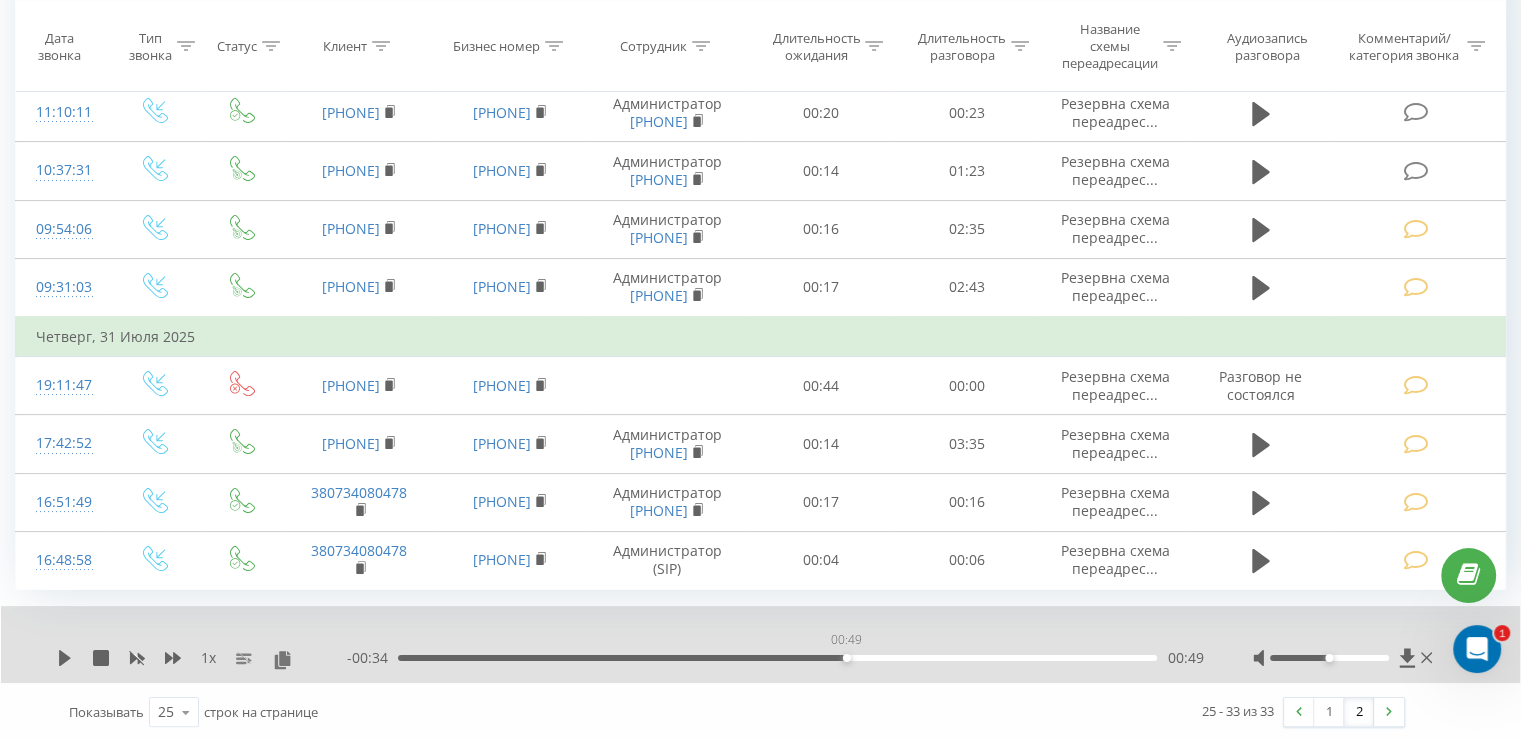 drag, startPoint x: 681, startPoint y: 650, endPoint x: 850, endPoint y: 640, distance: 169.2956 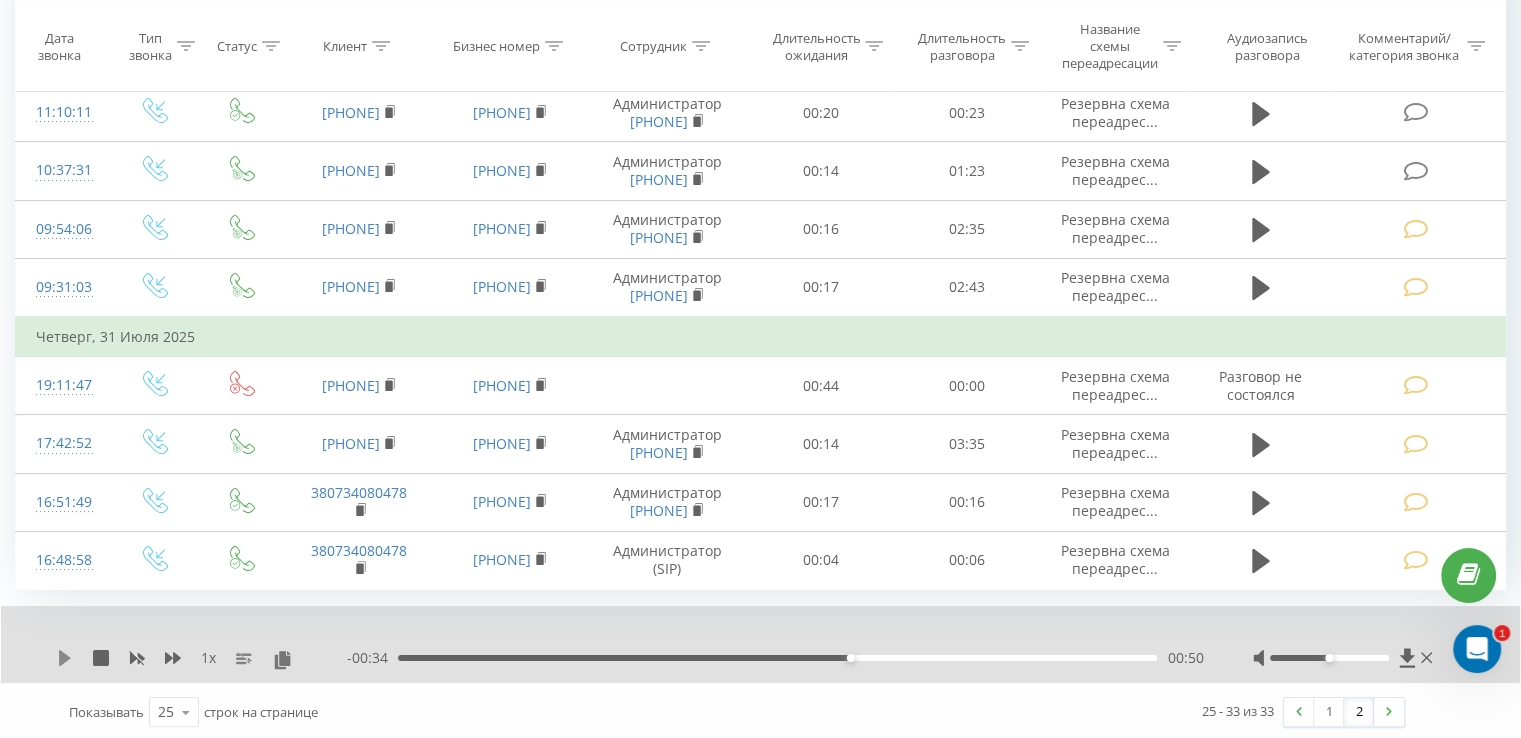 click 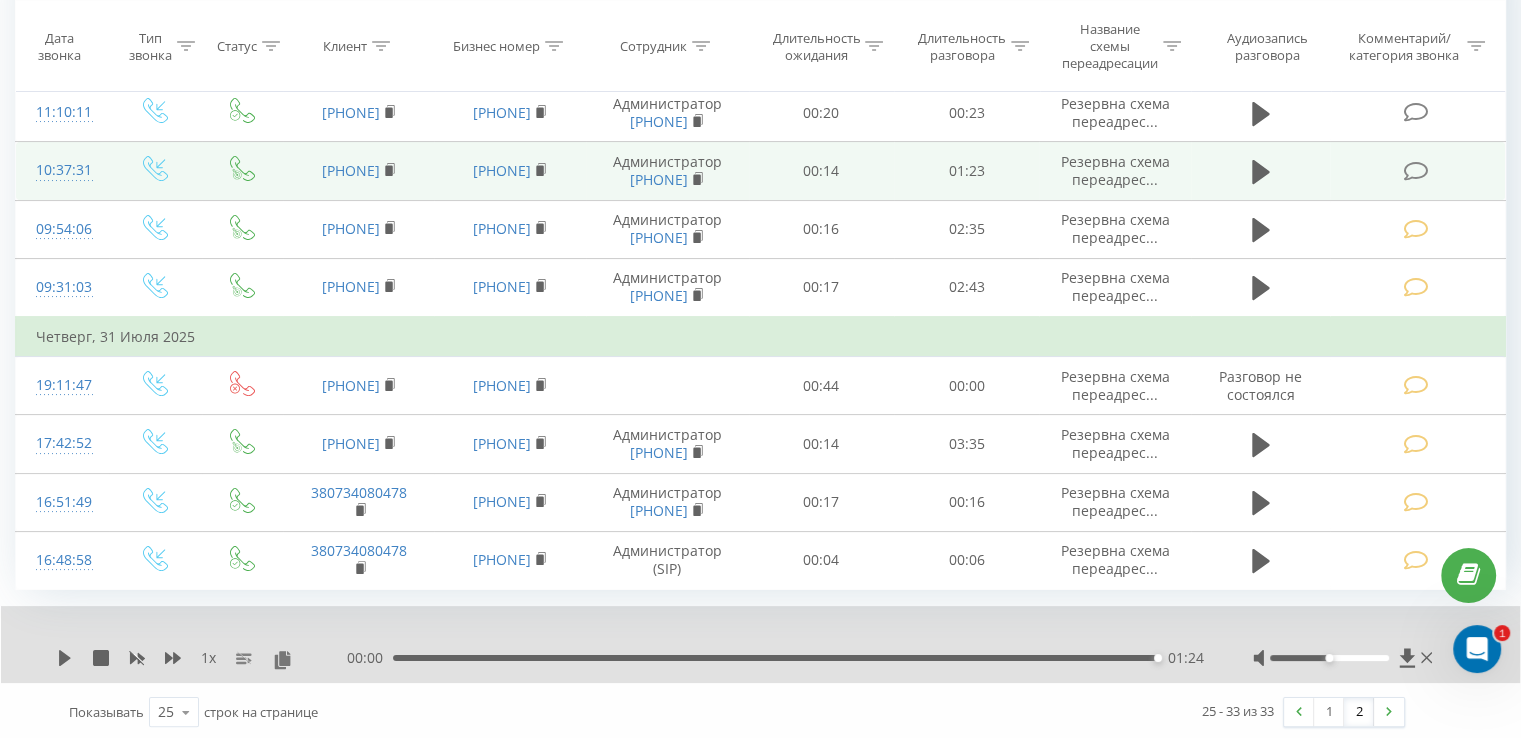 click at bounding box center [1417, 169] 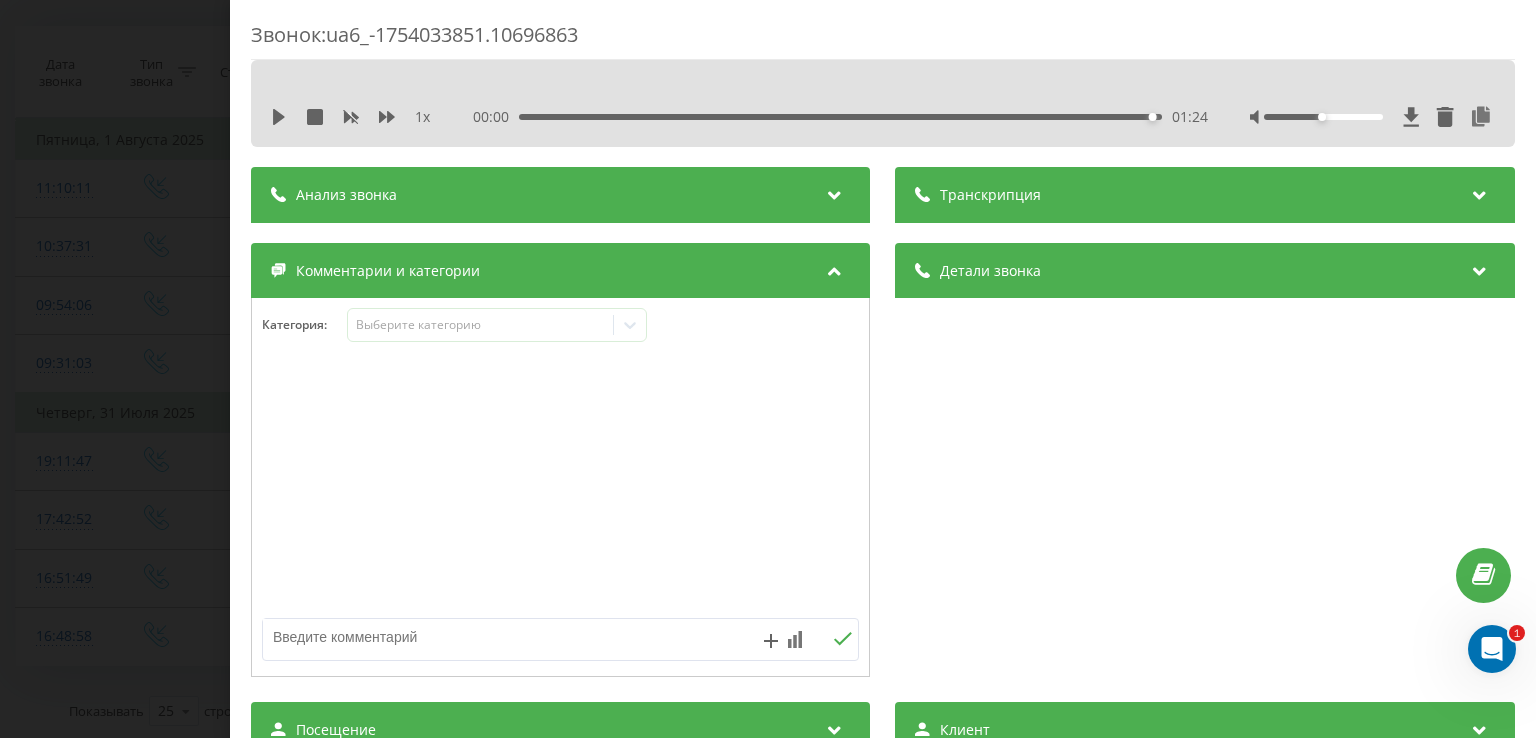click at bounding box center (501, 637) 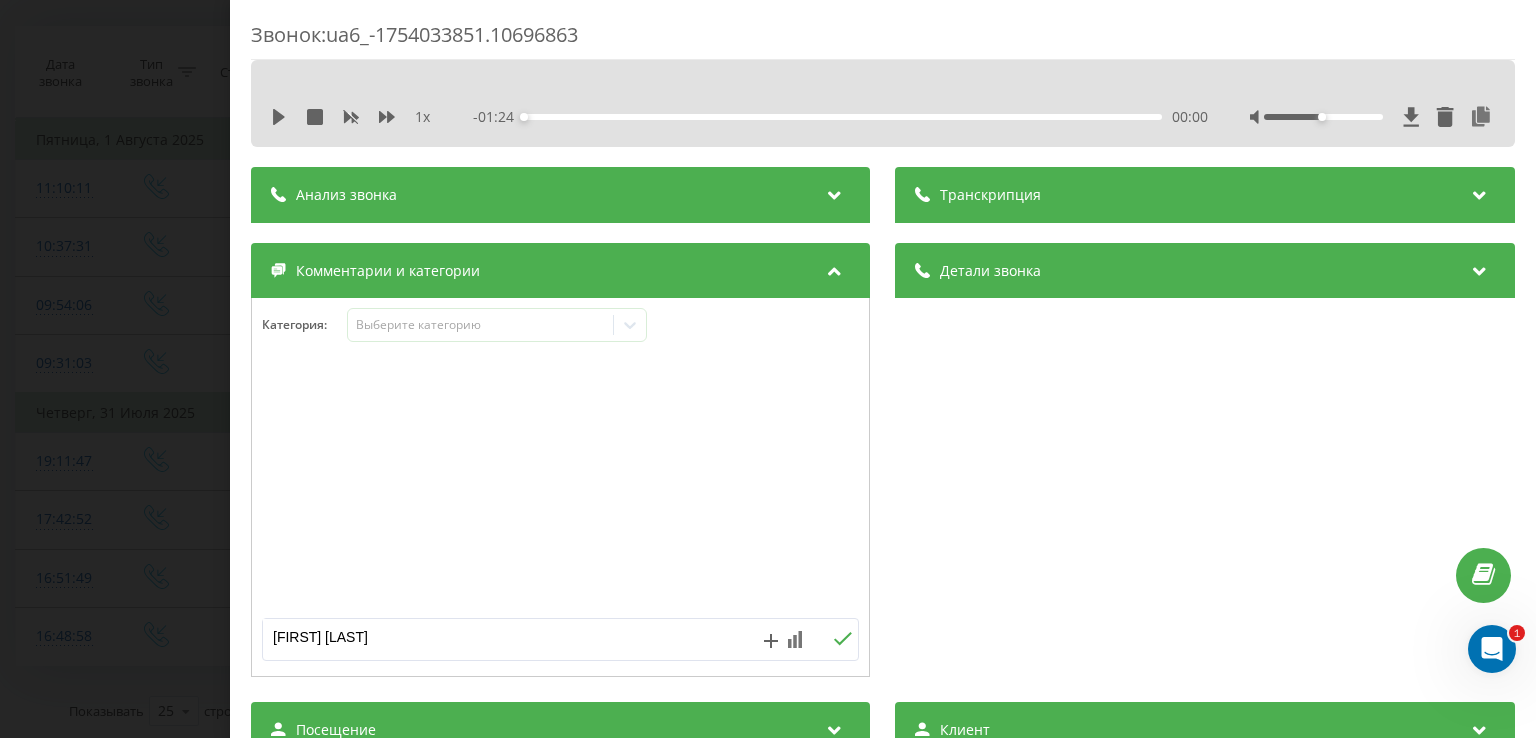 type on "Денис Общался" 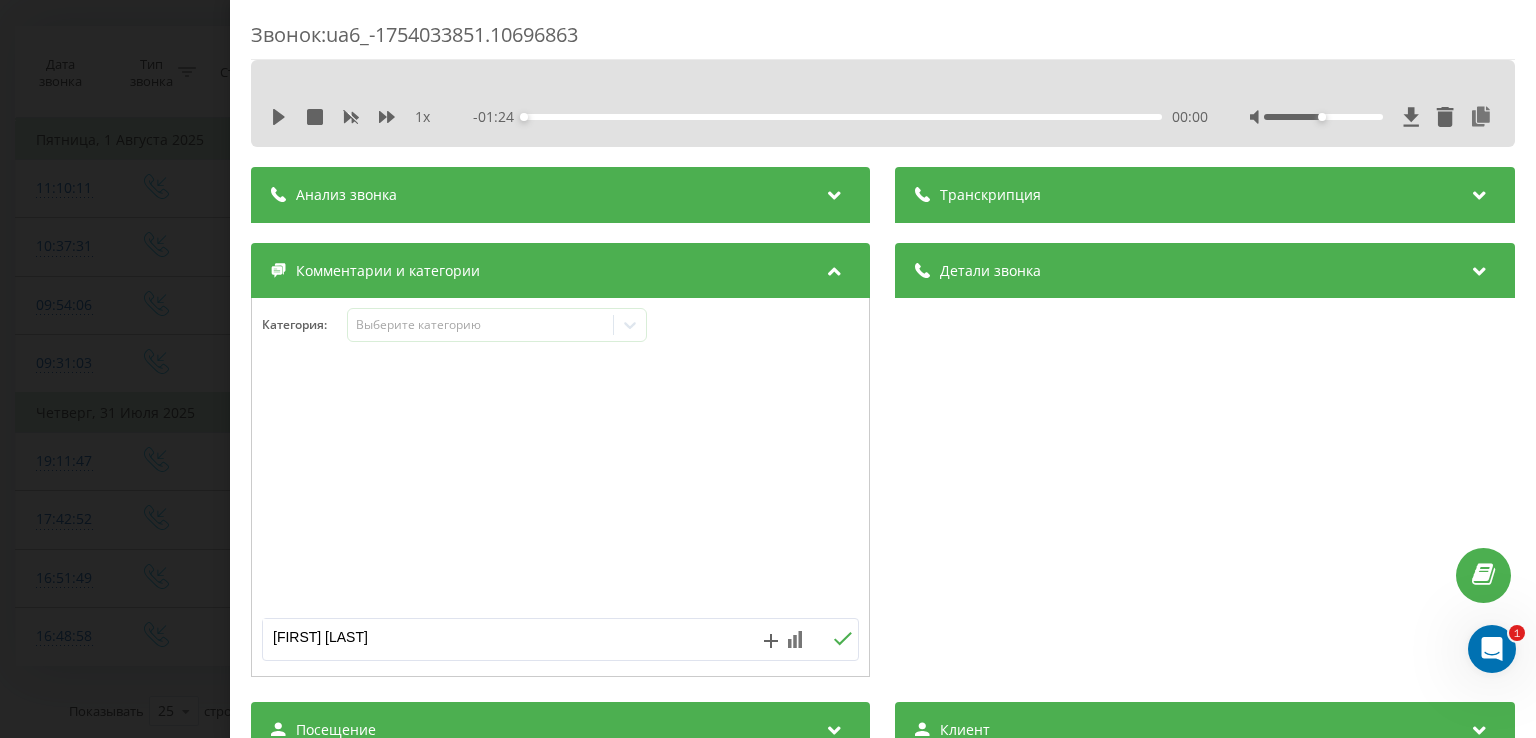 click 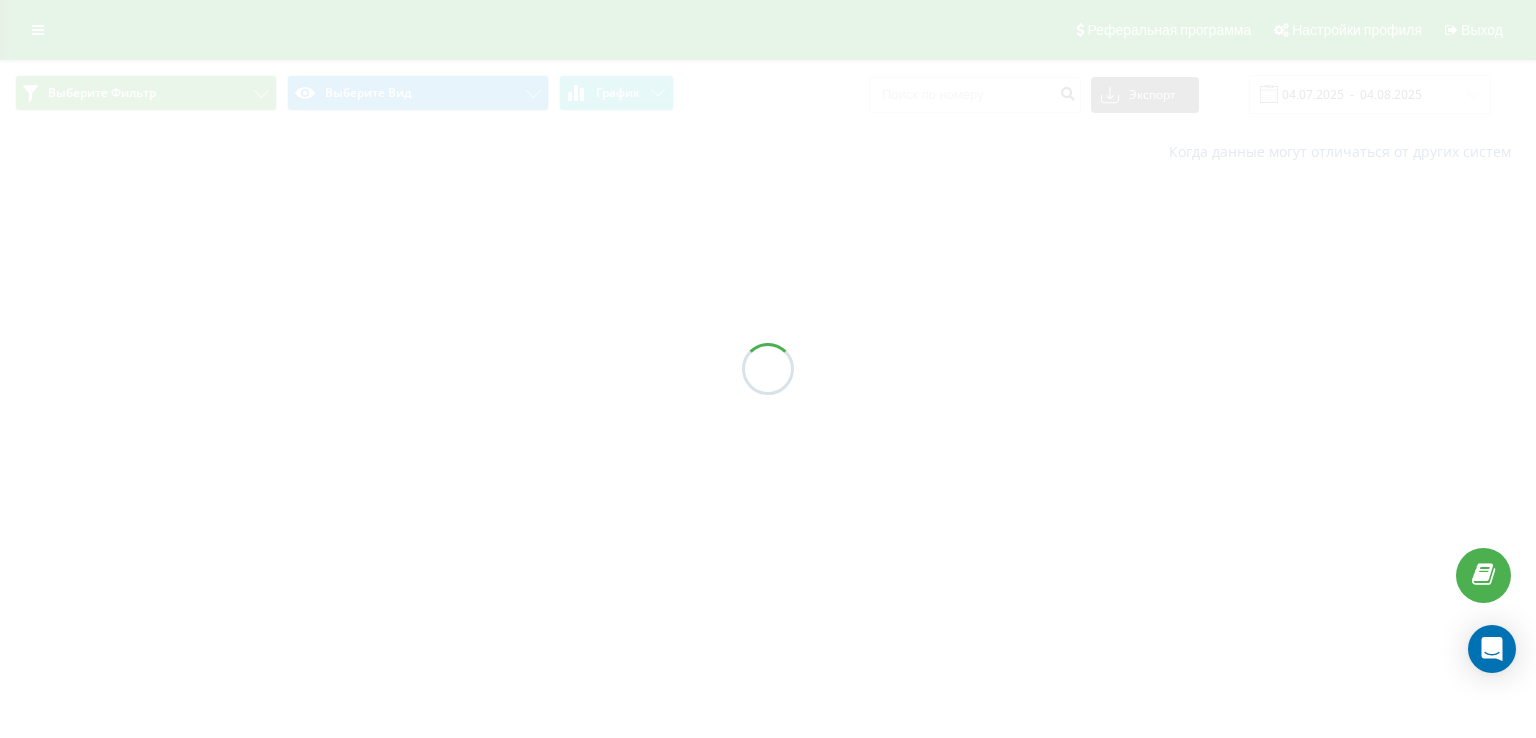 scroll, scrollTop: 0, scrollLeft: 0, axis: both 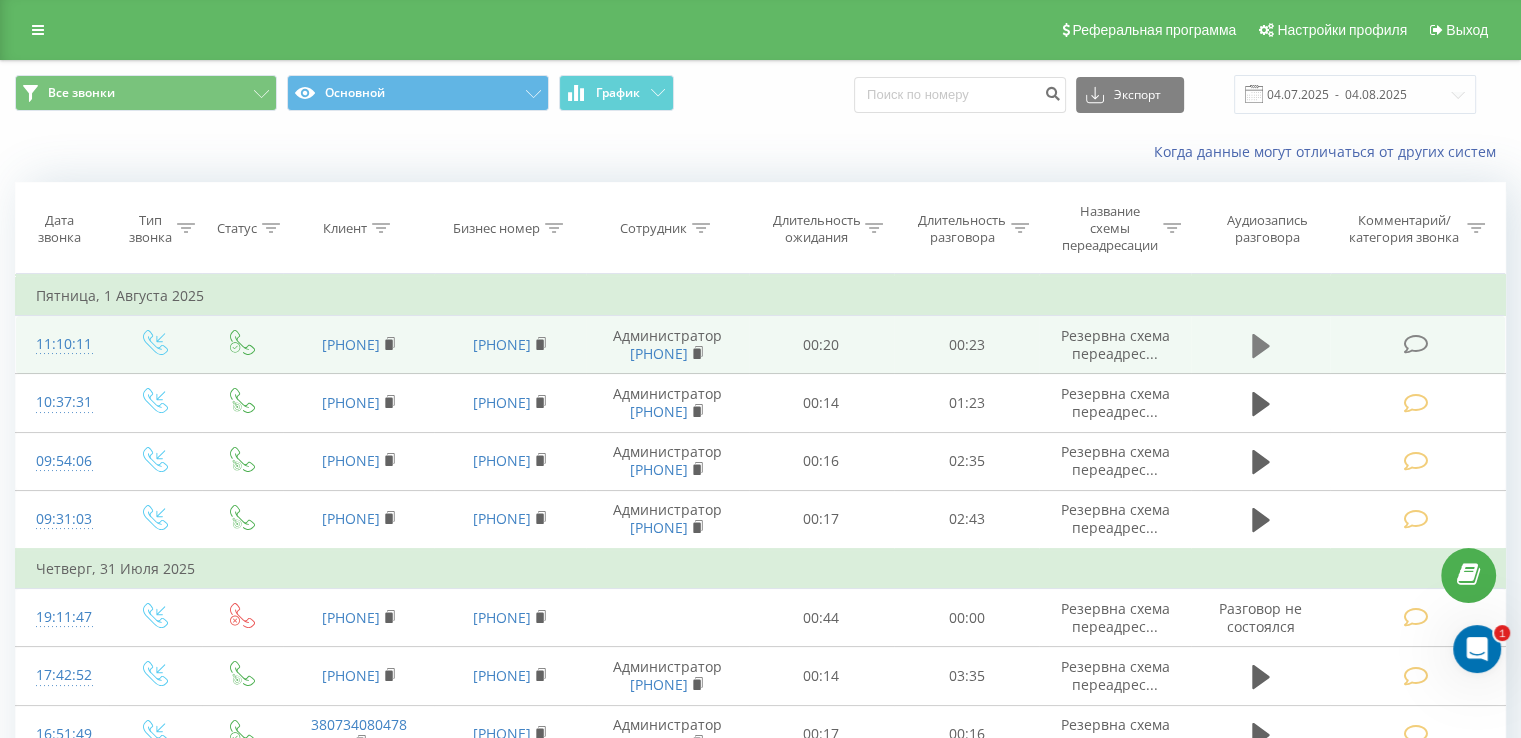click 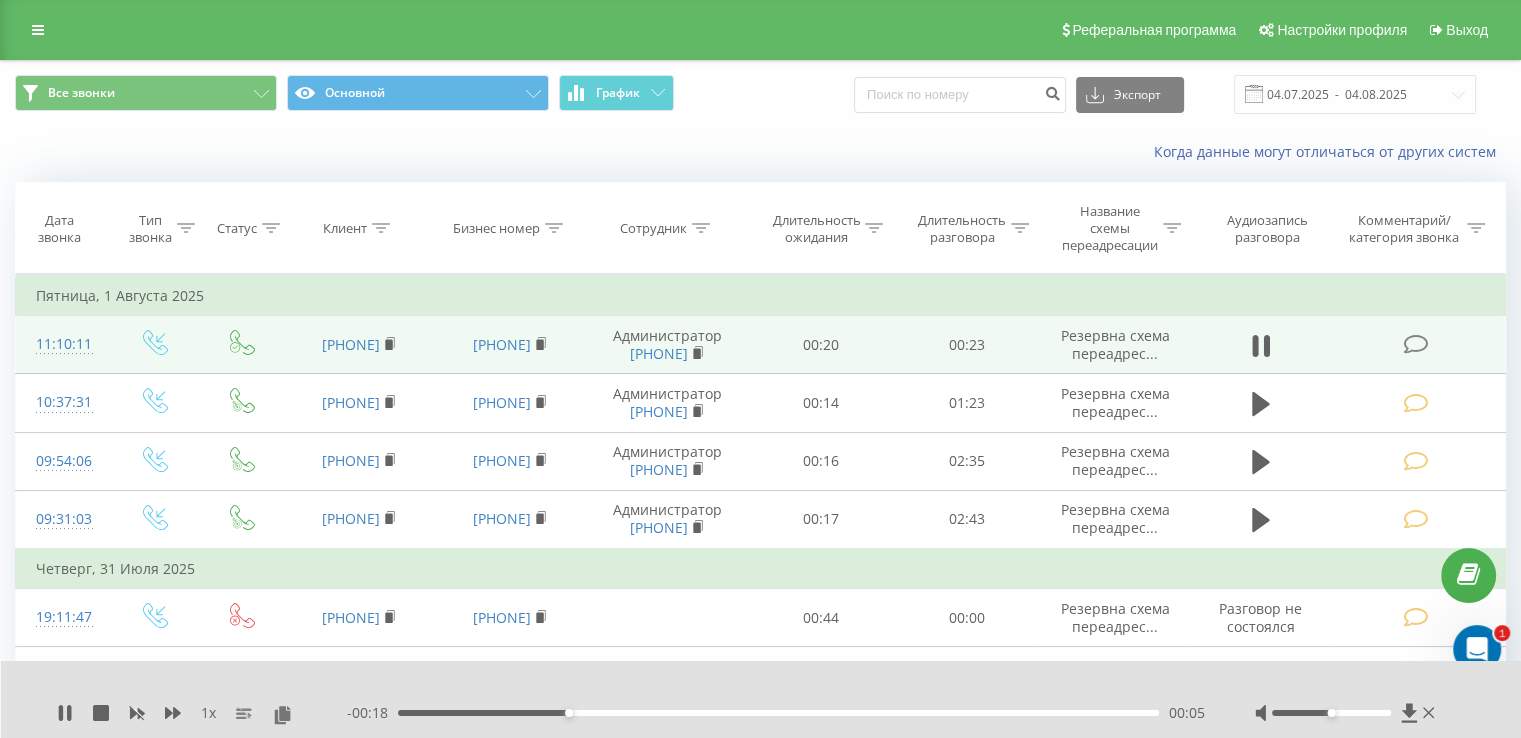 drag, startPoint x: 423, startPoint y: 337, endPoint x: 308, endPoint y: 333, distance: 115.06954 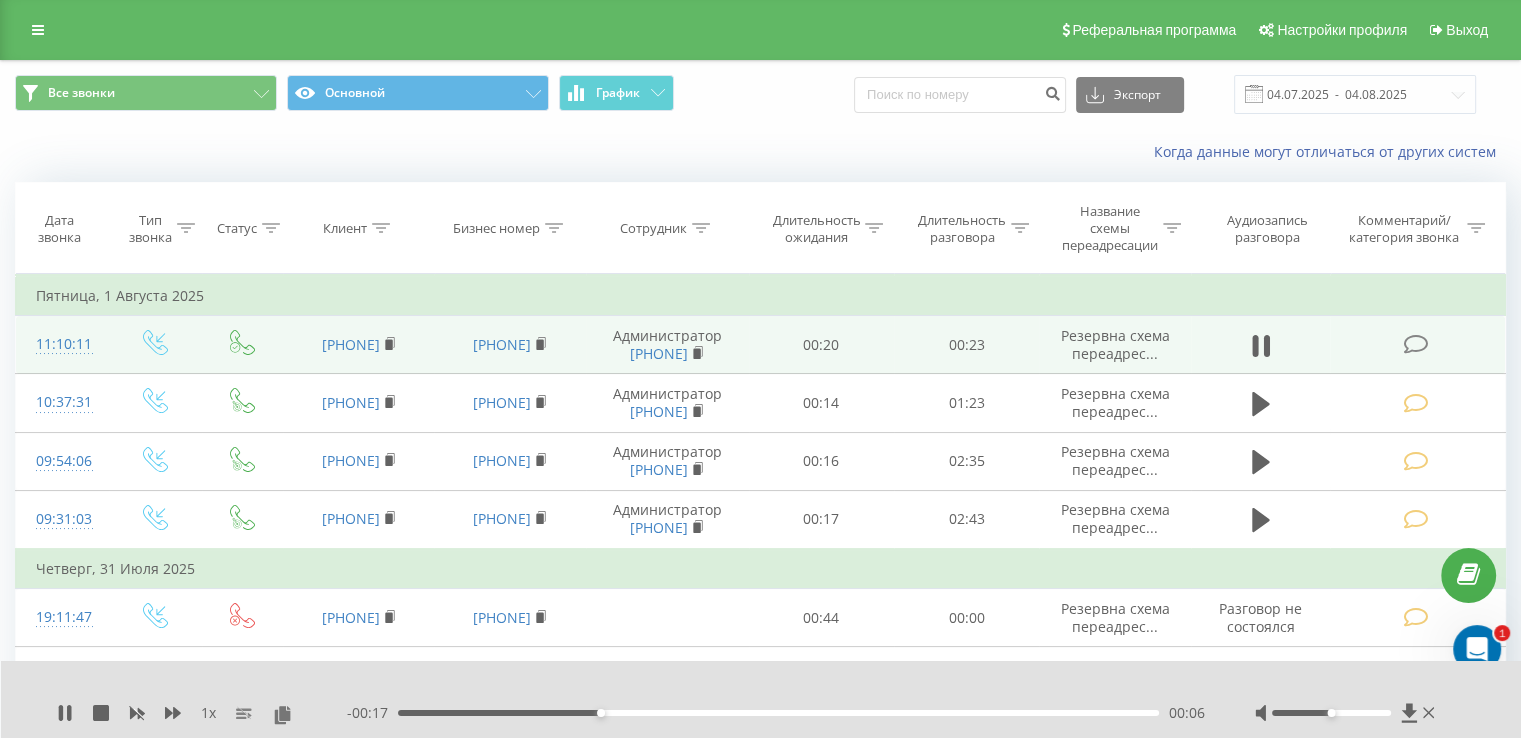 copy on "380500579673" 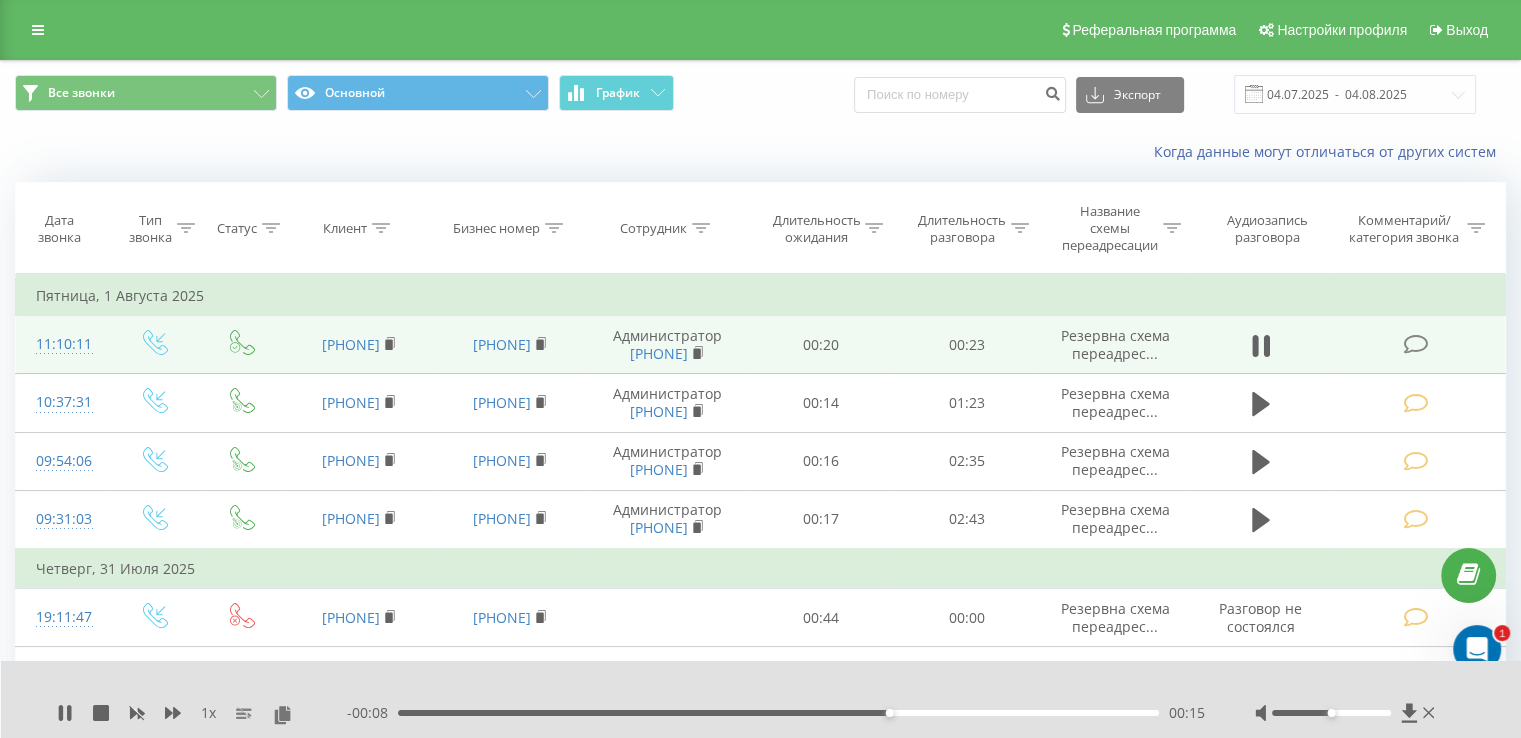 click at bounding box center [1417, 345] 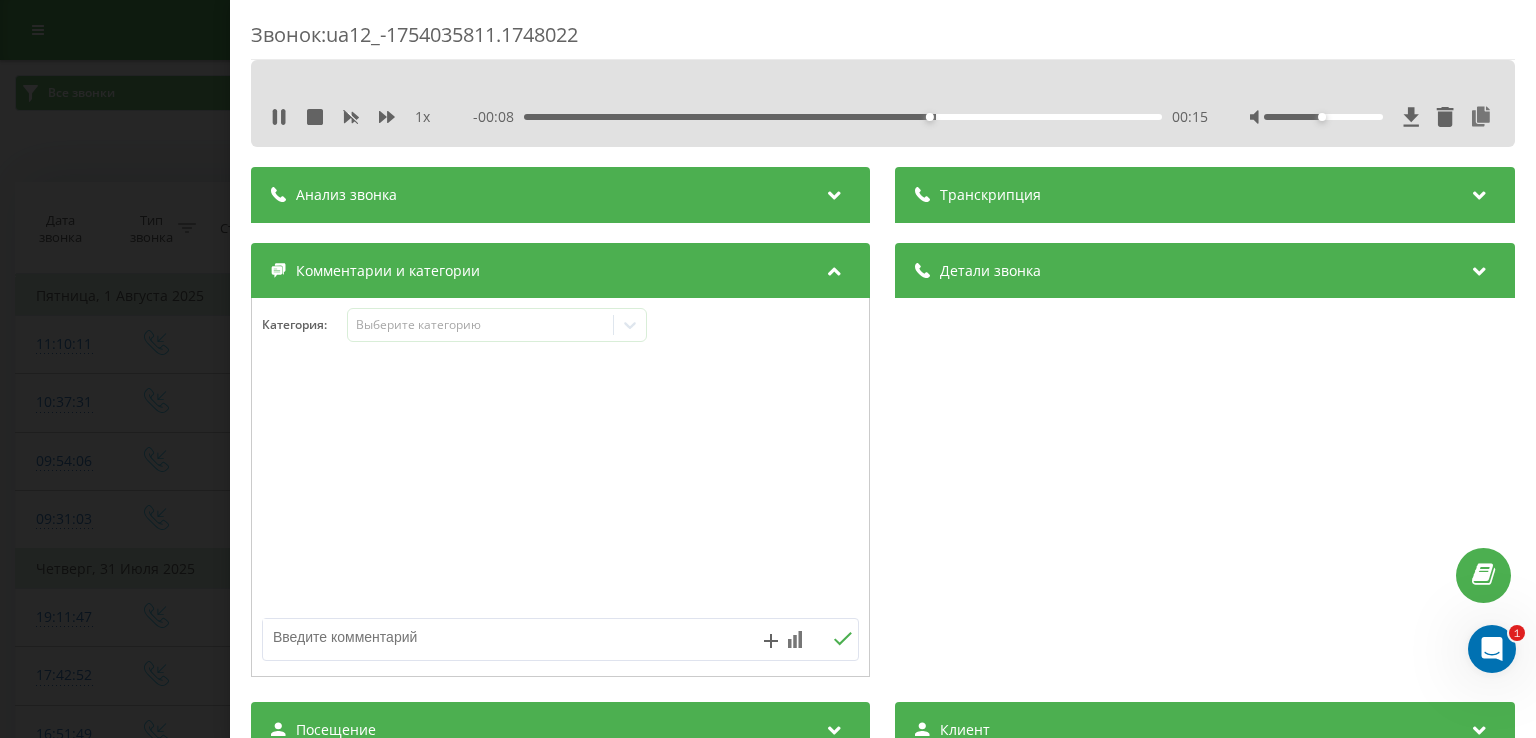 click at bounding box center [560, 488] 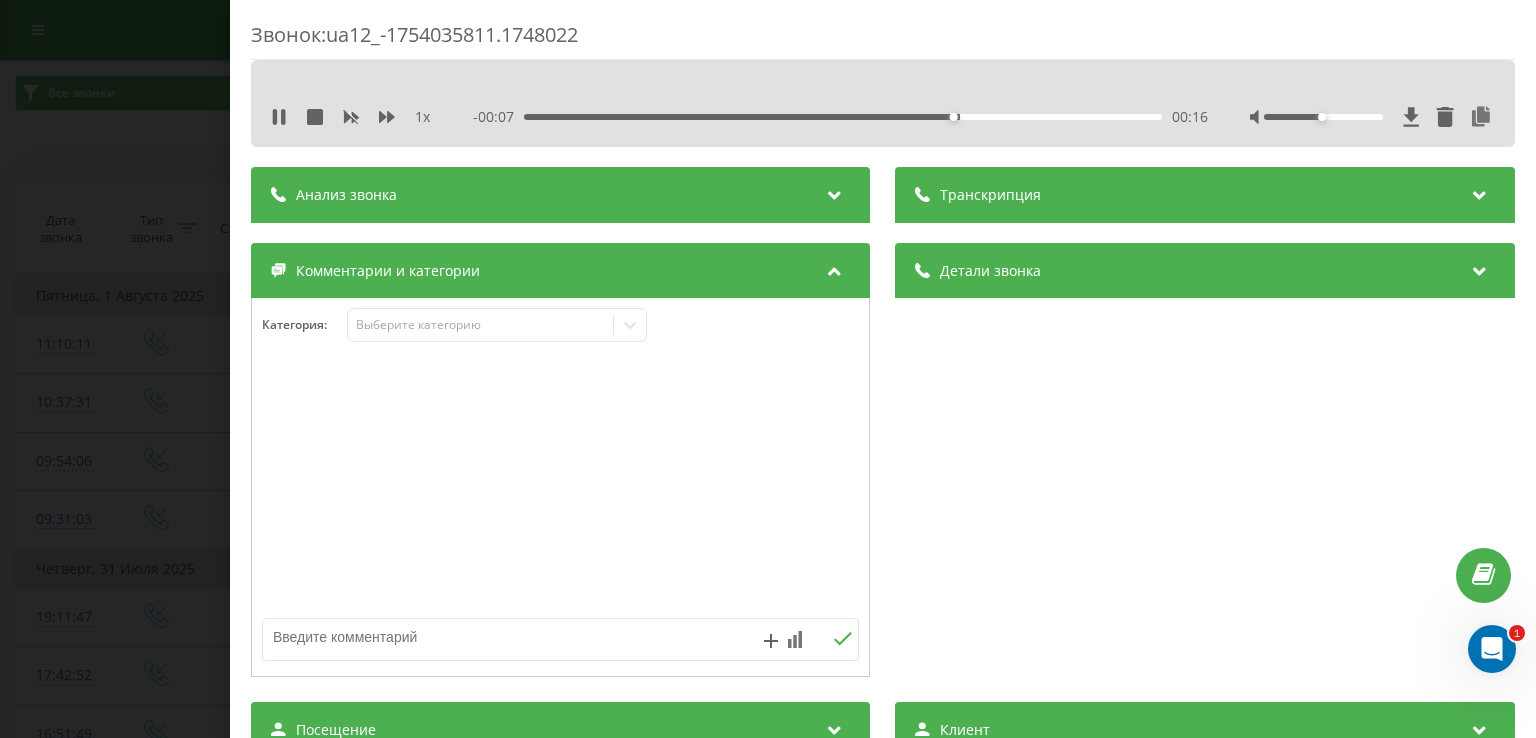 click at bounding box center (501, 637) 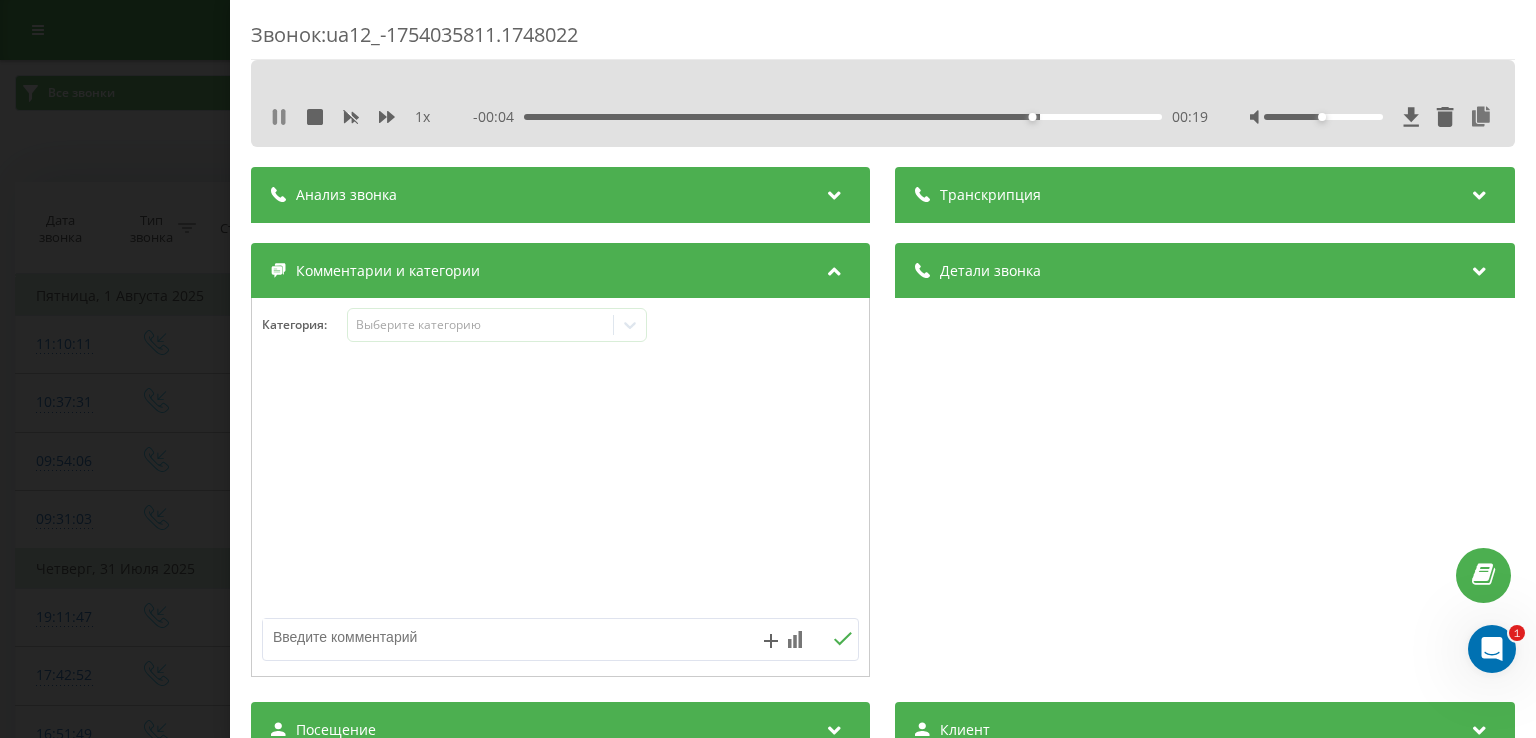 click 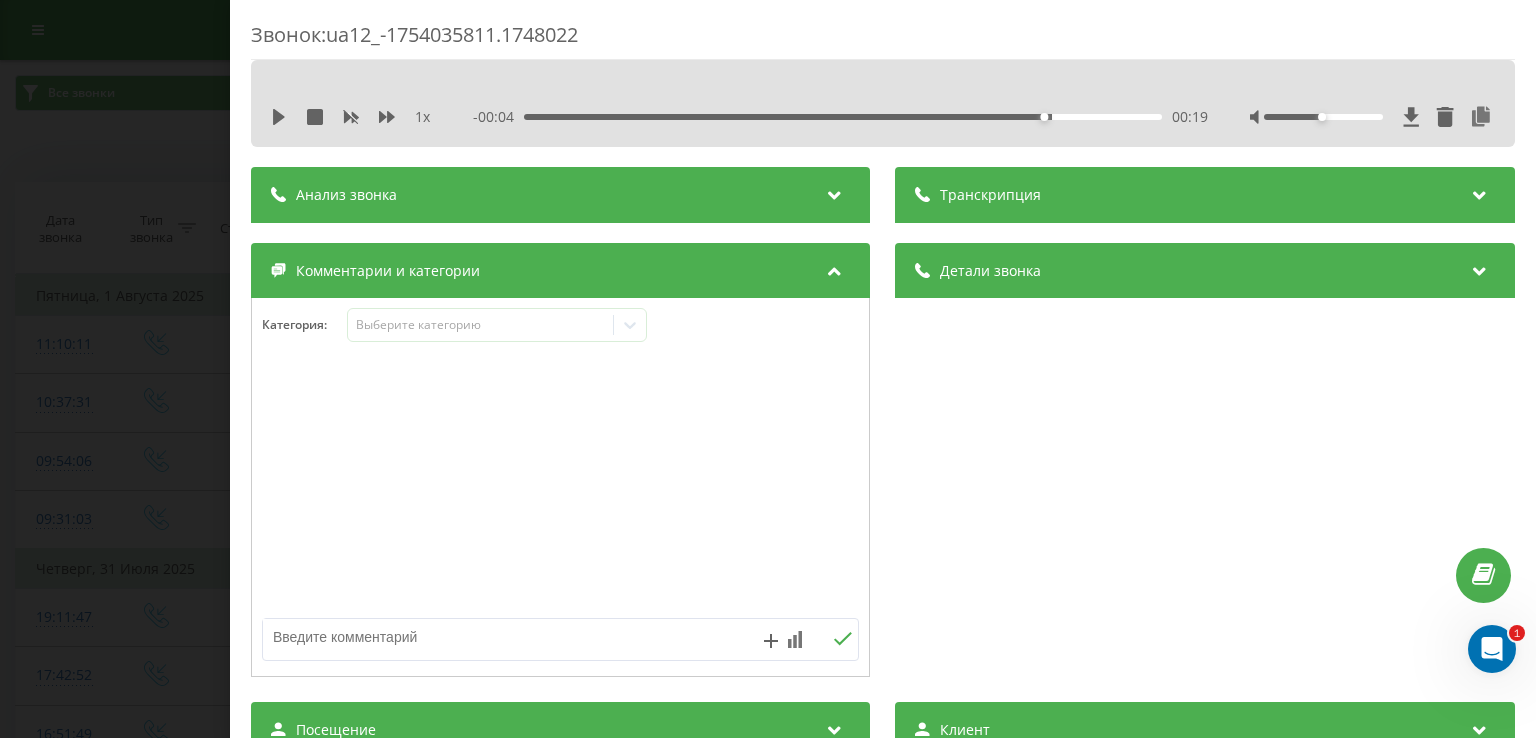 click at bounding box center (501, 637) 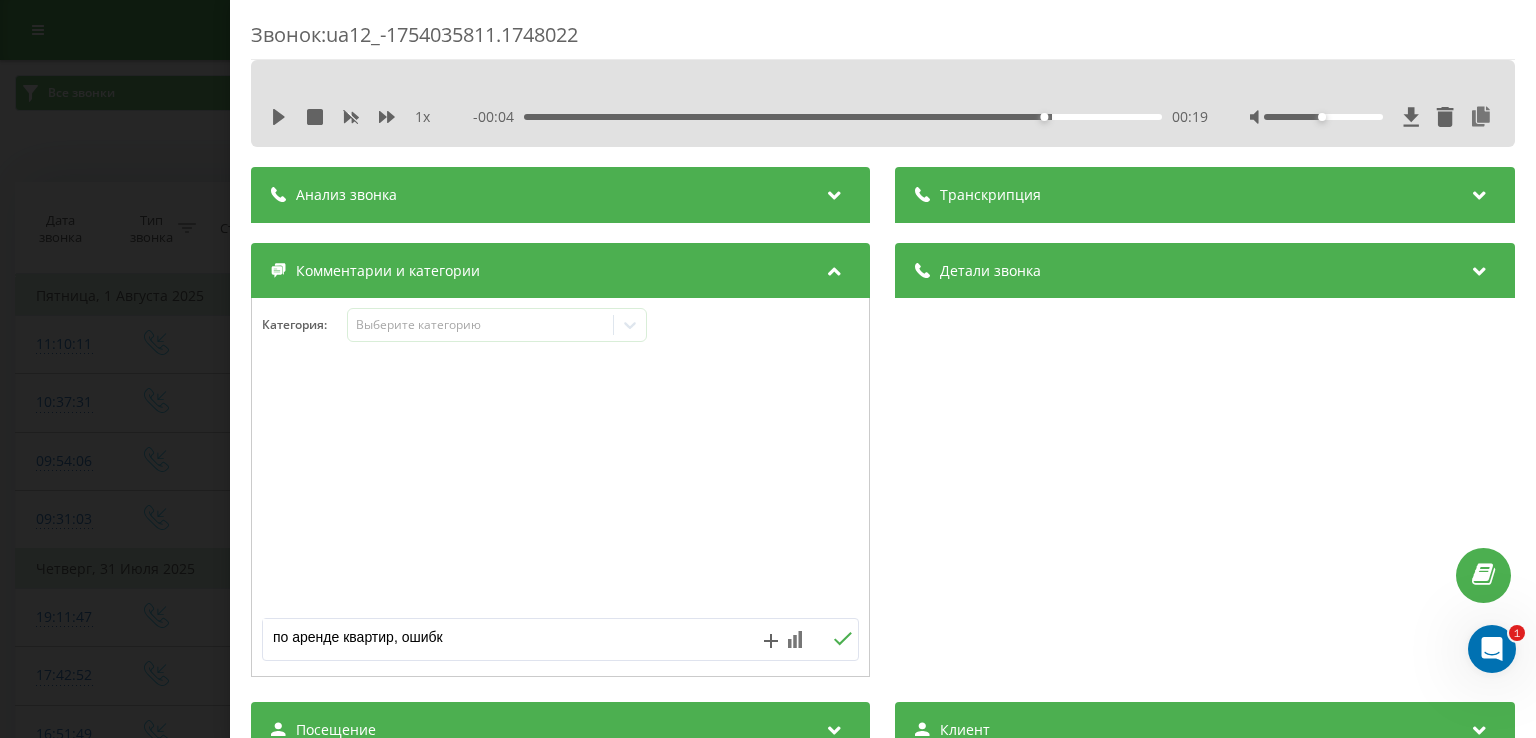 type on "по аренде квартир, ошибка" 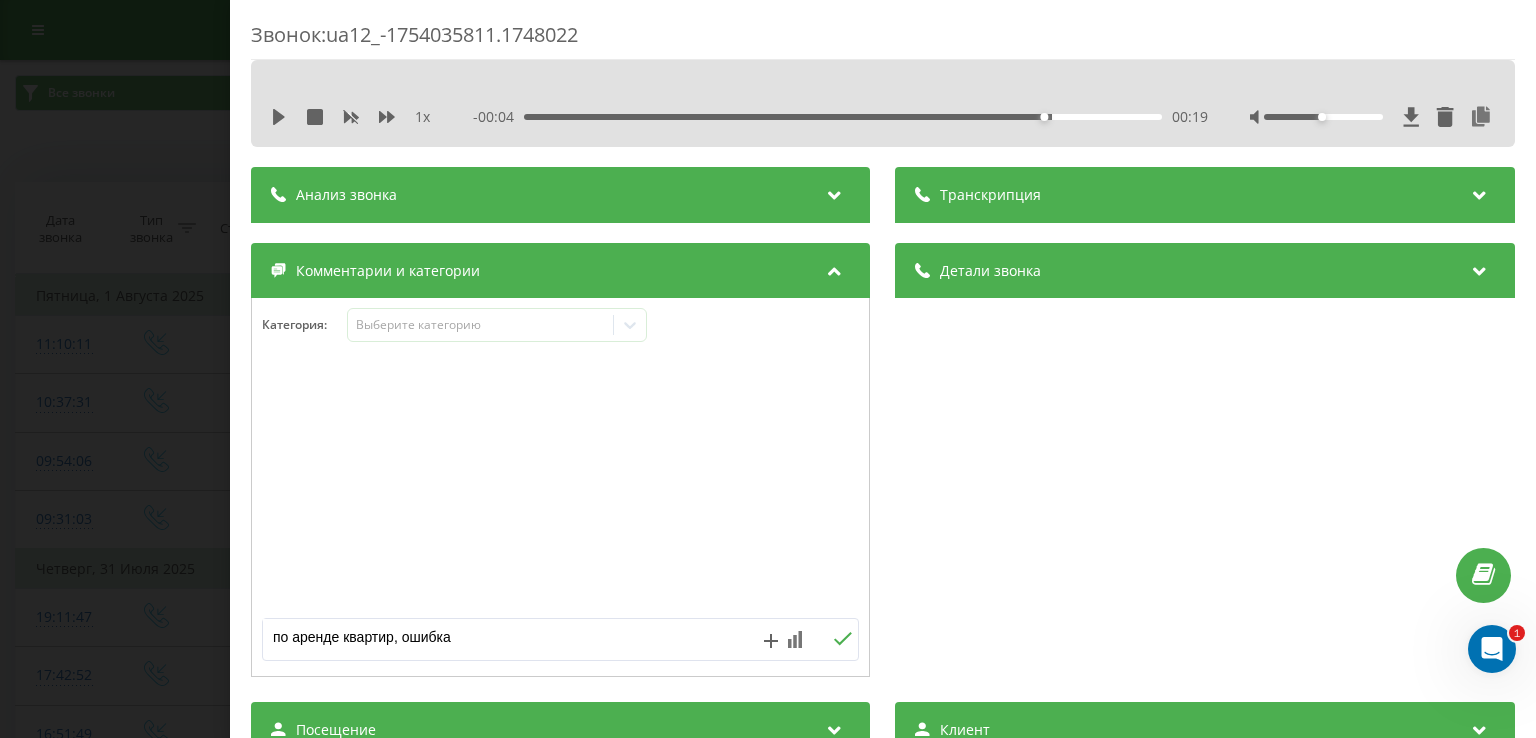 click 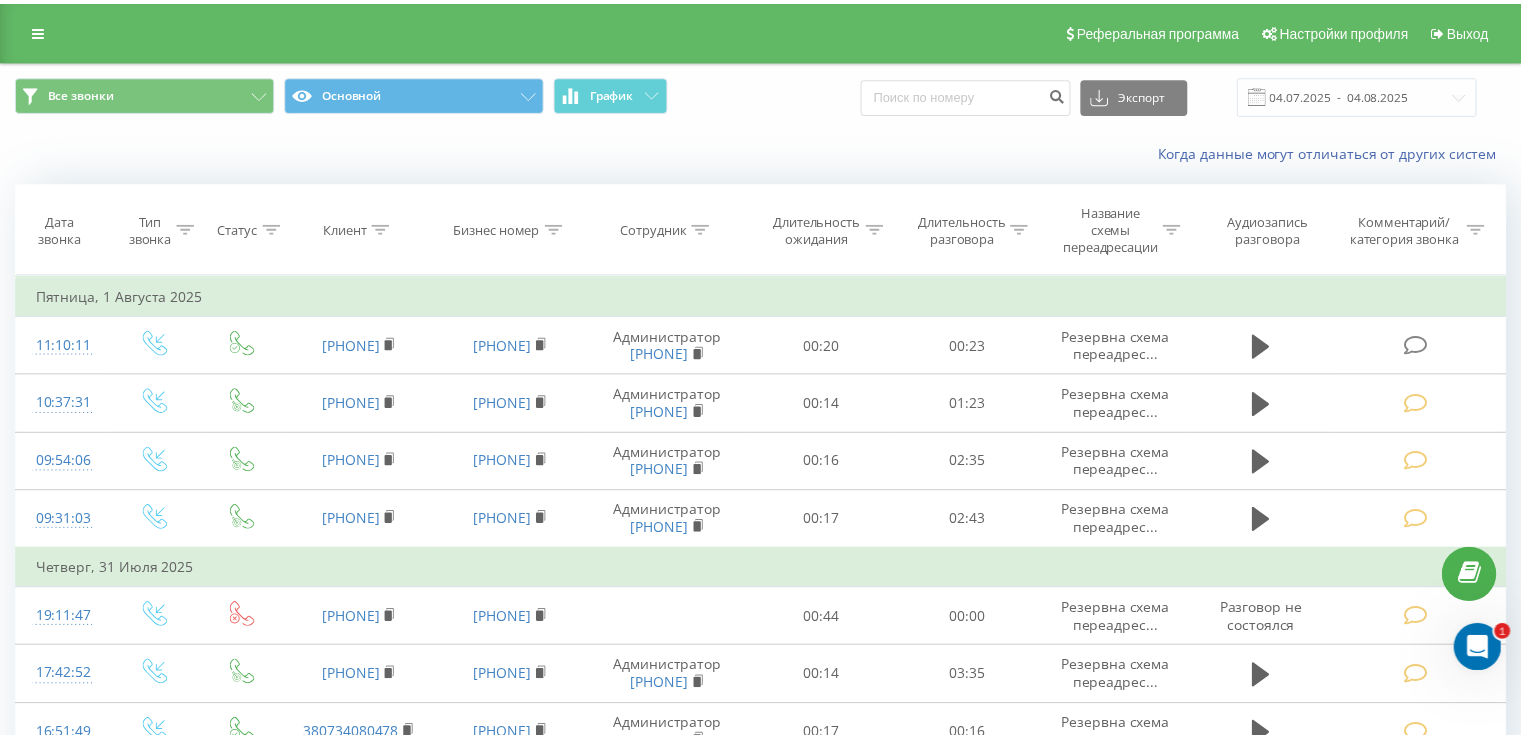 scroll, scrollTop: 156, scrollLeft: 0, axis: vertical 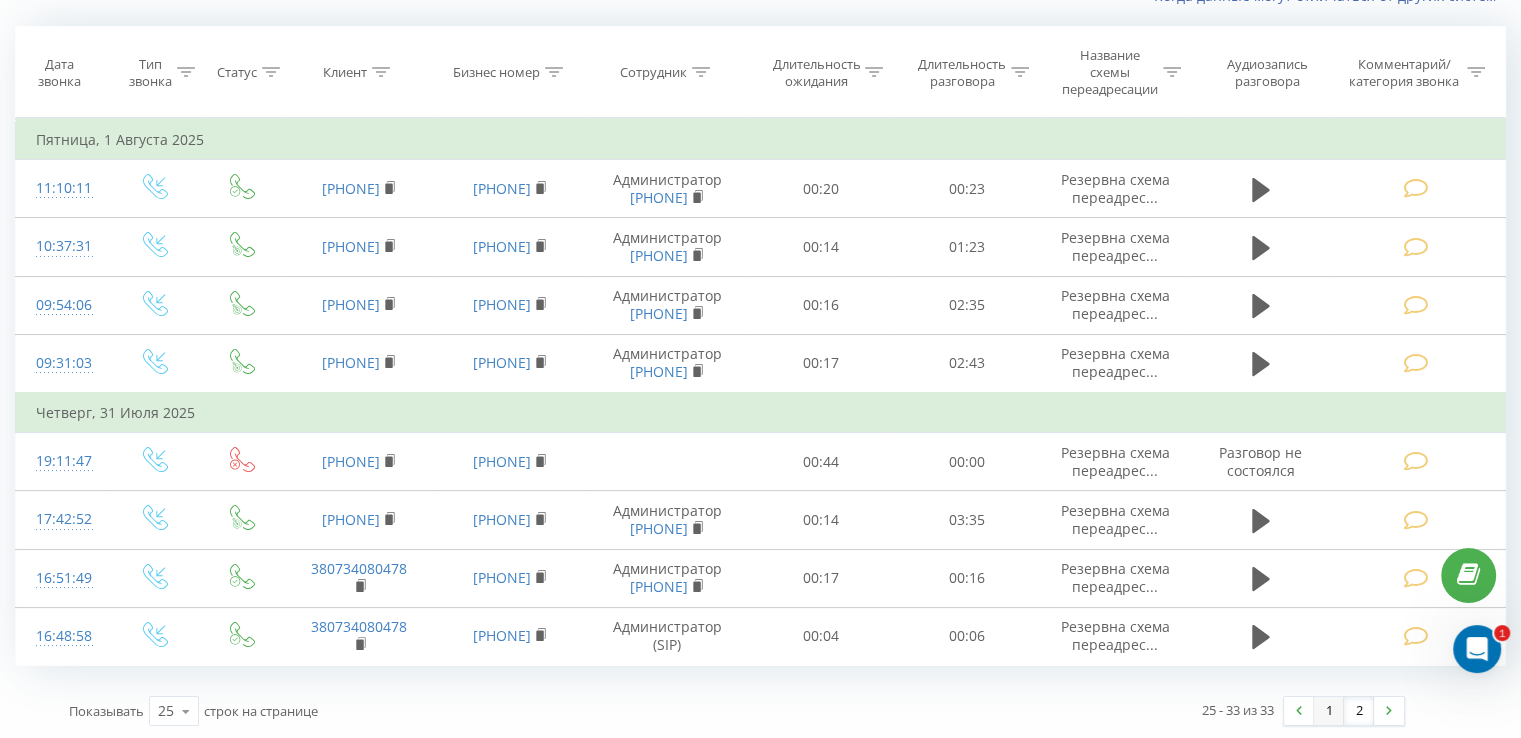 click on "1" at bounding box center [1329, 711] 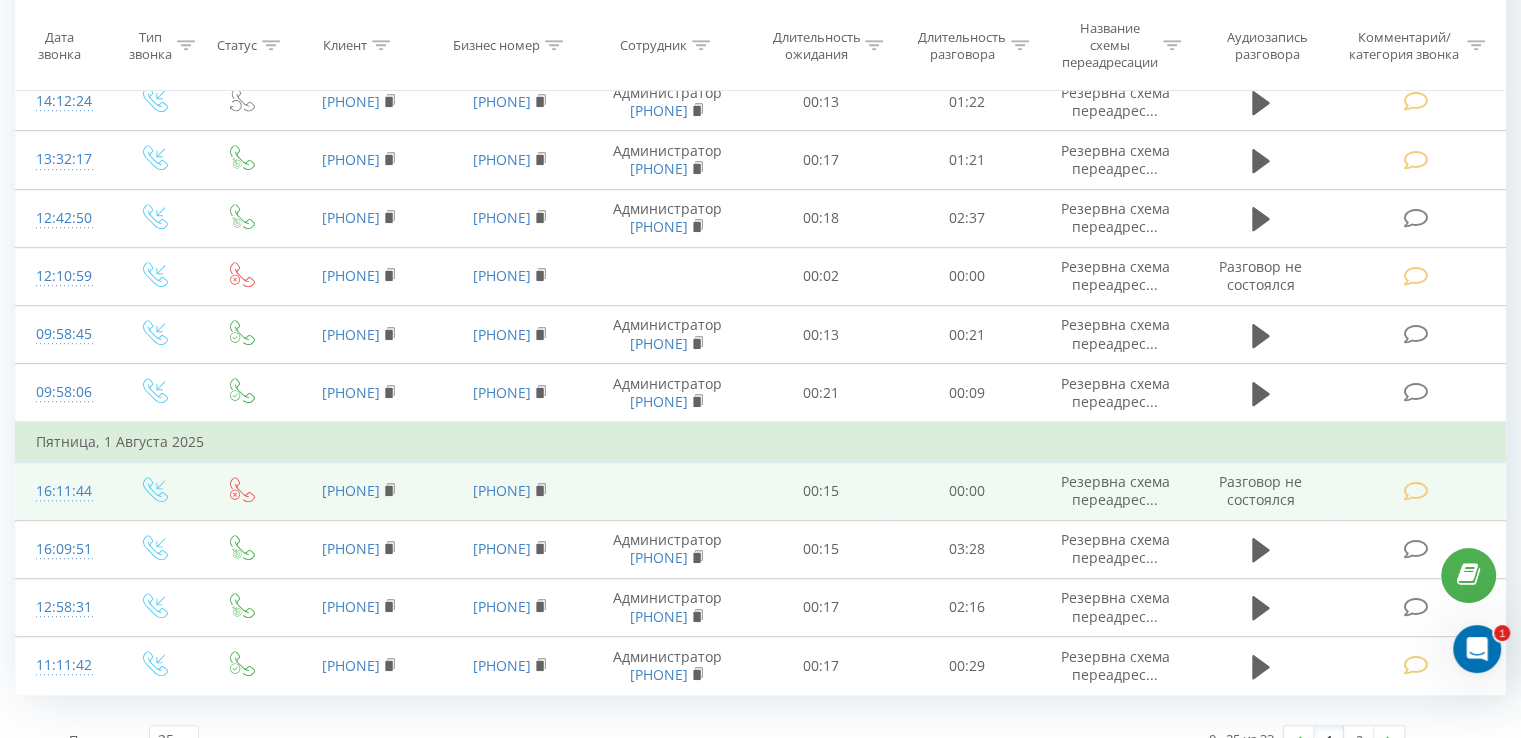 scroll, scrollTop: 1181, scrollLeft: 0, axis: vertical 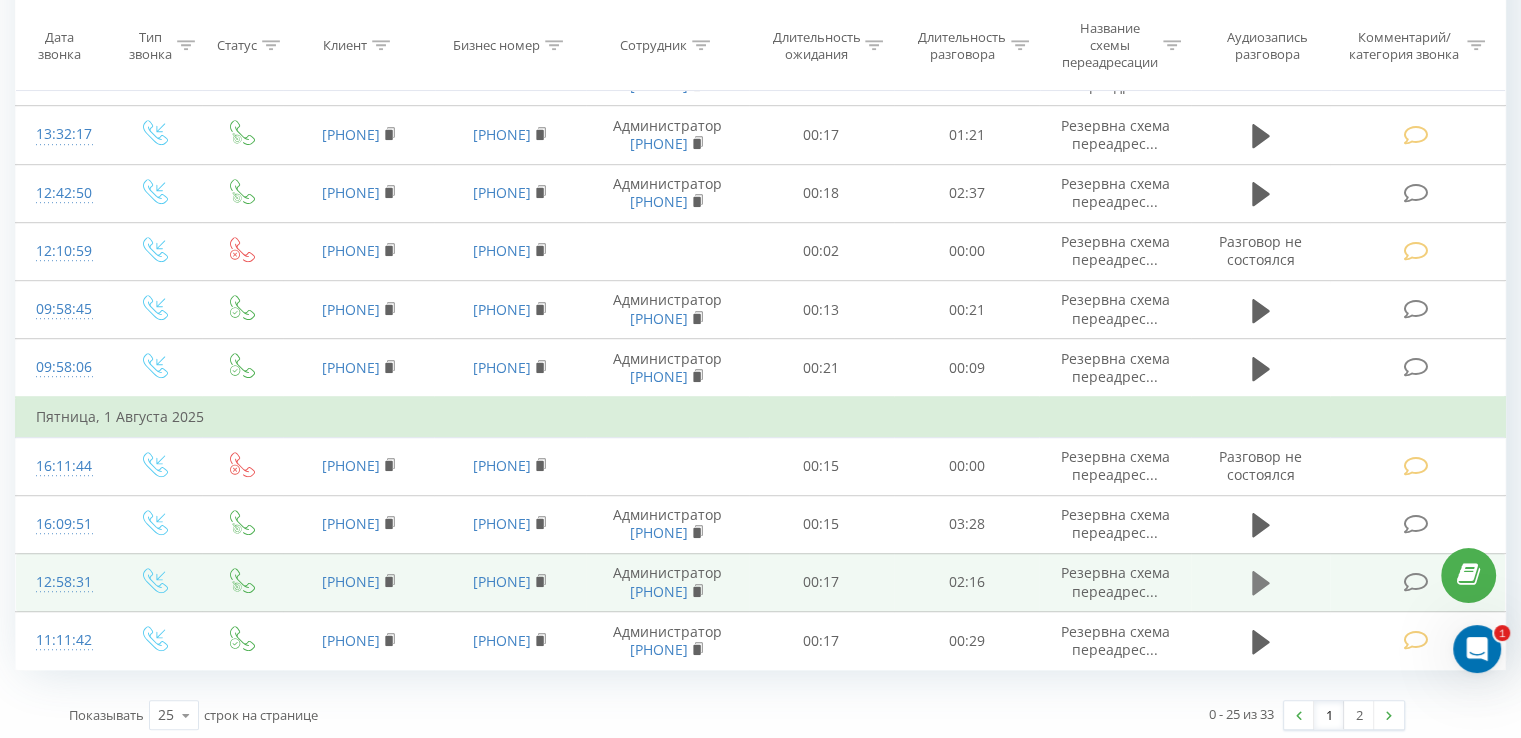 click 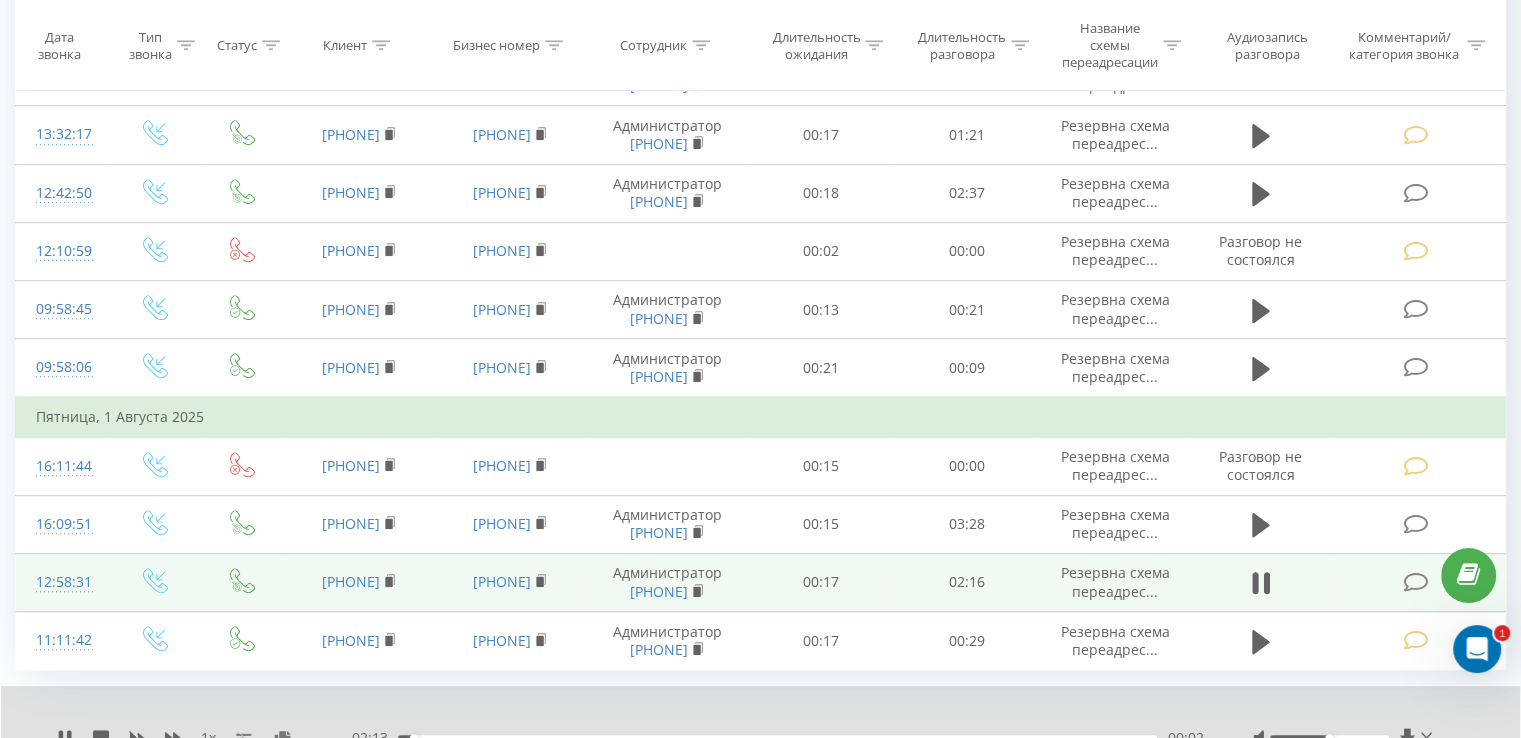 drag, startPoint x: 420, startPoint y: 567, endPoint x: 308, endPoint y: 567, distance: 112 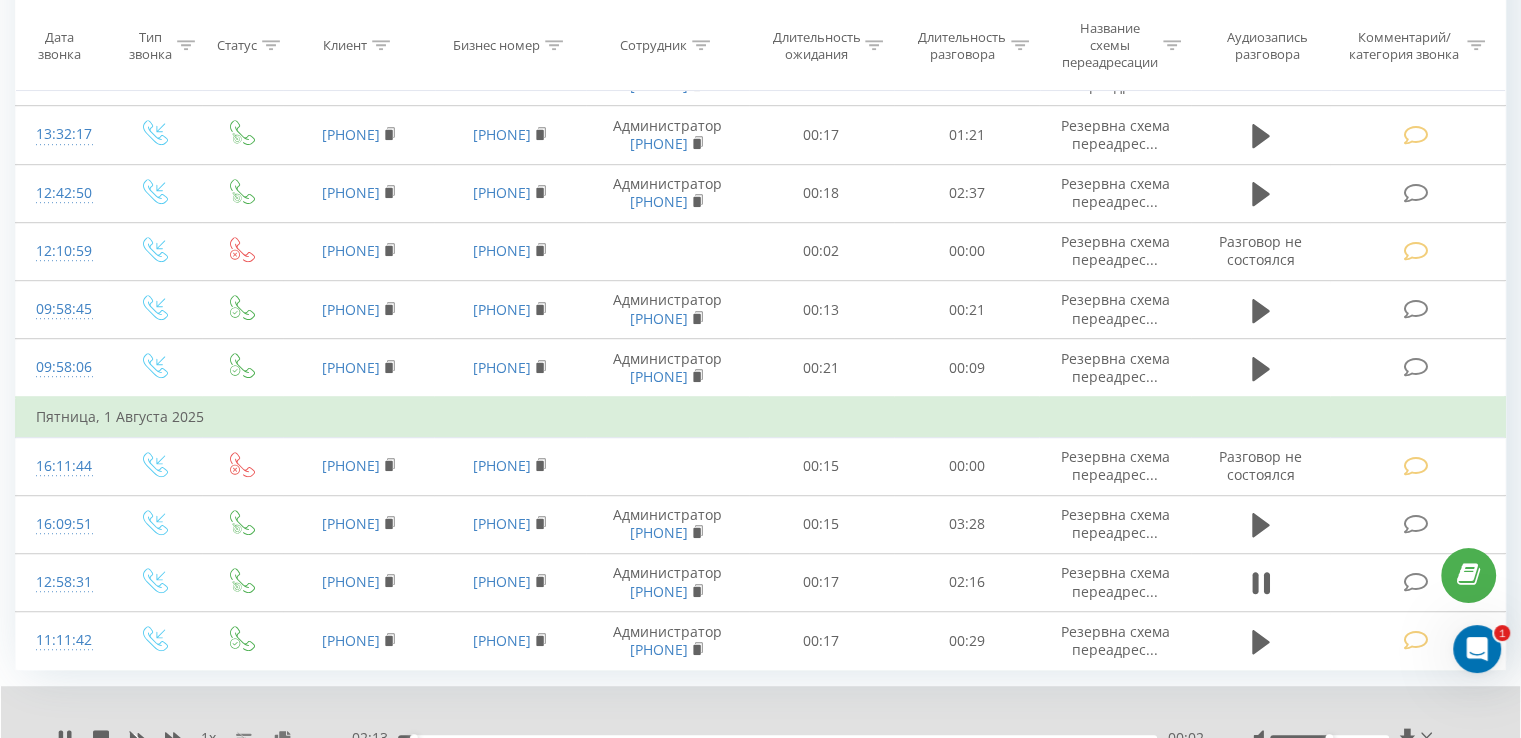copy on "[PHONE]" 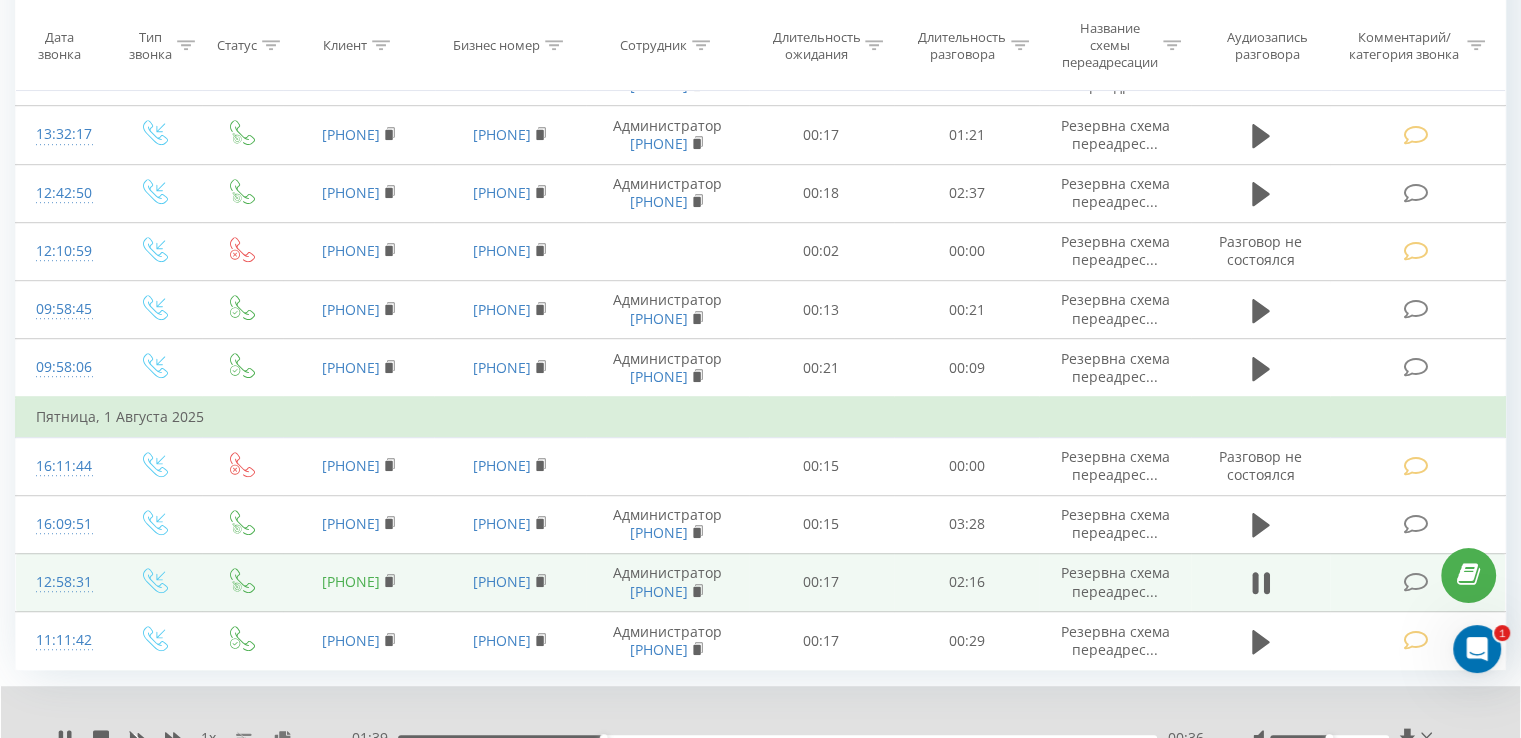 copy on "[PHONE]" 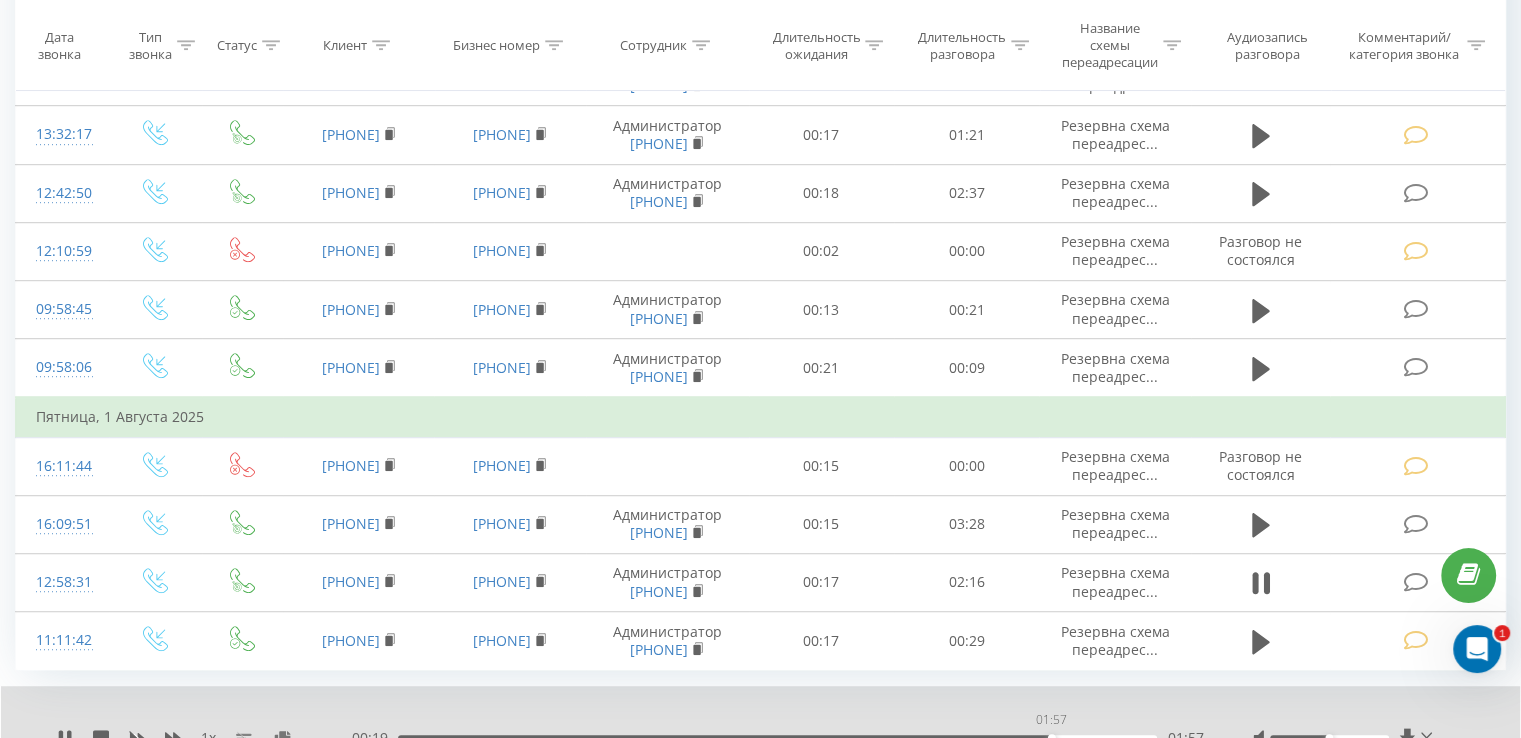 drag, startPoint x: 714, startPoint y: 729, endPoint x: 1060, endPoint y: 717, distance: 346.20804 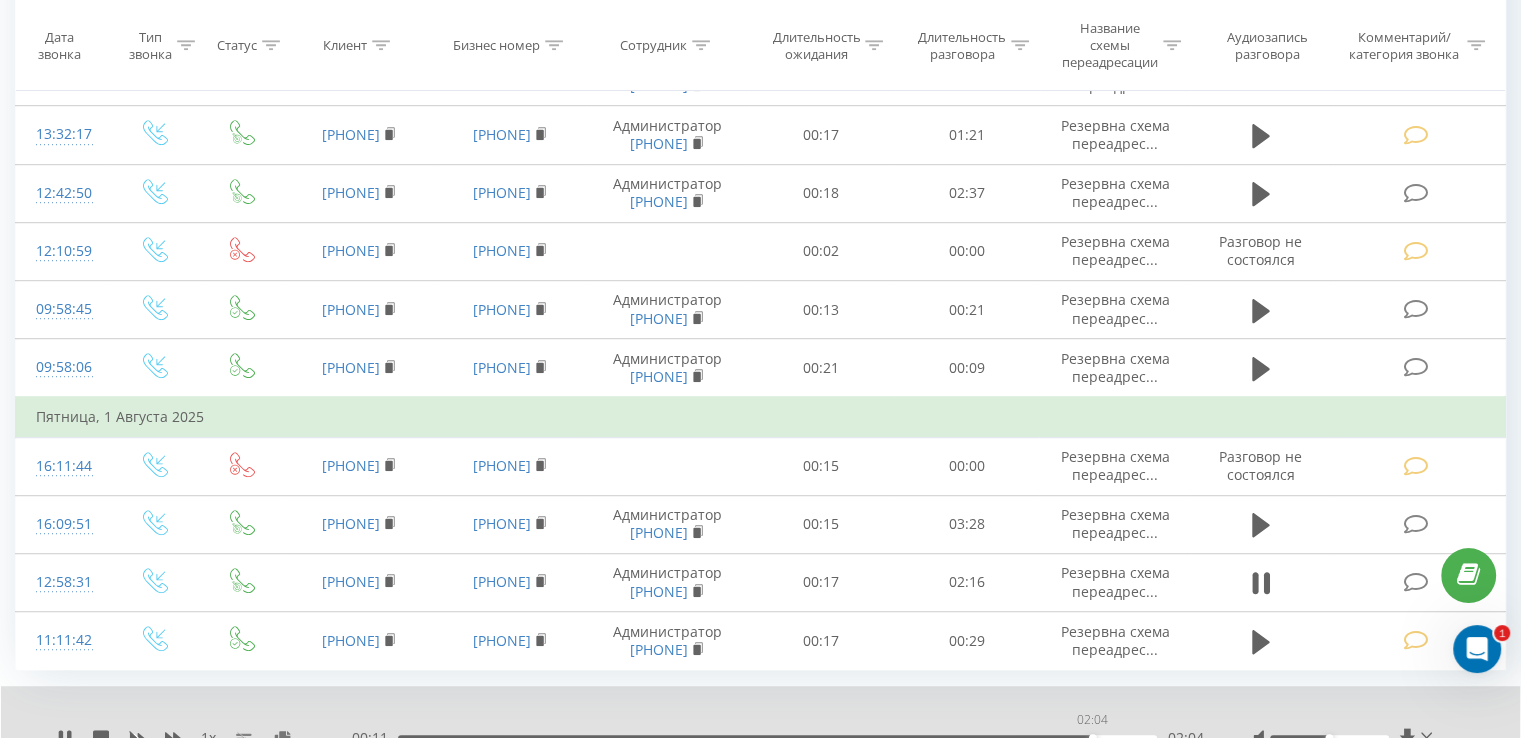 click on "02:04" at bounding box center [777, 738] 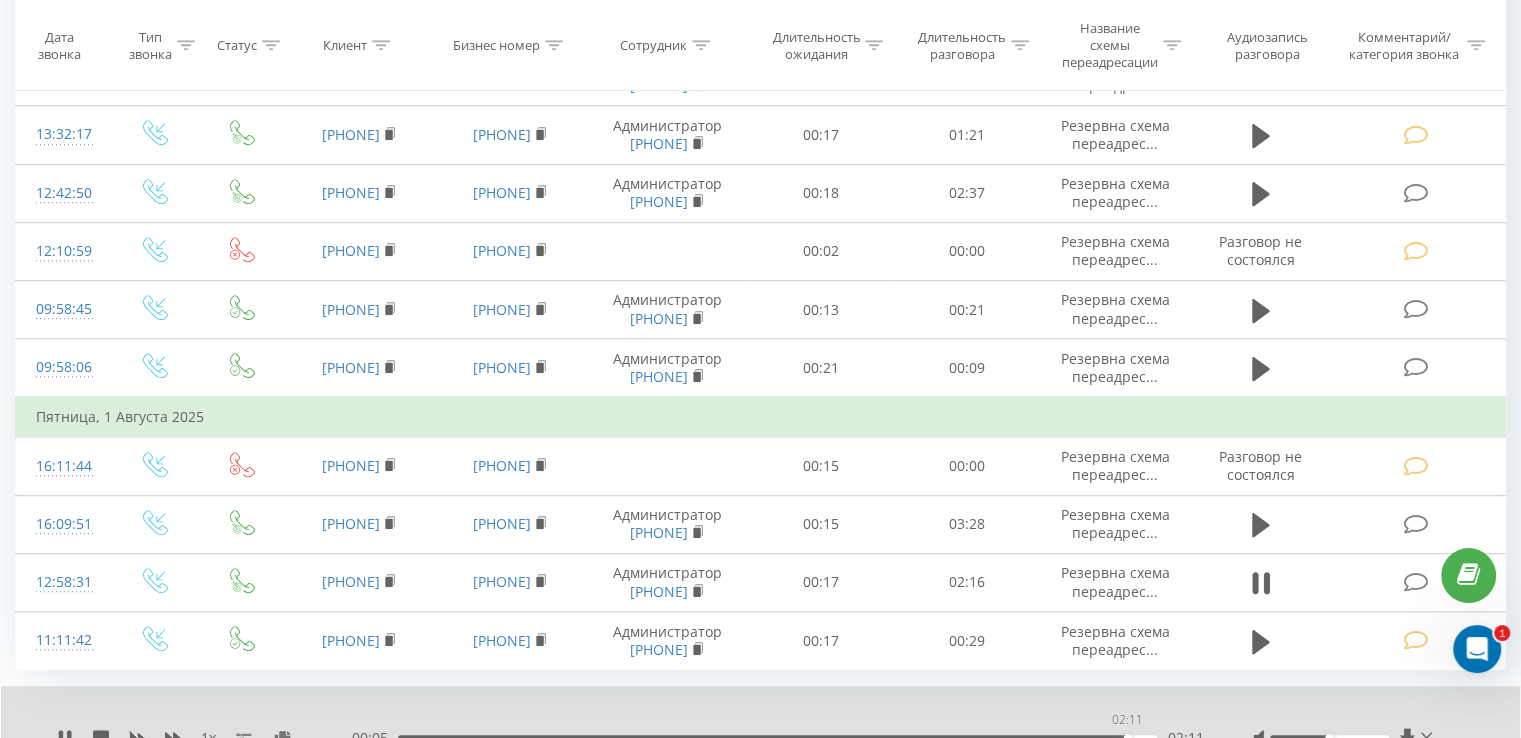 drag, startPoint x: 1103, startPoint y: 730, endPoint x: 1127, endPoint y: 730, distance: 24 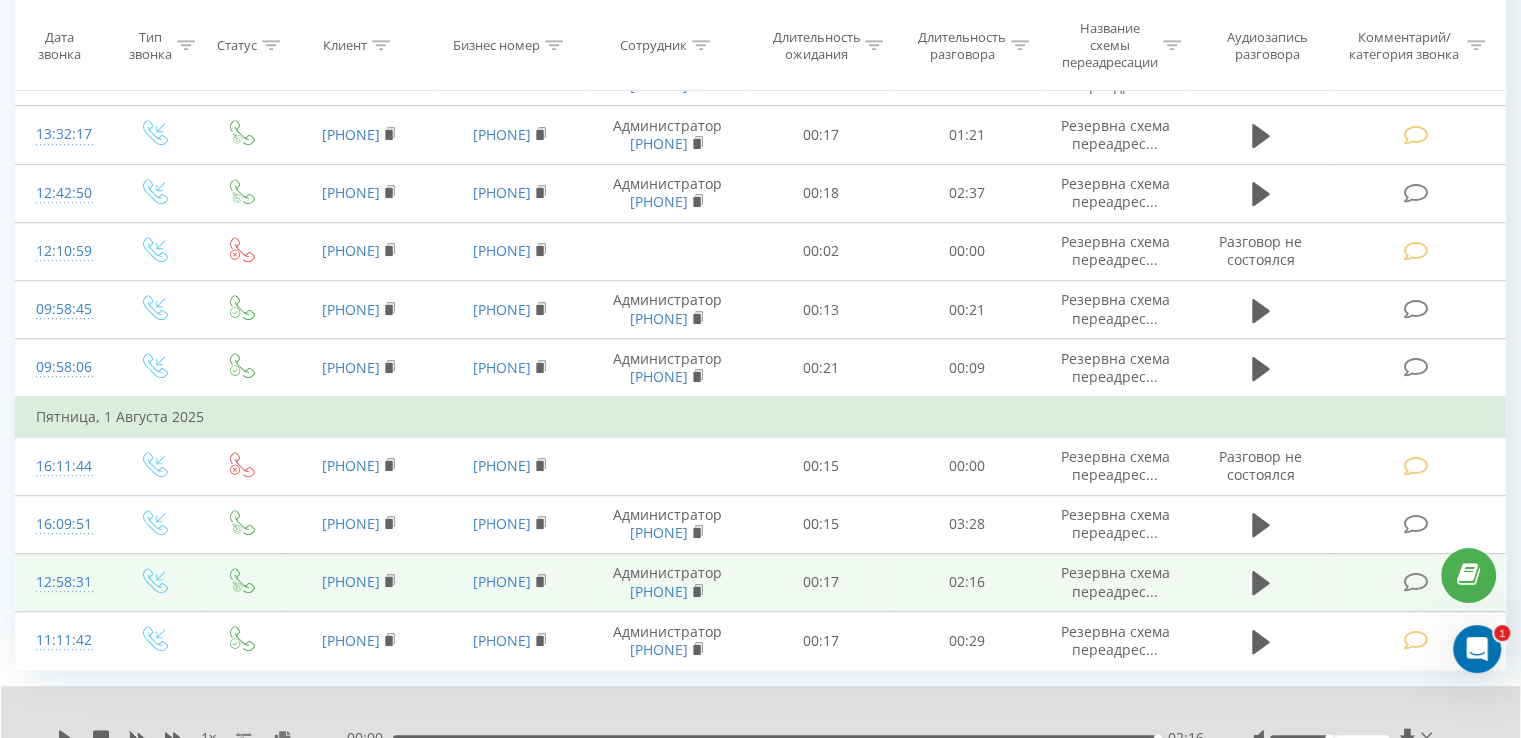 copy on "[PHONE]" 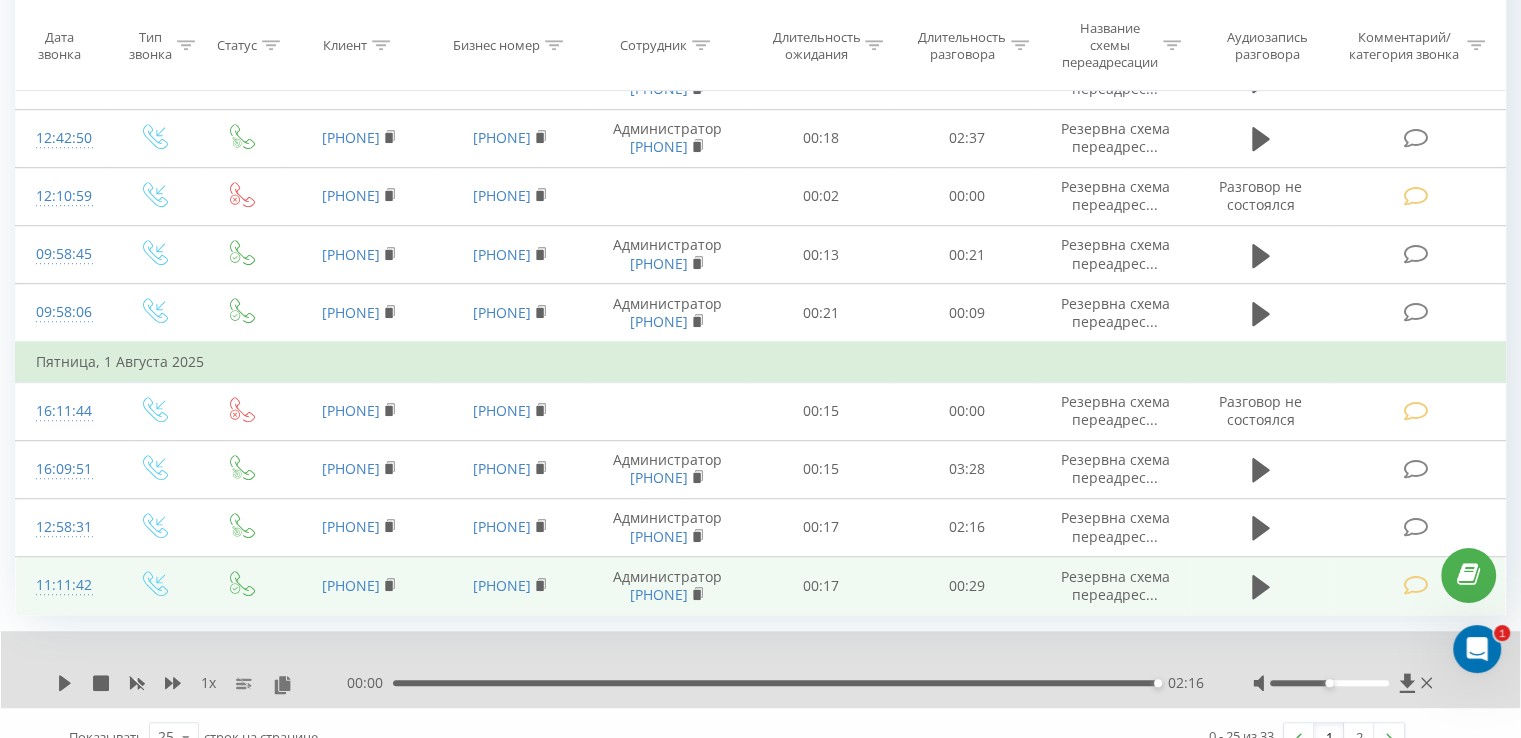 scroll, scrollTop: 1259, scrollLeft: 0, axis: vertical 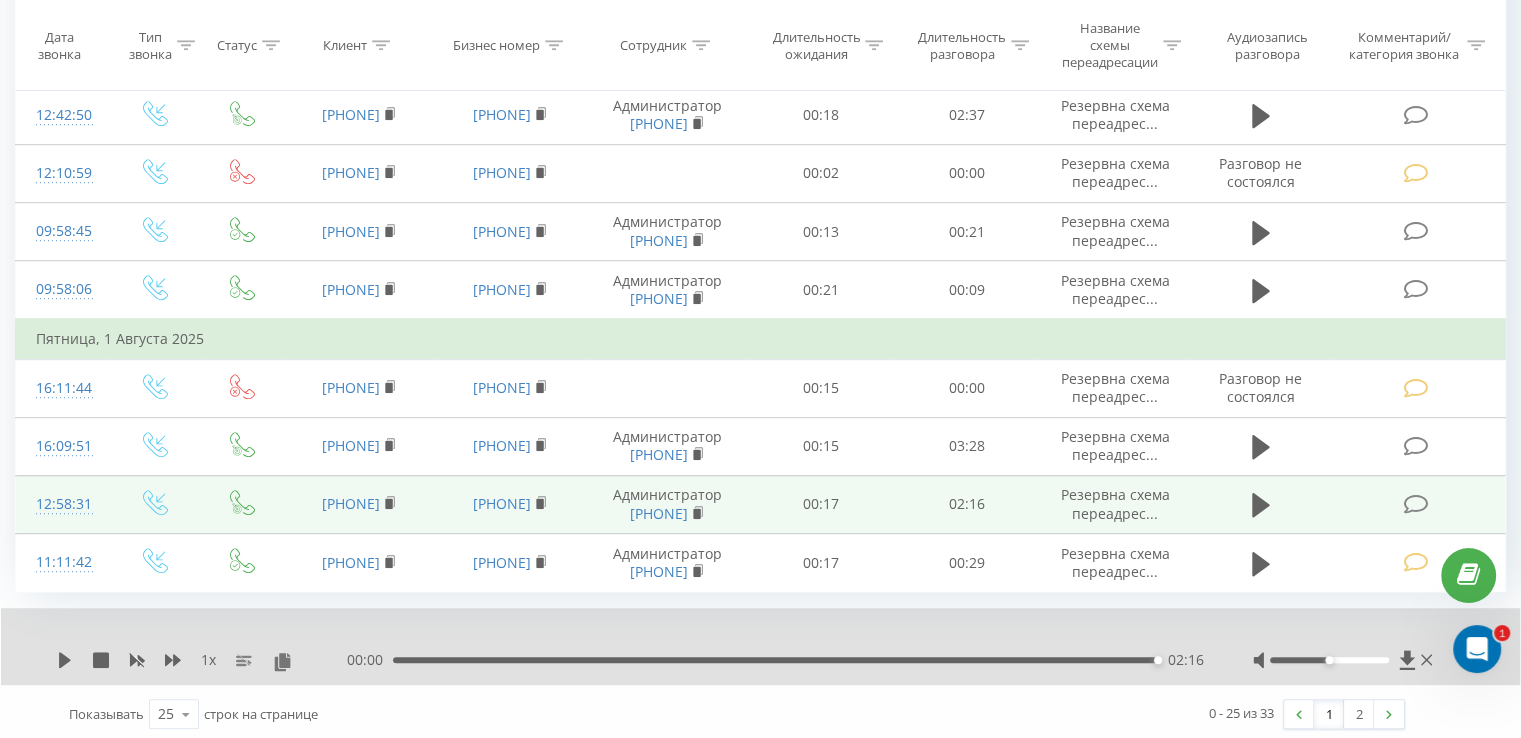 click at bounding box center [1415, 504] 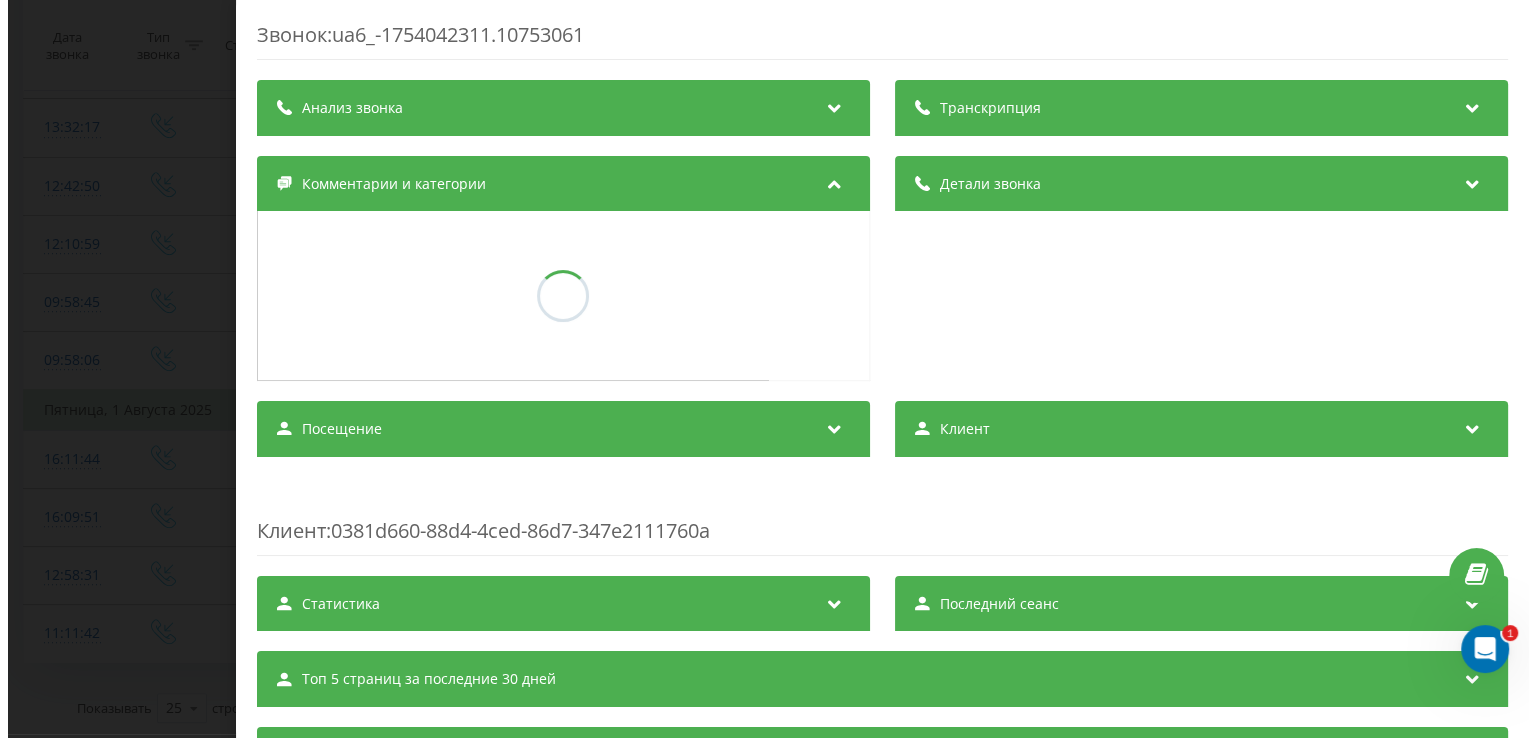 scroll, scrollTop: 1181, scrollLeft: 0, axis: vertical 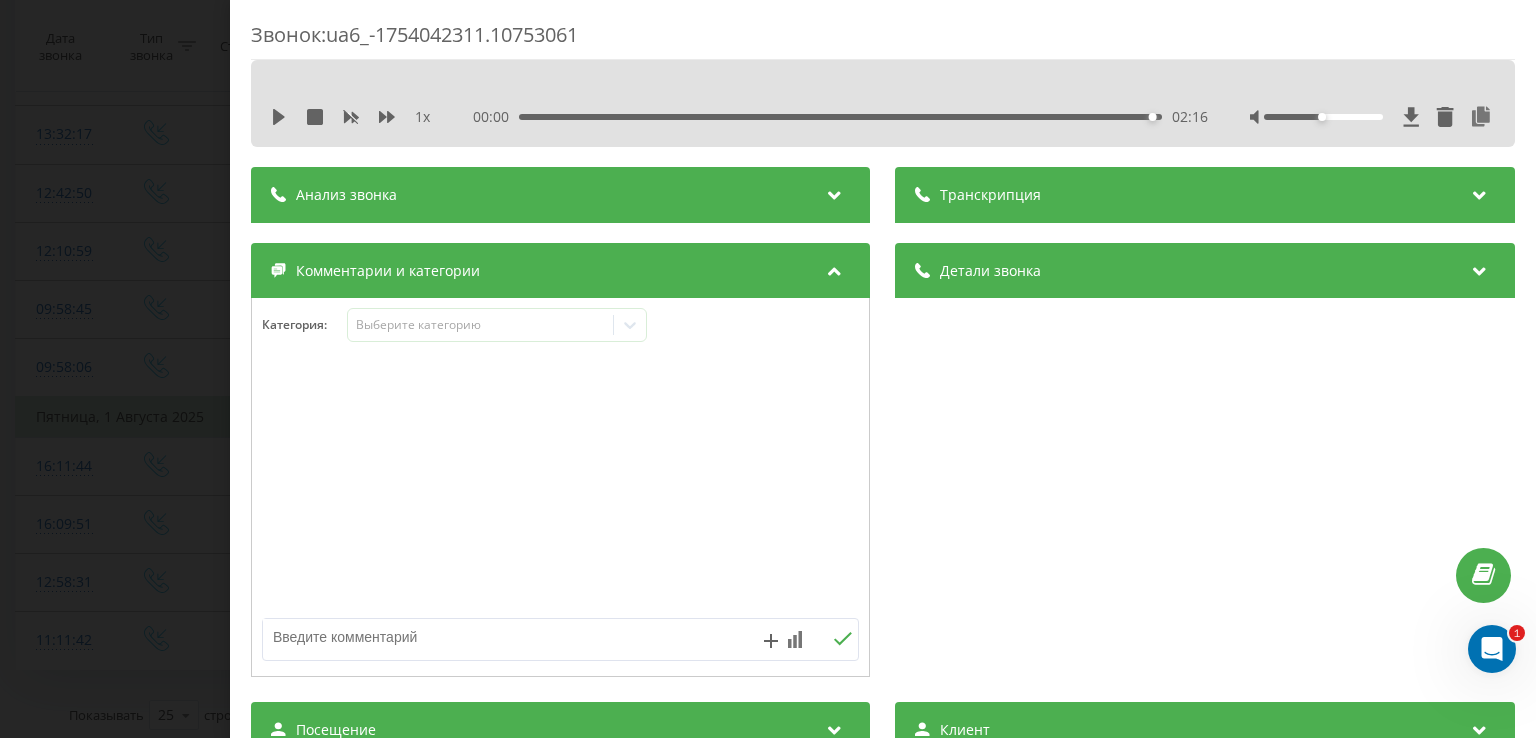 click at bounding box center (501, 637) 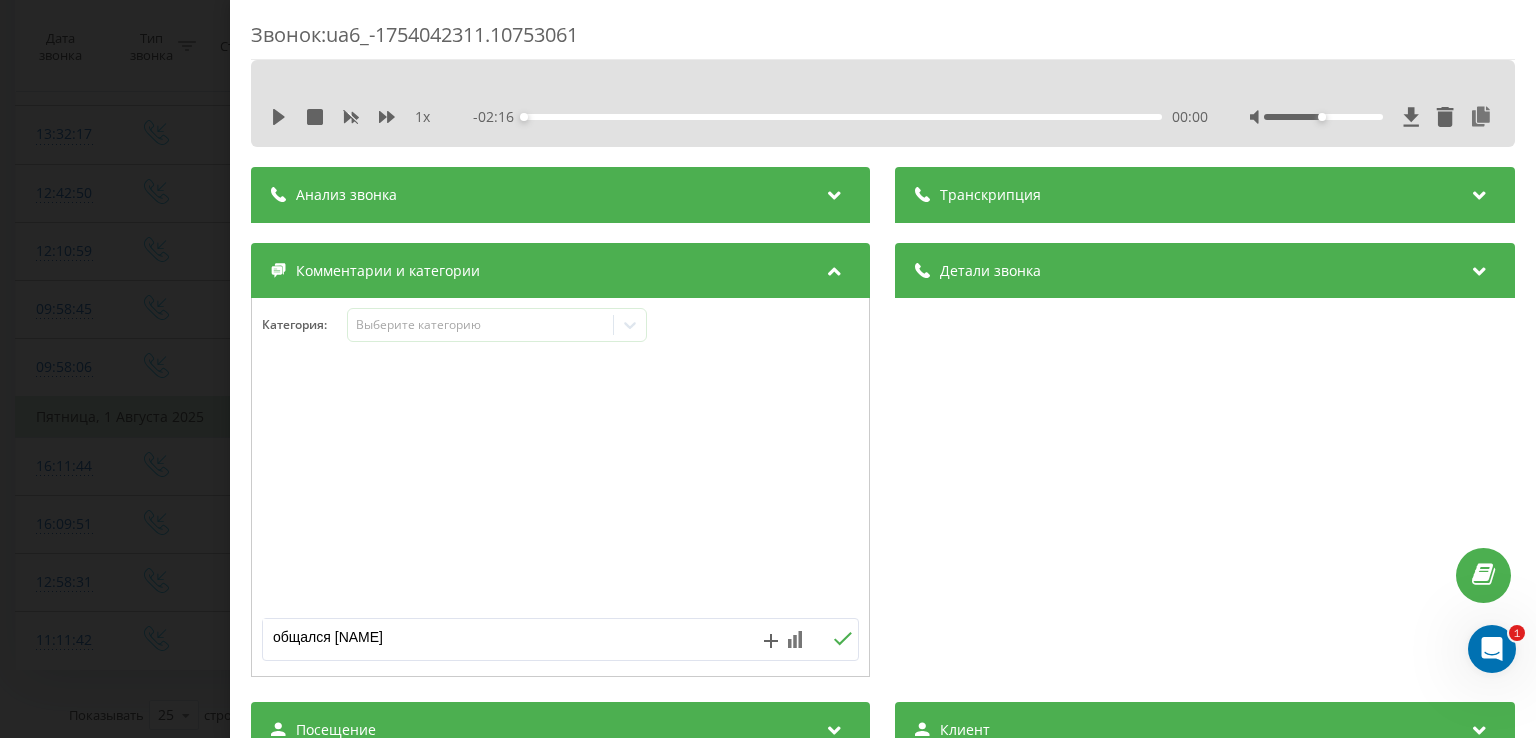 type on "общался" 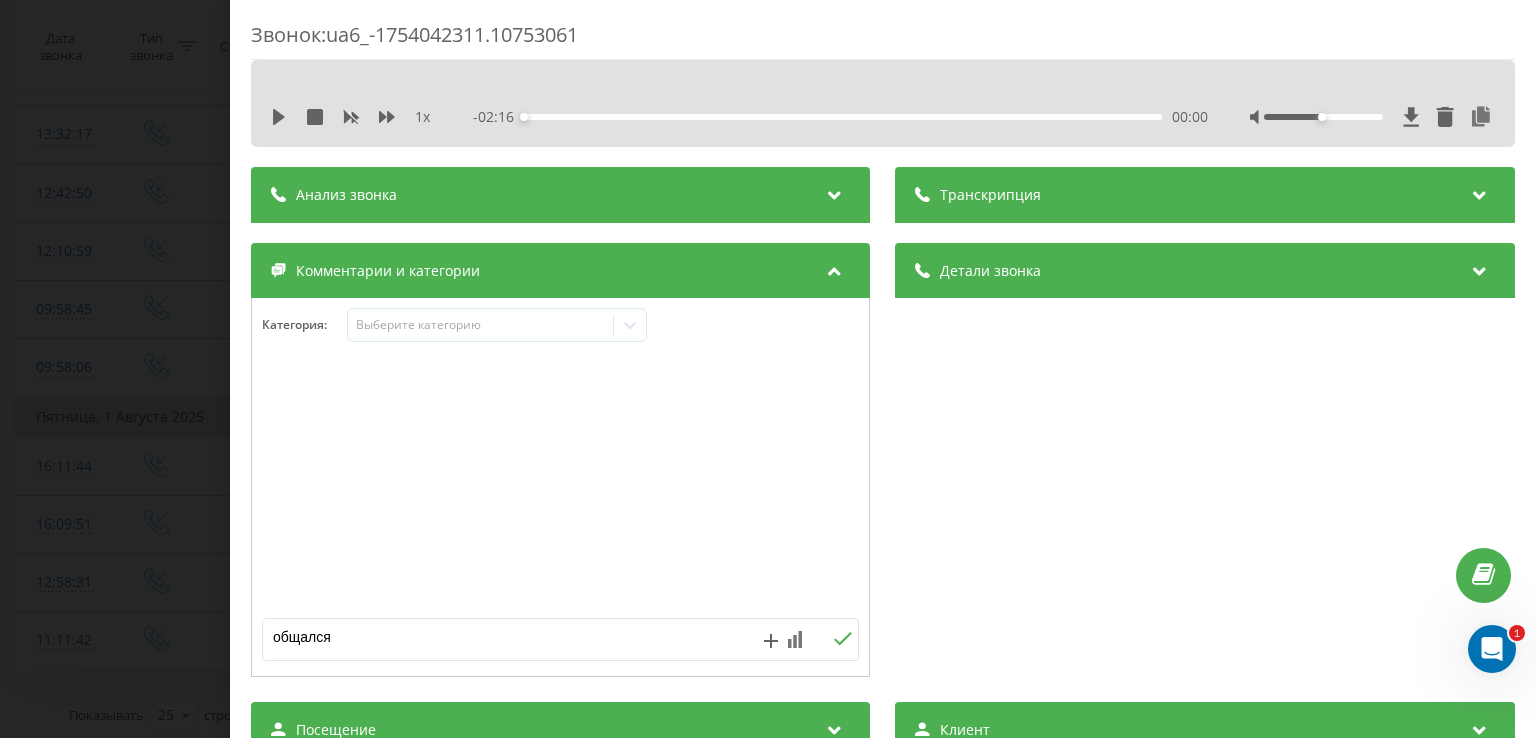 click 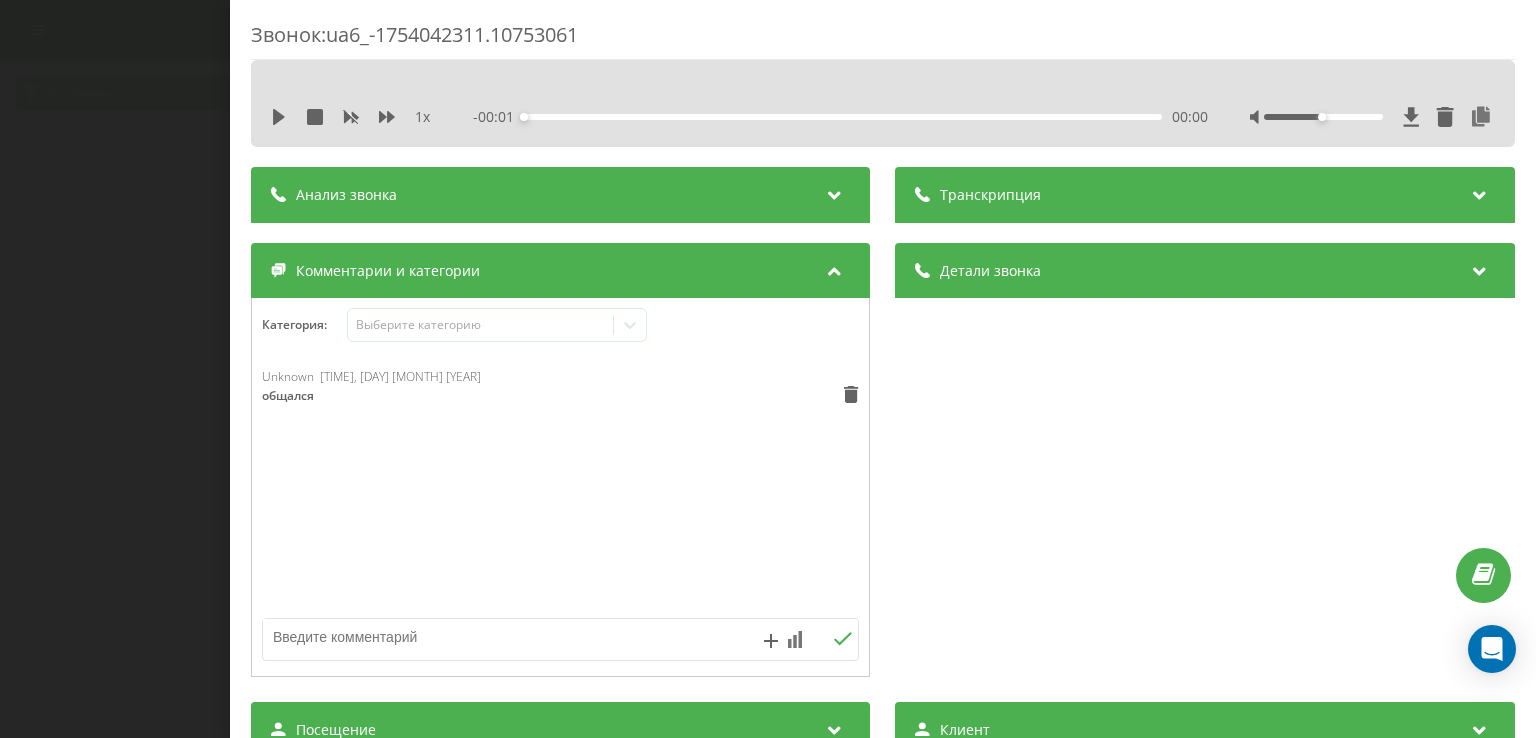 scroll, scrollTop: 0, scrollLeft: 0, axis: both 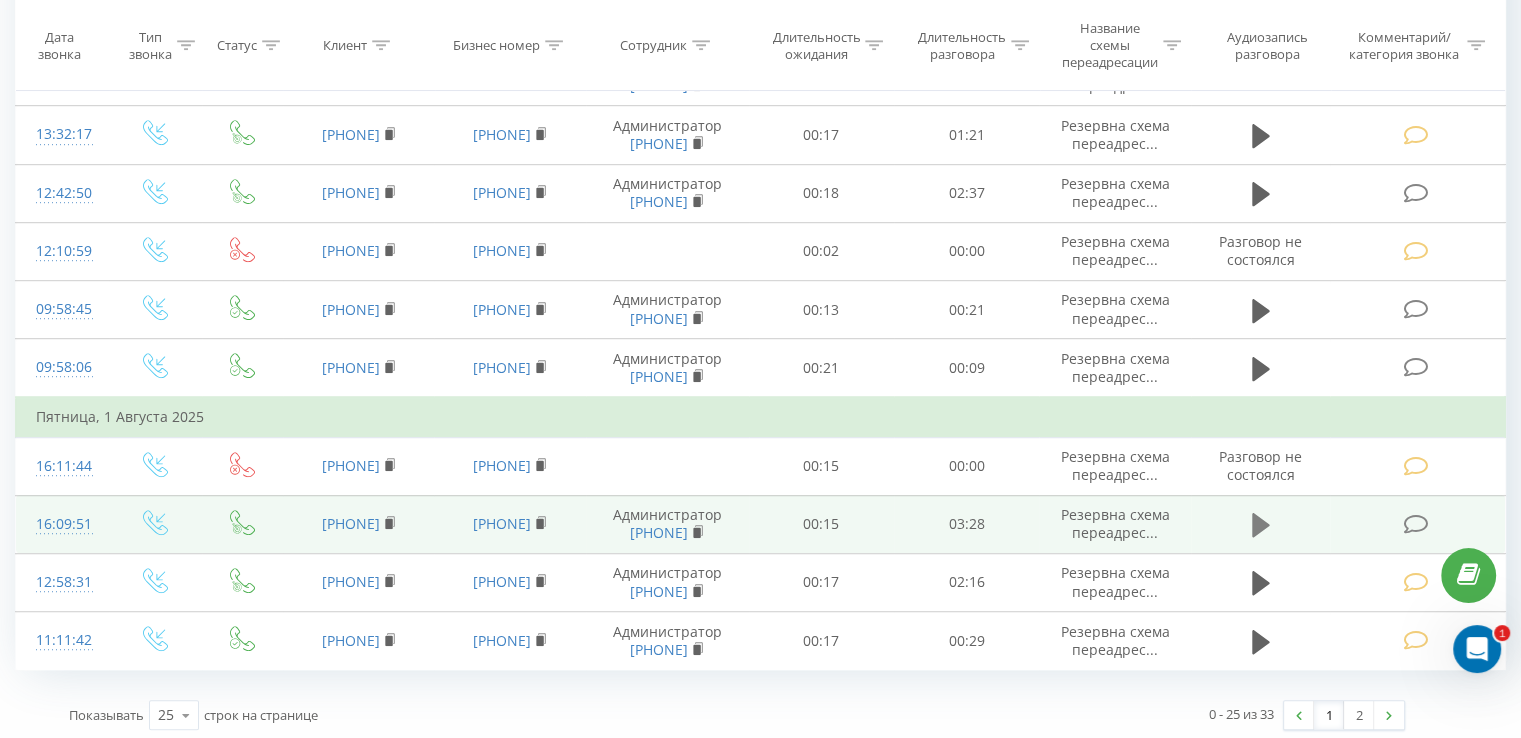 click 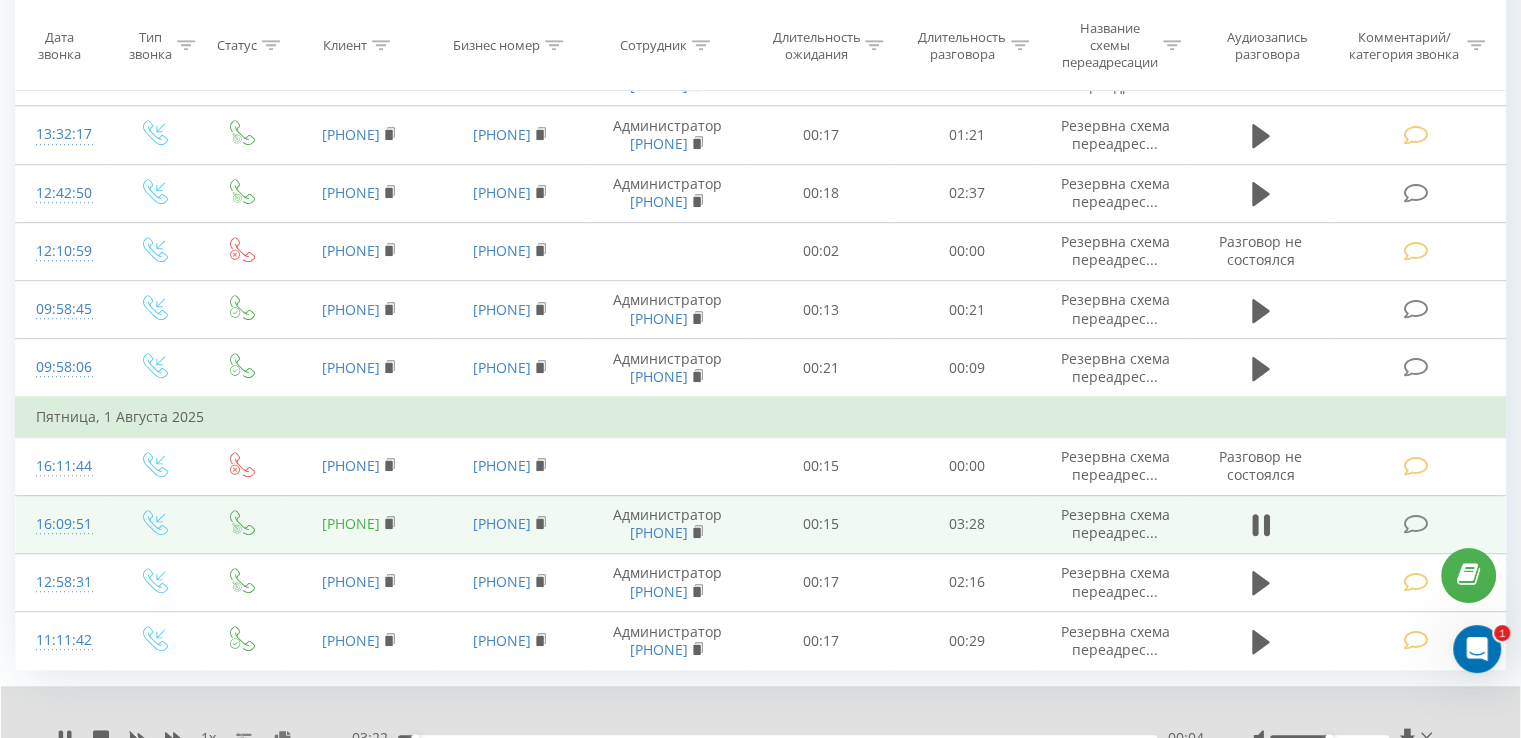drag, startPoint x: 417, startPoint y: 505, endPoint x: 311, endPoint y: 510, distance: 106.11786 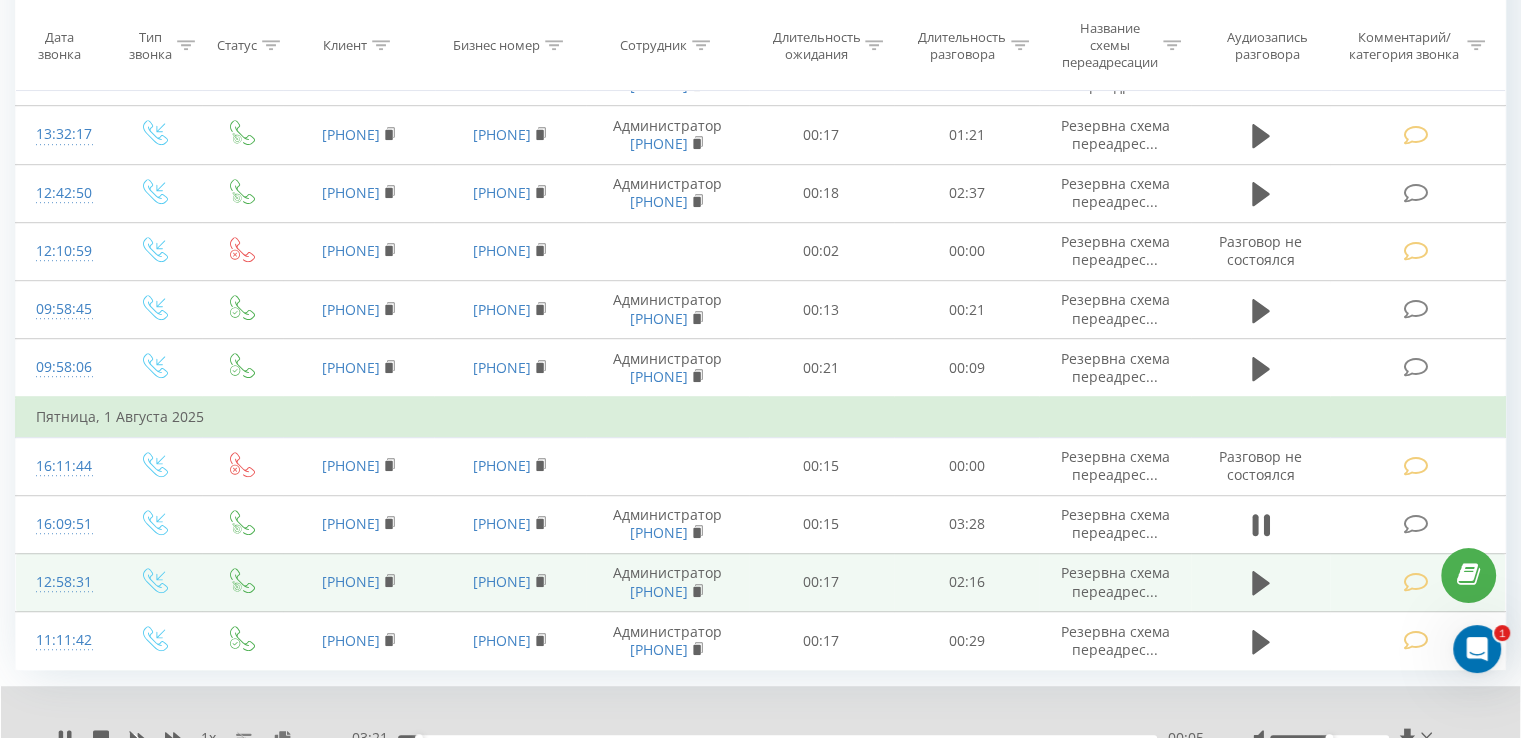 copy on "[PHONE]" 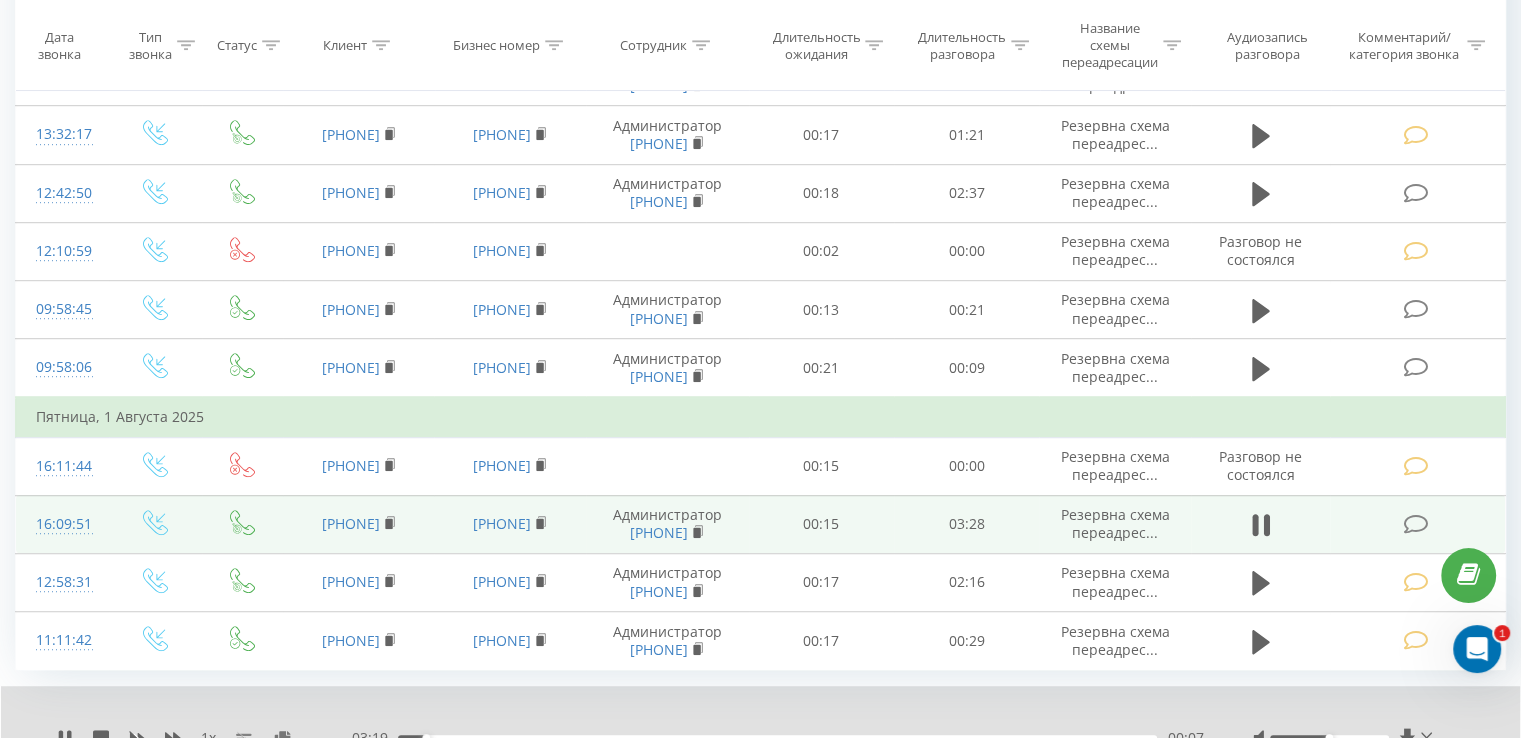 click at bounding box center (1415, 524) 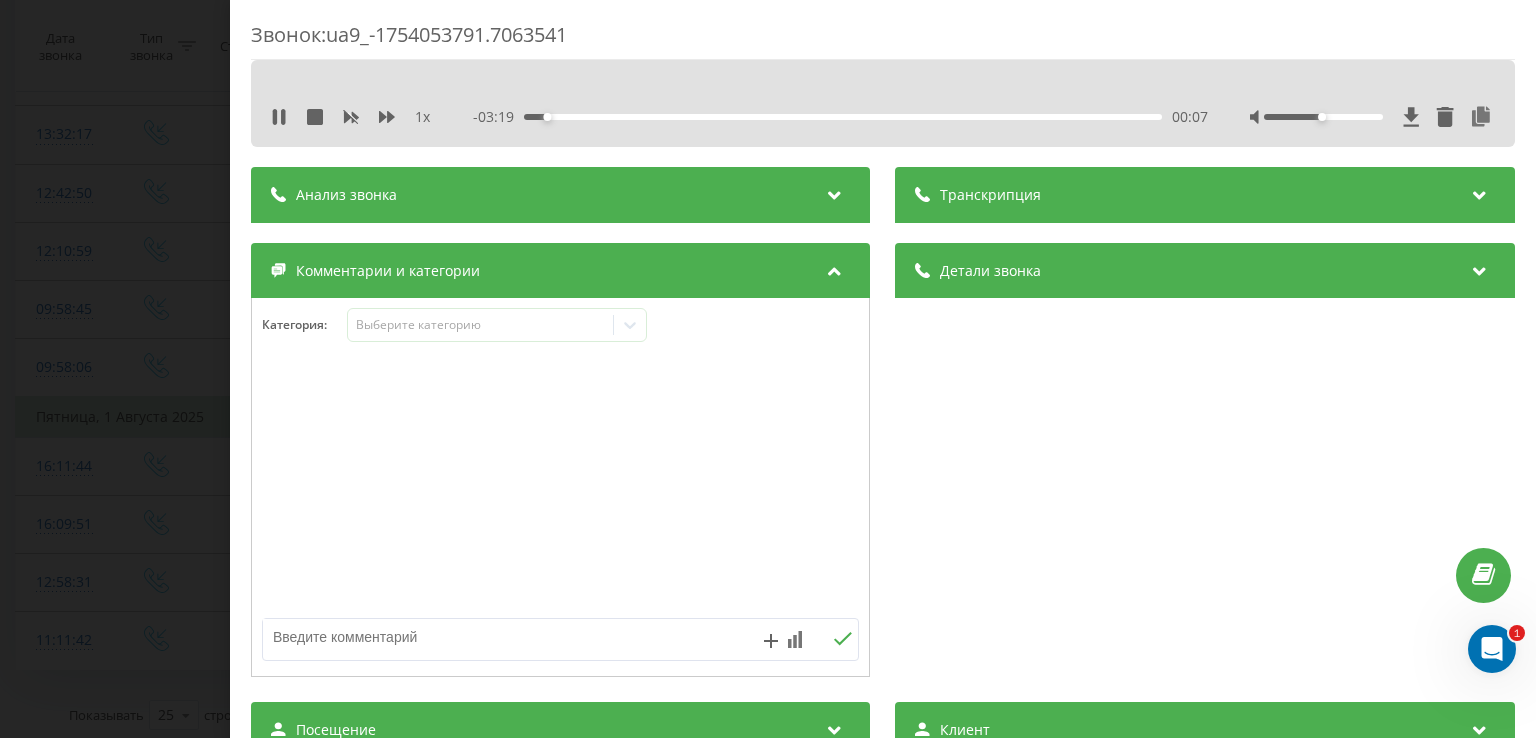 click at bounding box center (501, 637) 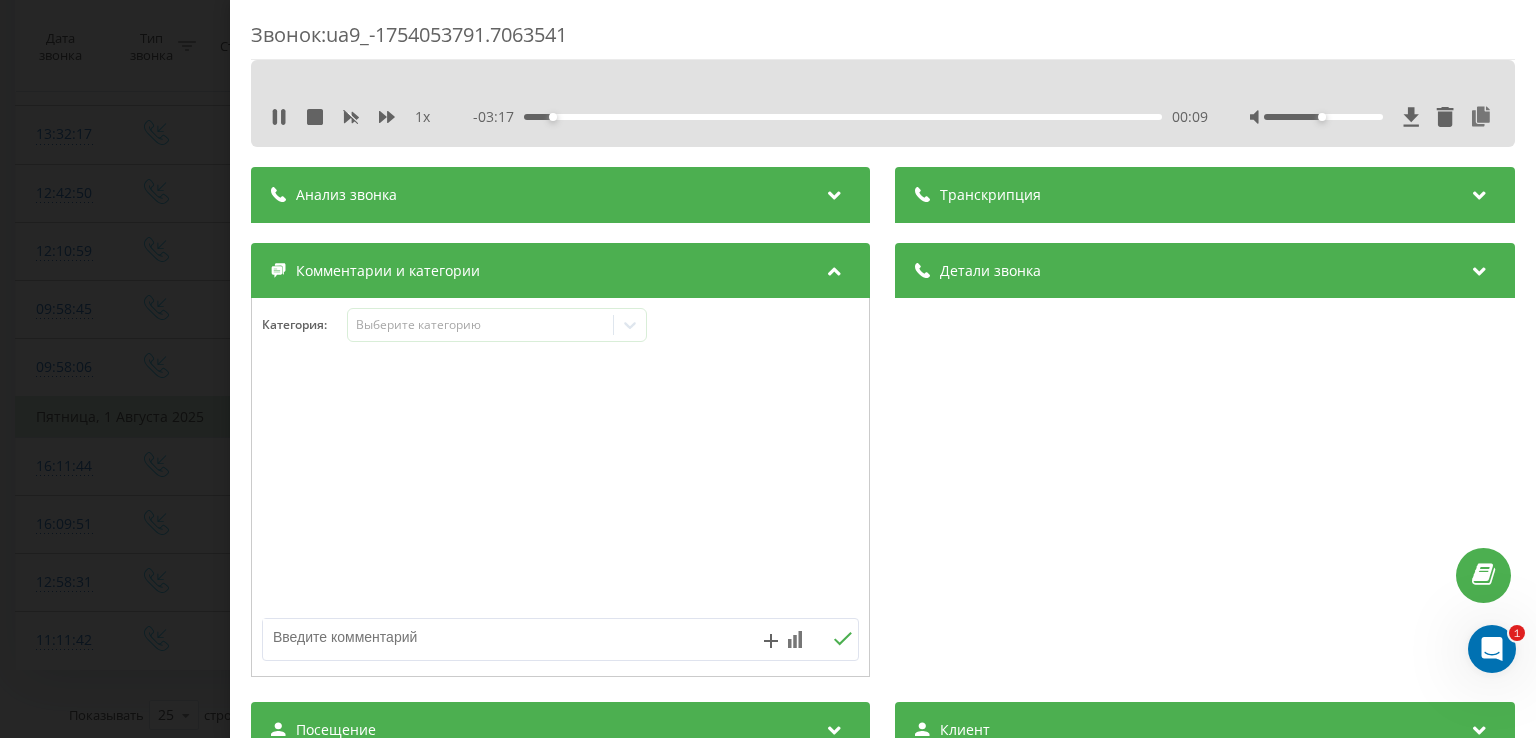 drag, startPoint x: 326, startPoint y: 628, endPoint x: 296, endPoint y: 638, distance: 31.622776 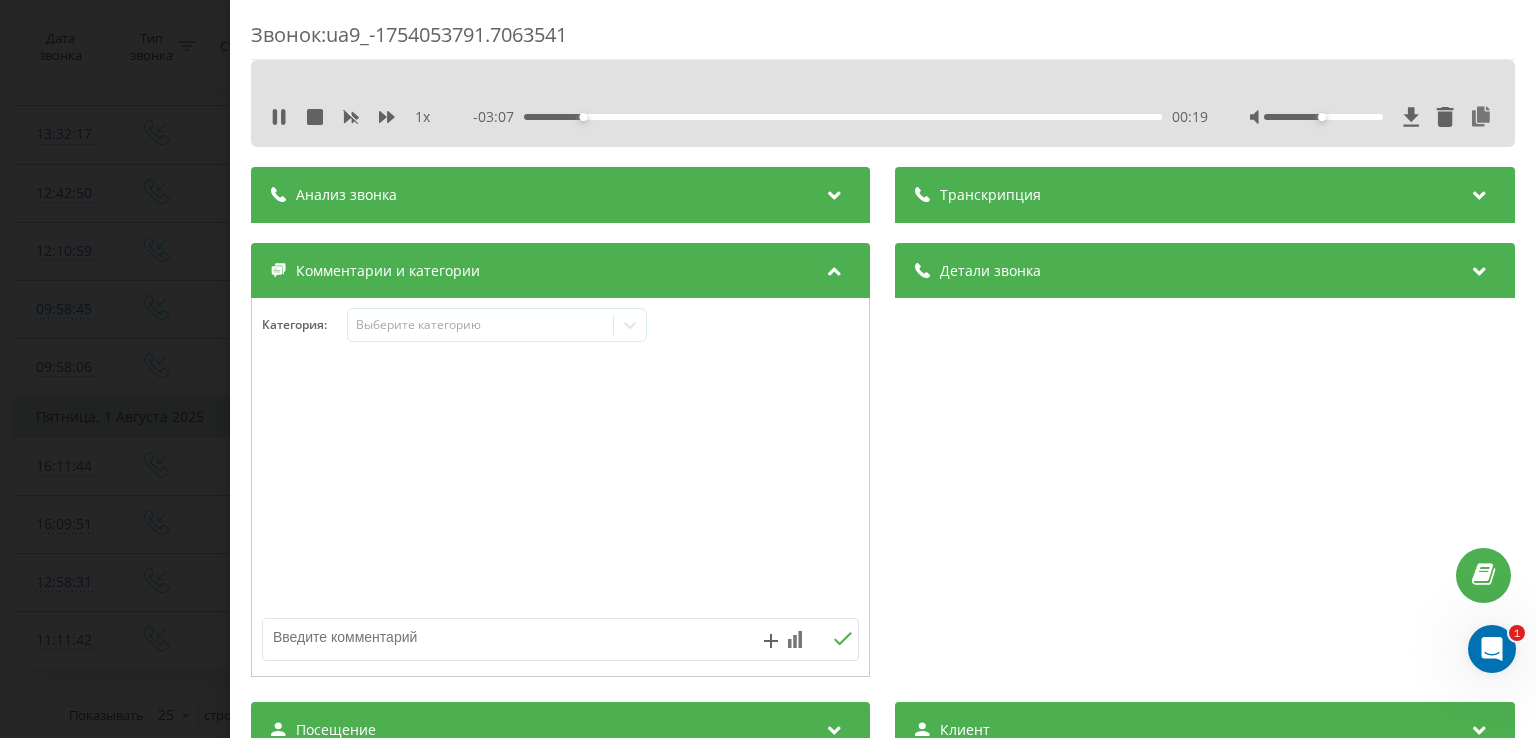 drag, startPoint x: 406, startPoint y: 609, endPoint x: 372, endPoint y: 641, distance: 46.69047 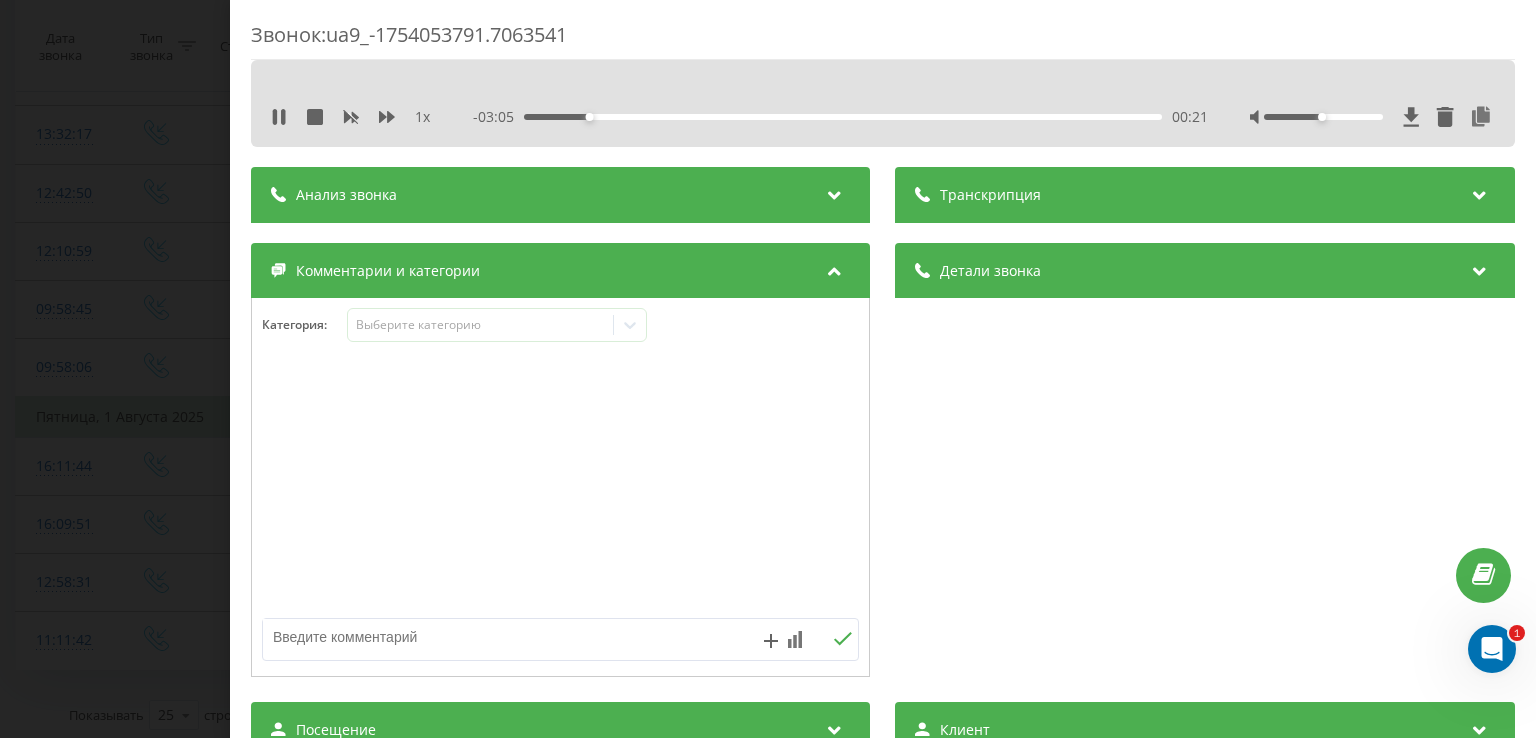 paste on "[PHONE]" 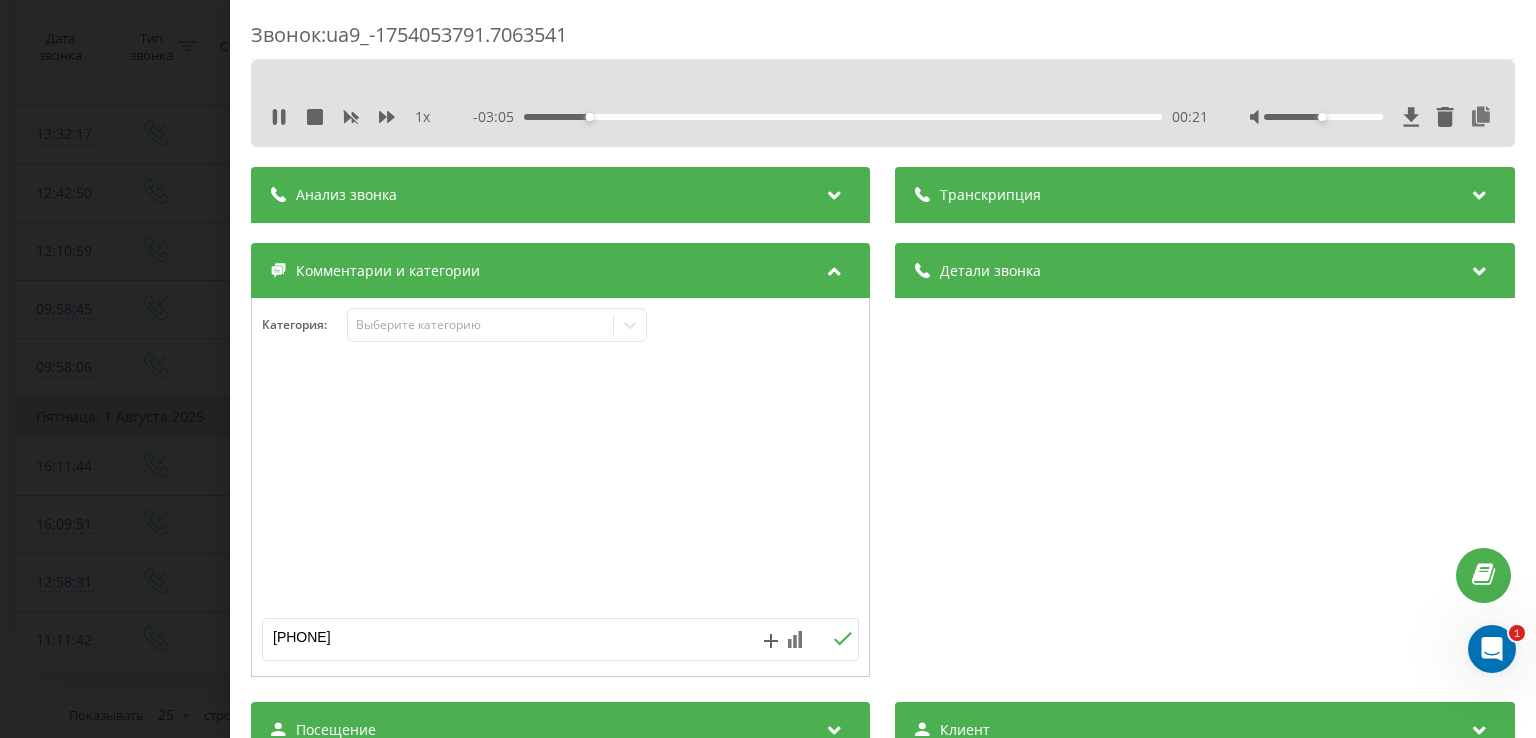 type on "[PHONE]" 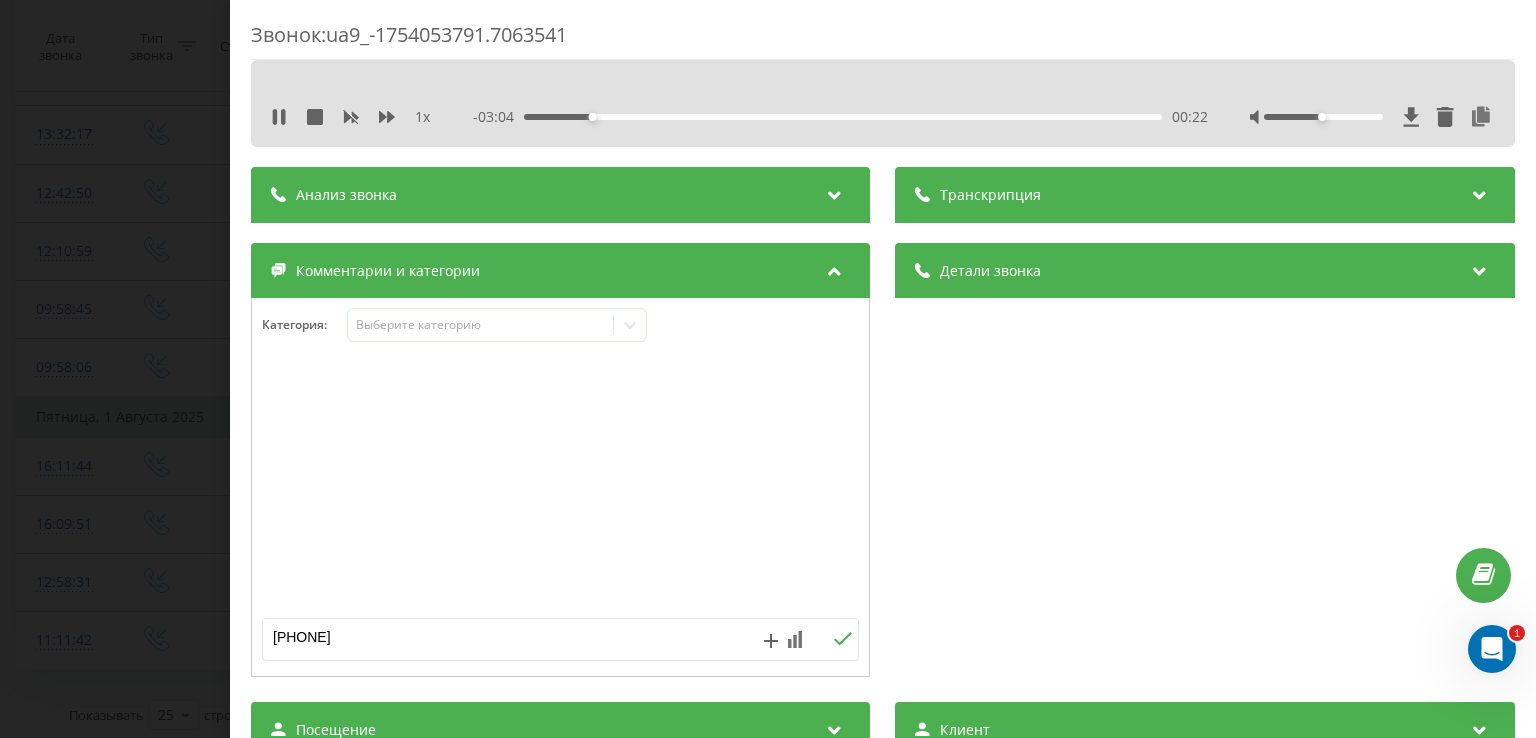 drag, startPoint x: 288, startPoint y: 637, endPoint x: 204, endPoint y: 637, distance: 84 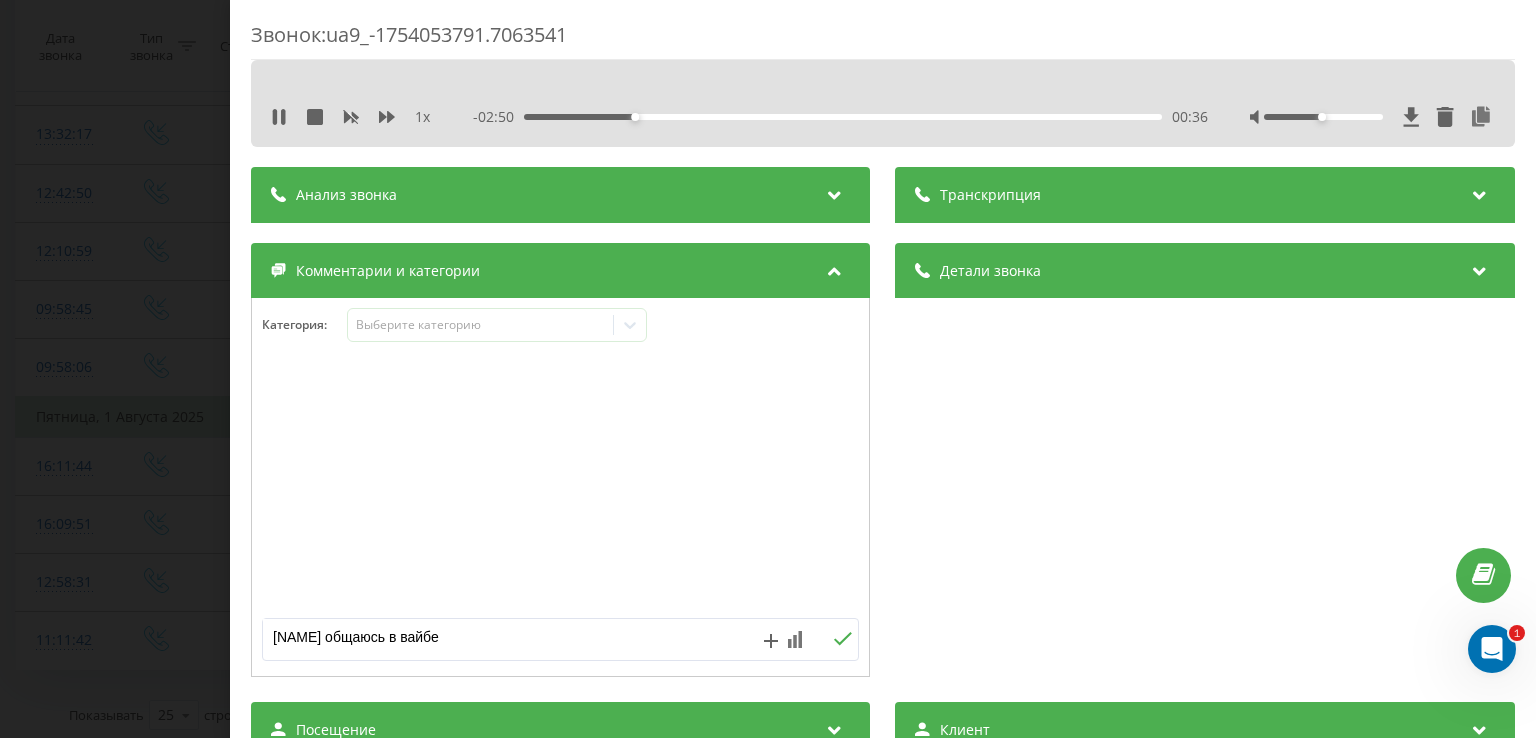 type on "[NAME] общаюсь в вайбер" 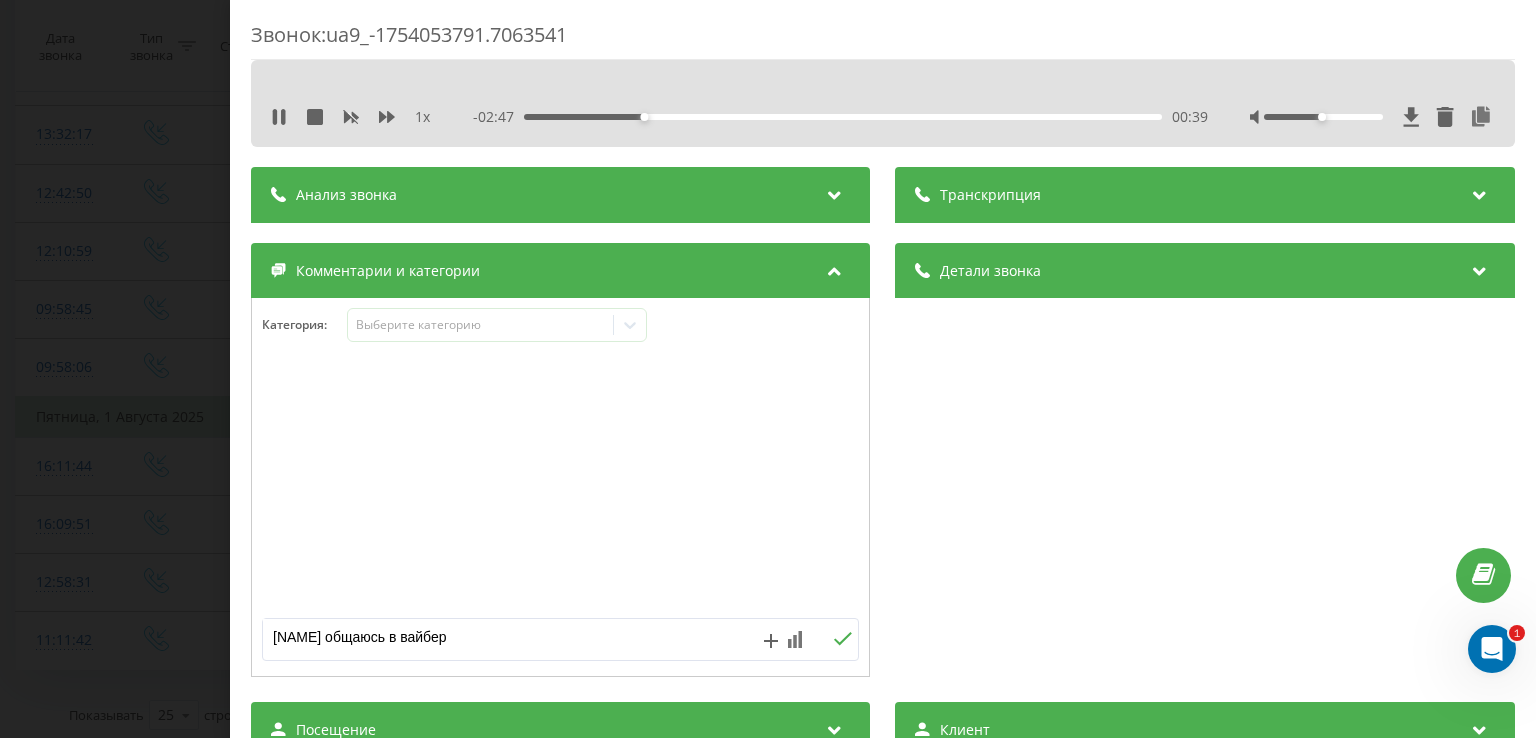 click at bounding box center [843, 639] 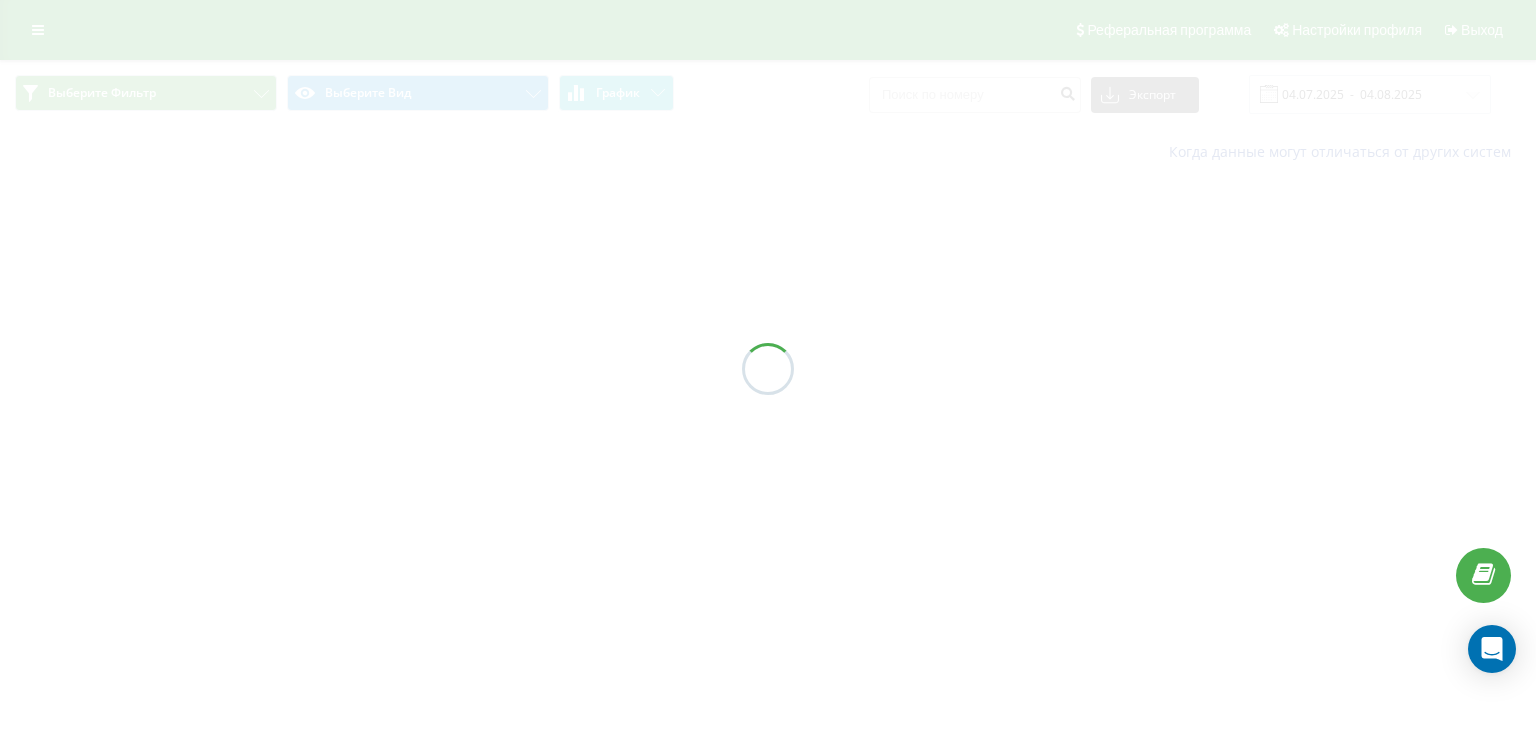 scroll, scrollTop: 0, scrollLeft: 0, axis: both 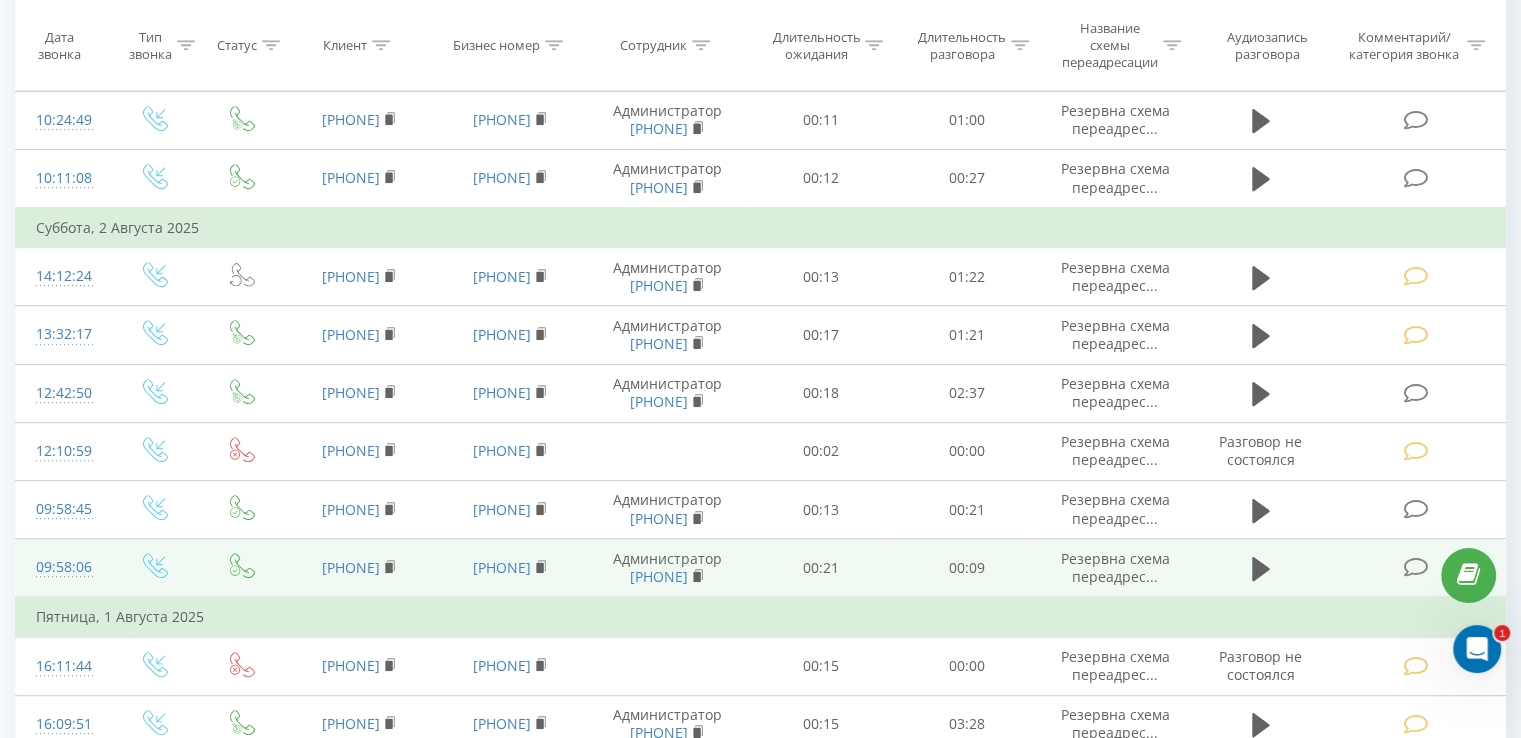 drag, startPoint x: 404, startPoint y: 553, endPoint x: 292, endPoint y: 553, distance: 112 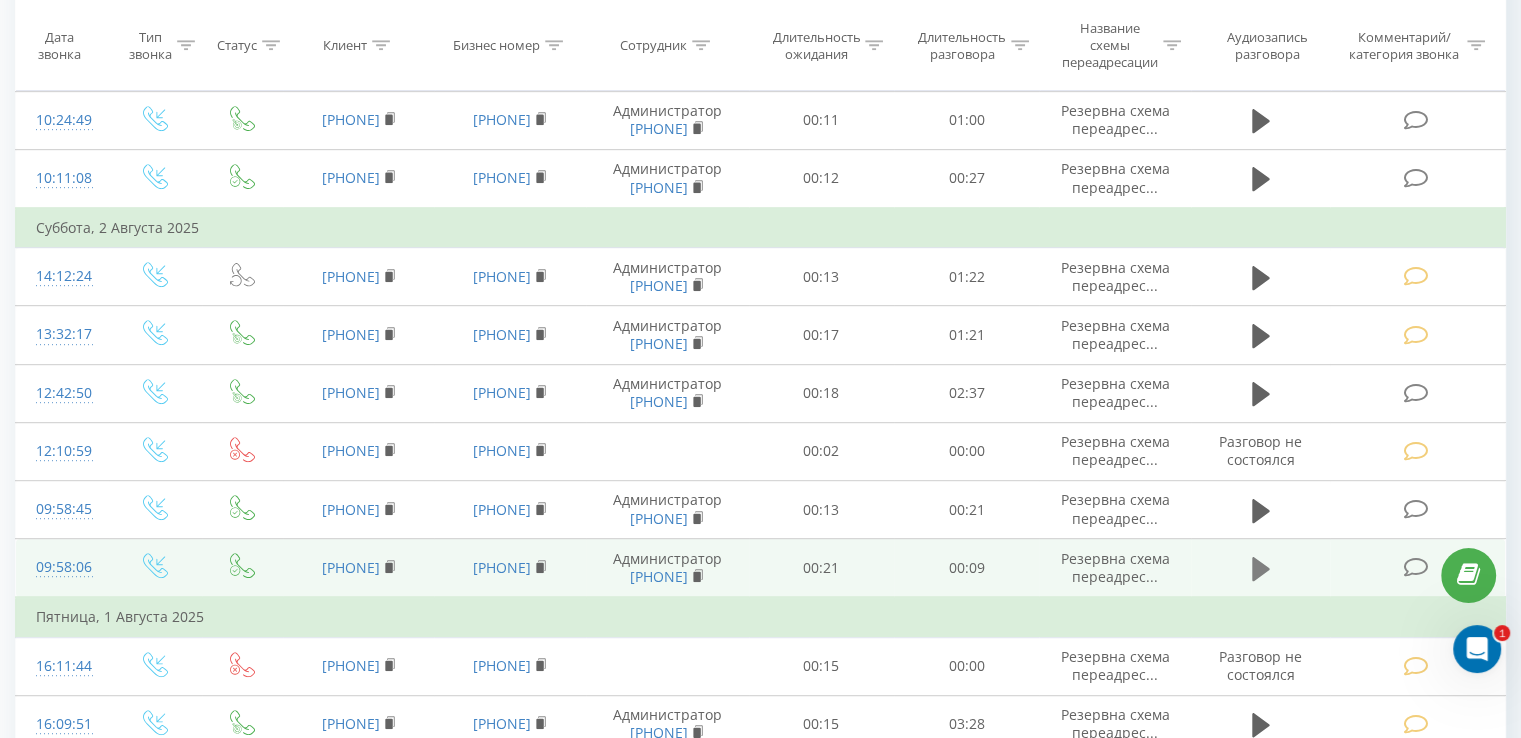 click 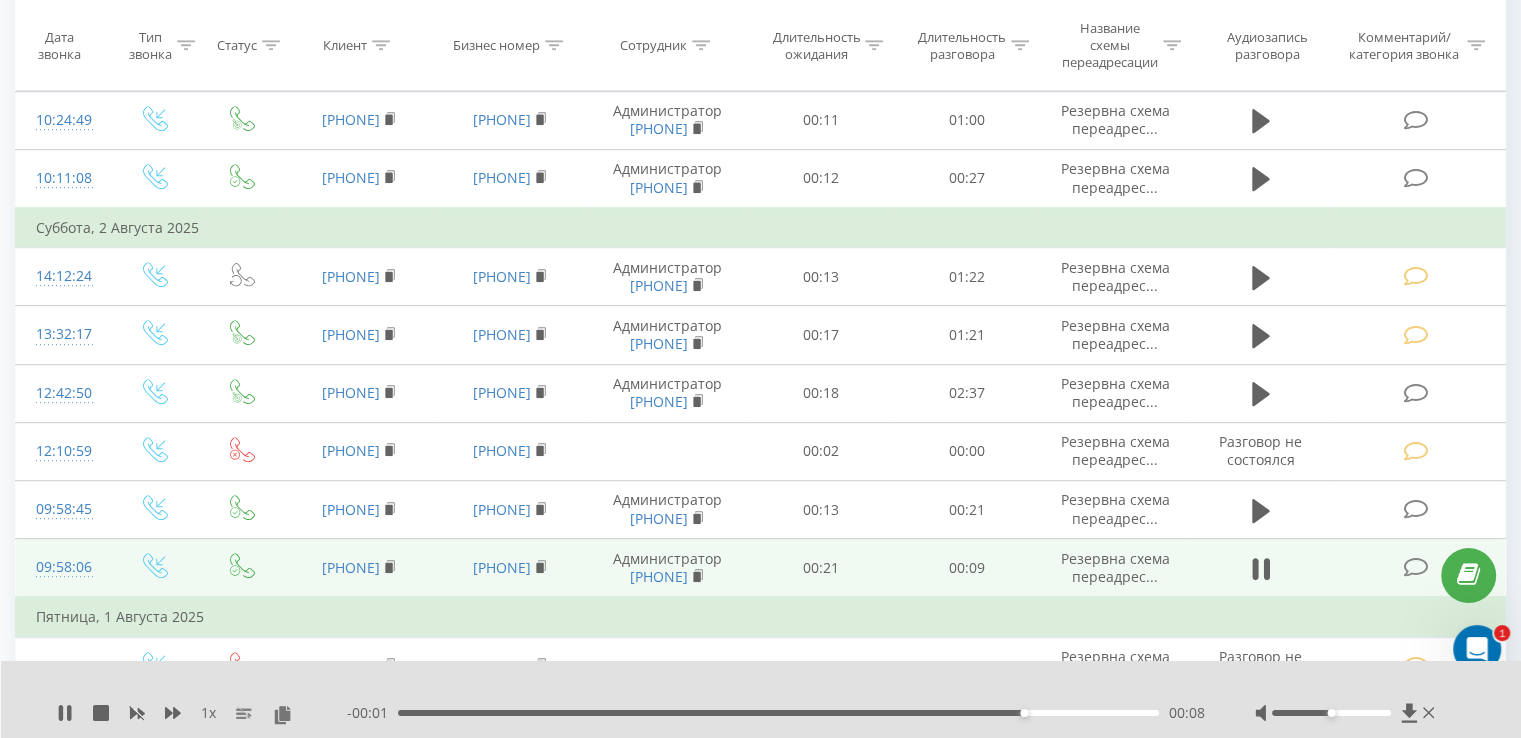click at bounding box center [1415, 567] 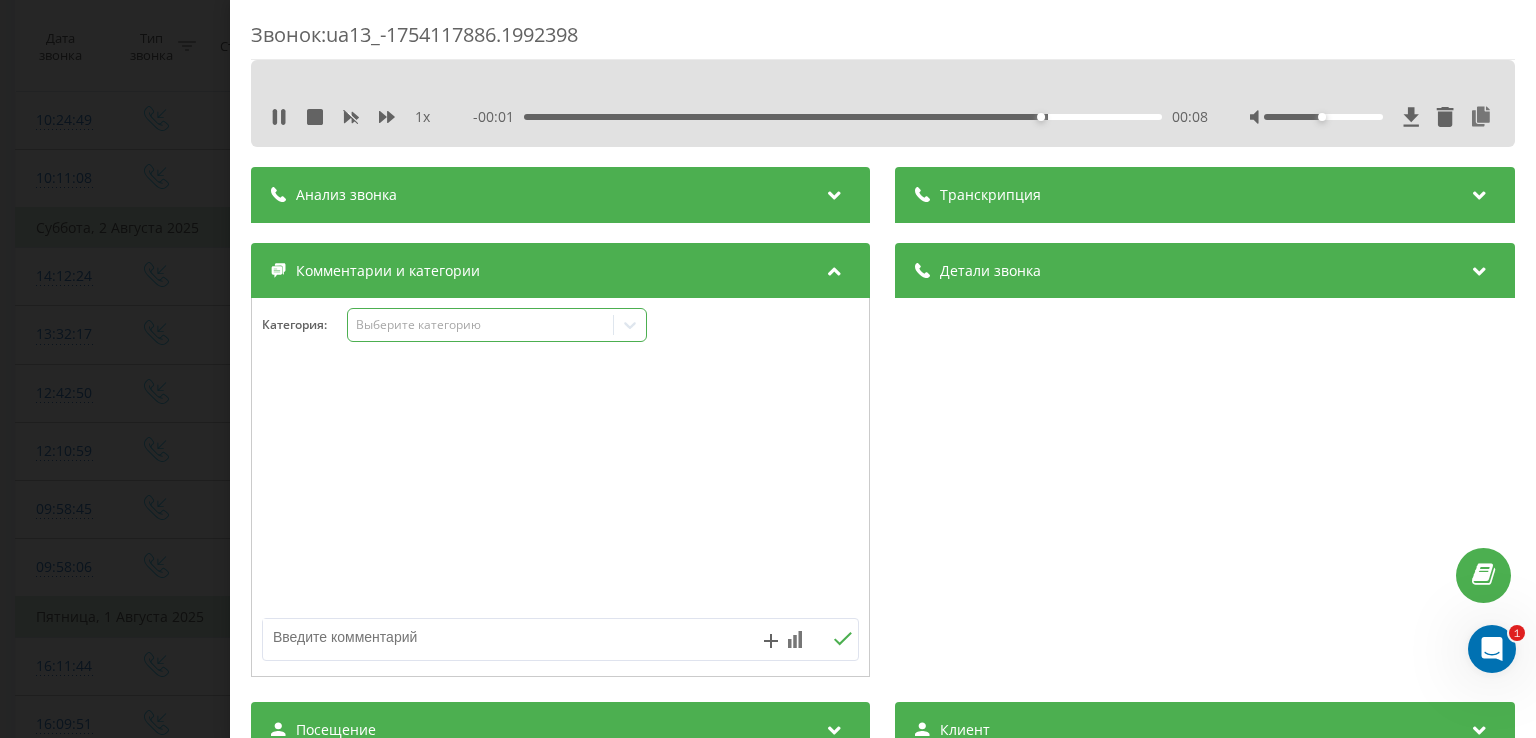 click on "Выберите категорию" at bounding box center (480, 325) 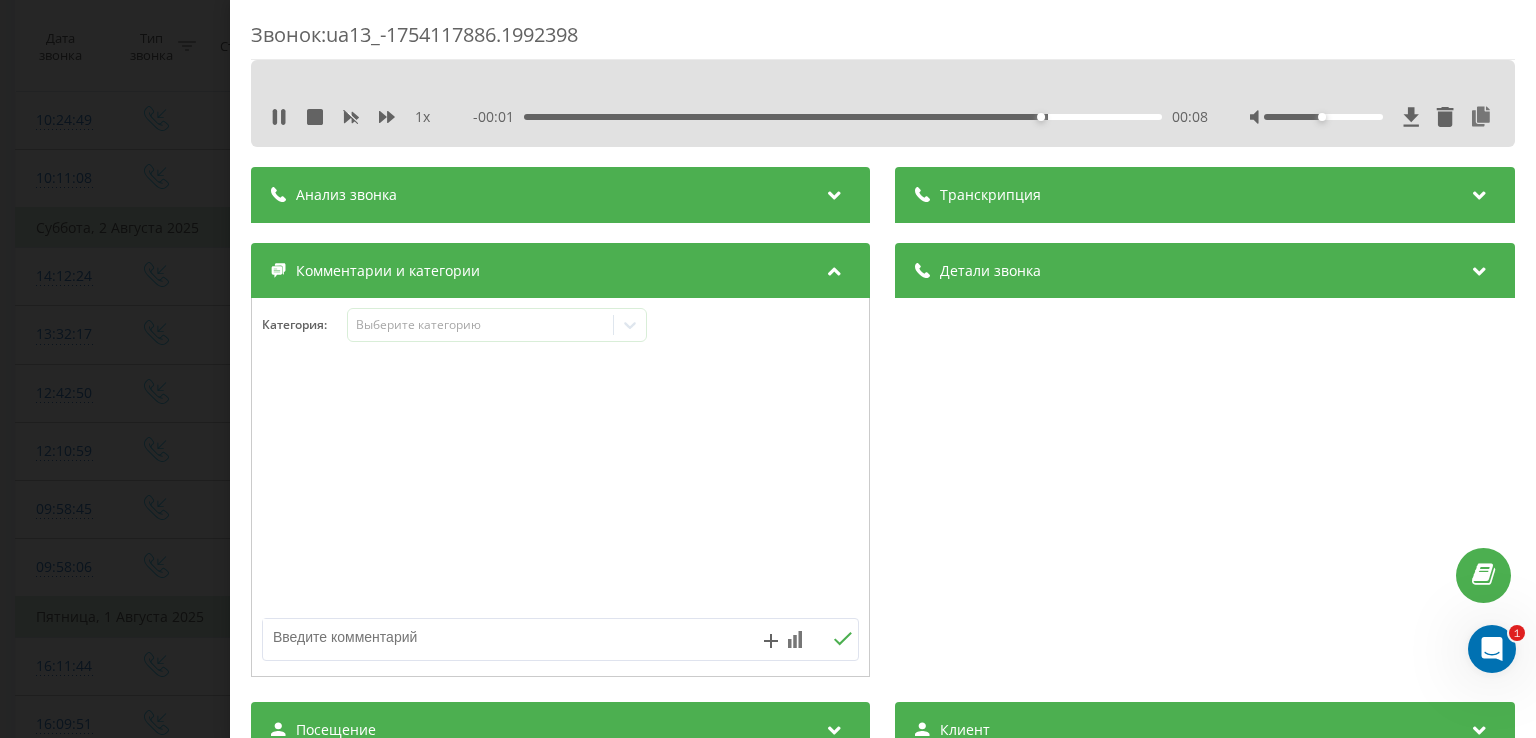 click at bounding box center (560, 488) 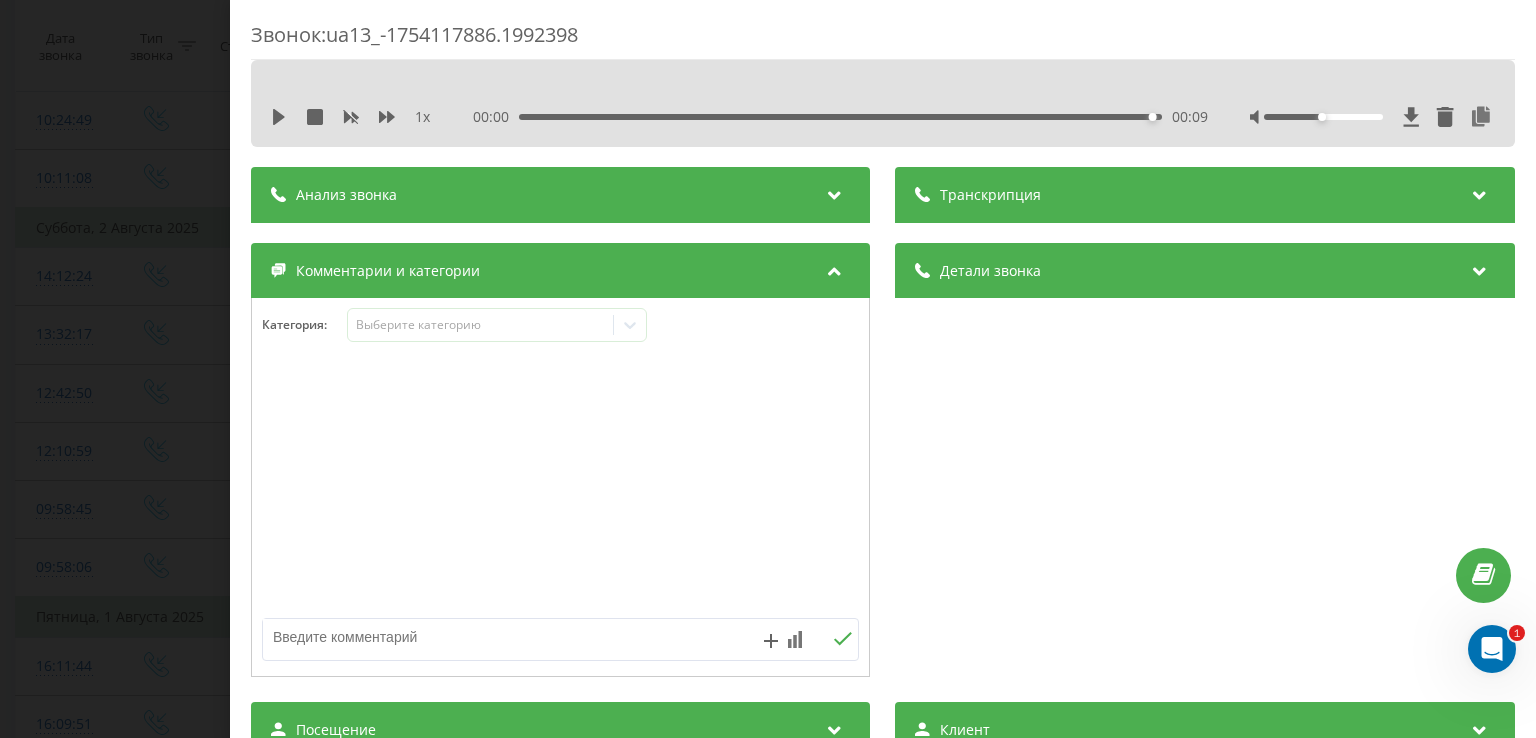 click at bounding box center (501, 637) 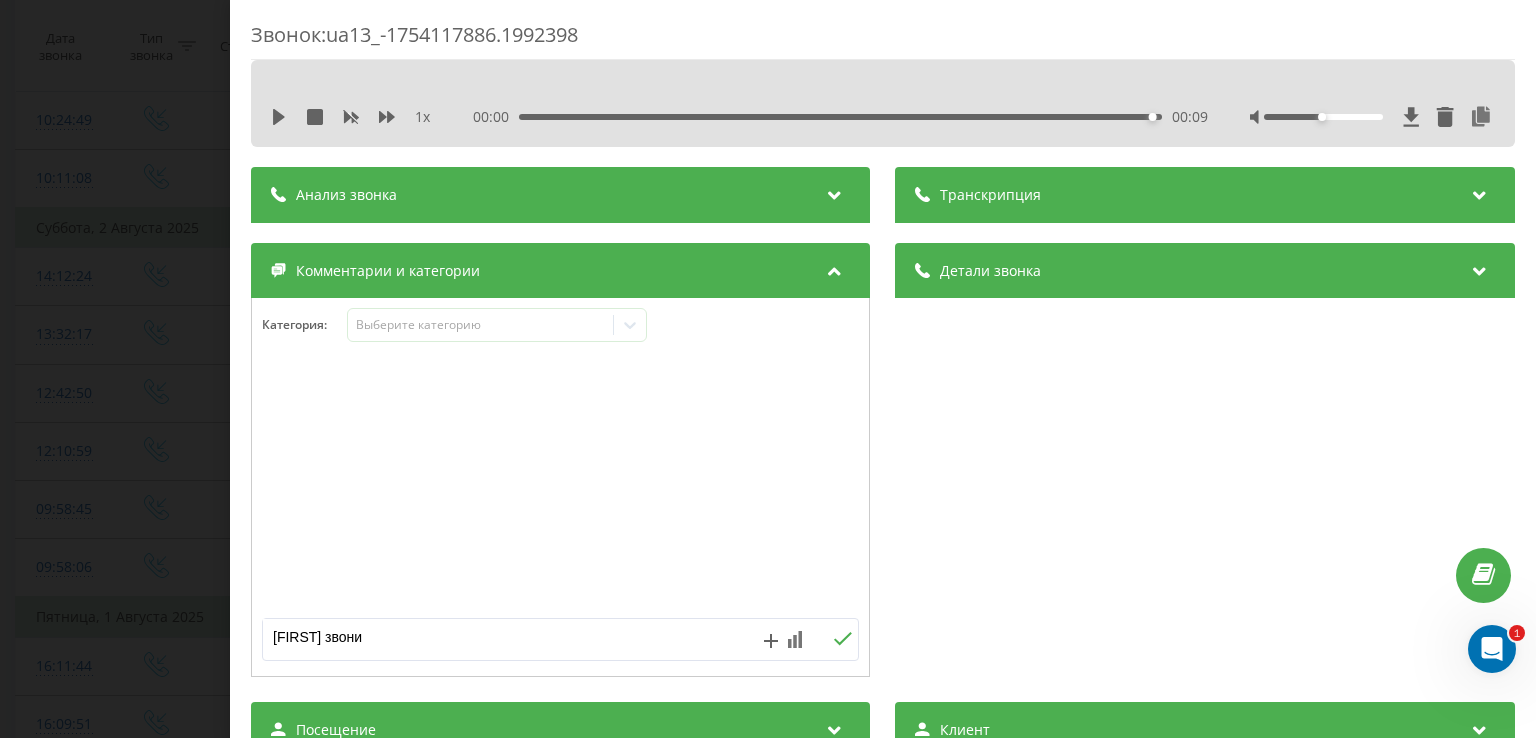 type on "Сергей звонил" 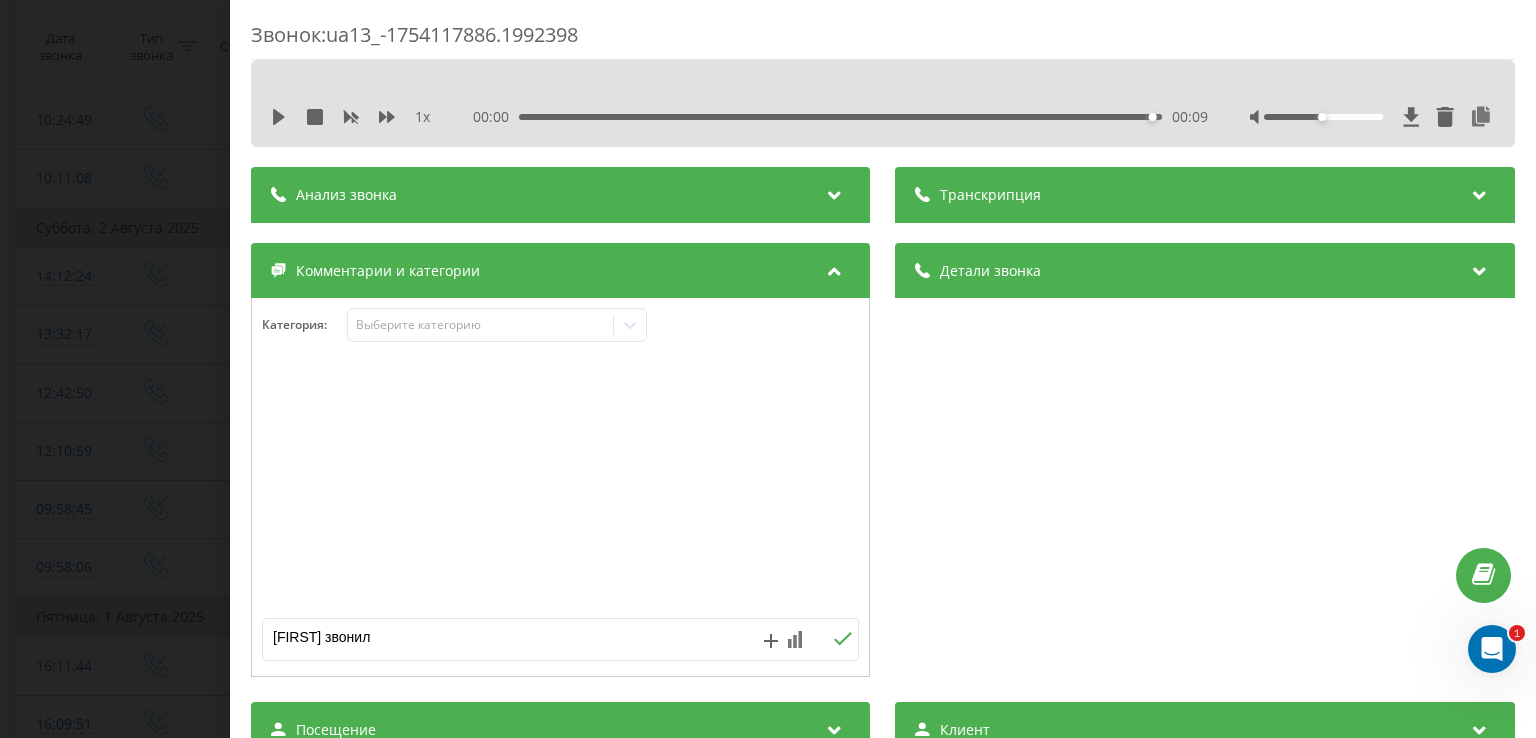 click 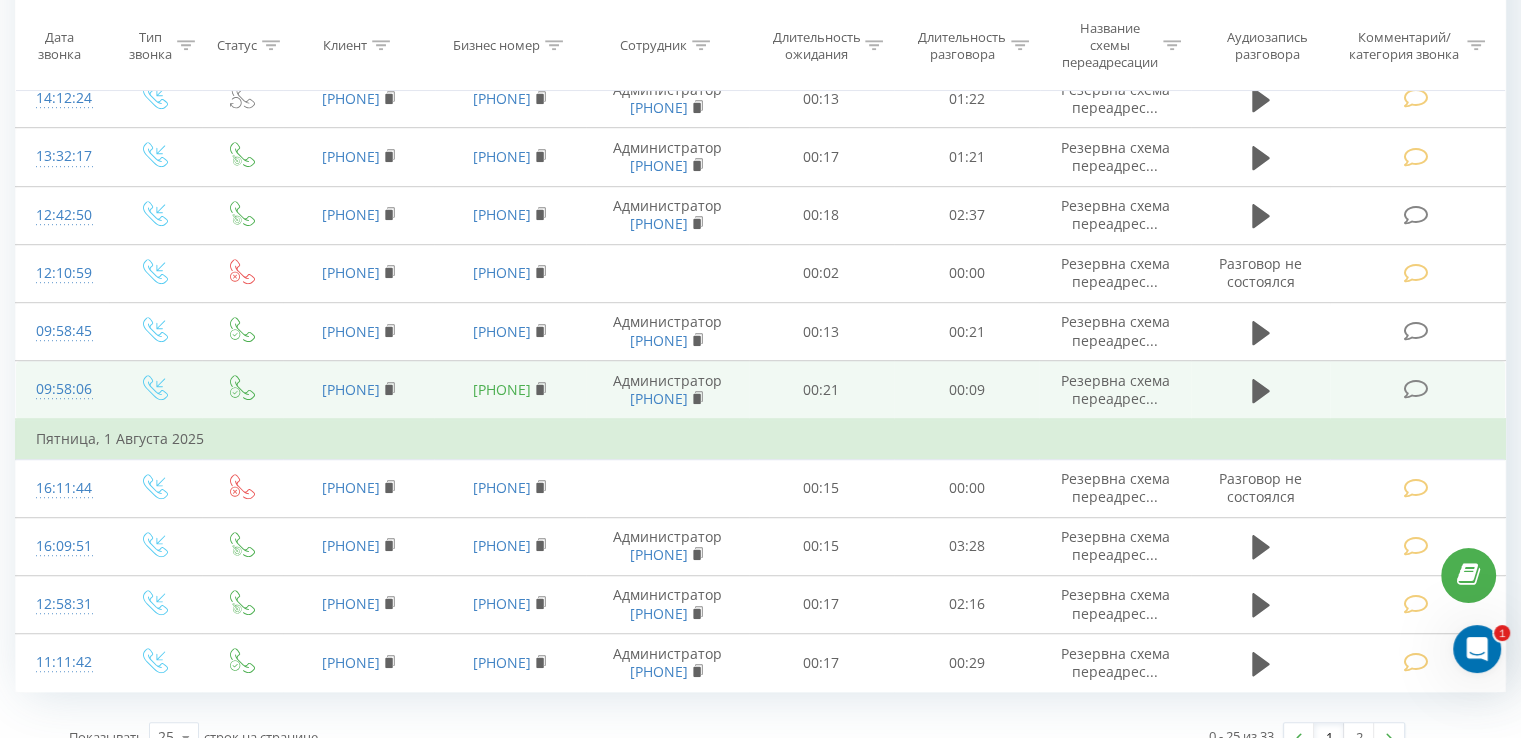 scroll, scrollTop: 1181, scrollLeft: 0, axis: vertical 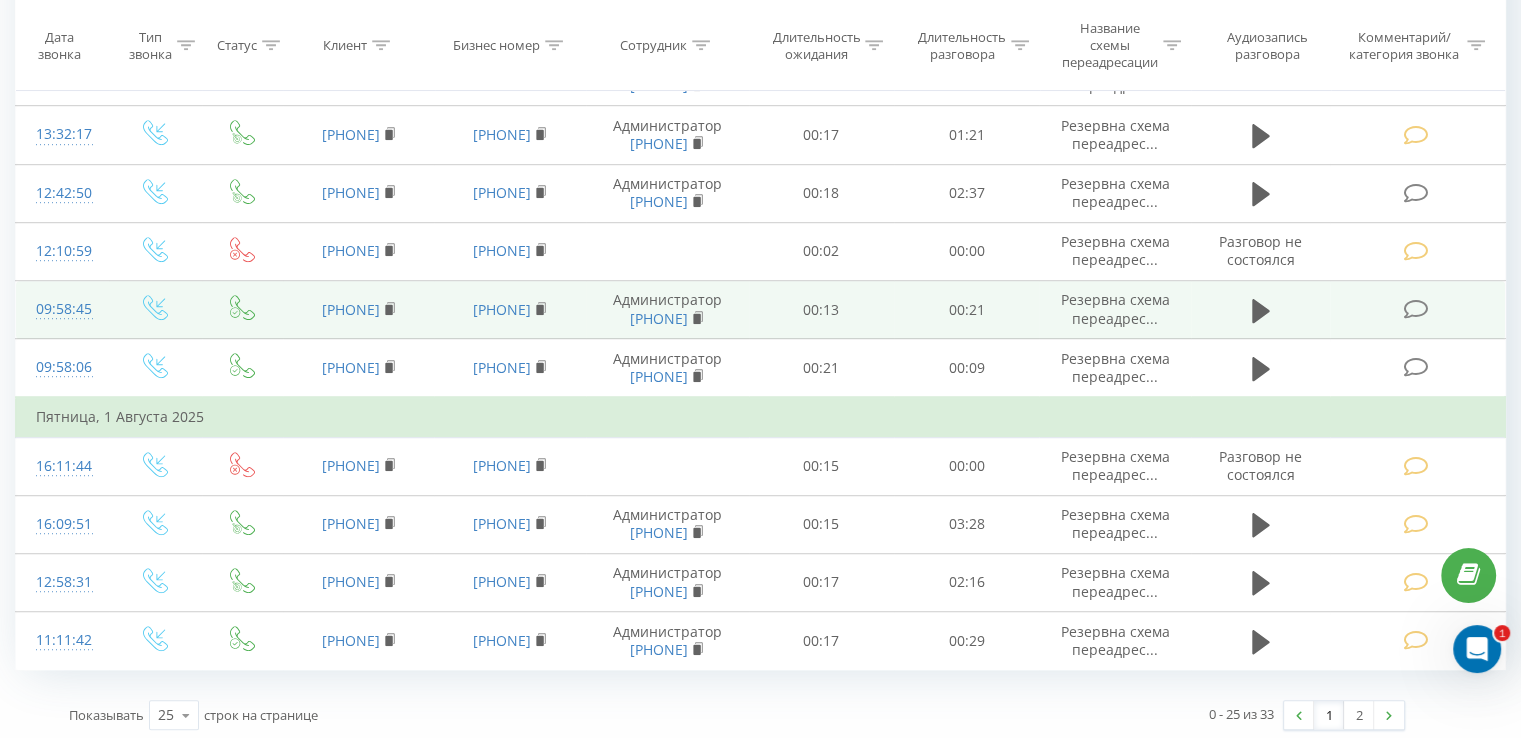 click at bounding box center (1415, 309) 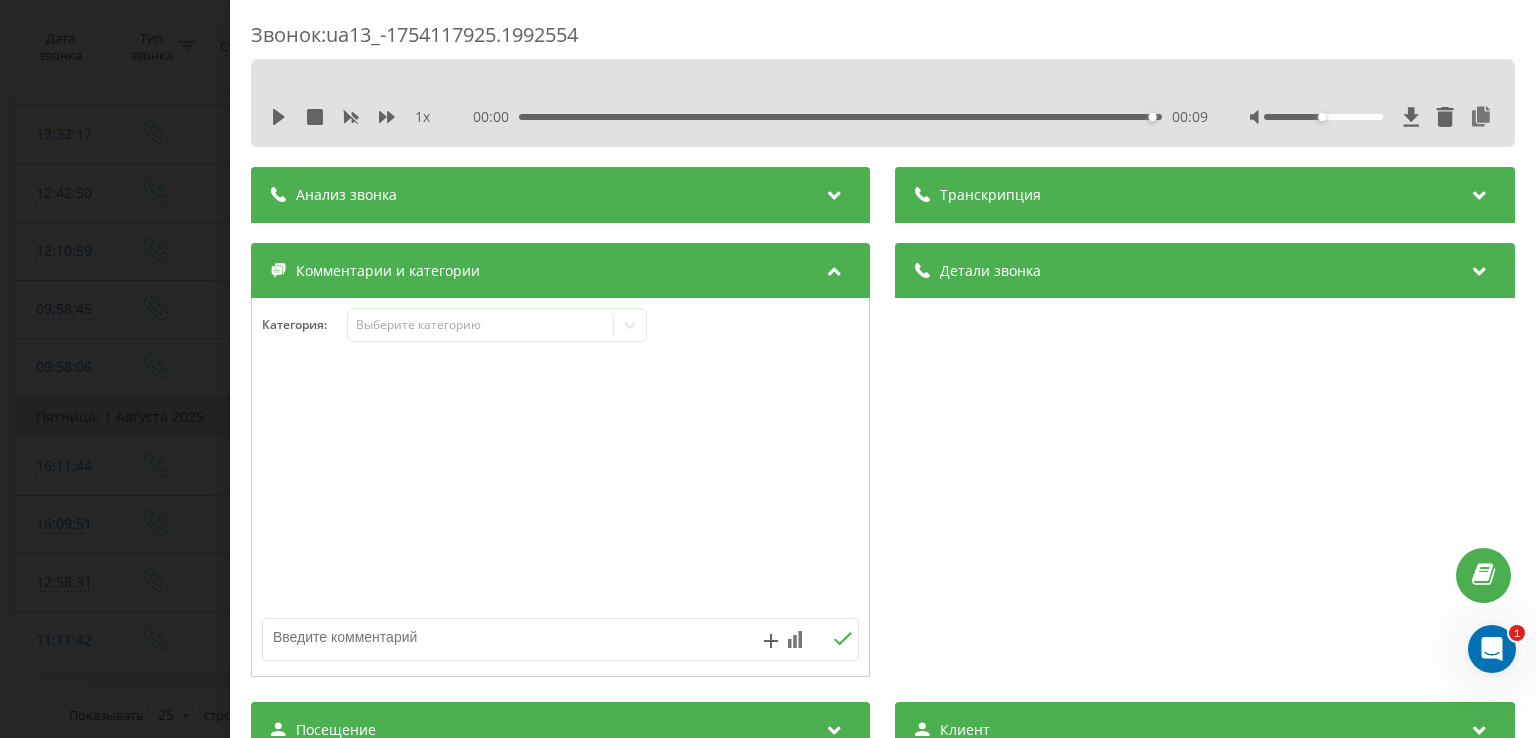 click at bounding box center [560, 488] 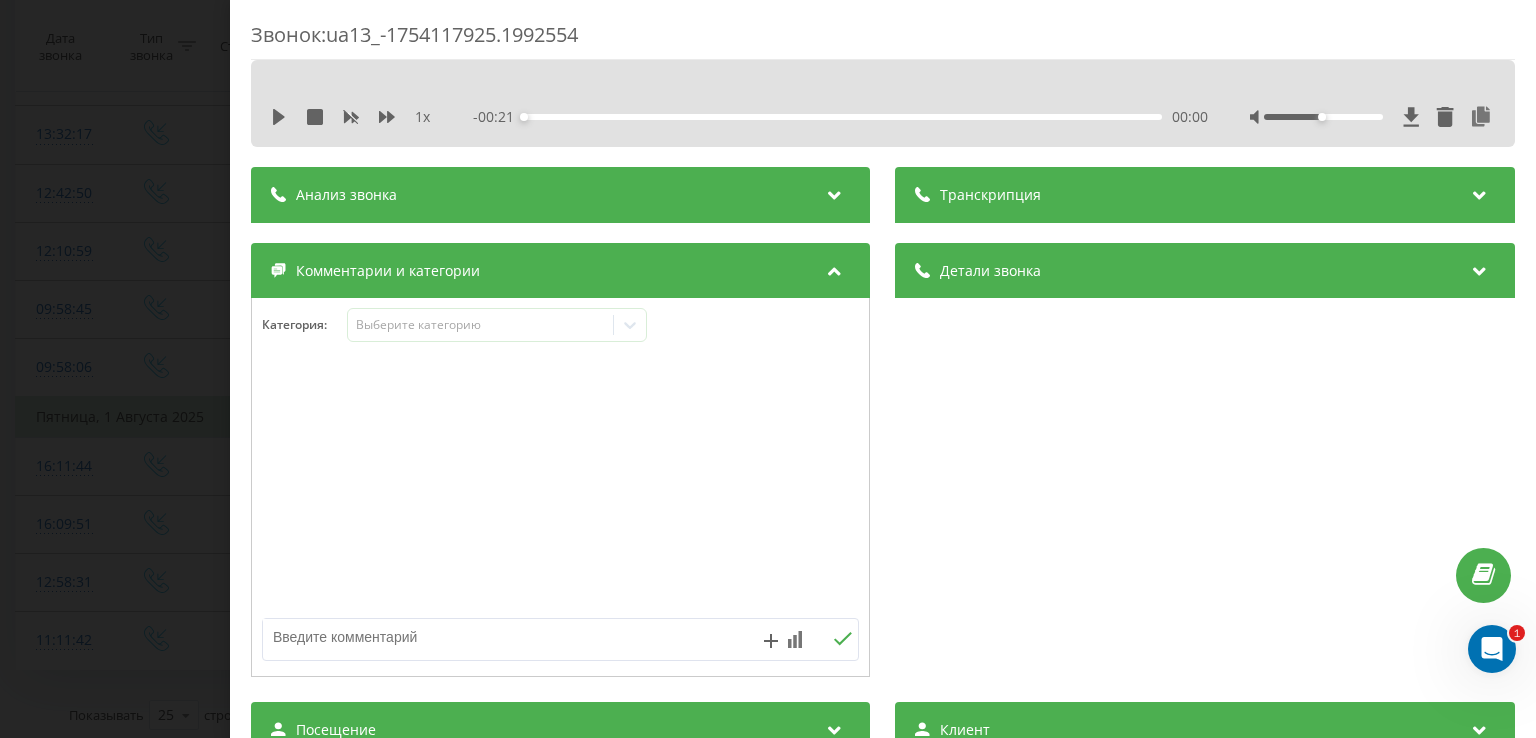 click at bounding box center (501, 637) 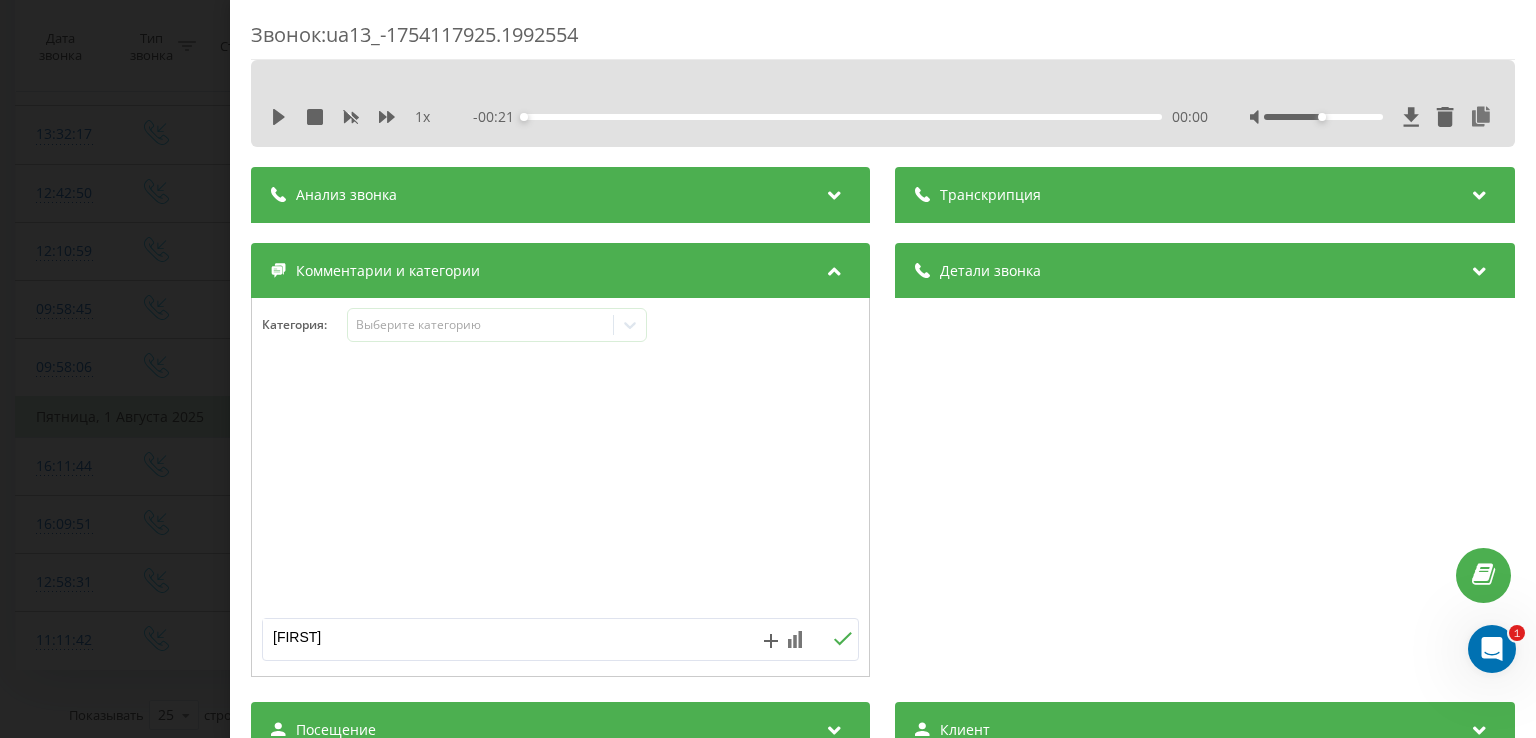 type on "С" 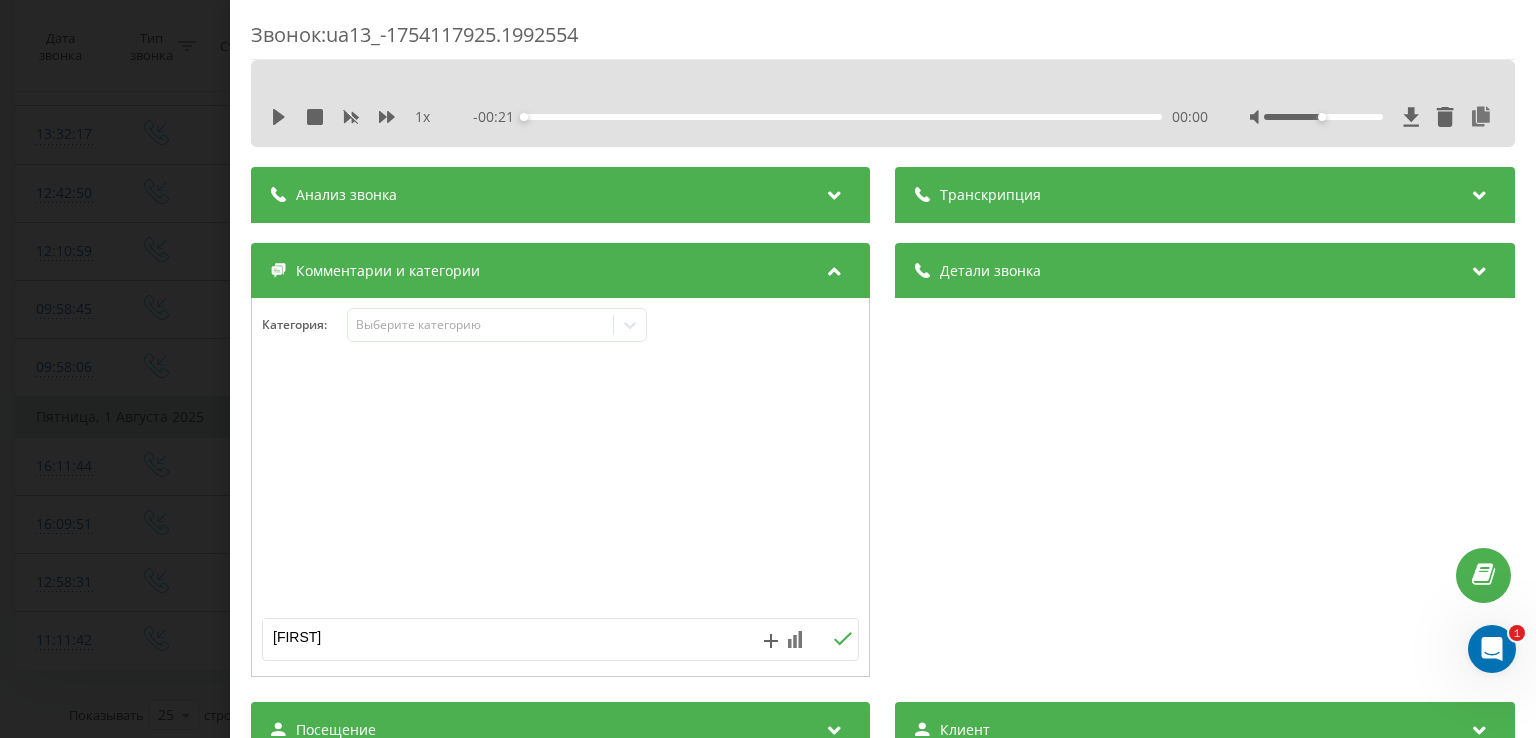 type on "с" 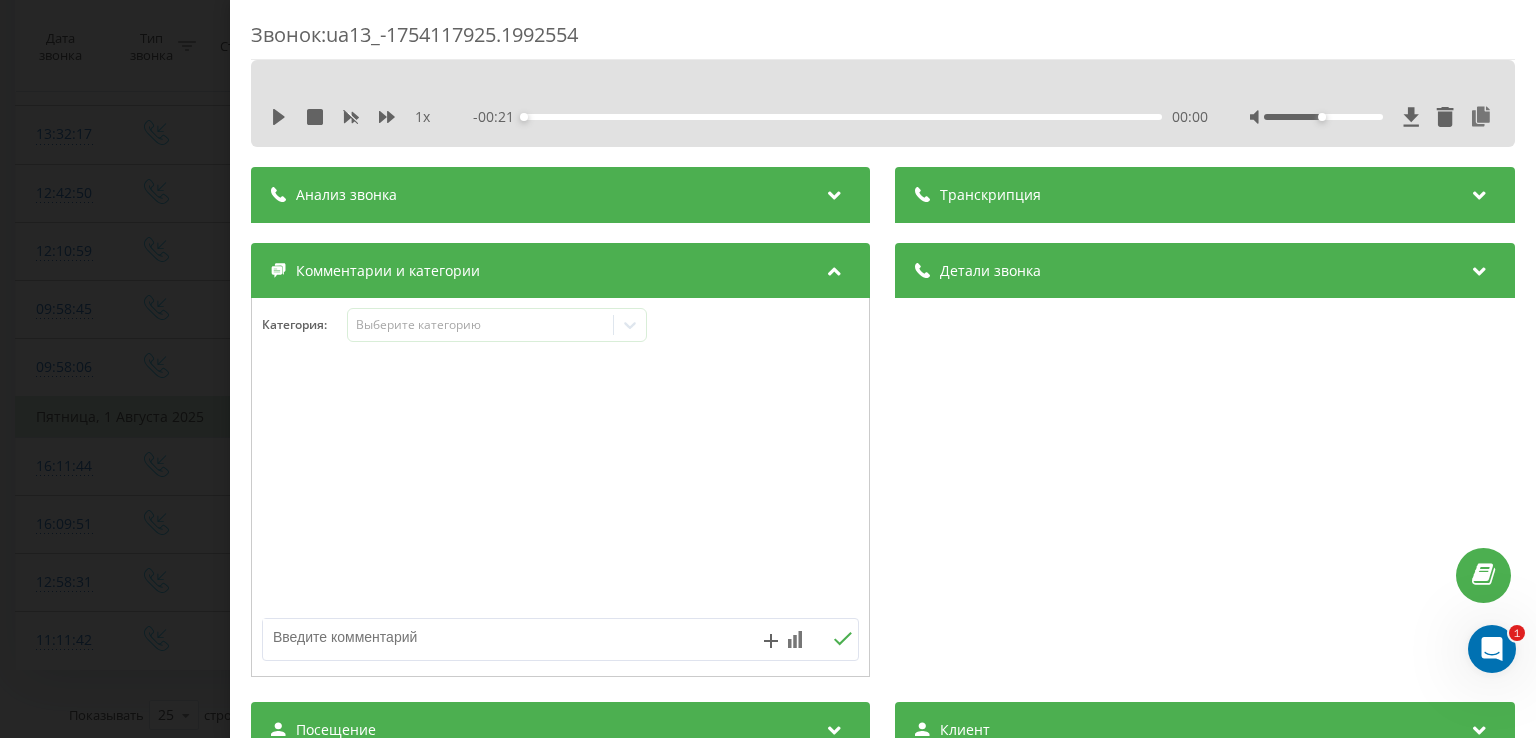 type on "с" 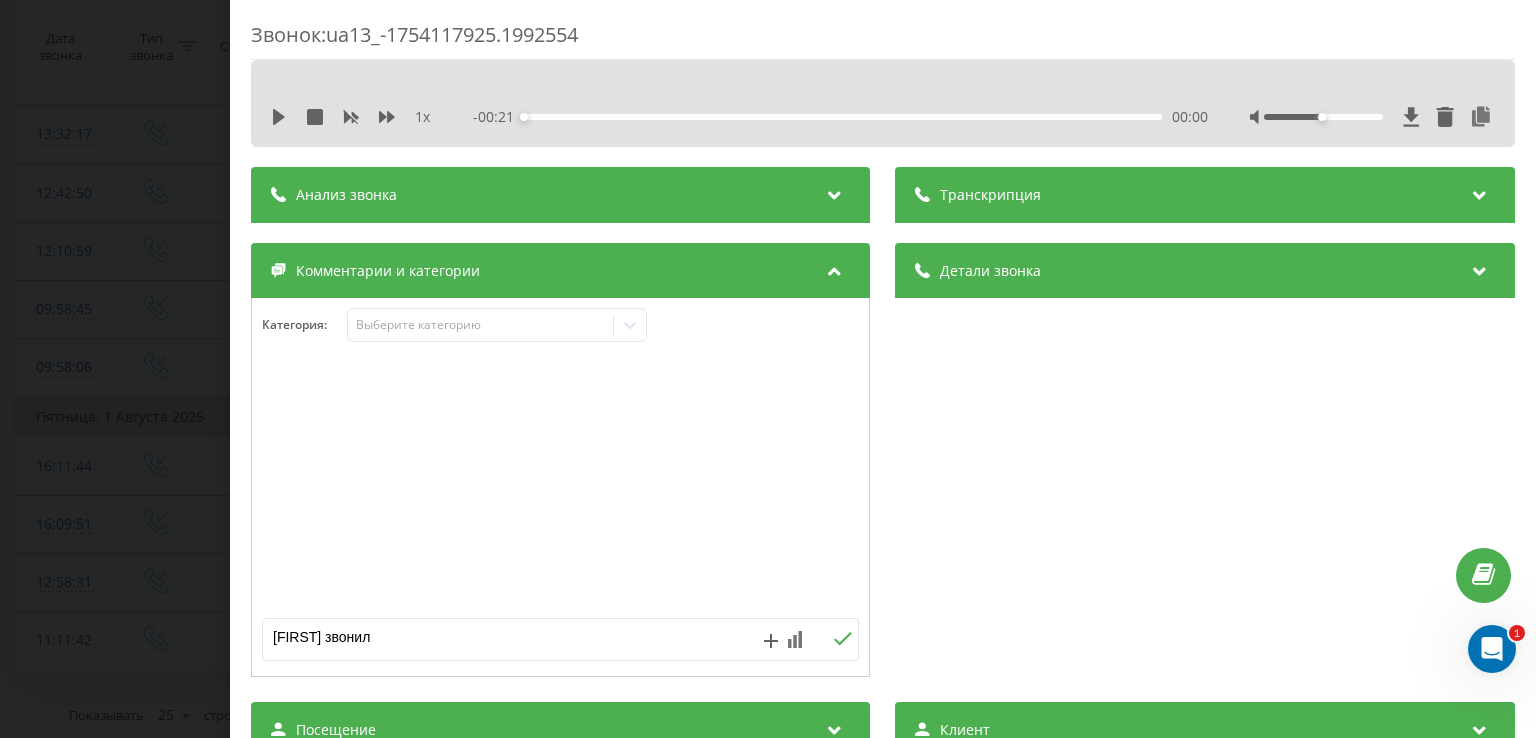 type on "Сергей звонил" 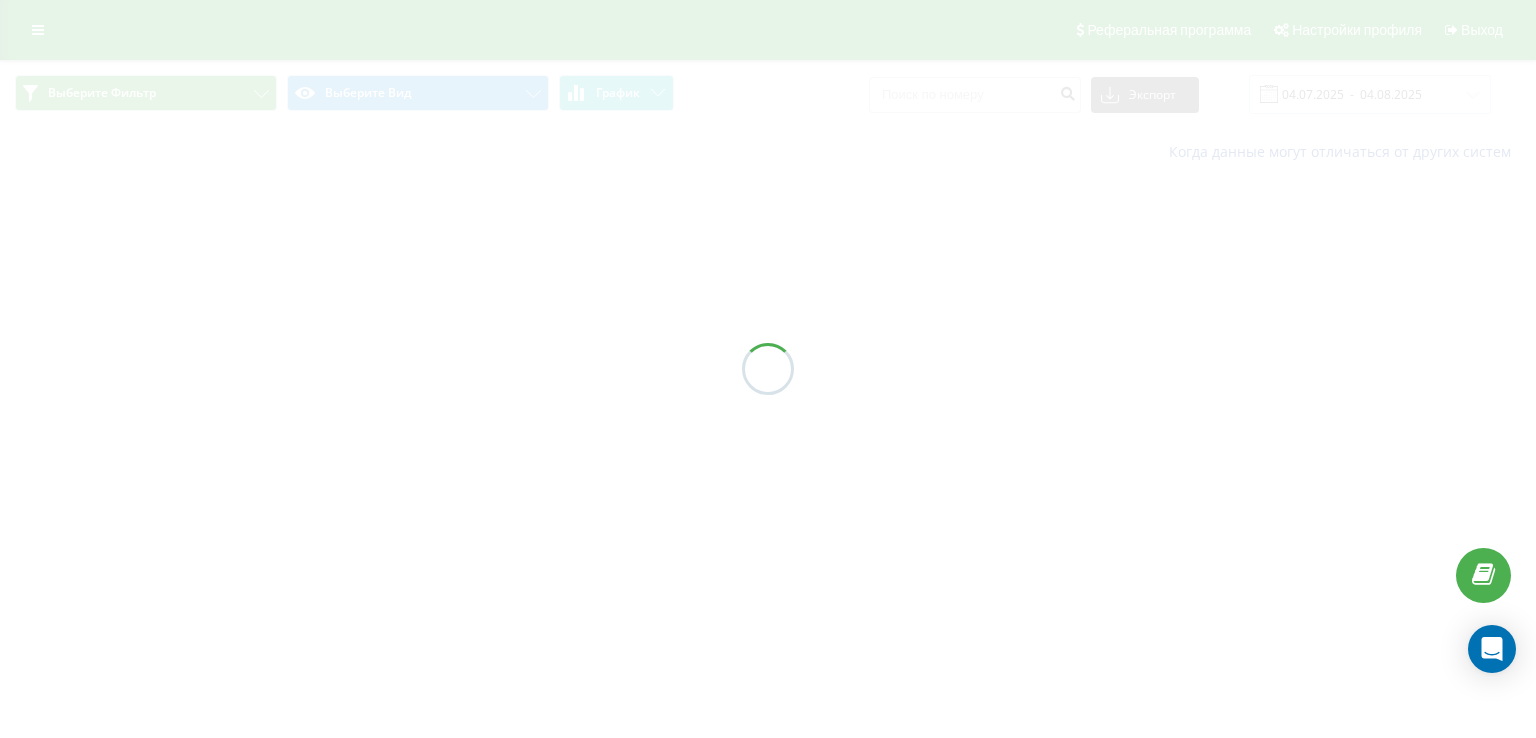 scroll, scrollTop: 0, scrollLeft: 0, axis: both 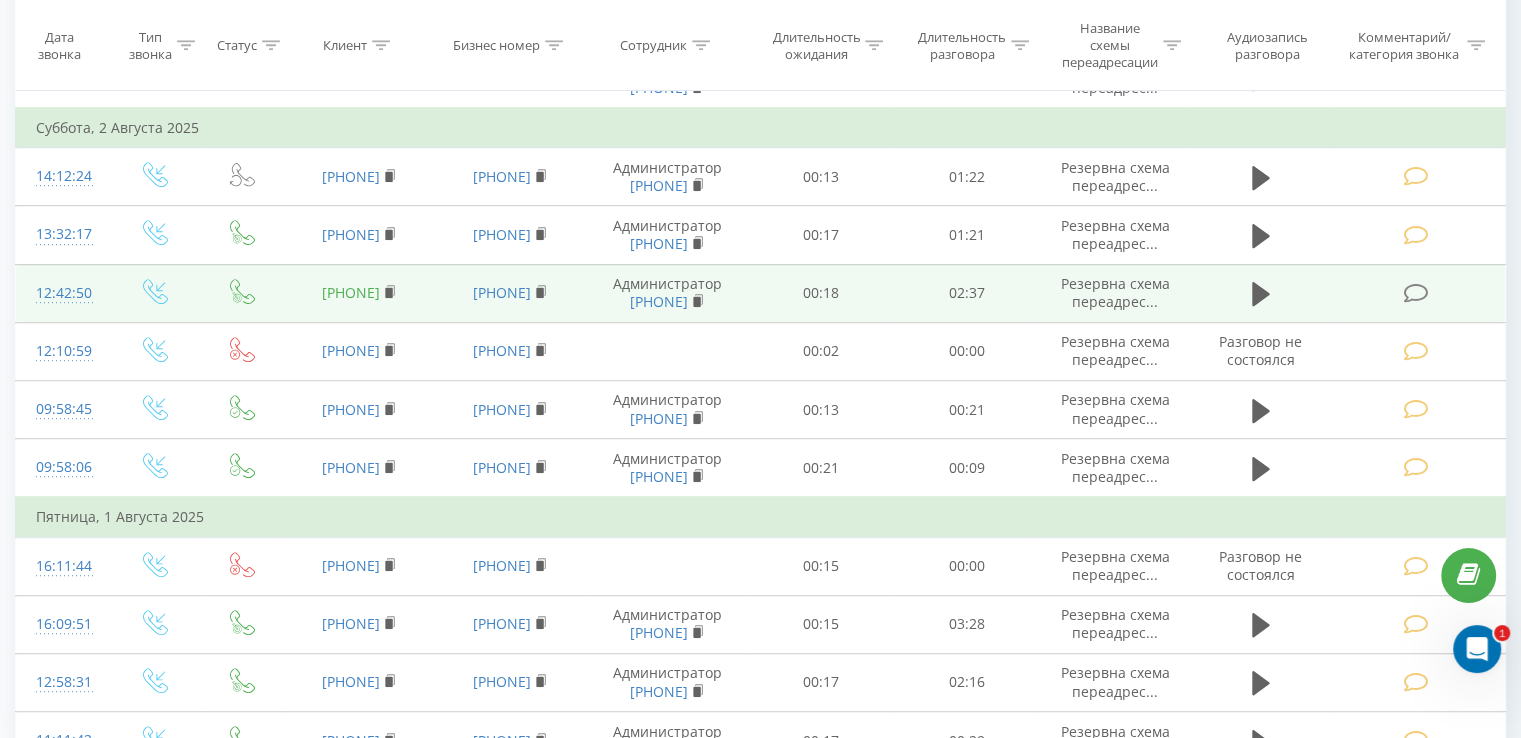 drag, startPoint x: 368, startPoint y: 283, endPoint x: 312, endPoint y: 285, distance: 56.0357 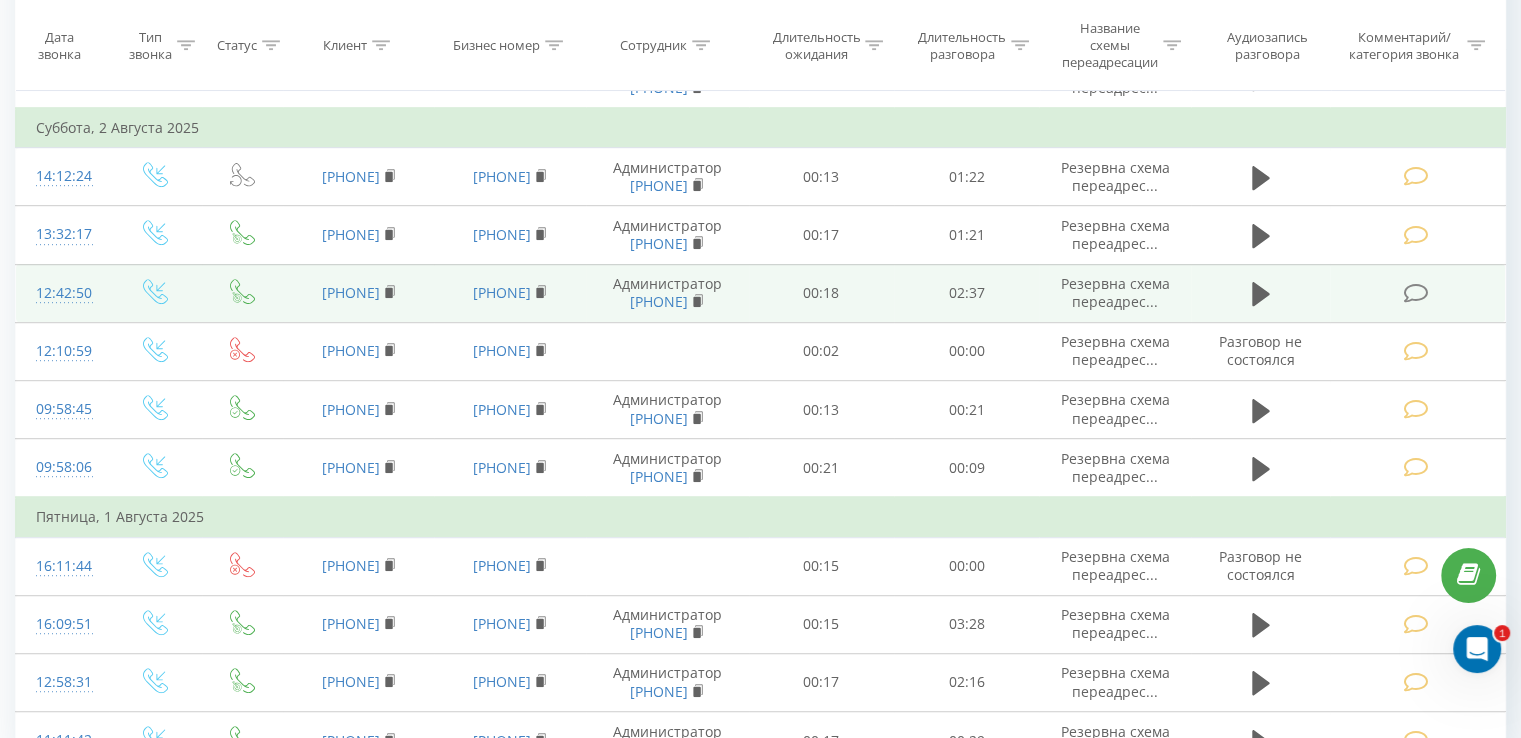 drag, startPoint x: 308, startPoint y: 279, endPoint x: 428, endPoint y: 275, distance: 120.06665 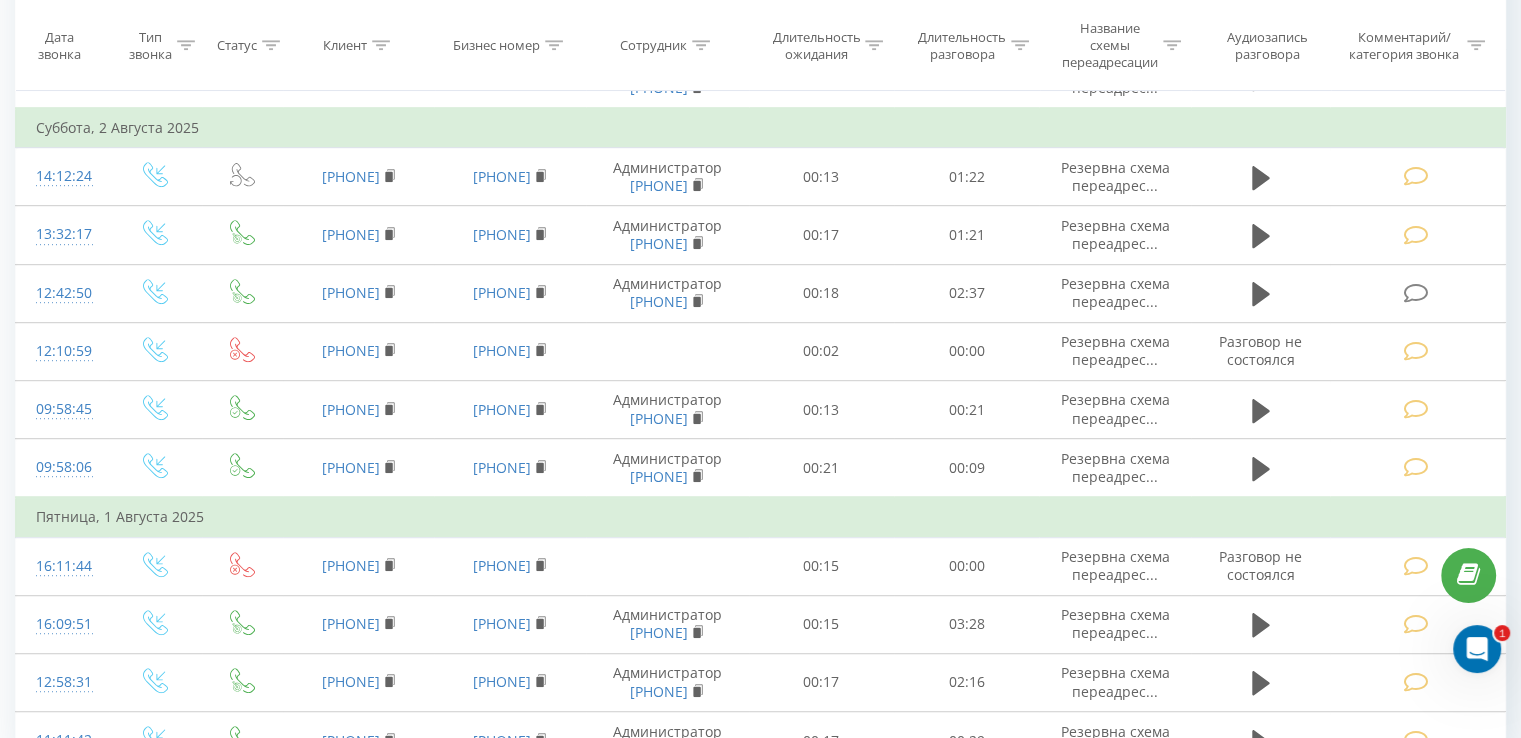 copy on "[PHONE]" 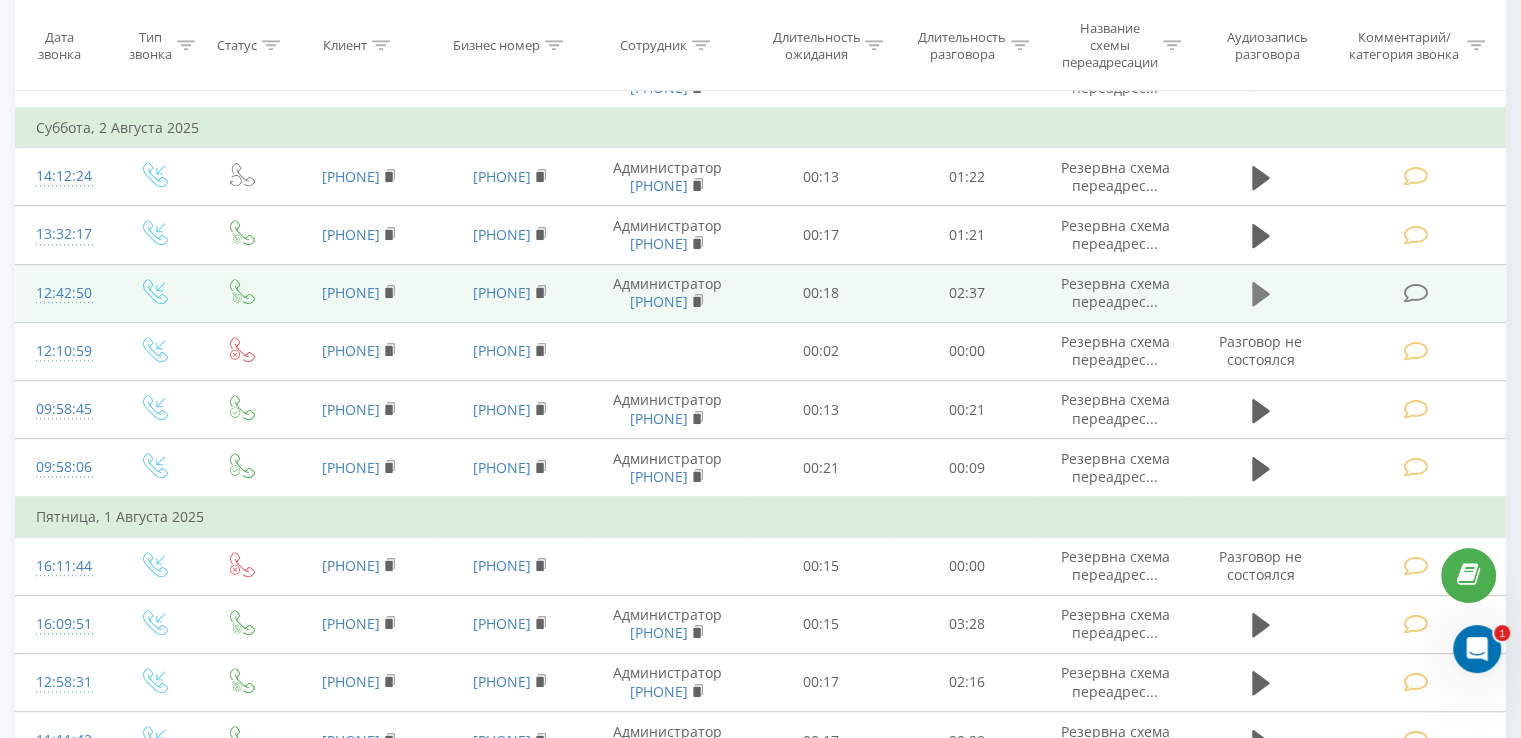 click 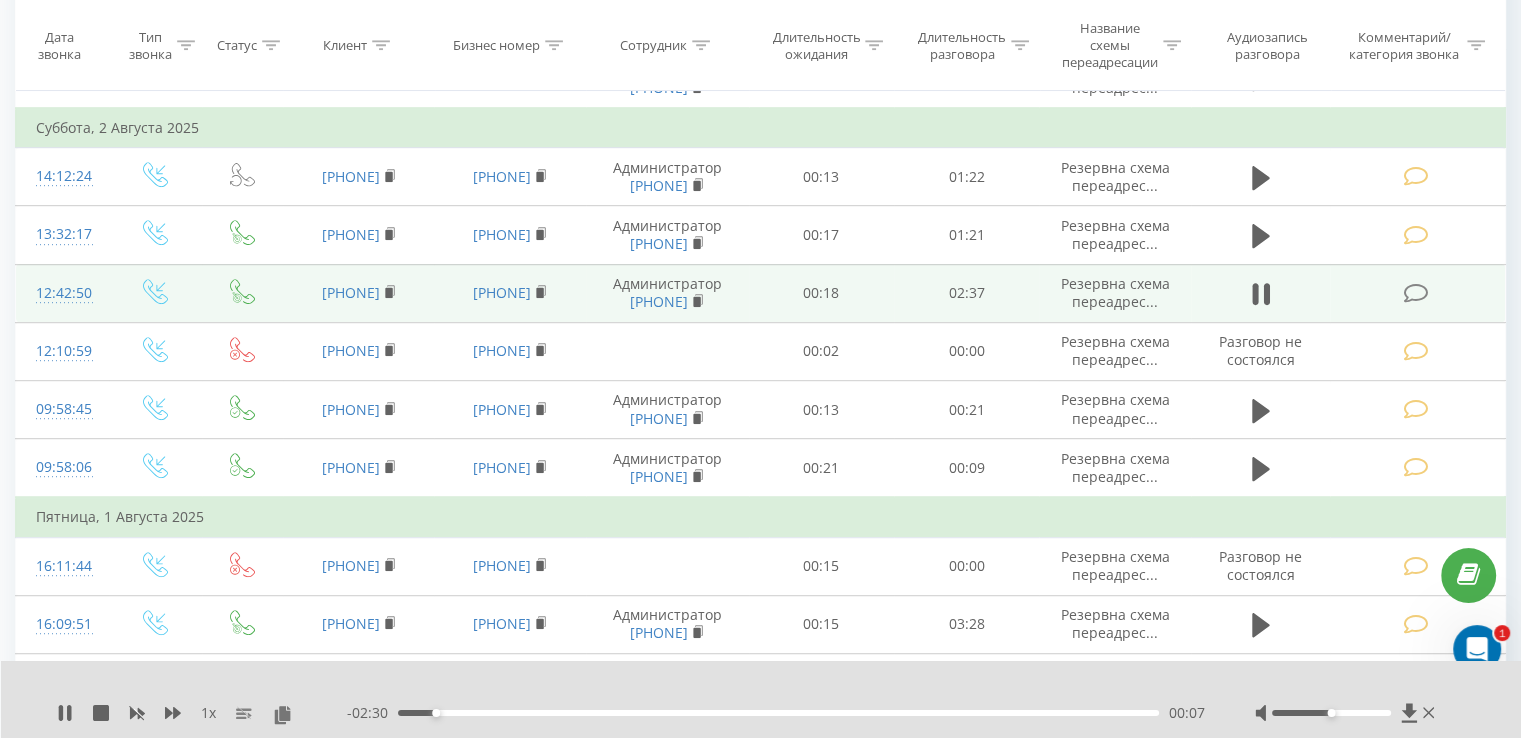 click on "- 02:30 00:07   00:07" at bounding box center [776, 713] 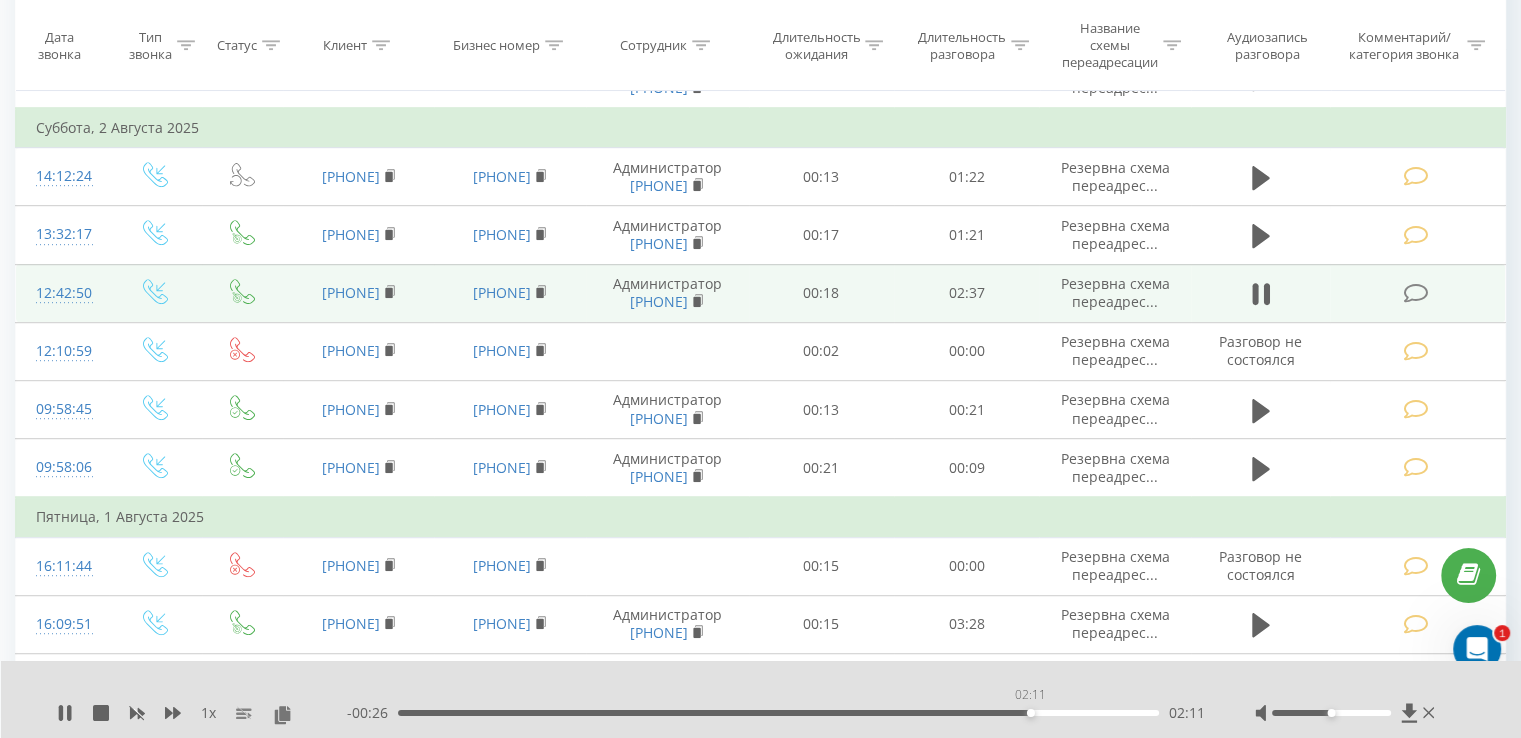 drag, startPoint x: 461, startPoint y: 712, endPoint x: 1030, endPoint y: 697, distance: 569.1977 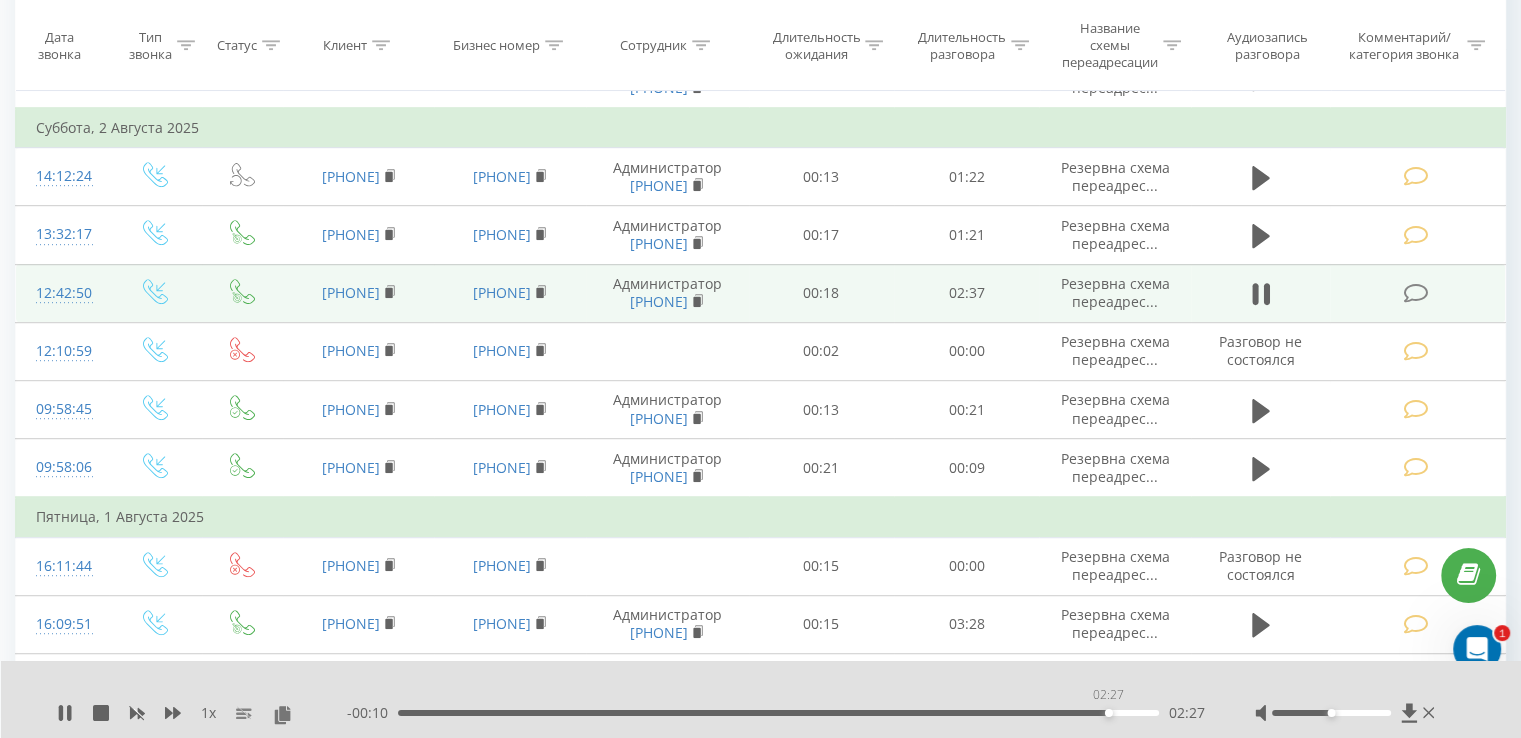 click on "02:27" at bounding box center (778, 713) 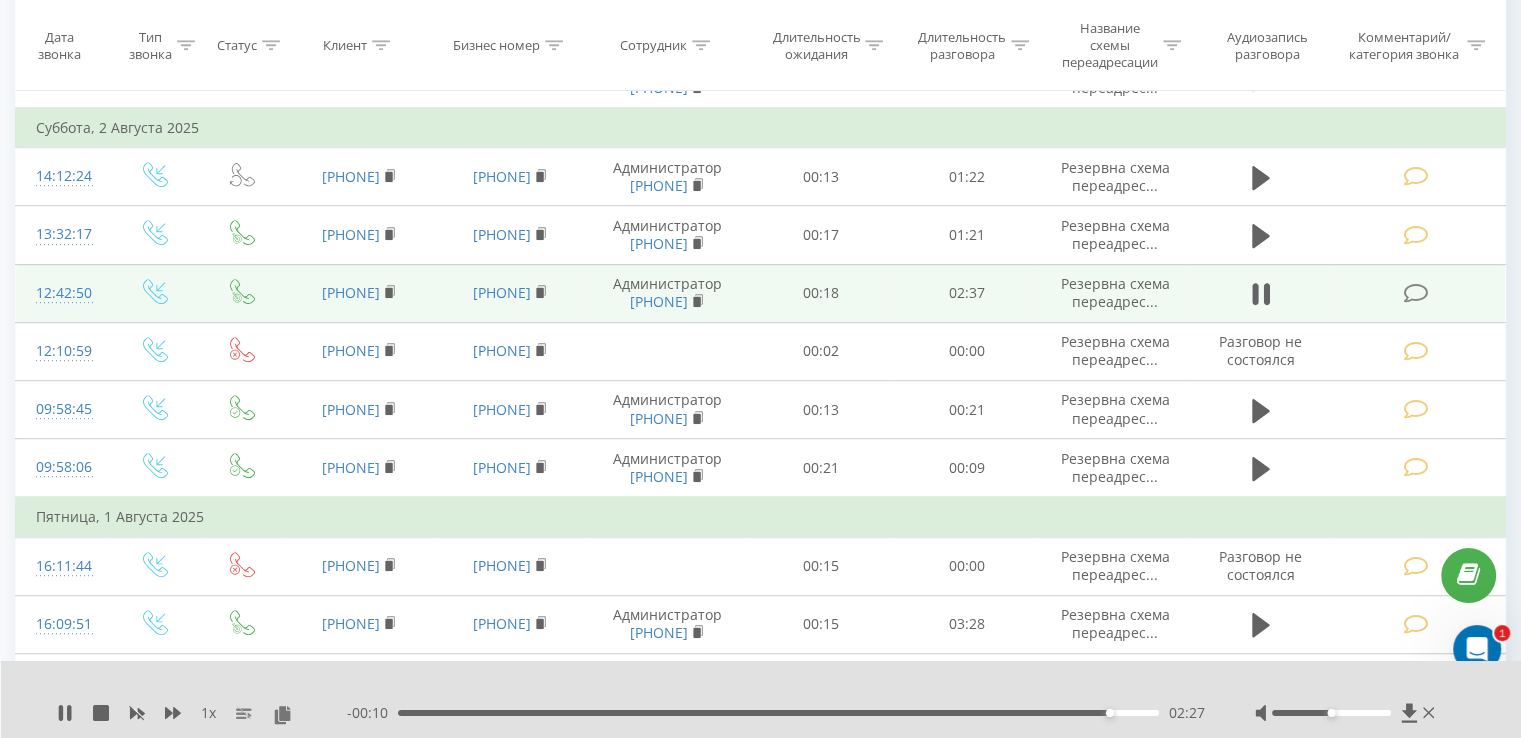 click on "02:27" at bounding box center [778, 713] 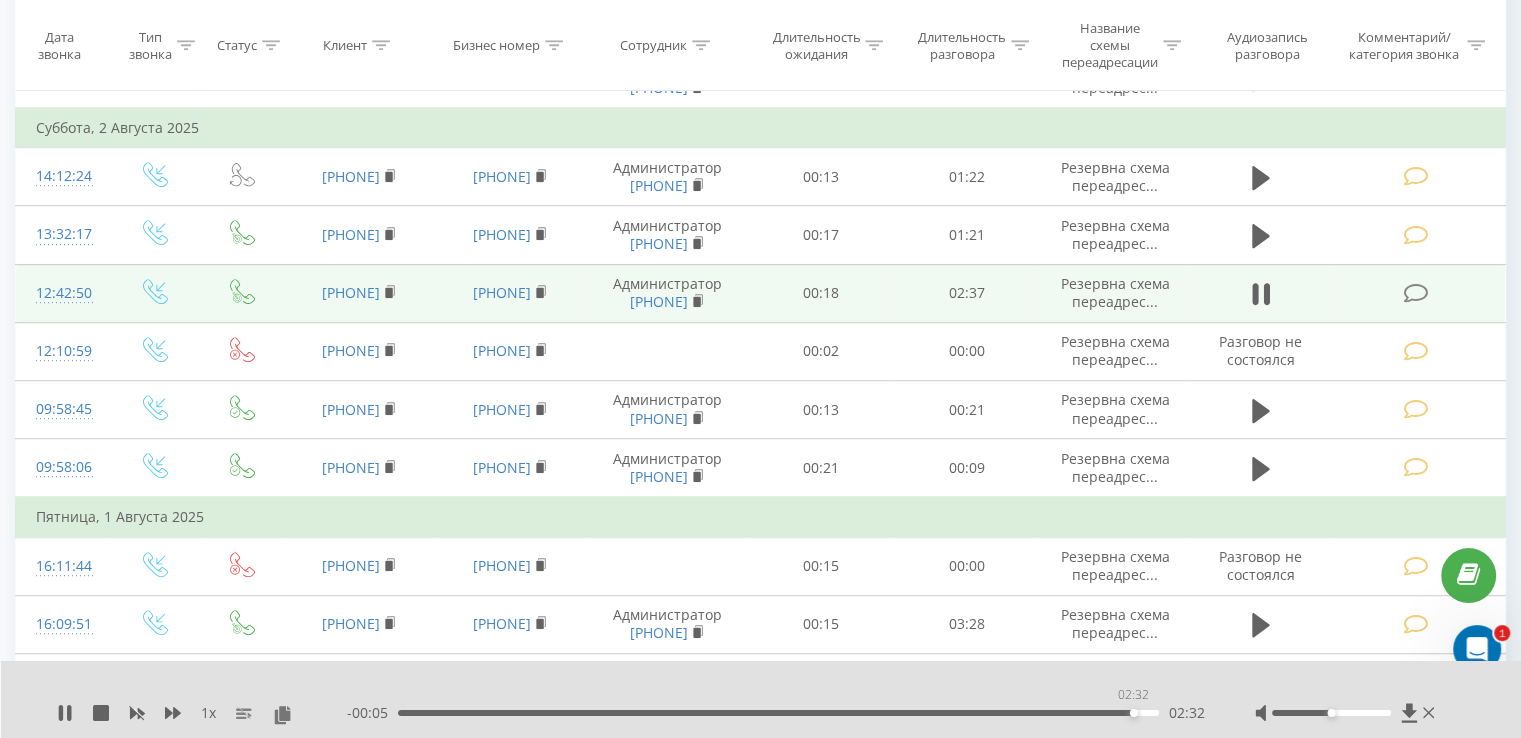 click on "02:32" at bounding box center [1134, 713] 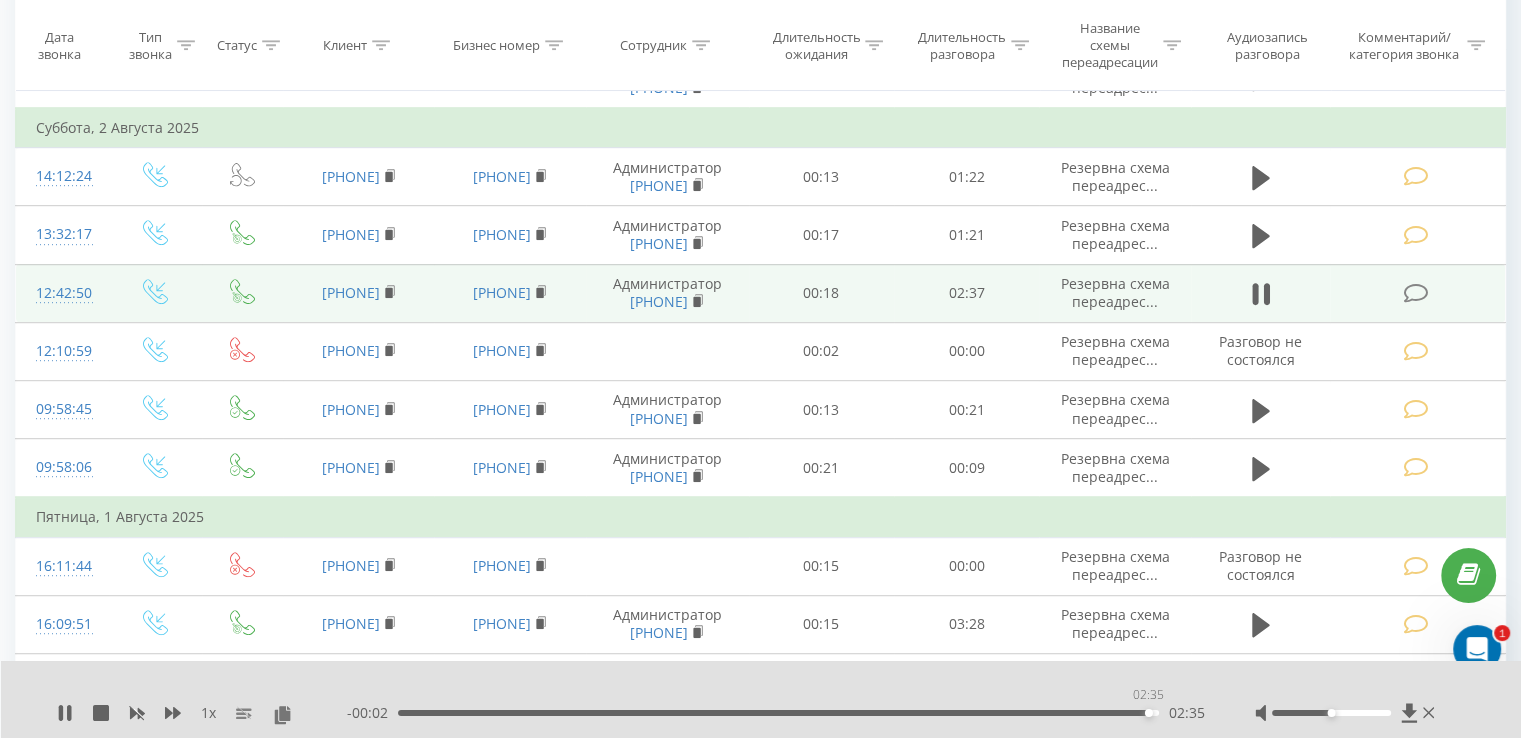 drag, startPoint x: 1133, startPoint y: 713, endPoint x: 1149, endPoint y: 713, distance: 16 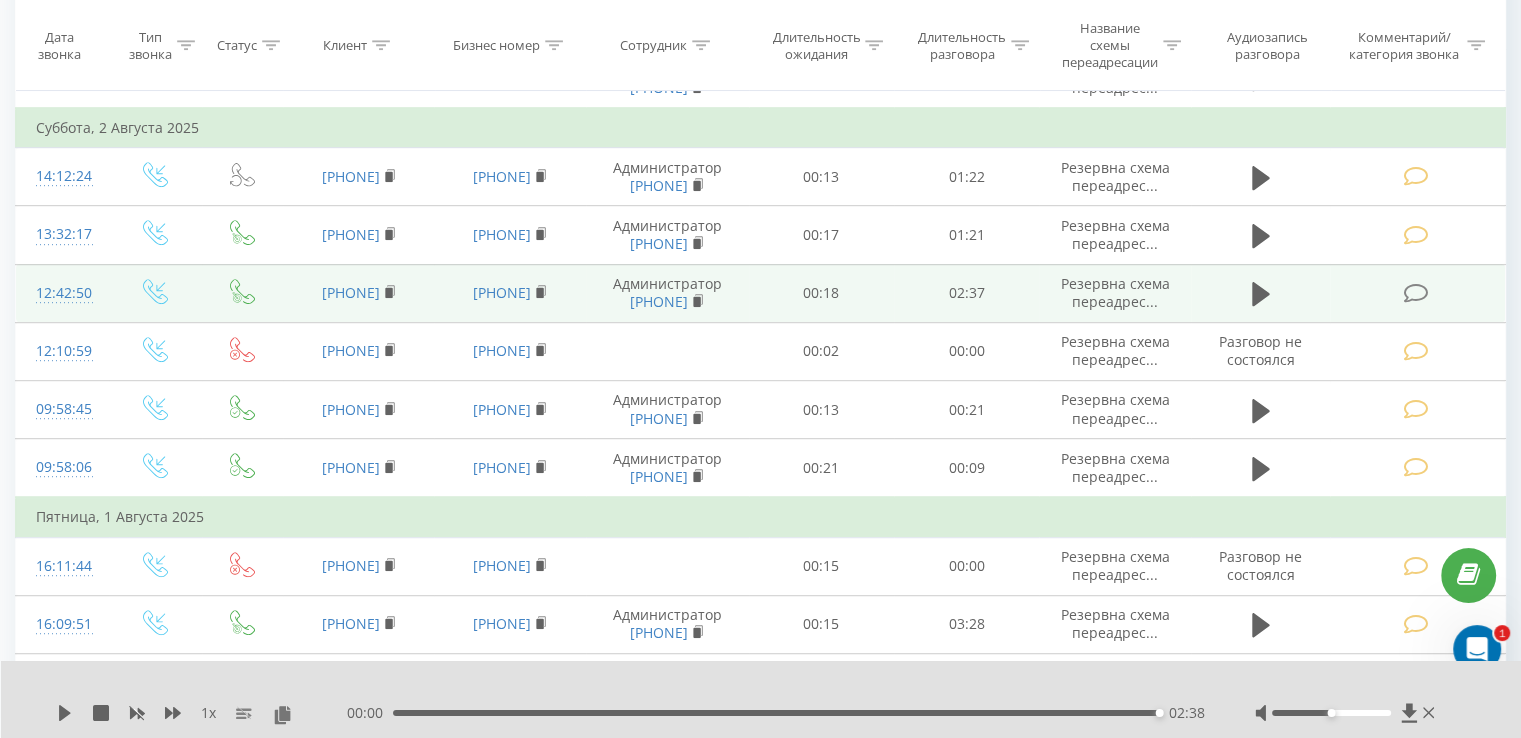 drag, startPoint x: 1148, startPoint y: 708, endPoint x: 915, endPoint y: 709, distance: 233.00215 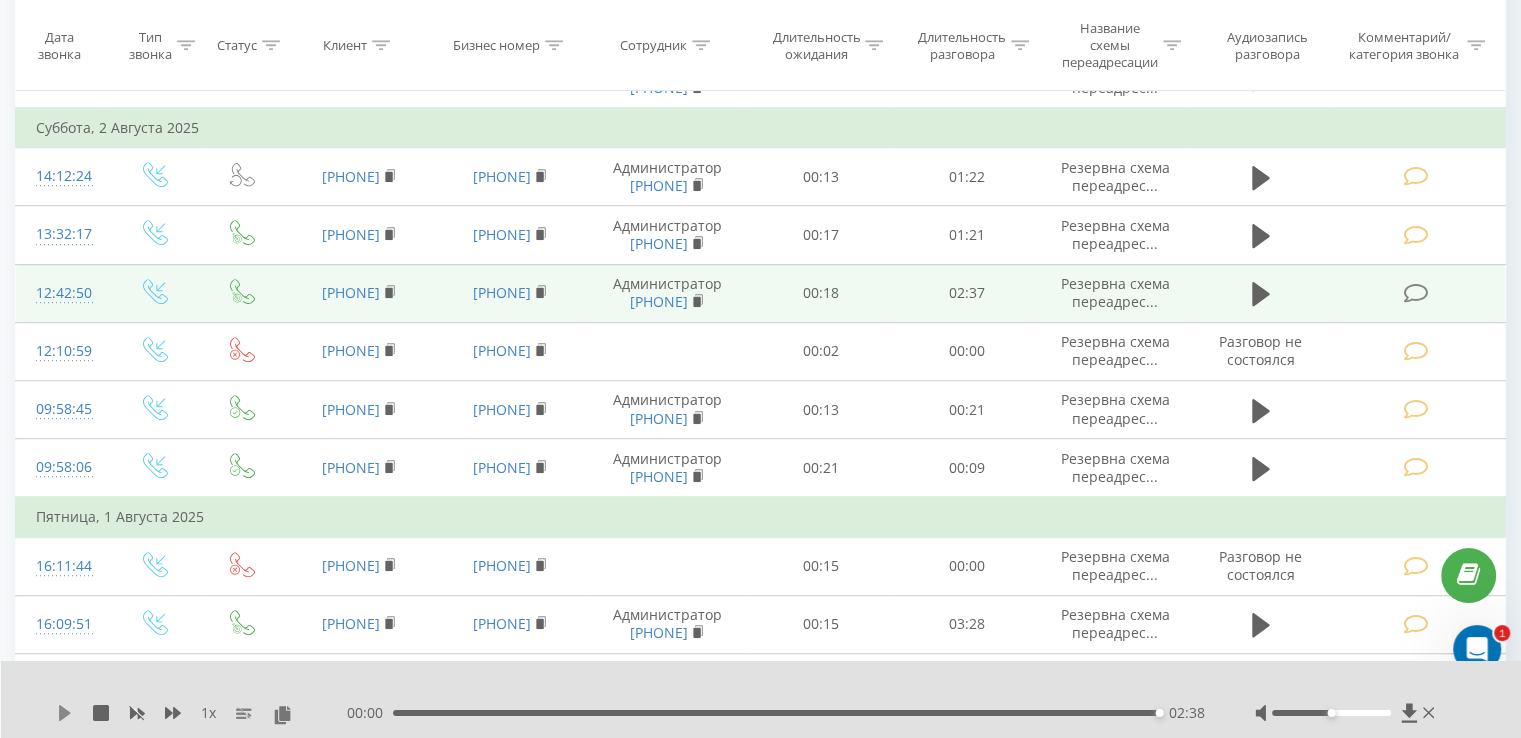 click 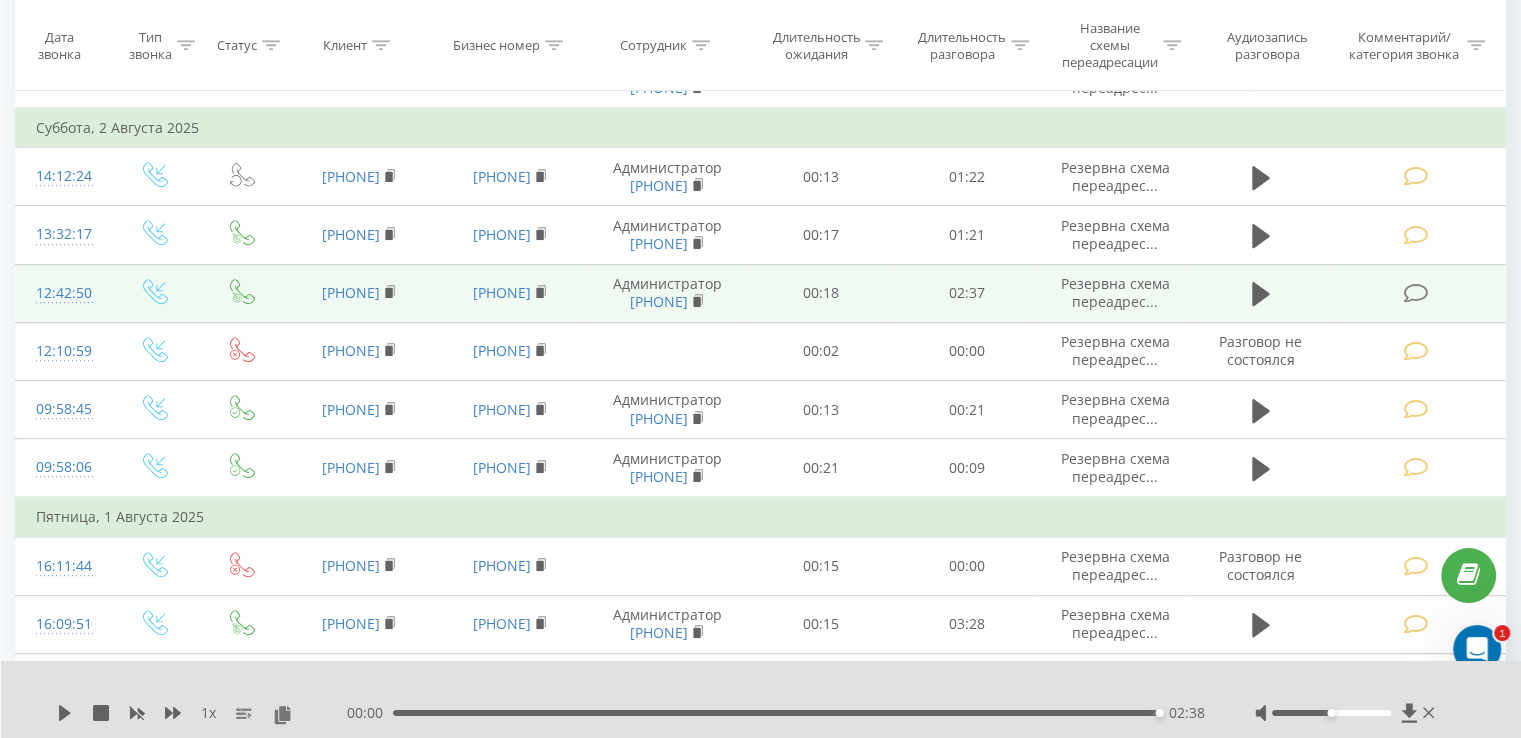 drag, startPoint x: 1112, startPoint y: 718, endPoint x: 1032, endPoint y: 716, distance: 80.024994 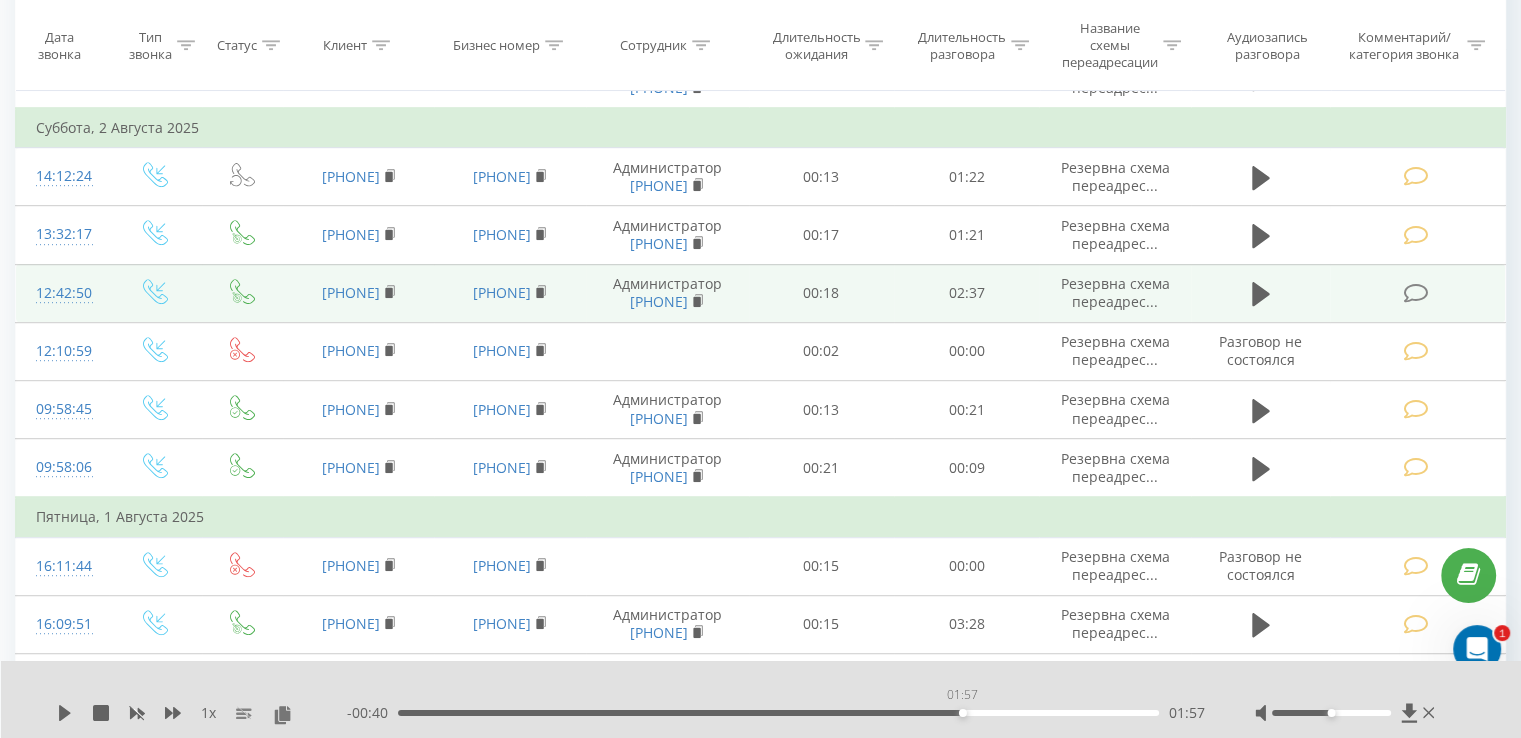 drag, startPoint x: 1149, startPoint y: 715, endPoint x: 962, endPoint y: 708, distance: 187.13097 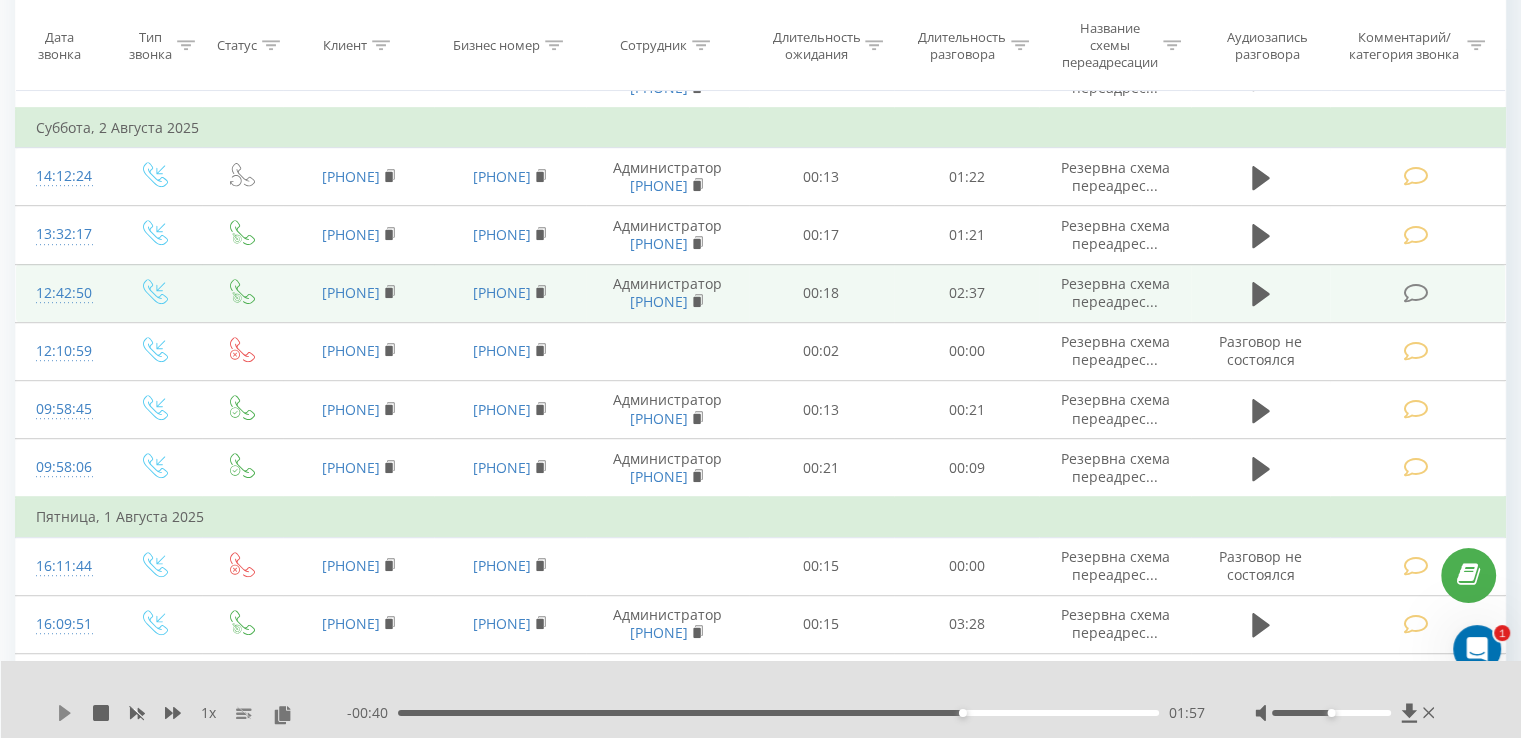 click 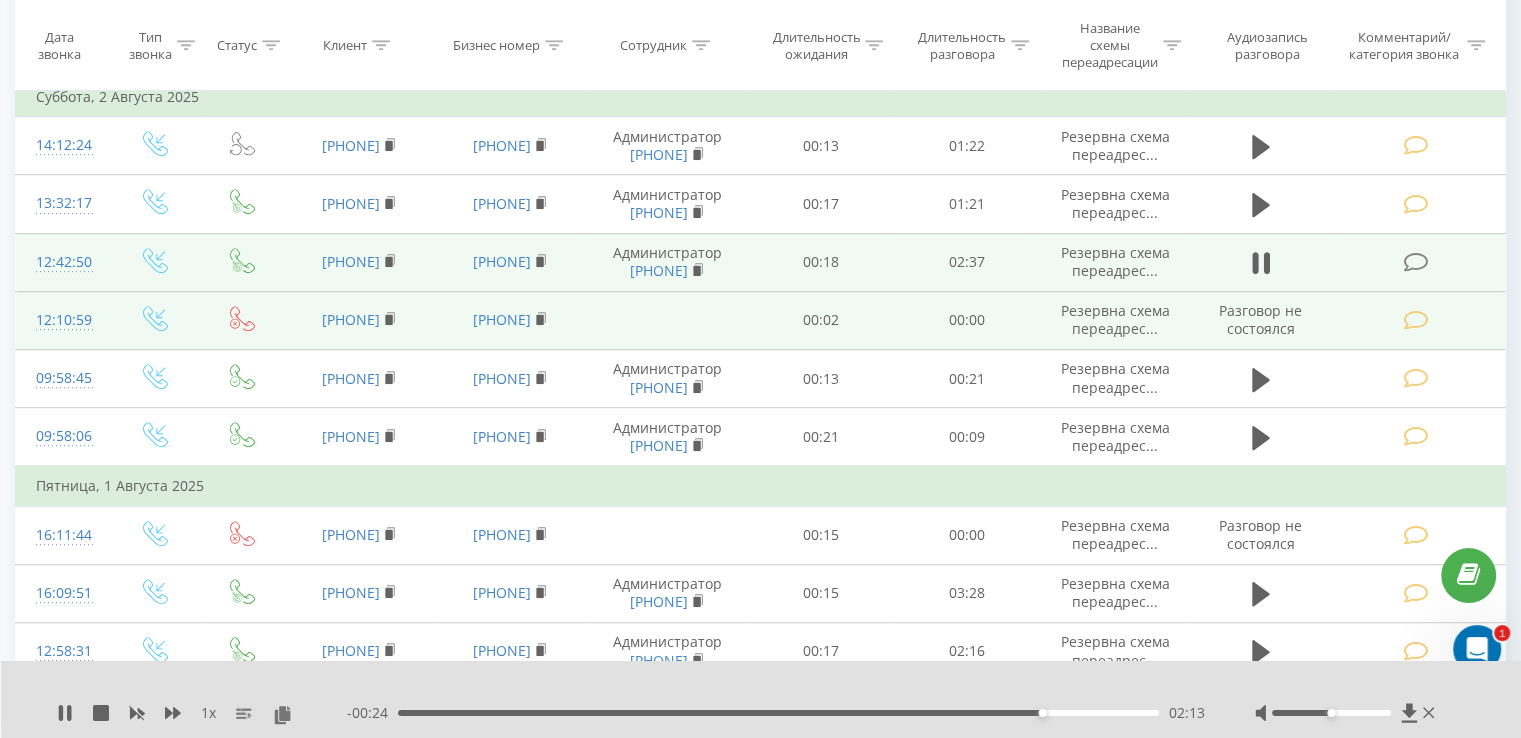 scroll, scrollTop: 1081, scrollLeft: 0, axis: vertical 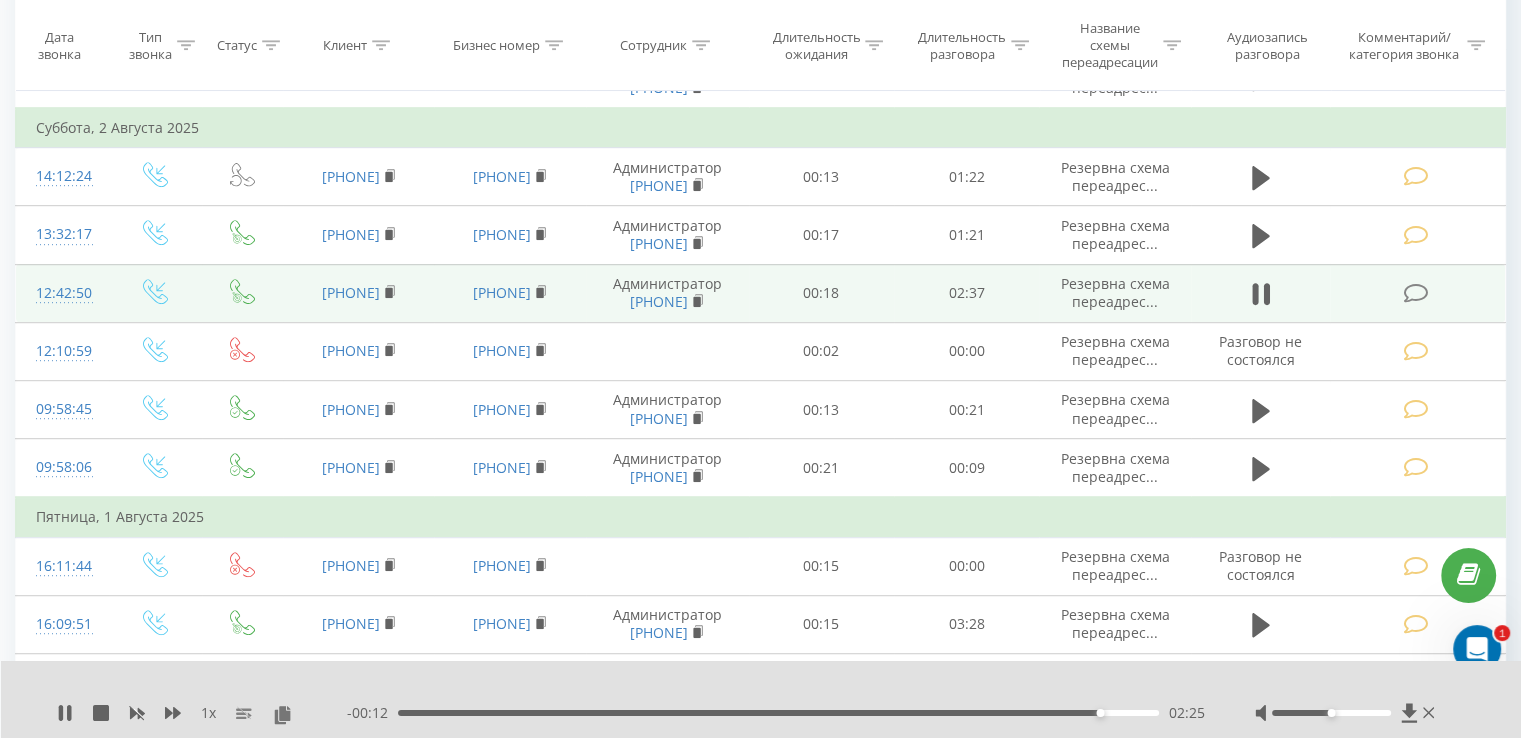 click on "- 00:12 02:25   02:25" at bounding box center (776, 713) 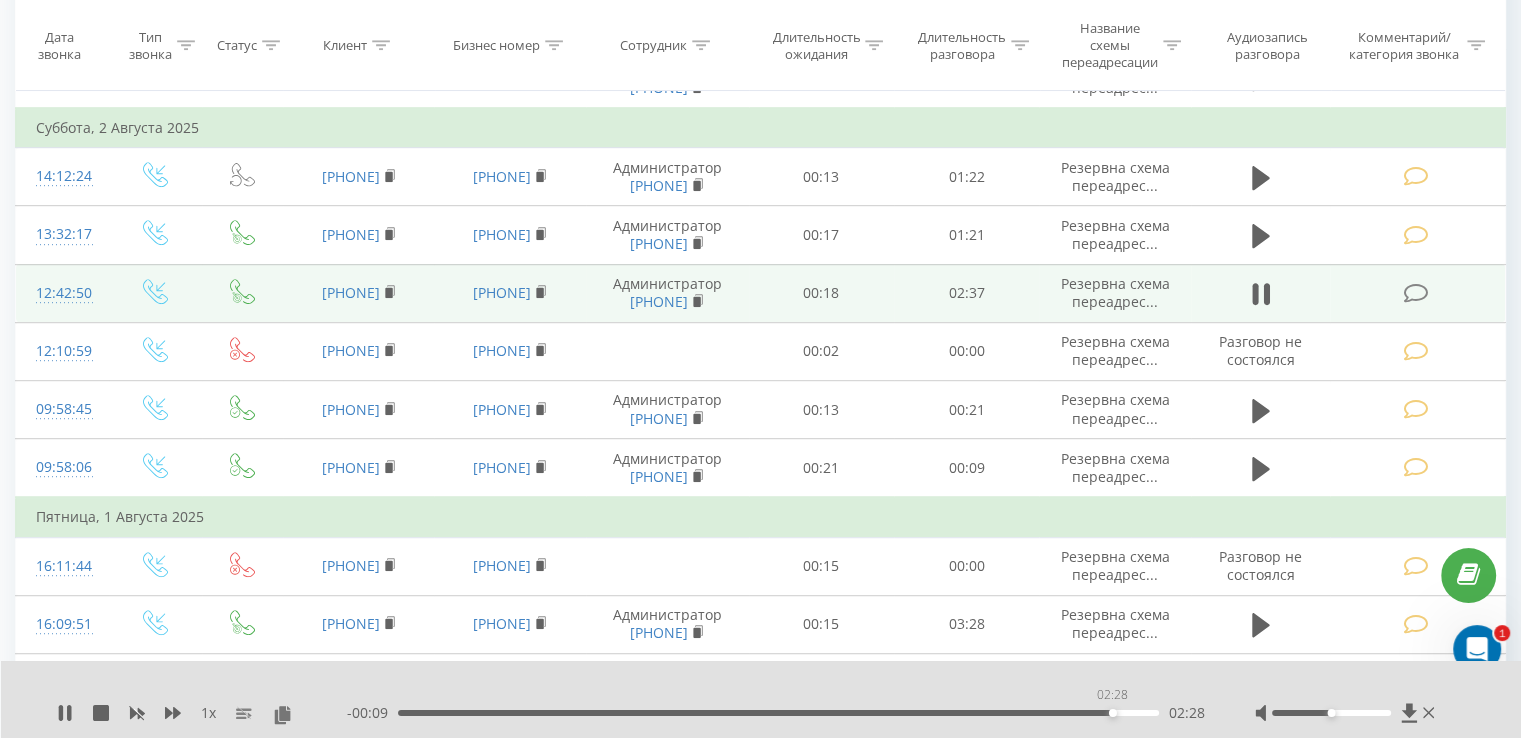 click on "02:28" at bounding box center (778, 713) 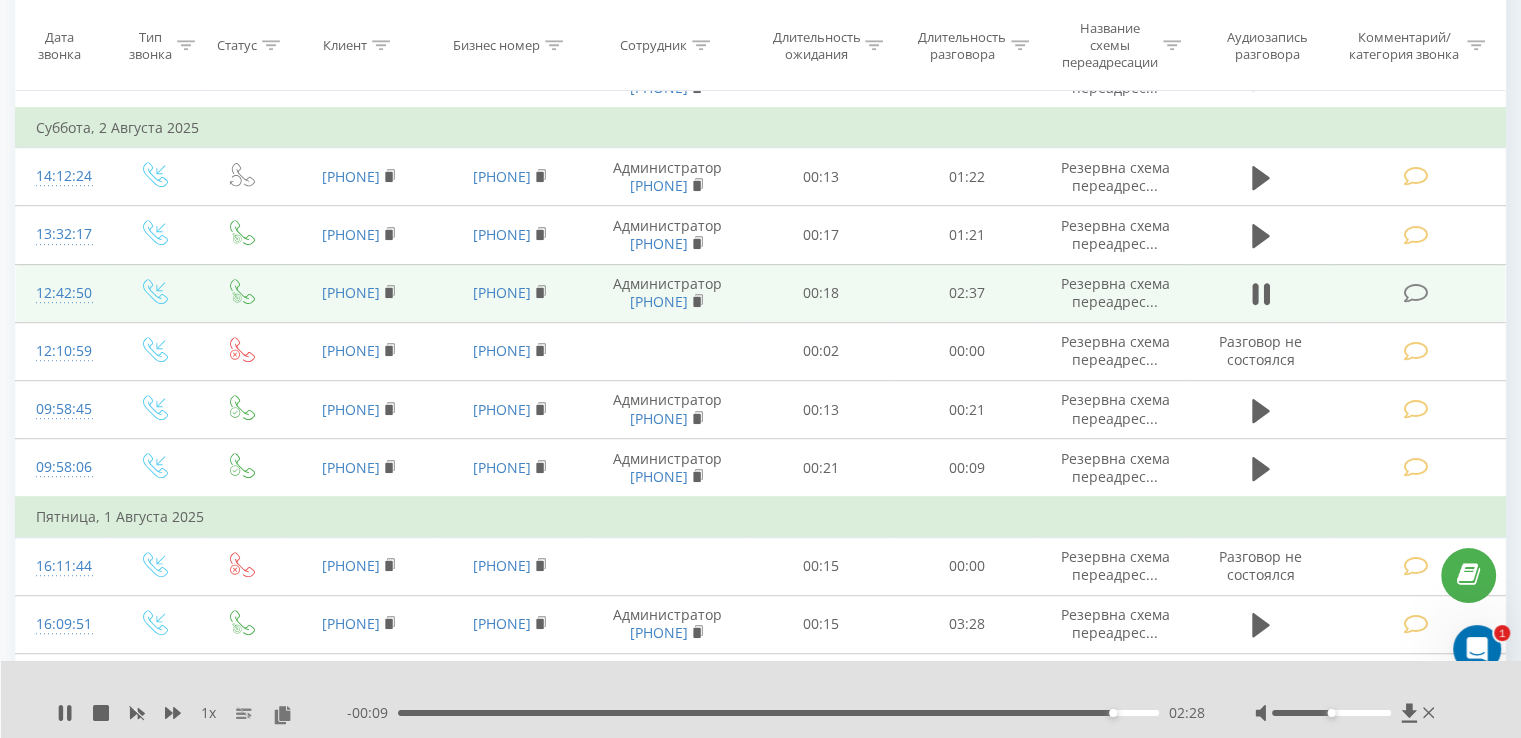 click on "02:28" at bounding box center [778, 713] 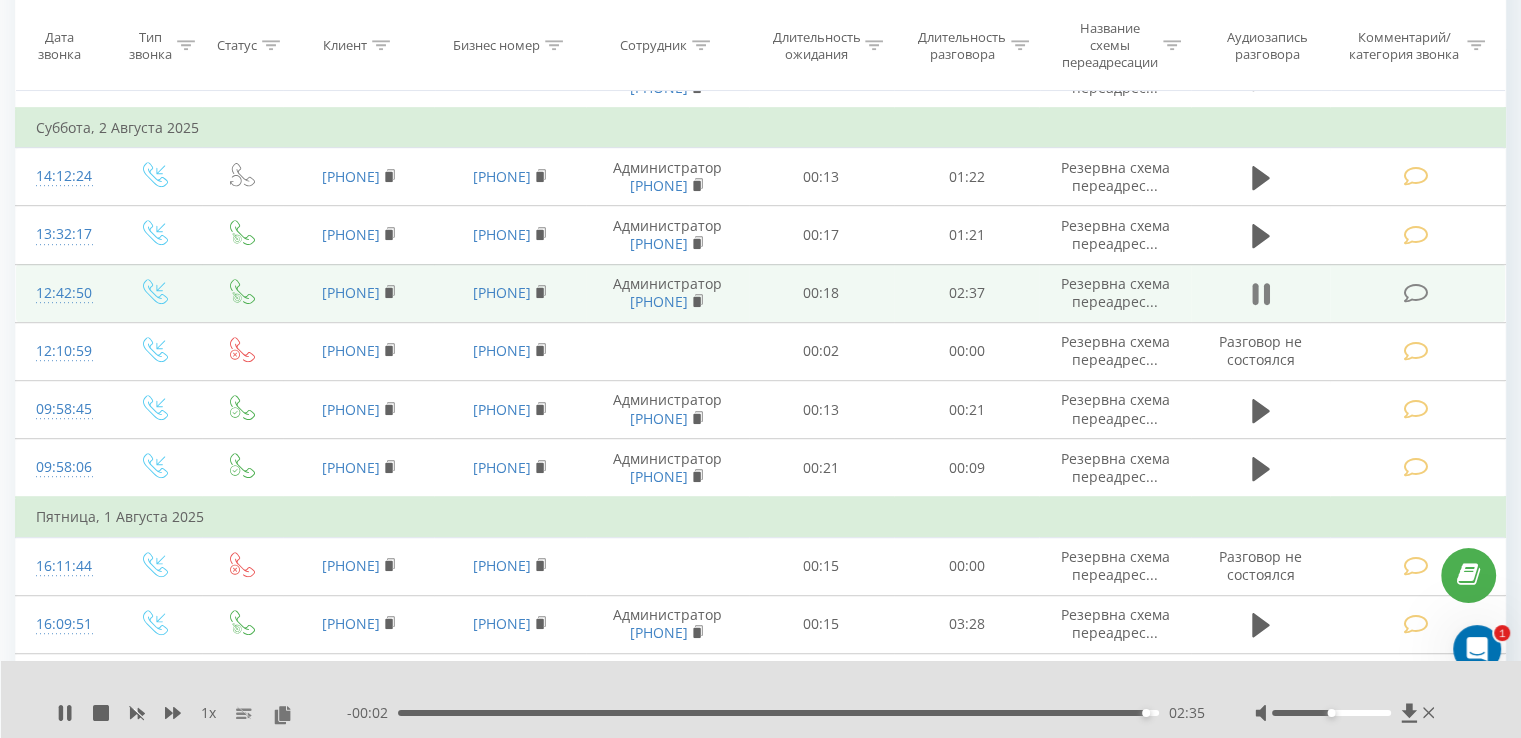 click 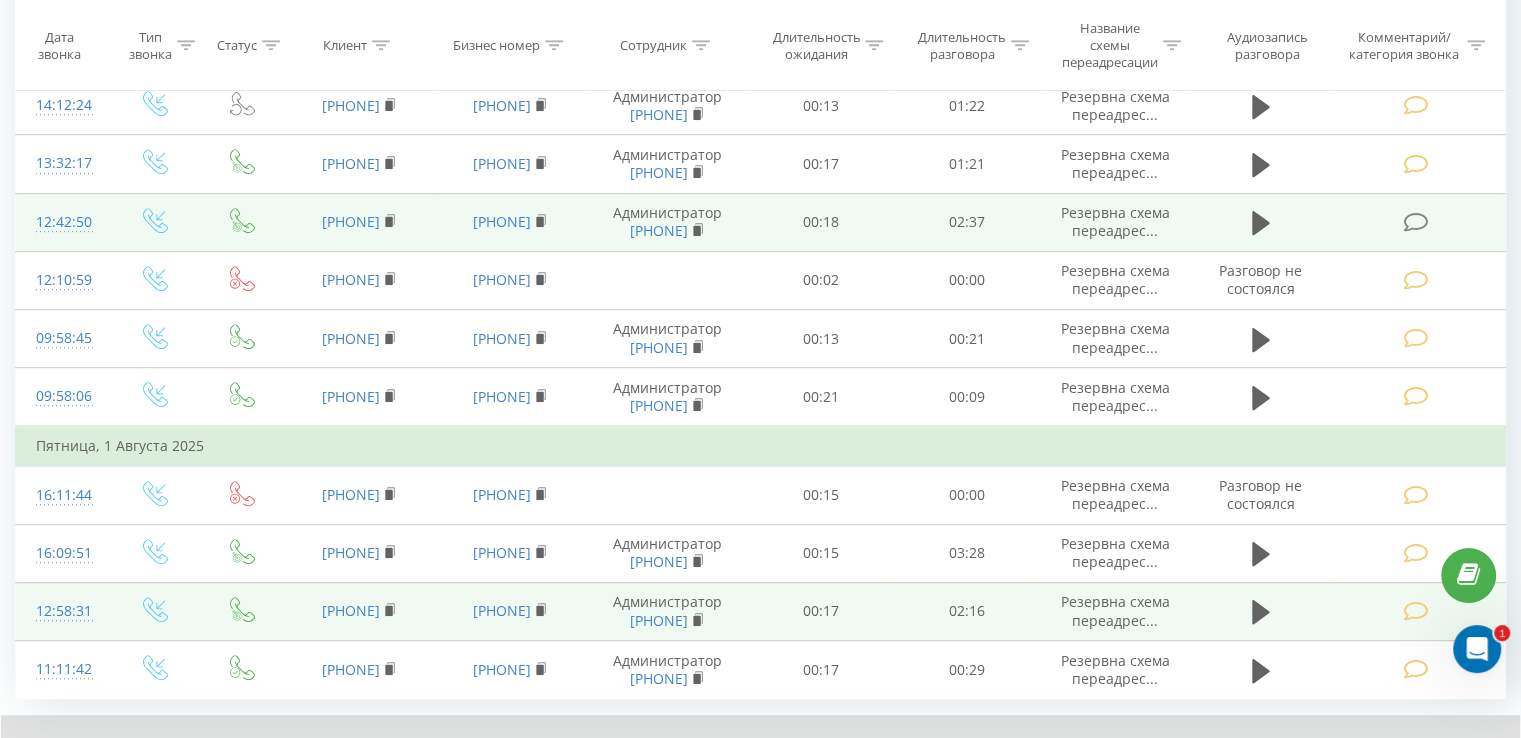 scroll, scrollTop: 1059, scrollLeft: 0, axis: vertical 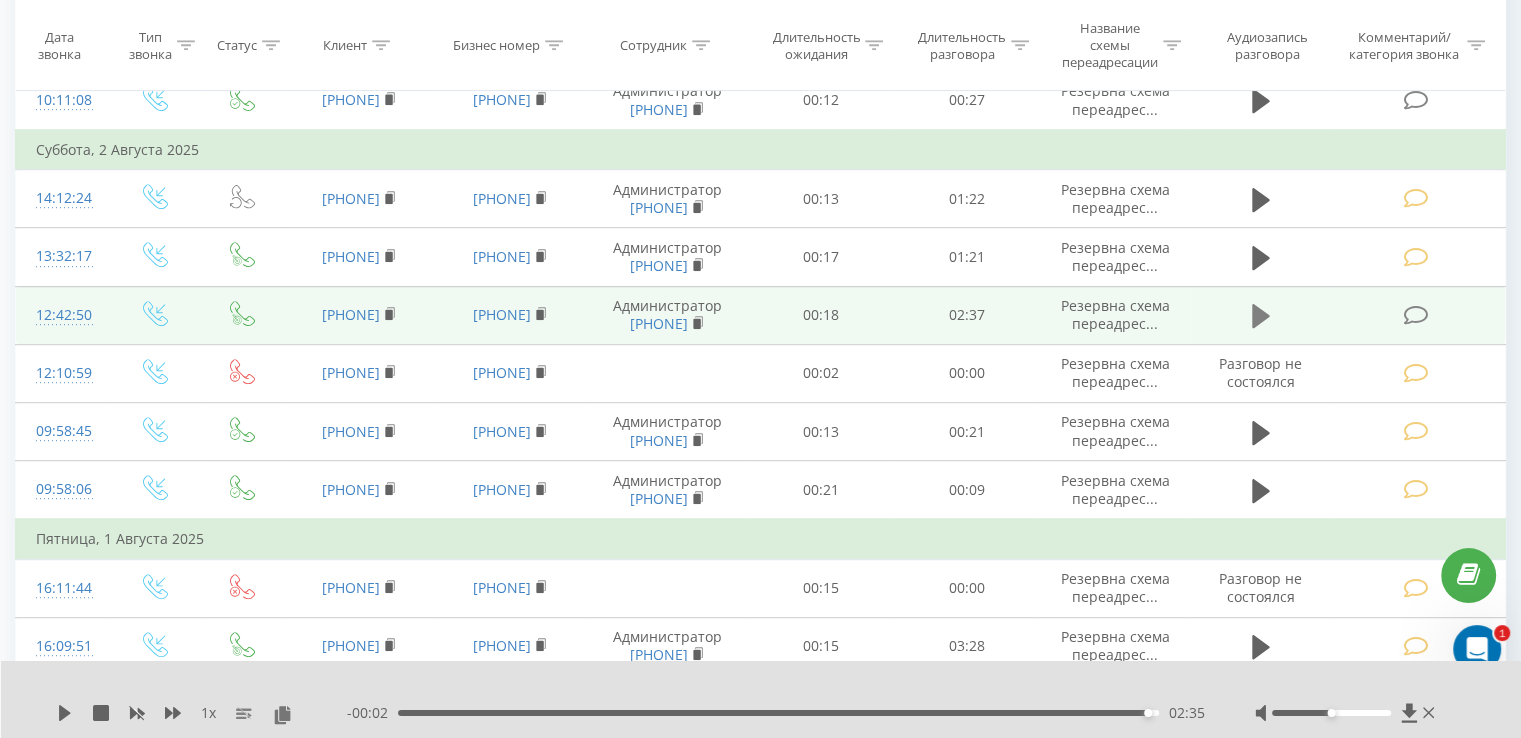 click 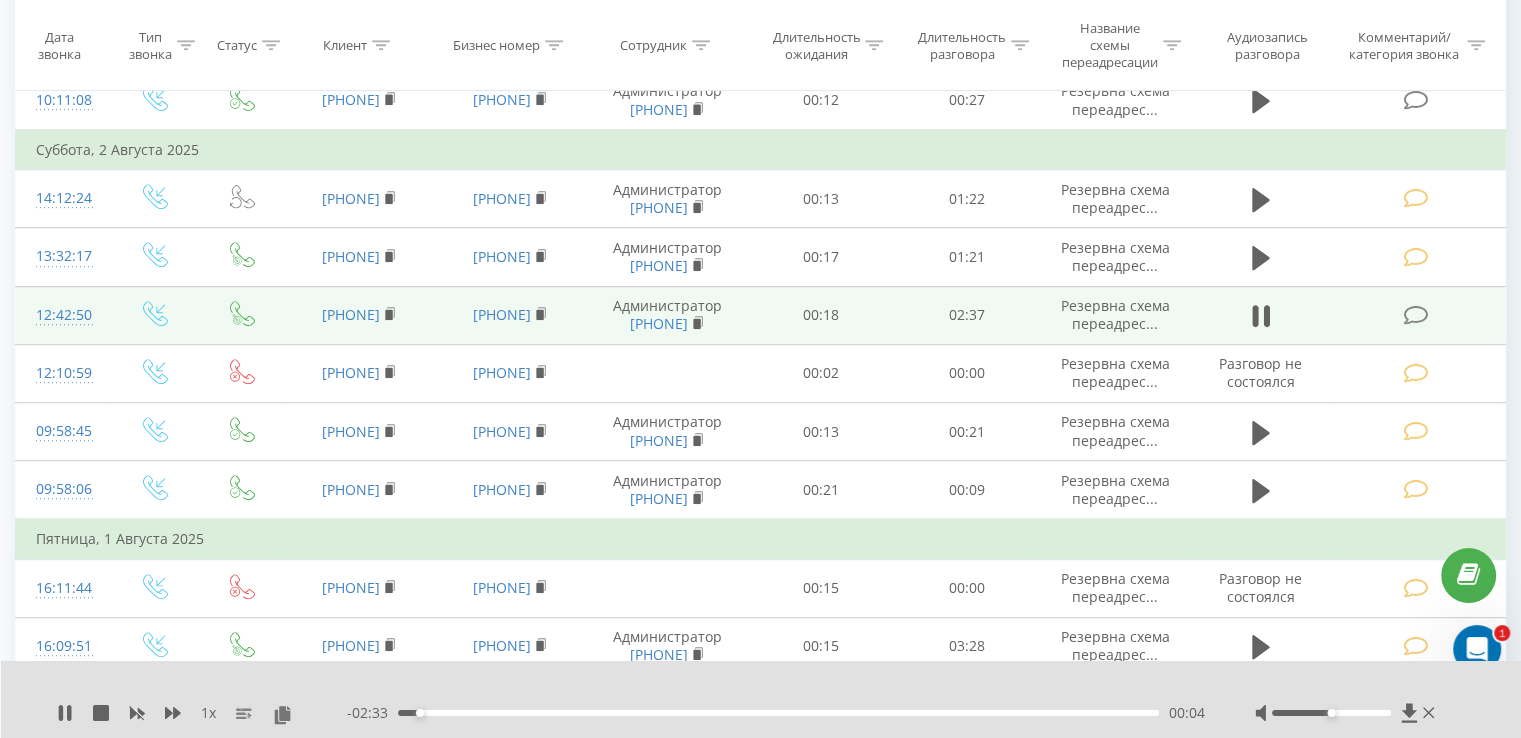 drag, startPoint x: 433, startPoint y: 720, endPoint x: 566, endPoint y: 713, distance: 133.18408 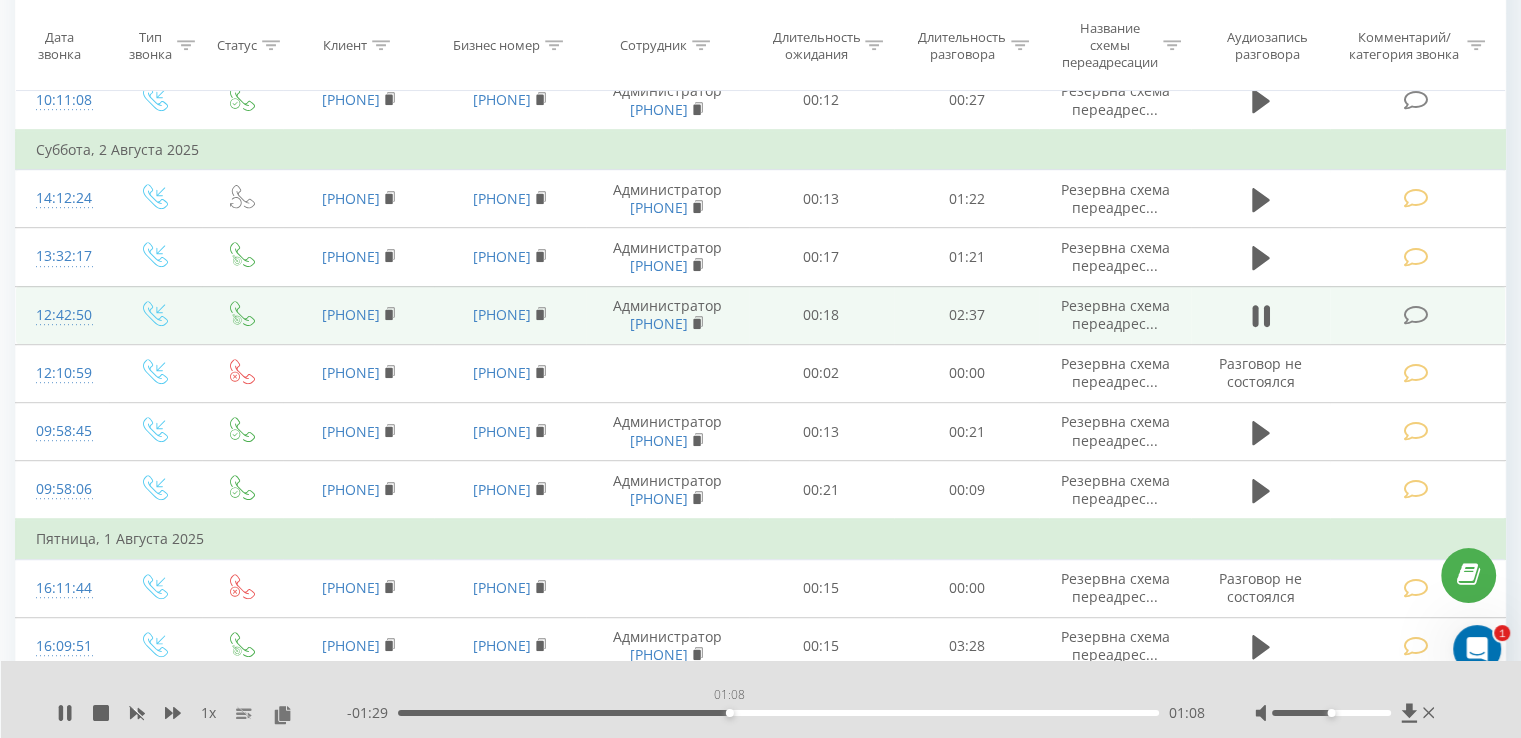 drag, startPoint x: 433, startPoint y: 713, endPoint x: 729, endPoint y: 706, distance: 296.08276 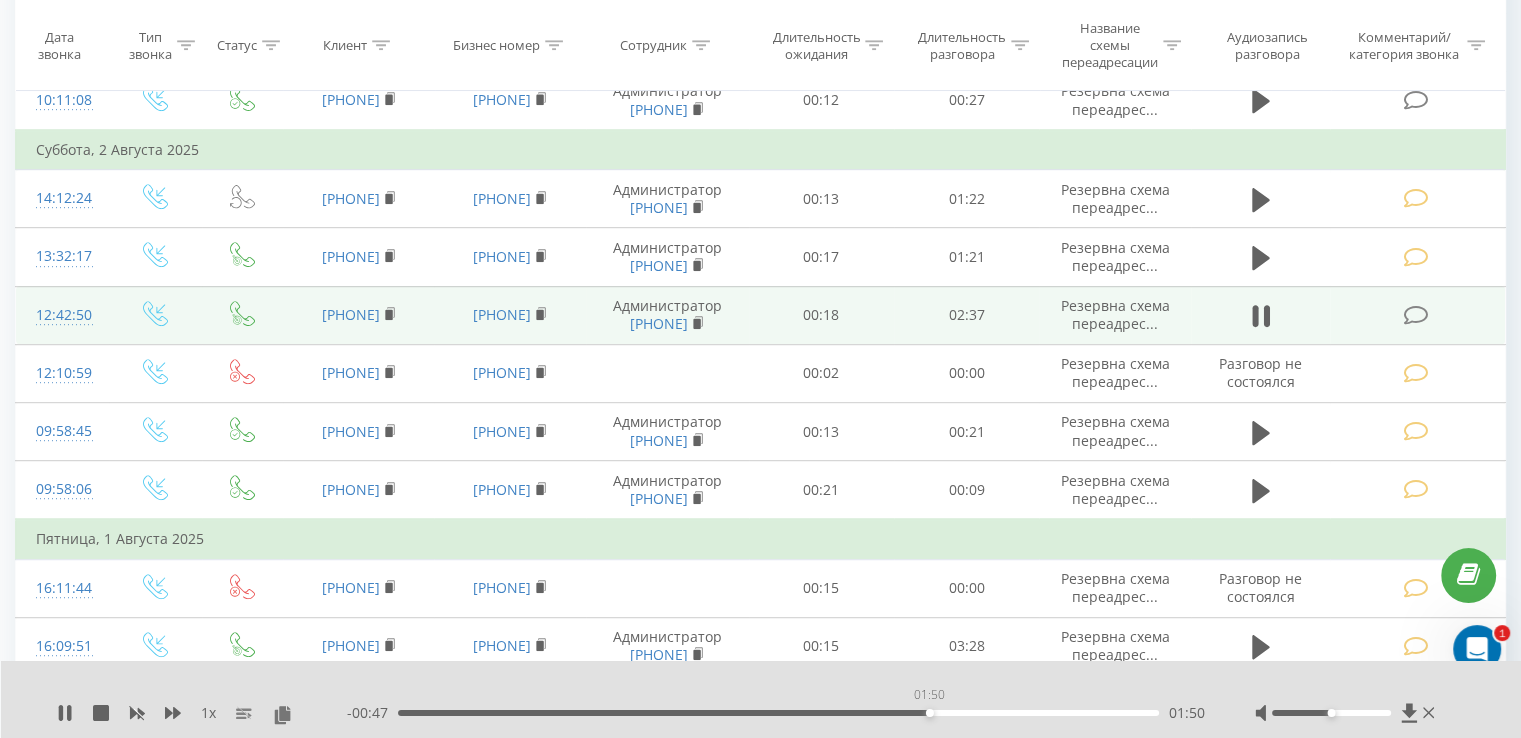 drag, startPoint x: 929, startPoint y: 710, endPoint x: 919, endPoint y: 712, distance: 10.198039 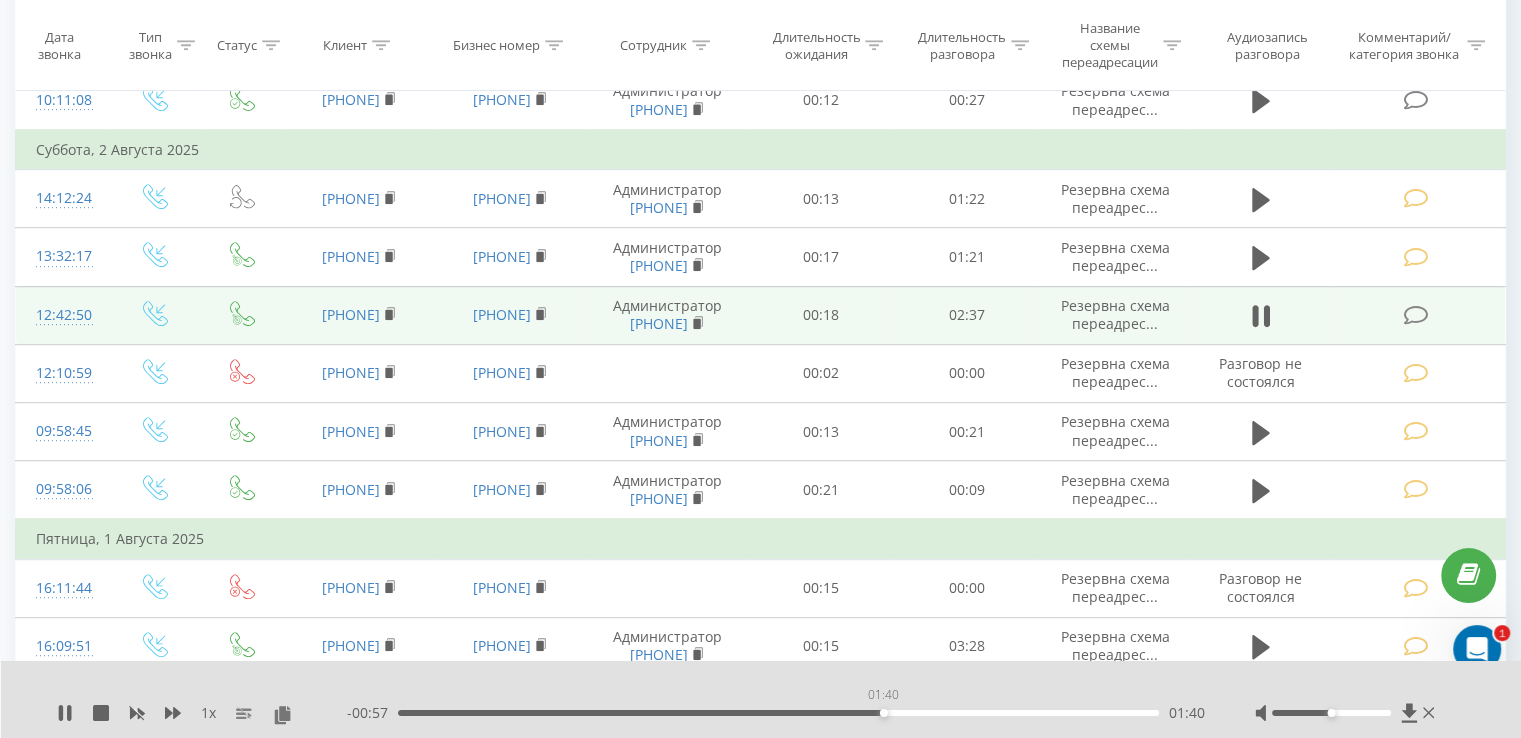 click on "01:40" at bounding box center (778, 713) 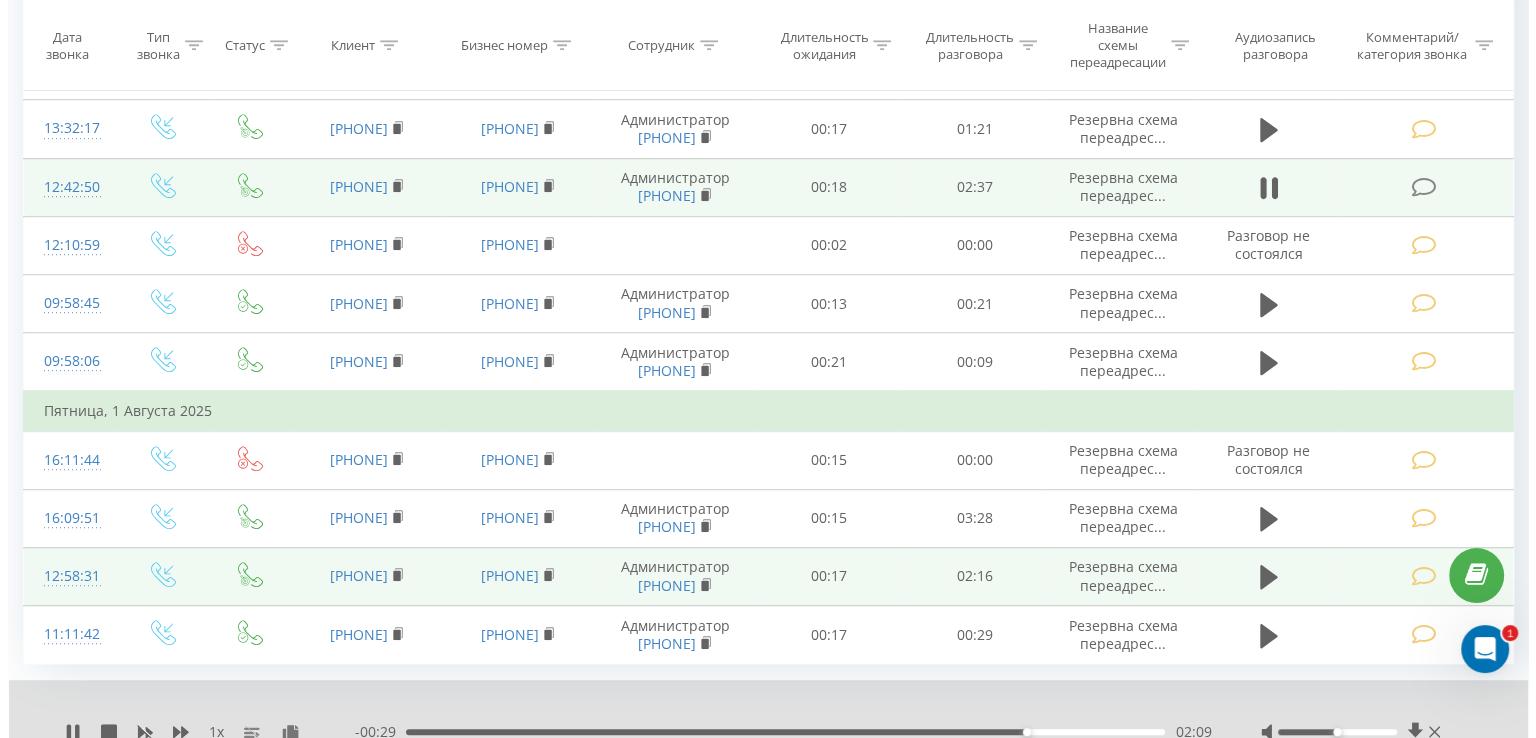 scroll, scrollTop: 1159, scrollLeft: 0, axis: vertical 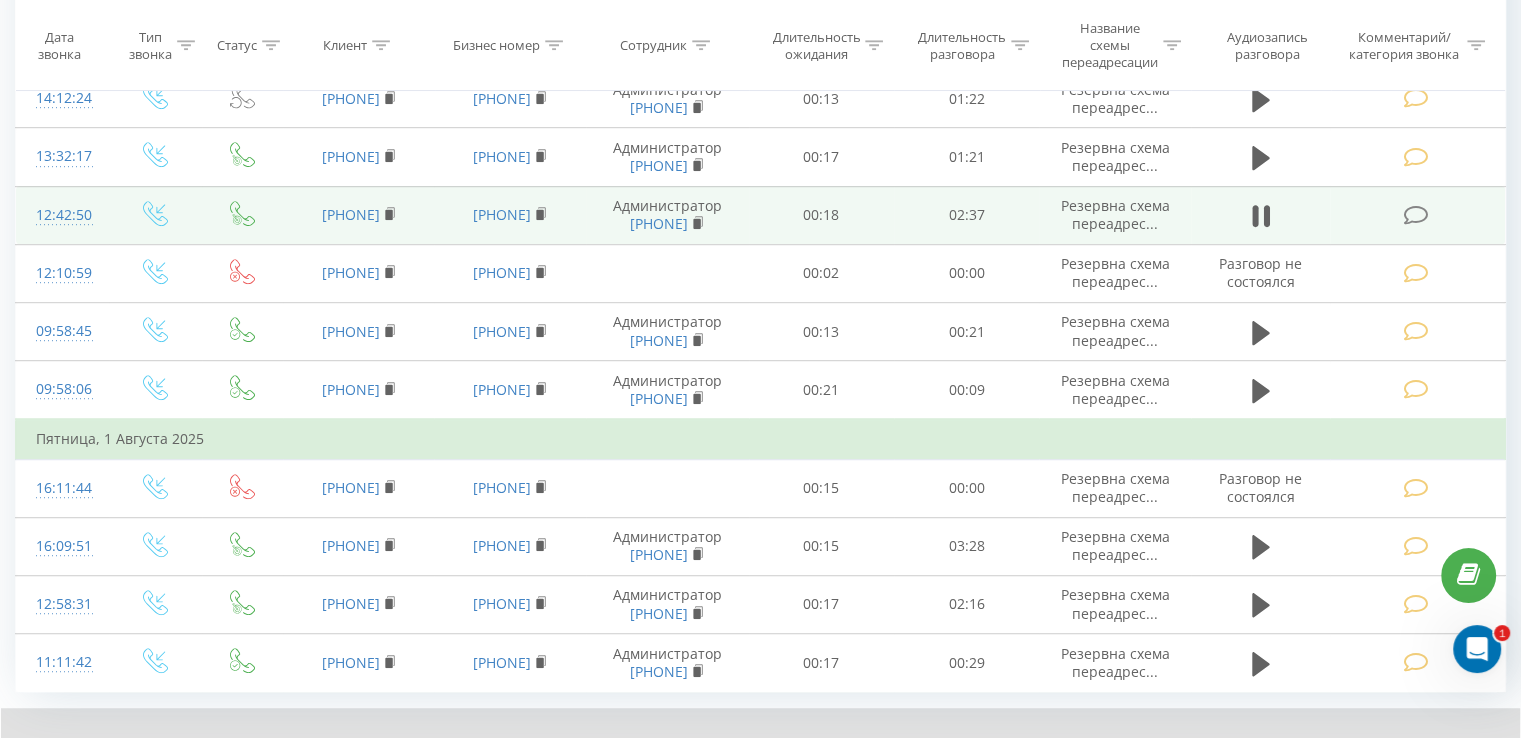 click at bounding box center (1415, 215) 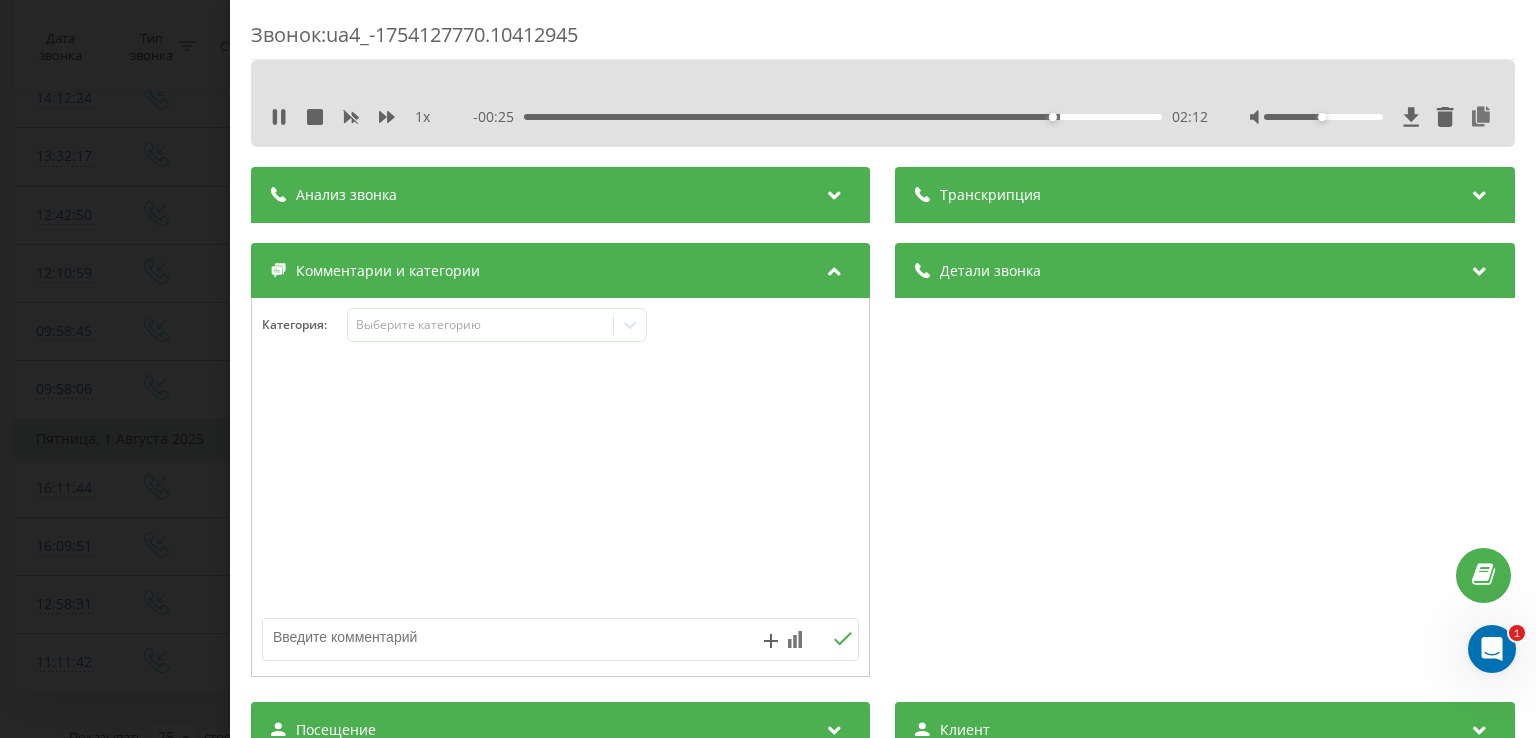 paste on "Comforser CF3000 265/65 R17 120/117Q" 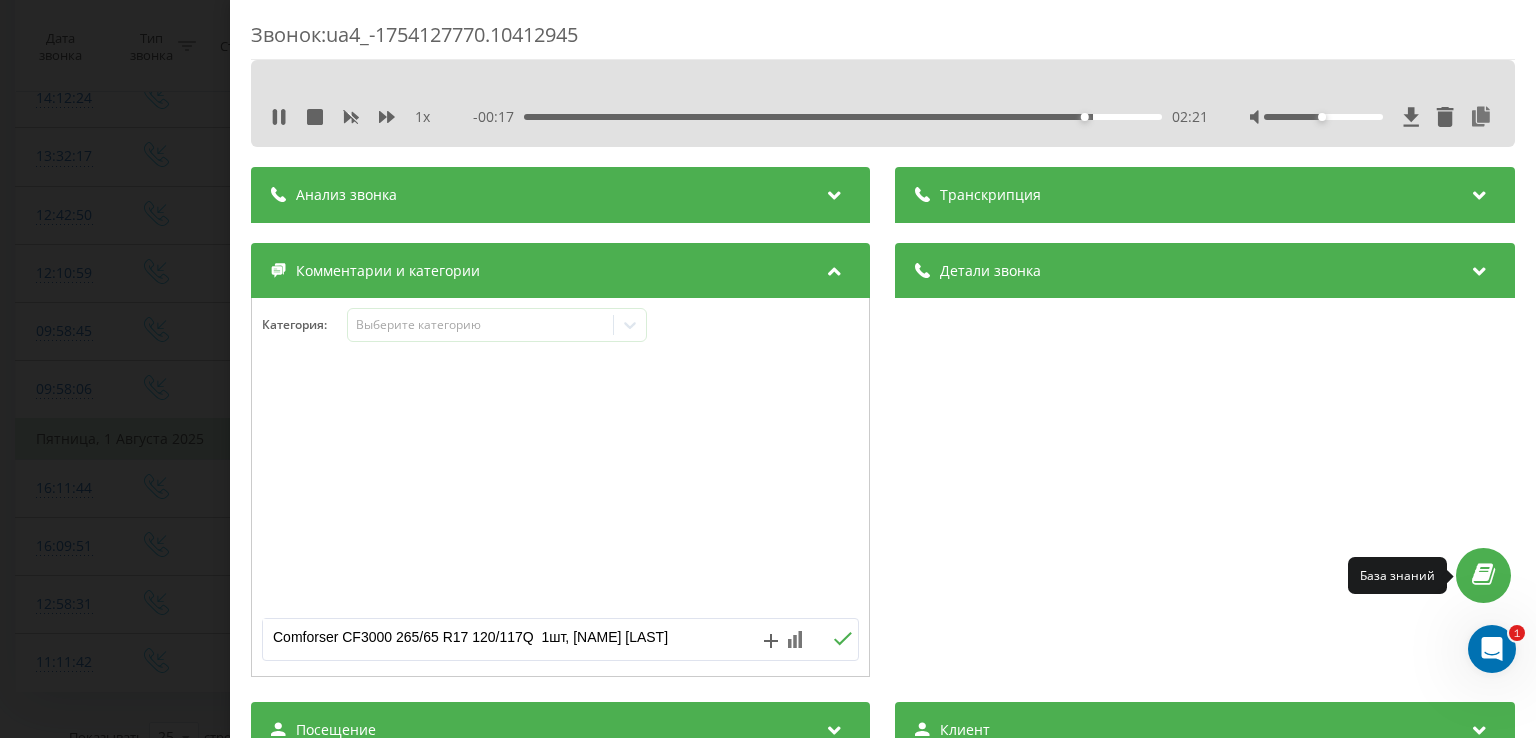 type on "Comforser CF3000 265/65 R17 120/117Q  1шт, денис общался" 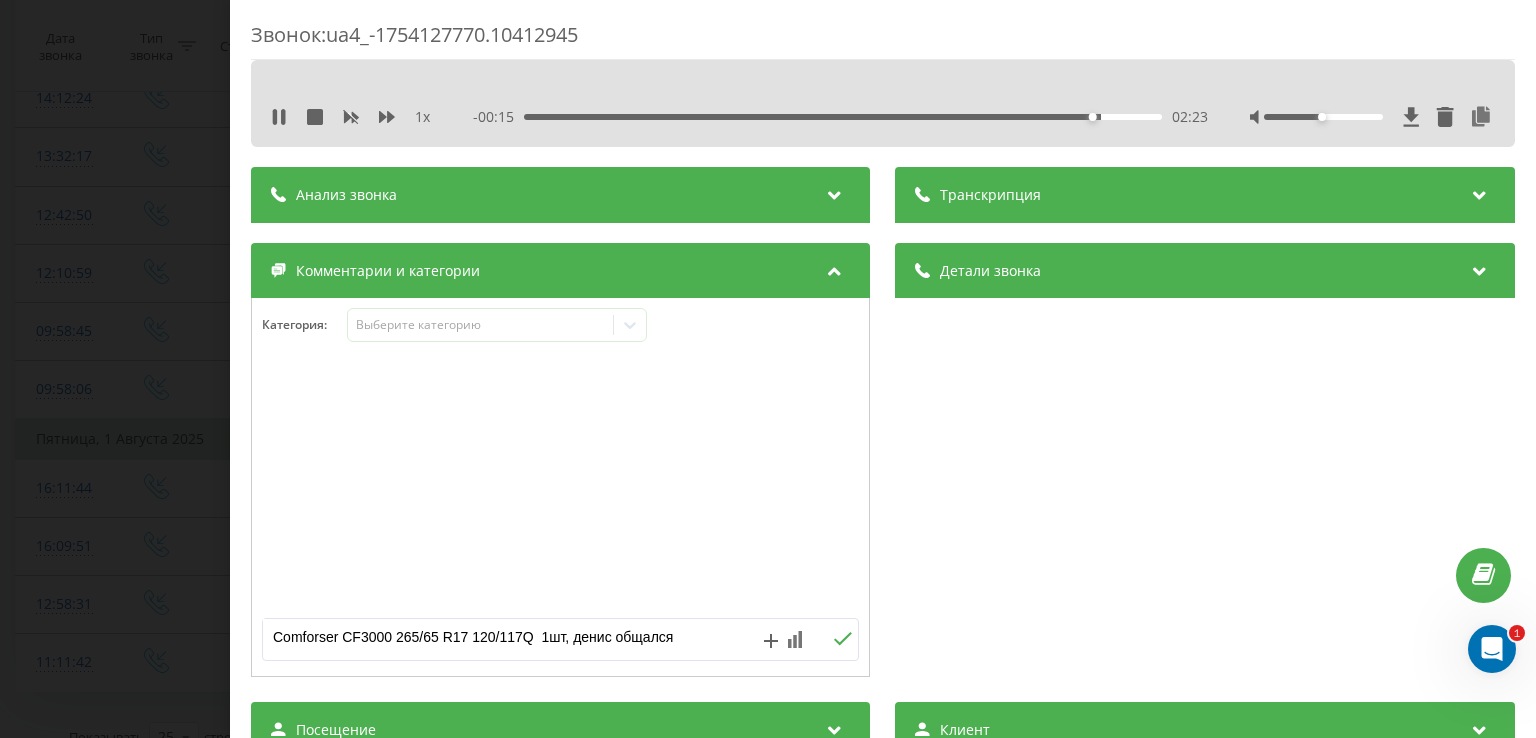 click 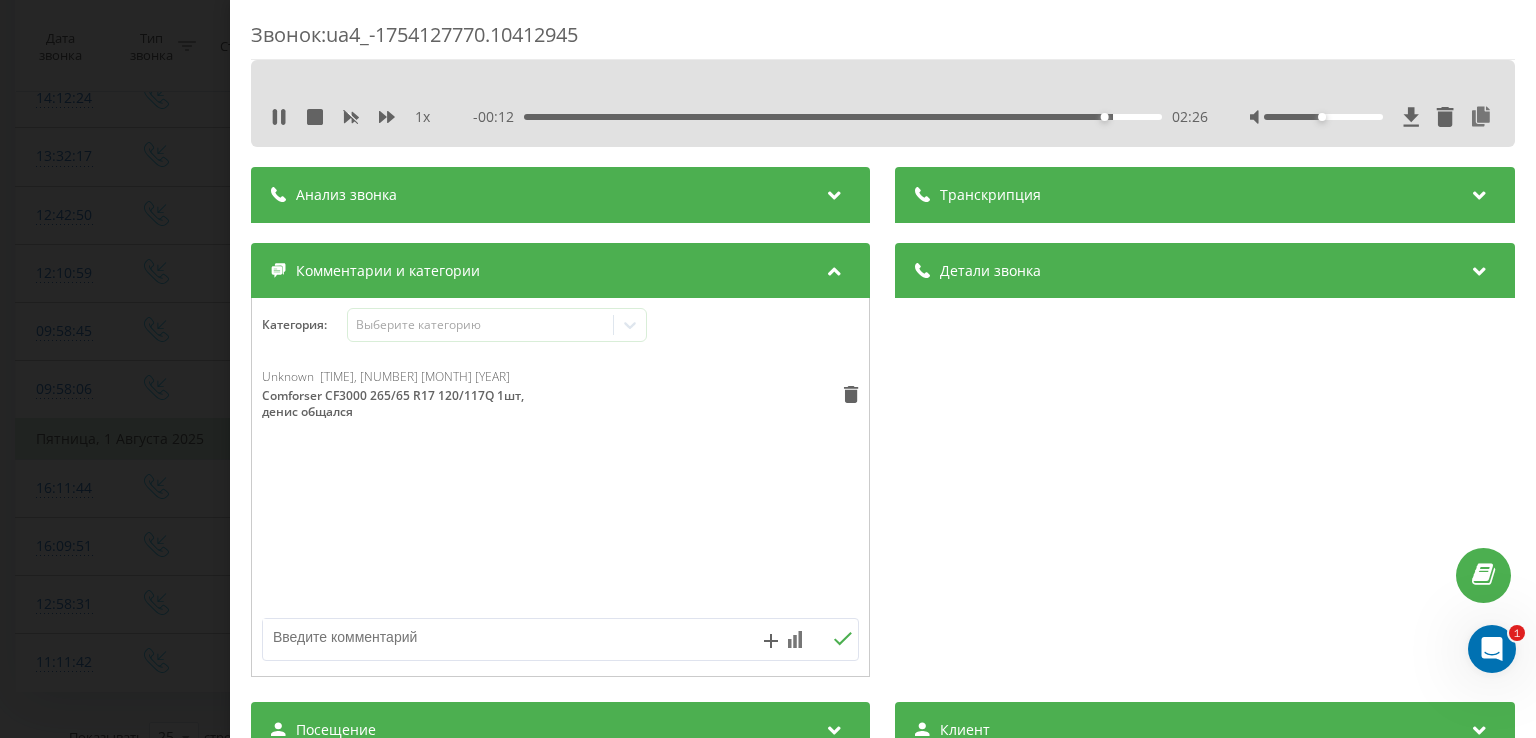 click on "Детали звонка Общее Дата звонка 2025-08-02 12:42:50 Тип звонка Входящий Статус звонка Целевой Кто звонил 380665337062 Куда звонили 380675693446 С кем соединен 380637713094 Последняя страница avtopik.ua/product/letni... Длительность Общая длительность звонка 00:02:55 Длительность разговора 00:02:37 Длительность ожидания 00:00:18" at bounding box center (1205, 462) 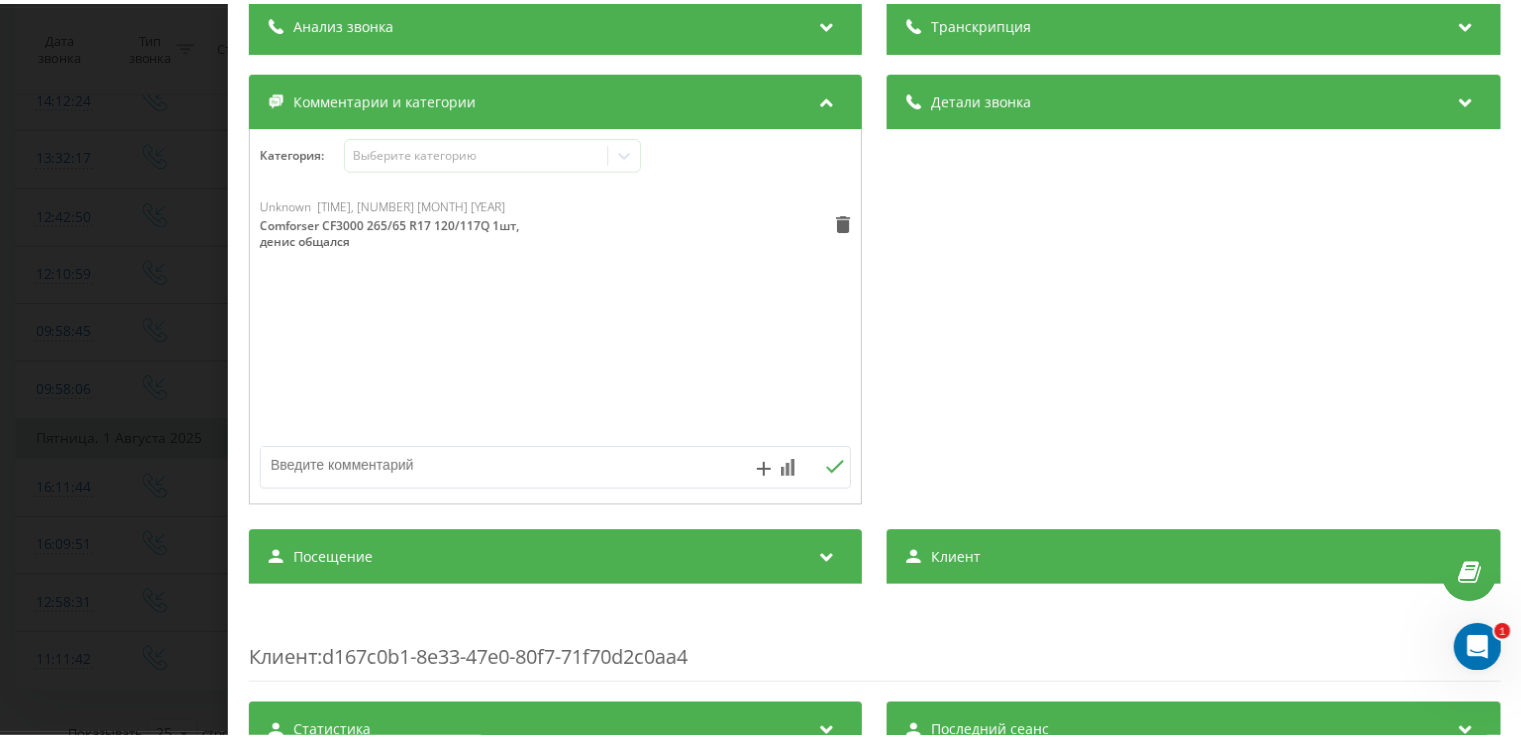 scroll, scrollTop: 107, scrollLeft: 0, axis: vertical 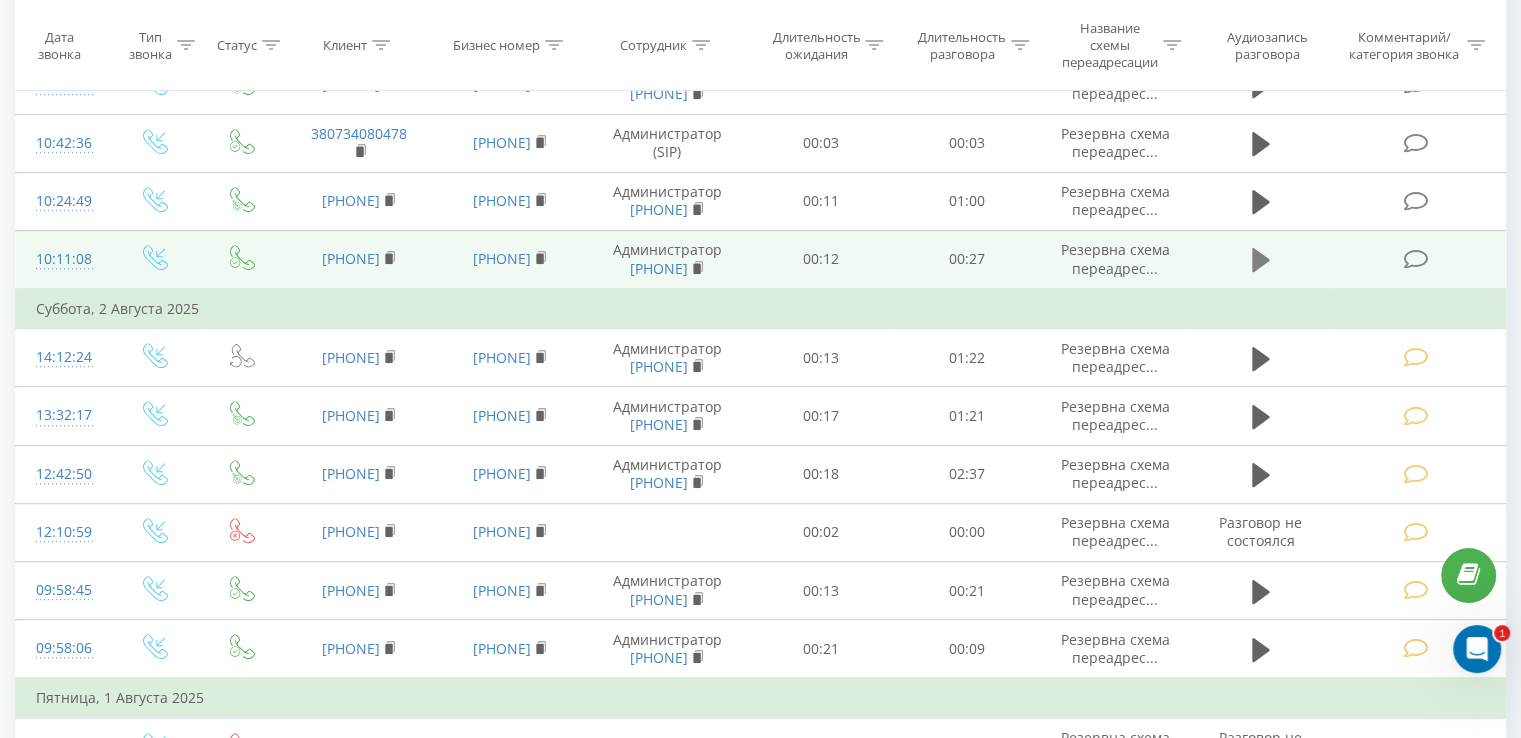 click 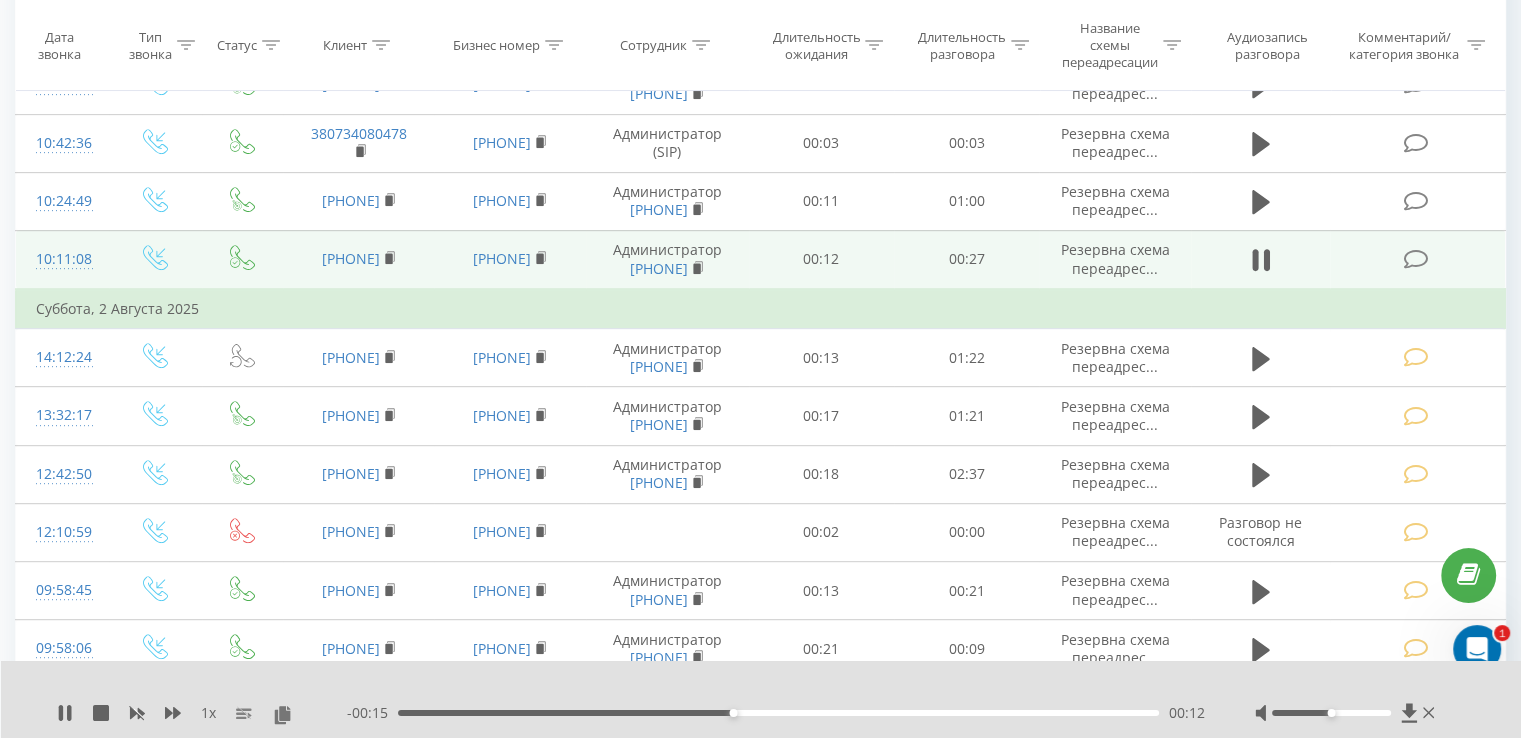 click at bounding box center (1415, 259) 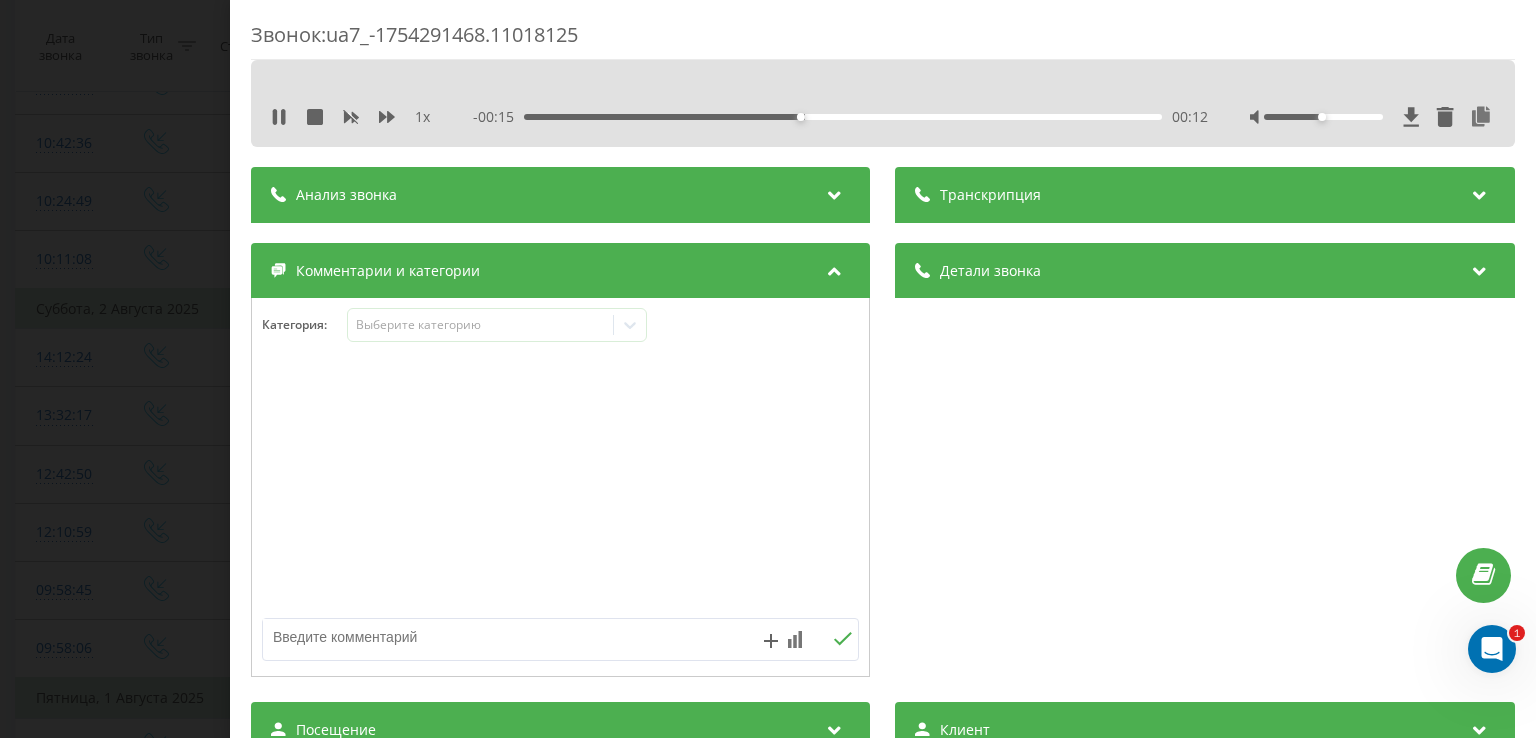 click at bounding box center (501, 637) 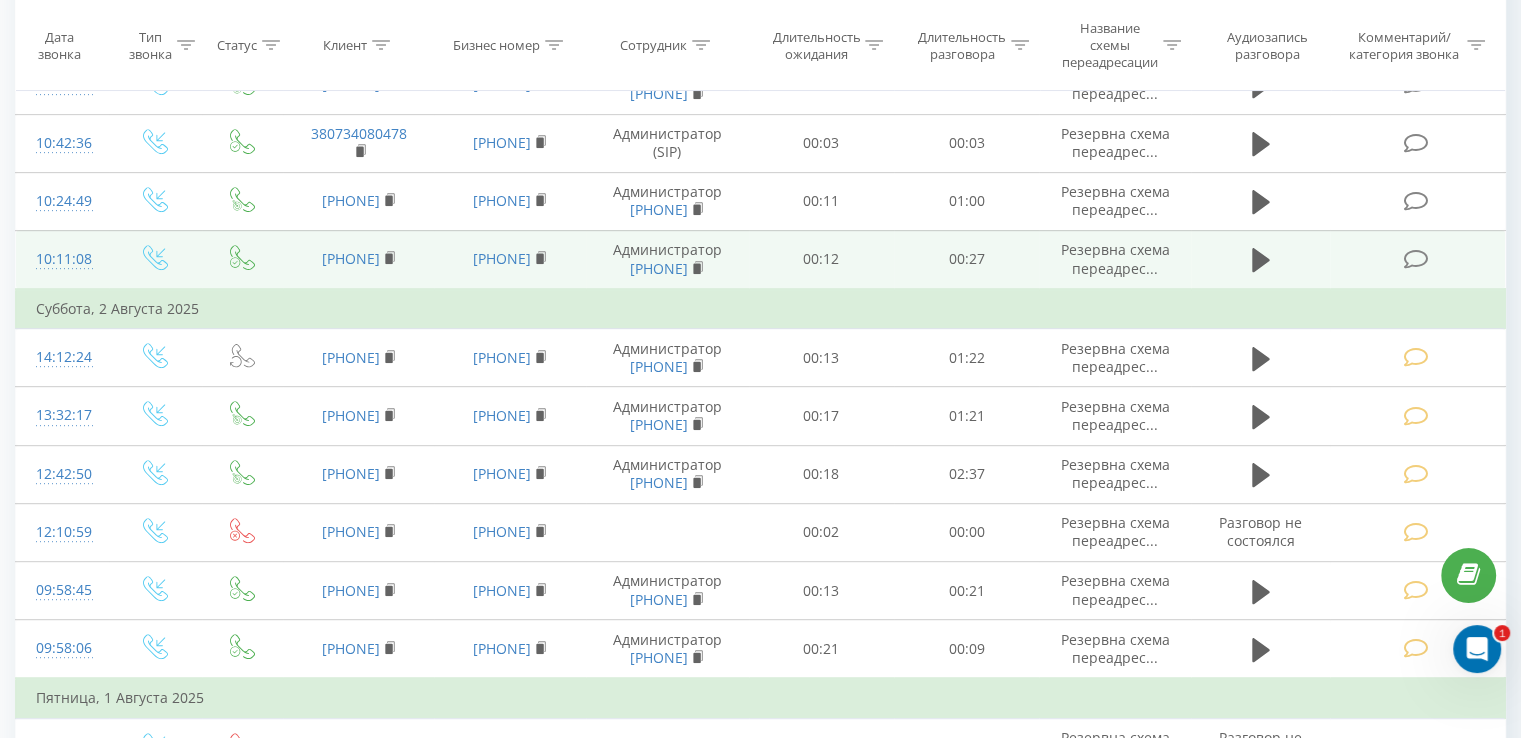 drag, startPoint x: 408, startPoint y: 249, endPoint x: 304, endPoint y: 249, distance: 104 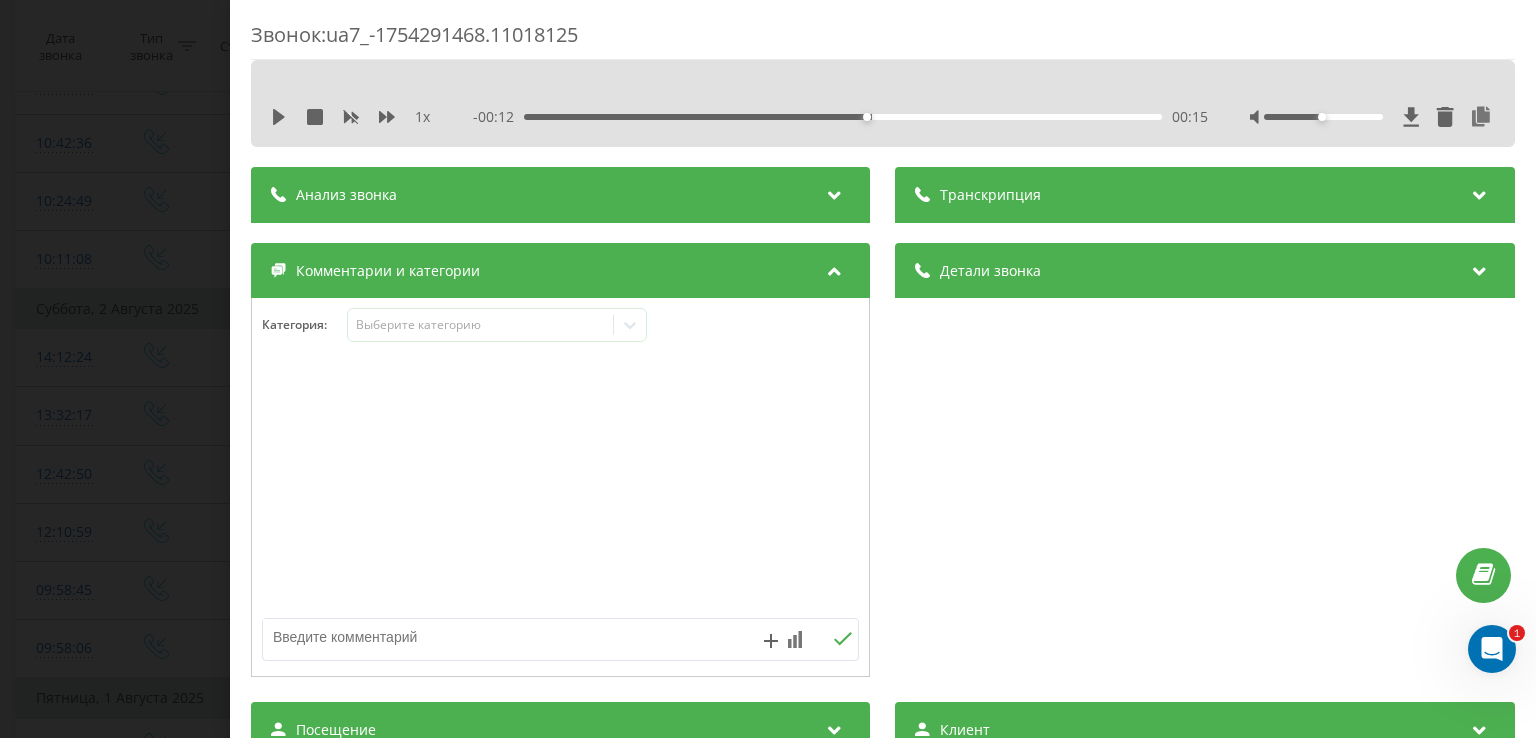 click at bounding box center [501, 637] 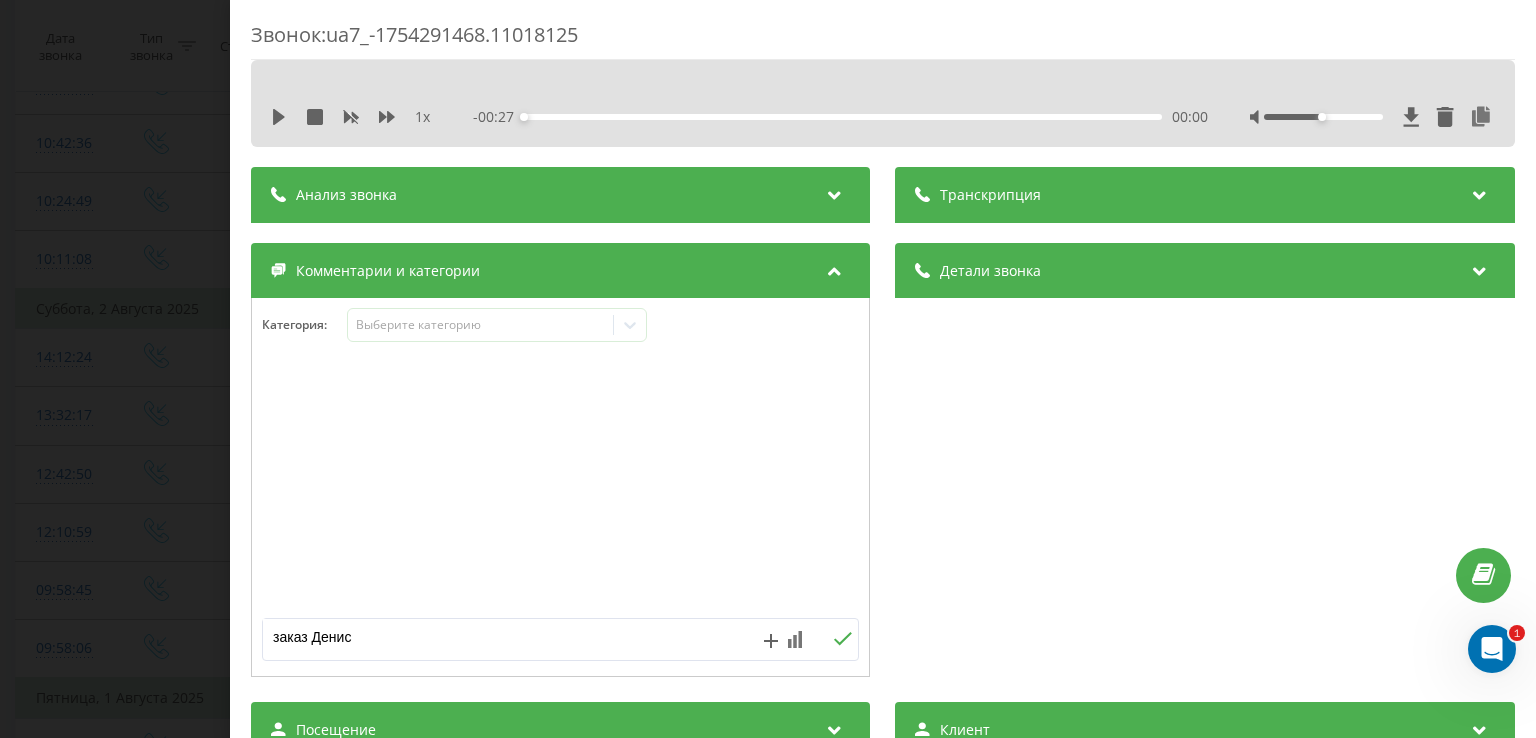 type on "заказ Денис" 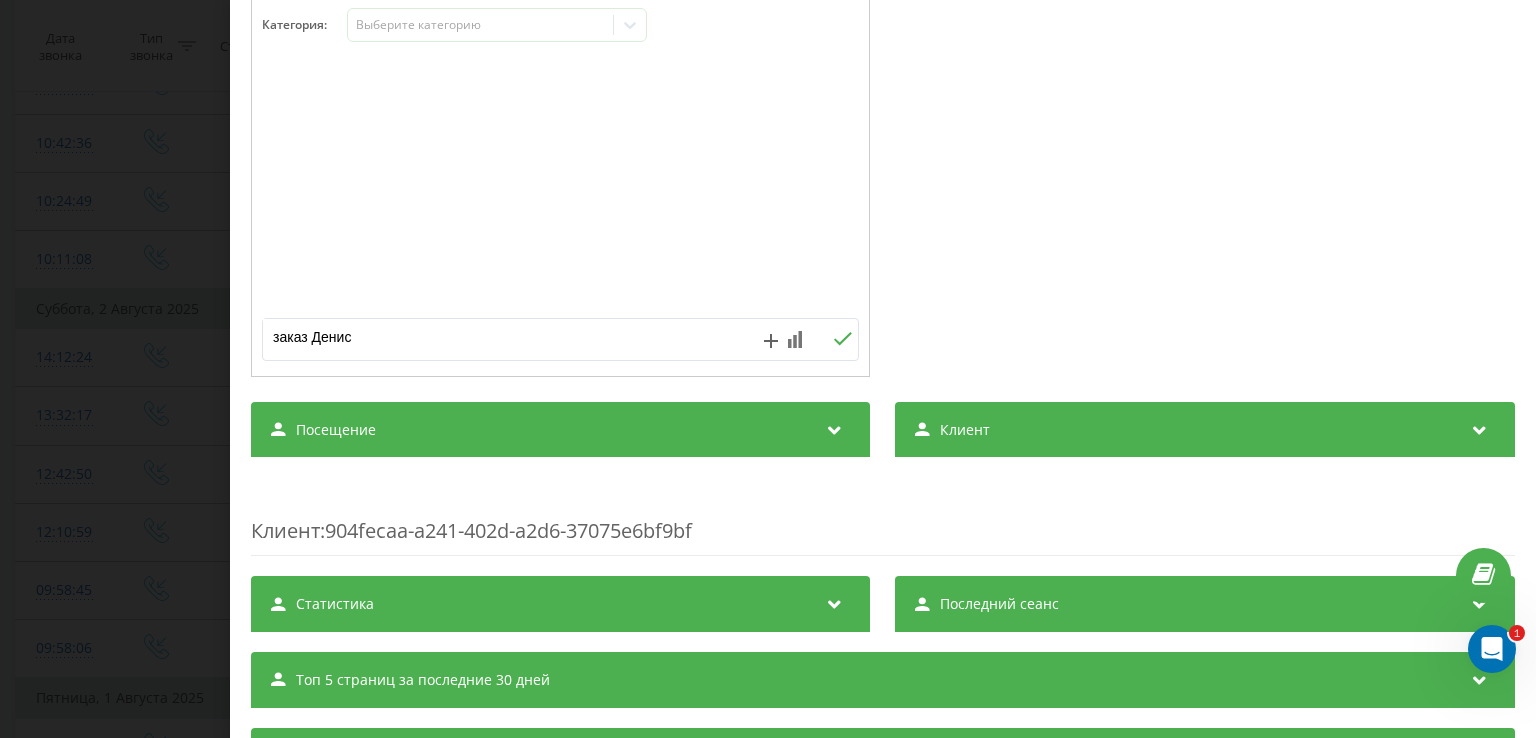 click 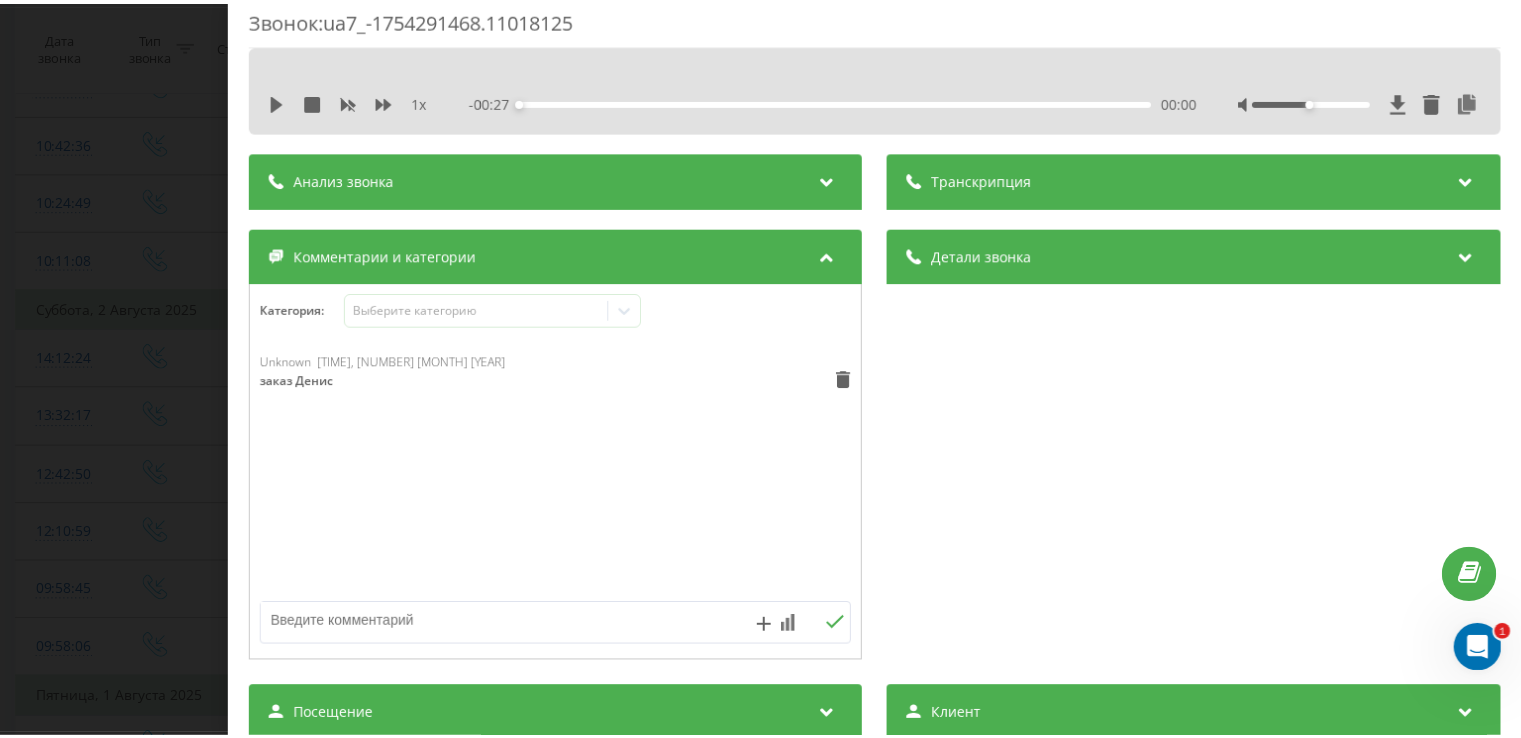 scroll, scrollTop: 0, scrollLeft: 0, axis: both 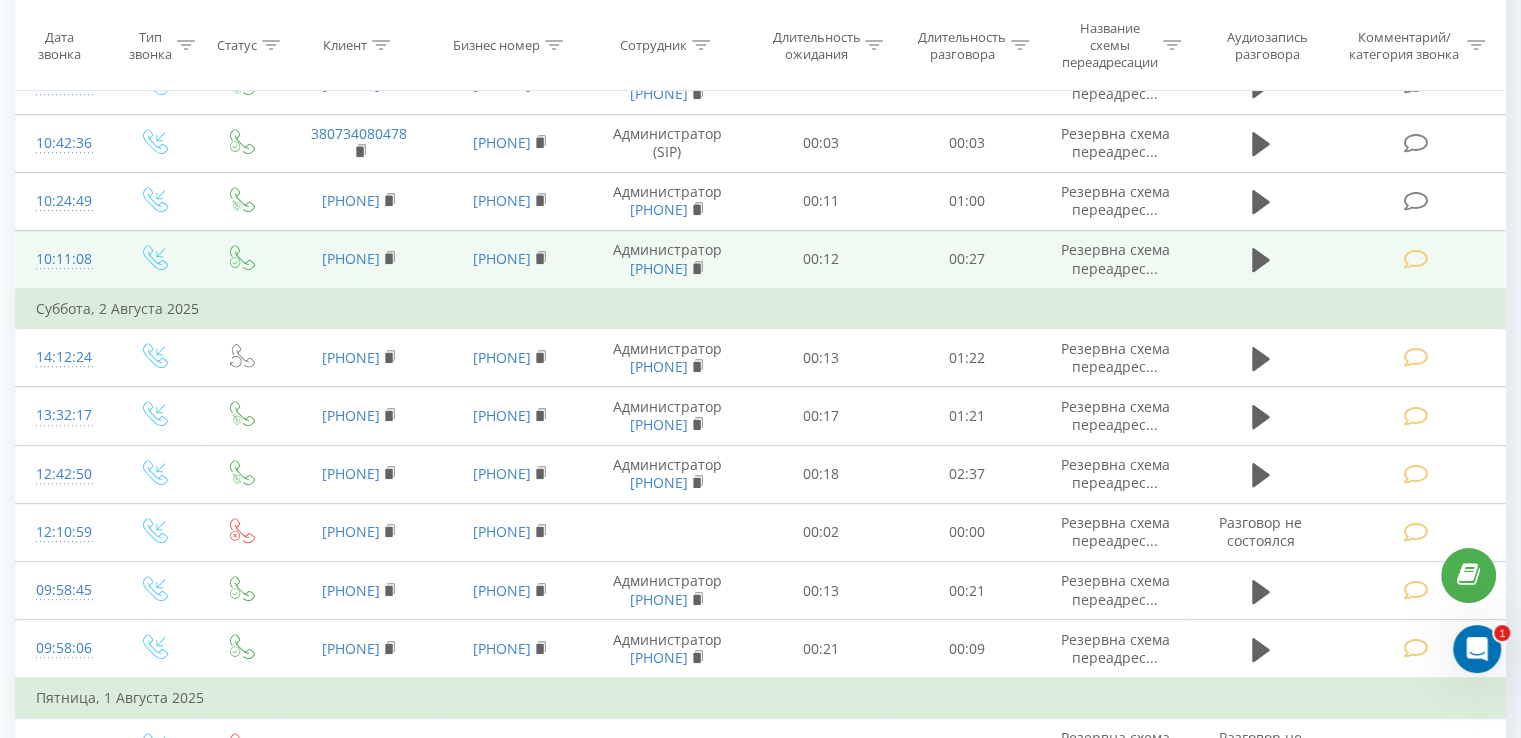 drag, startPoint x: 1256, startPoint y: 194, endPoint x: 1255, endPoint y: 225, distance: 31.016125 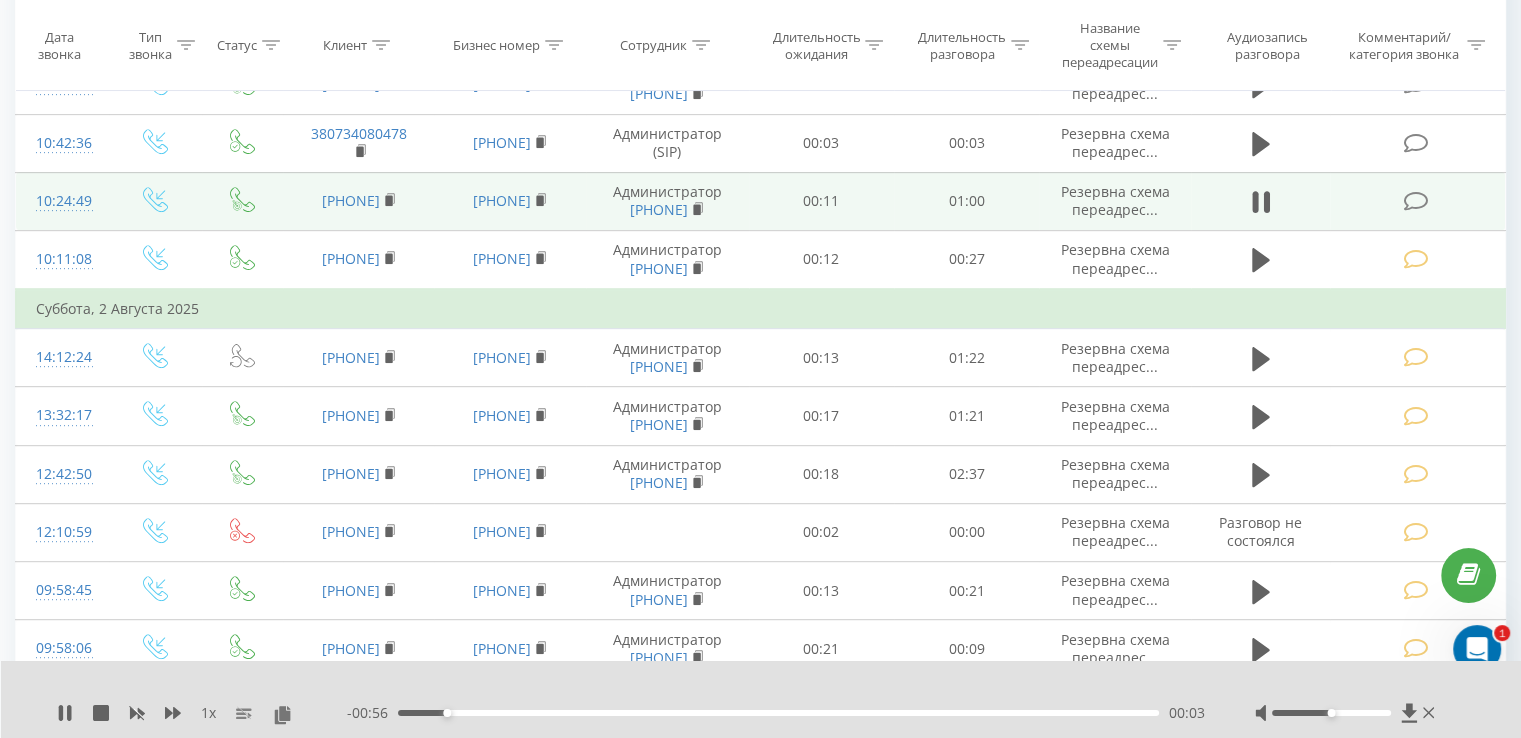 drag, startPoint x: 331, startPoint y: 188, endPoint x: 294, endPoint y: 189, distance: 37.01351 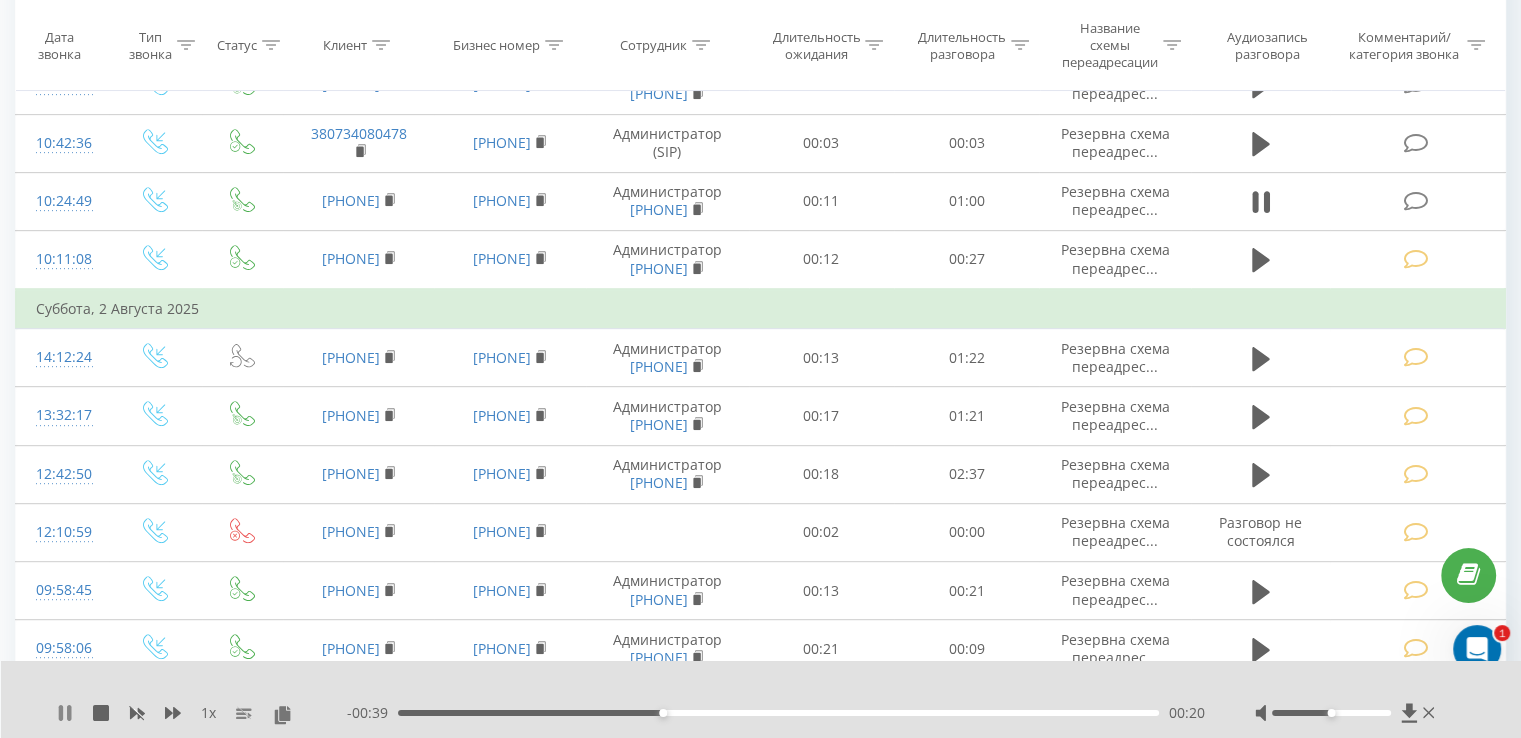click 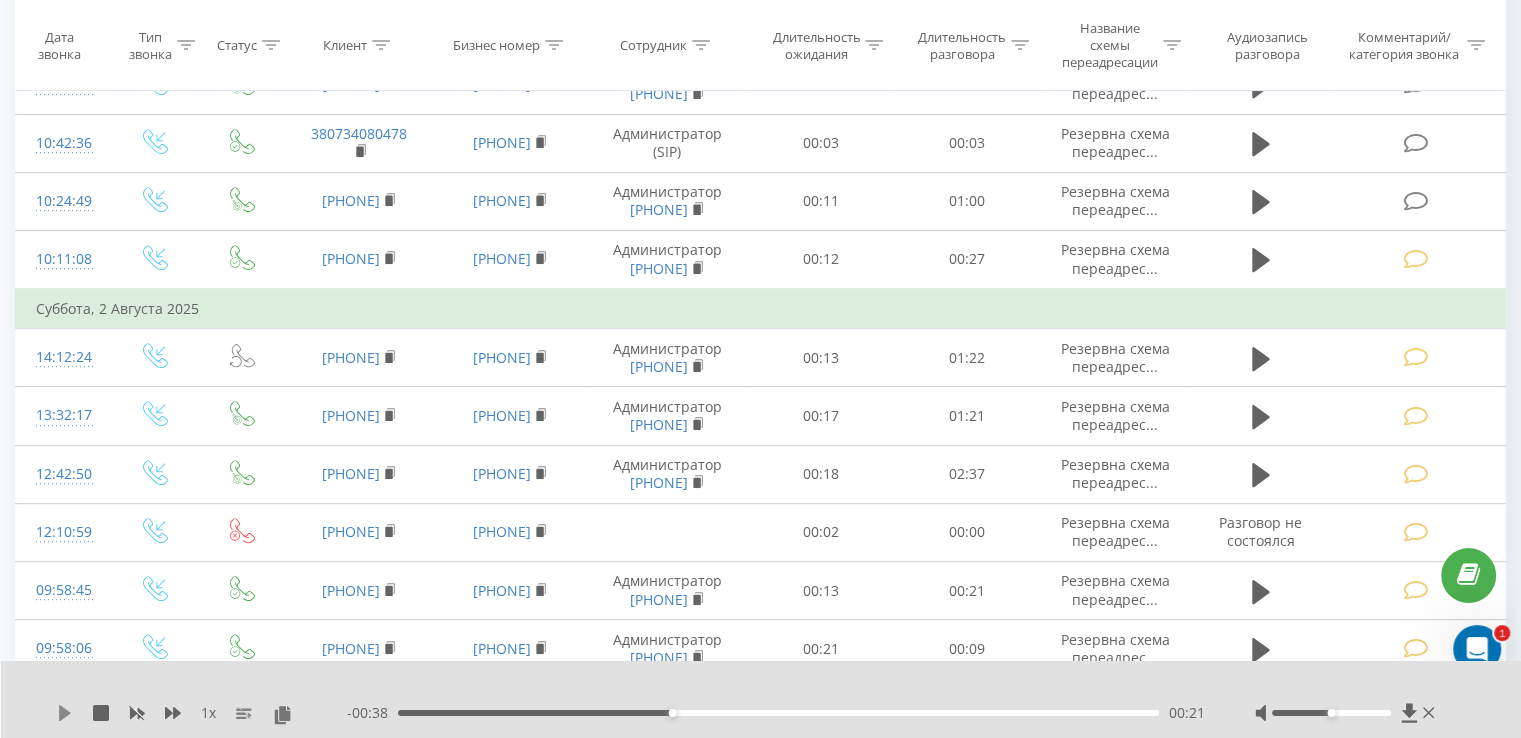 click 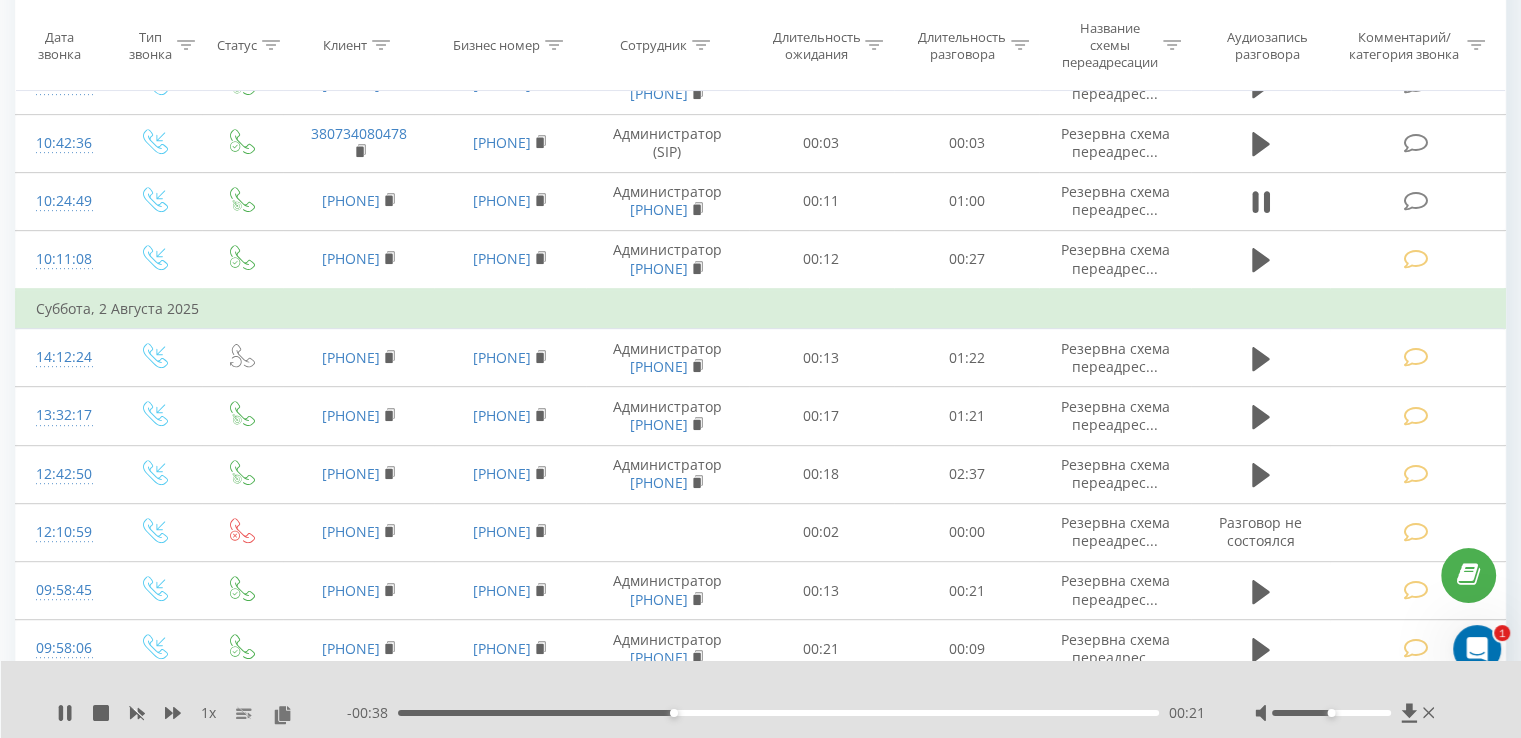 click on "00:21" at bounding box center (778, 713) 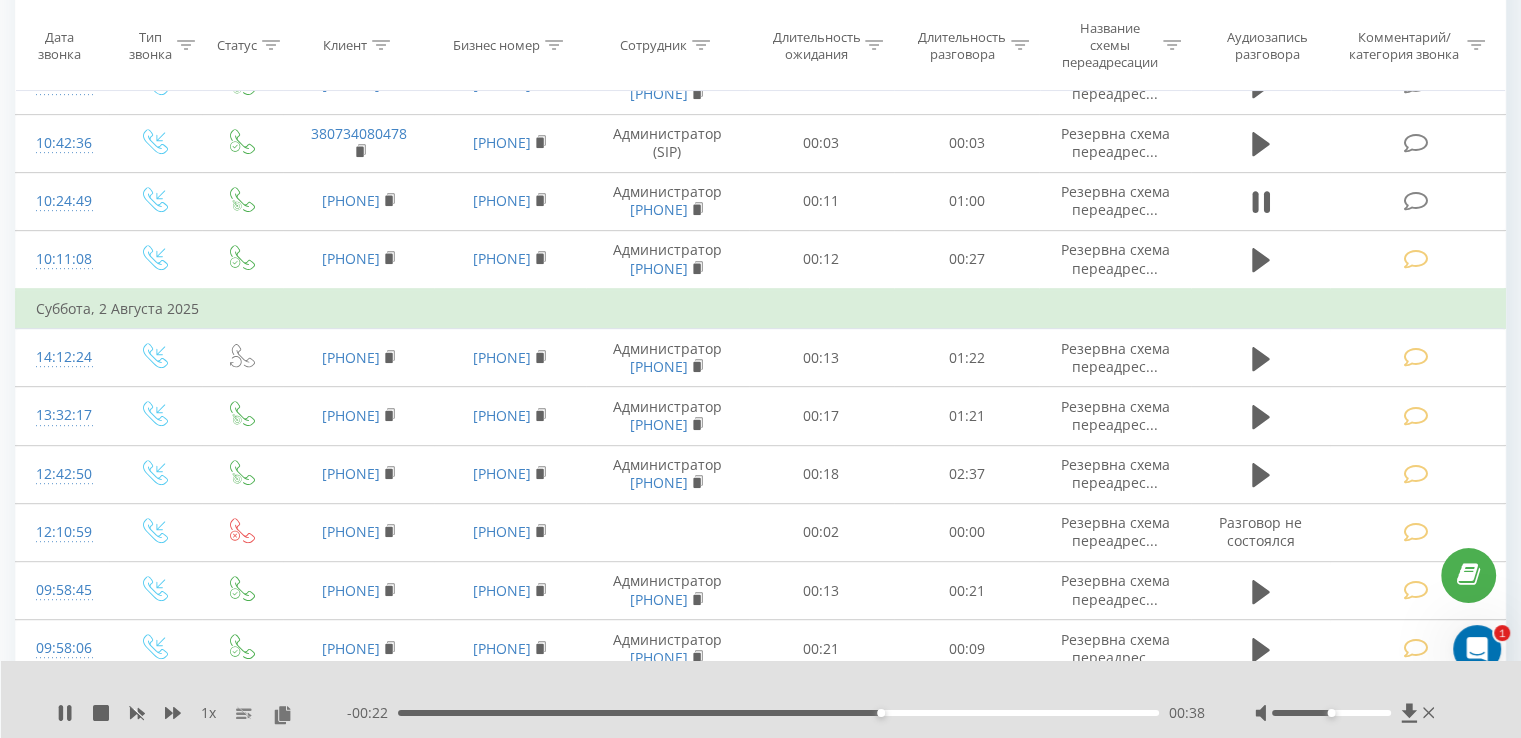 click on "- 00:22 00:38   00:38" at bounding box center [776, 713] 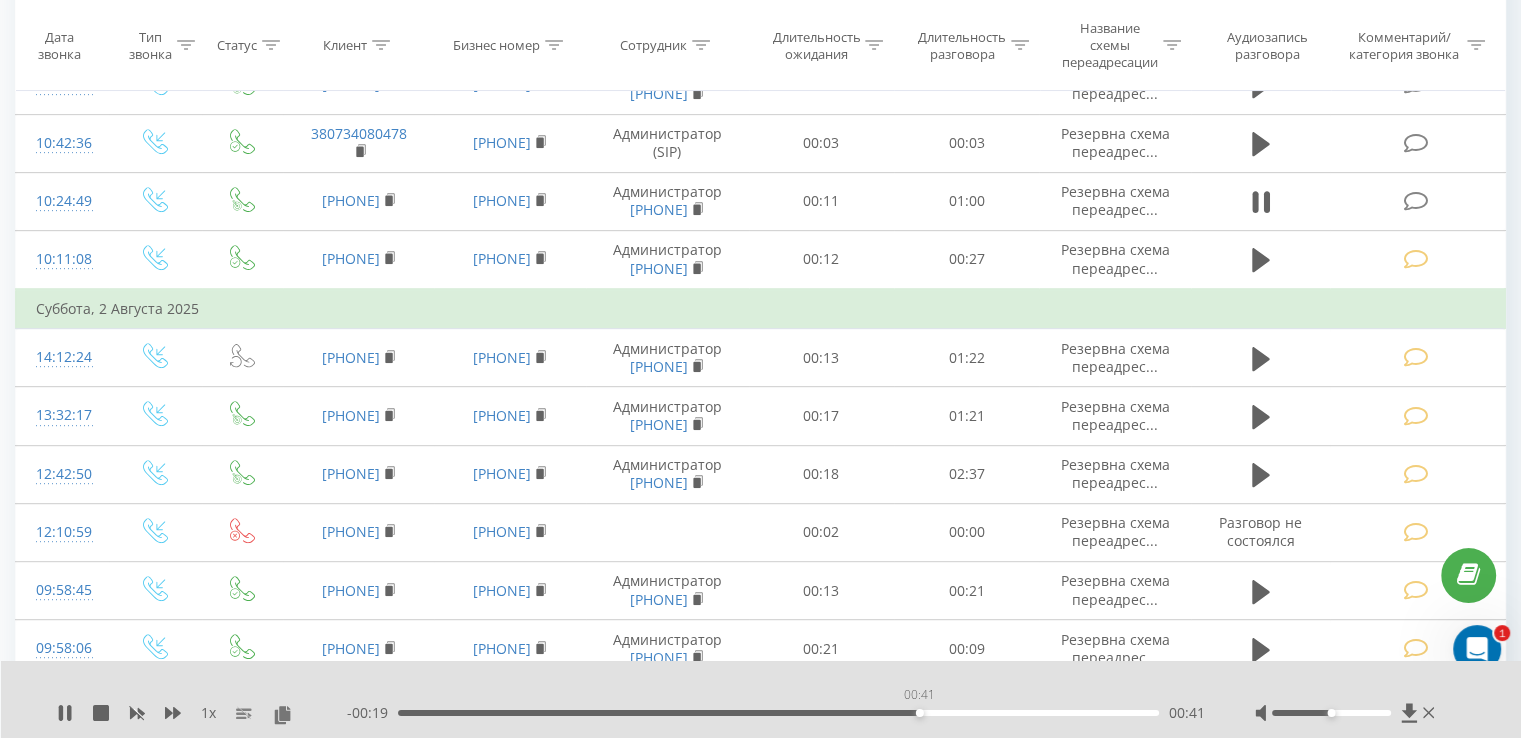 click on "00:41" at bounding box center (778, 713) 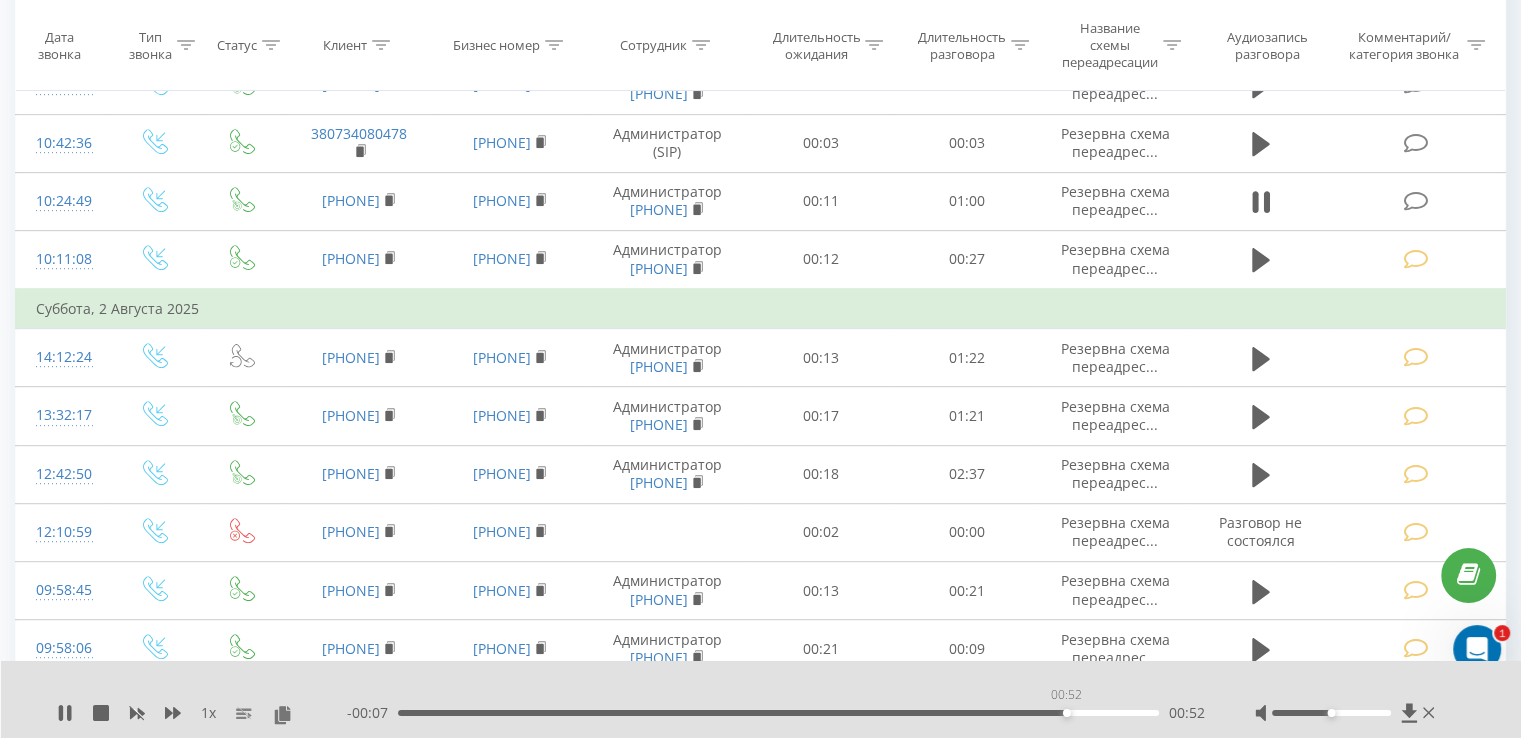 click on "00:52" at bounding box center [778, 713] 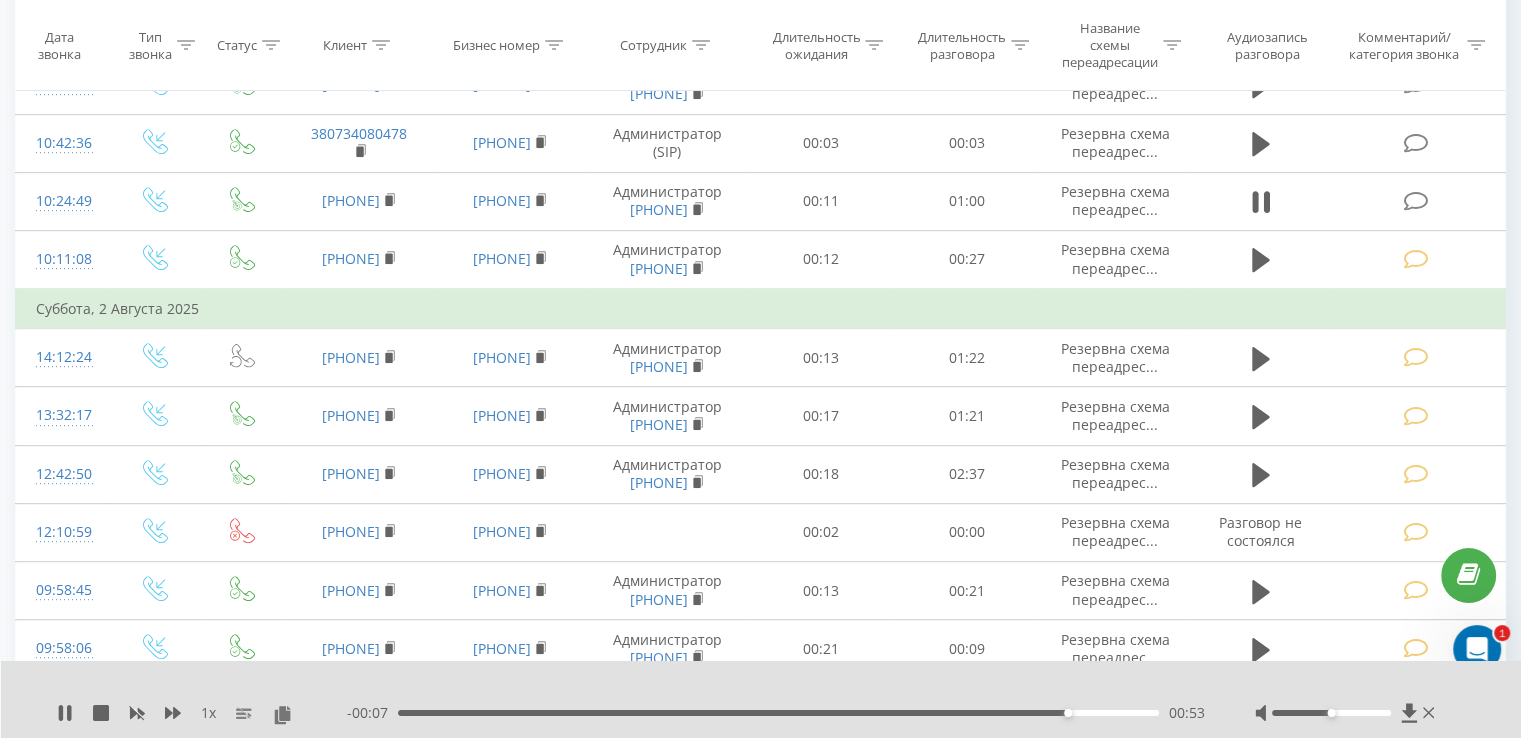 click on "00:53" at bounding box center [778, 713] 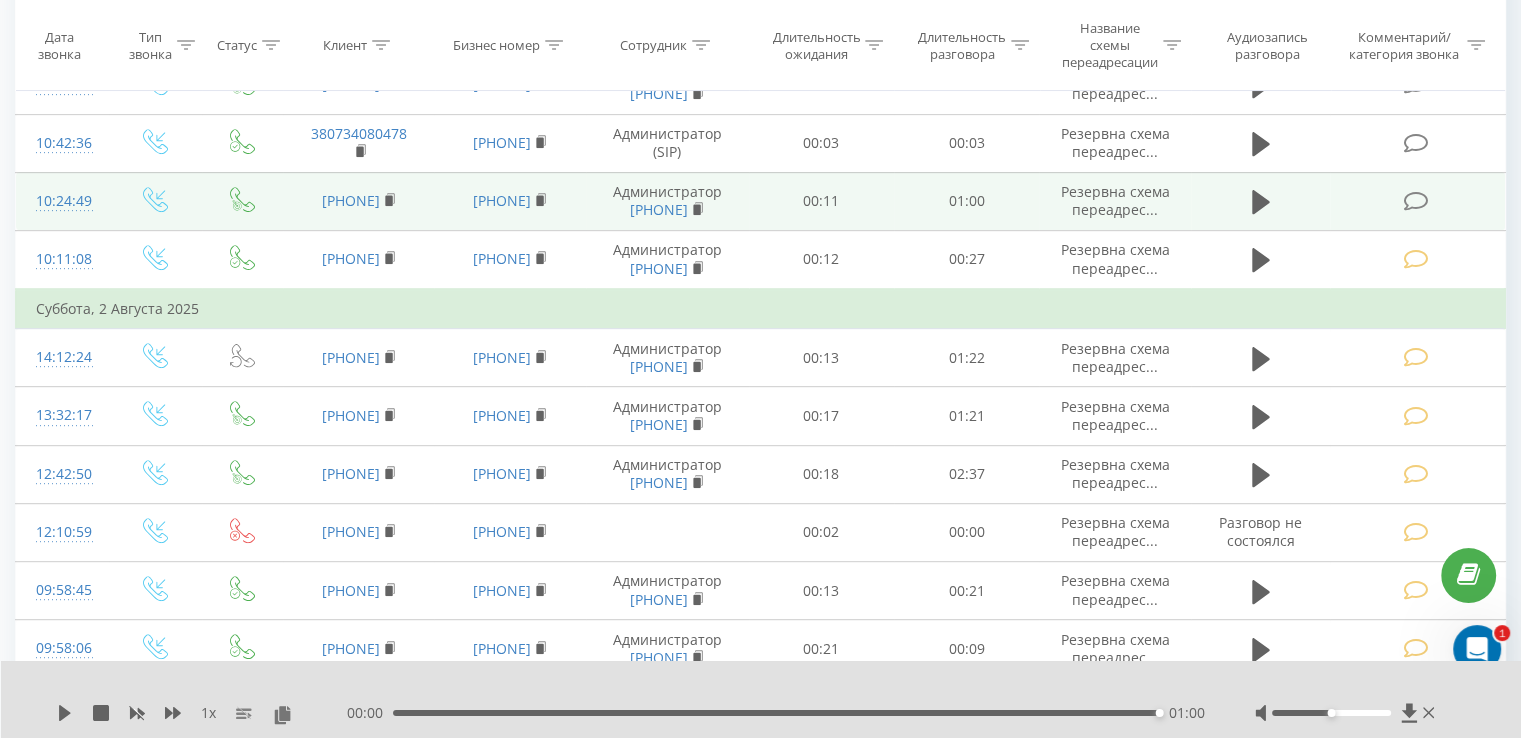 click at bounding box center (1415, 201) 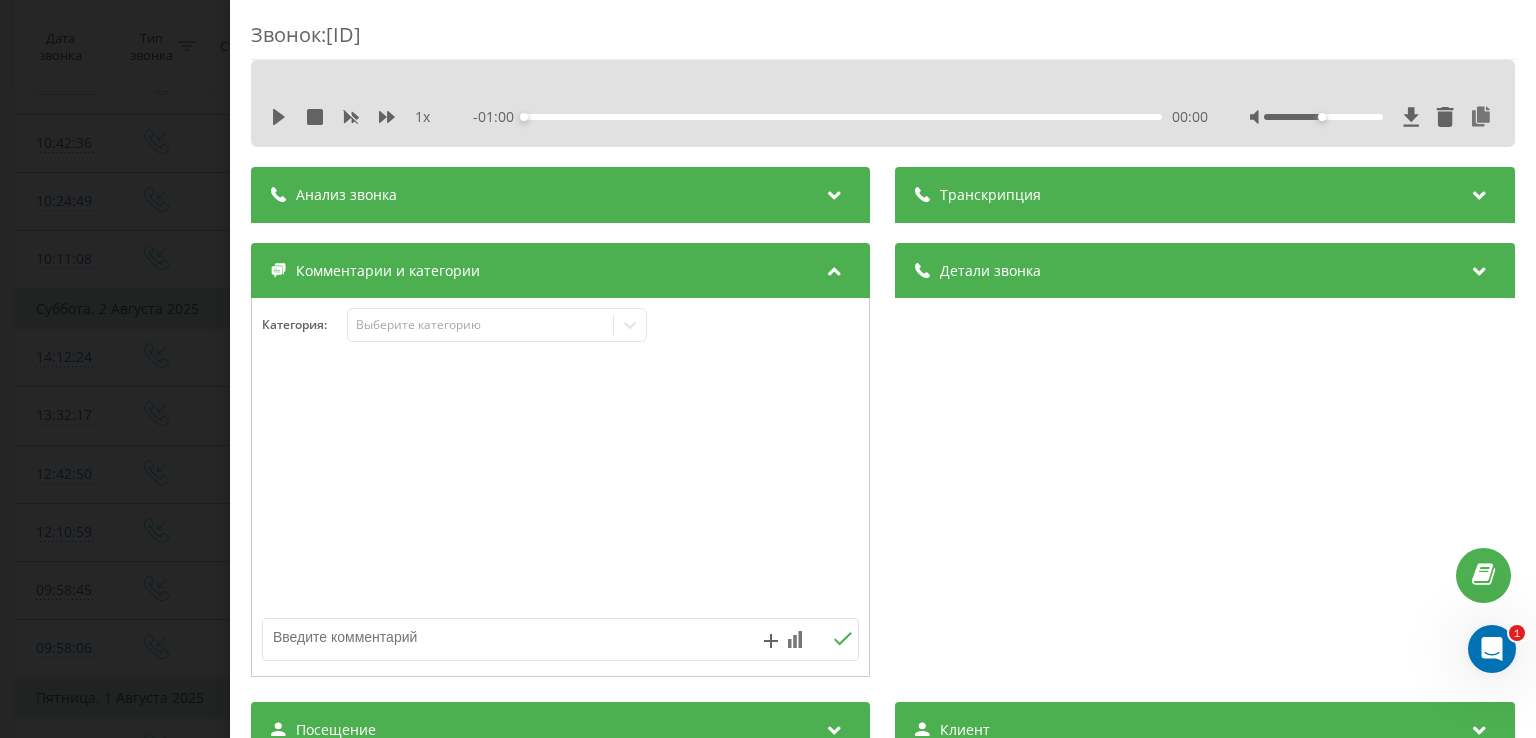 click at bounding box center [501, 637] 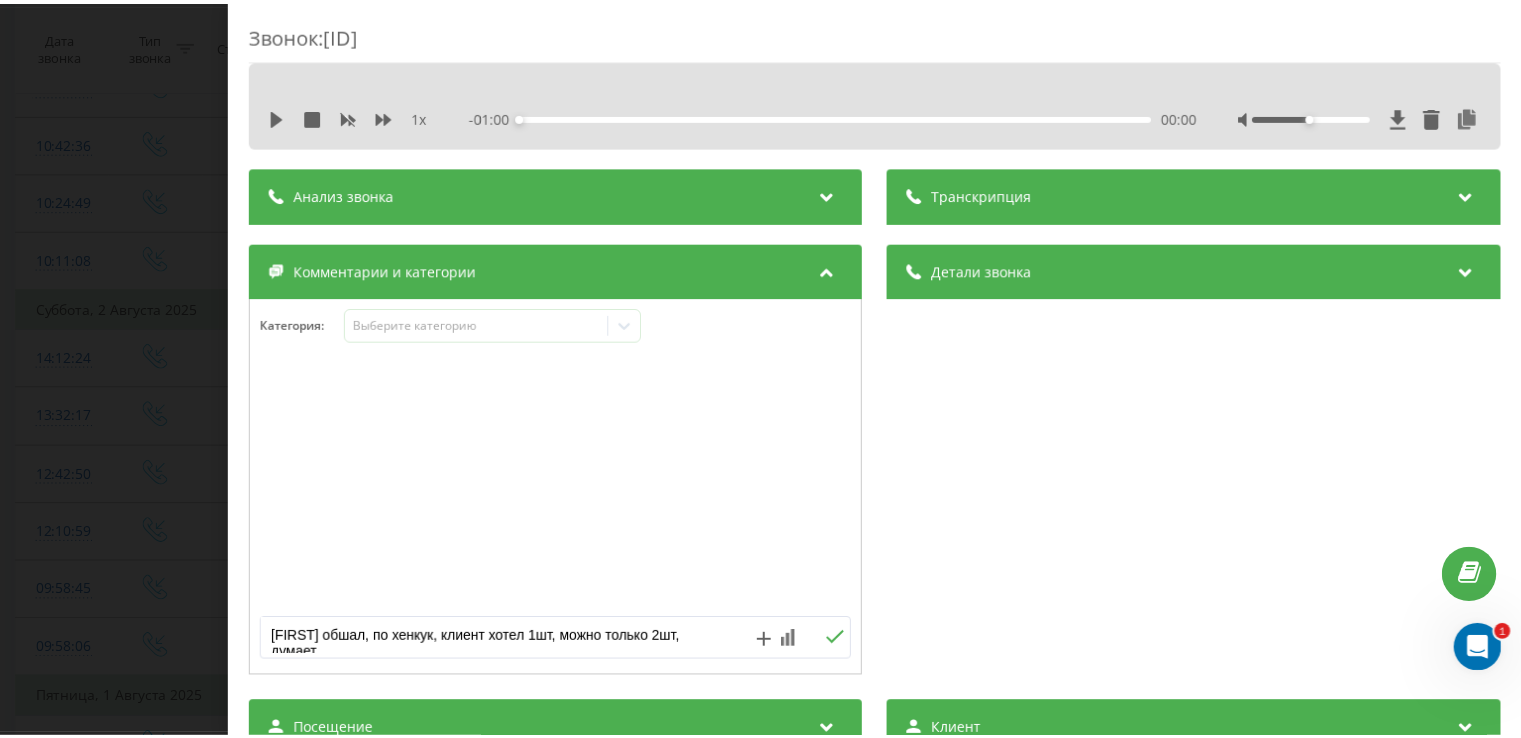 scroll, scrollTop: 6, scrollLeft: 0, axis: vertical 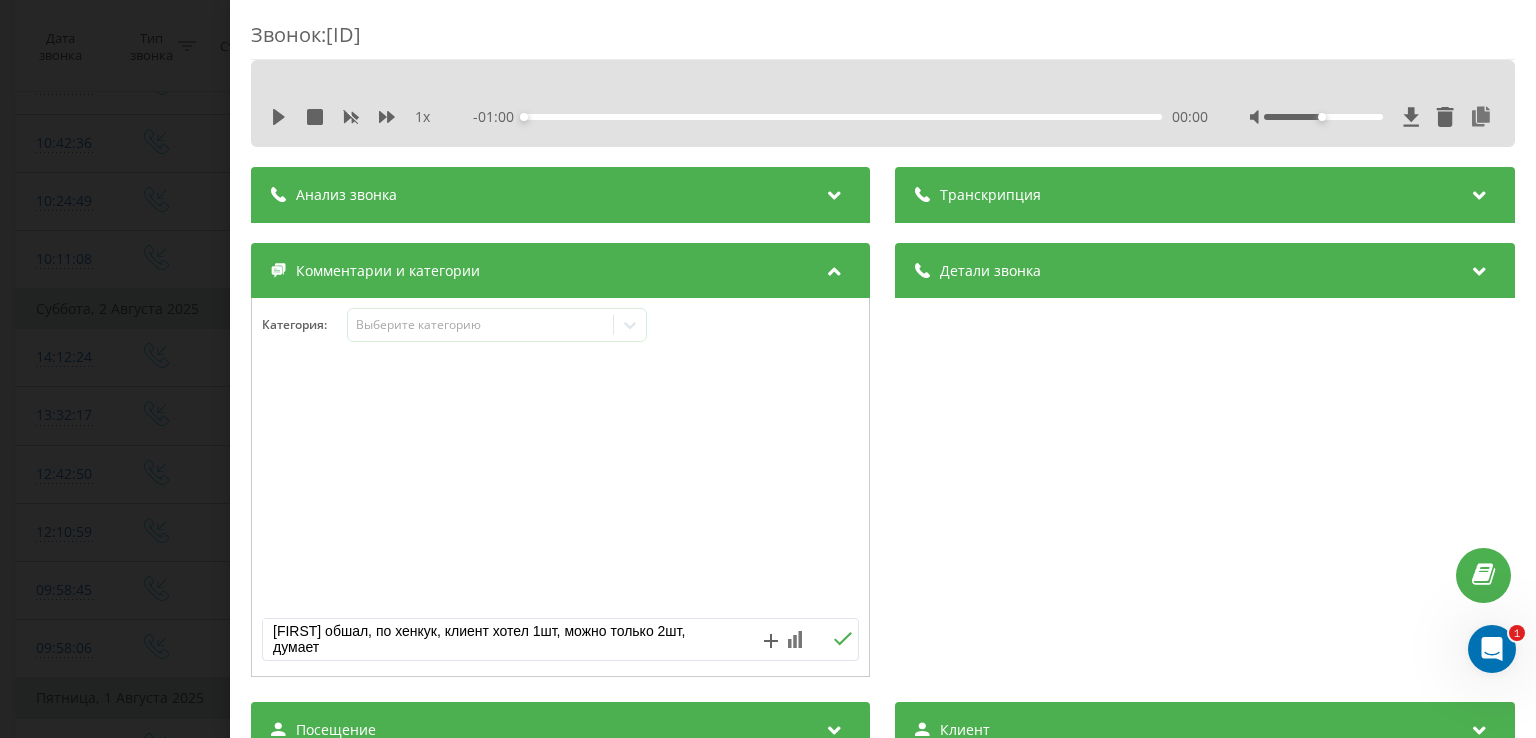 type on "Денис обшал, по хенкук, клиент хотел 1шт, можно только 2шт, думает" 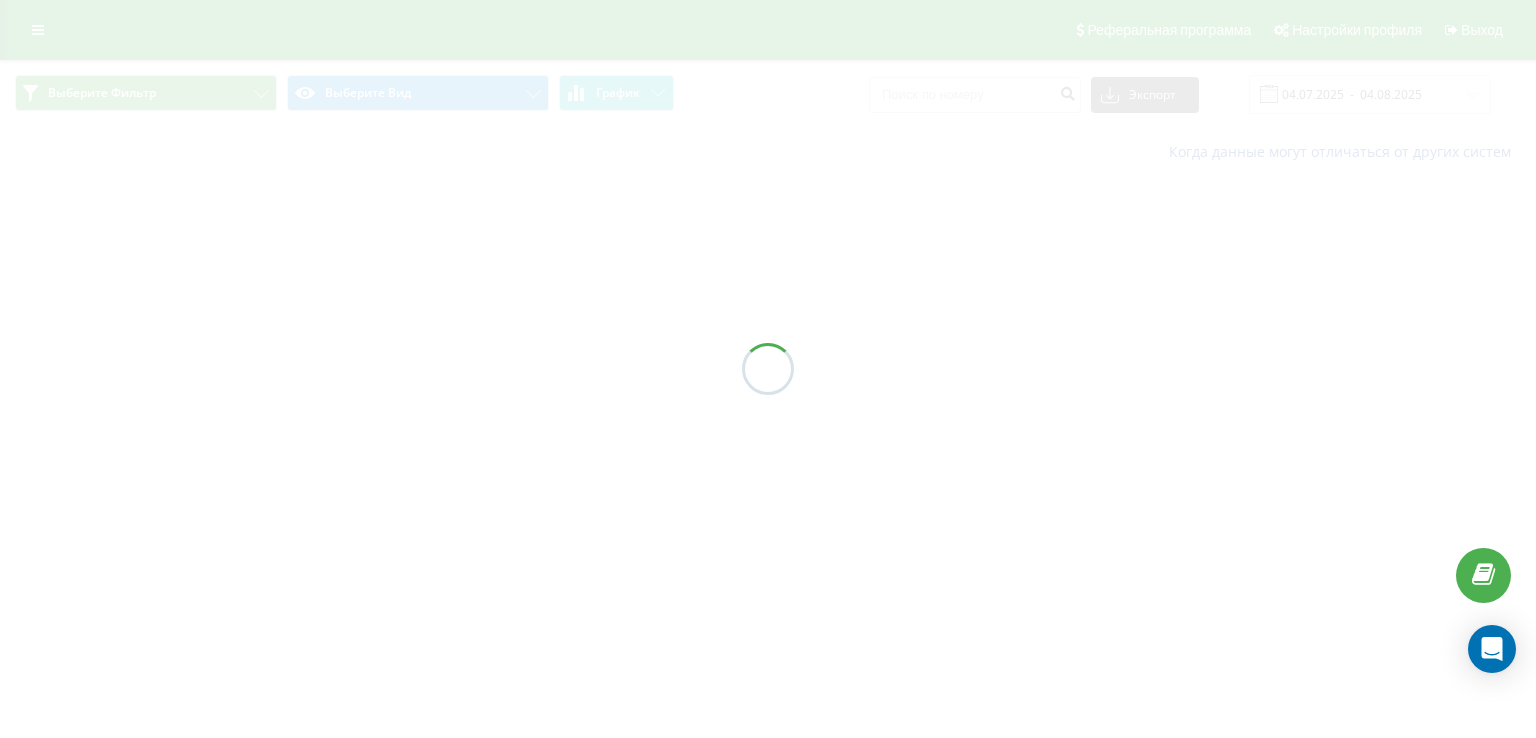 scroll, scrollTop: 0, scrollLeft: 0, axis: both 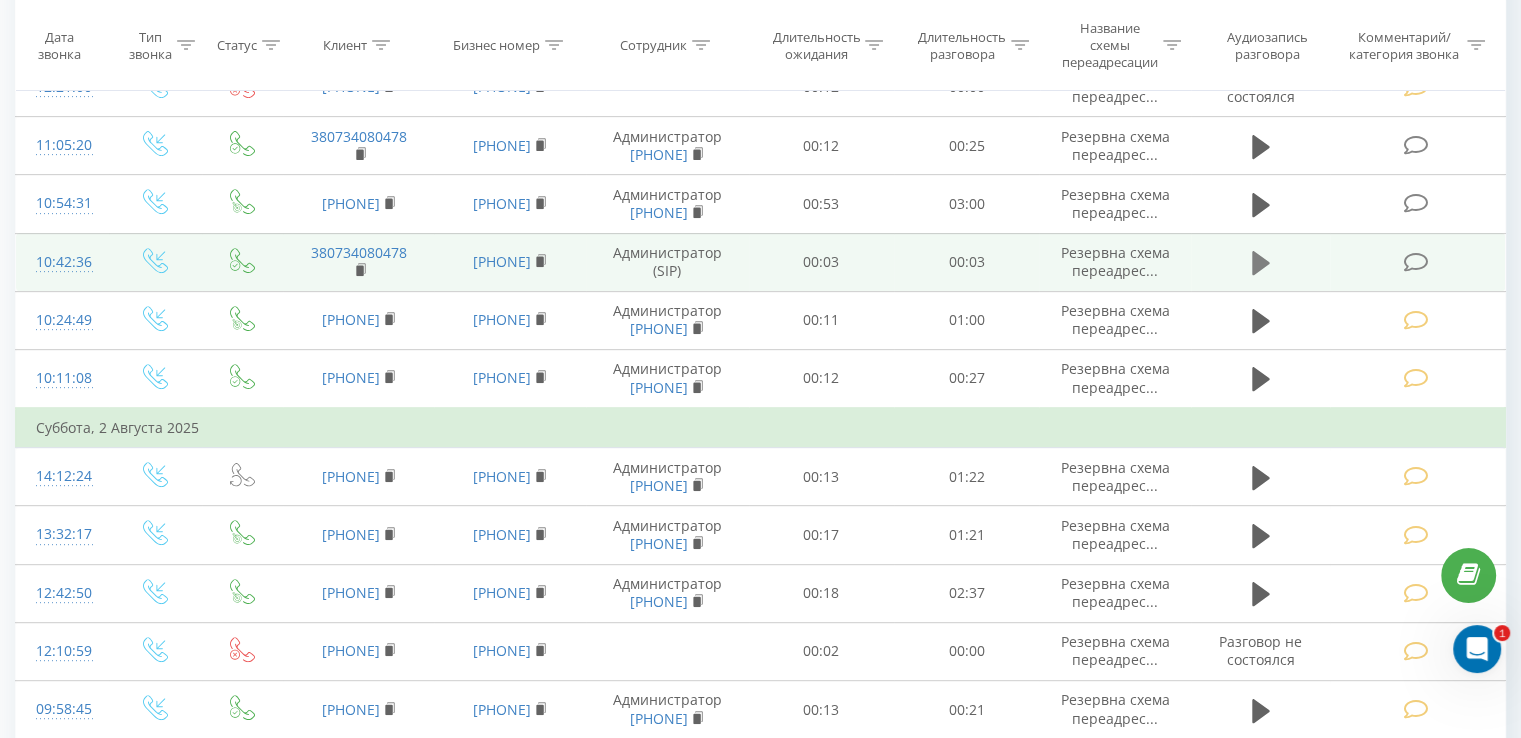 click at bounding box center [1261, 263] 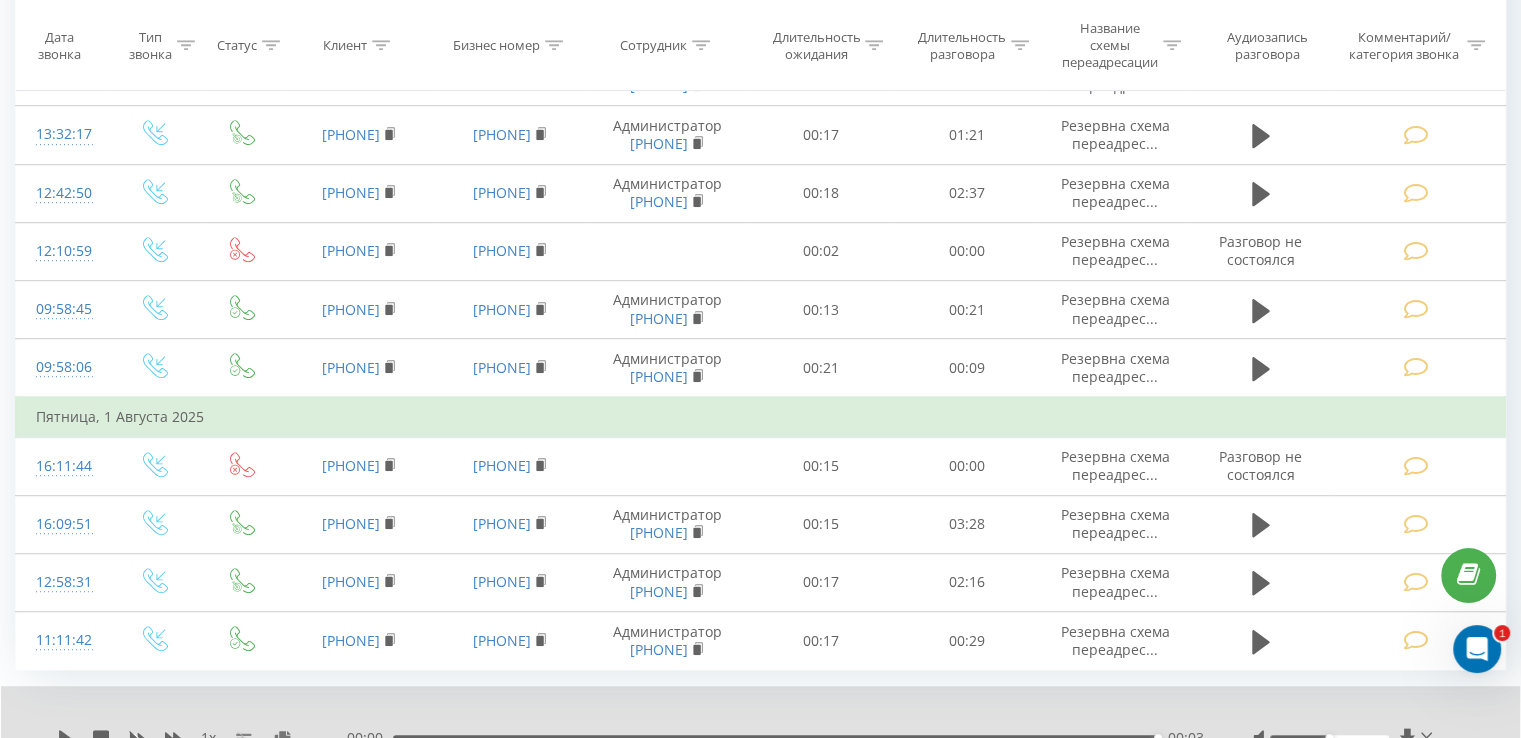 scroll, scrollTop: 1259, scrollLeft: 0, axis: vertical 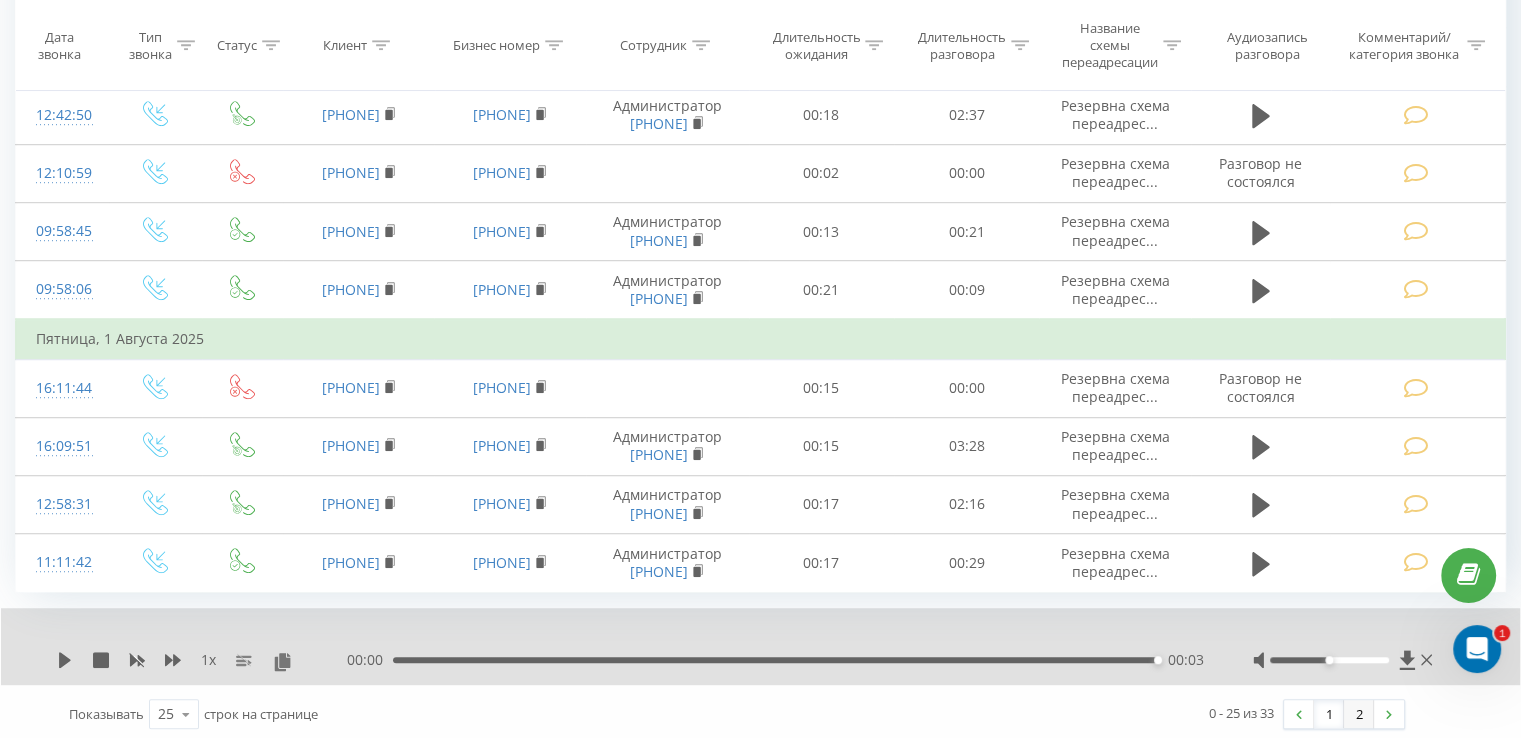 click on "2" at bounding box center [1359, 714] 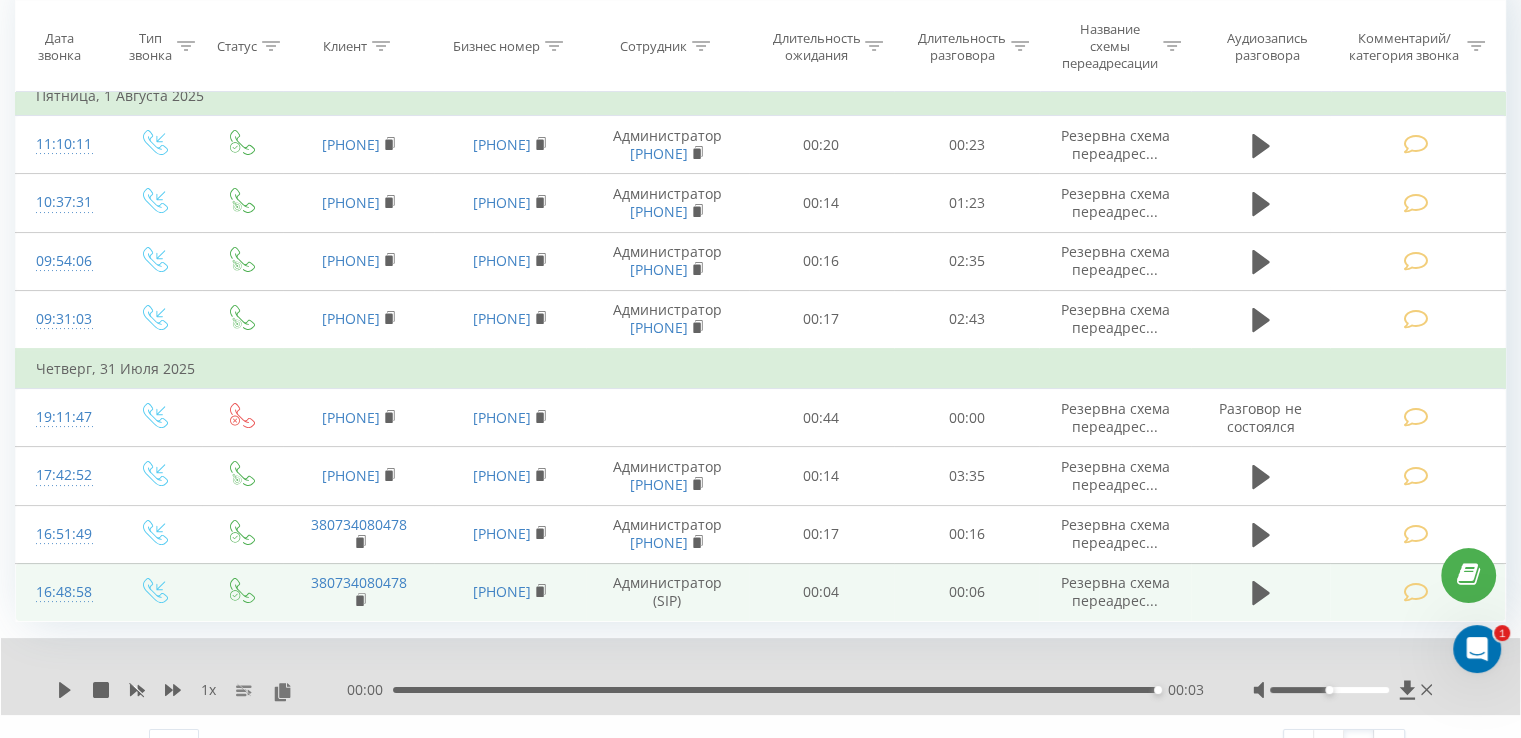 scroll, scrollTop: 232, scrollLeft: 0, axis: vertical 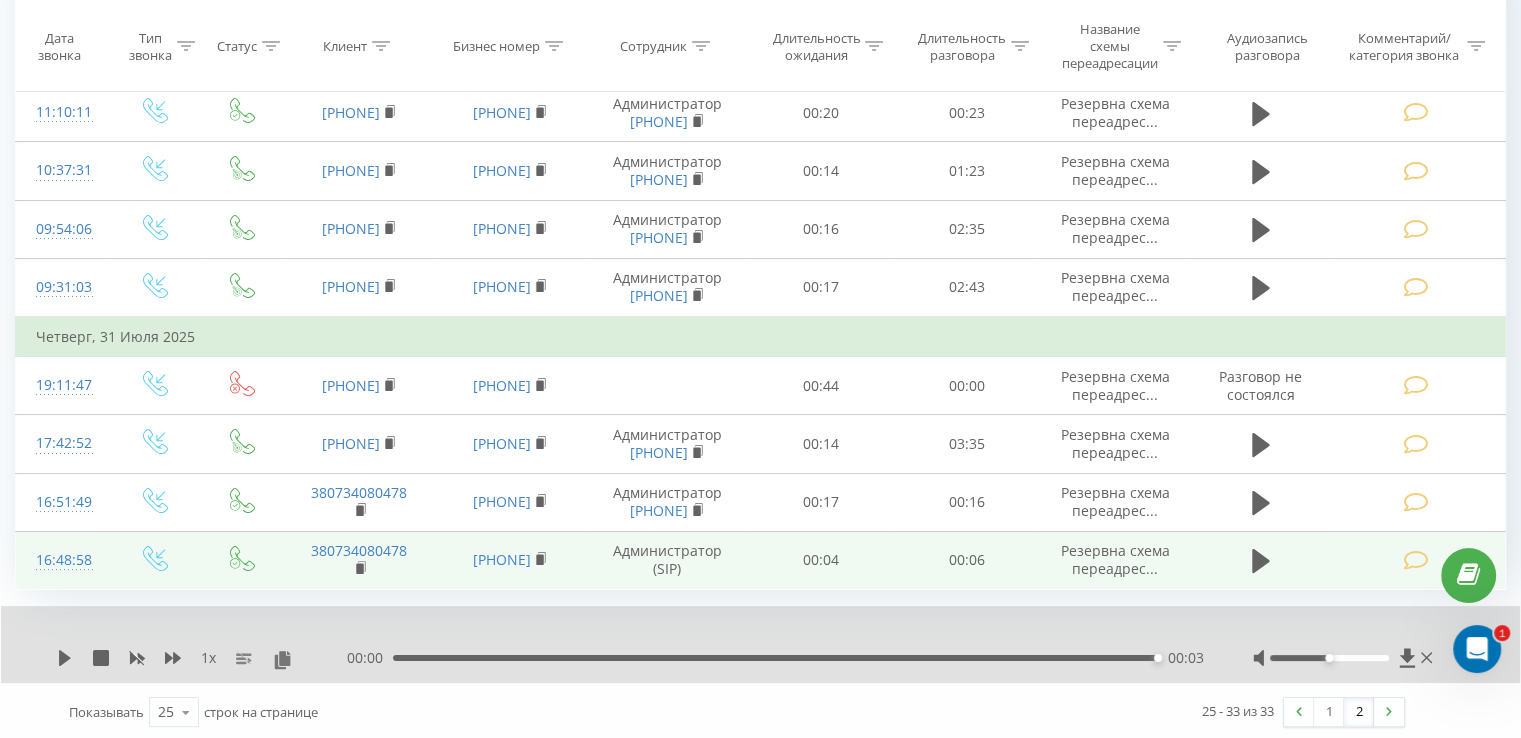 click at bounding box center (1415, 560) 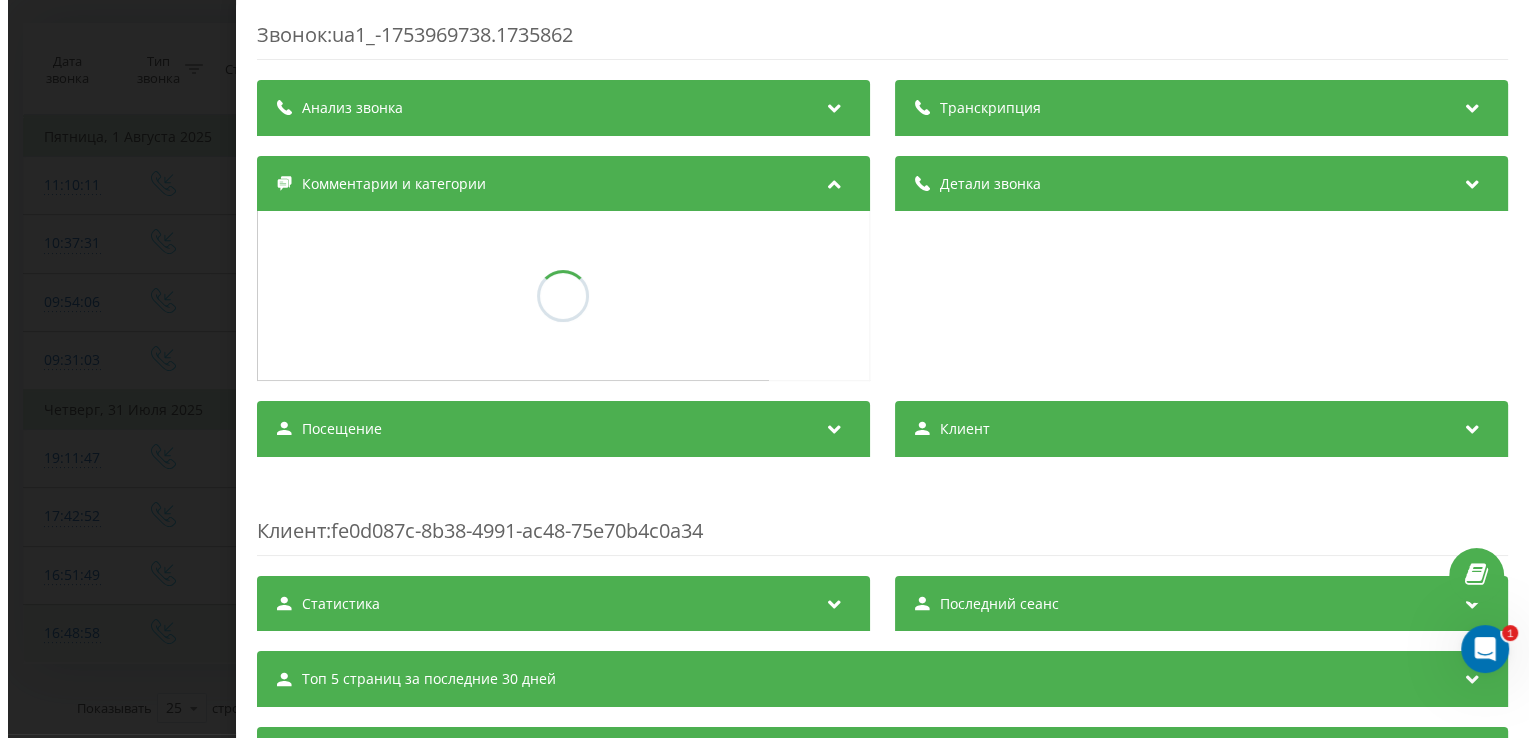 scroll, scrollTop: 156, scrollLeft: 0, axis: vertical 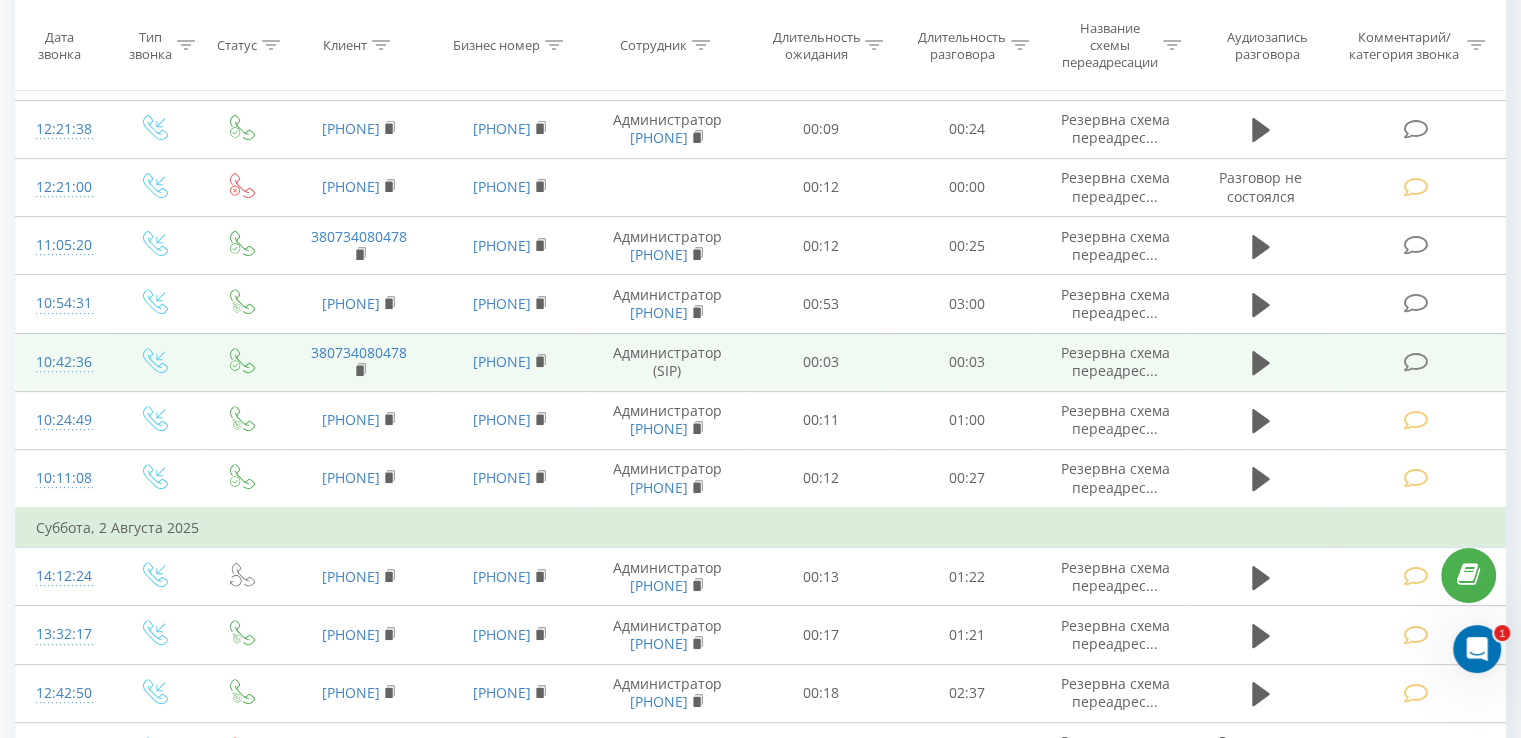 click at bounding box center [1415, 362] 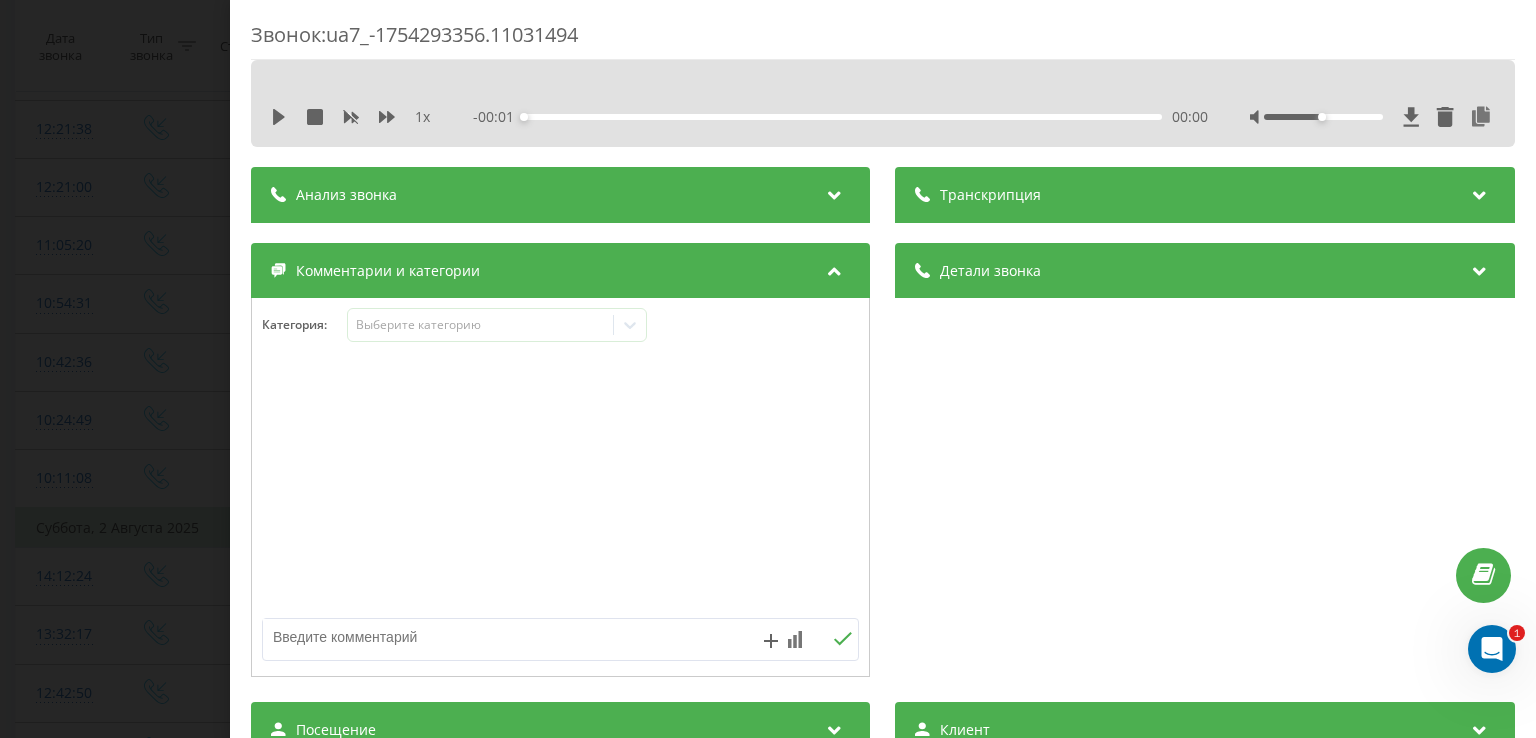 click at bounding box center [560, 488] 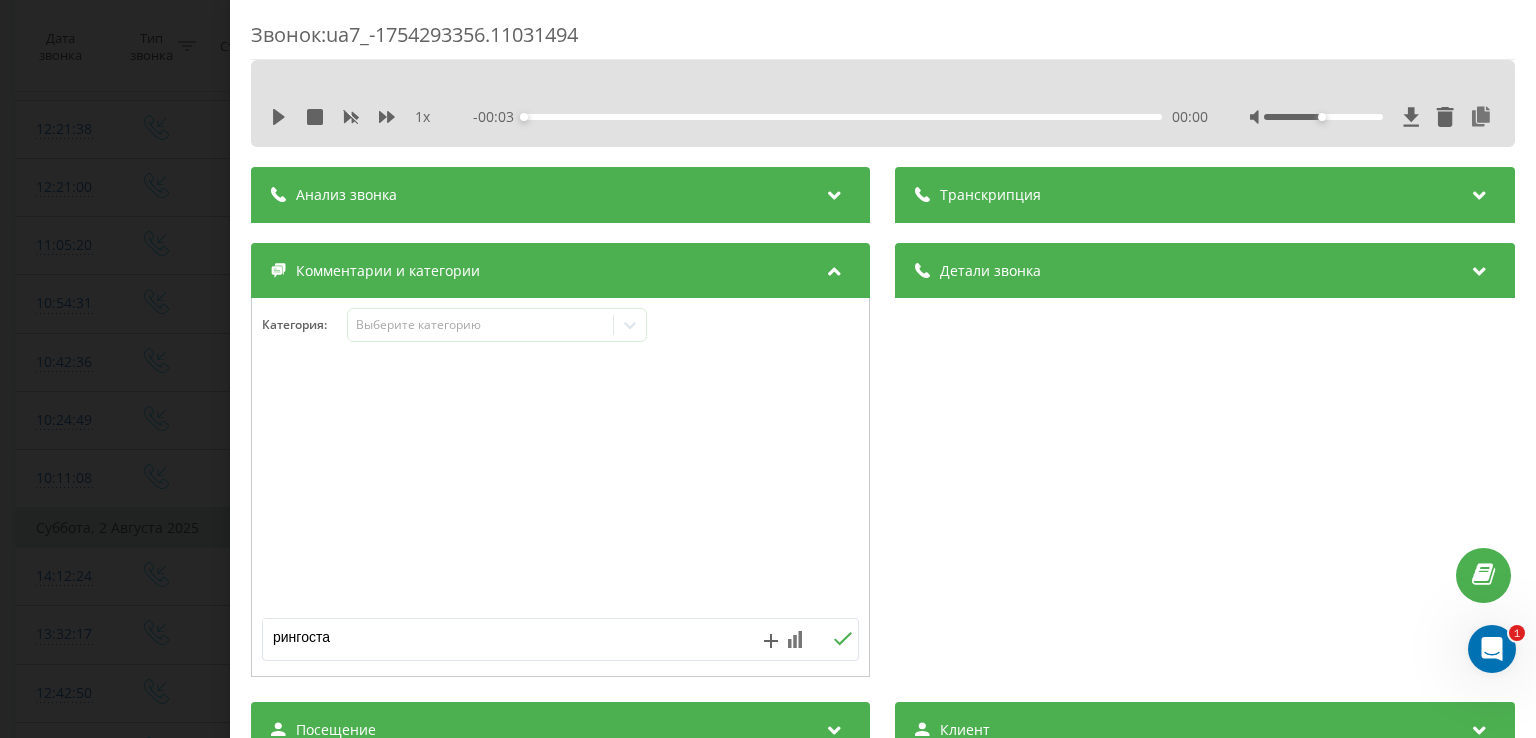 type on "рингостат" 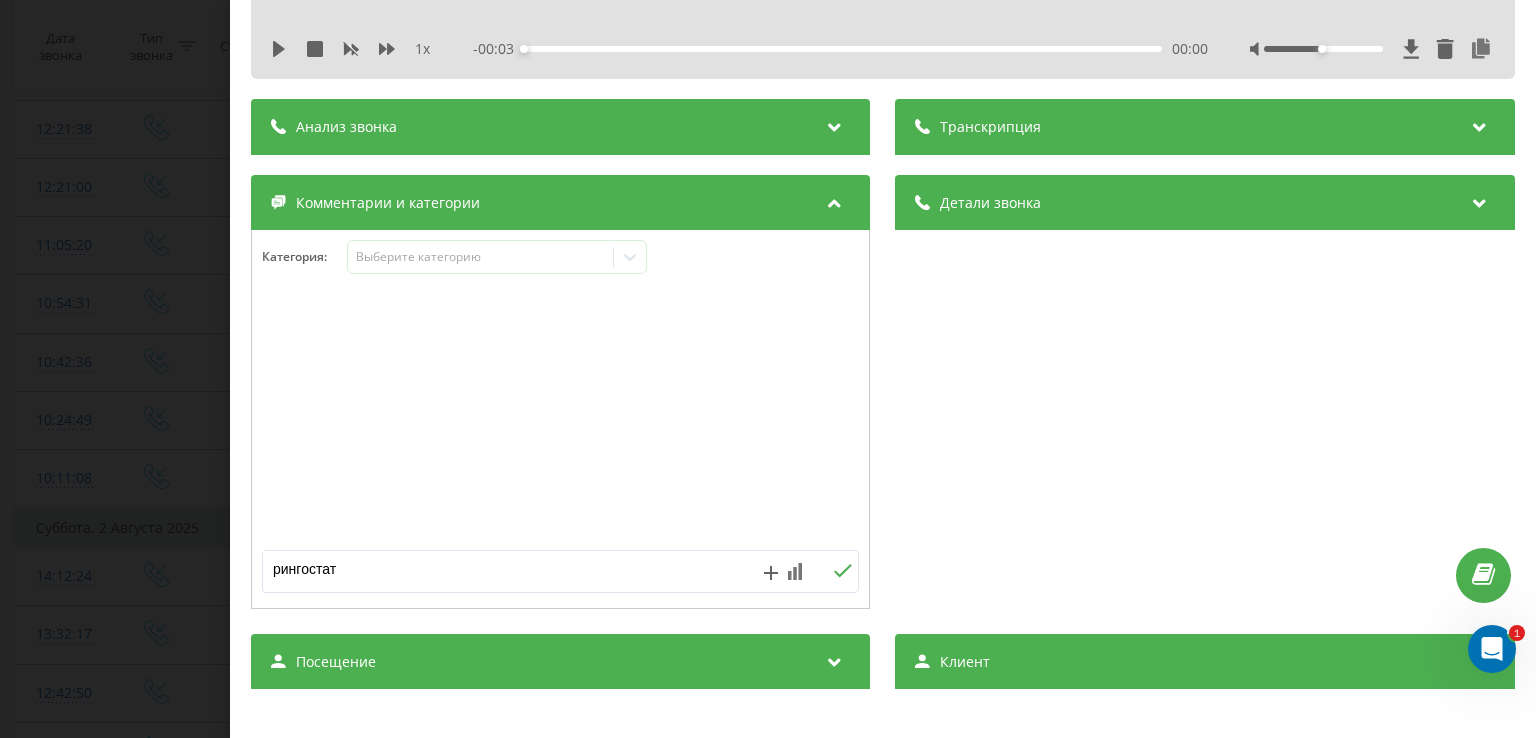 scroll, scrollTop: 100, scrollLeft: 0, axis: vertical 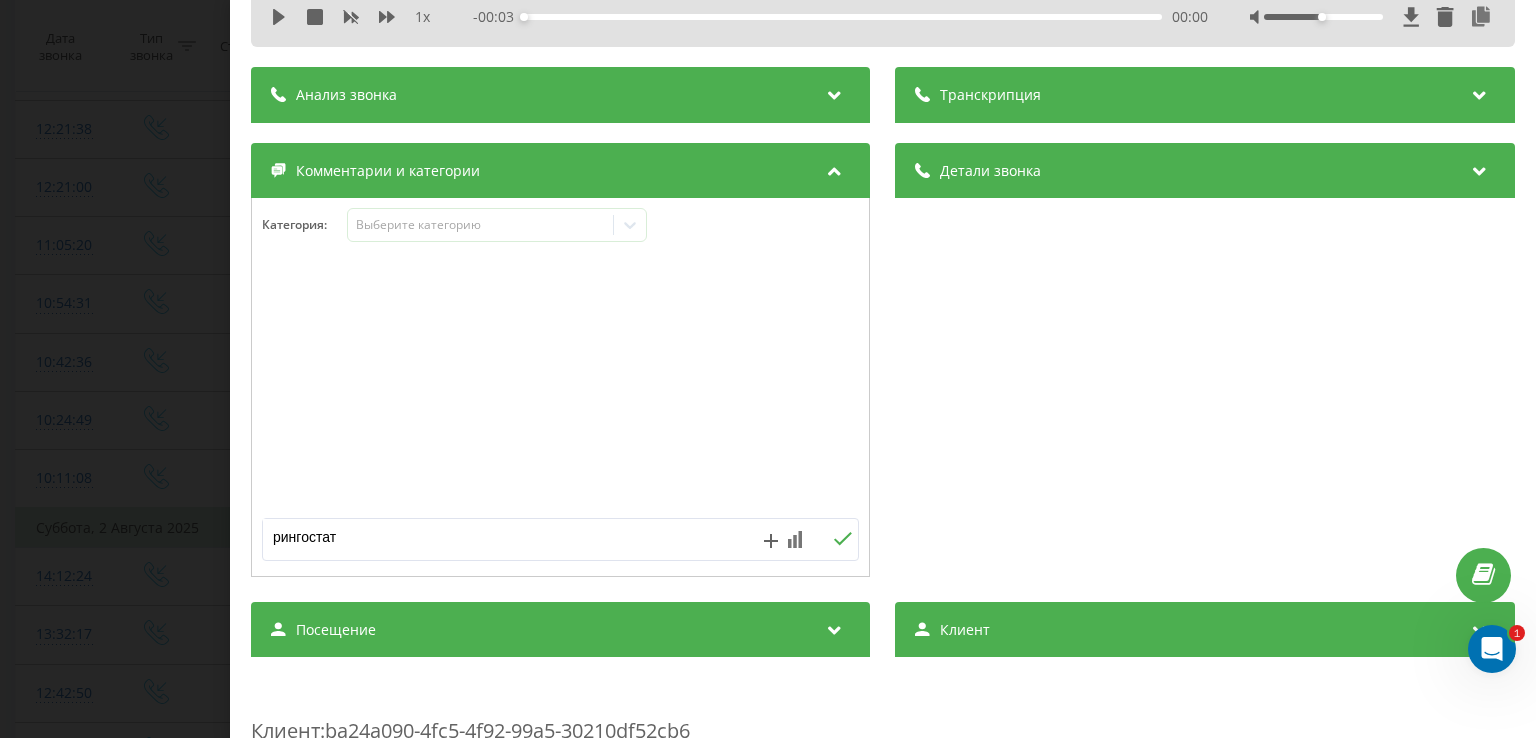 click at bounding box center [843, 539] 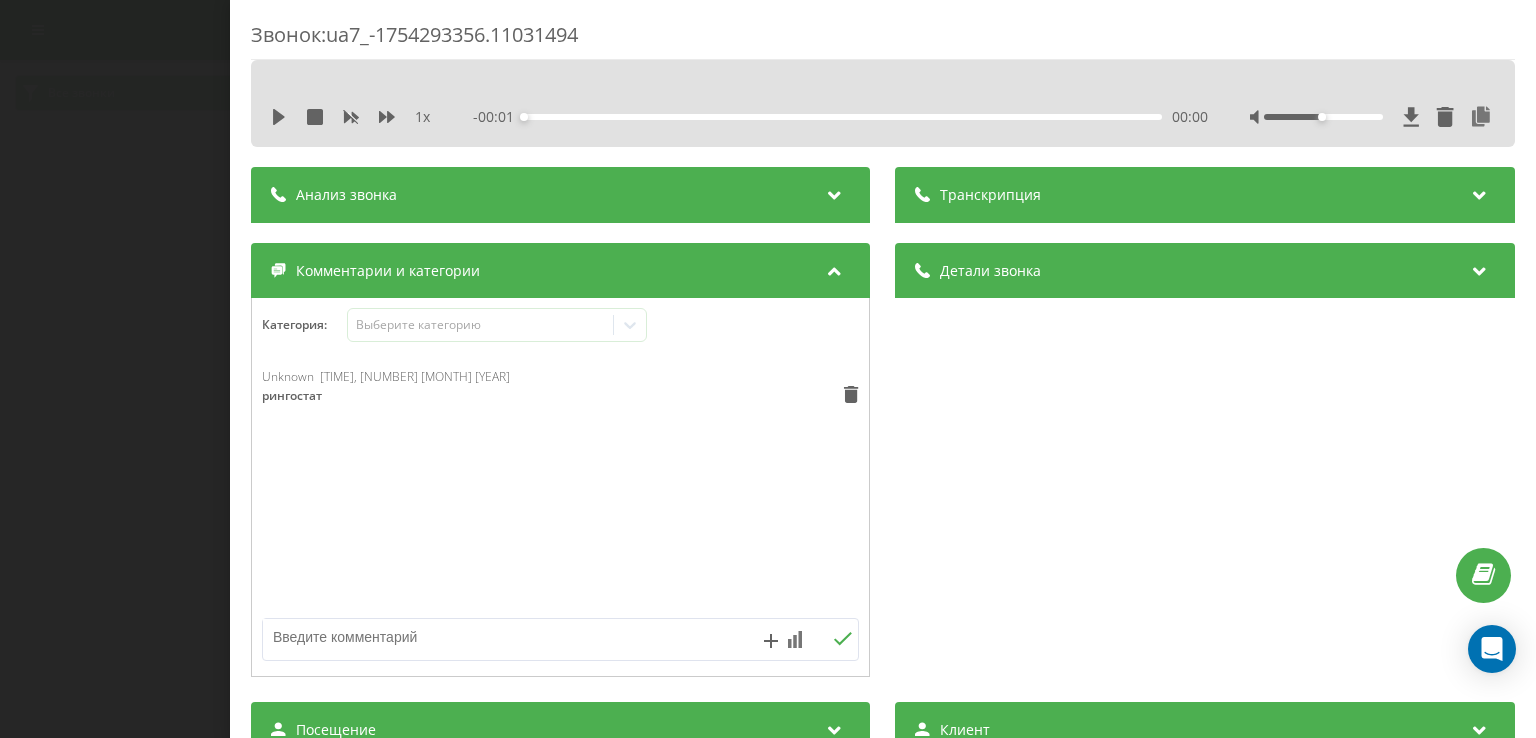 scroll, scrollTop: 0, scrollLeft: 0, axis: both 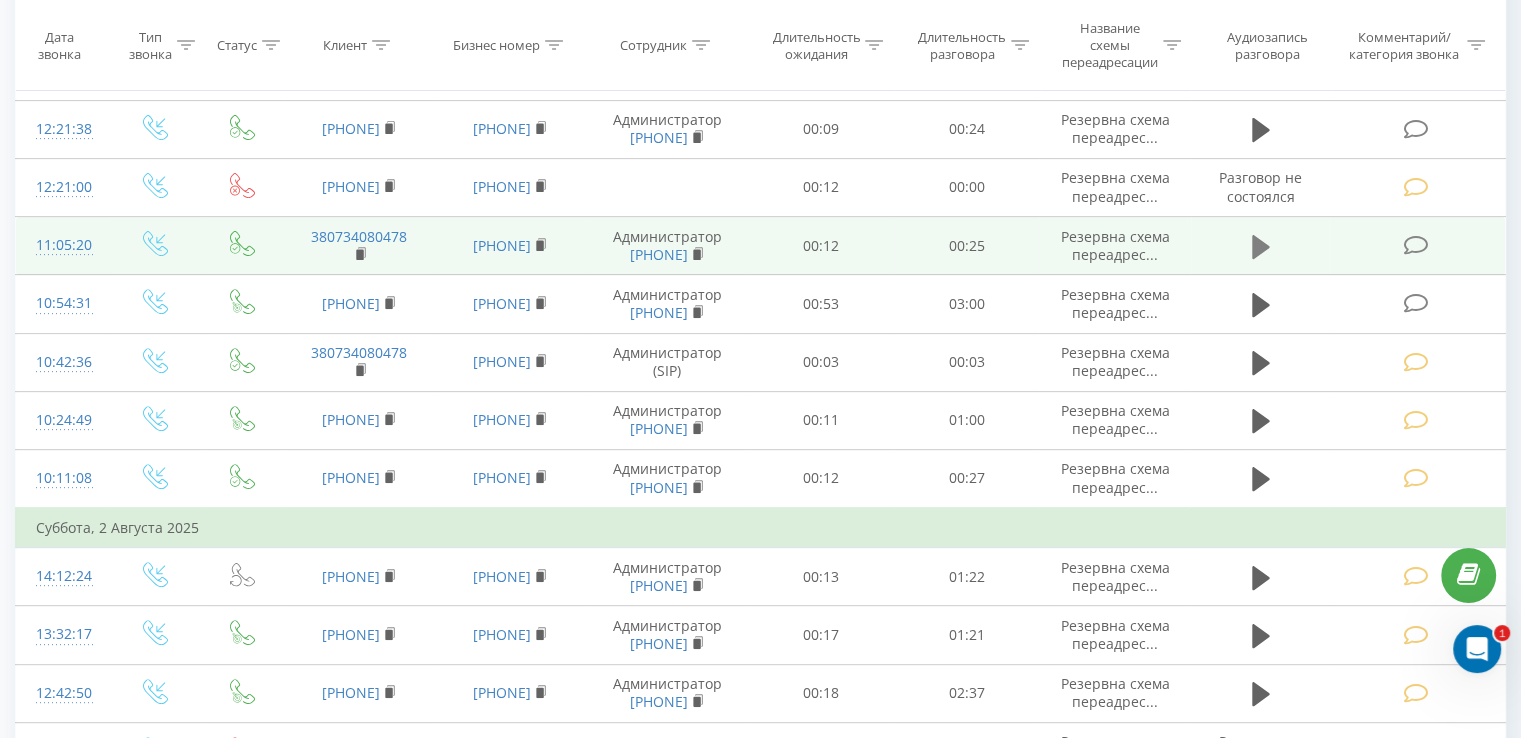 click 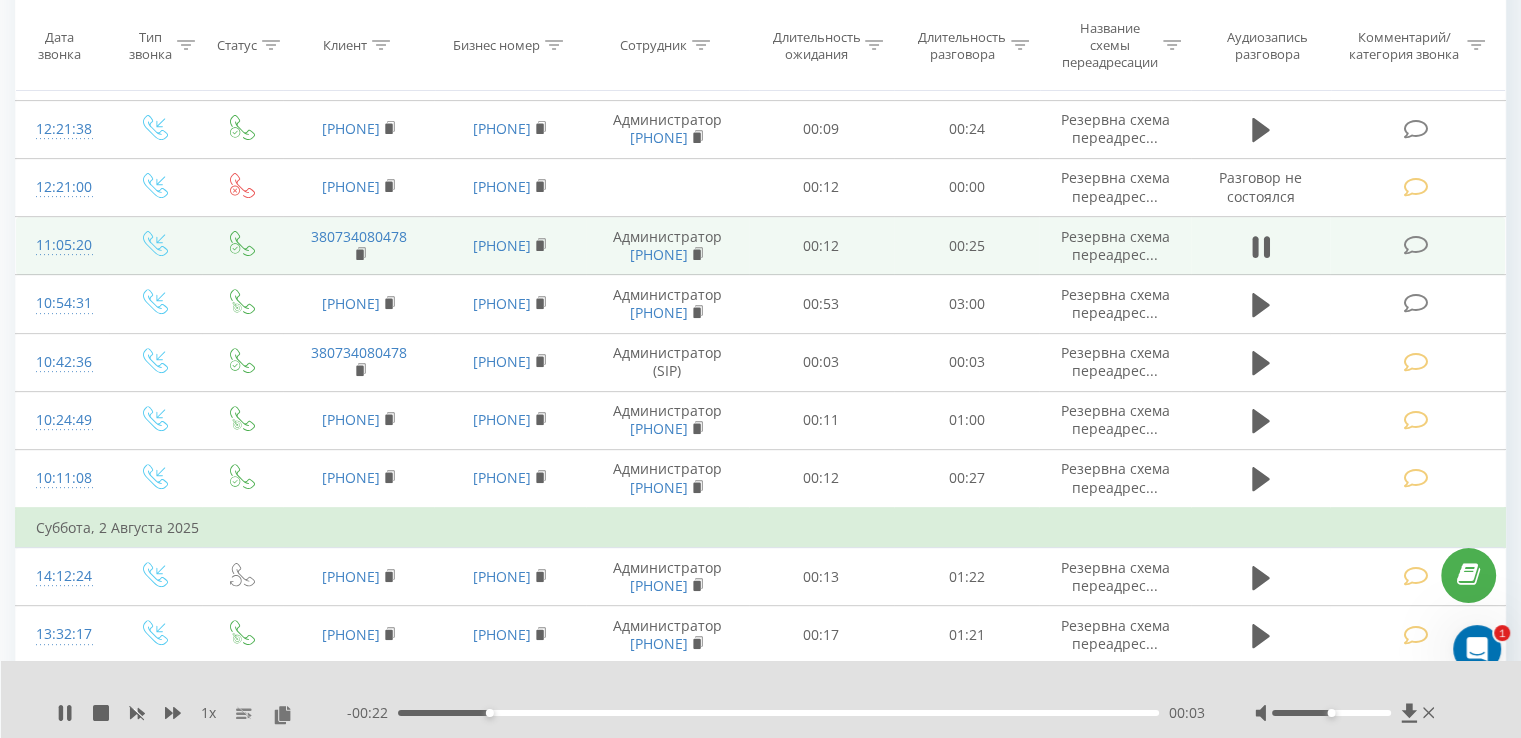 click at bounding box center (1415, 245) 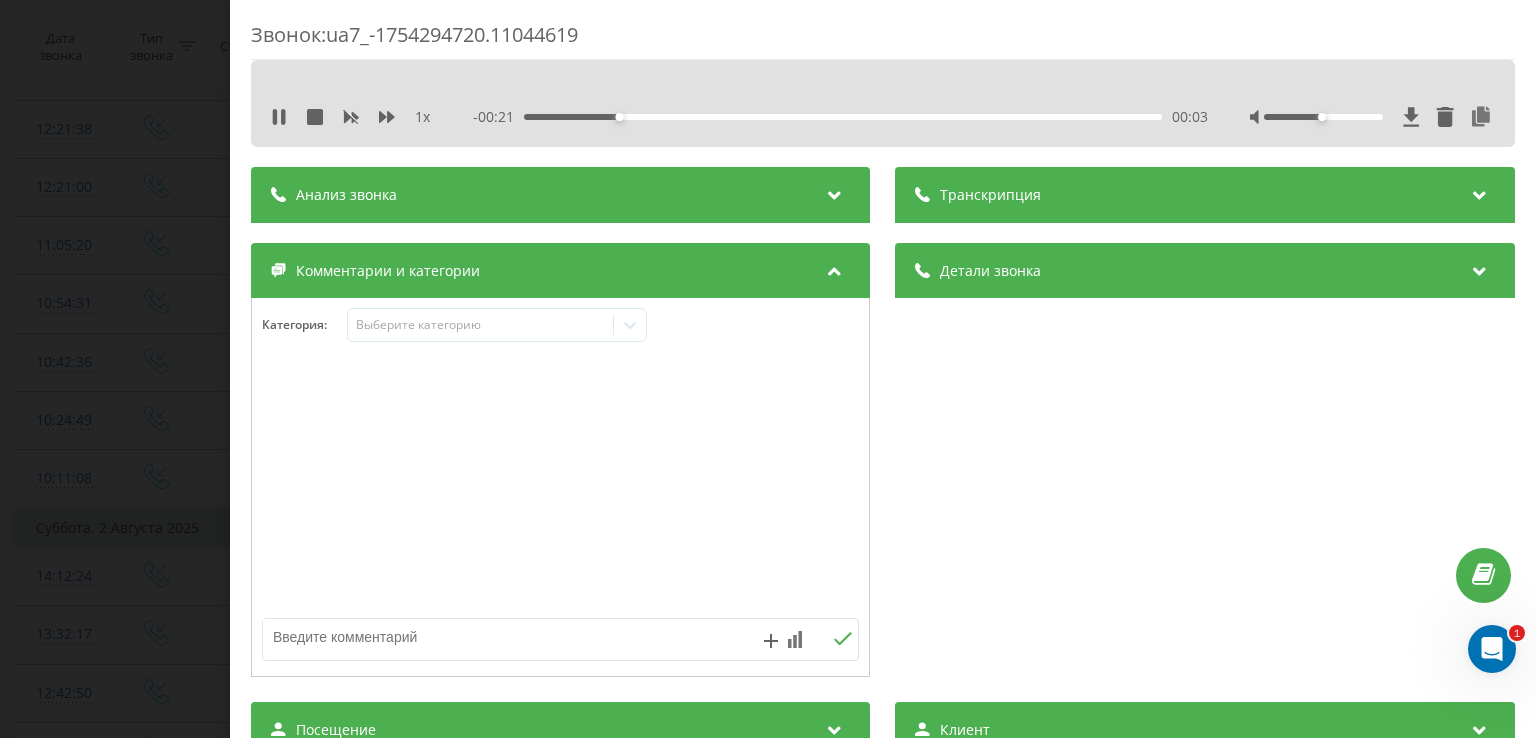 click at bounding box center (501, 637) 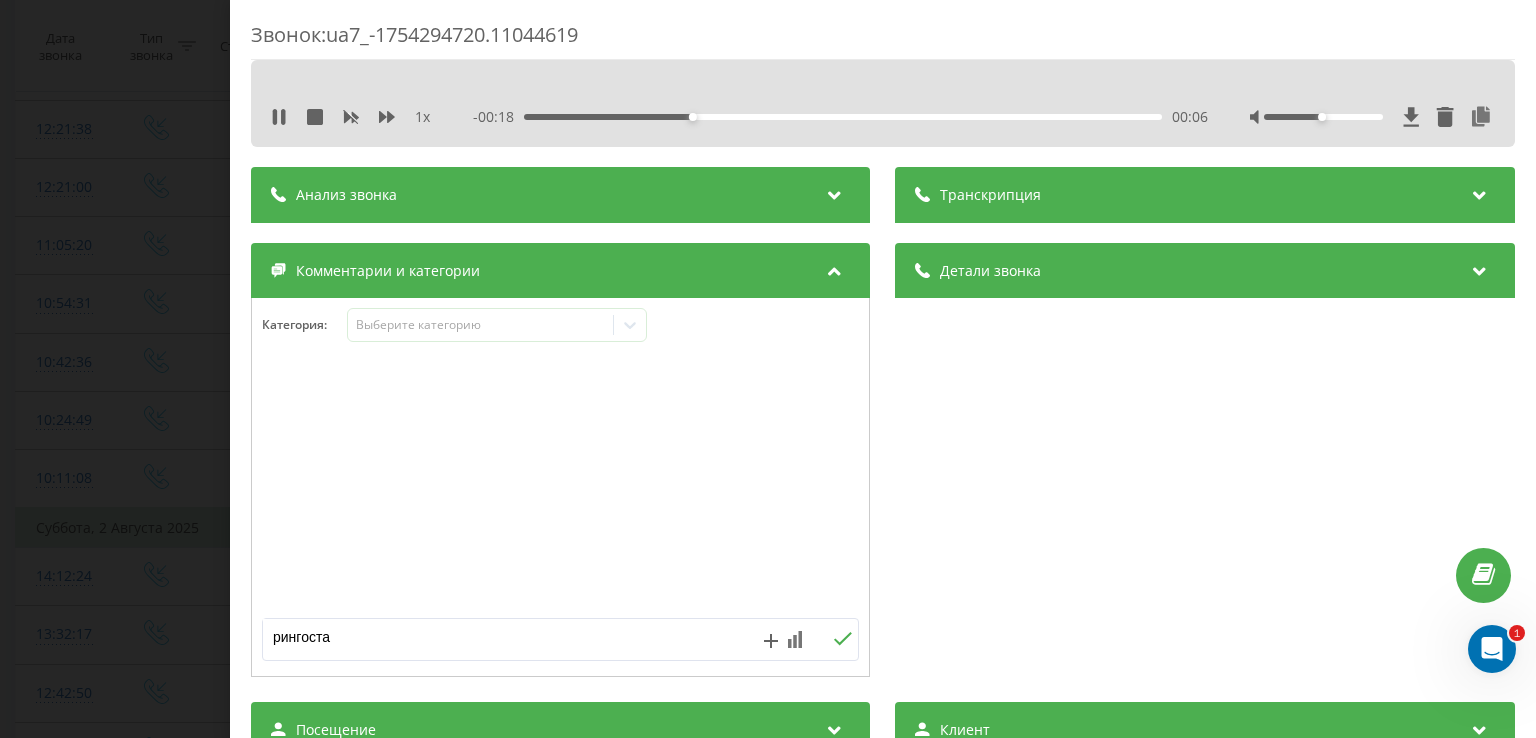 type on "рингостат" 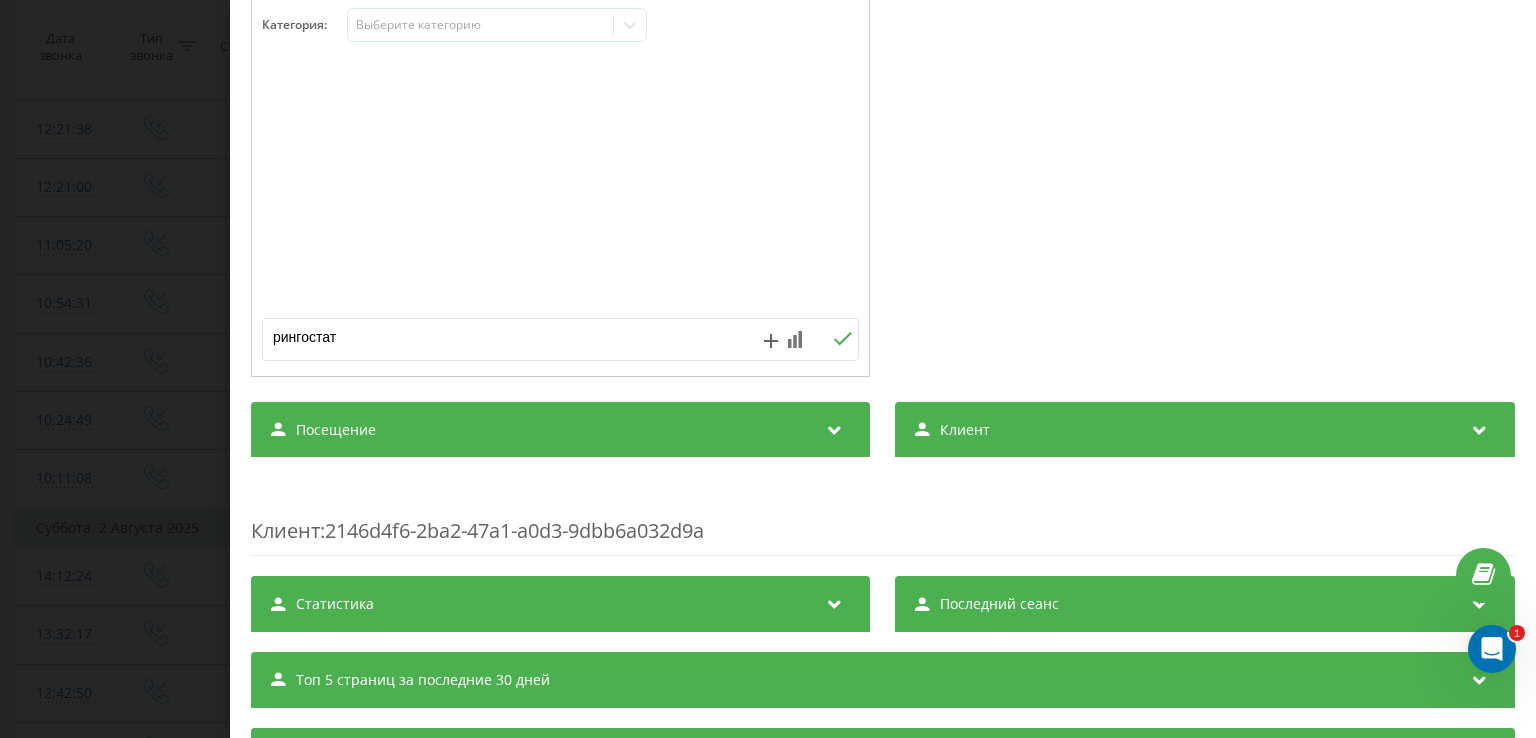 click at bounding box center (843, 339) 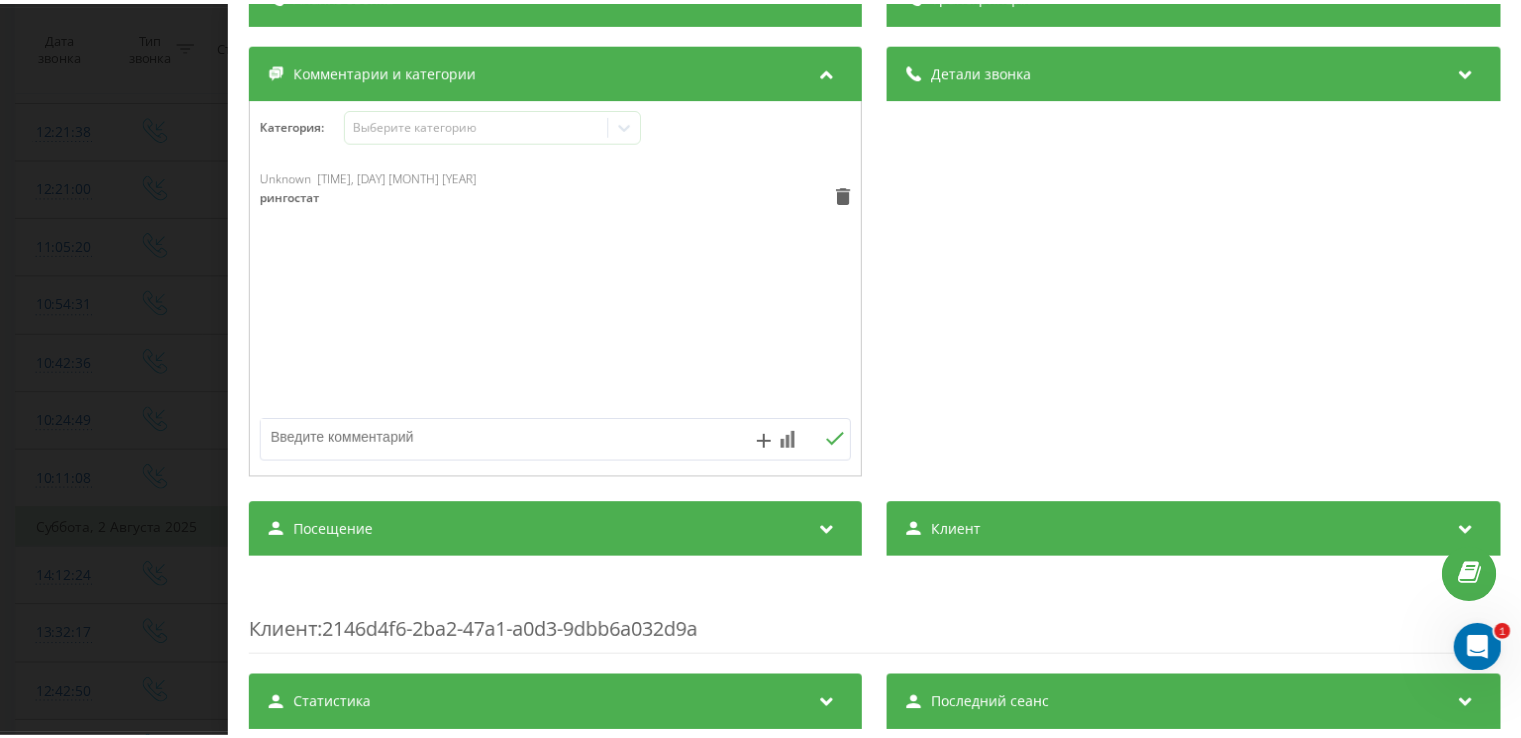 scroll, scrollTop: 0, scrollLeft: 0, axis: both 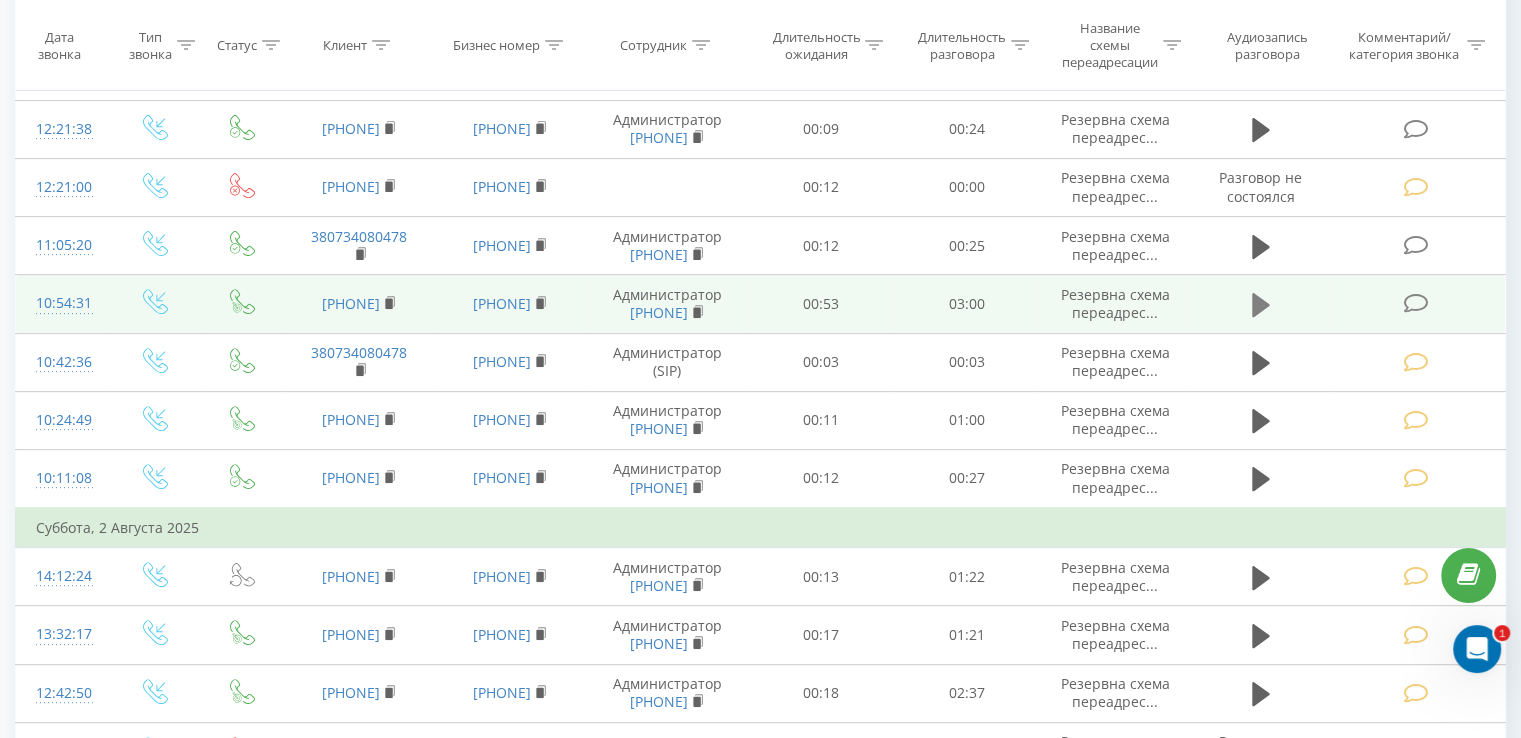 click at bounding box center (1261, 305) 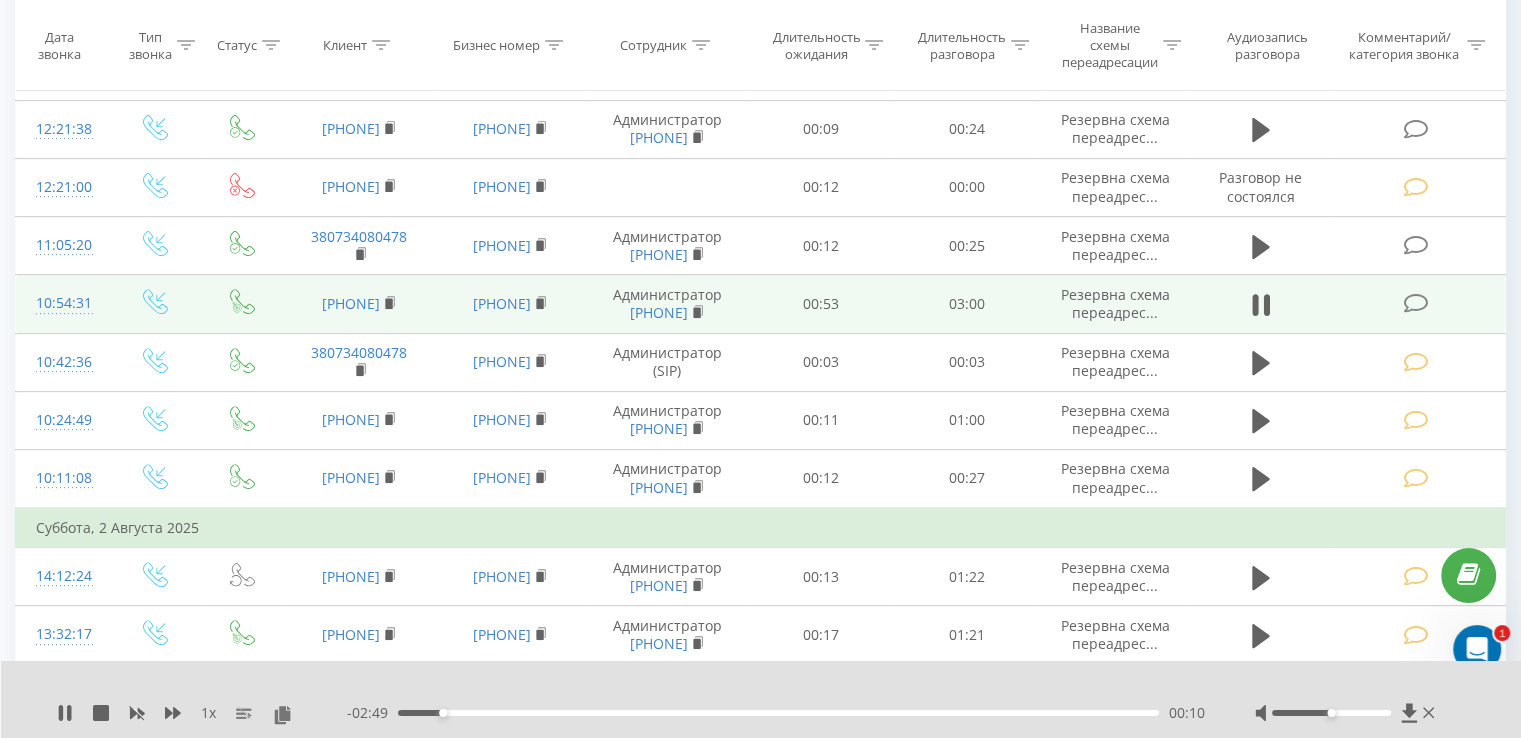 drag, startPoint x: 412, startPoint y: 293, endPoint x: 287, endPoint y: 289, distance: 125.06398 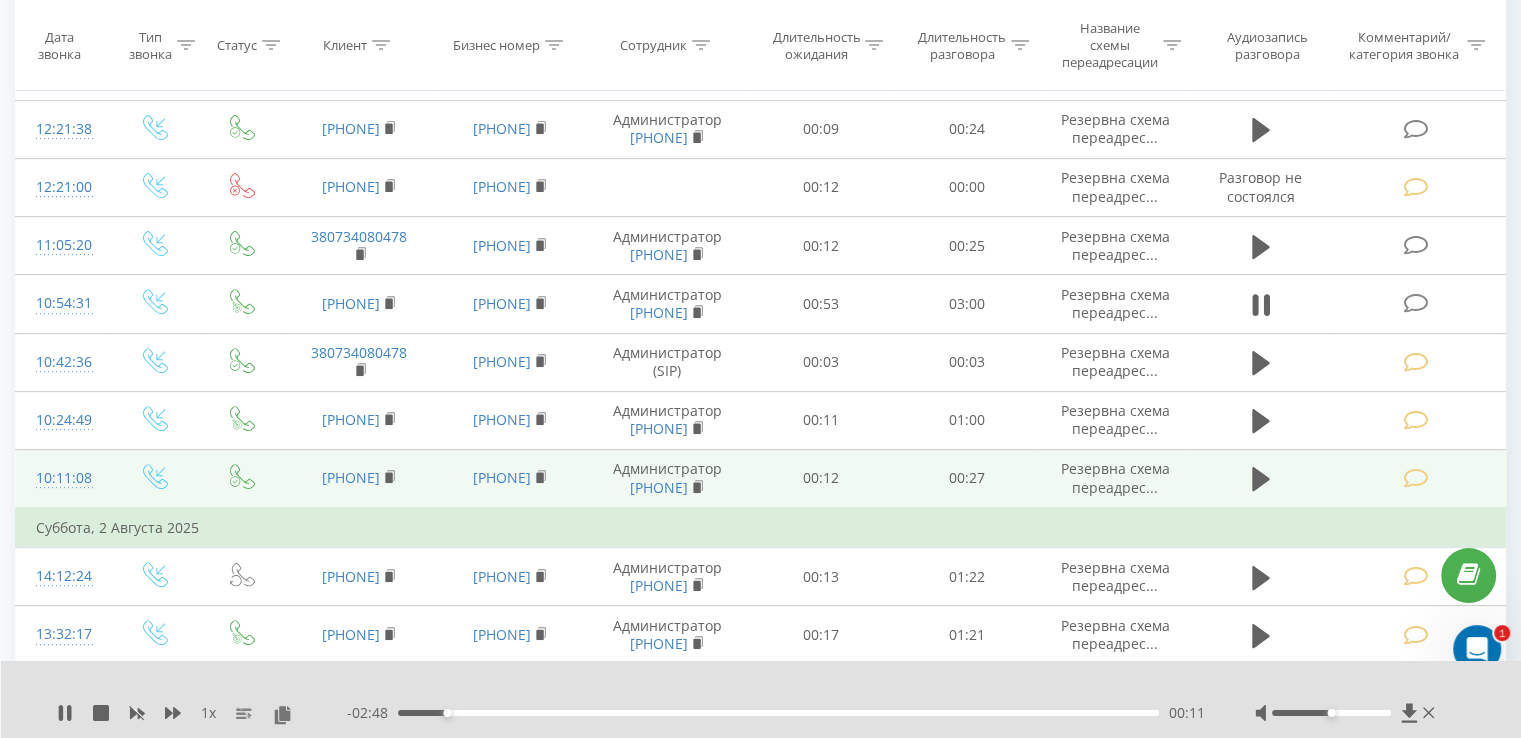 copy on "[PHONE]" 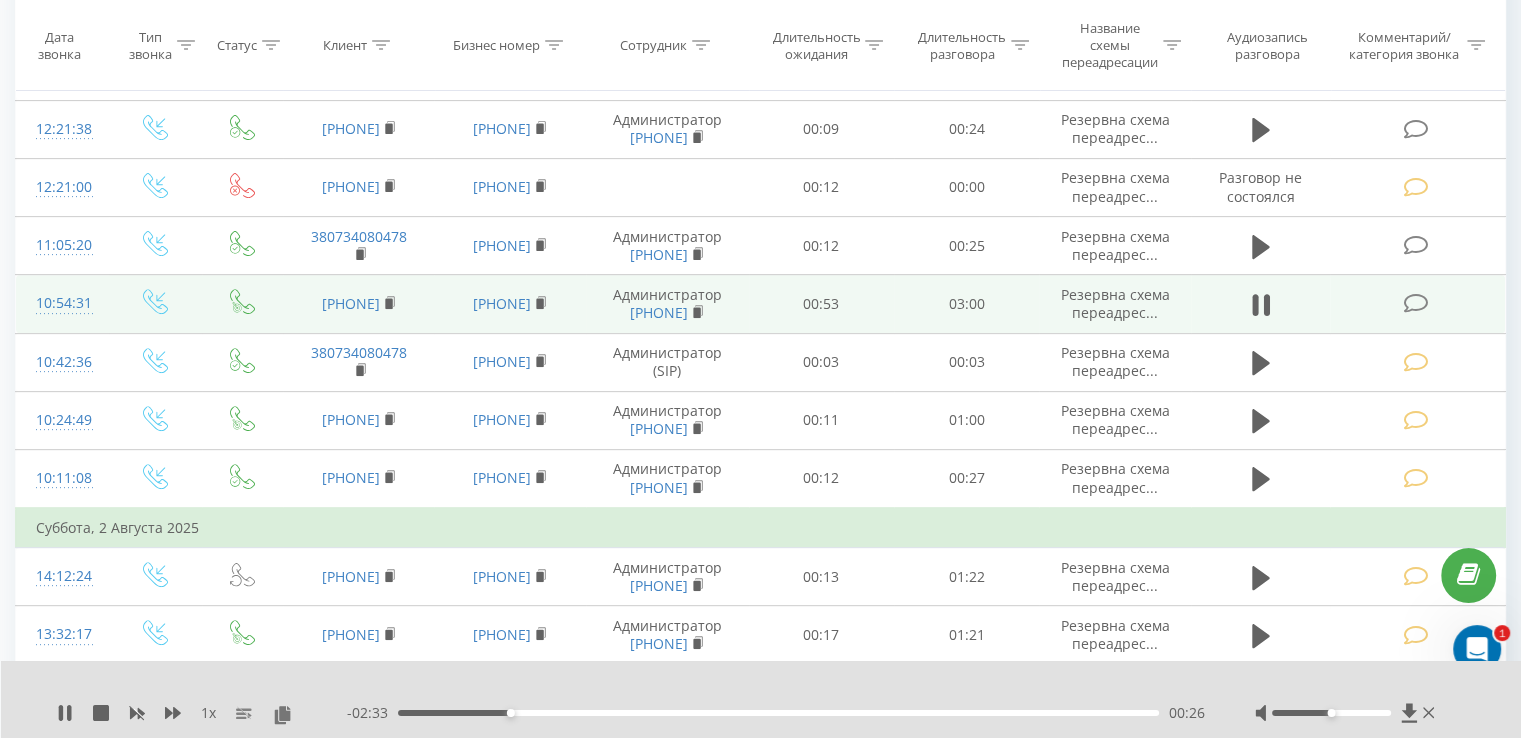 click at bounding box center (1415, 303) 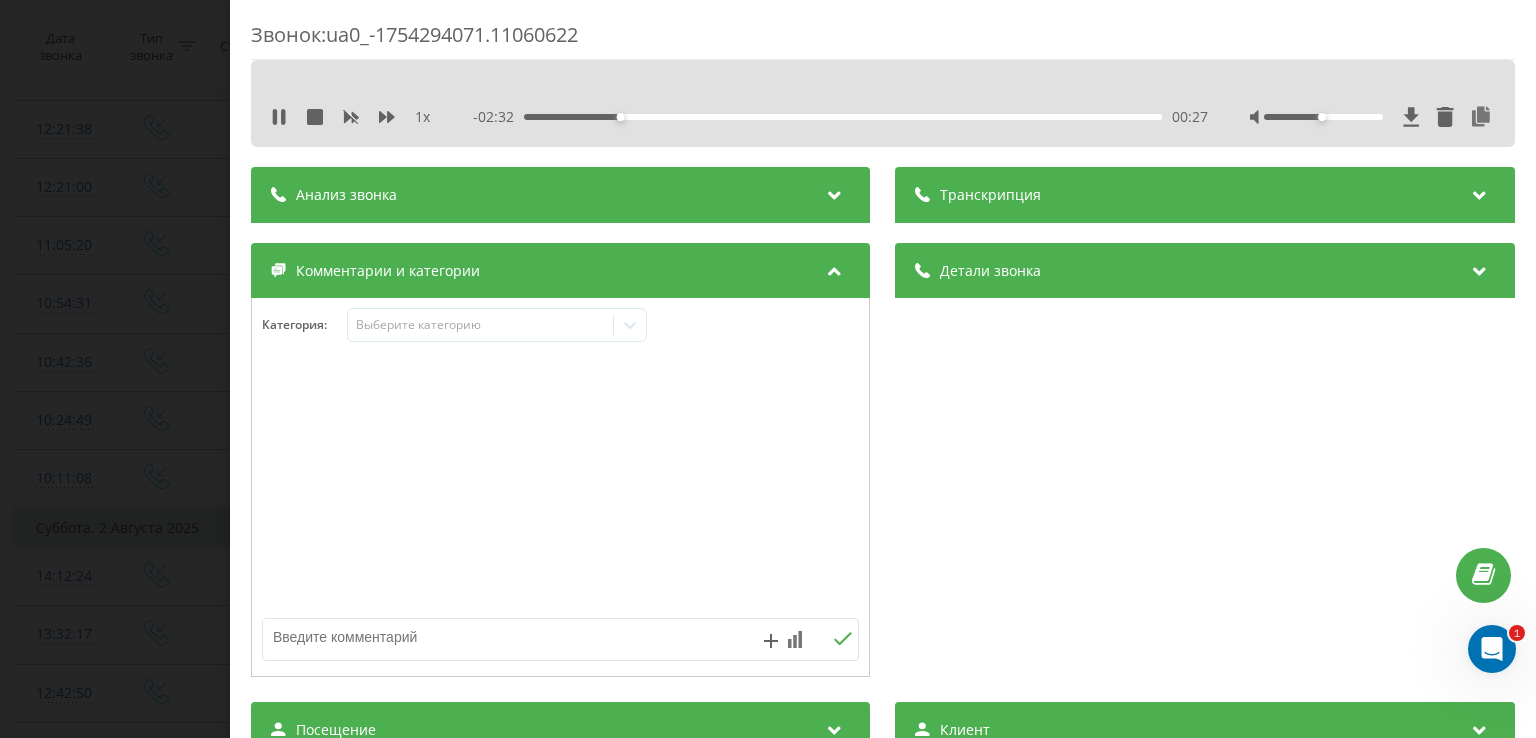 click at bounding box center (501, 637) 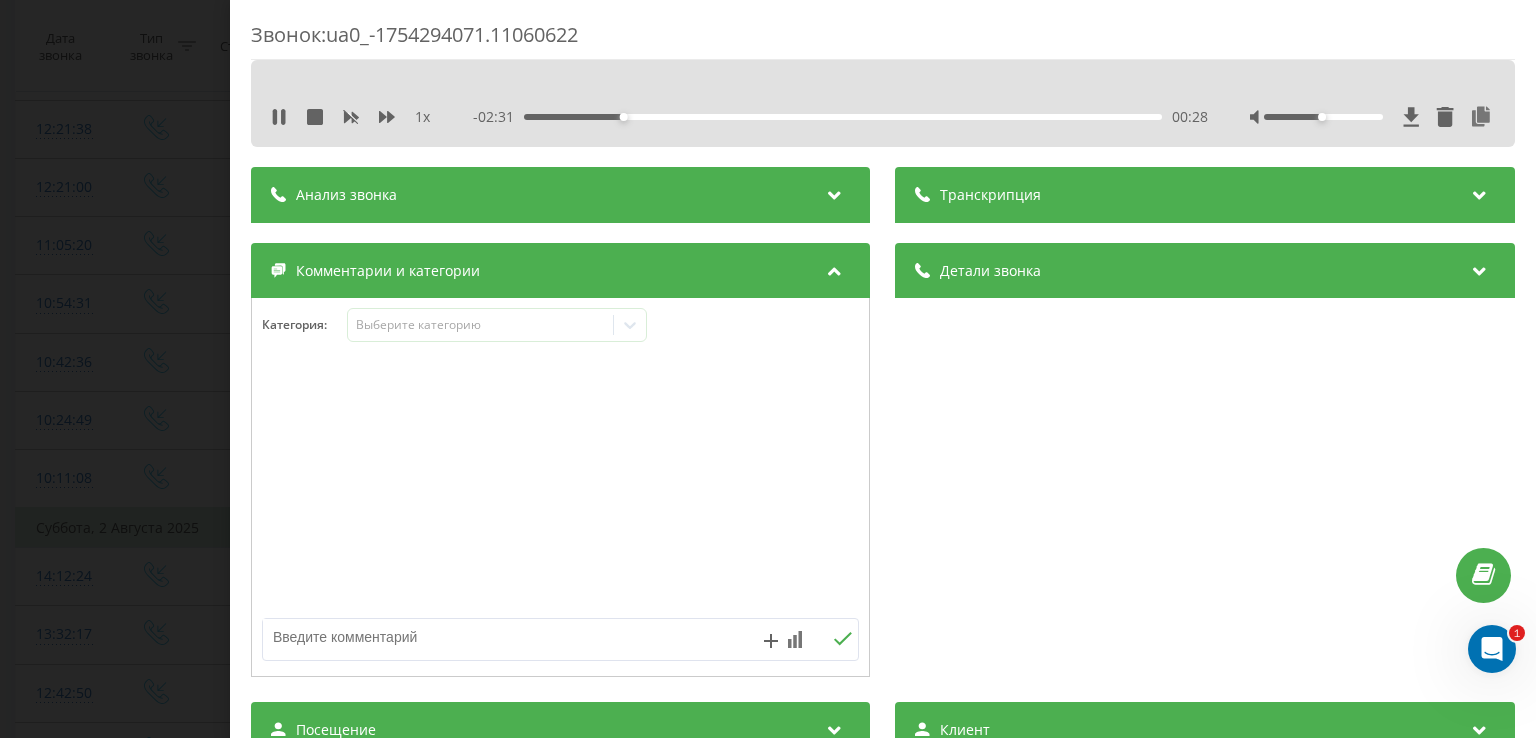 paste on "Василь Шевчук" 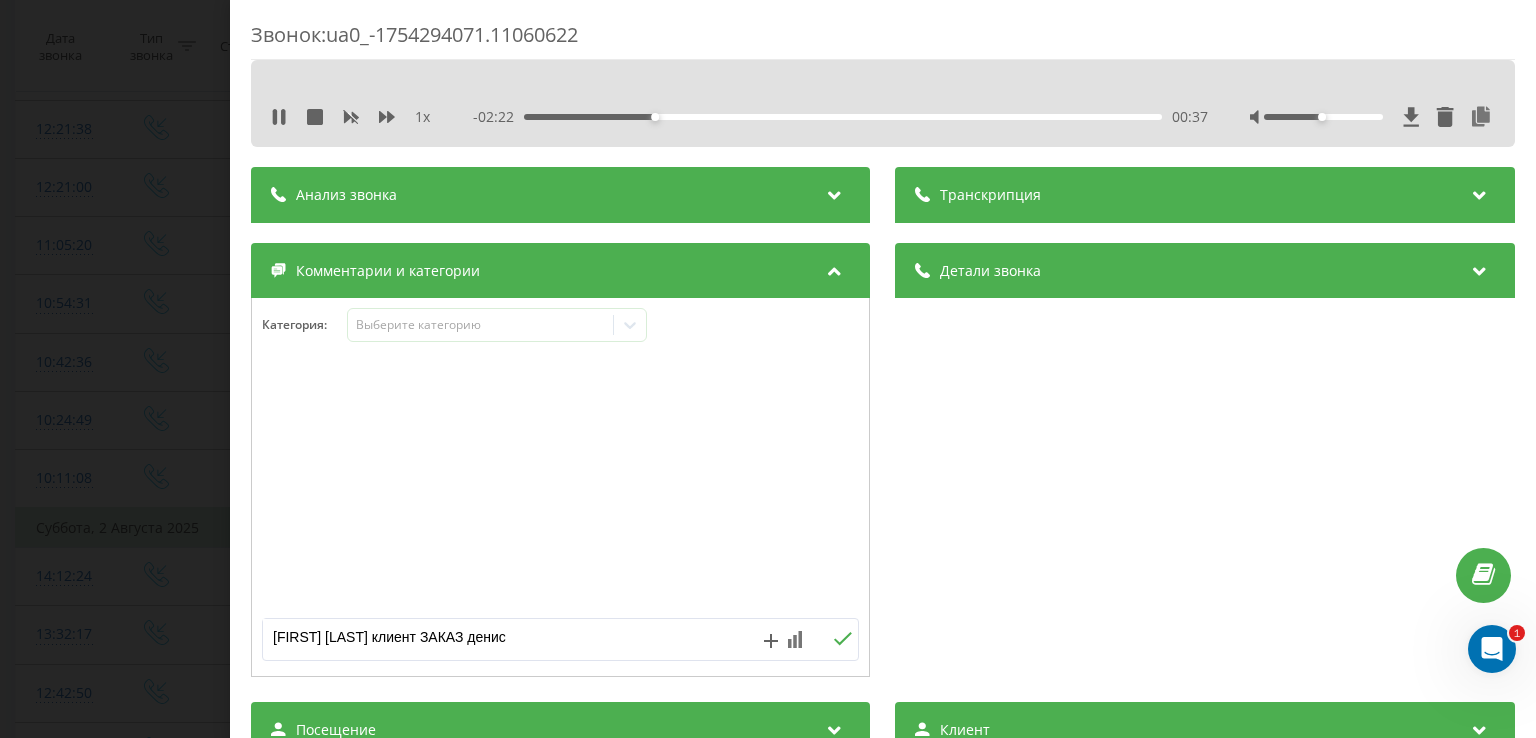 type on "Василь Шевчук клиент ЗАКАЗ денис" 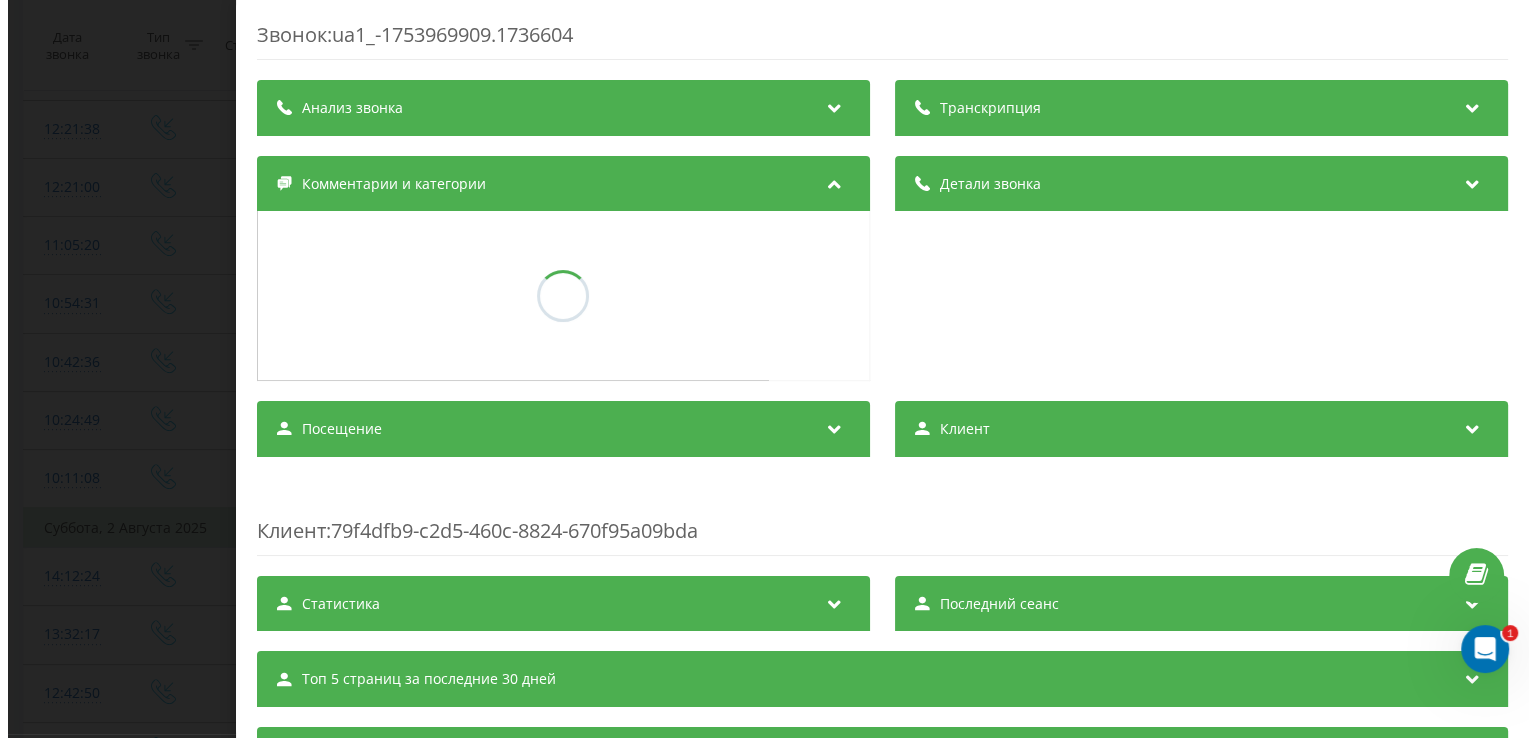 scroll, scrollTop: 0, scrollLeft: 0, axis: both 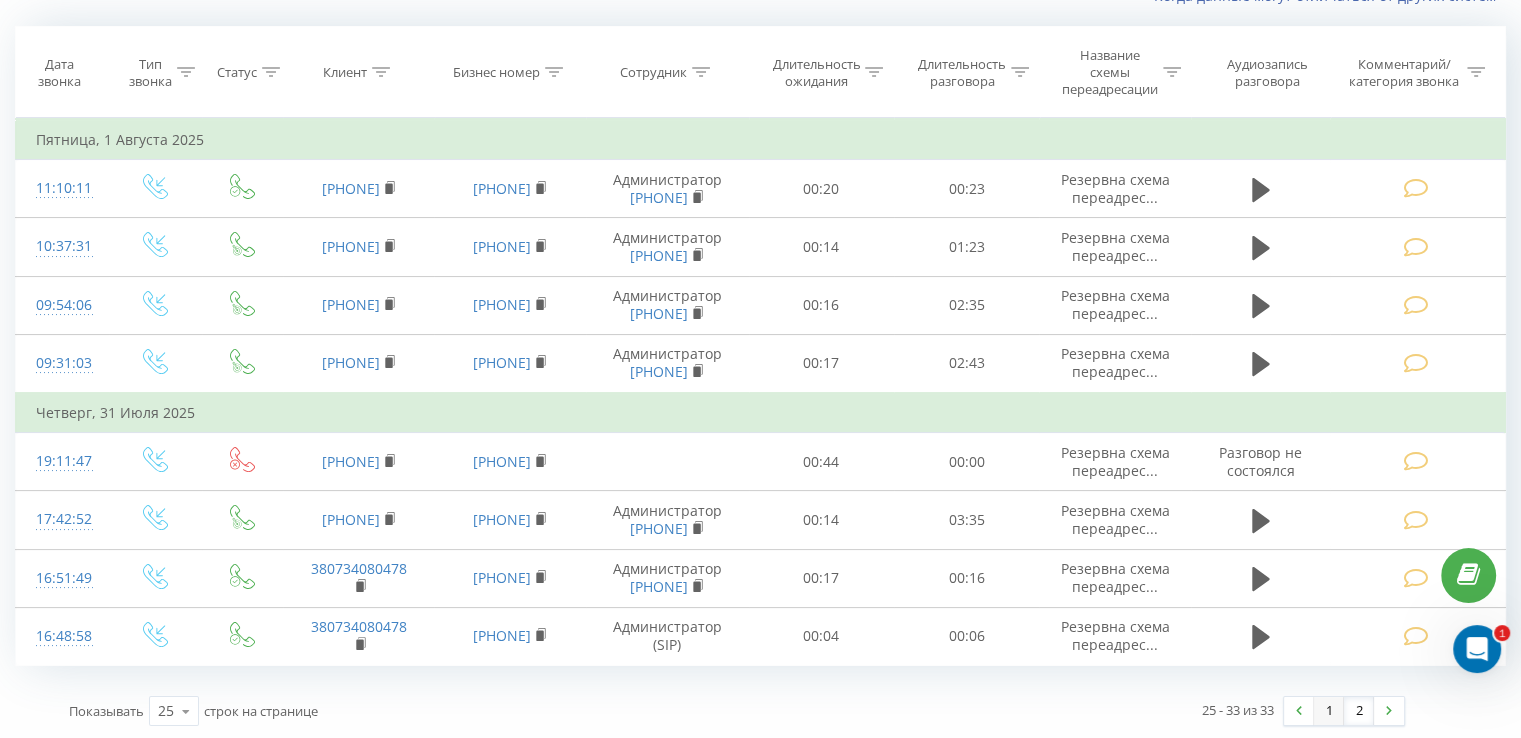 click on "1" at bounding box center [1329, 711] 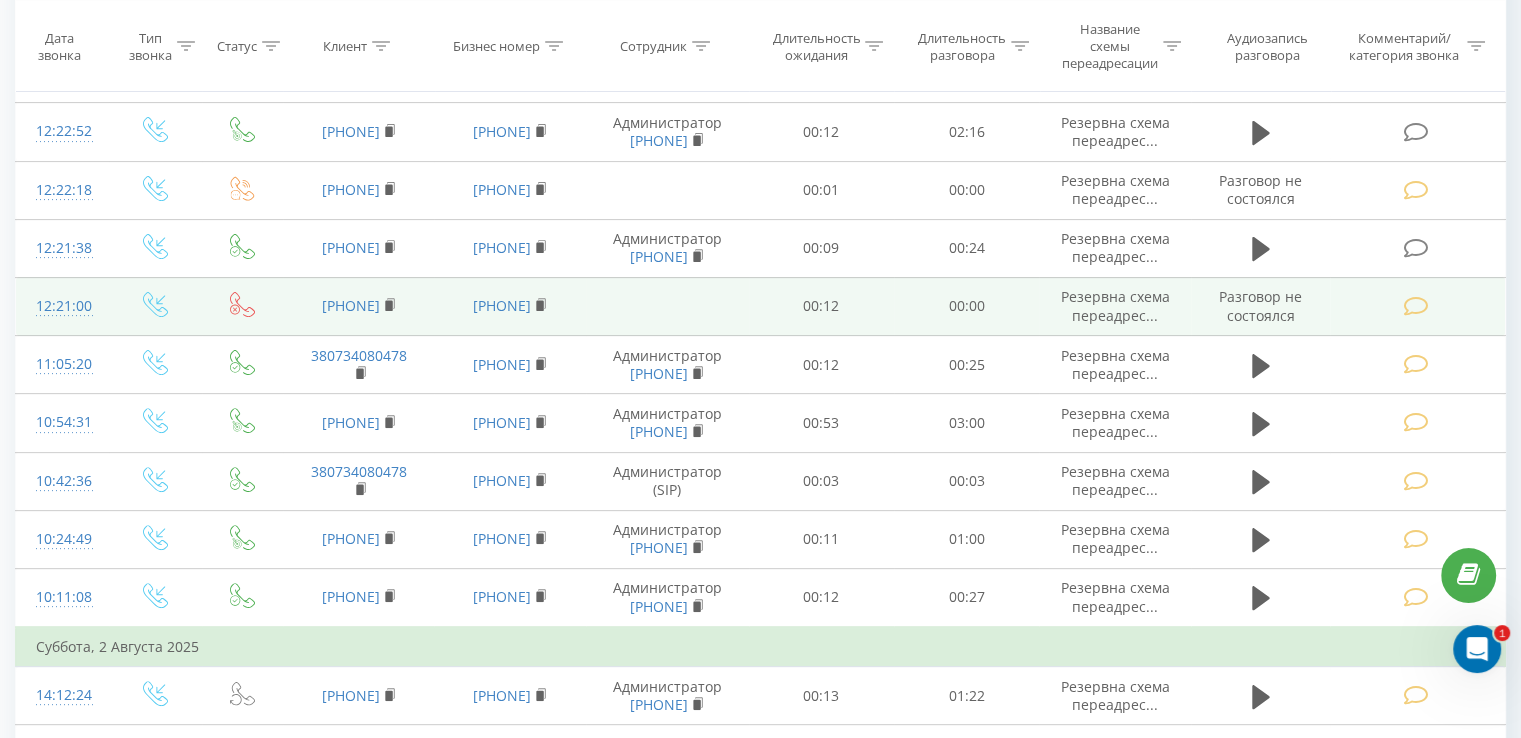 scroll, scrollTop: 532, scrollLeft: 0, axis: vertical 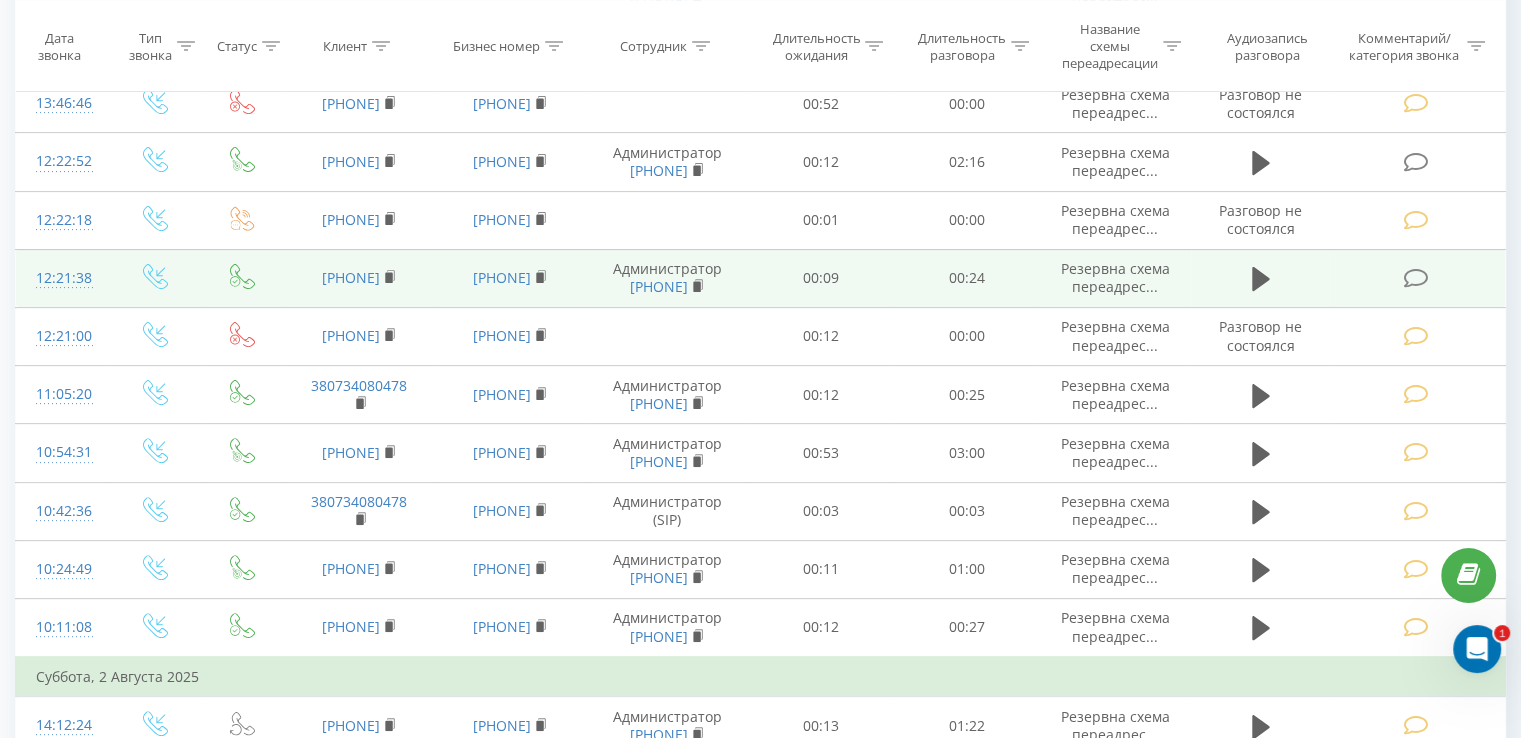 click at bounding box center [1417, 278] 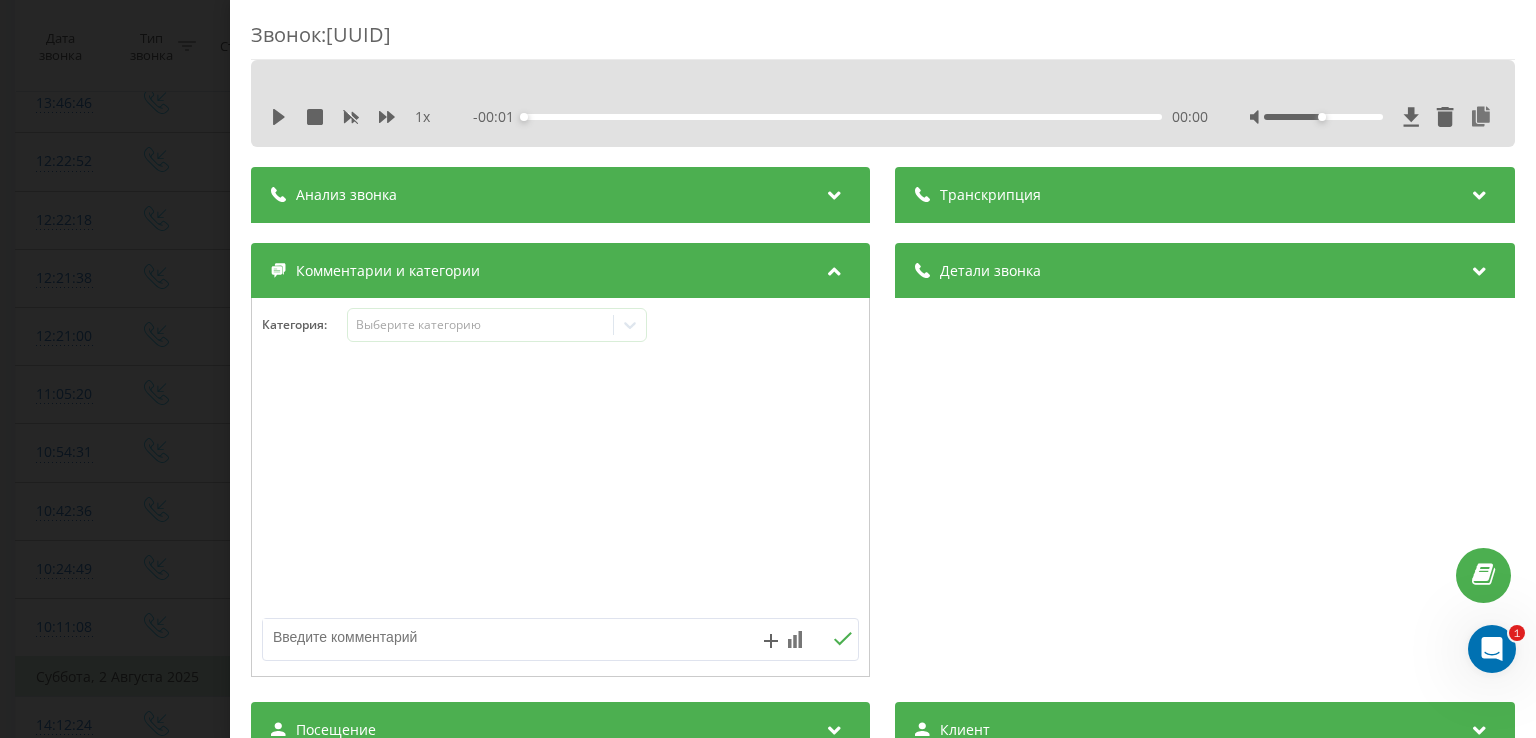 click at bounding box center [501, 637] 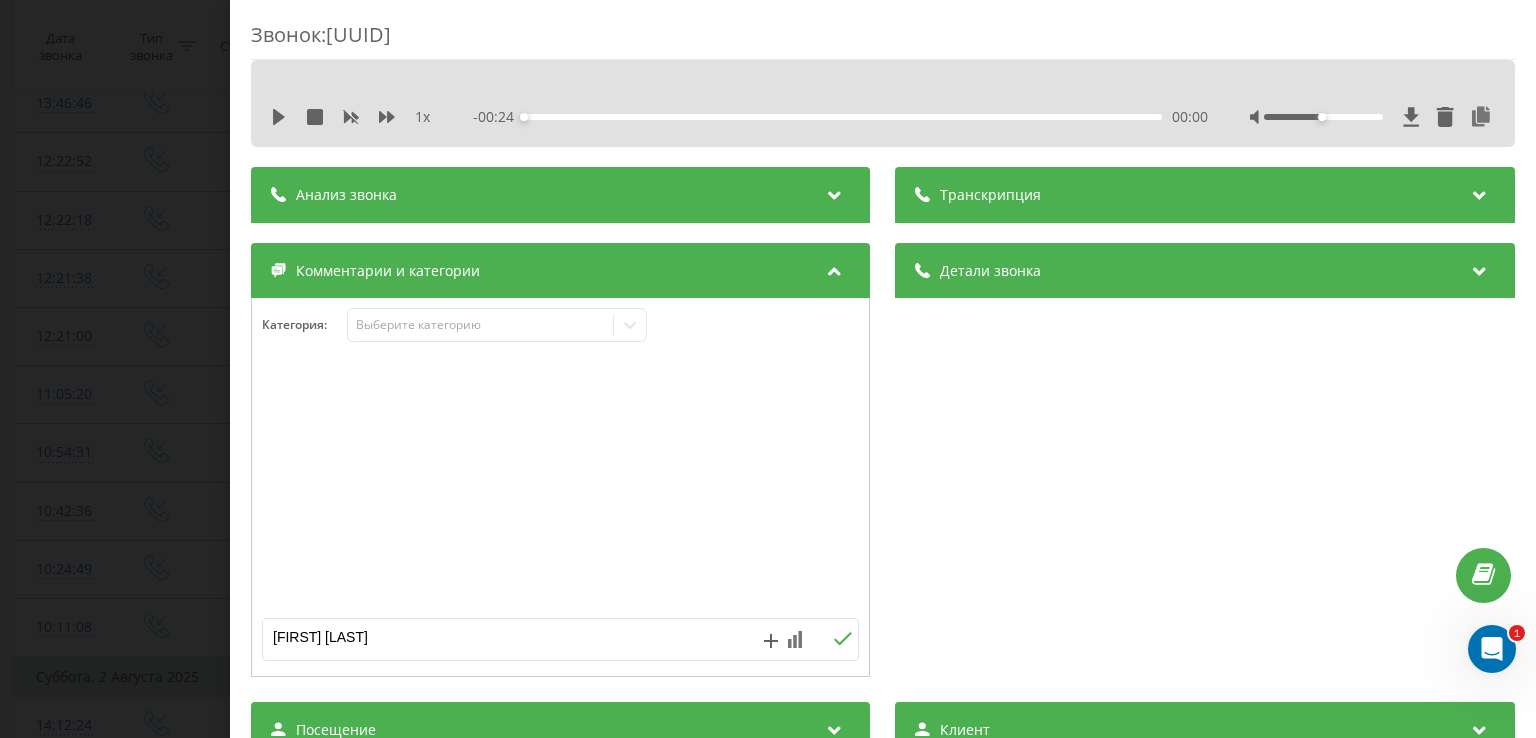 type on "Денис говорил с єтим клиентом" 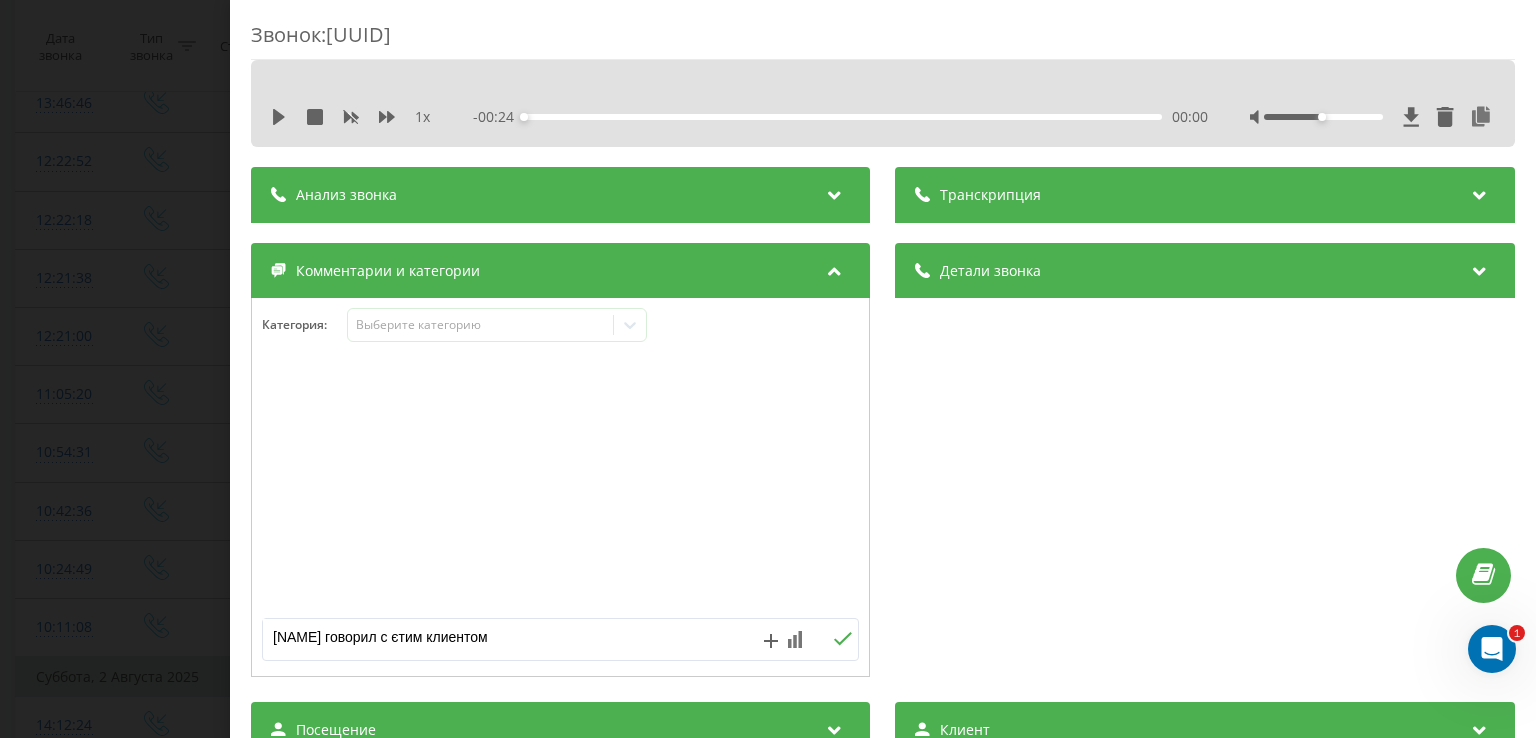 click at bounding box center (843, 639) 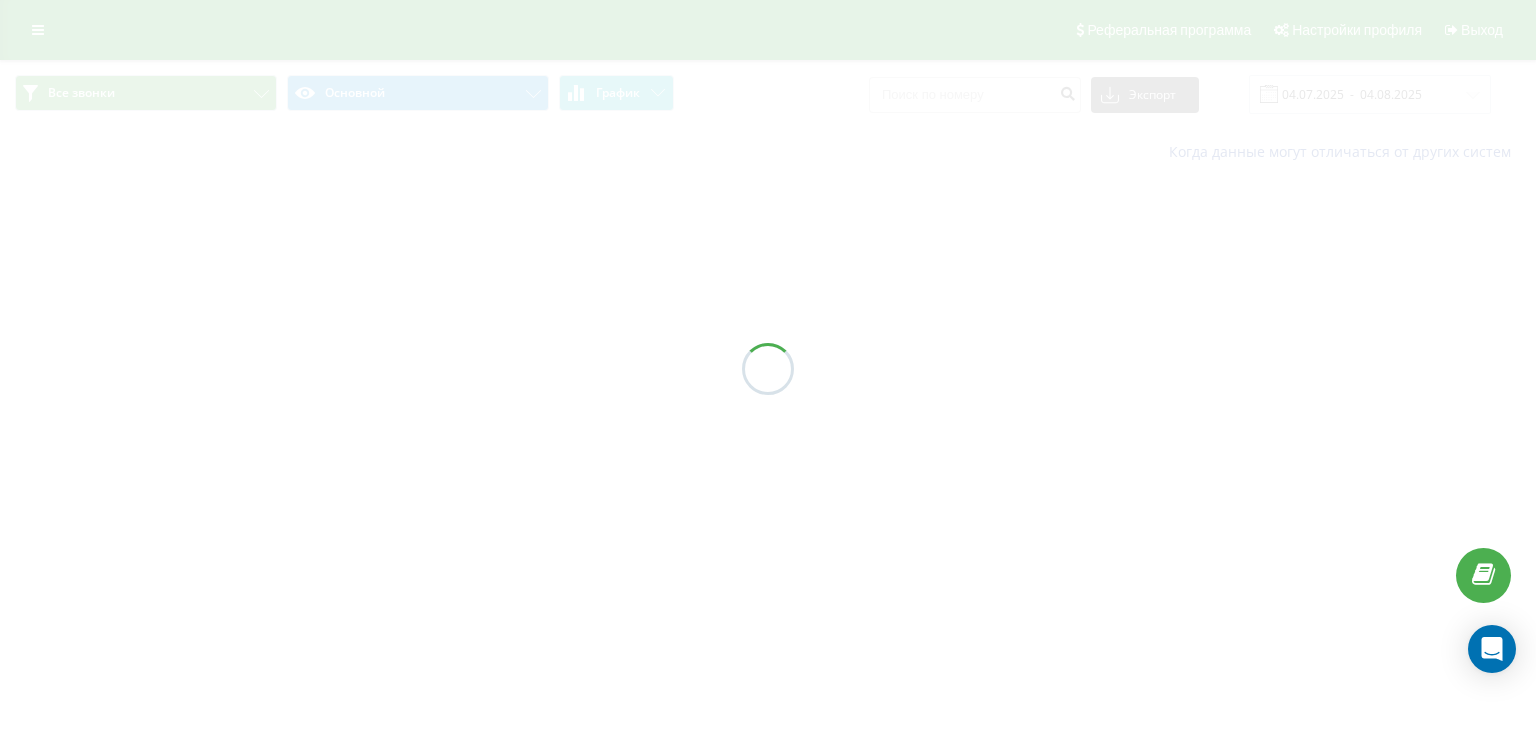 scroll, scrollTop: 0, scrollLeft: 0, axis: both 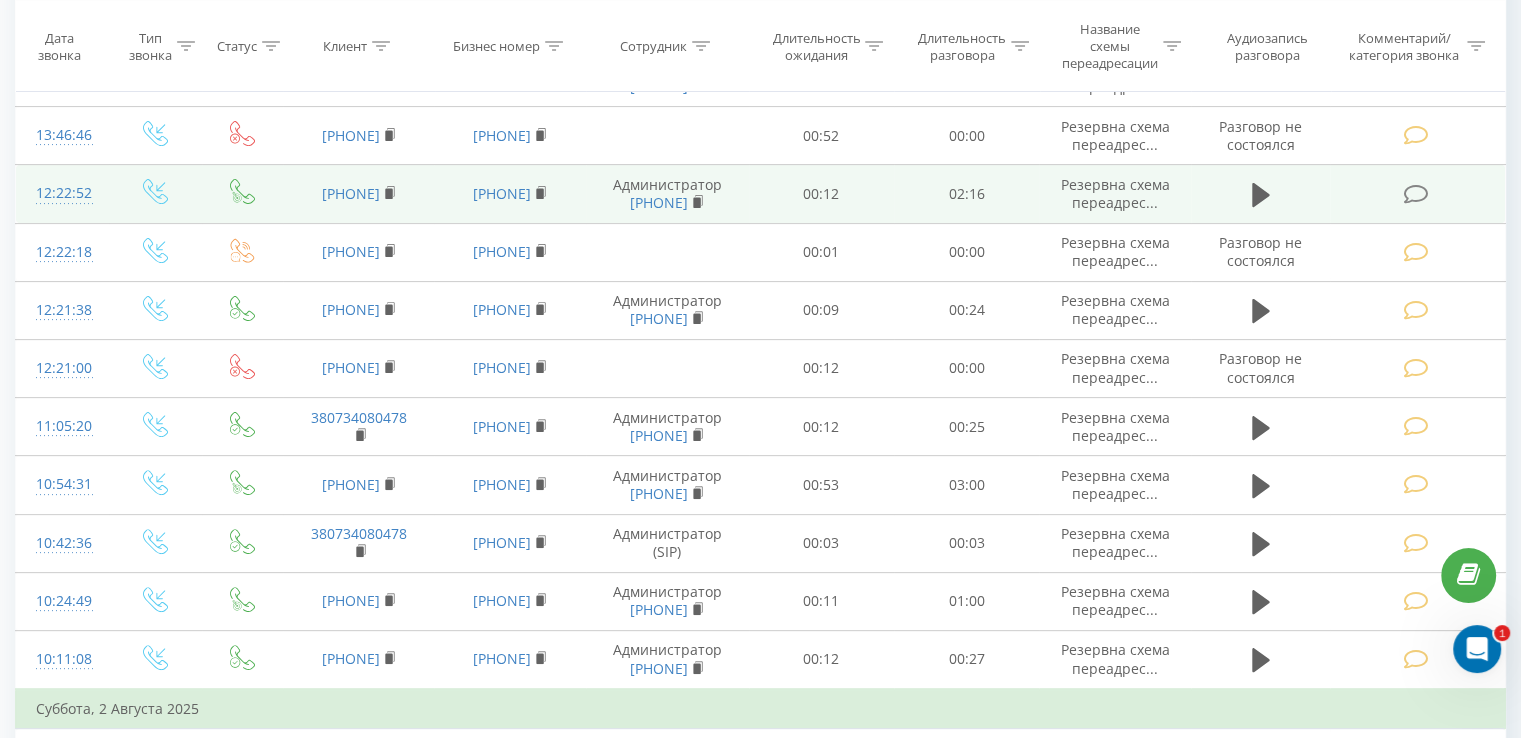 click at bounding box center (1415, 194) 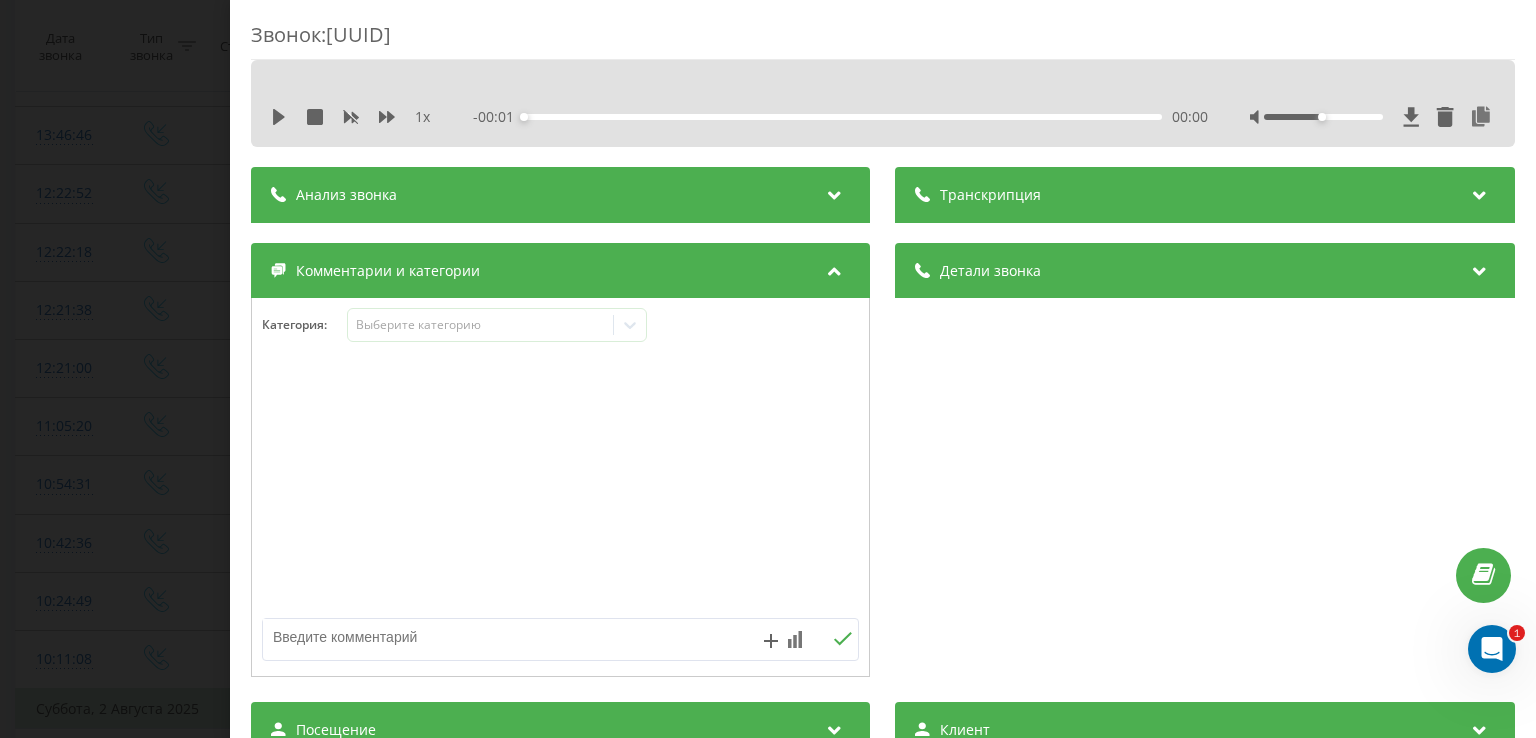 click at bounding box center [501, 637] 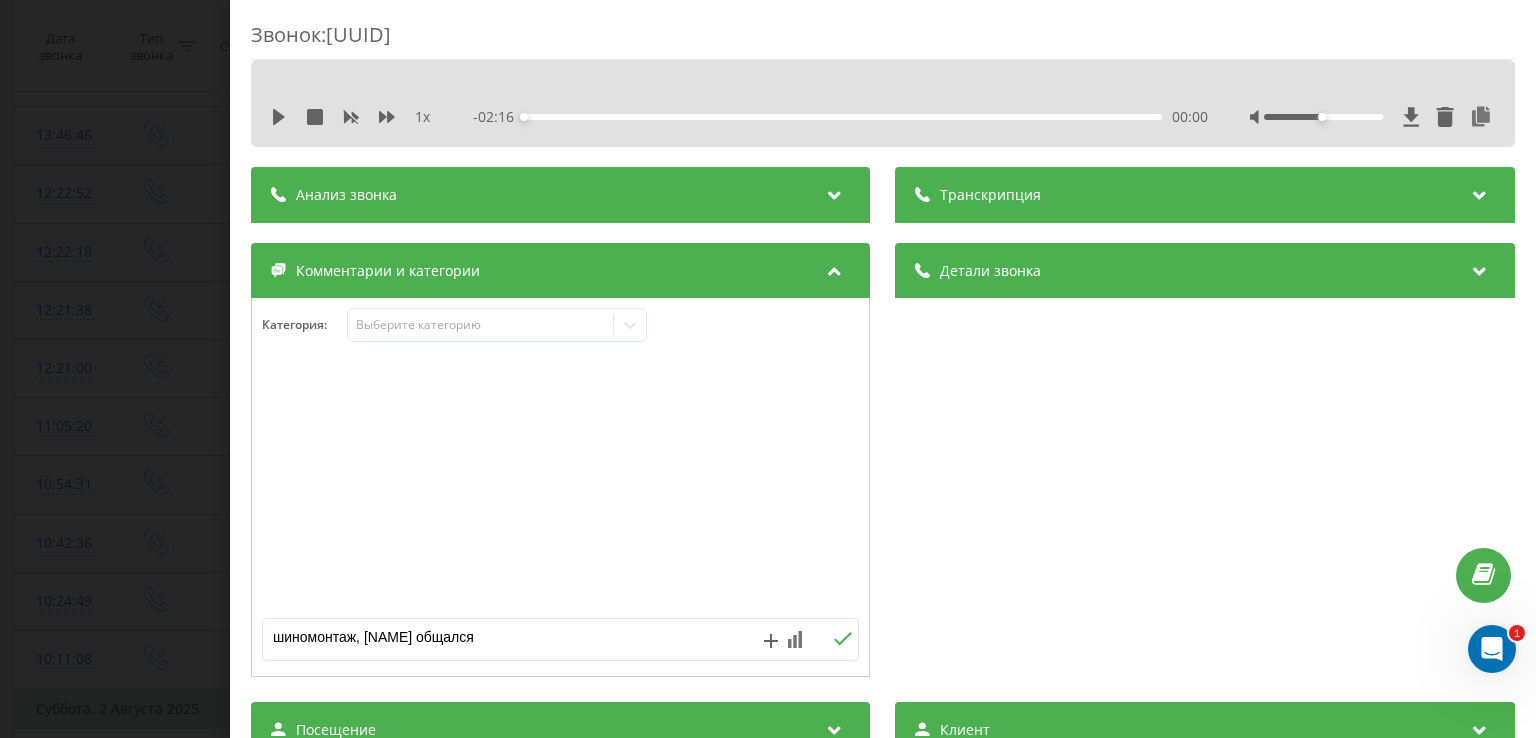 type on "шиномонтаж, Денис общался" 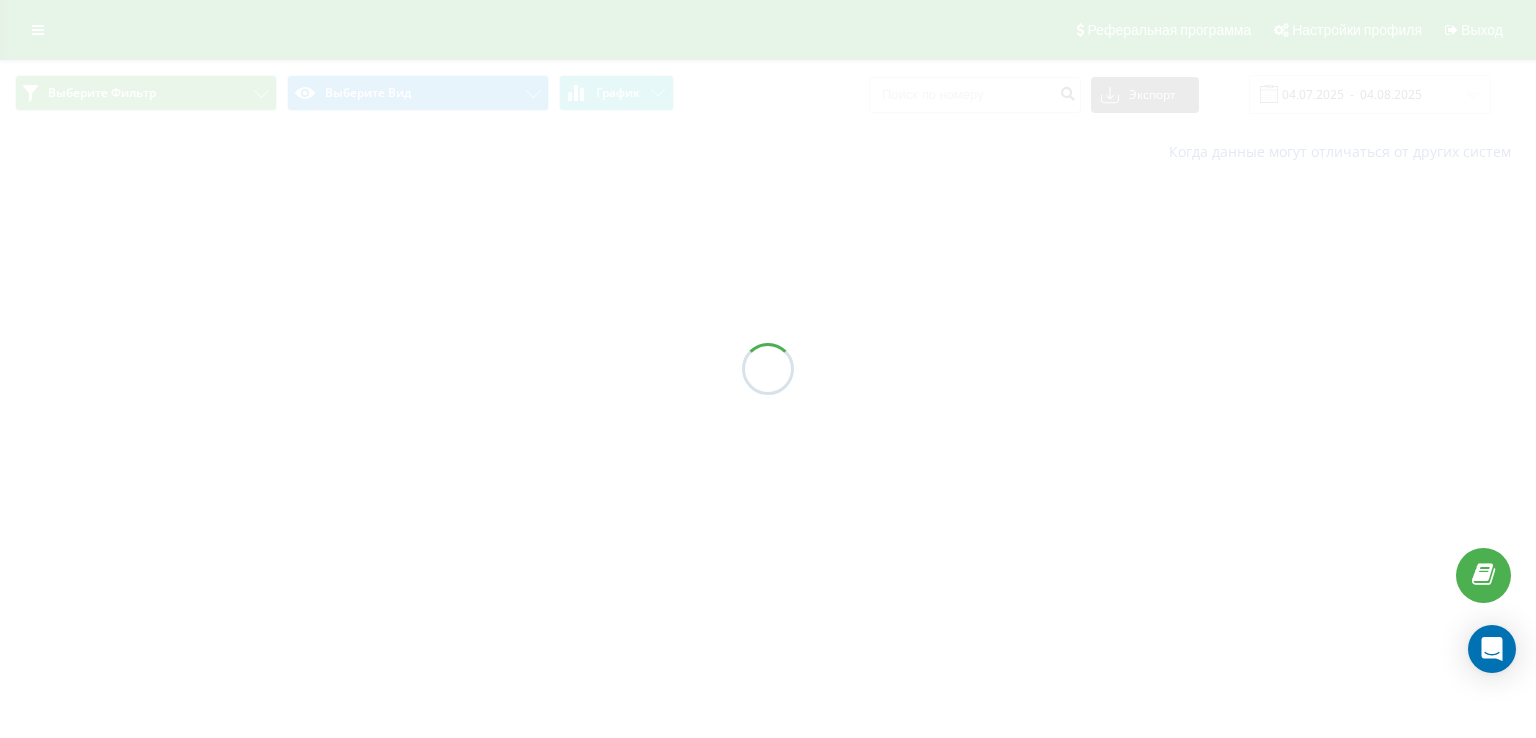 scroll, scrollTop: 0, scrollLeft: 0, axis: both 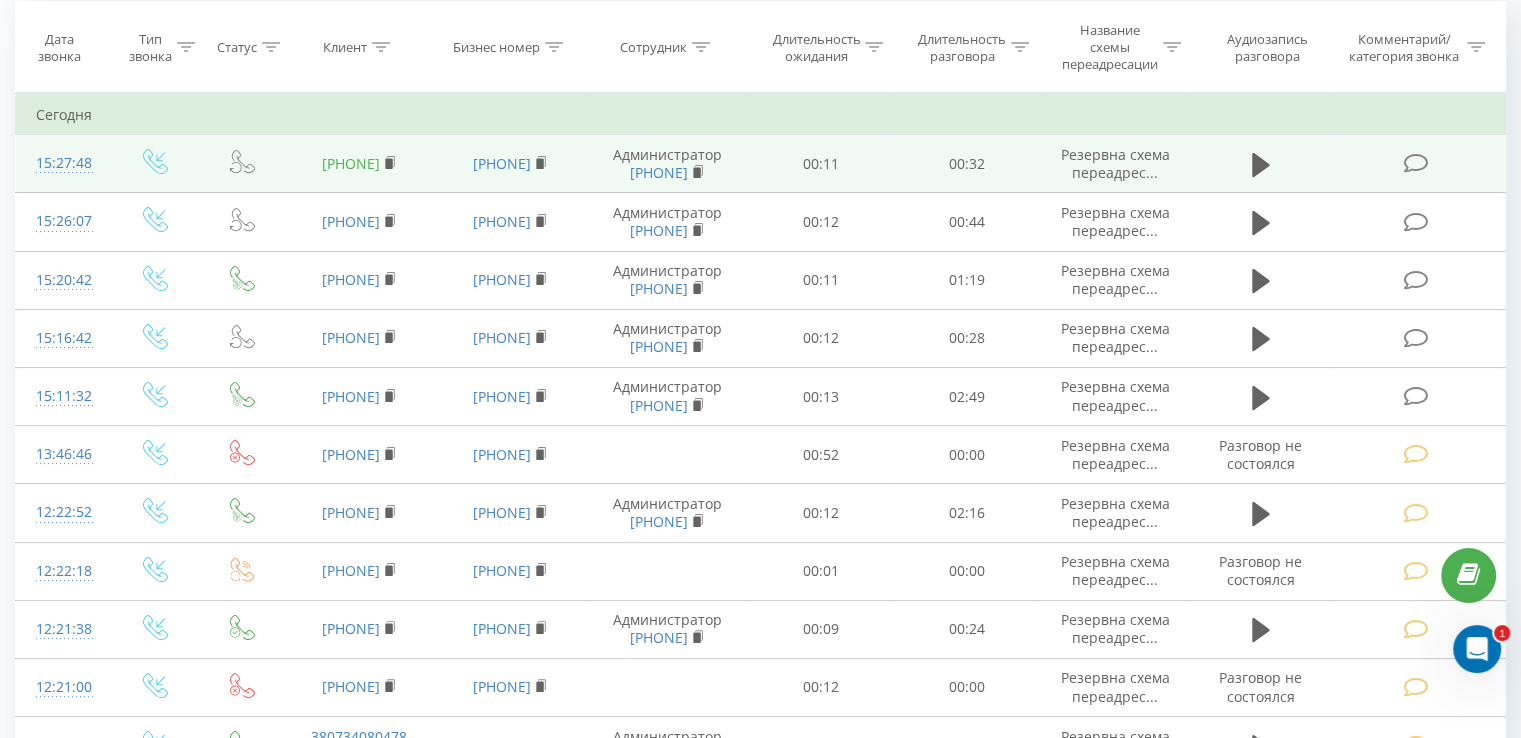 drag, startPoint x: 409, startPoint y: 154, endPoint x: 312, endPoint y: 151, distance: 97.04638 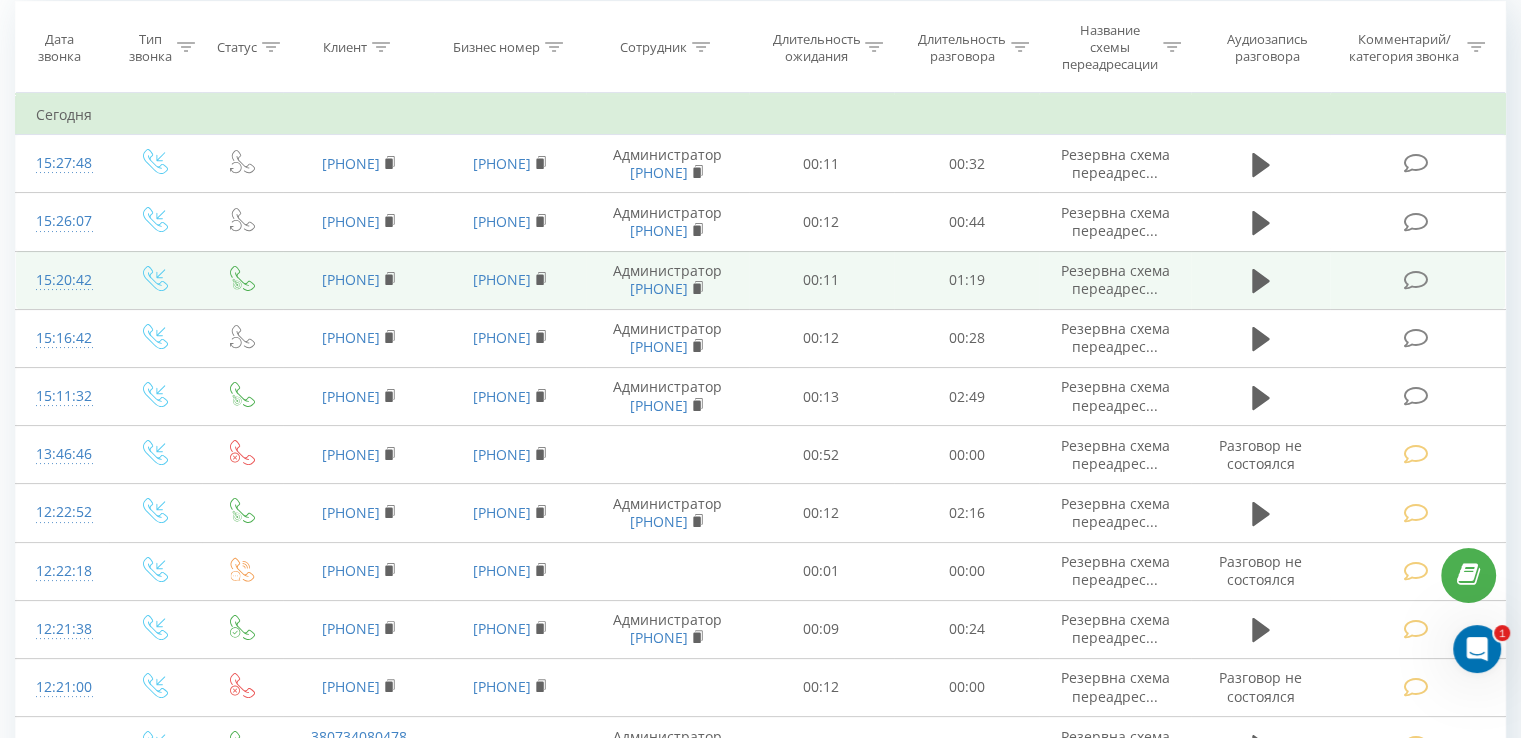 copy on "[PHONE]" 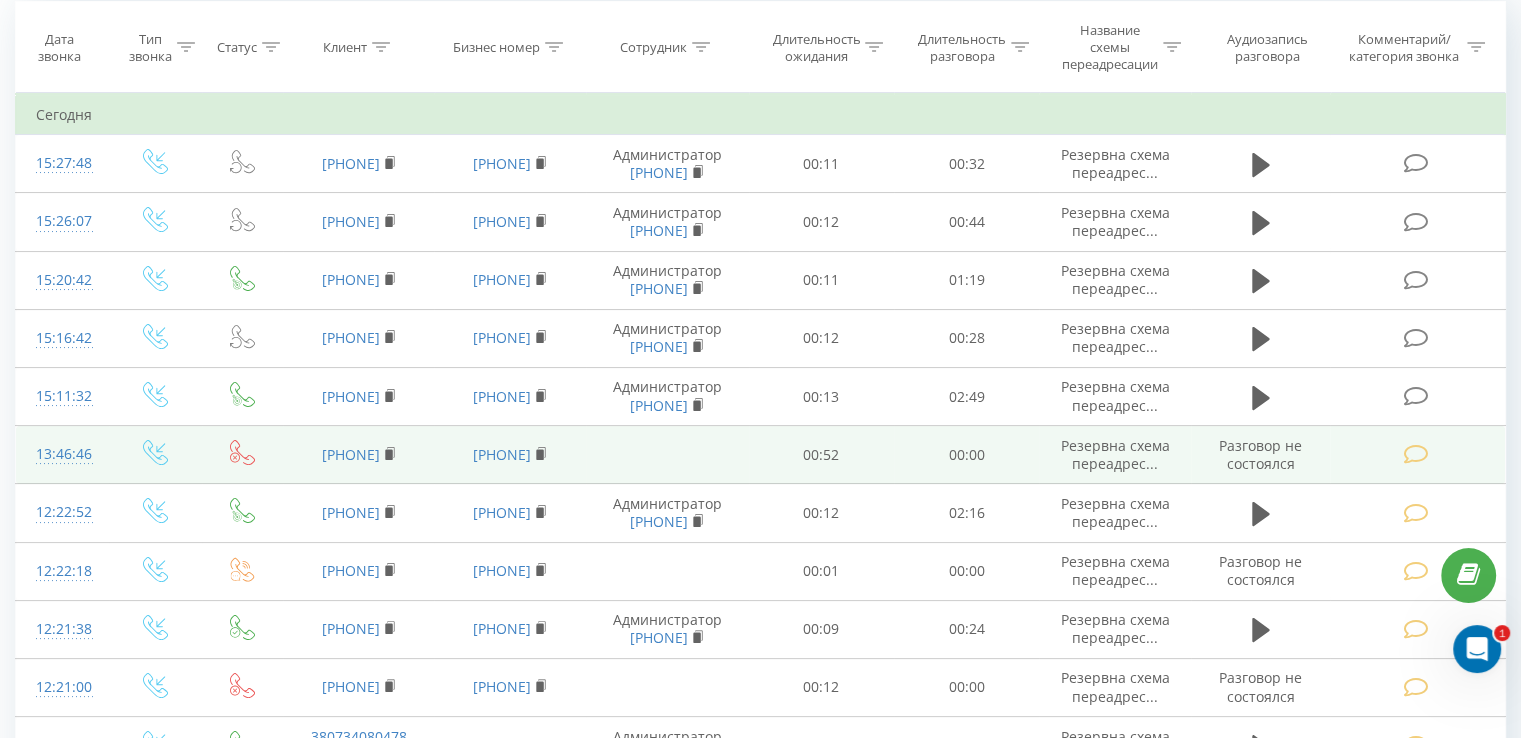 click at bounding box center [1415, 454] 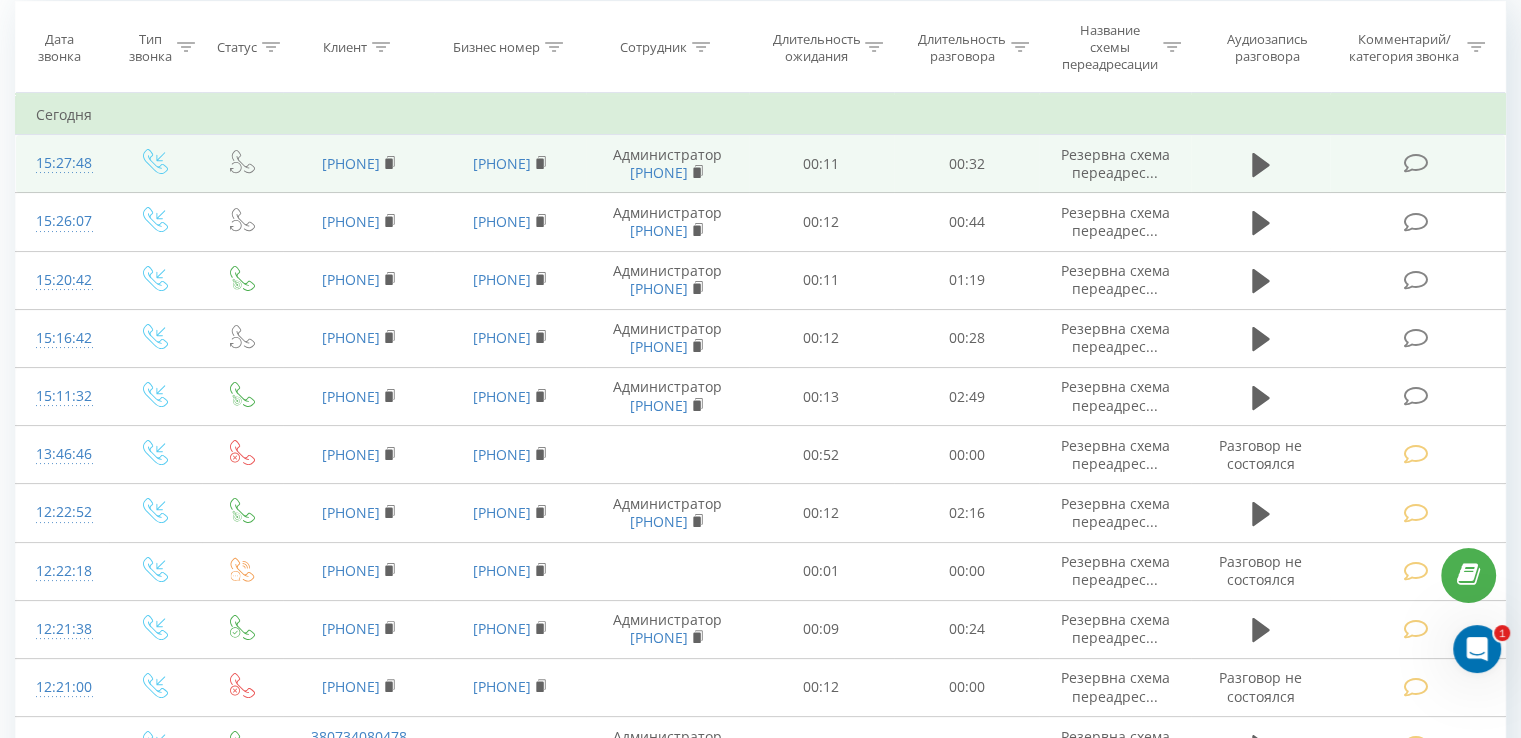 click at bounding box center (1415, 163) 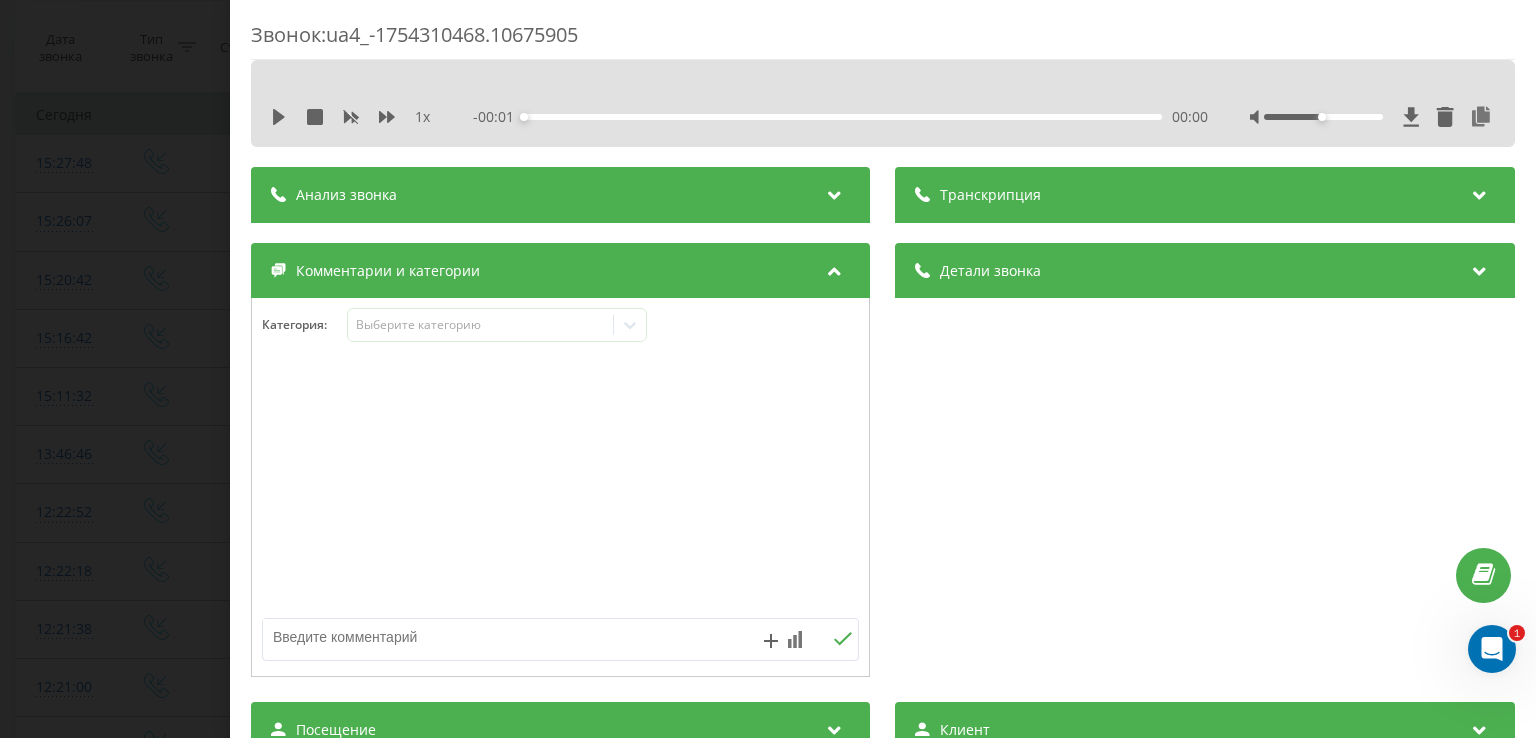 click at bounding box center [501, 637] 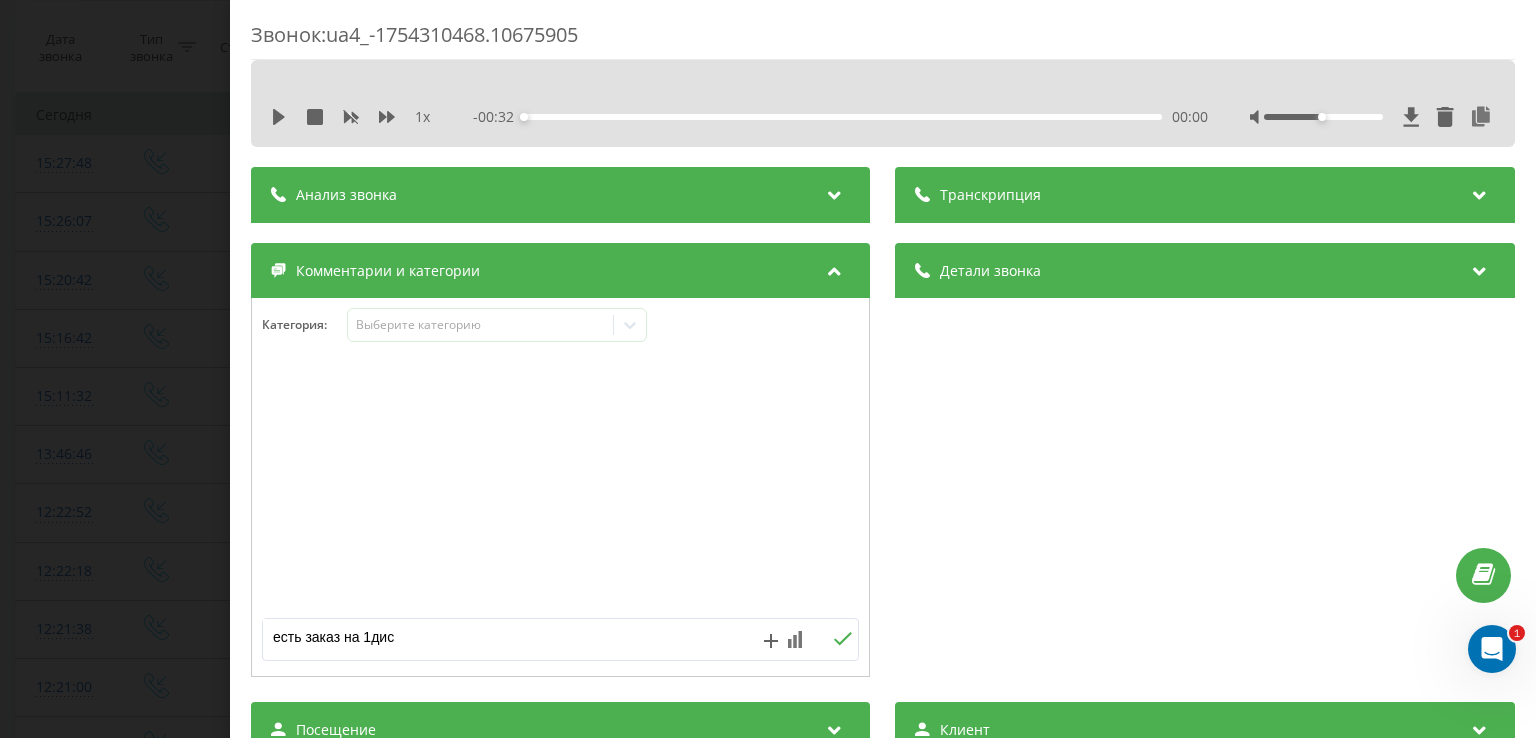 type on "есть заказ на 1диск" 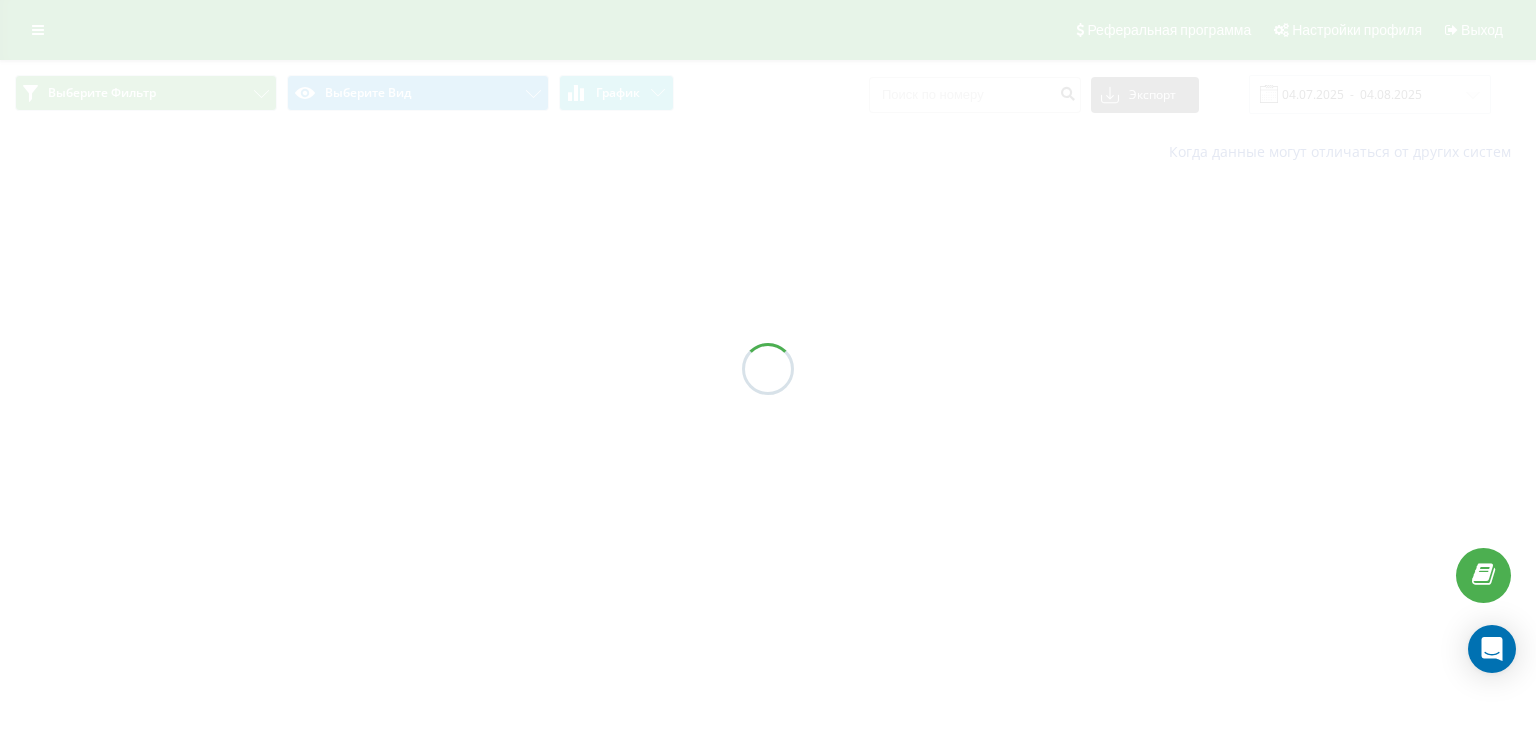 scroll, scrollTop: 0, scrollLeft: 0, axis: both 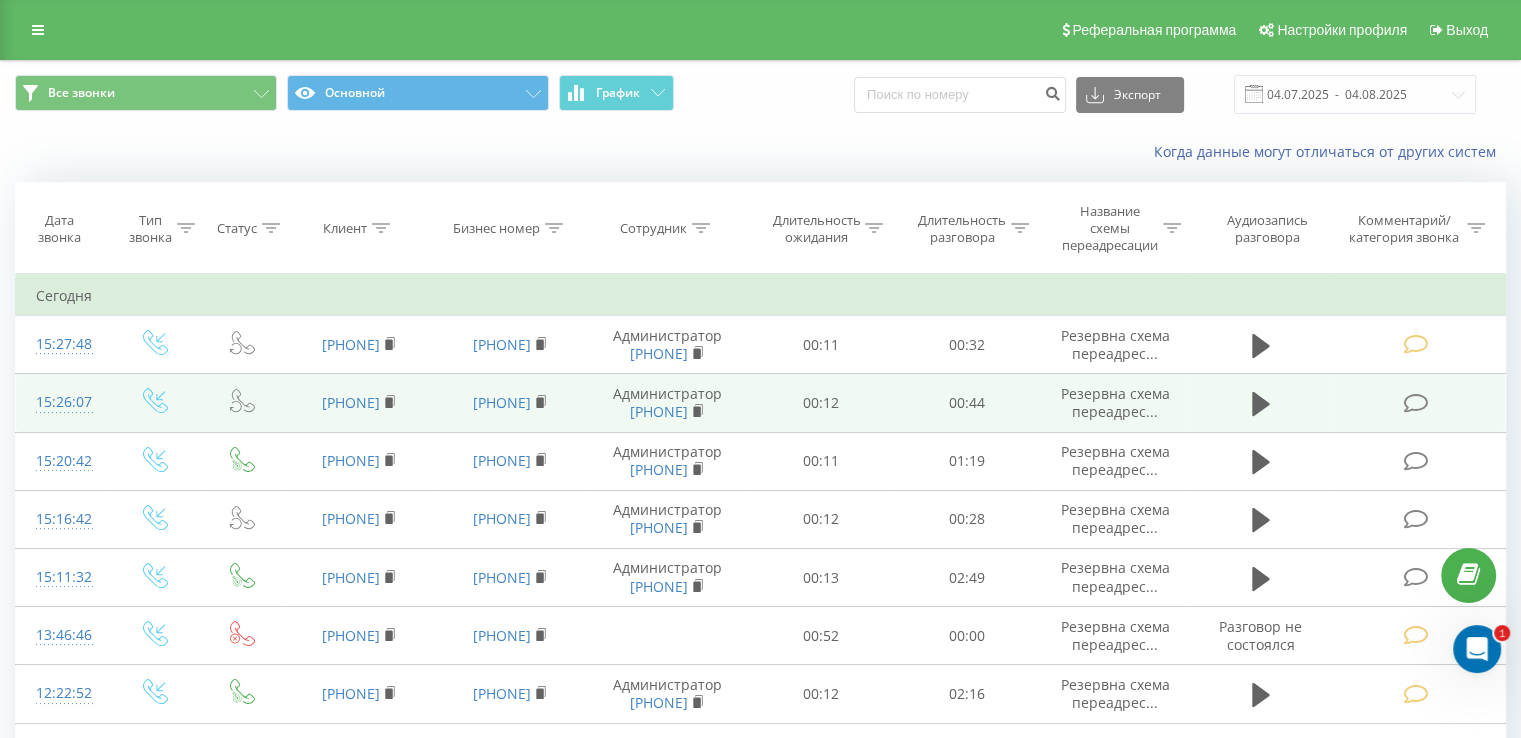 click at bounding box center [1415, 403] 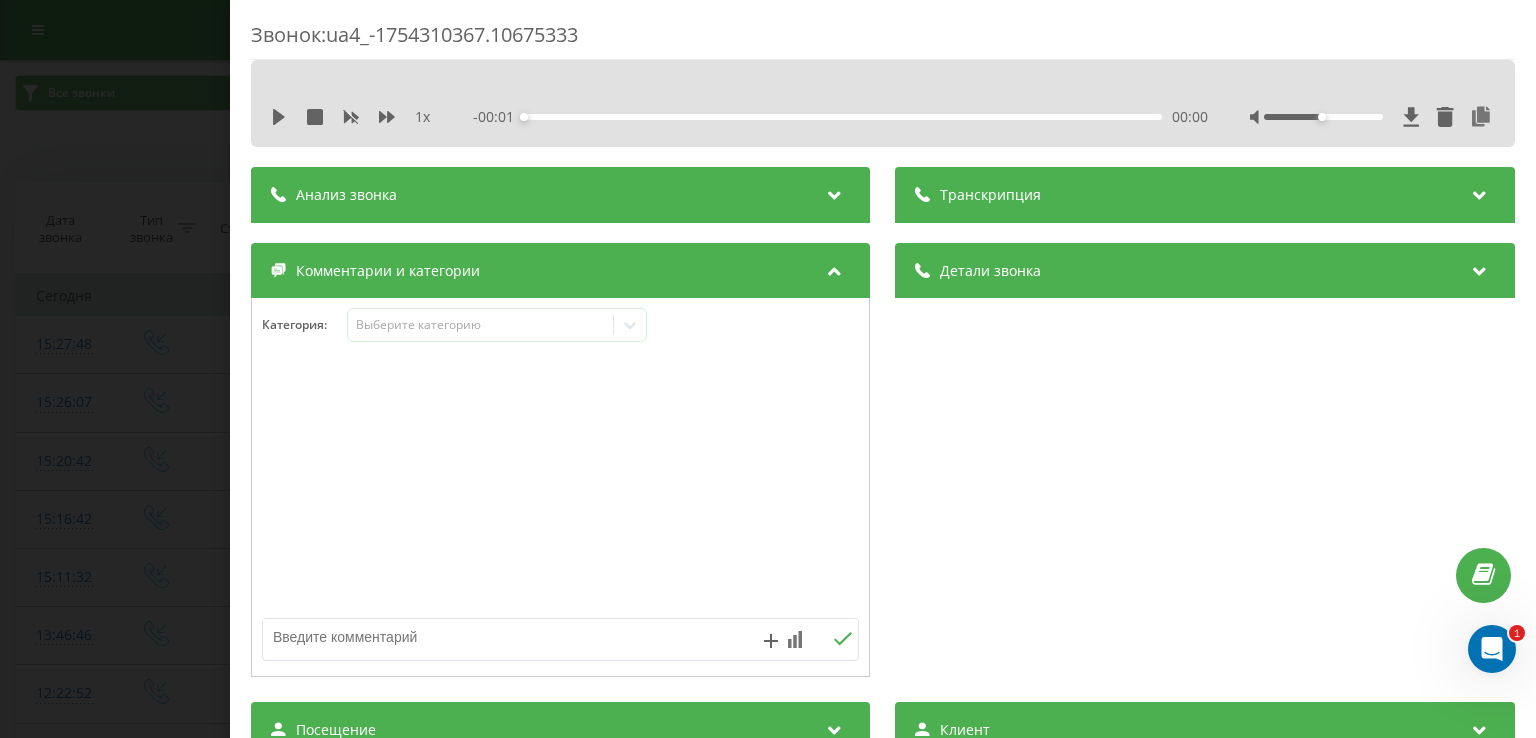 click at bounding box center (501, 637) 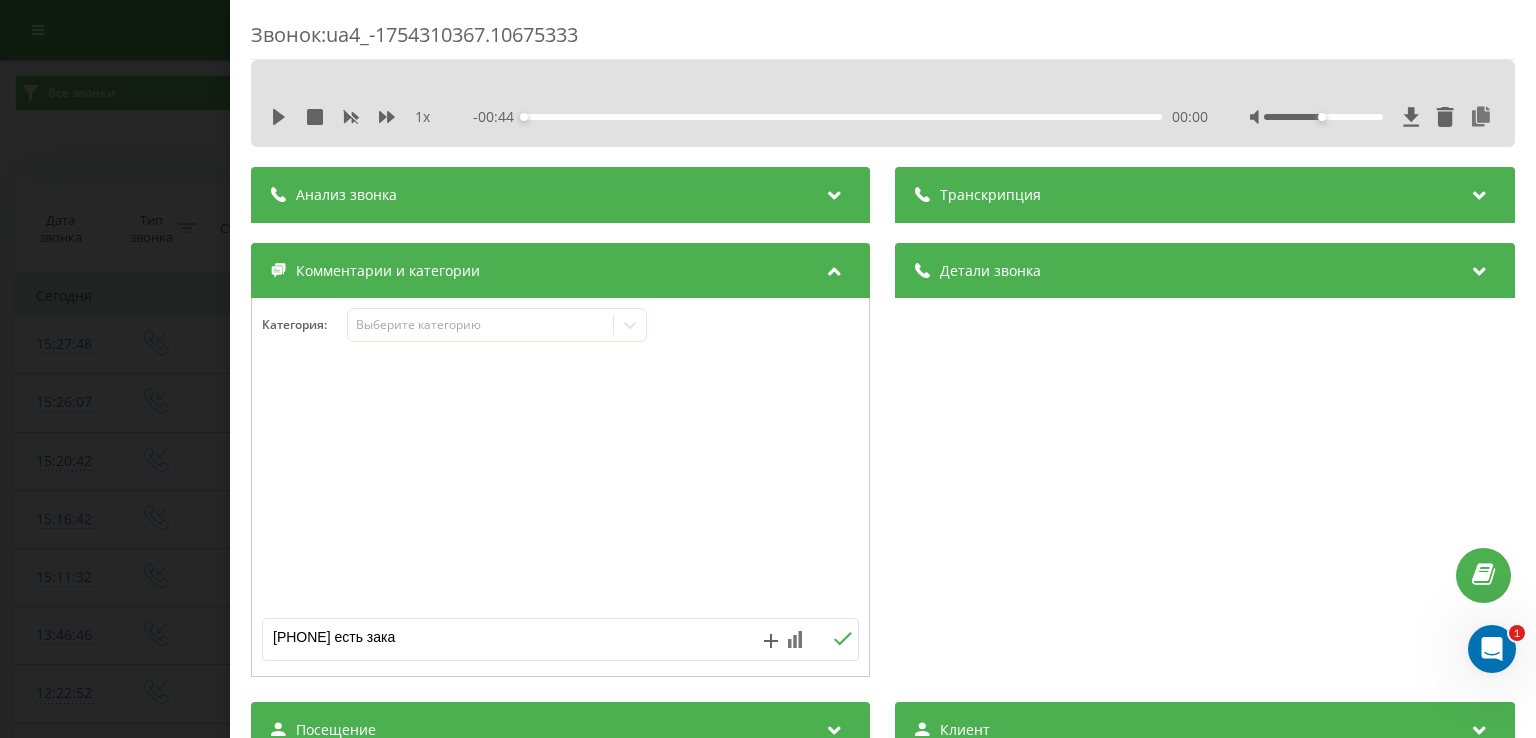 type on "[PHONE] есть заказ" 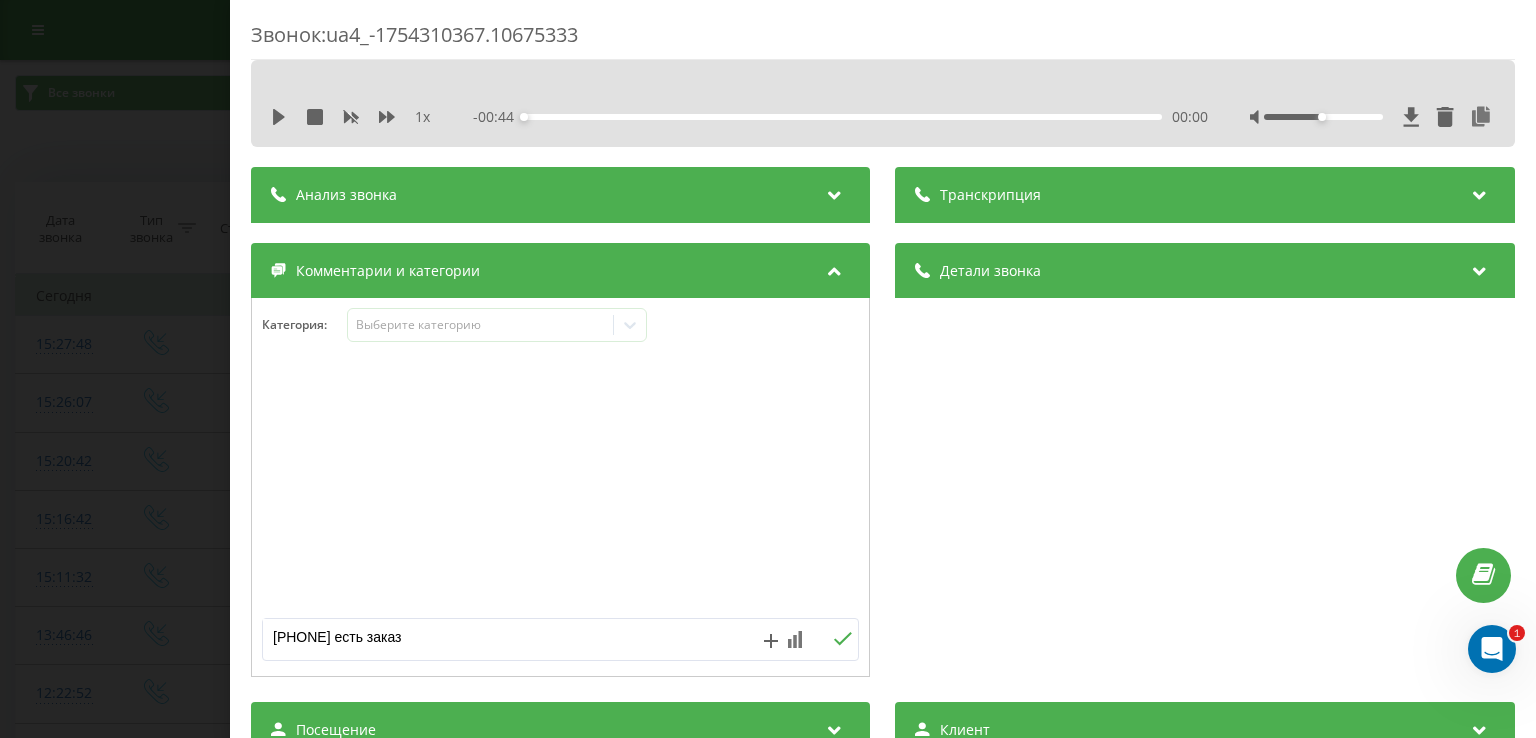 click 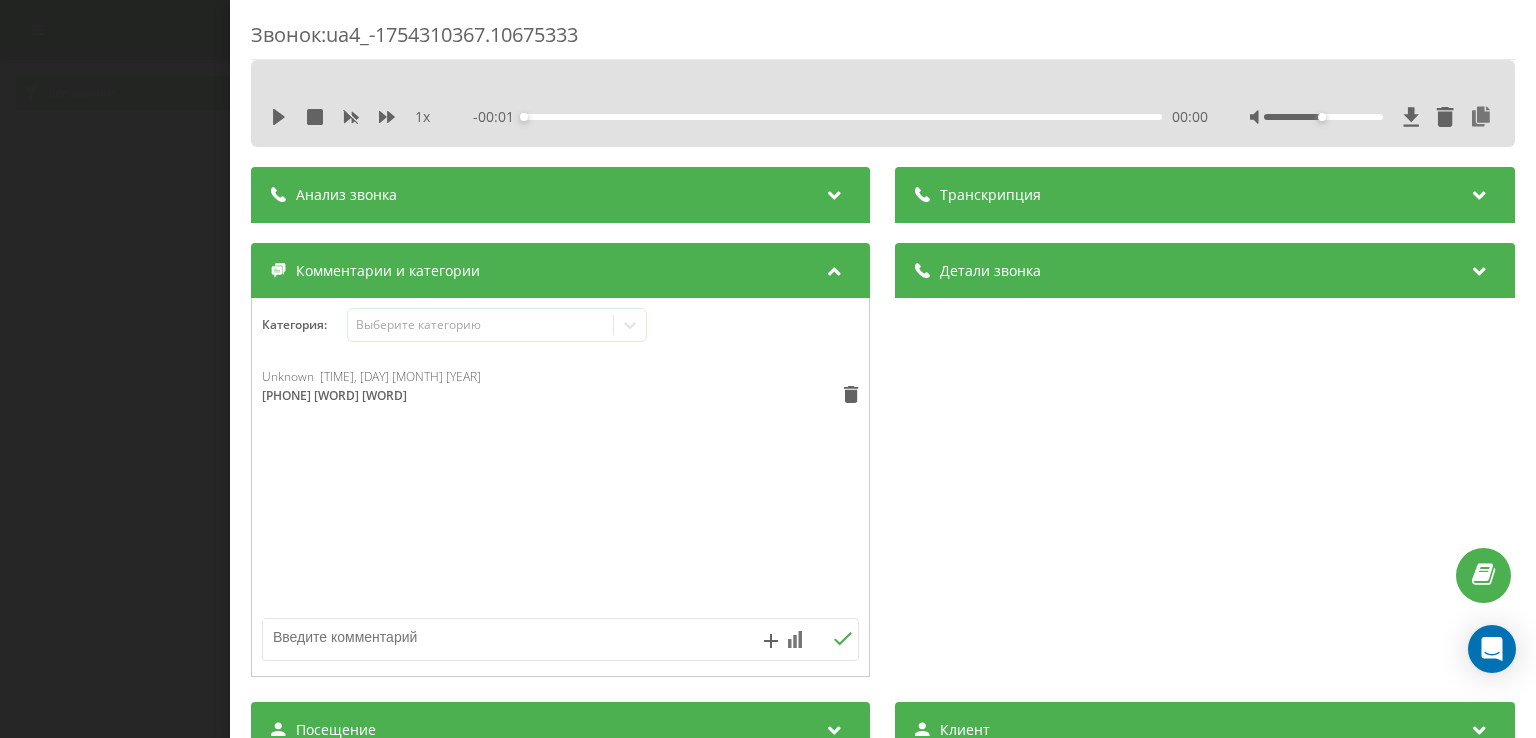 scroll, scrollTop: 0, scrollLeft: 0, axis: both 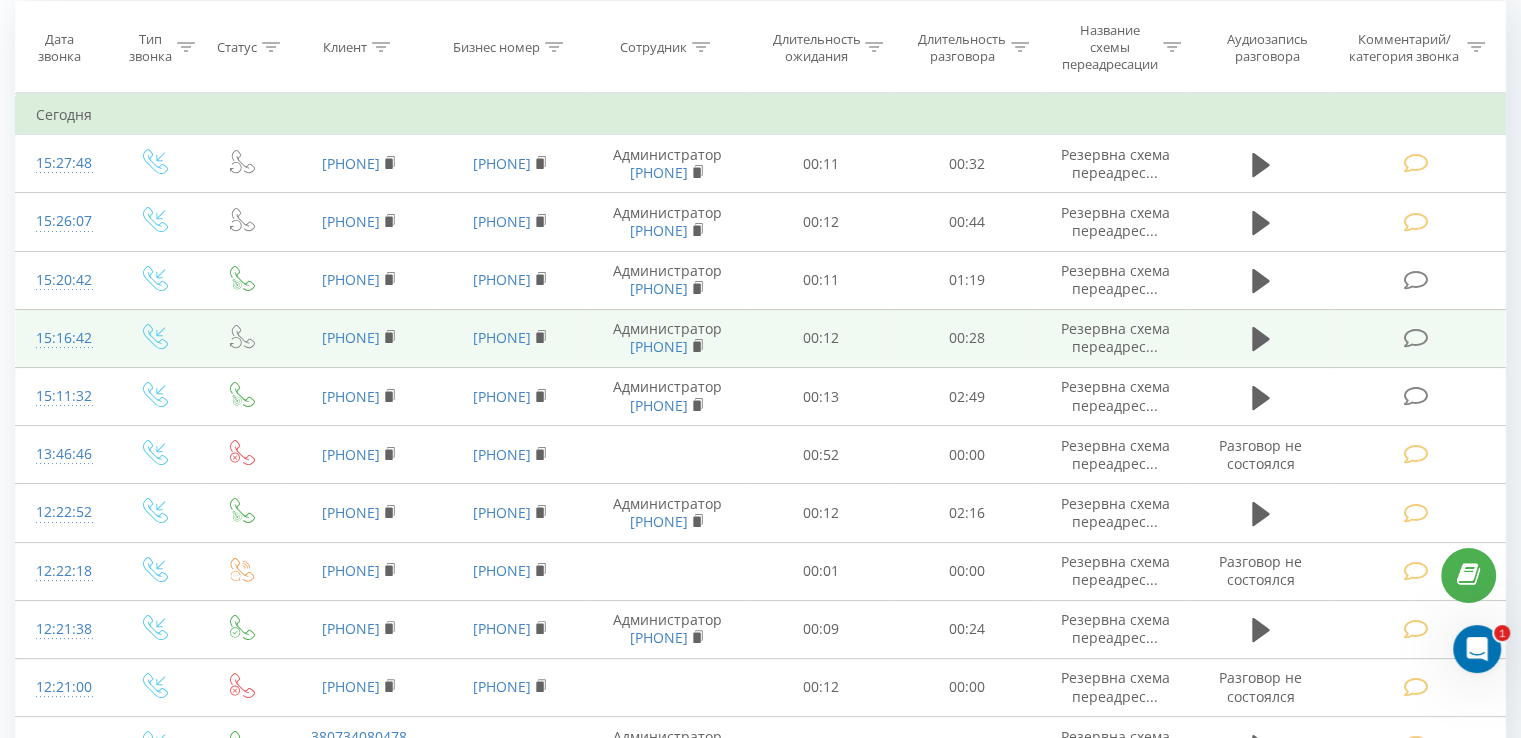 click at bounding box center [1415, 338] 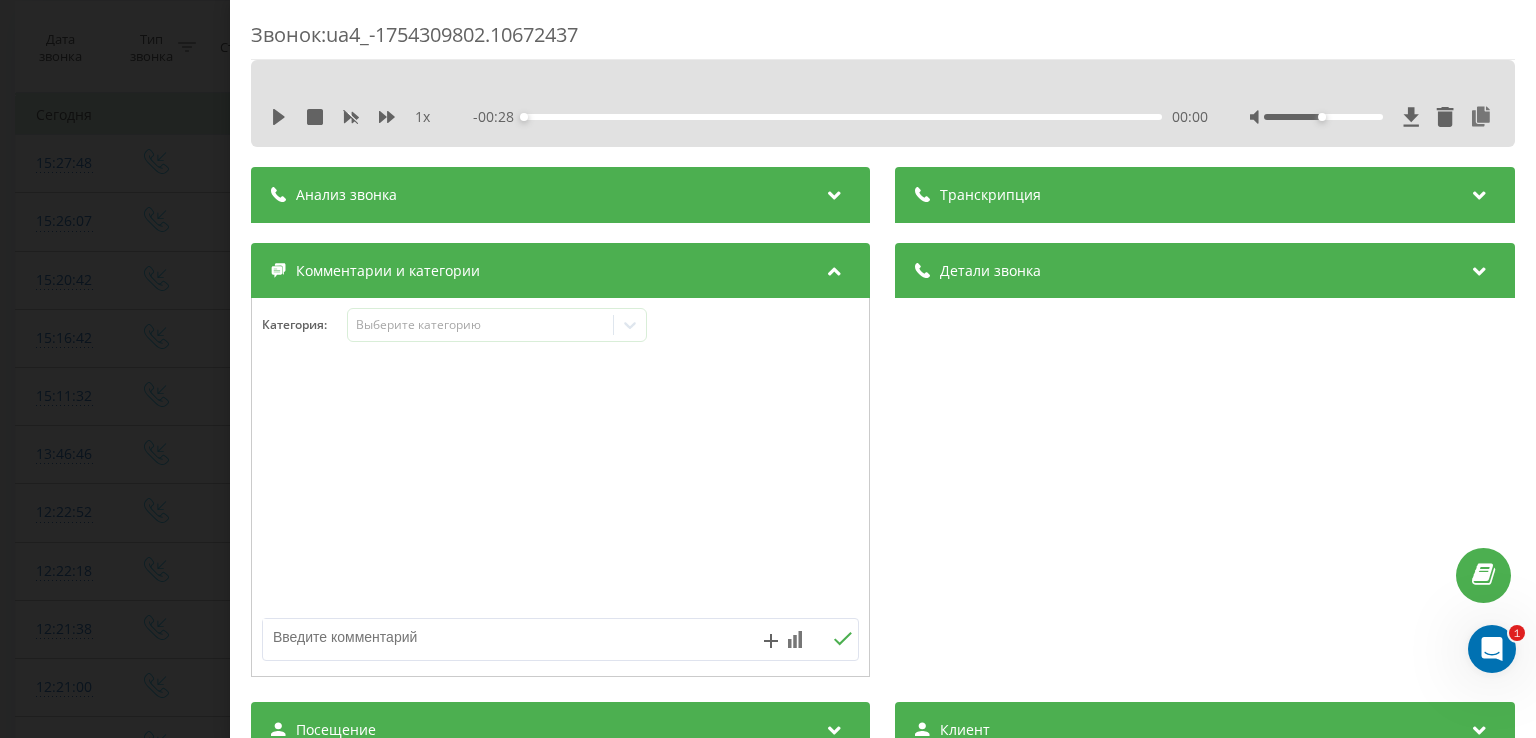 click at bounding box center (501, 639) 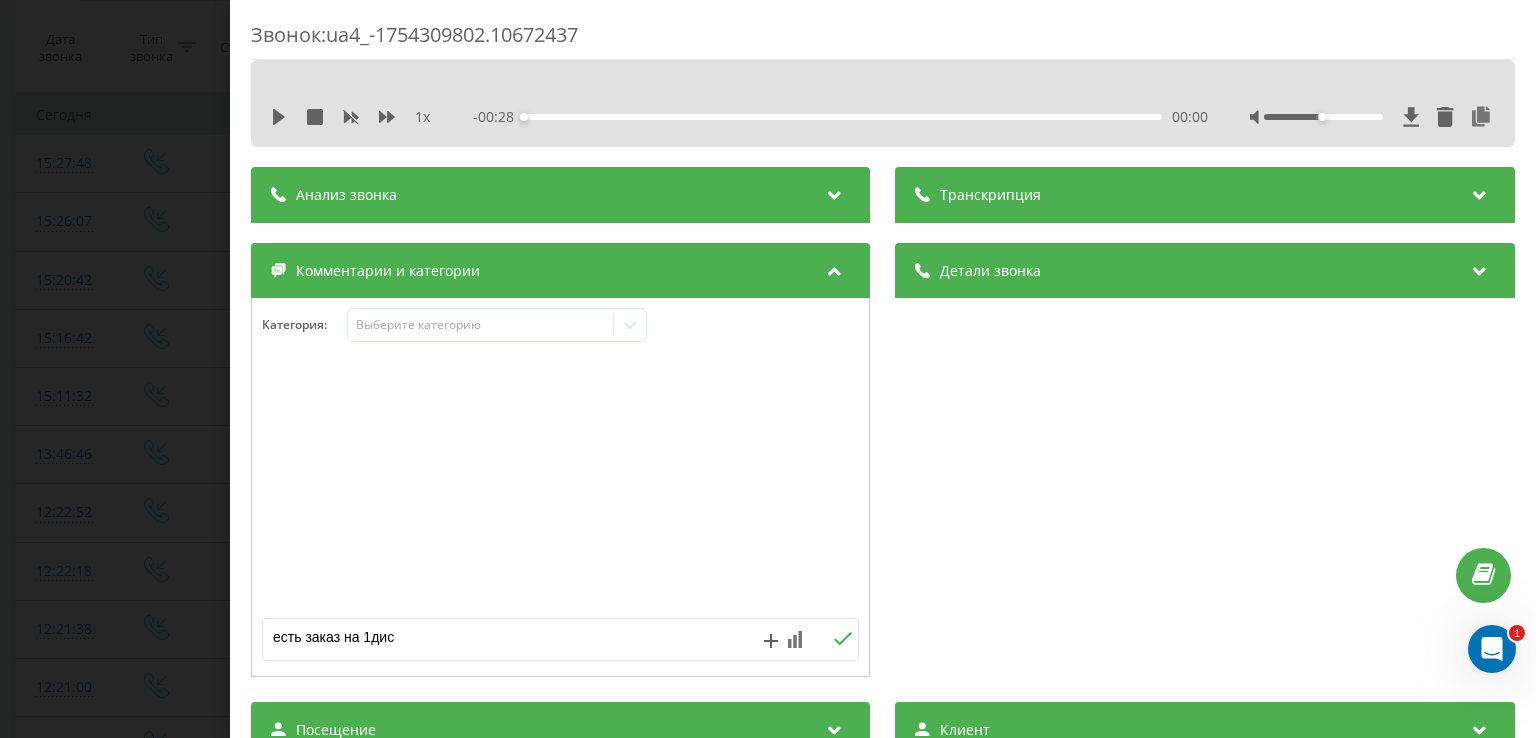 type on "есть заказ на 1диск" 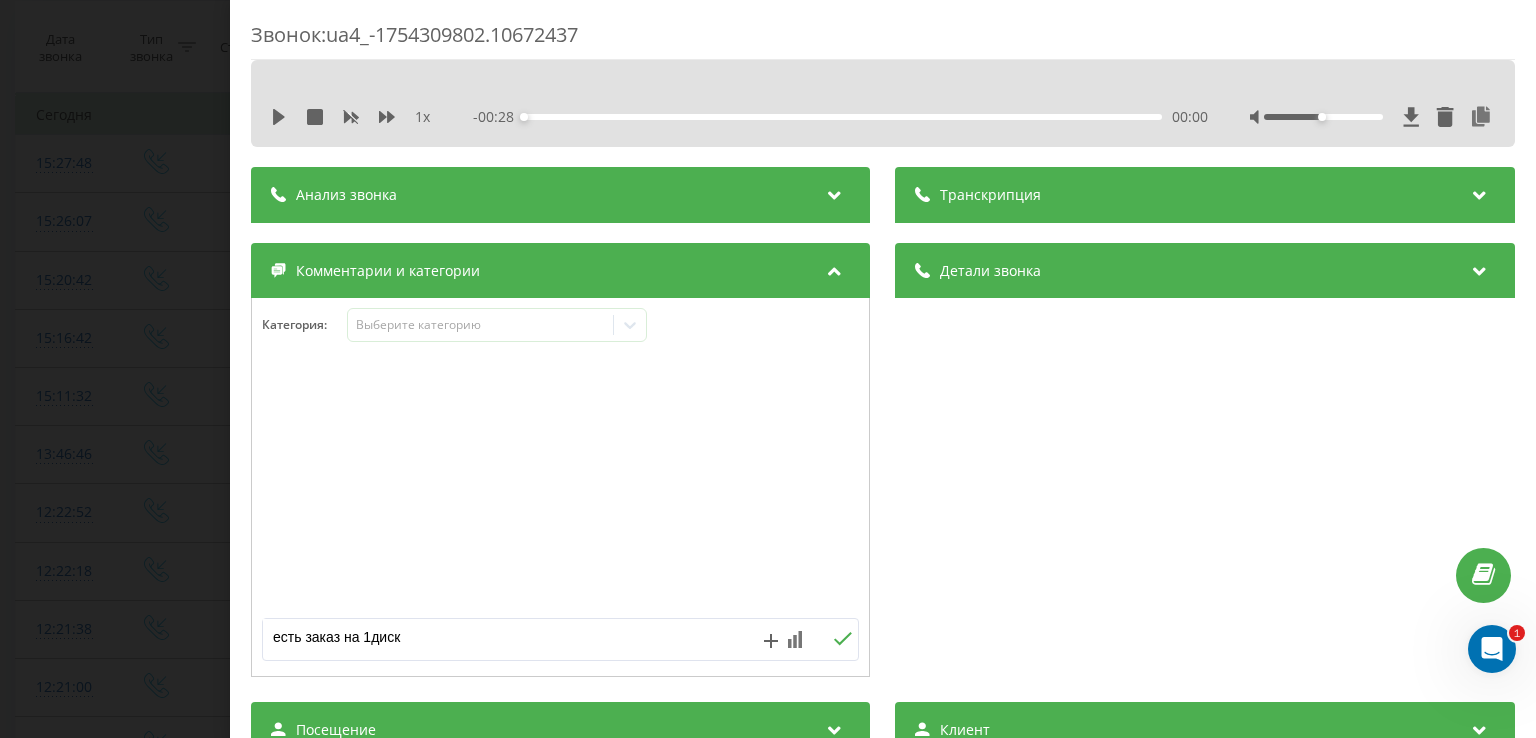 click 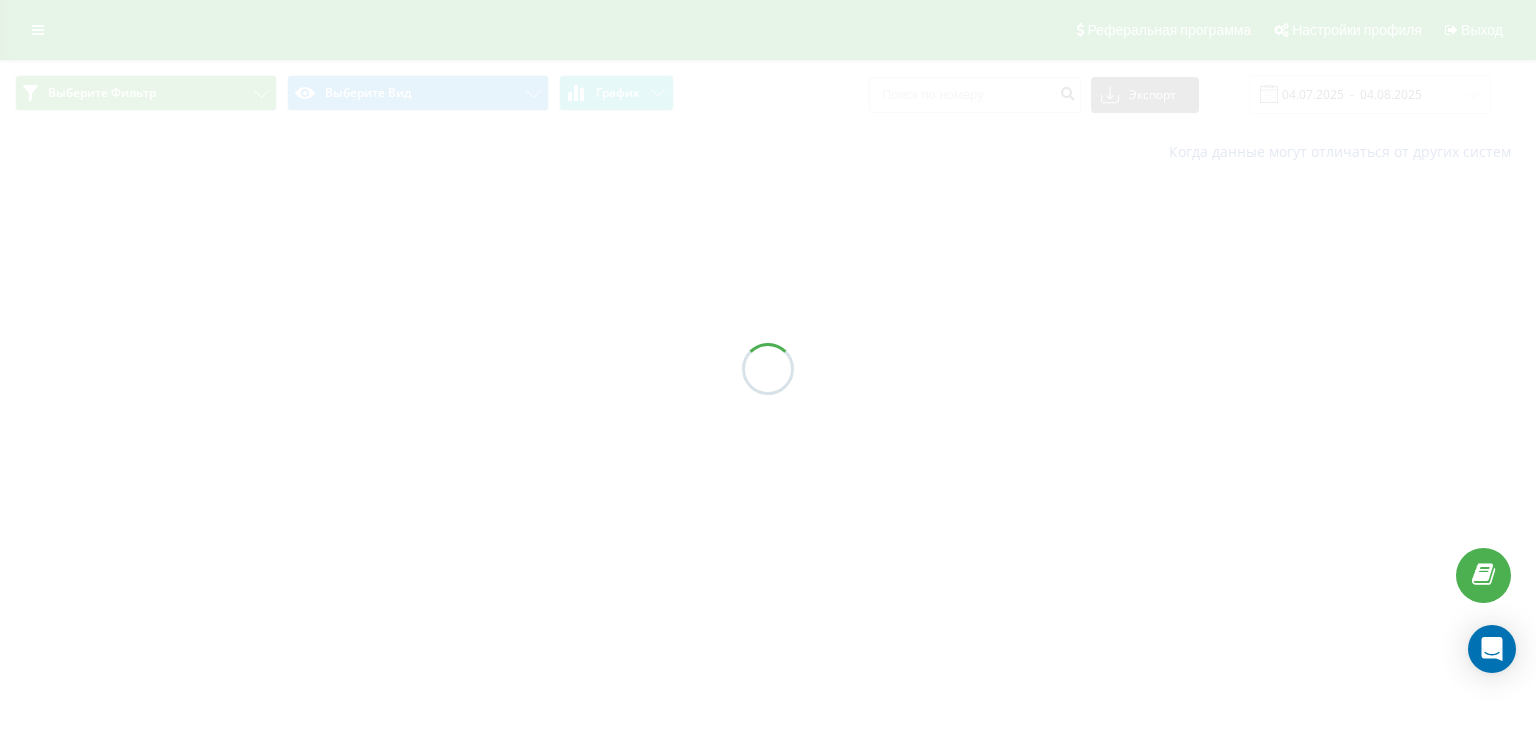 scroll, scrollTop: 0, scrollLeft: 0, axis: both 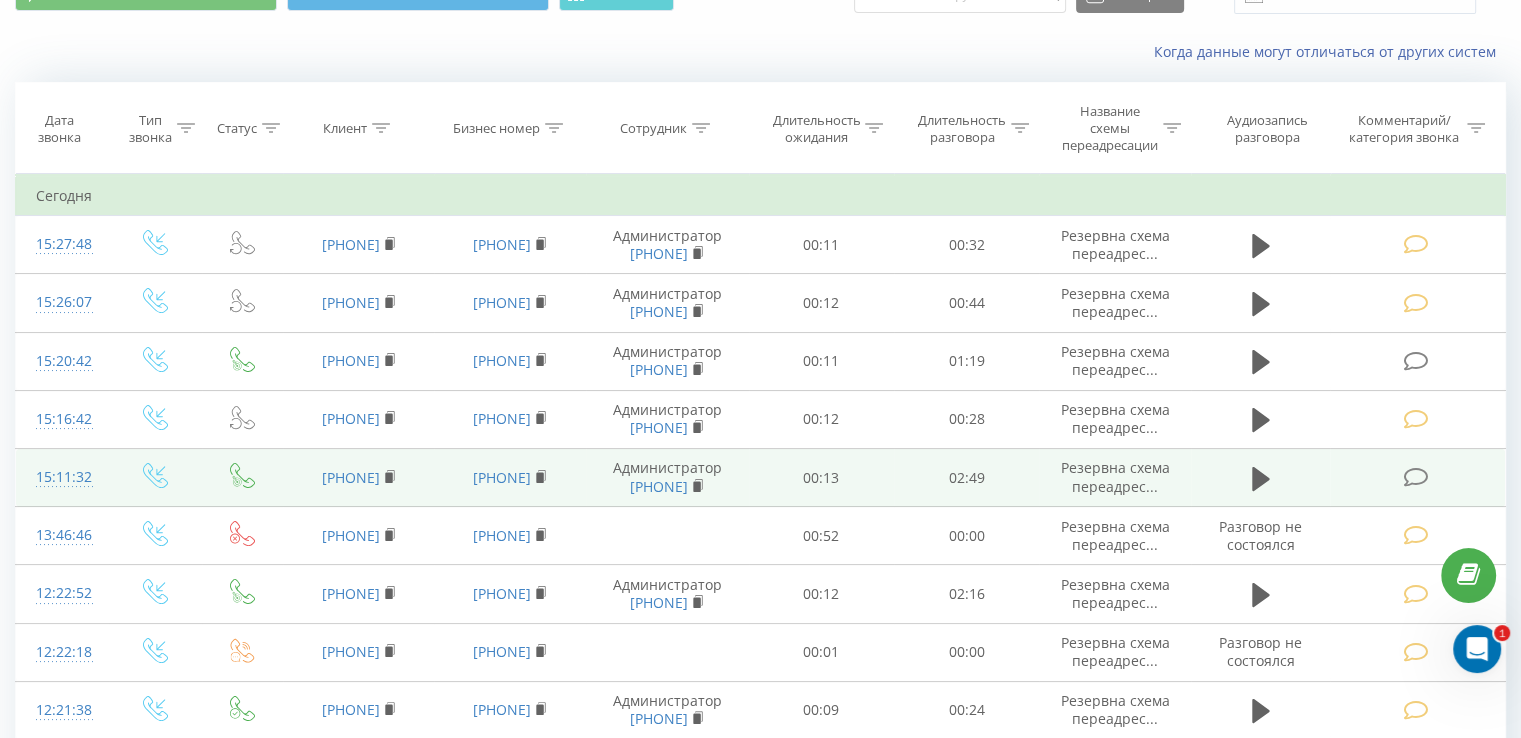 click at bounding box center (1415, 477) 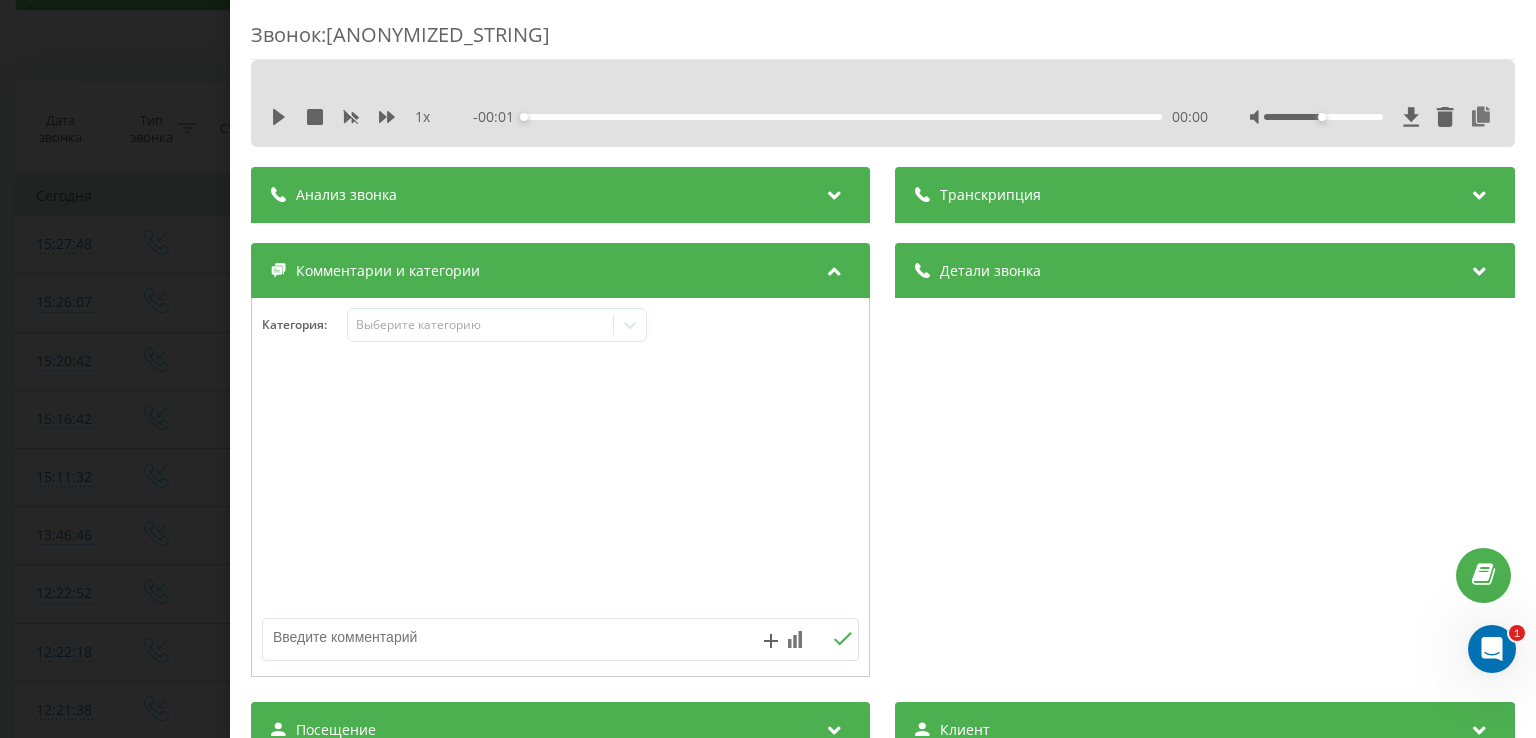 click at bounding box center [501, 637] 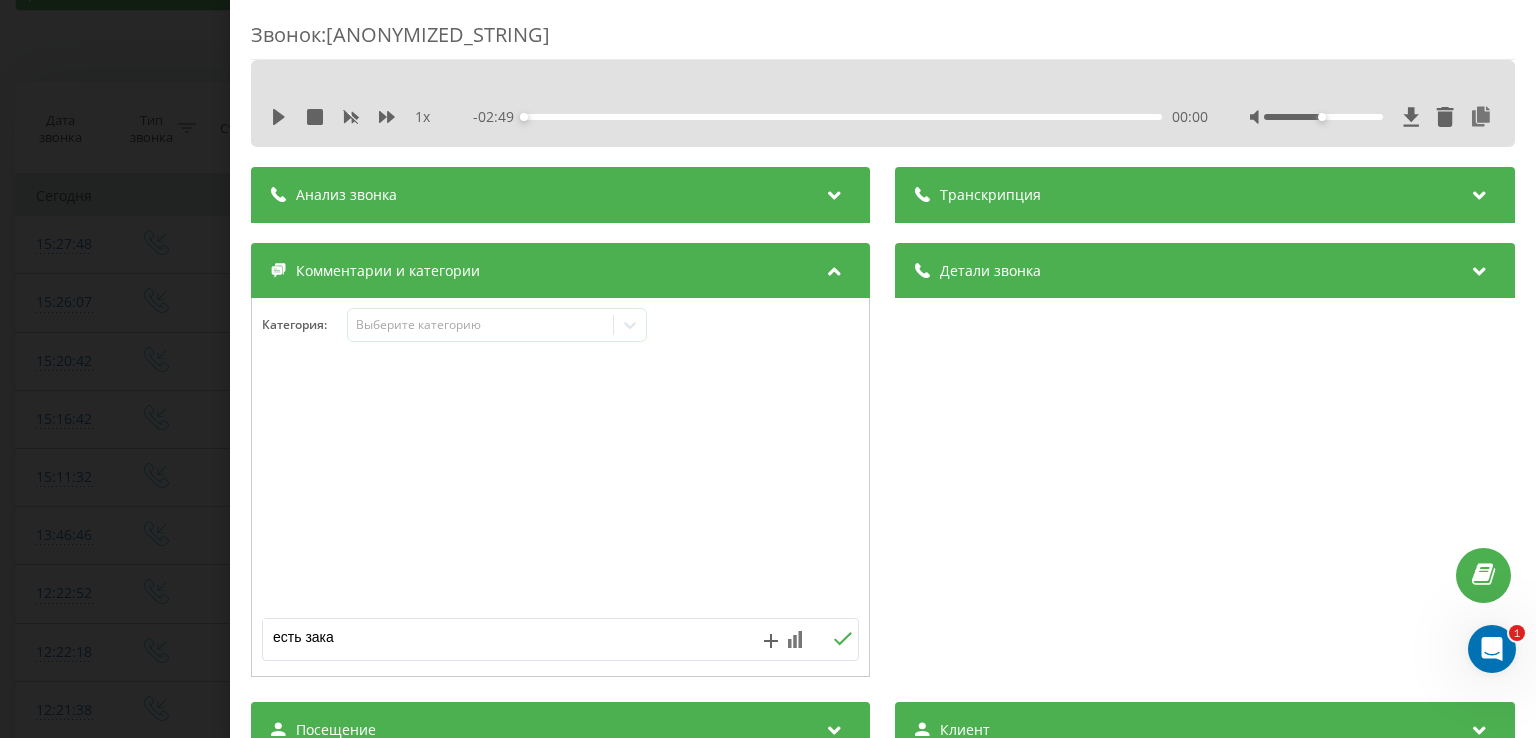 type on "есть заказ" 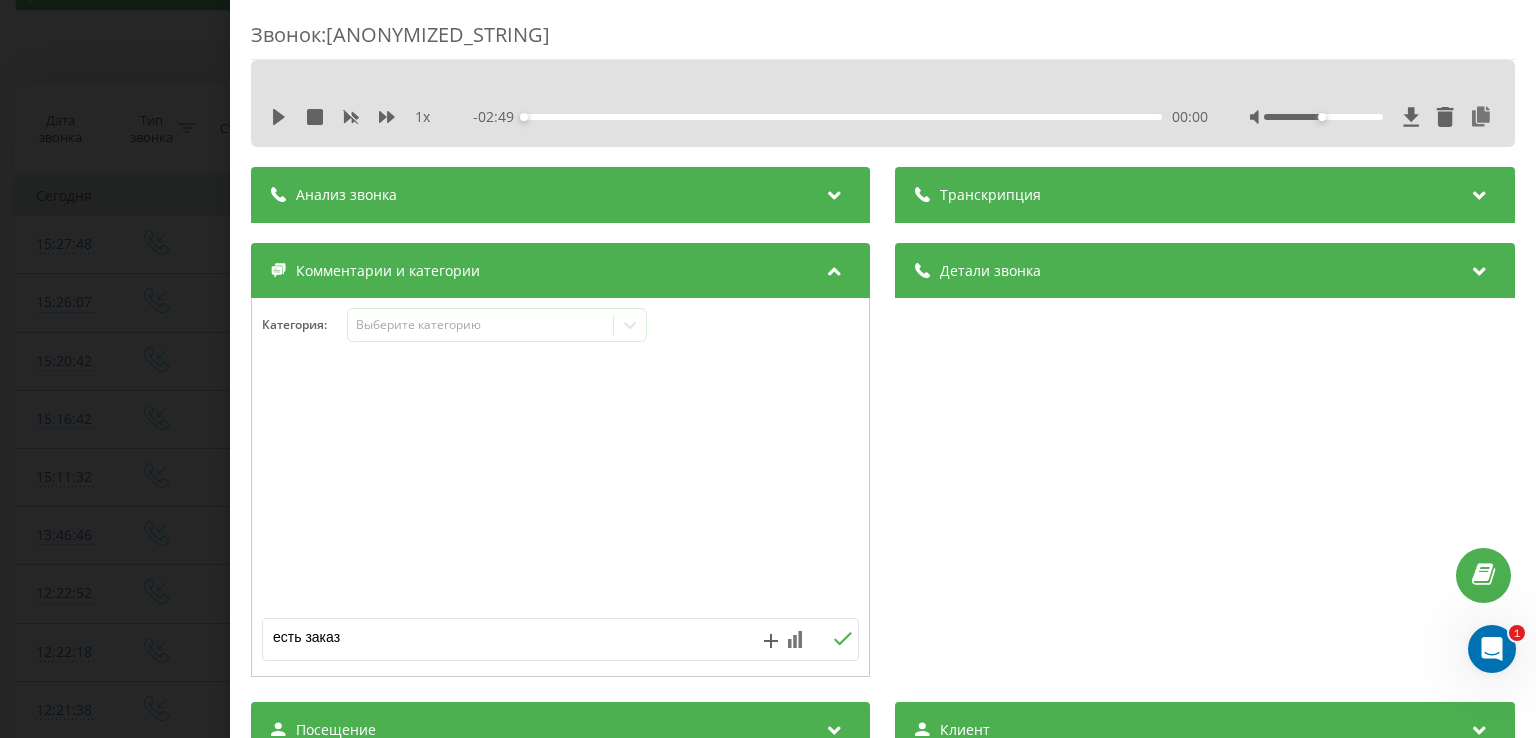 click 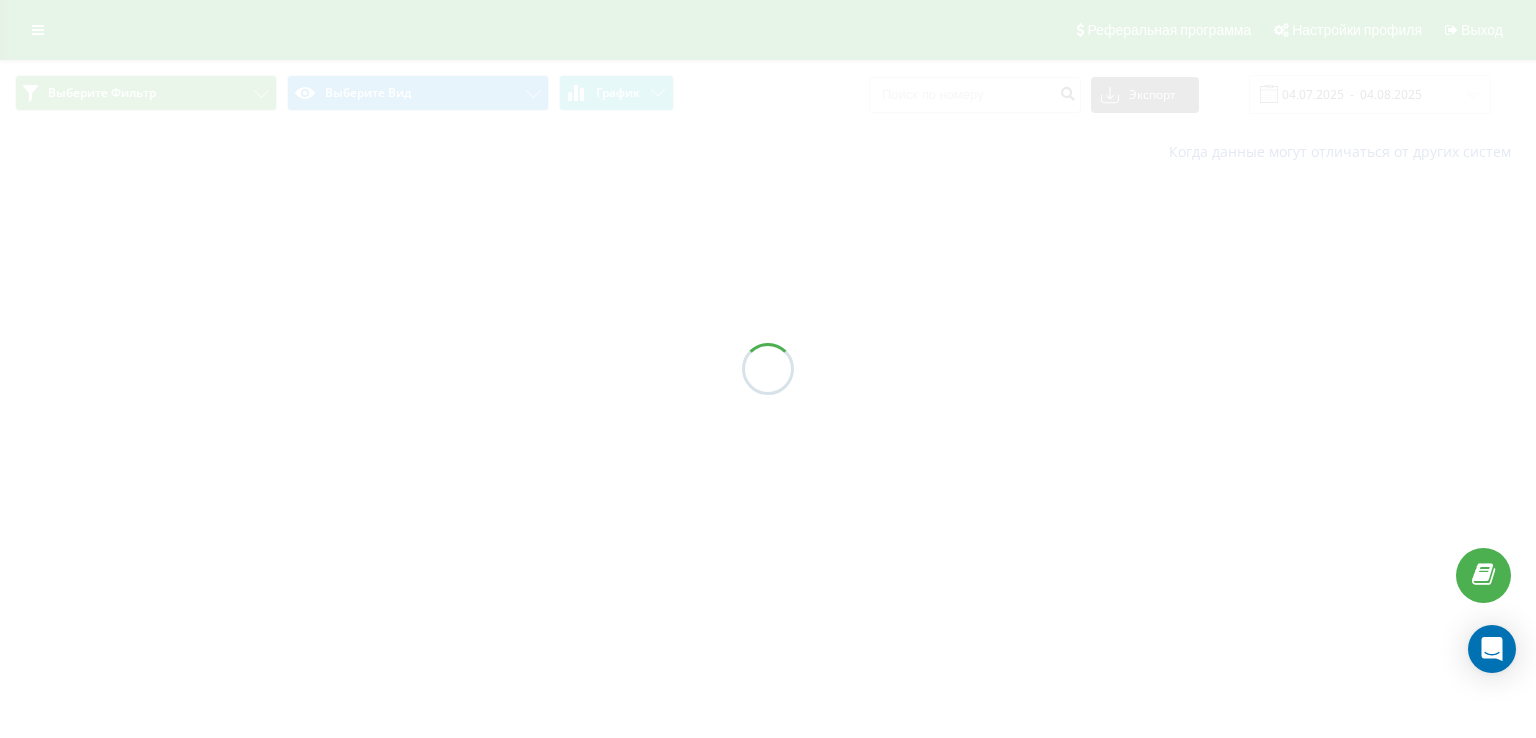 scroll, scrollTop: 0, scrollLeft: 0, axis: both 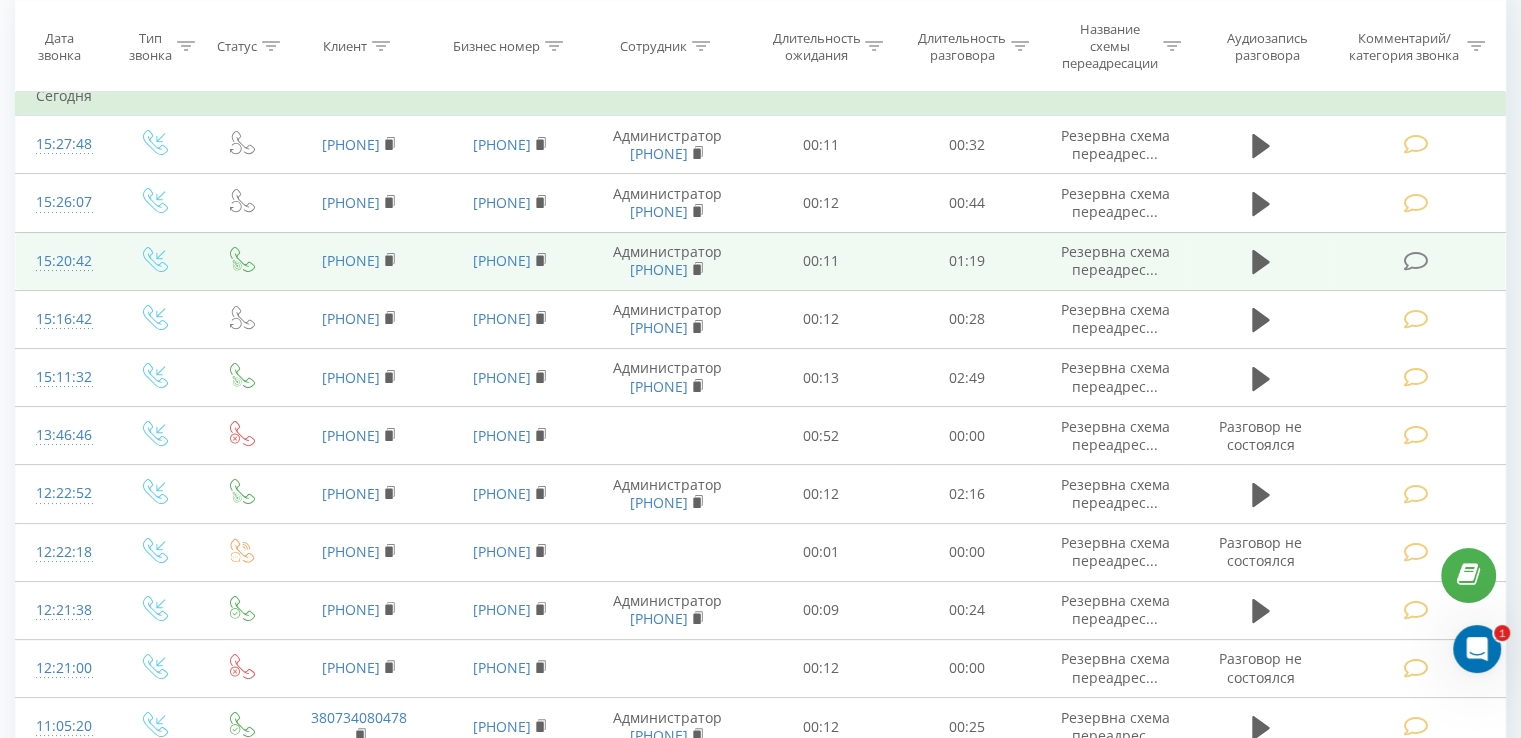 drag, startPoint x: 416, startPoint y: 251, endPoint x: 305, endPoint y: 249, distance: 111.01801 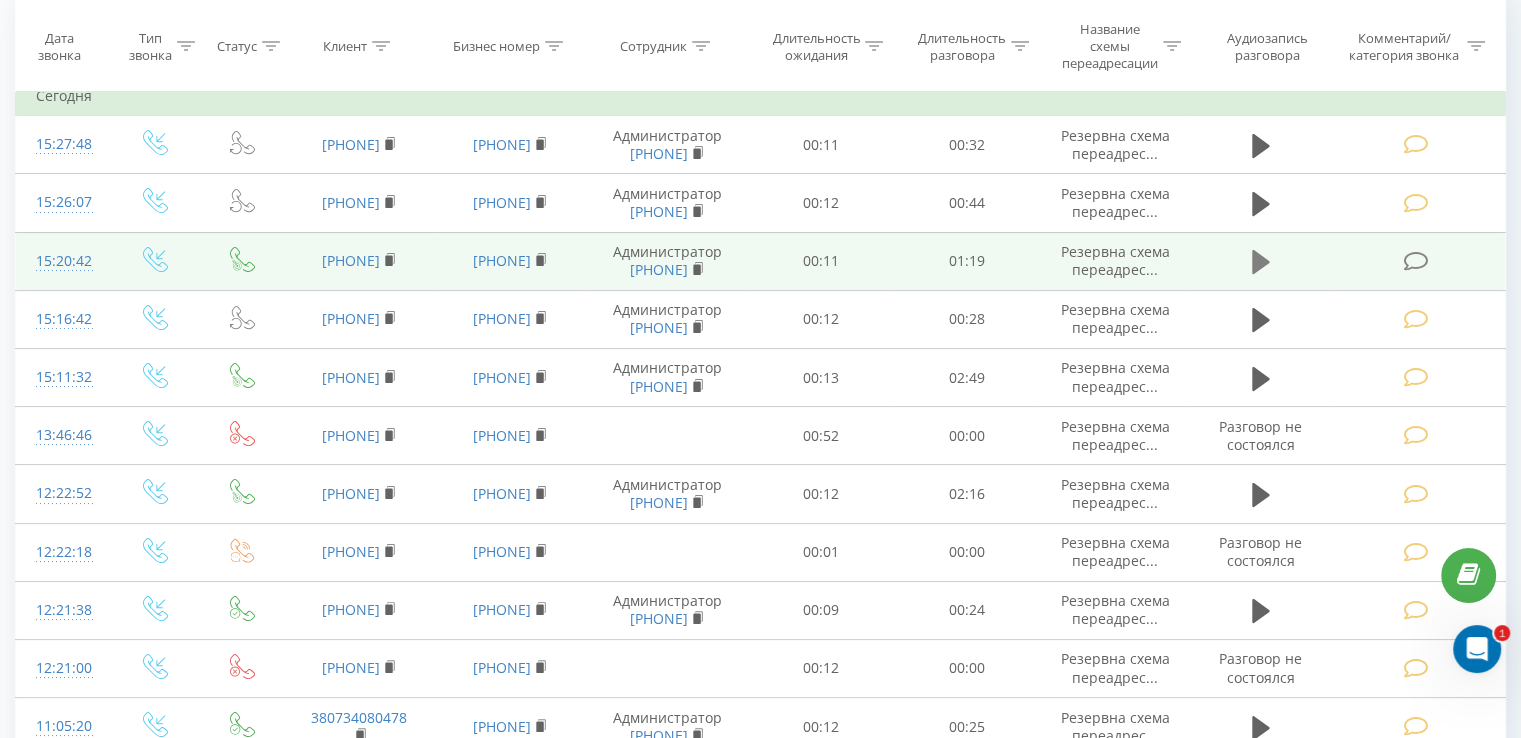 click 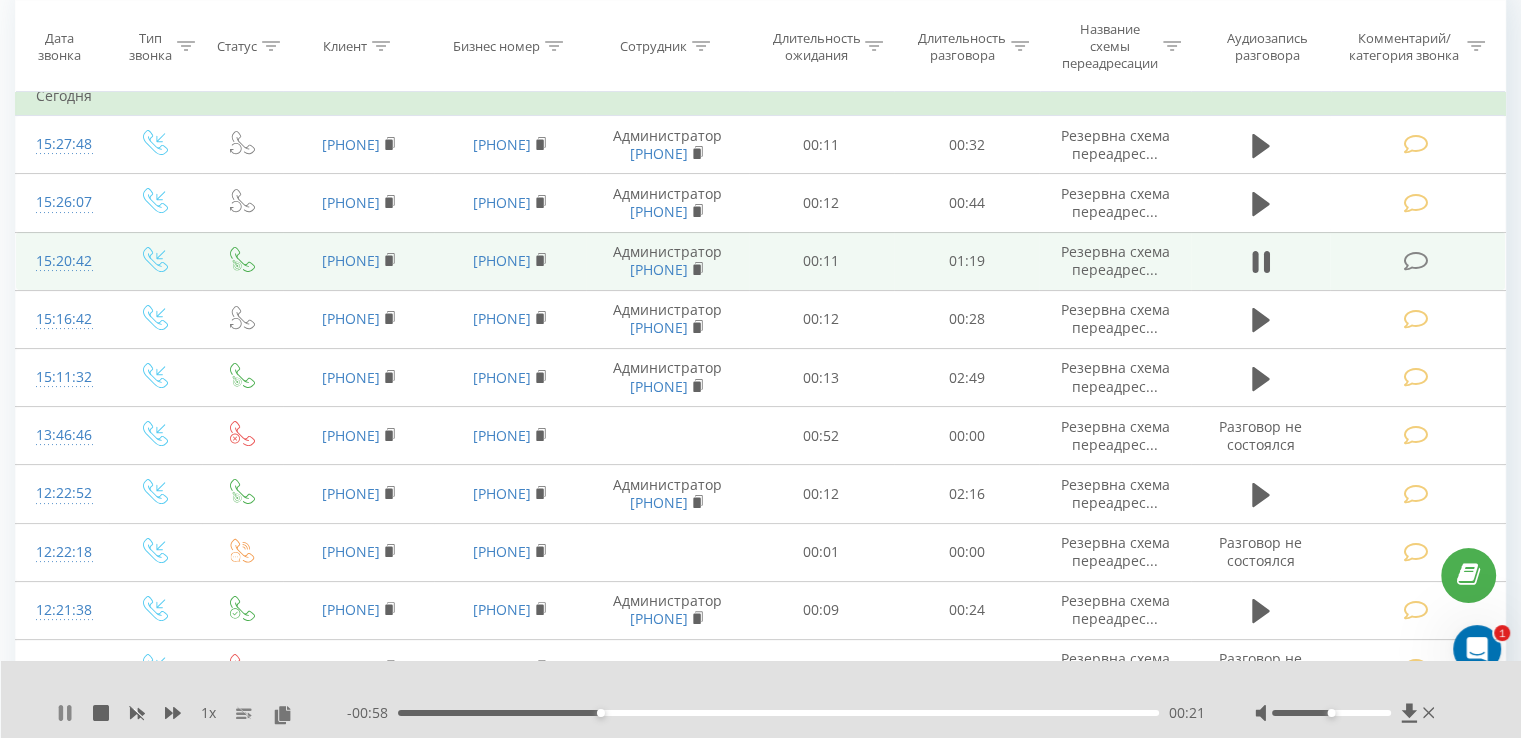 click 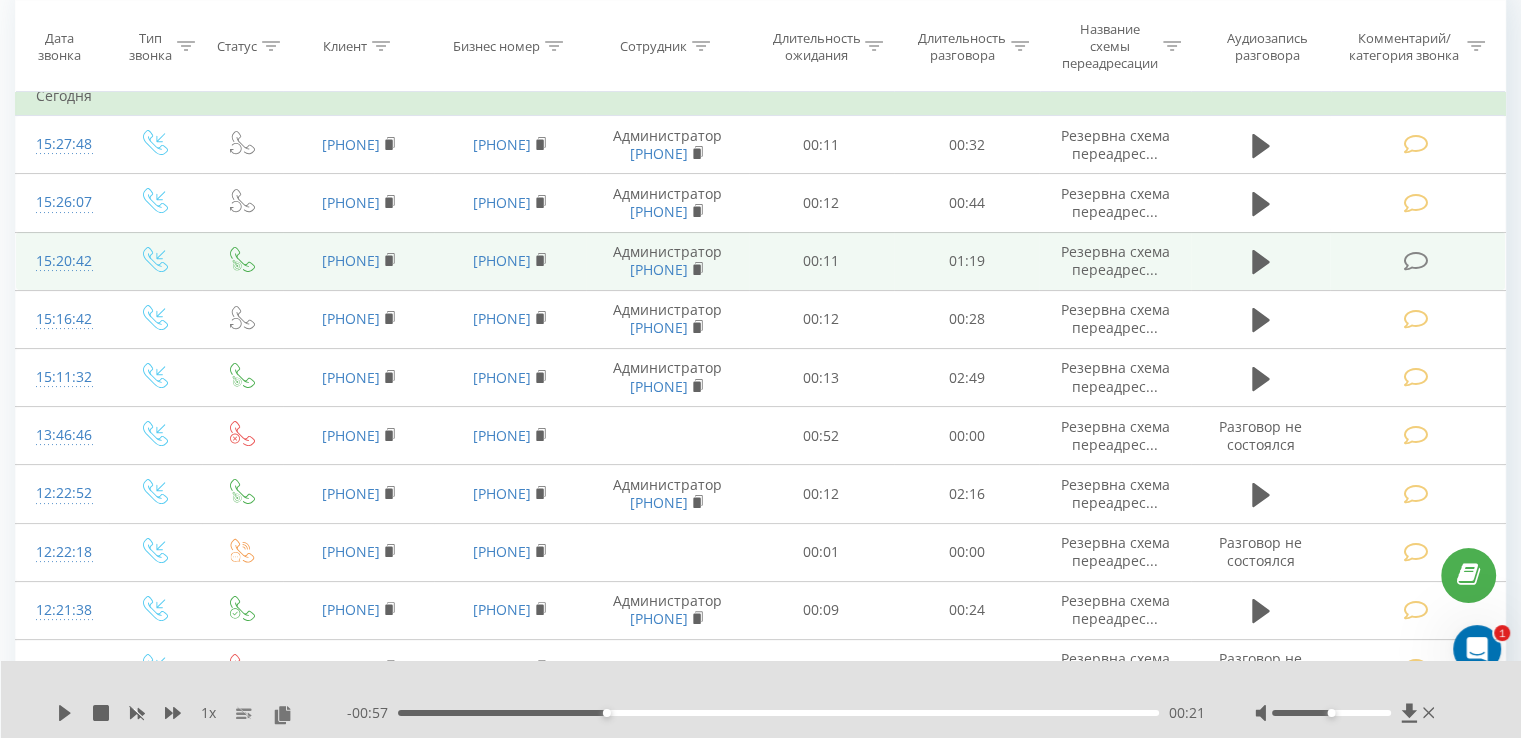 click at bounding box center [1415, 261] 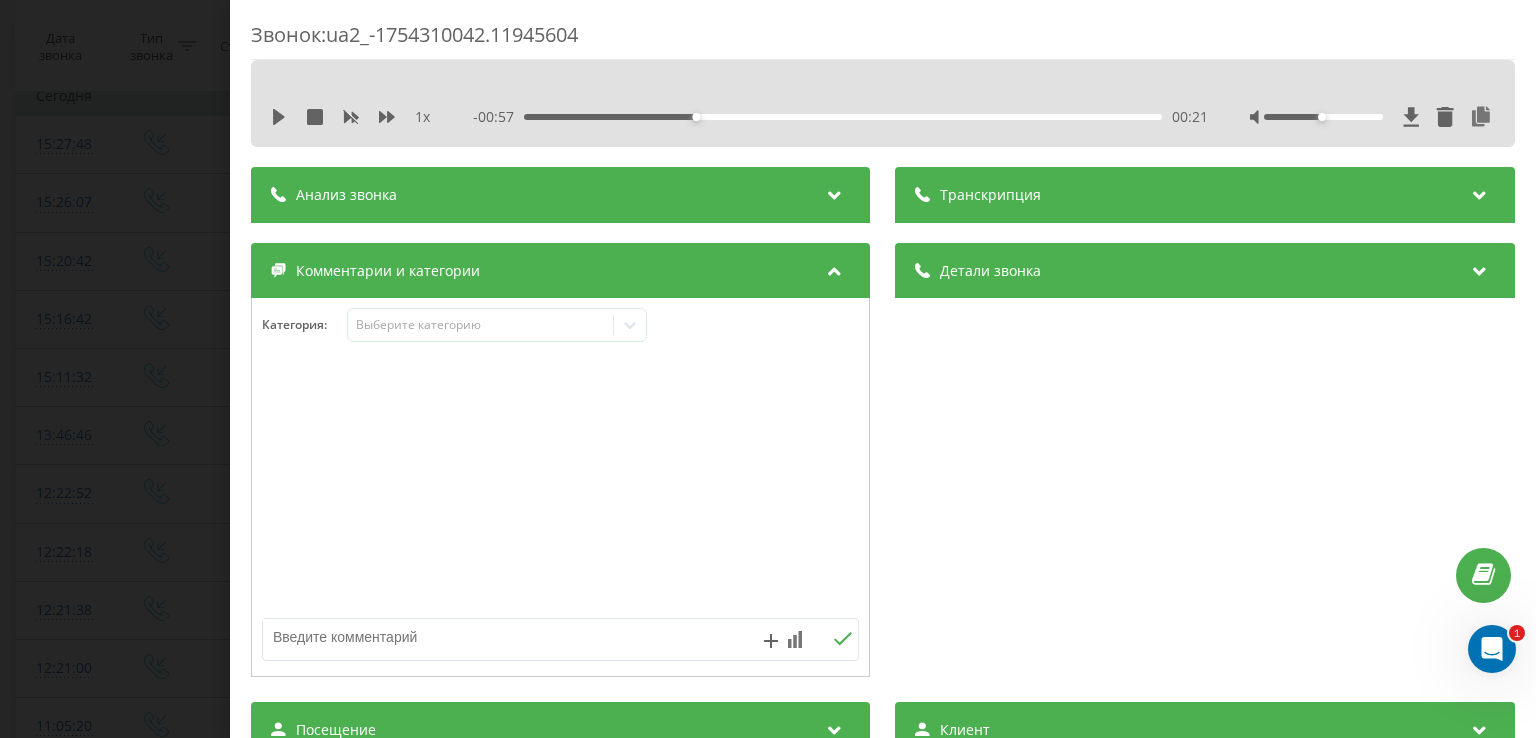 click at bounding box center (501, 637) 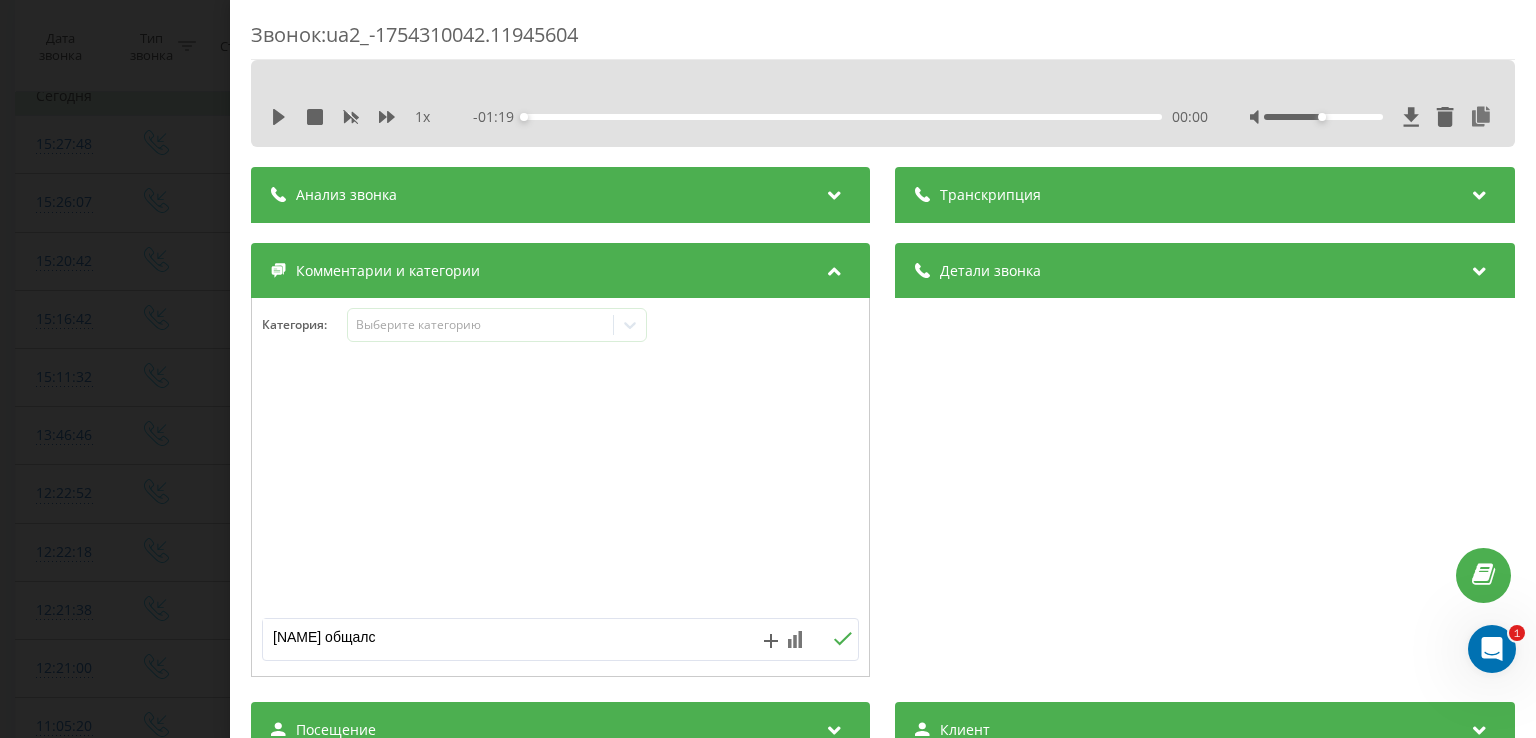 type on "Денис общался" 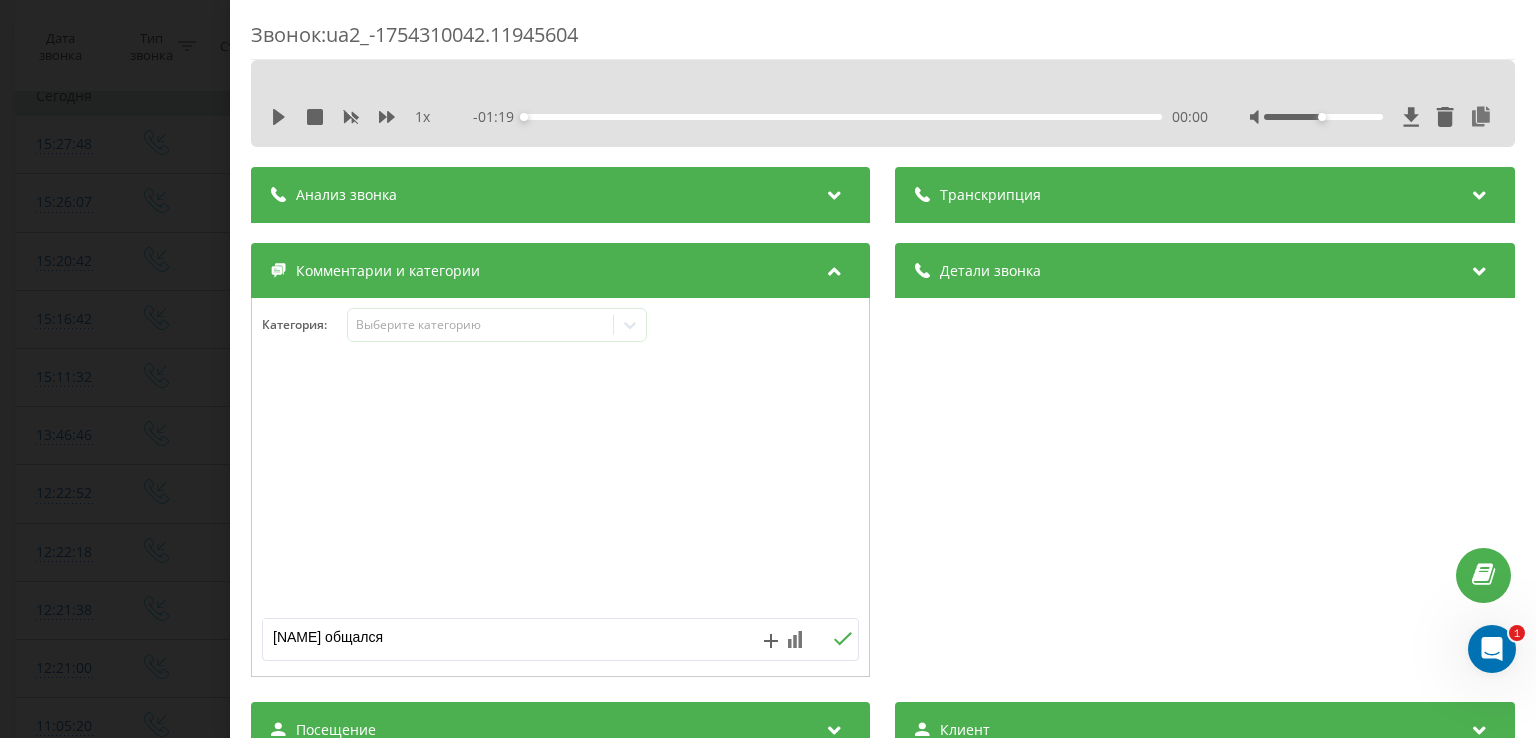 click 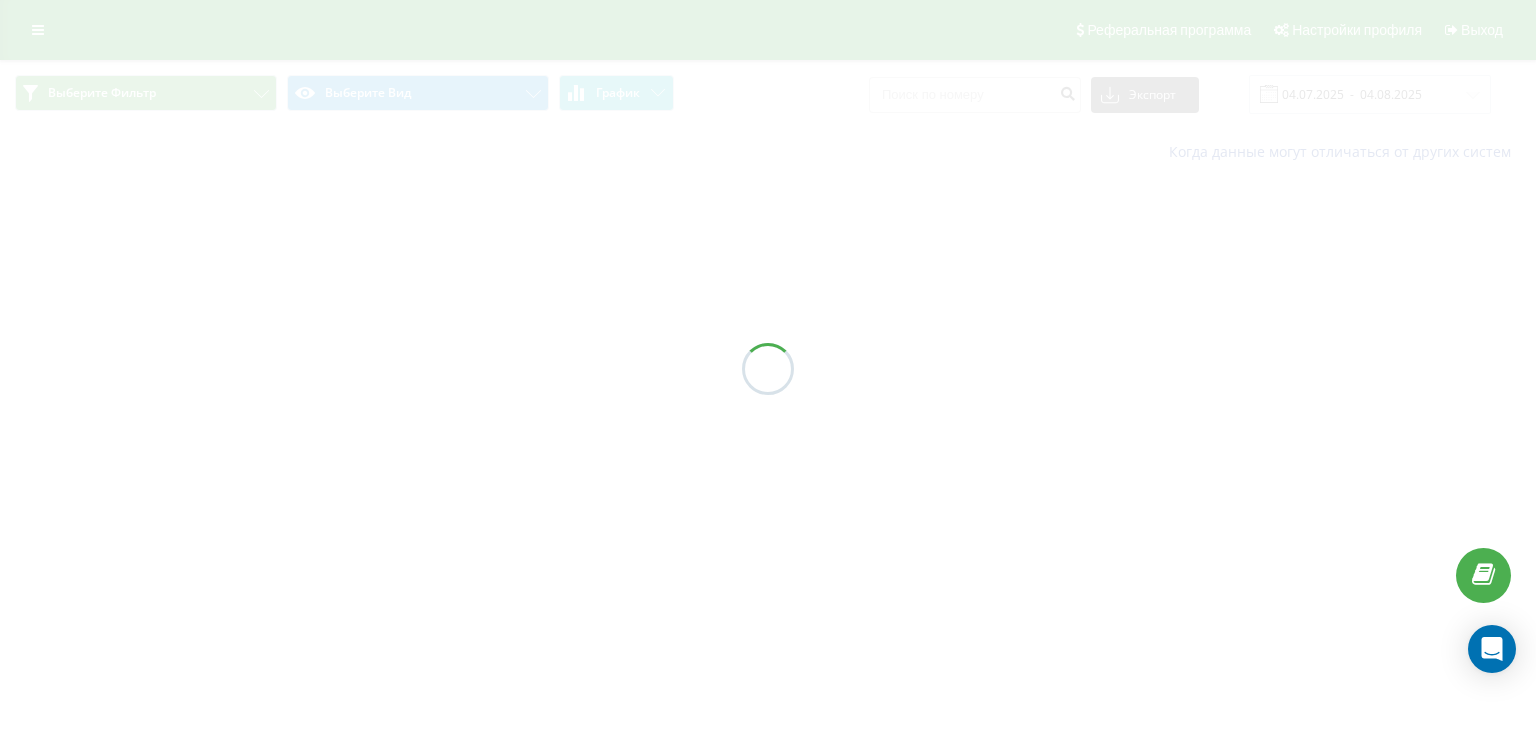 scroll, scrollTop: 0, scrollLeft: 0, axis: both 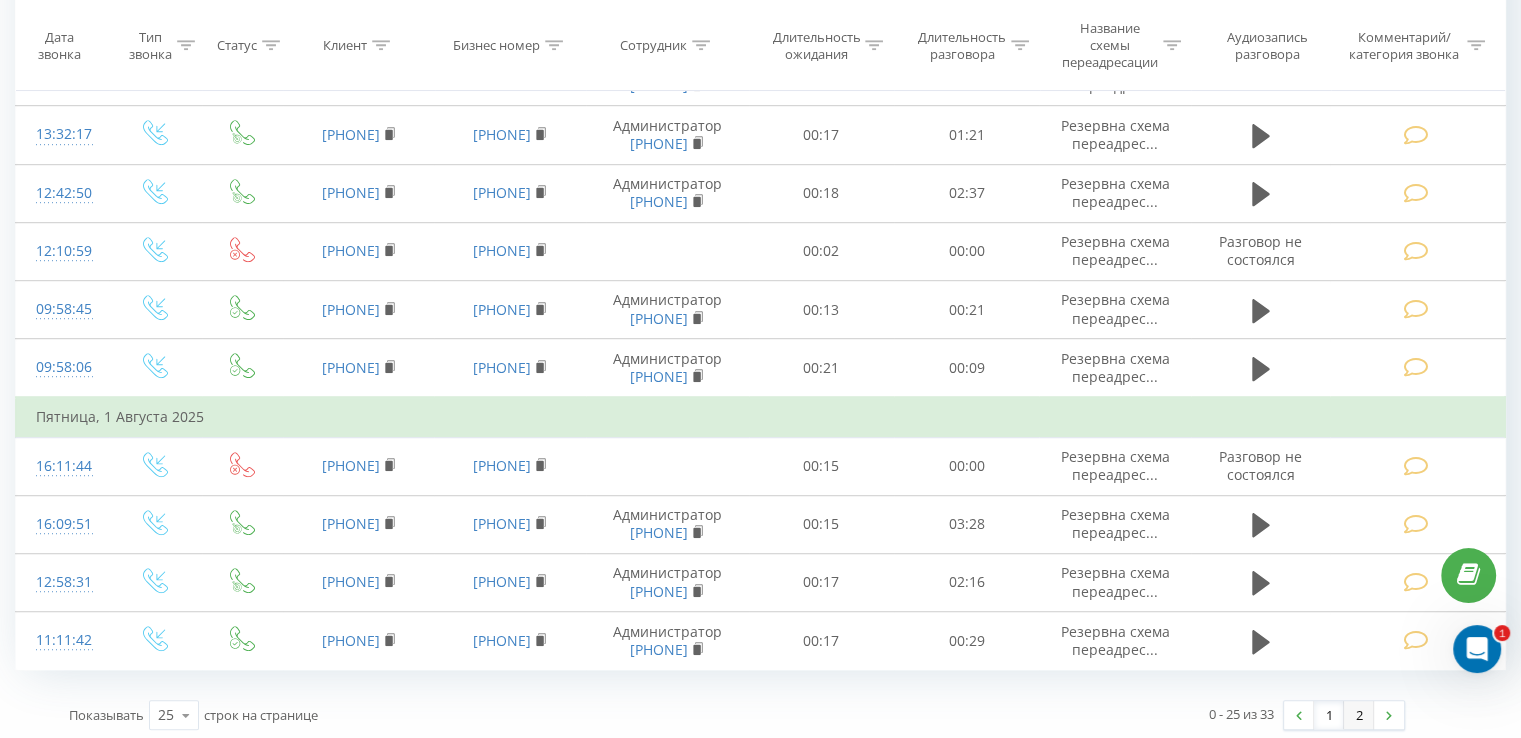 click on "2" at bounding box center [1359, 715] 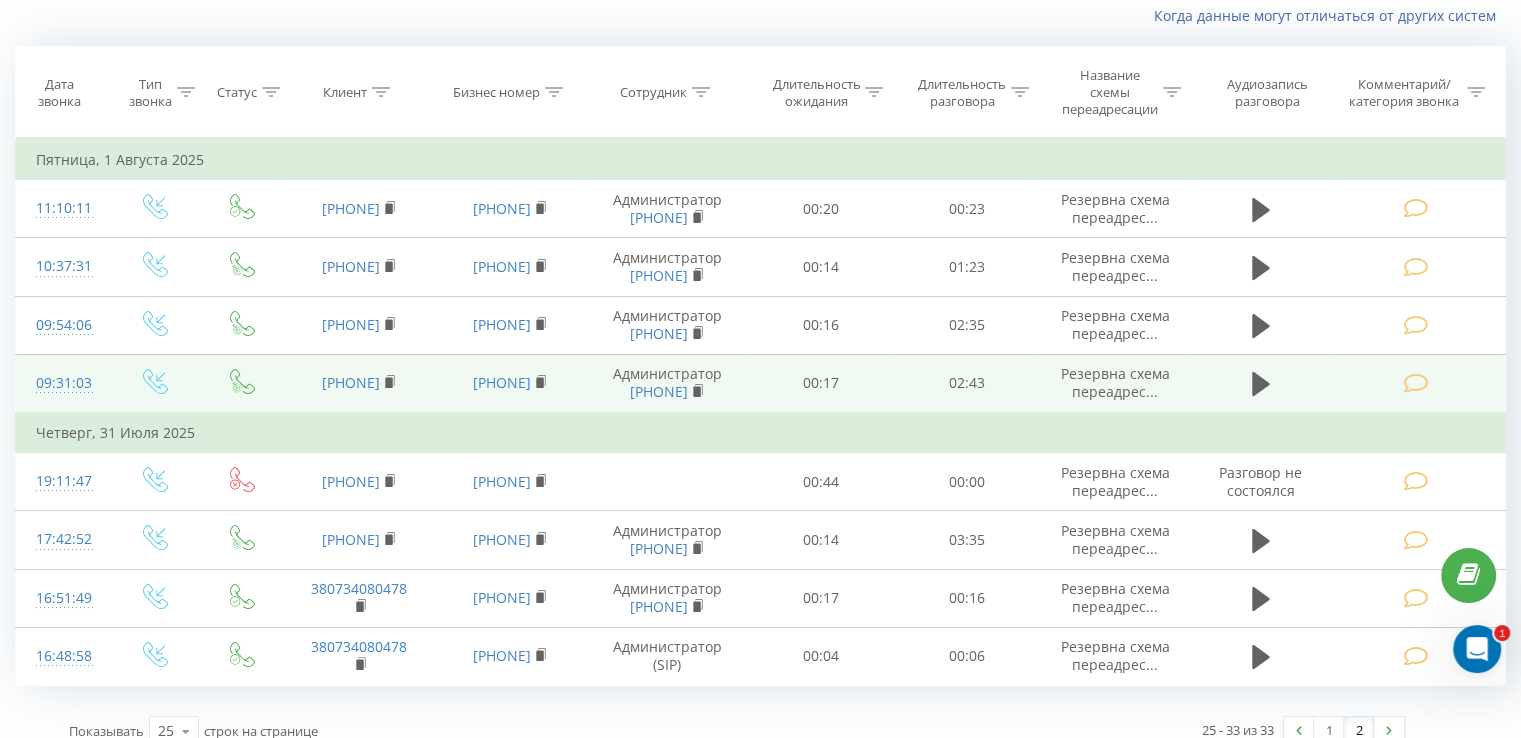 scroll, scrollTop: 156, scrollLeft: 0, axis: vertical 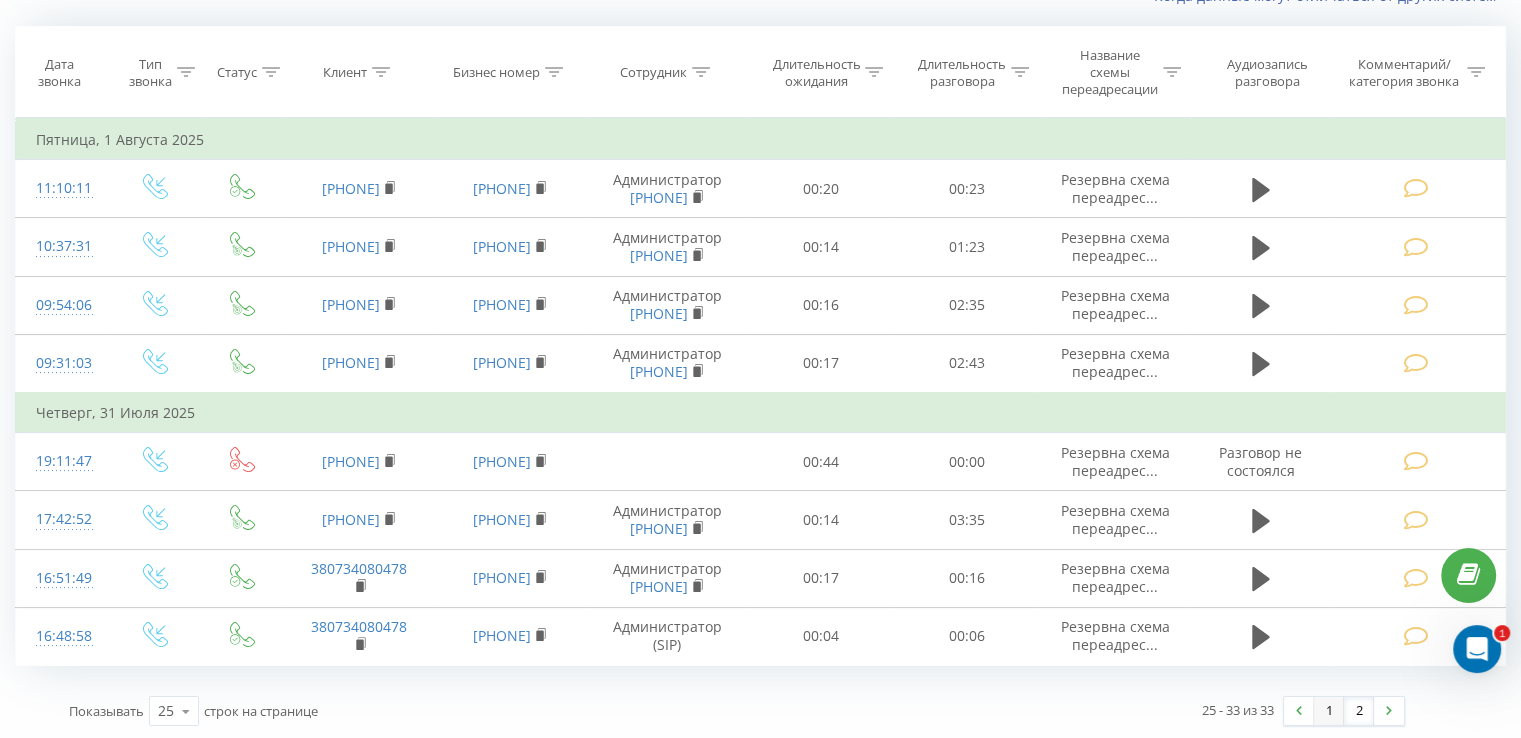click on "1" at bounding box center (1329, 711) 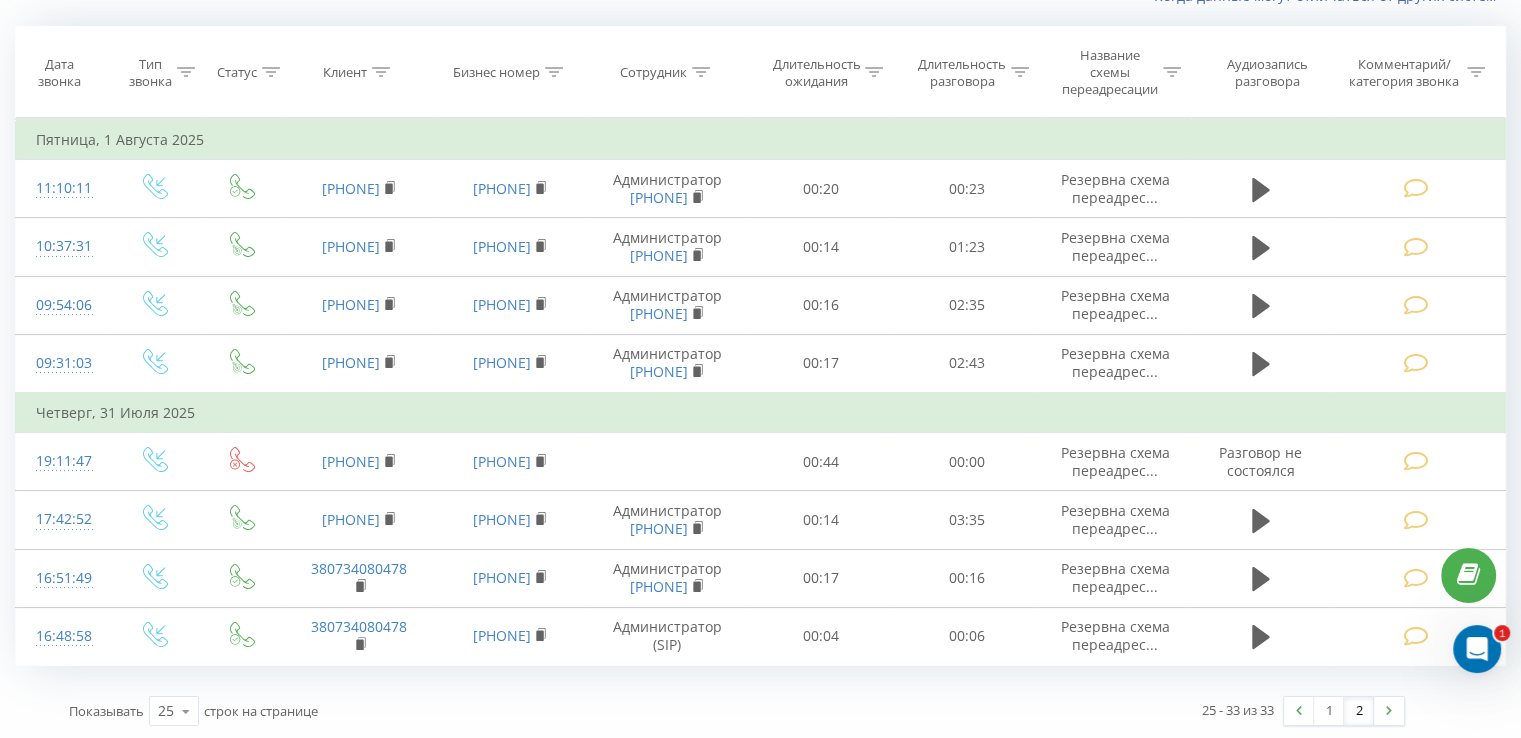 scroll, scrollTop: 132, scrollLeft: 0, axis: vertical 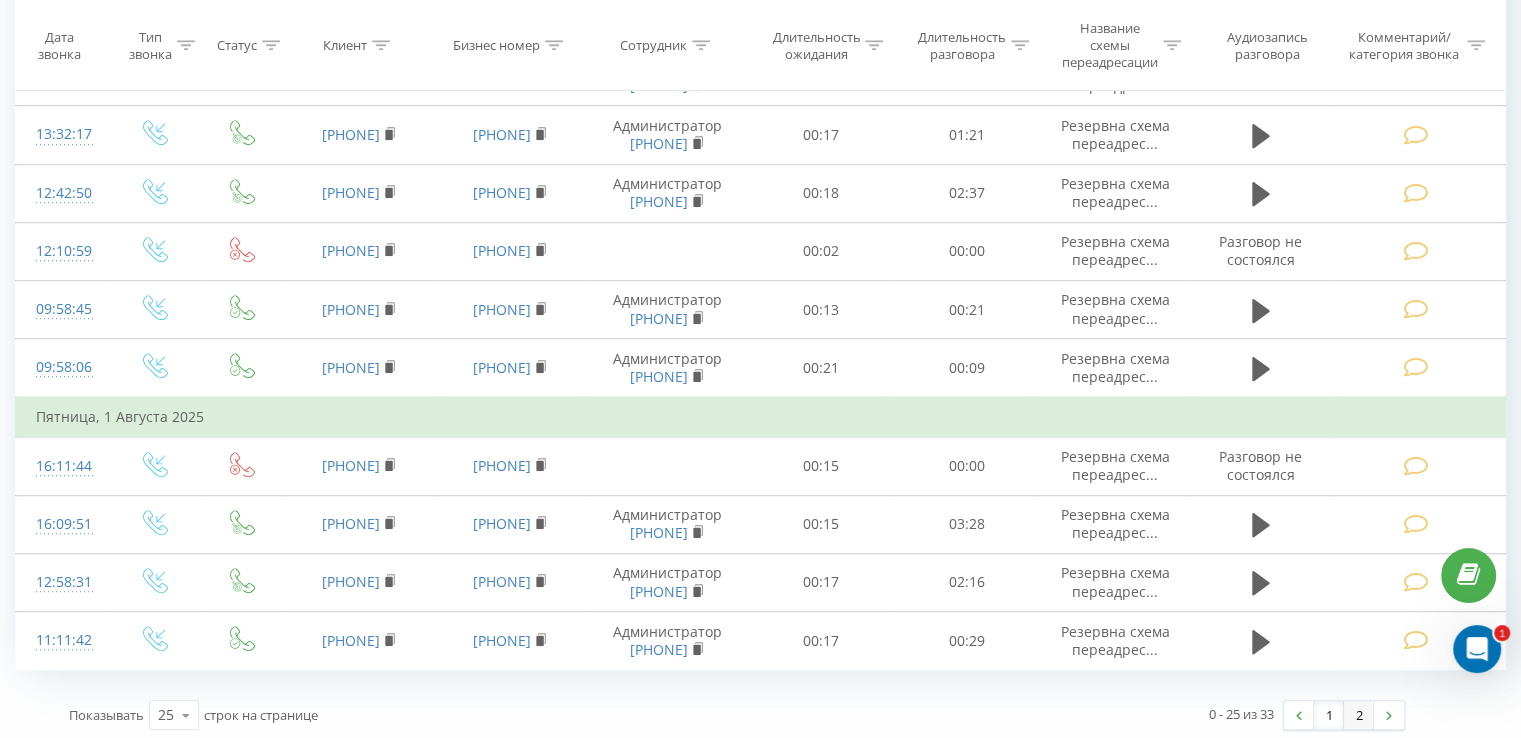 click on "2" at bounding box center [1359, 715] 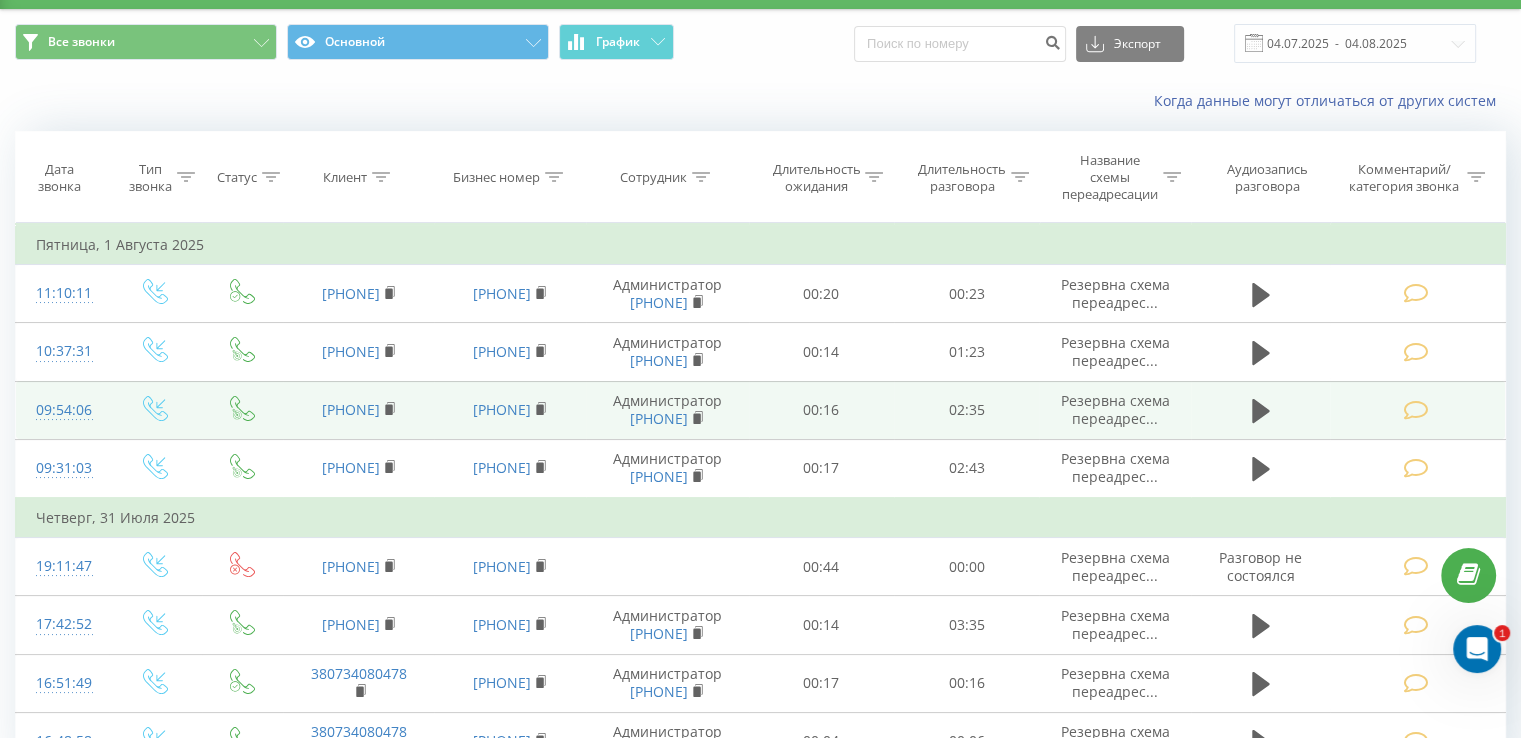 scroll, scrollTop: 0, scrollLeft: 0, axis: both 